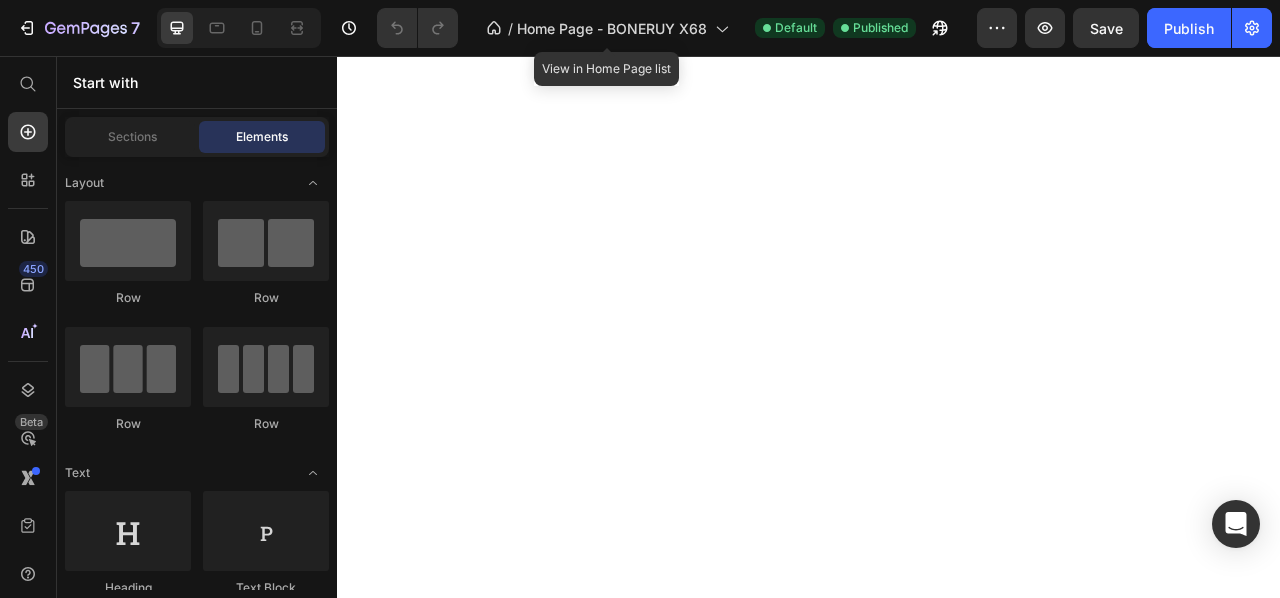scroll, scrollTop: 0, scrollLeft: 0, axis: both 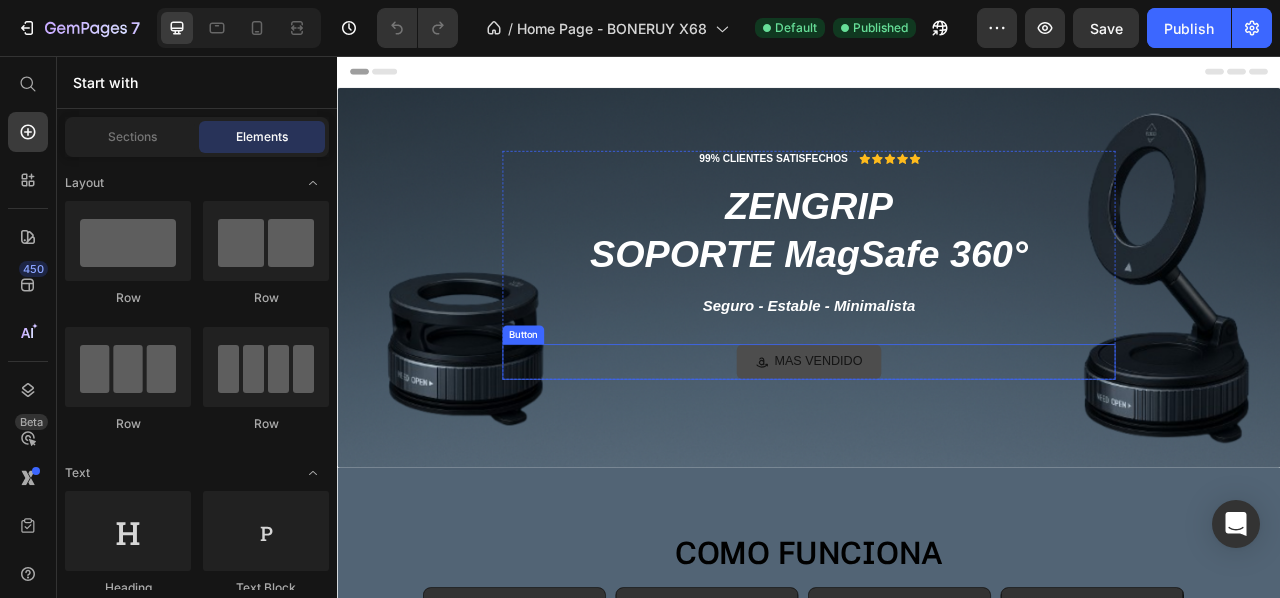 click on "MAS VENDIDO" at bounding box center (937, 445) 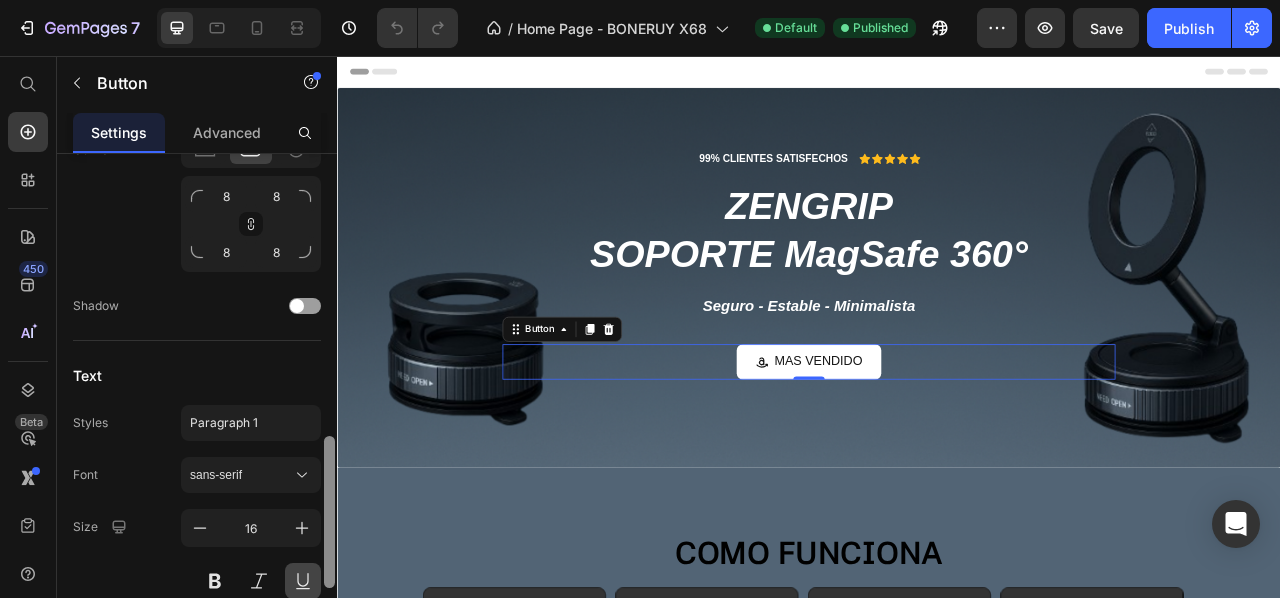 scroll, scrollTop: 948, scrollLeft: 0, axis: vertical 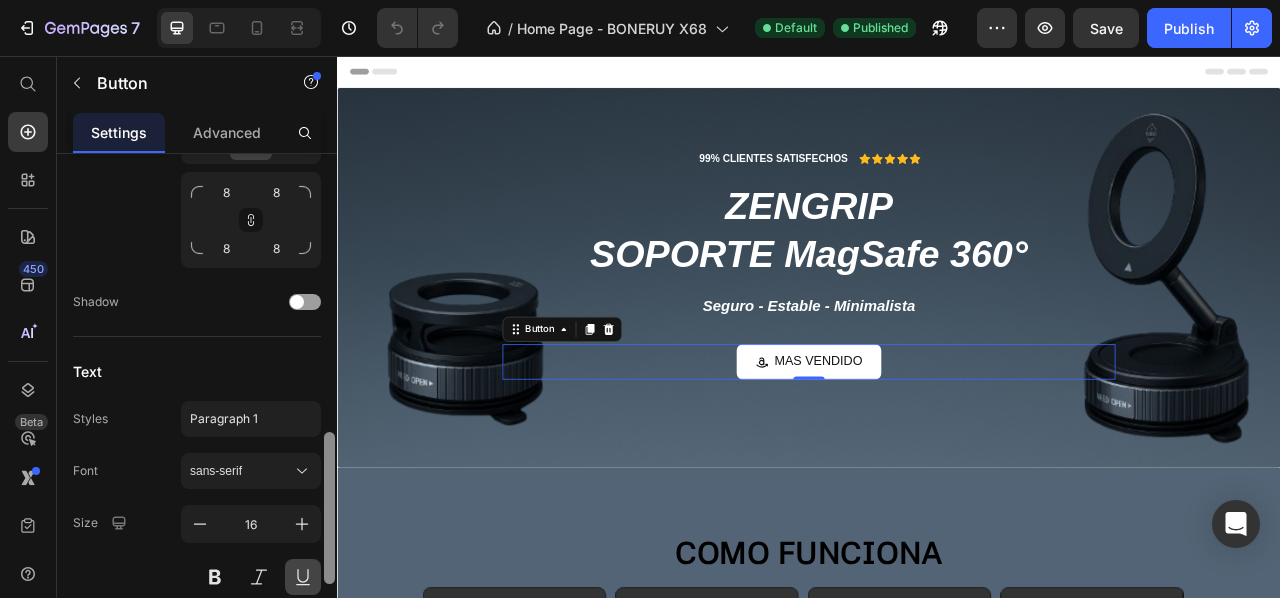 drag, startPoint x: 333, startPoint y: 295, endPoint x: 299, endPoint y: 569, distance: 276.10144 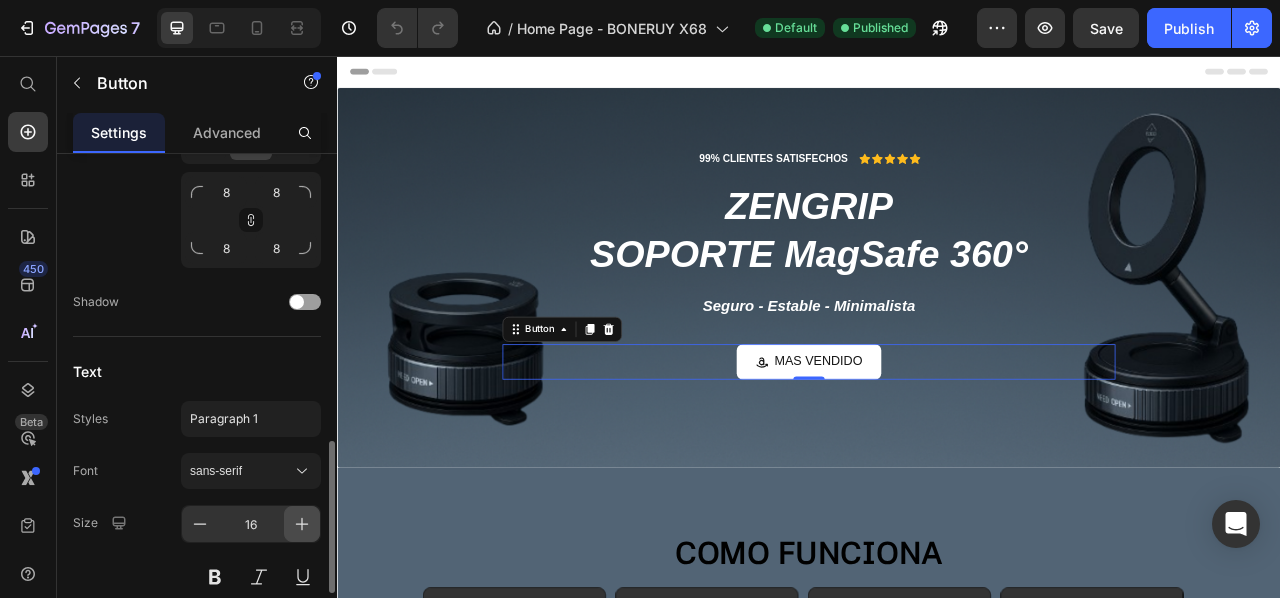 click 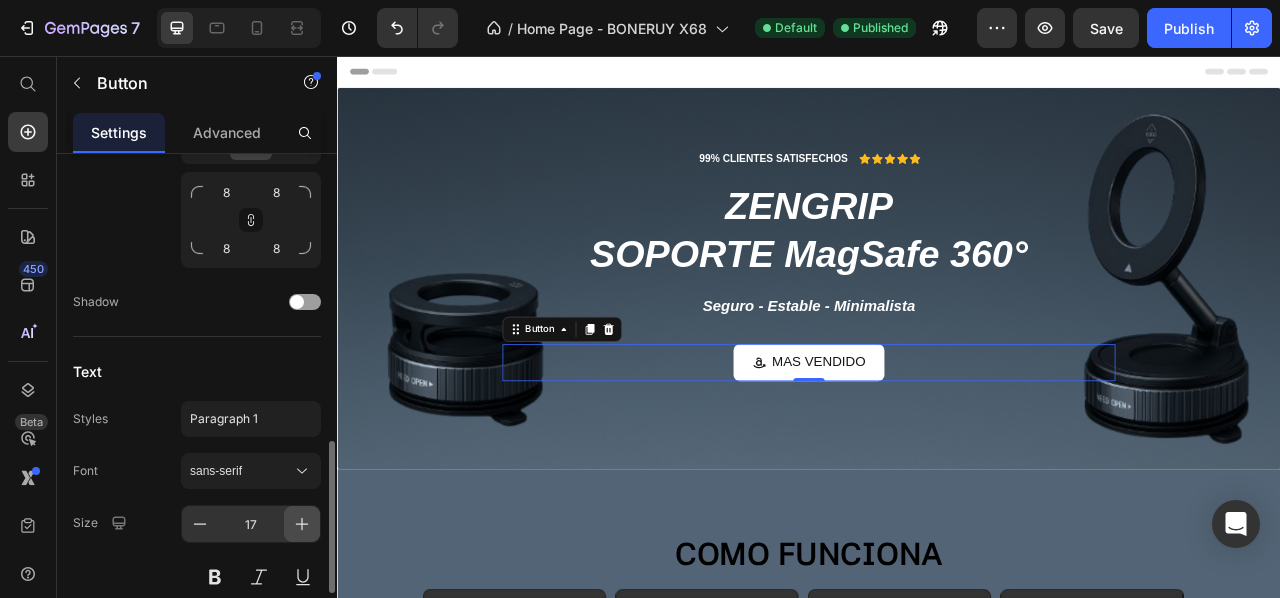 click 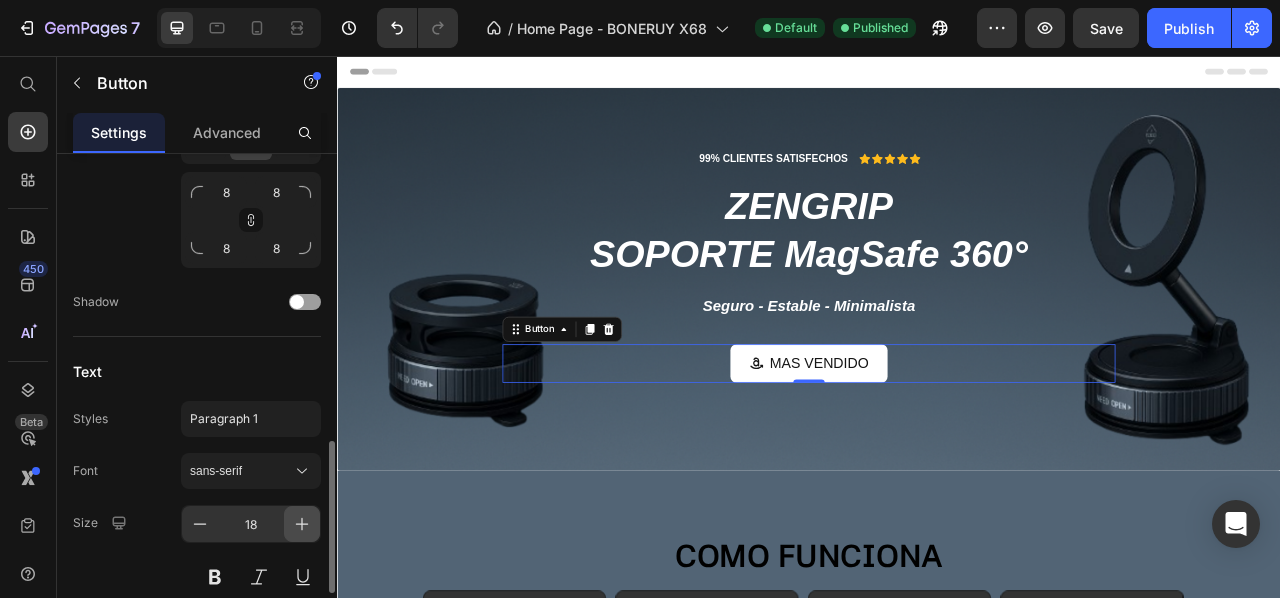 click at bounding box center (302, 524) 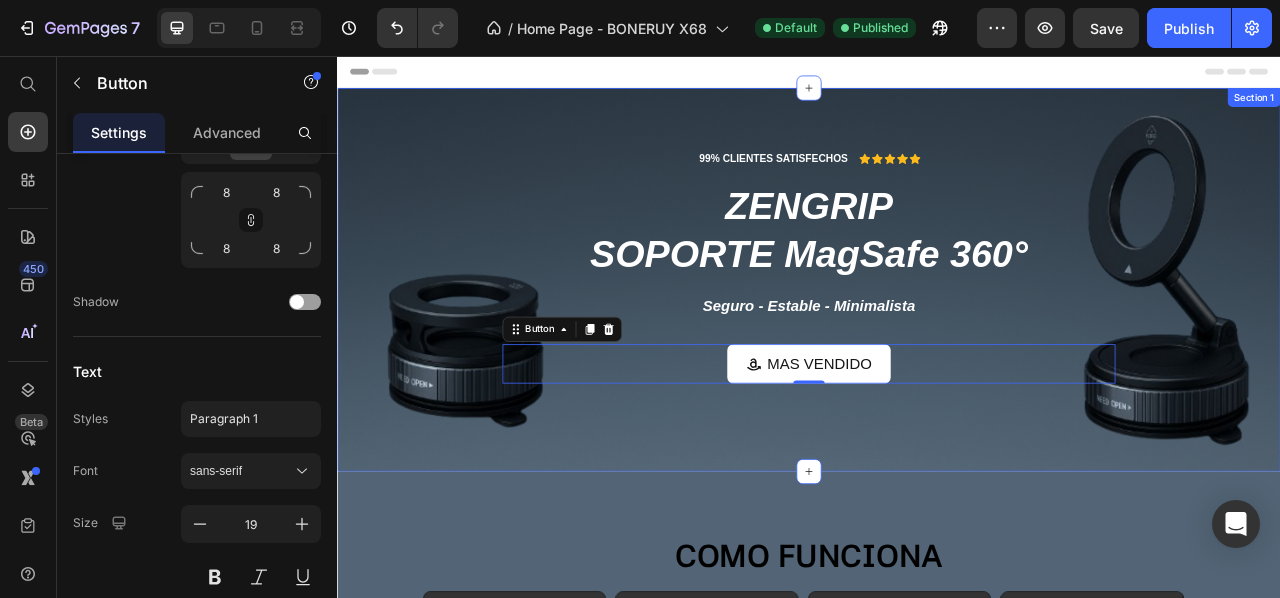 scroll, scrollTop: 0, scrollLeft: 0, axis: both 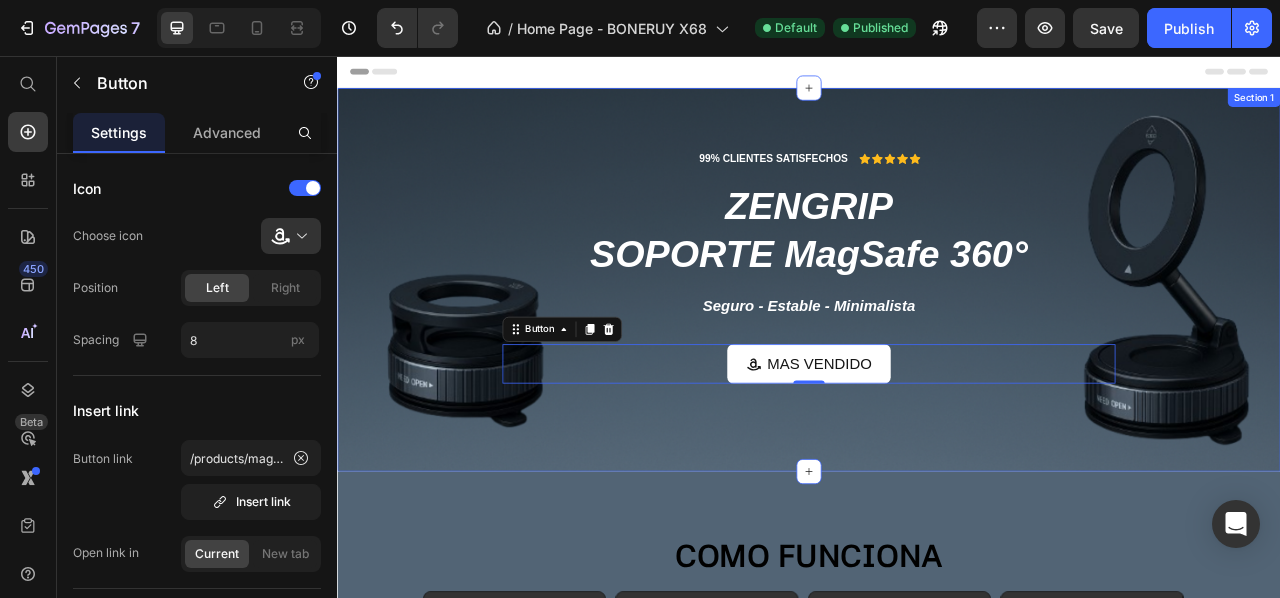 click on "99% CLIENTES SATISFECHOS Text Block Icon Icon Icon Icon Icon Icon List Row ZENGRIP  SOPORTE MagSafe 360° Heading Seguro - Estable - Minimalista Text block
MAS VENDIDO Button   0 Row" at bounding box center [937, 341] 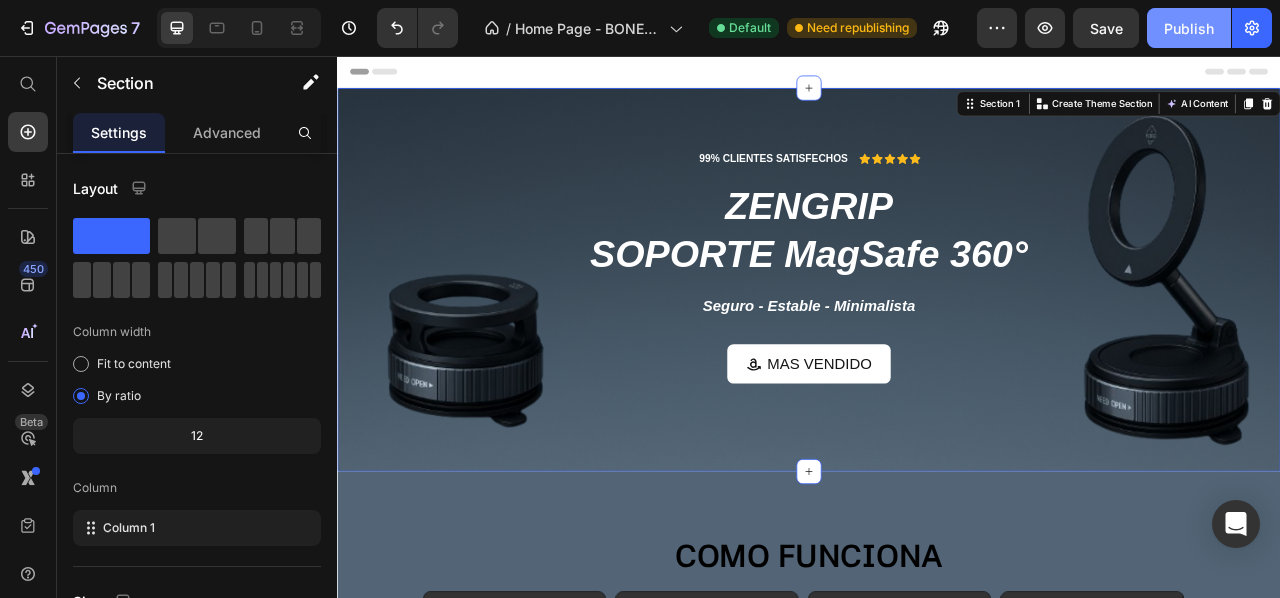 click on "Publish" at bounding box center (1189, 28) 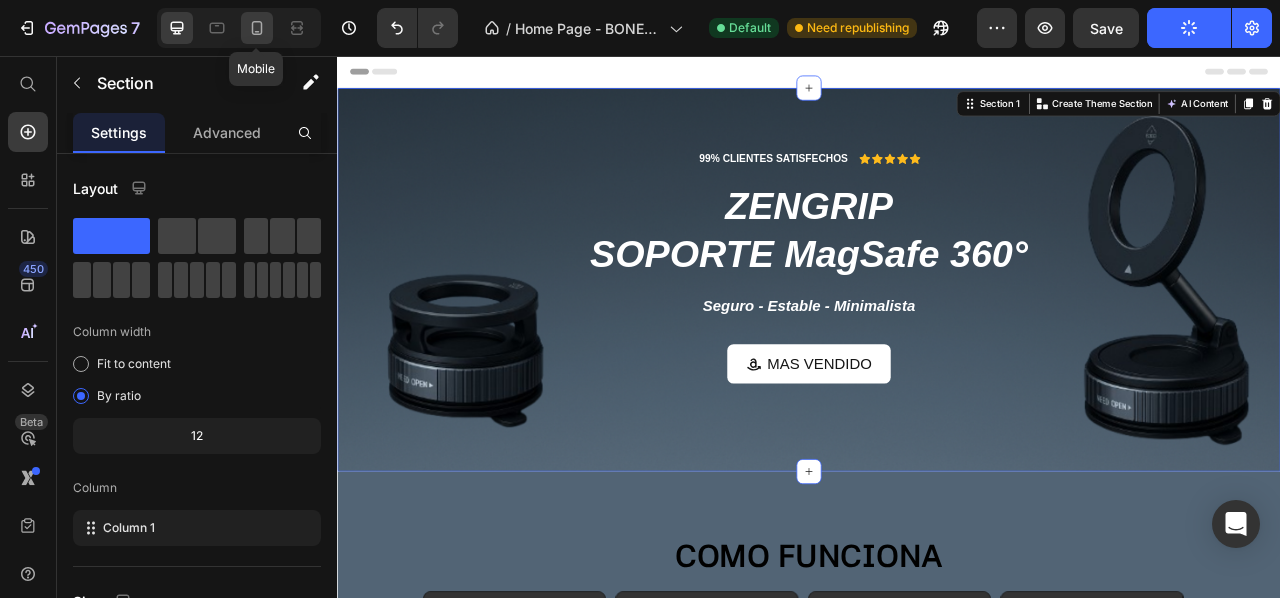 click 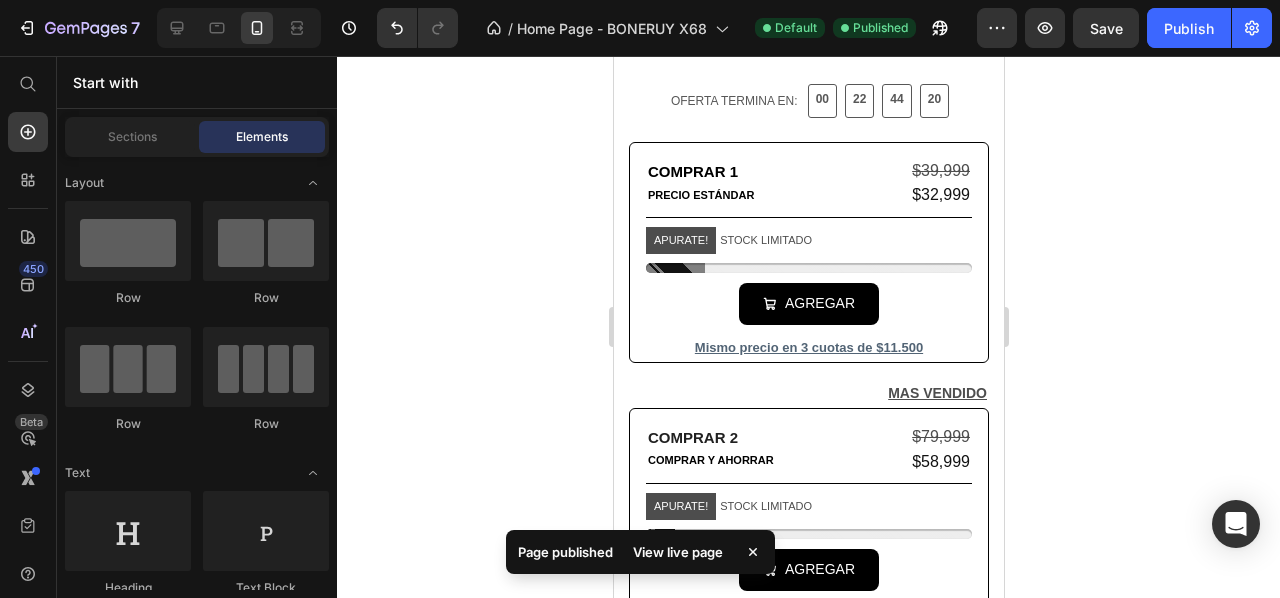 scroll, scrollTop: 764, scrollLeft: 0, axis: vertical 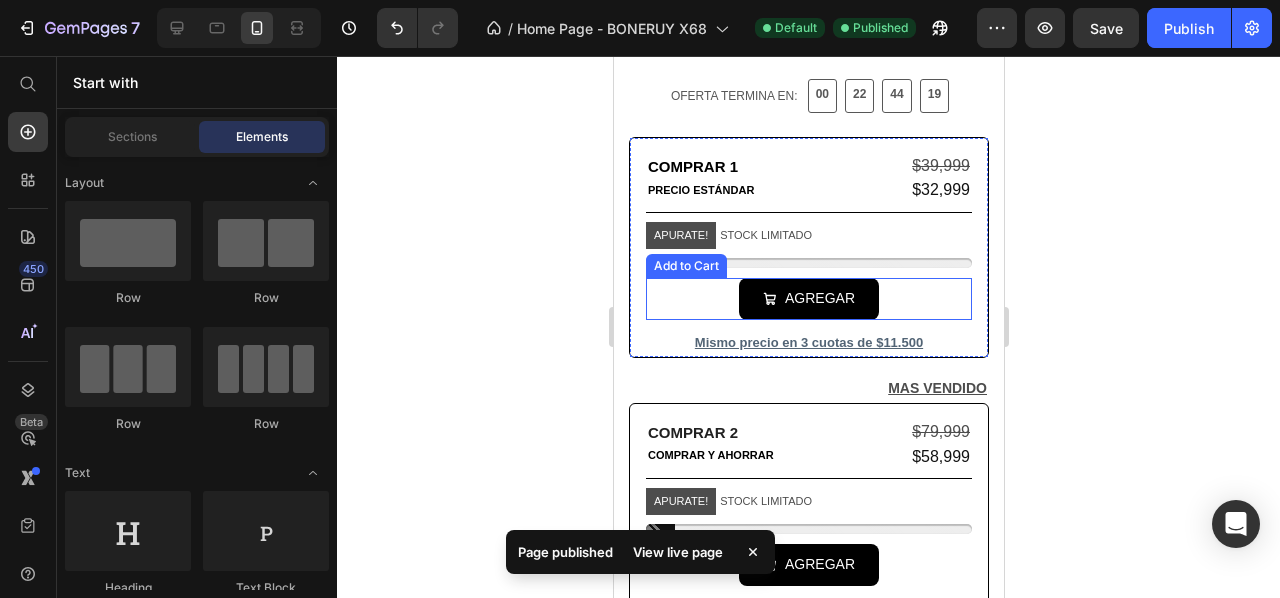 click on "AGREGAR Add to Cart" at bounding box center [808, 298] 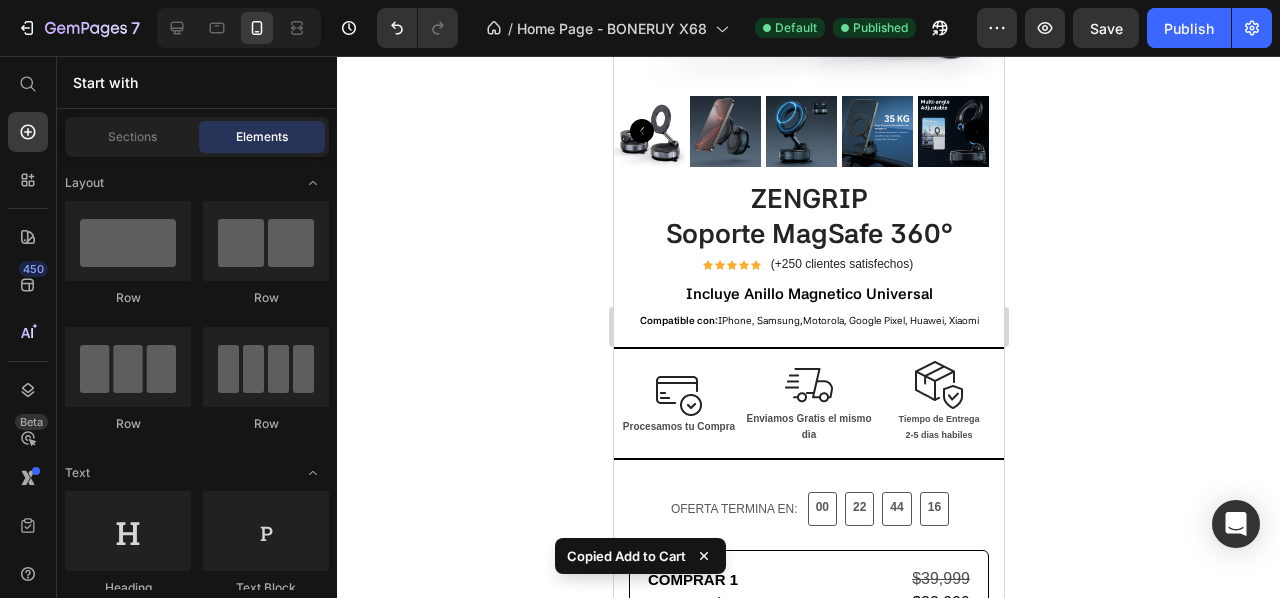 scroll, scrollTop: 394, scrollLeft: 0, axis: vertical 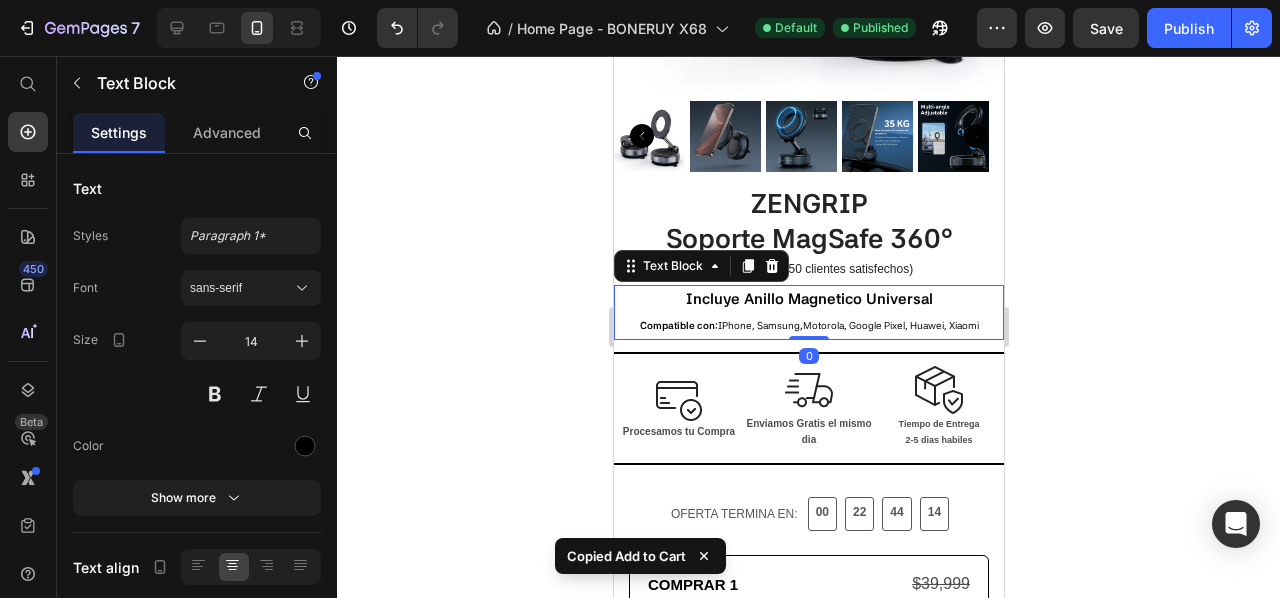 click on "Incluye Anillo Magnetico Universal Compatible con:  IPhone, Samsung ,  Motorola, Google Pixel, Huawei, Xiaomi" at bounding box center (808, 312) 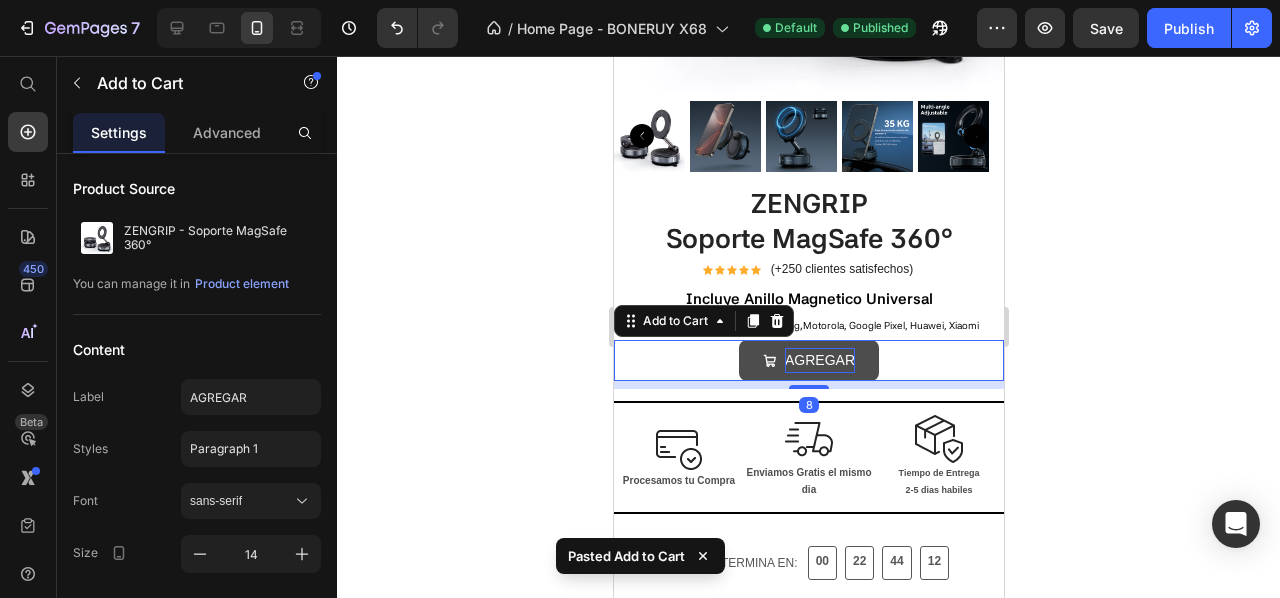 click on "AGREGAR" at bounding box center (819, 360) 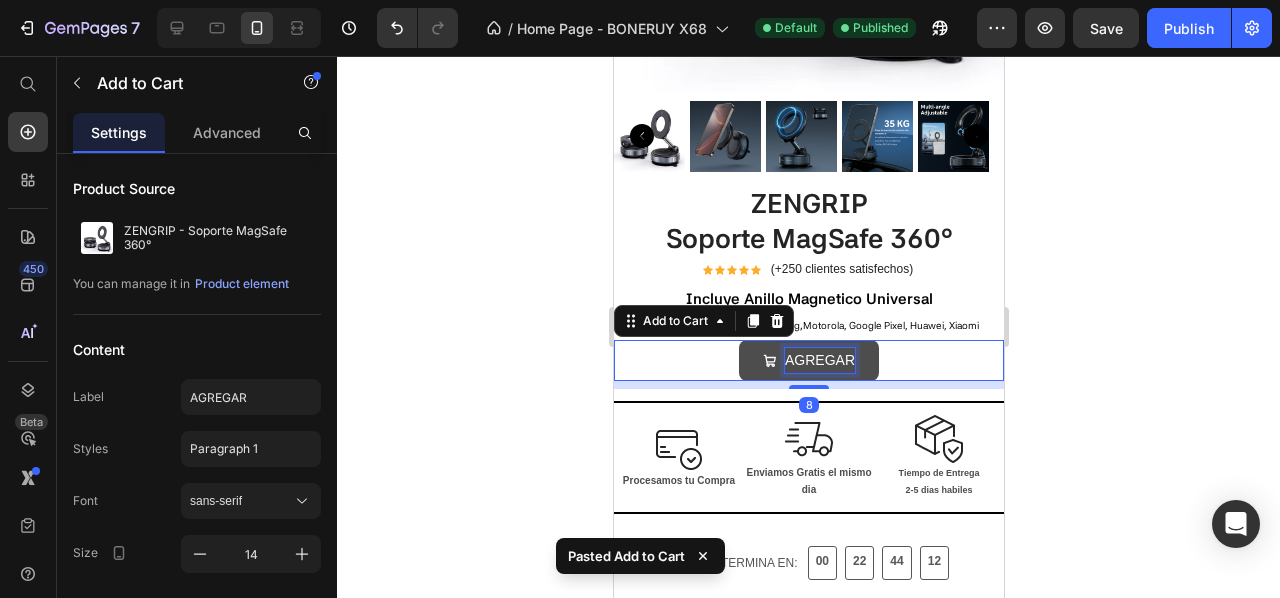 click on "AGREGAR" at bounding box center [819, 360] 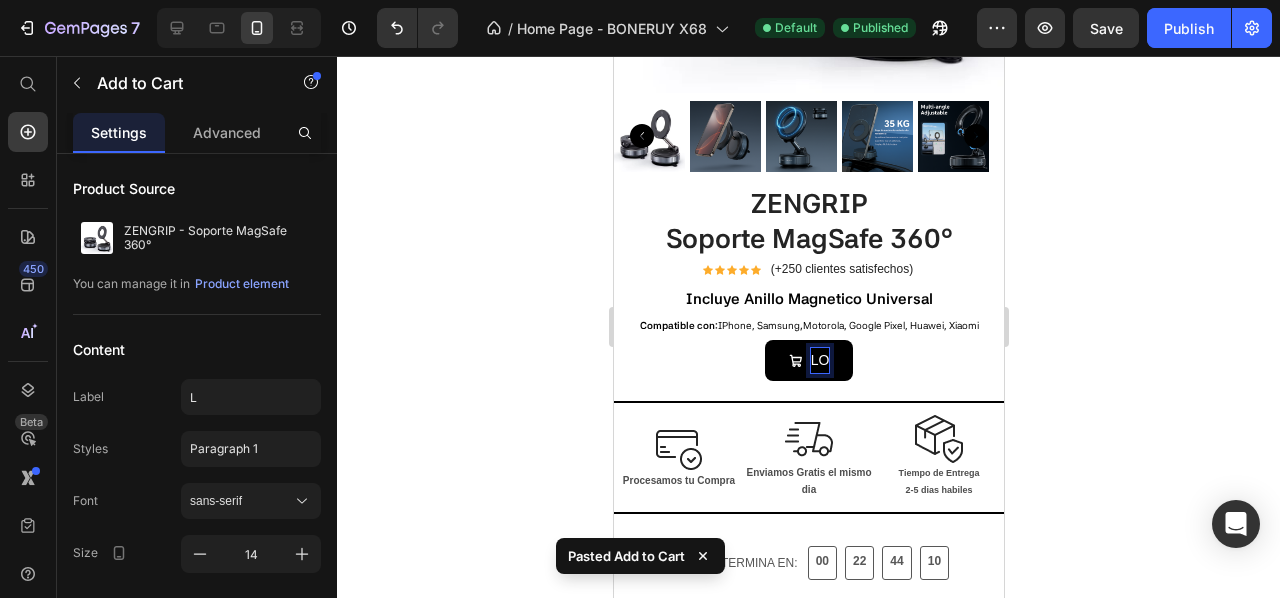 click on "LO" at bounding box center [808, 360] 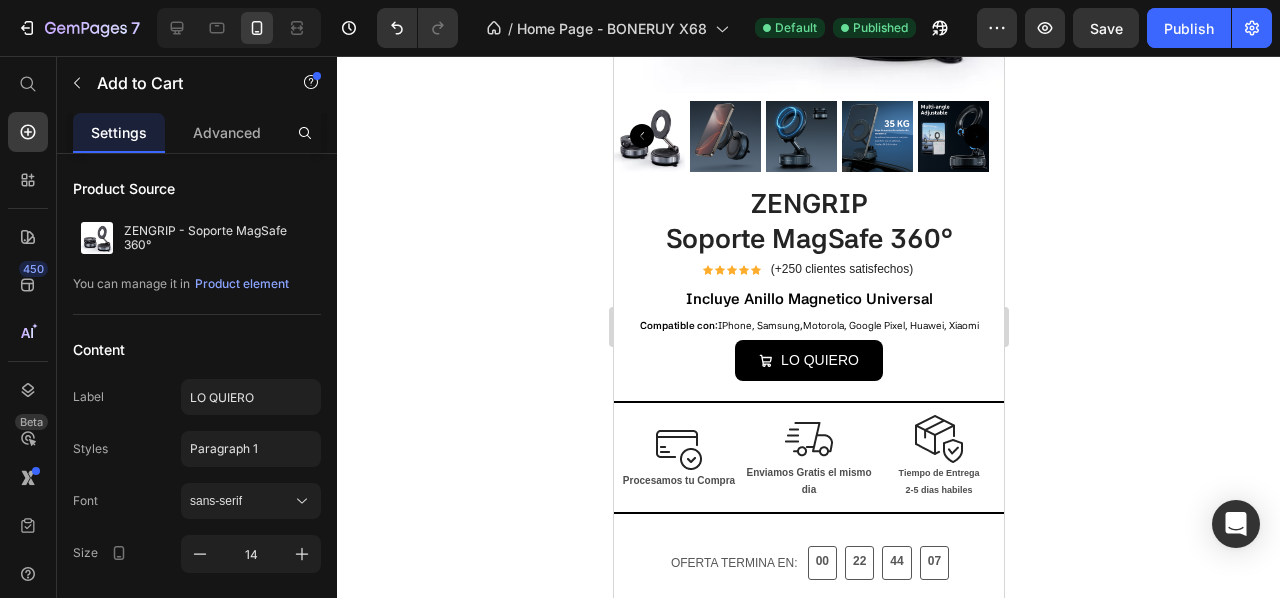 click 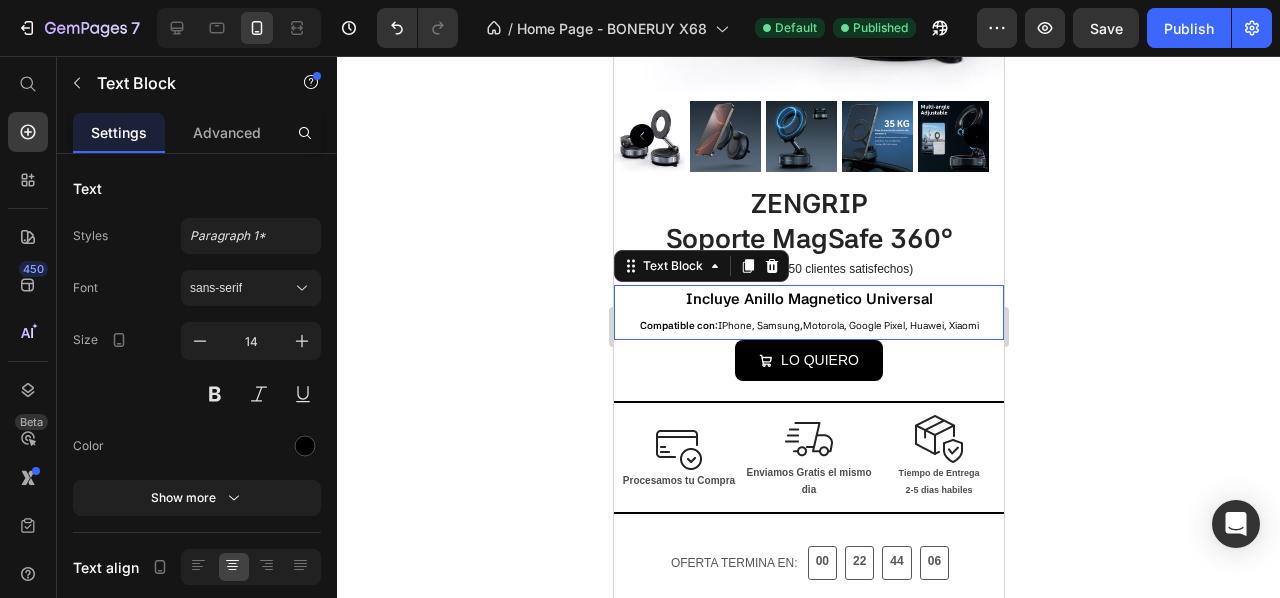 click on "Incluye Anillo Magnetico Universal Compatible con:  IPhone, Samsung ,  Motorola, Google Pixel, Huawei, Xiaomi" at bounding box center (808, 312) 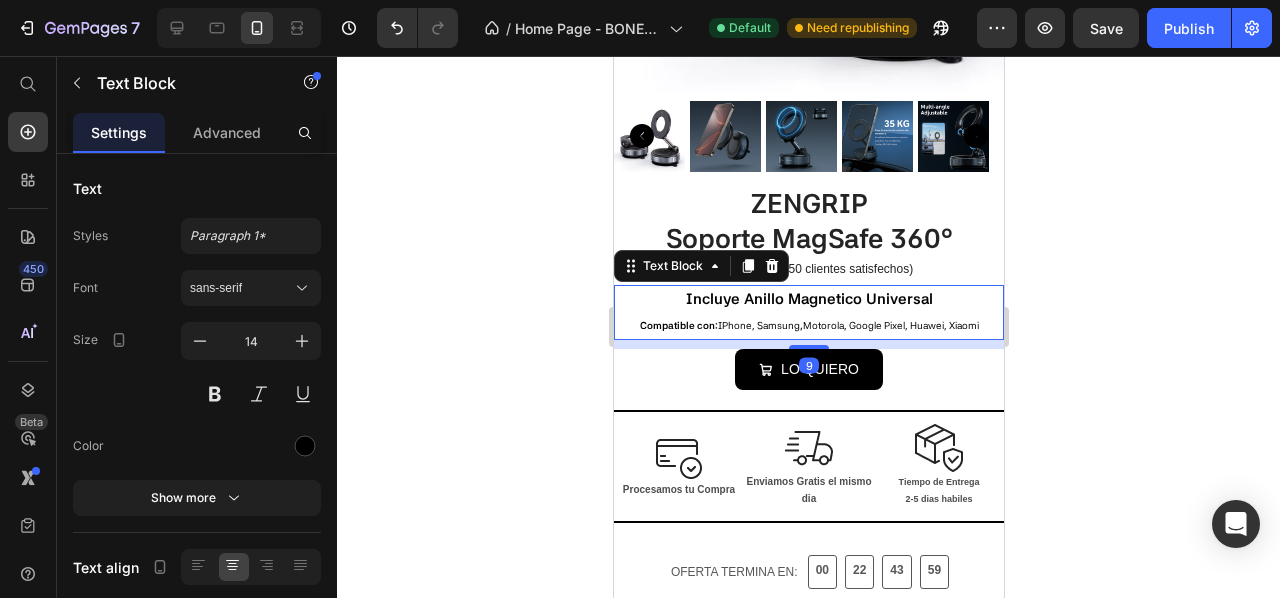 click on "9" at bounding box center (808, 340) 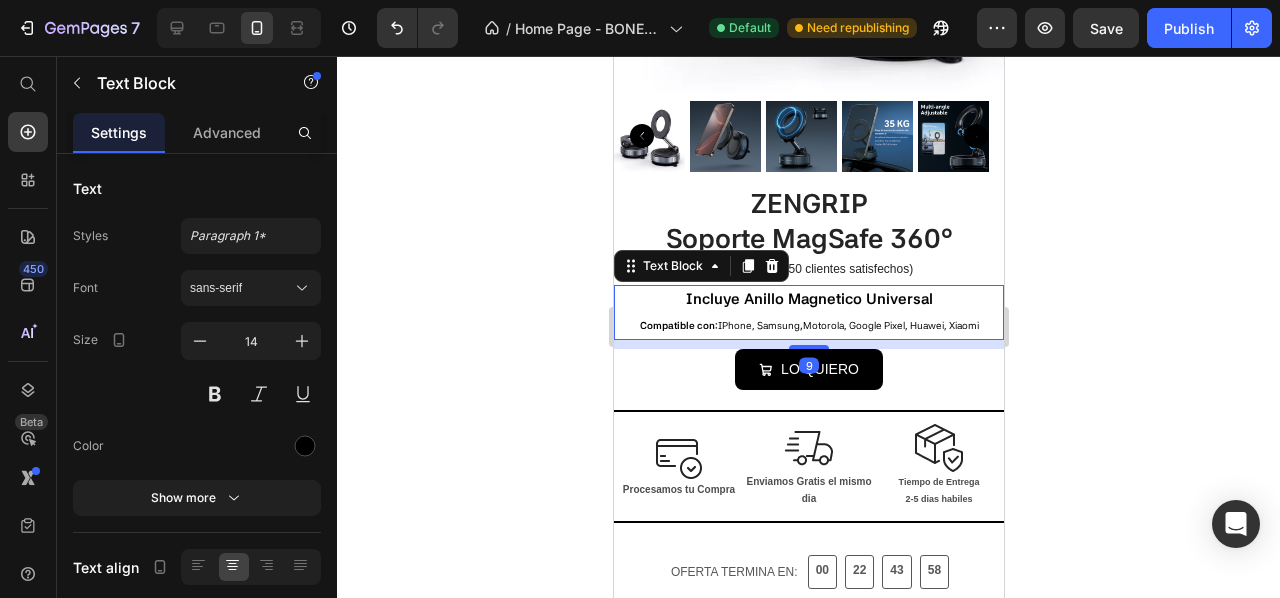 click on "9" at bounding box center [808, 344] 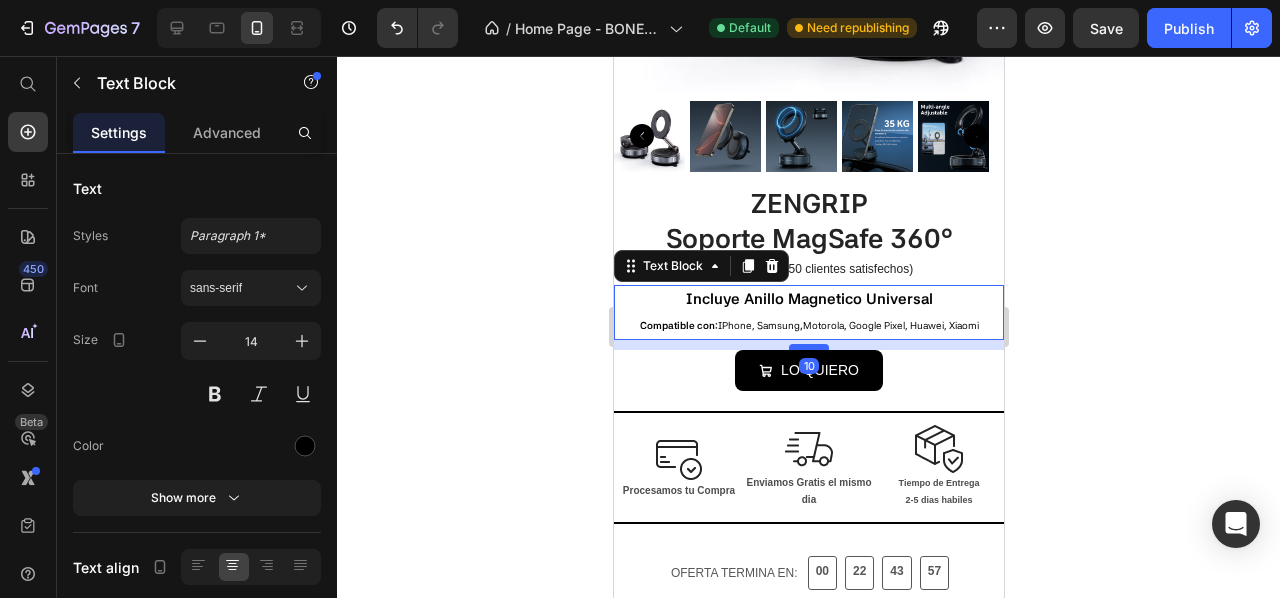 click at bounding box center [808, 347] 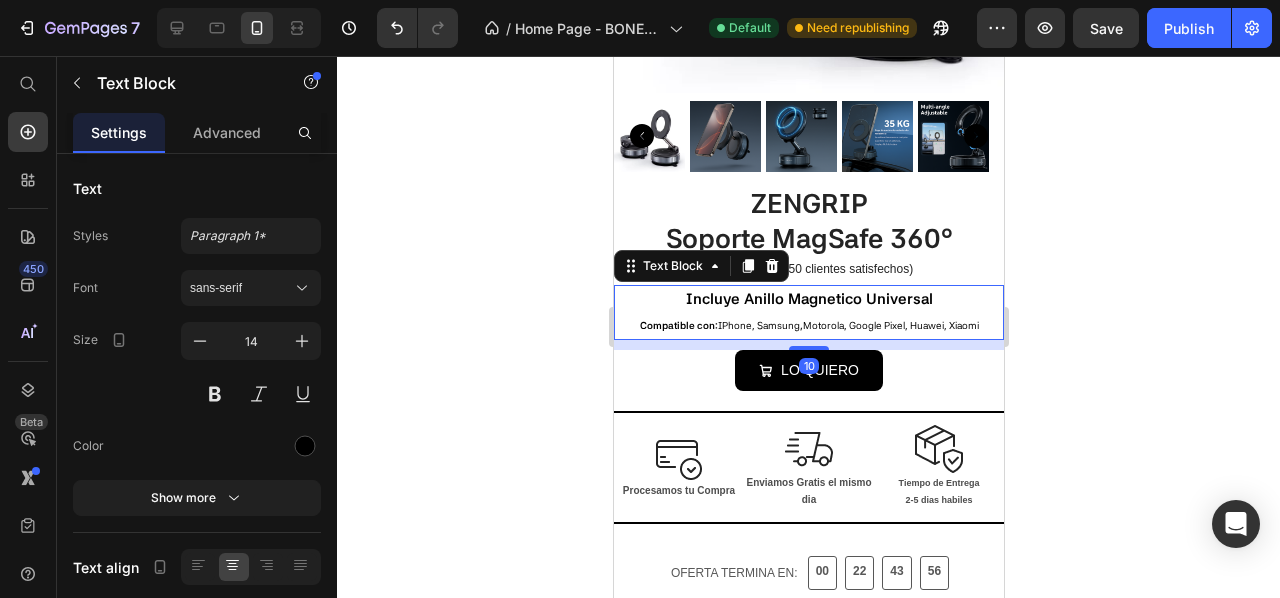 click 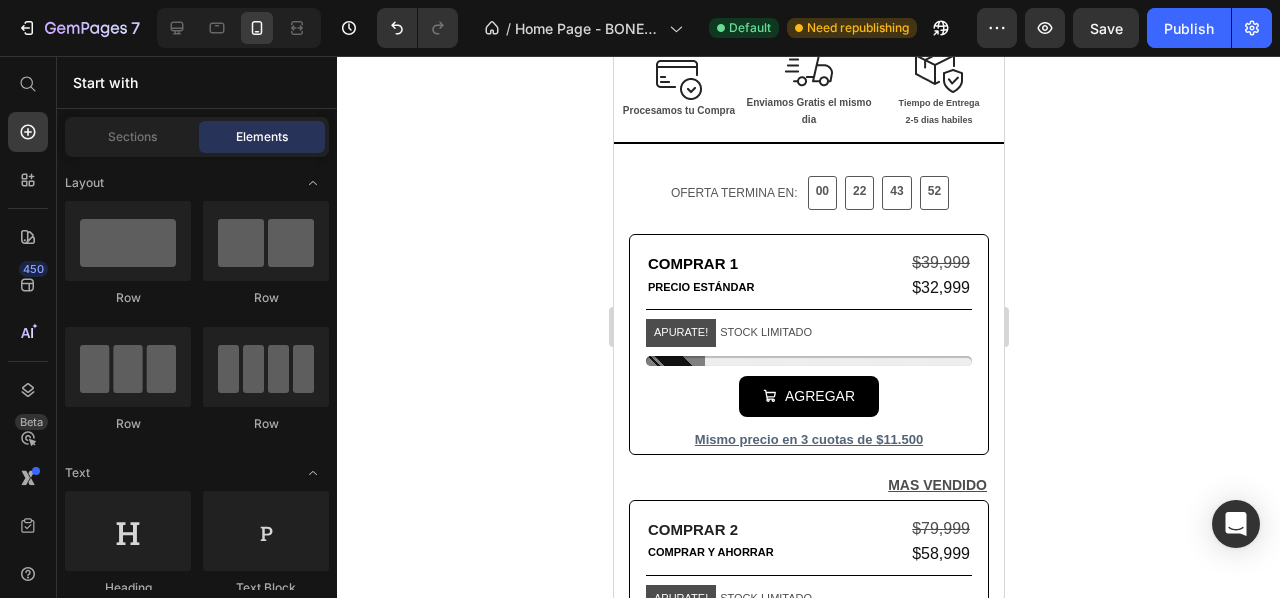scroll, scrollTop: 756, scrollLeft: 0, axis: vertical 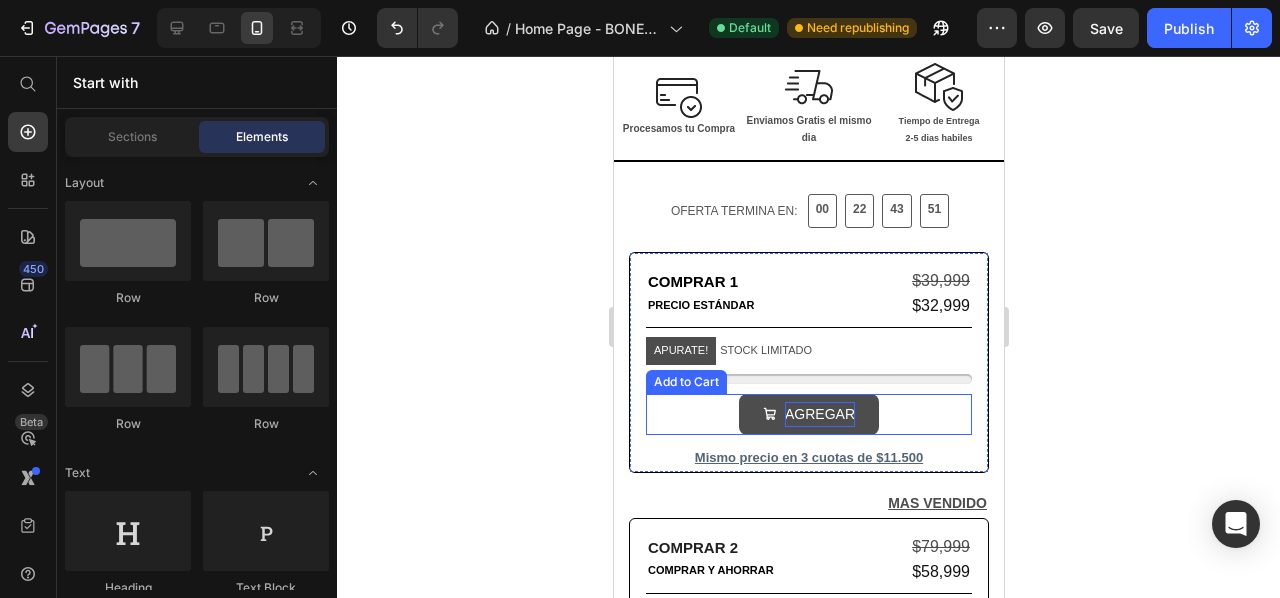 click on "AGREGAR" at bounding box center [819, 414] 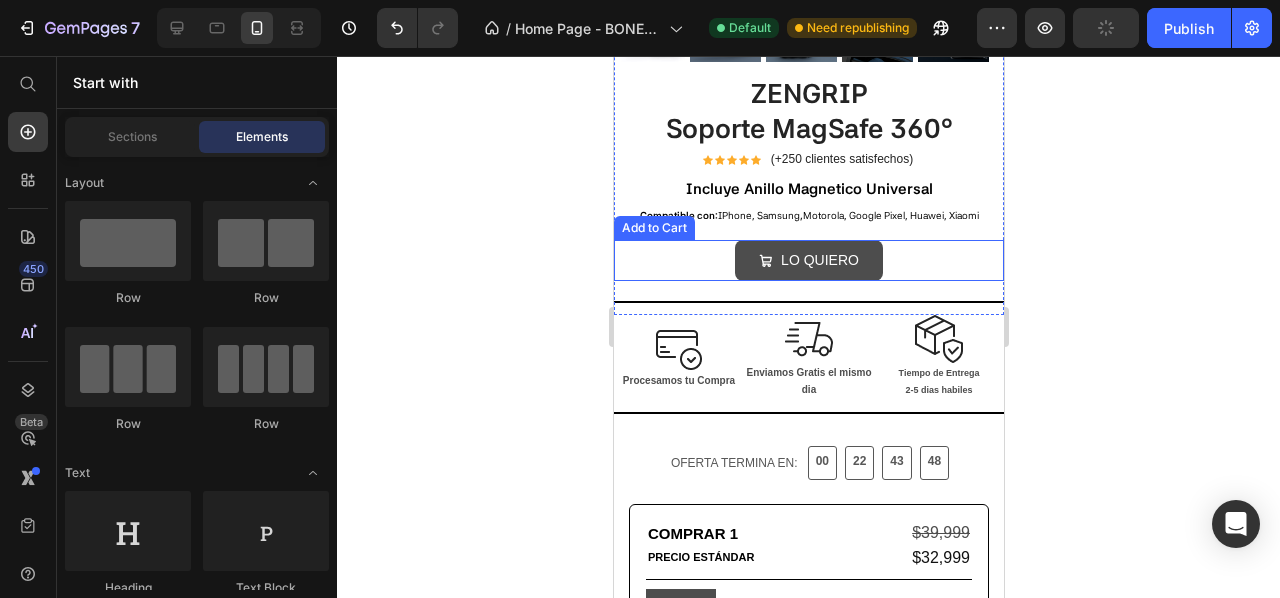 scroll, scrollTop: 498, scrollLeft: 0, axis: vertical 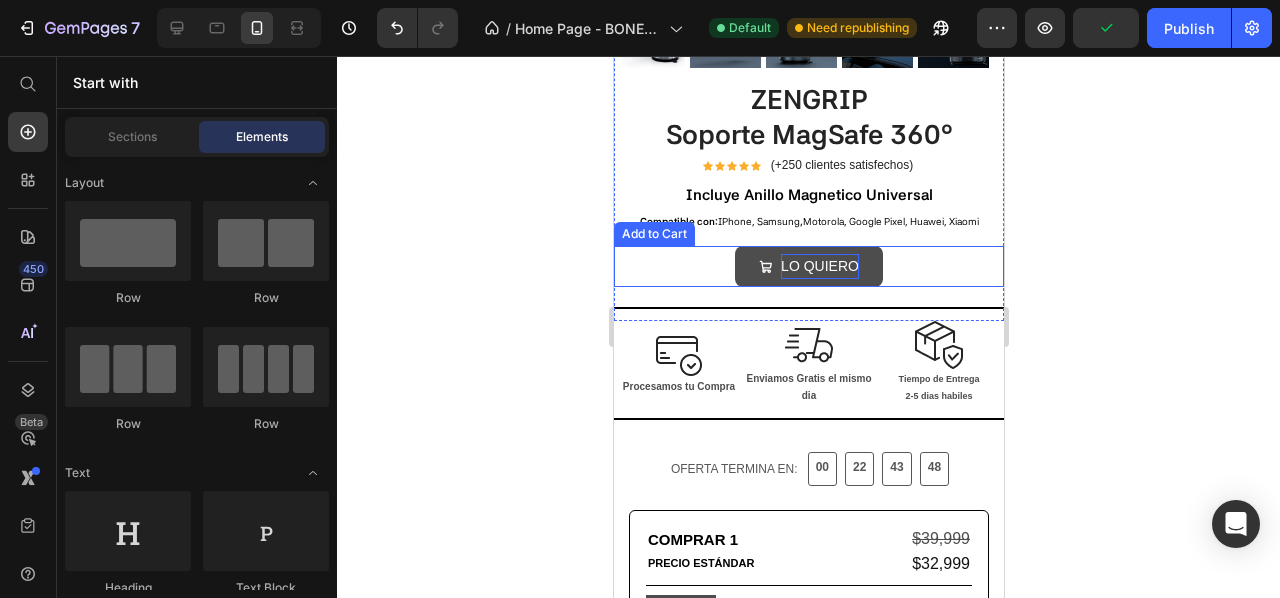 click on "LO QUIERO" at bounding box center (819, 266) 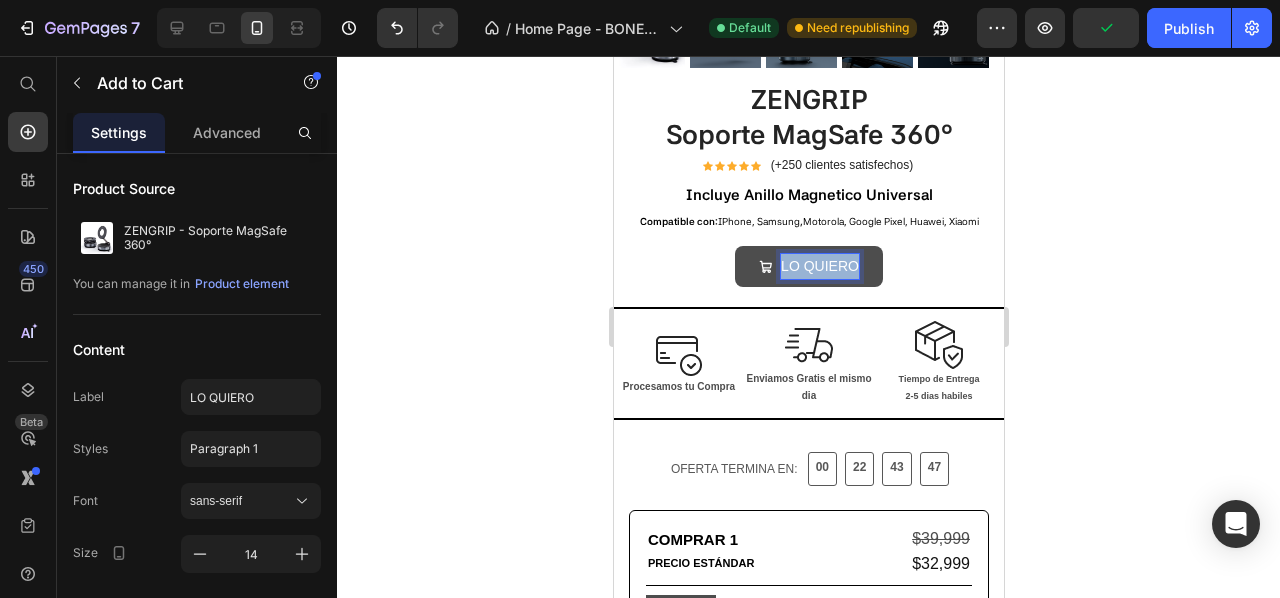 click on "LO QUIERO" at bounding box center [819, 266] 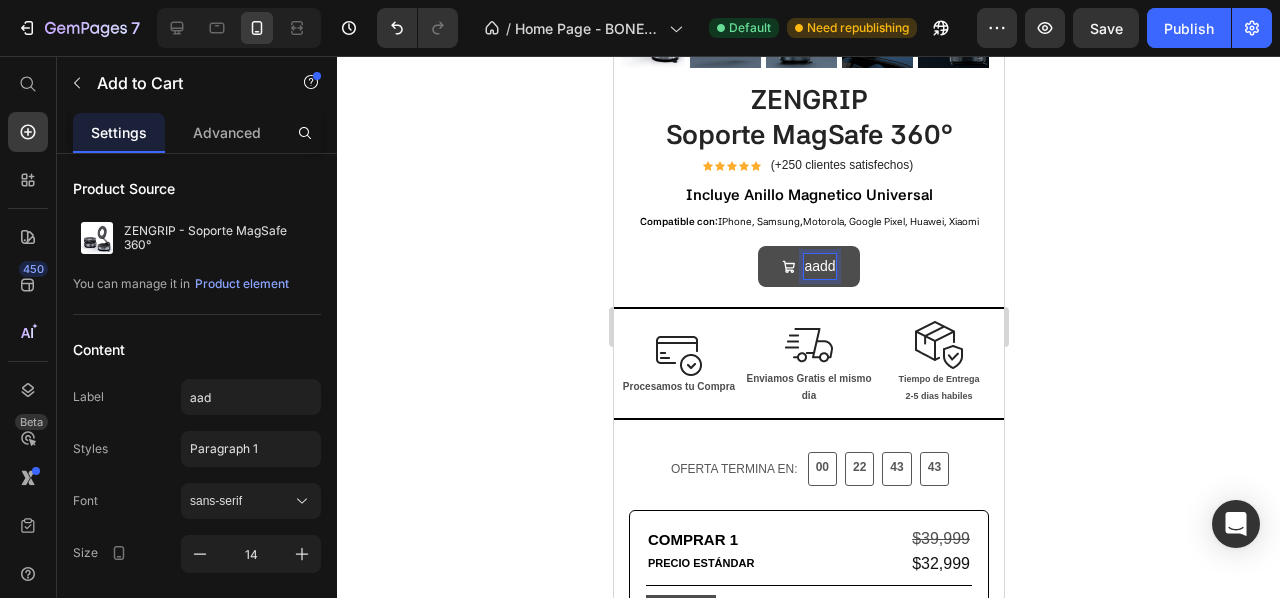 click on "aadd" at bounding box center [807, 266] 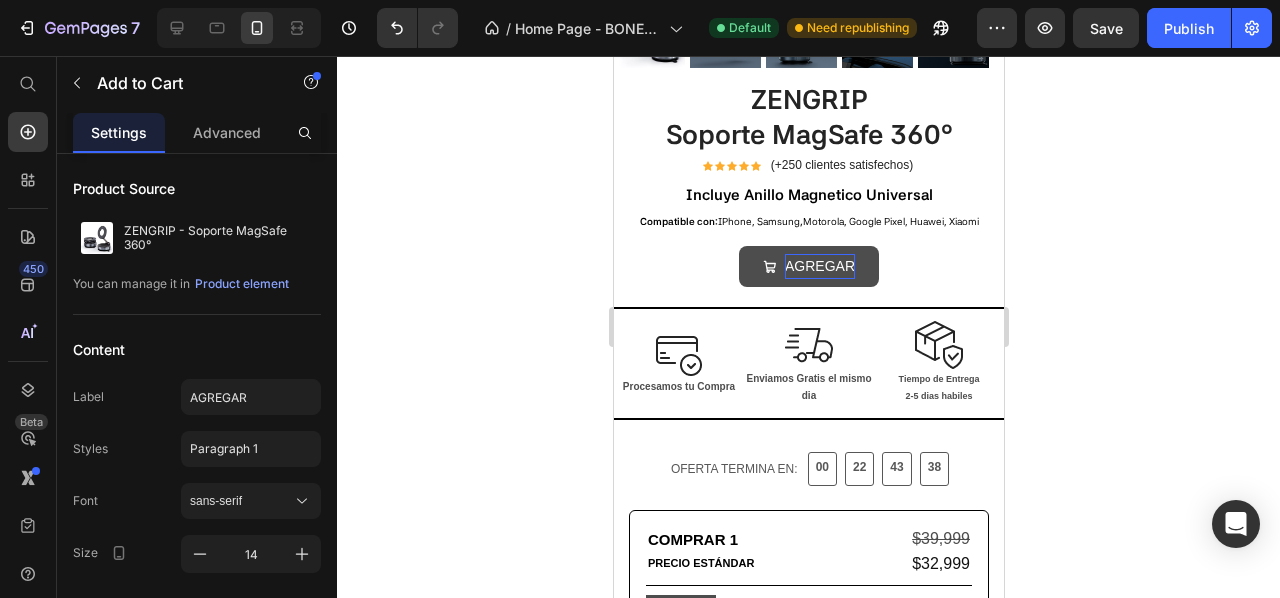 click 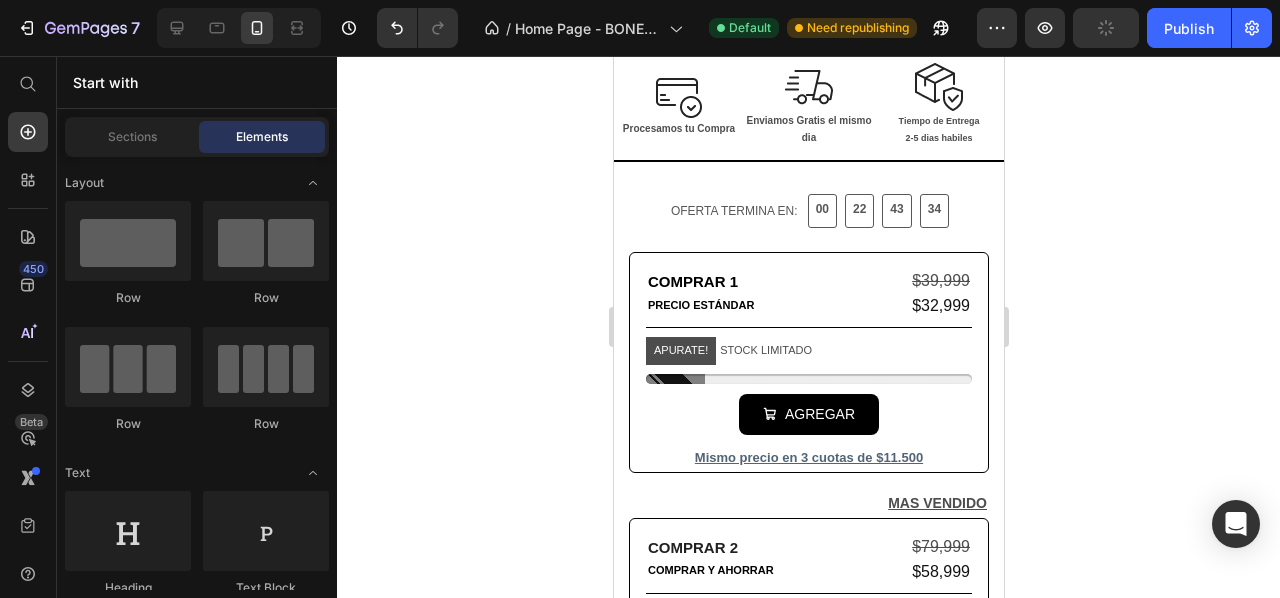 scroll, scrollTop: 831, scrollLeft: 0, axis: vertical 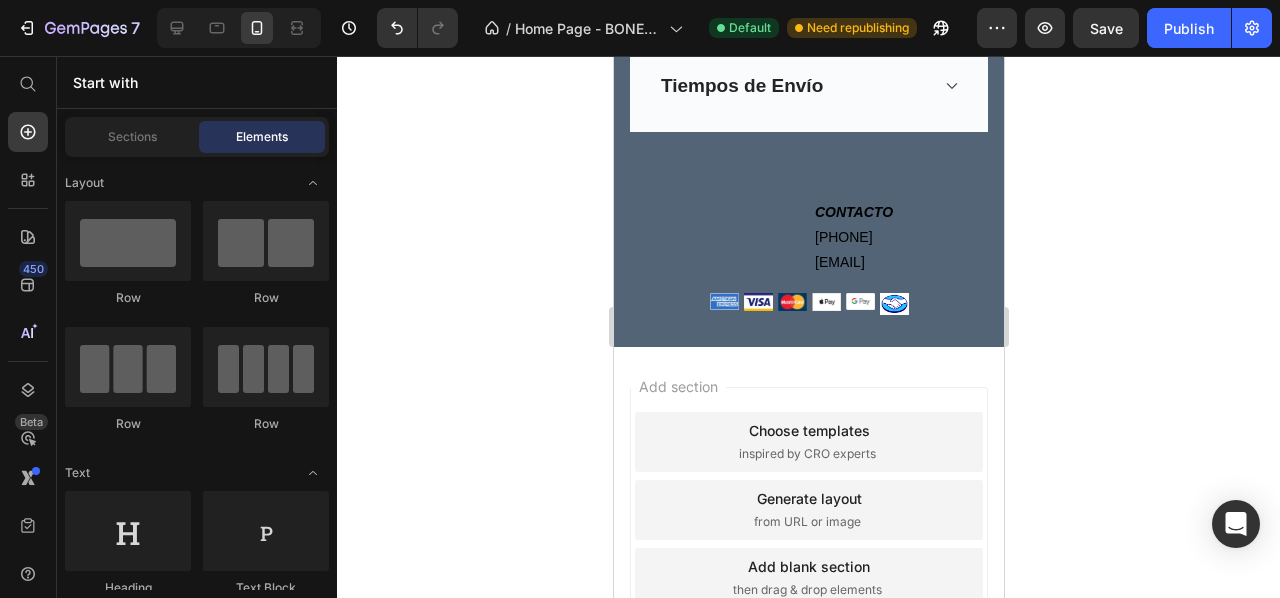 drag, startPoint x: 994, startPoint y: 215, endPoint x: 1778, endPoint y: 85, distance: 794.70496 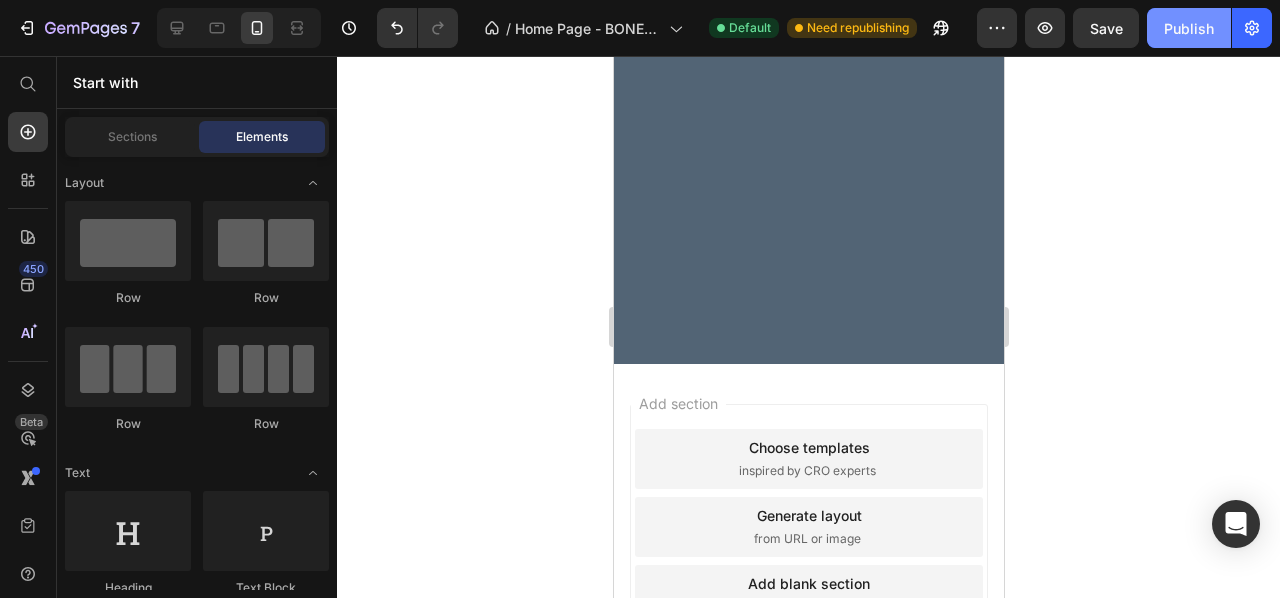 scroll, scrollTop: 0, scrollLeft: 0, axis: both 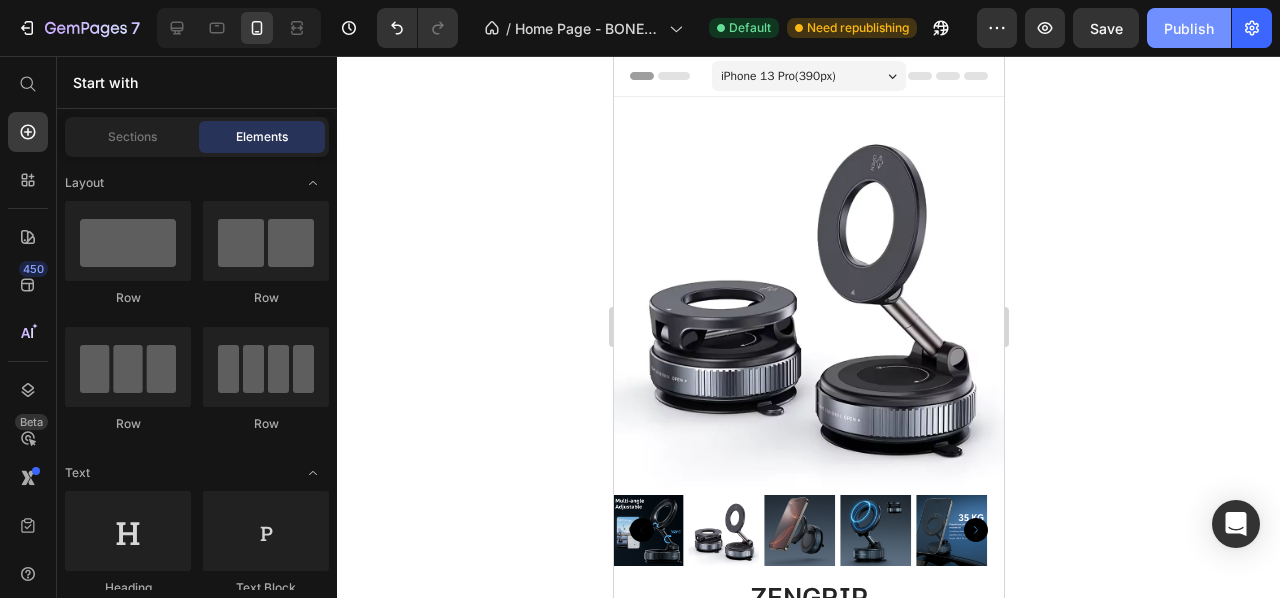 drag, startPoint x: 1180, startPoint y: 27, endPoint x: 1158, endPoint y: 26, distance: 22.022715 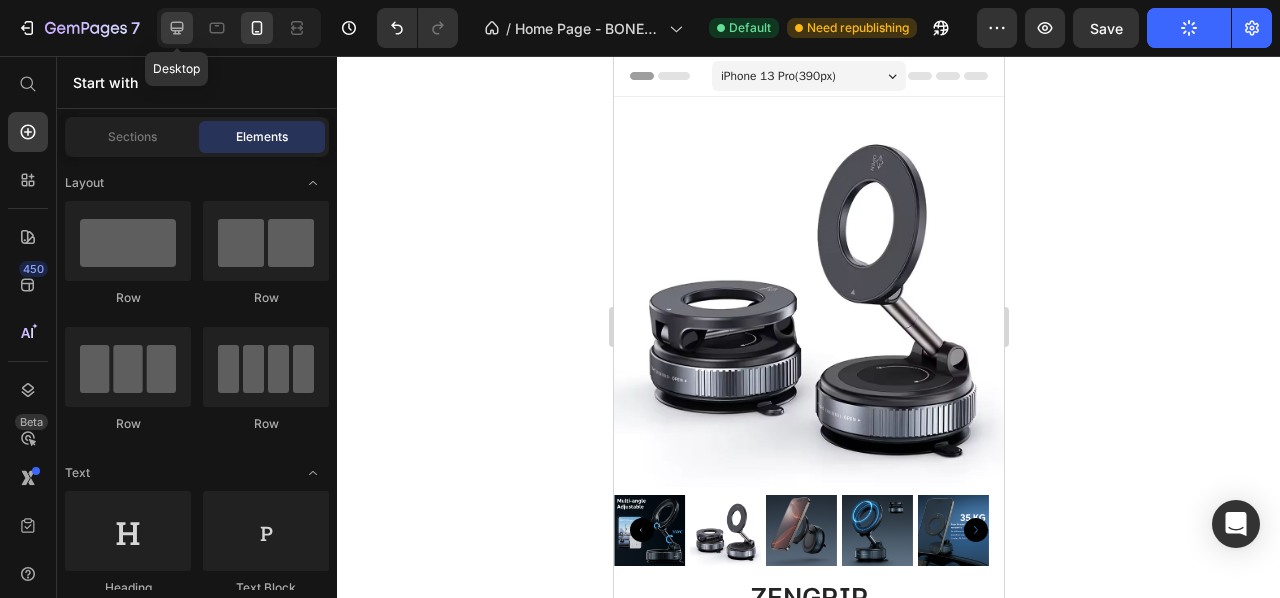 click 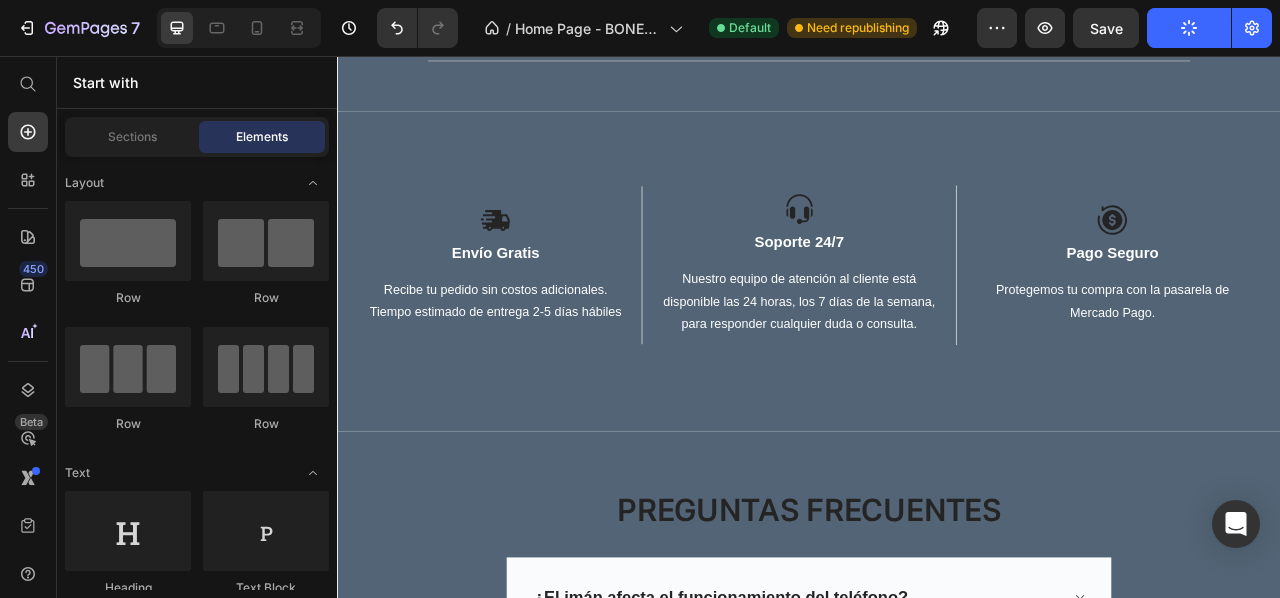 scroll, scrollTop: 4181, scrollLeft: 0, axis: vertical 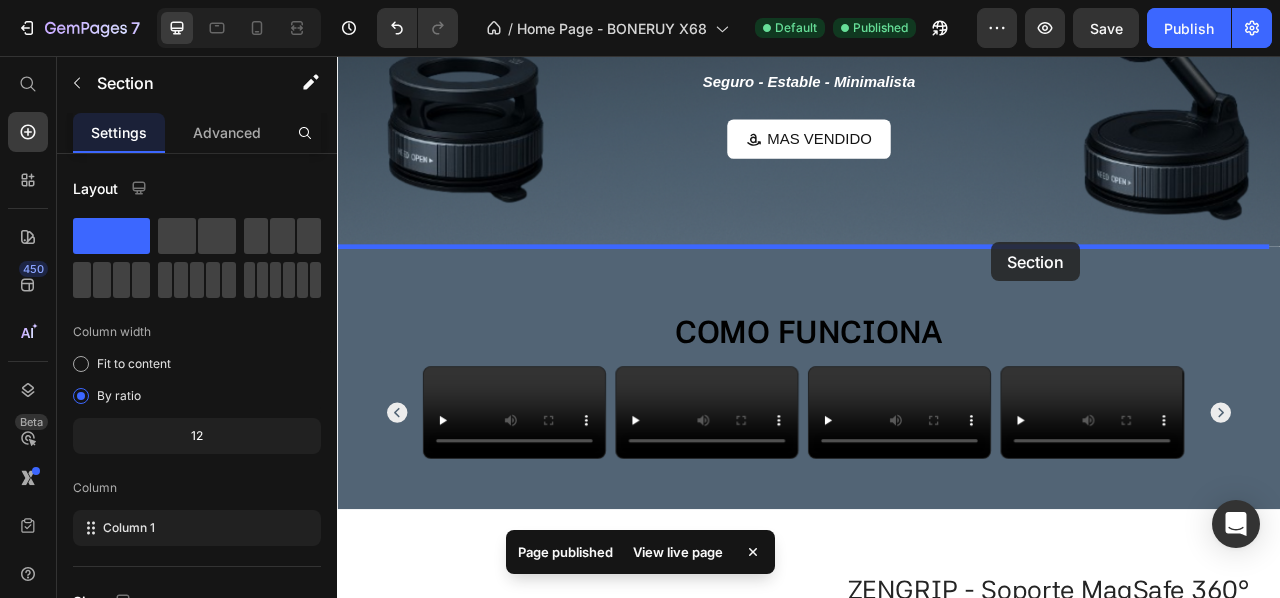 drag, startPoint x: 1209, startPoint y: 144, endPoint x: 1168, endPoint y: 293, distance: 154.53802 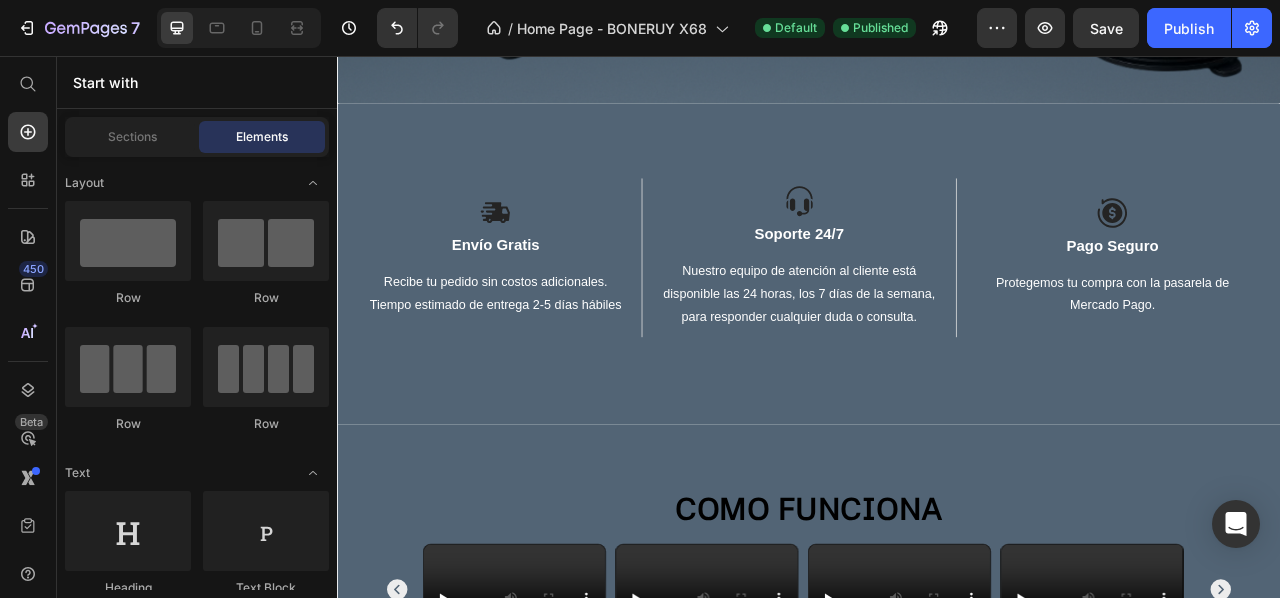 scroll, scrollTop: 460, scrollLeft: 0, axis: vertical 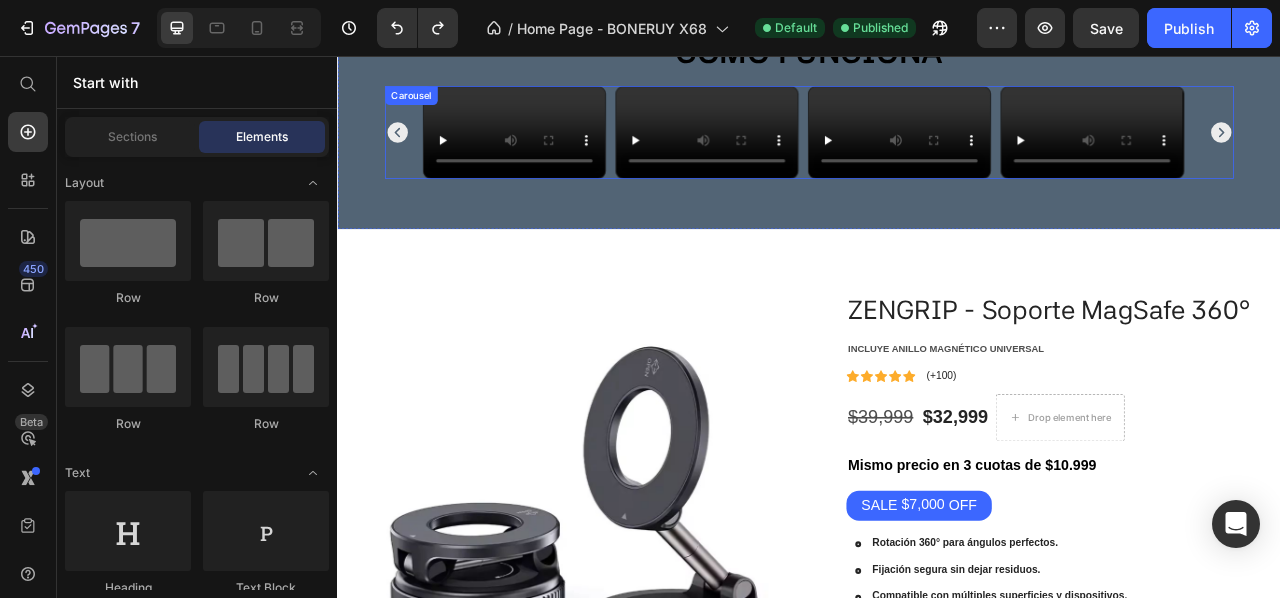 click 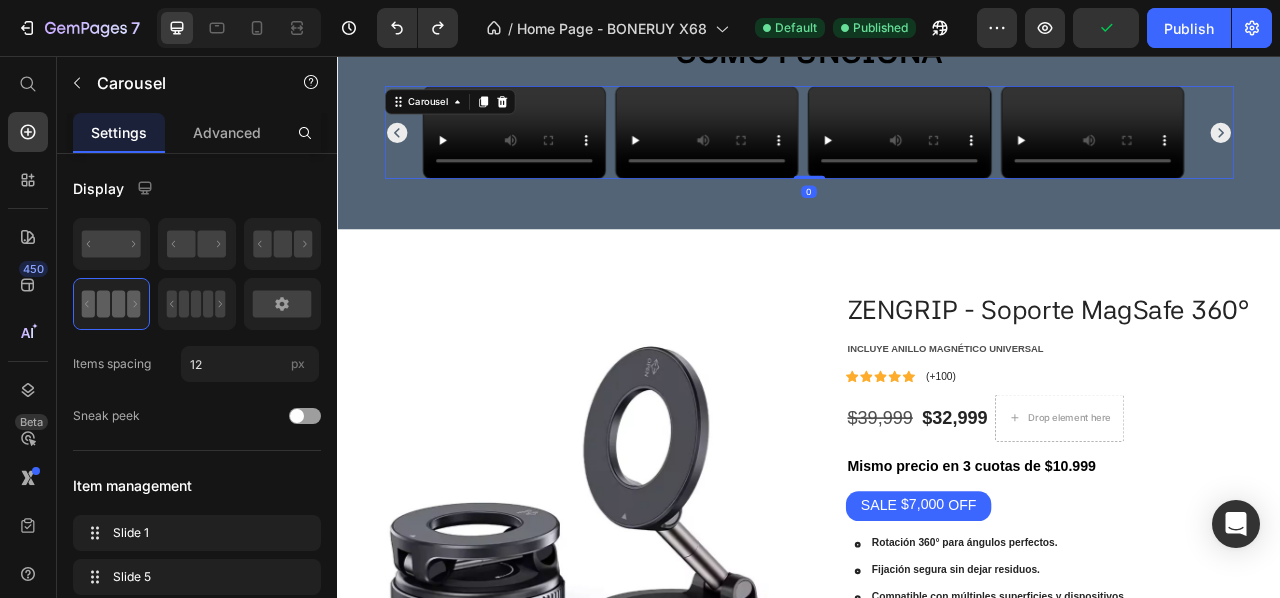click 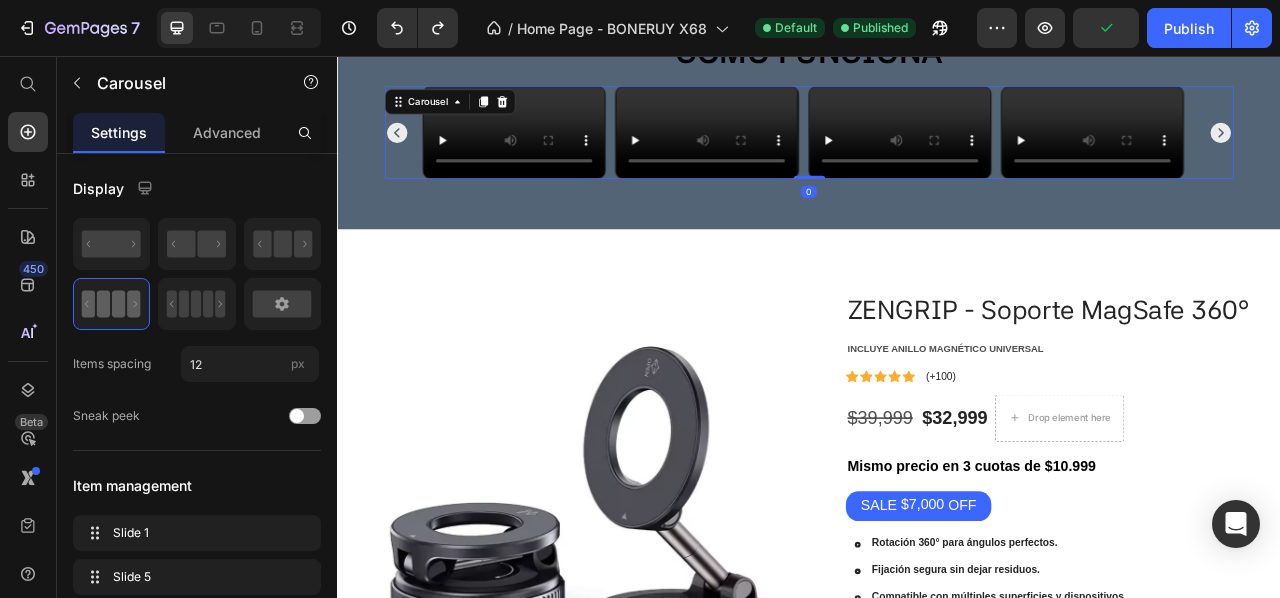 click 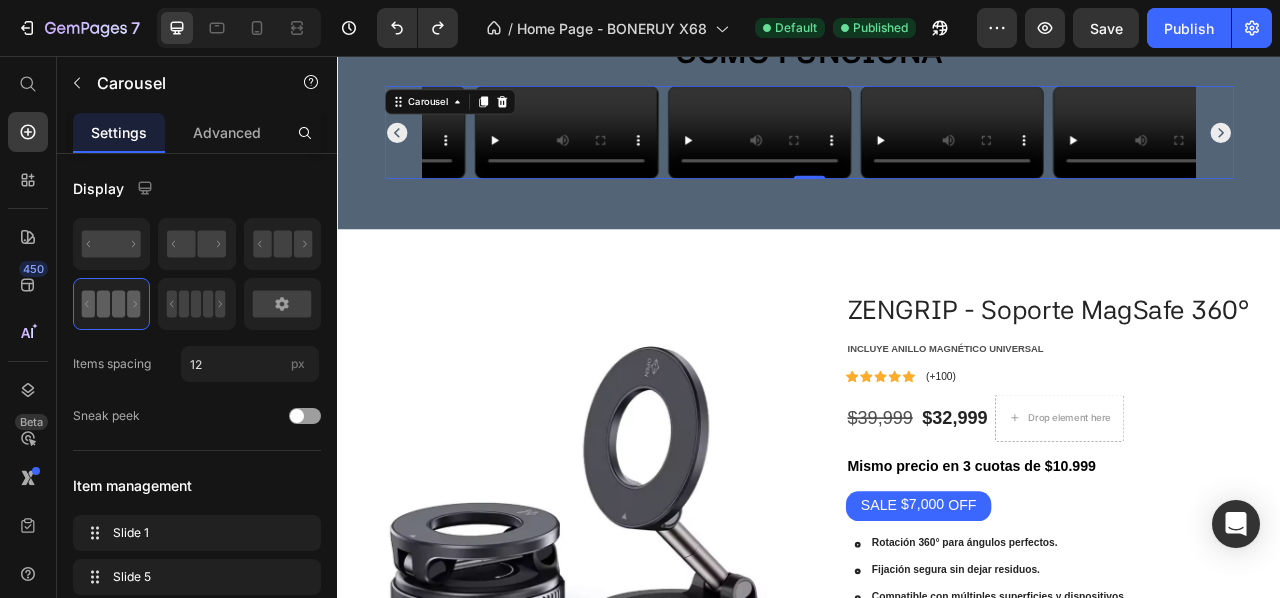 click 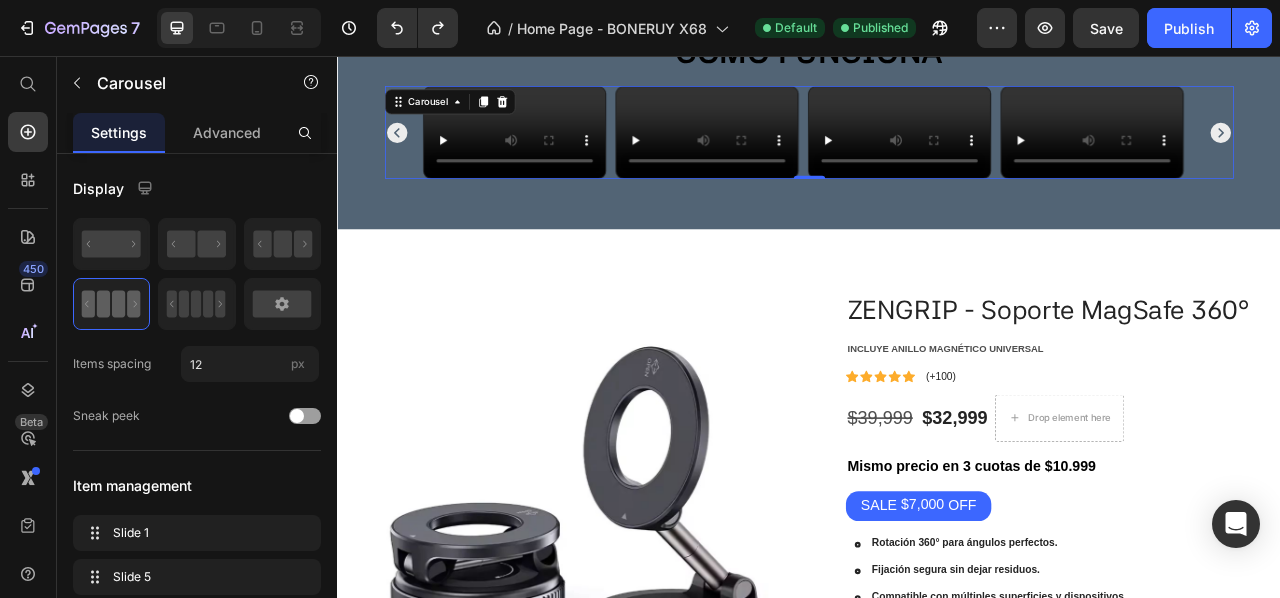 click 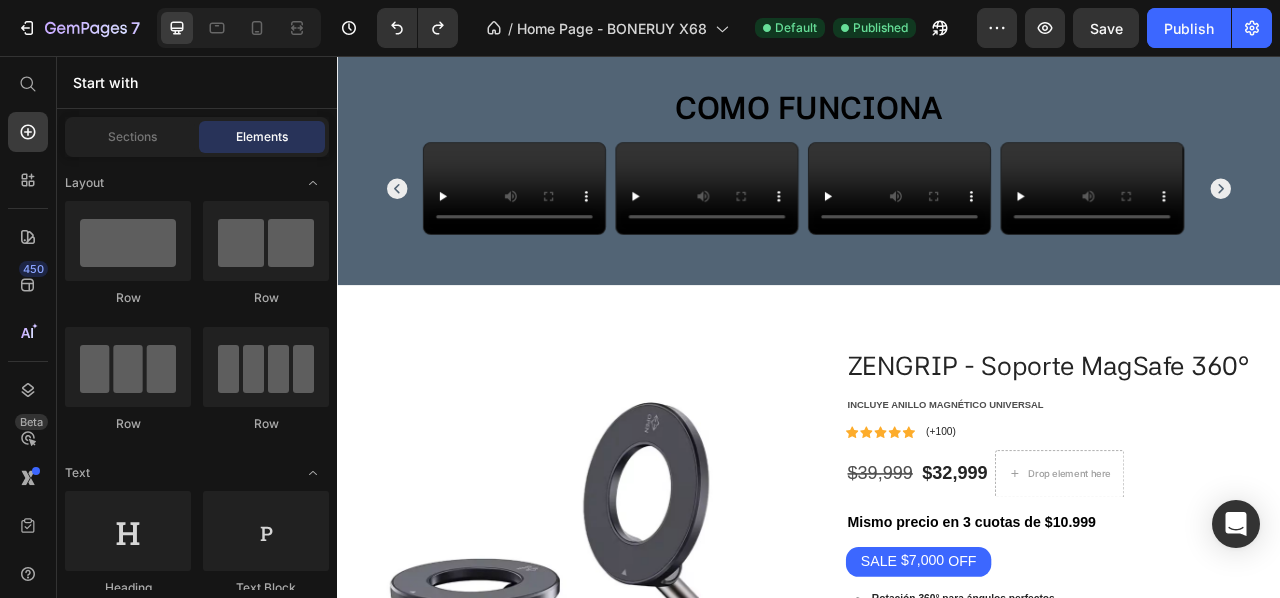 scroll, scrollTop: 512, scrollLeft: 0, axis: vertical 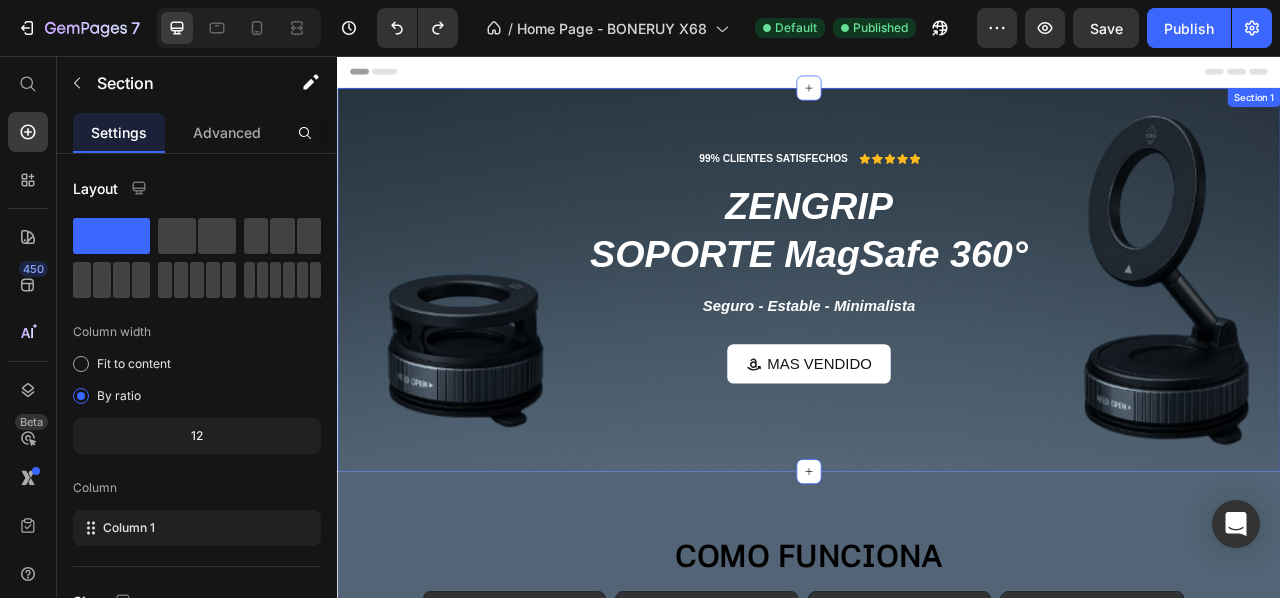click on "99% CLIENTES SATISFECHOS Text Block Icon Icon Icon Icon Icon Icon List Row ZENGRIP  SOPORTE MagSafe 360° Heading Seguro - Estable - Minimalista Text block
MAS VENDIDO Button Row Section 1" at bounding box center [937, 341] 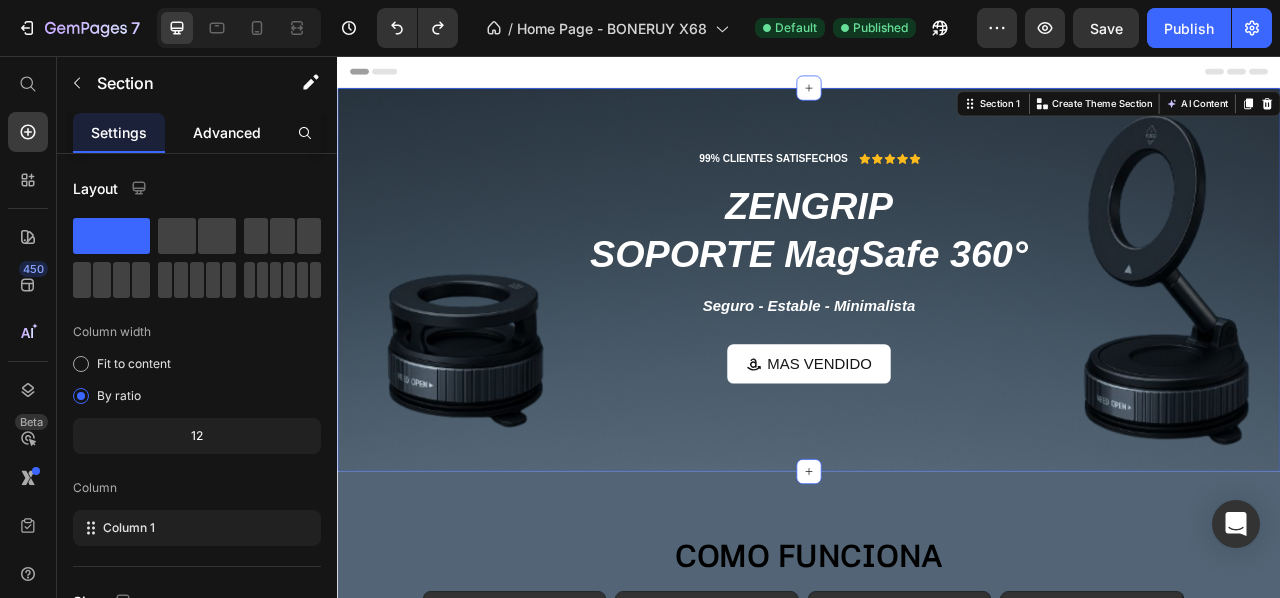 click on "Advanced" at bounding box center [227, 132] 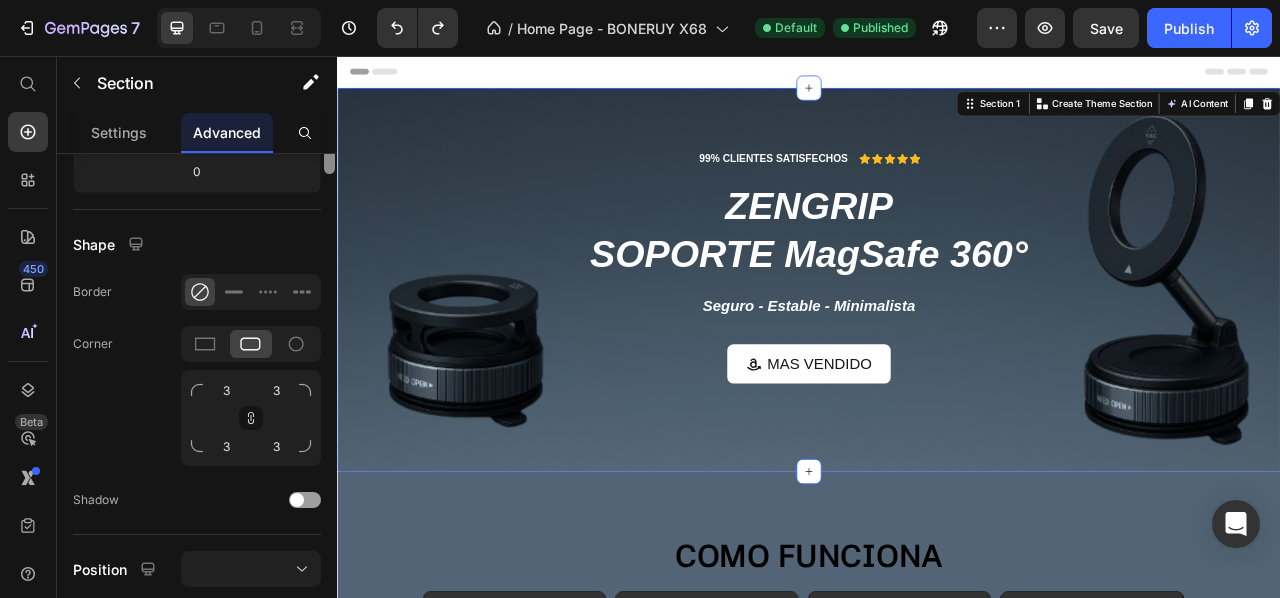 scroll, scrollTop: 0, scrollLeft: 0, axis: both 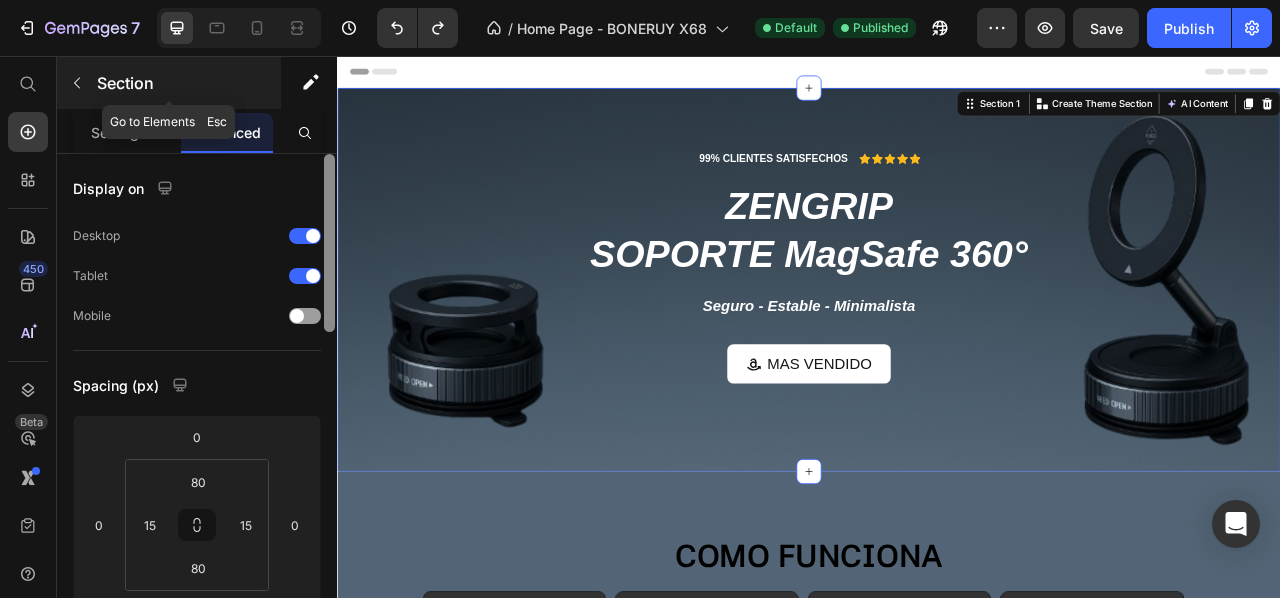 drag, startPoint x: 331, startPoint y: 168, endPoint x: 236, endPoint y: 89, distance: 123.55566 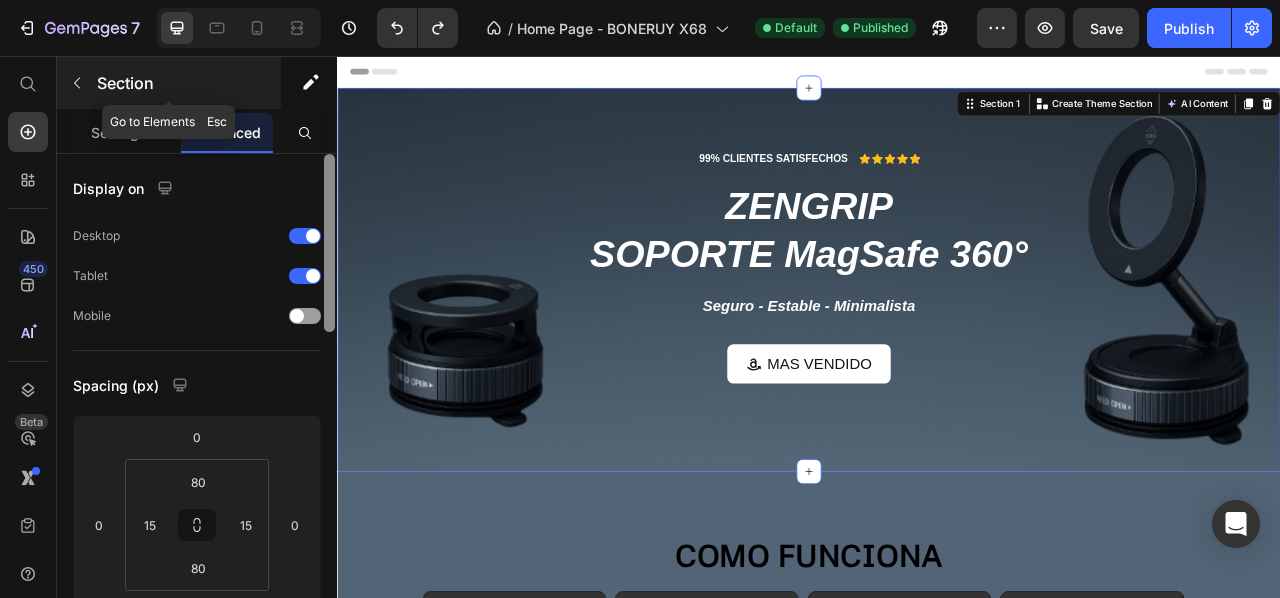click on "Section Go to Elements Esc Settings Advanced Display on Desktop Tablet Mobile Spacing (px) 0 0 0 0 80 15 80 15 Shape Border Corner 3 3 3 3 Shadow Position Opacity 100 % Animation Upgrade to Build plan  to unlock Animation & other premium features. Interaction Upgrade to Optimize plan  to unlock Interaction & other premium features. CSS class  Delete element" at bounding box center [197, 327] 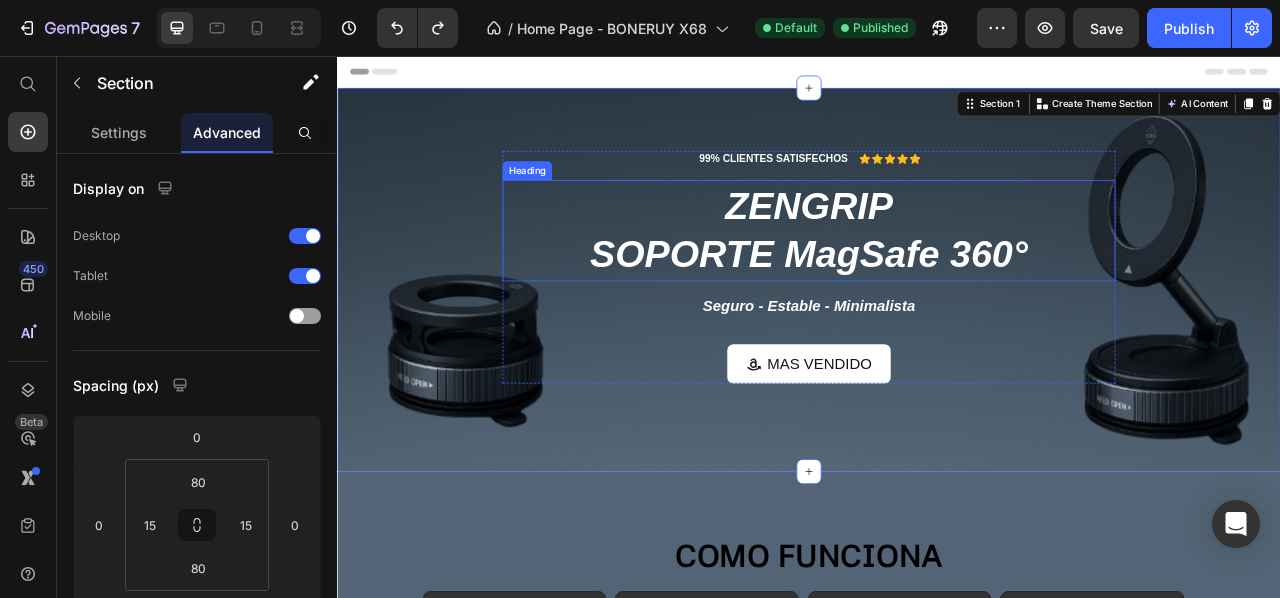 click on "ZENGRIP" at bounding box center [936, 246] 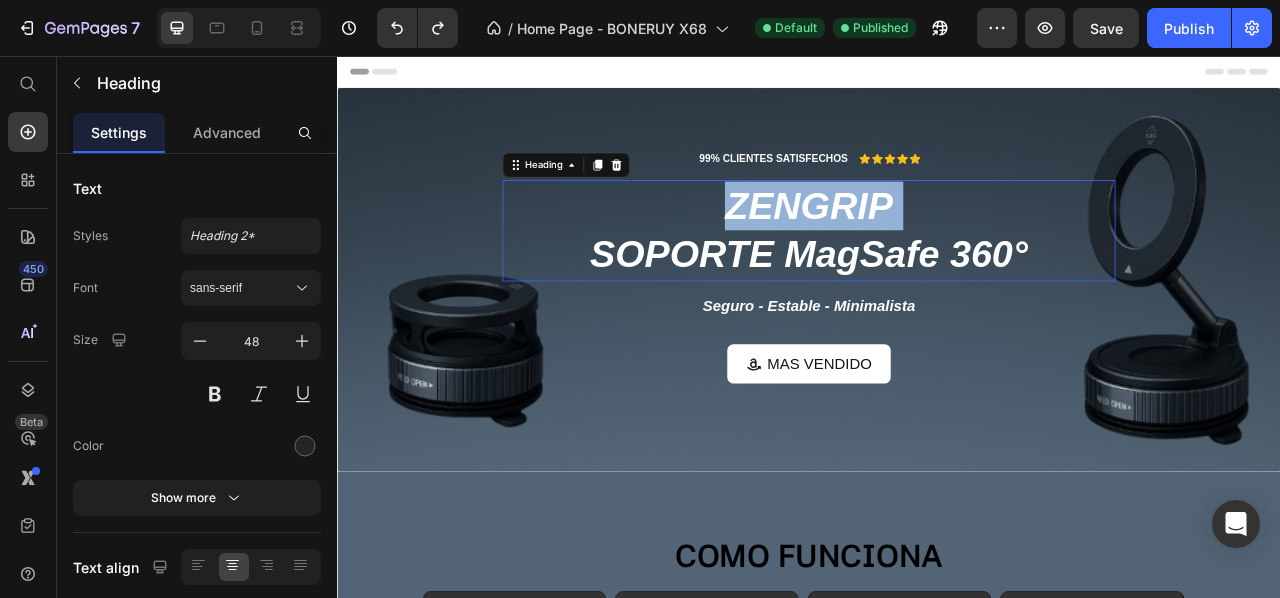 click on "ZENGRIP" at bounding box center [936, 246] 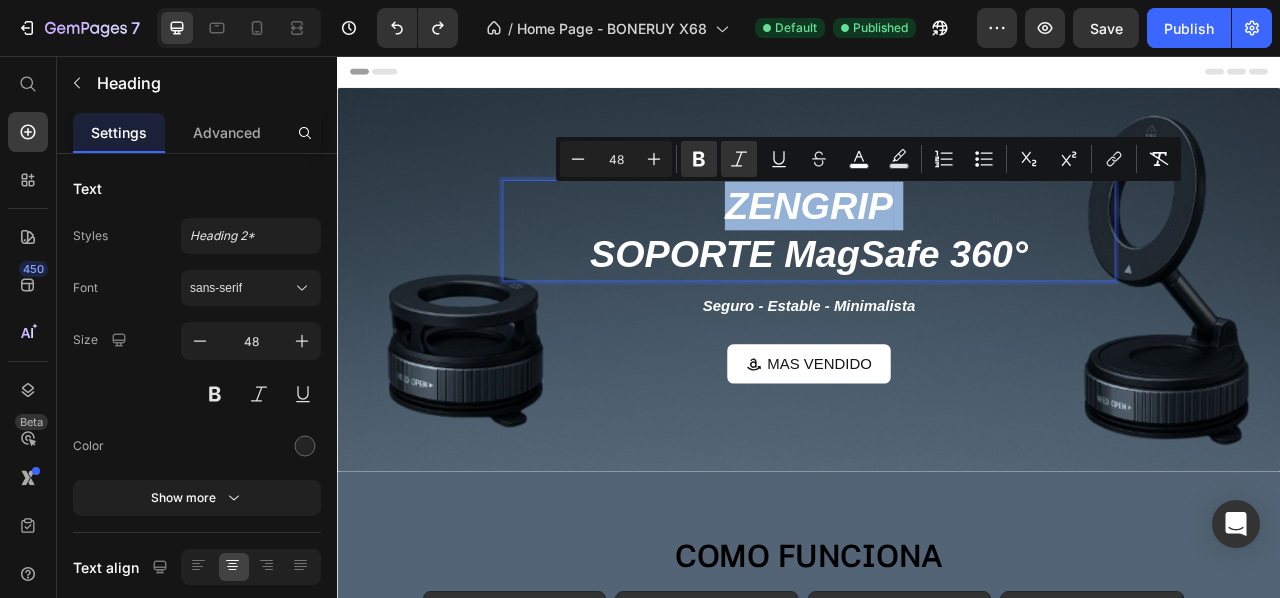 click on "ZENGRIP" at bounding box center (936, 246) 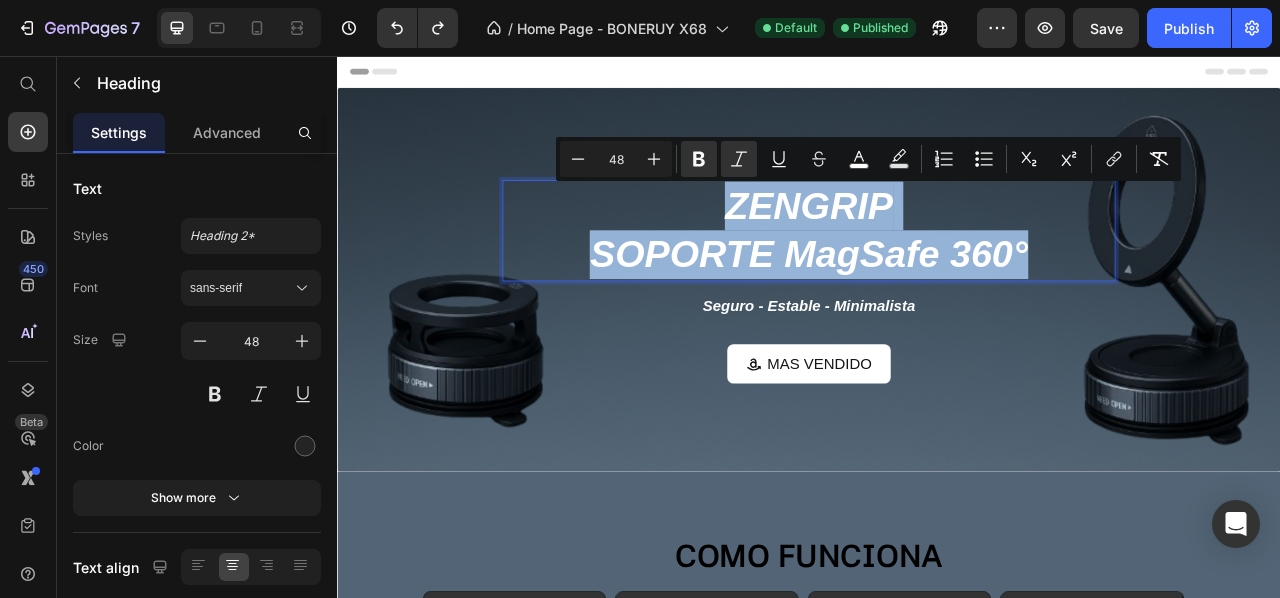 drag, startPoint x: 1215, startPoint y: 308, endPoint x: 770, endPoint y: 269, distance: 446.70572 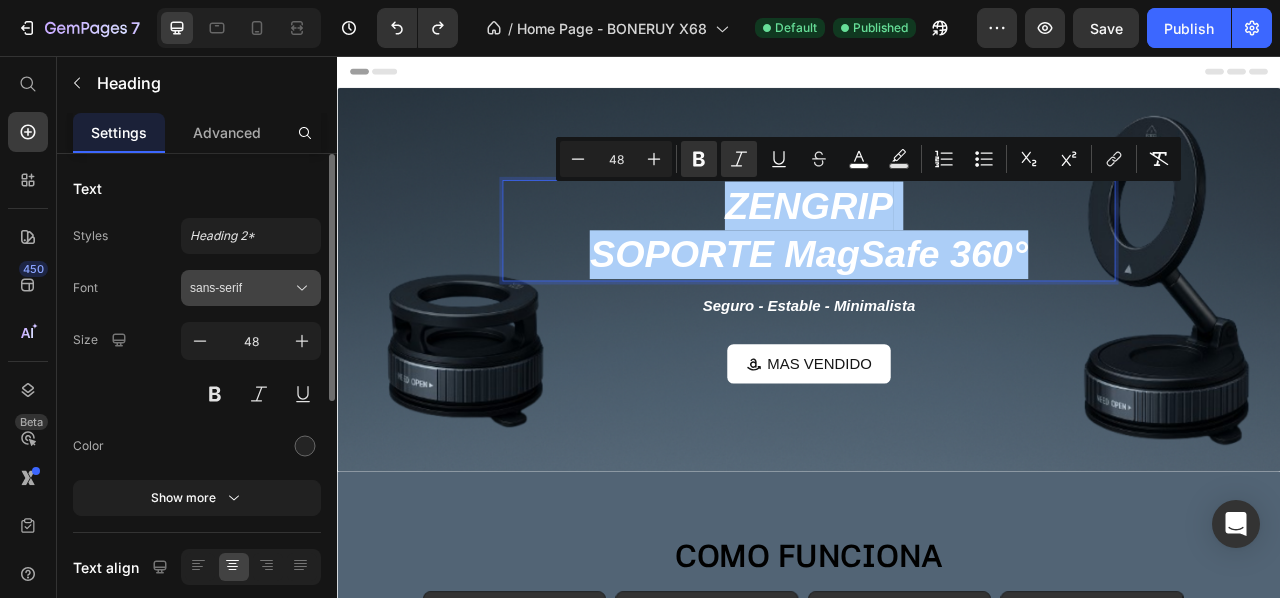 click on "sans-serif" at bounding box center [251, 288] 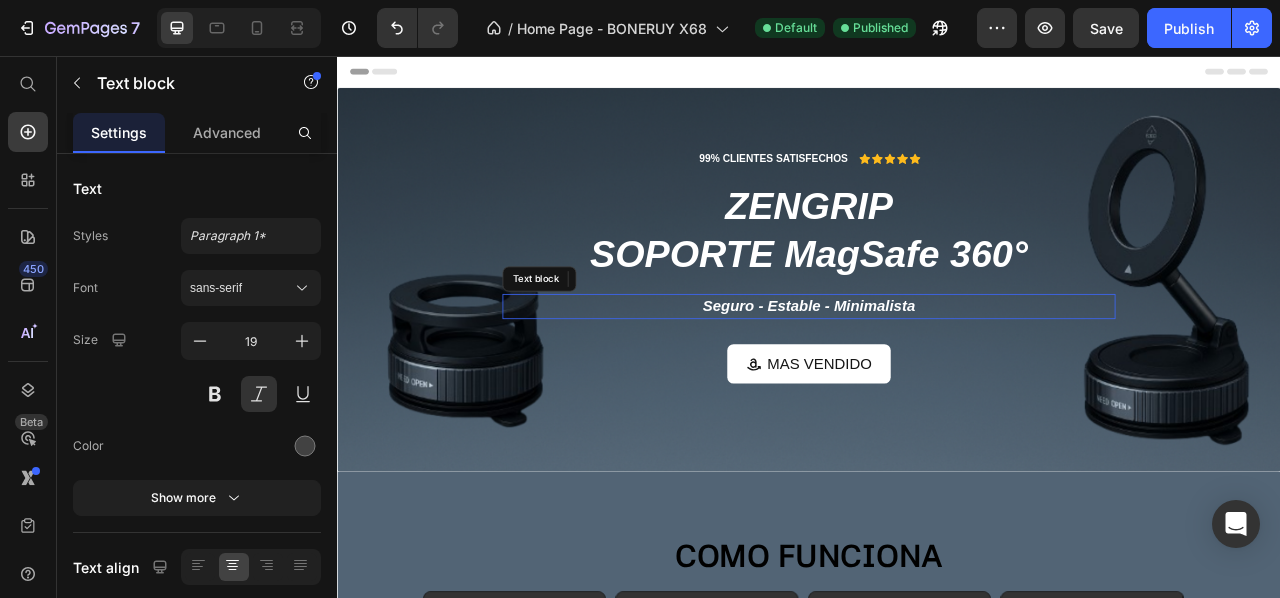 click on "Seguro - Estable - Minimalista" at bounding box center [937, 374] 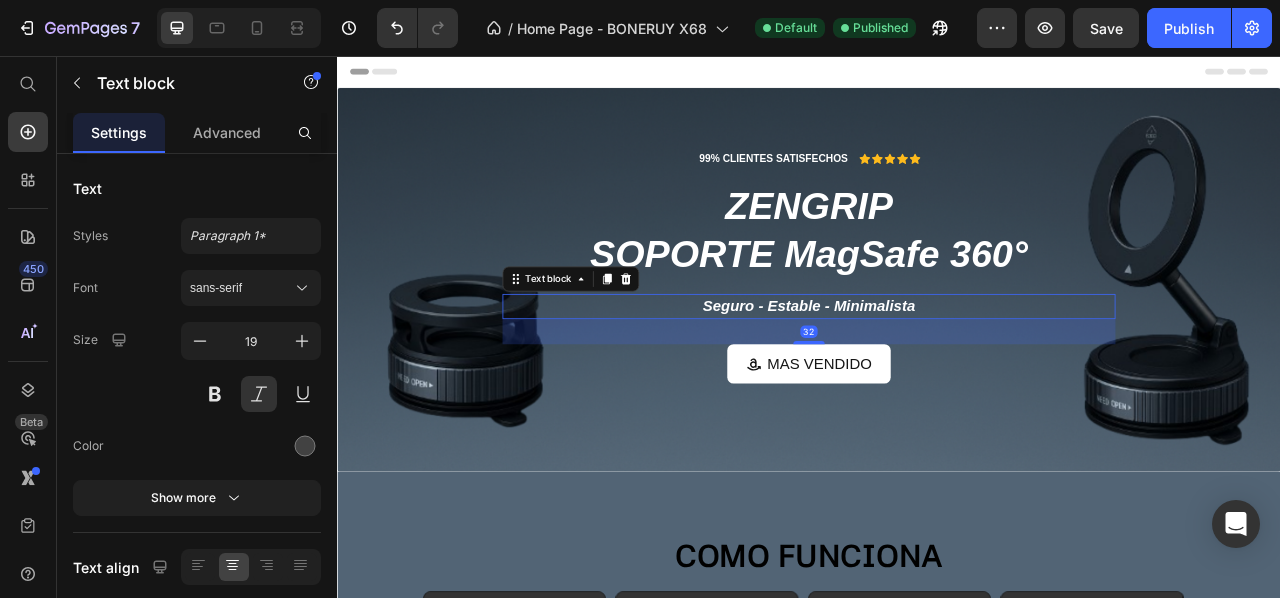 click on "Seguro - Estable - Minimalista" at bounding box center [937, 374] 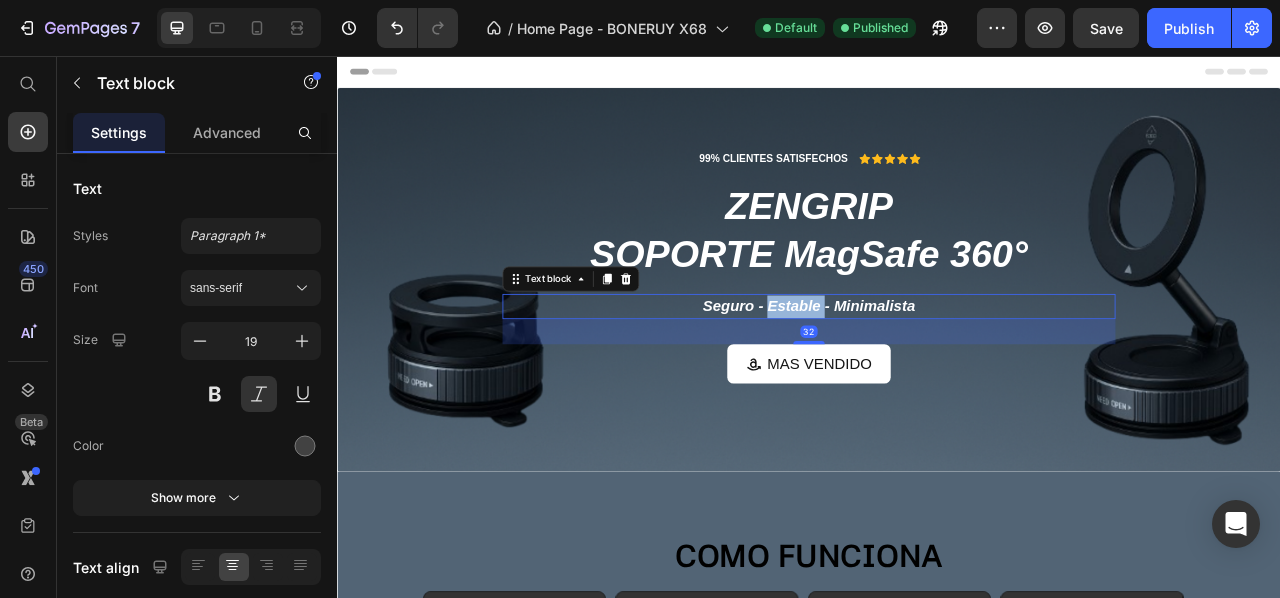 click on "Seguro - Estable - Minimalista" at bounding box center (937, 374) 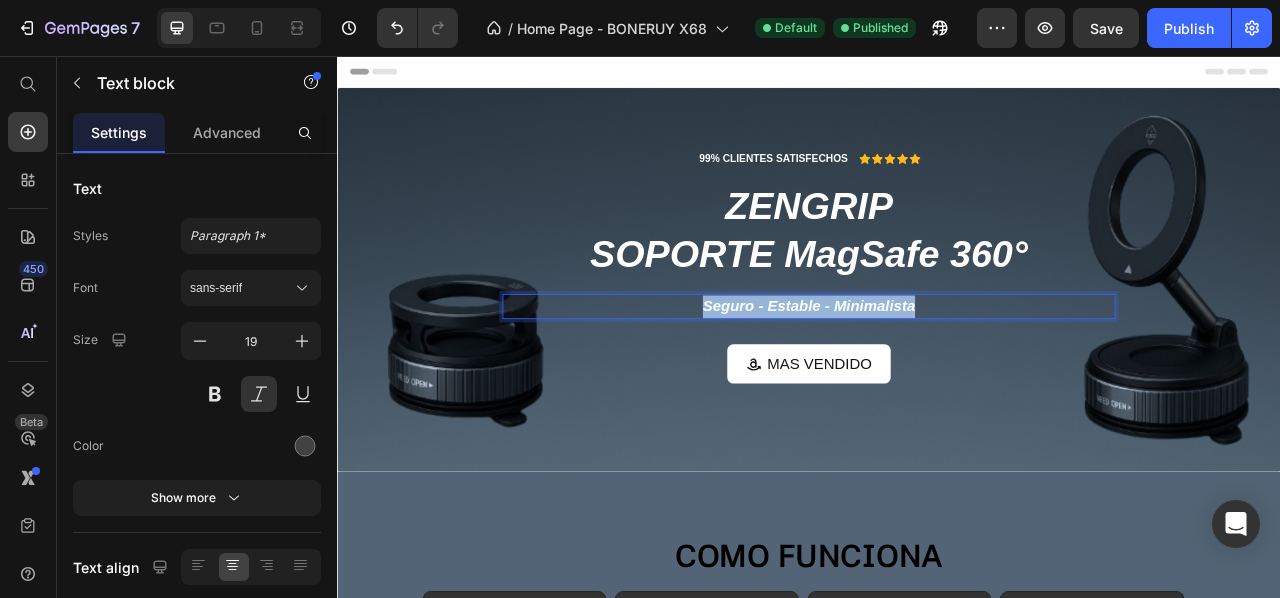 click on "Seguro - Estable - Minimalista" at bounding box center (937, 374) 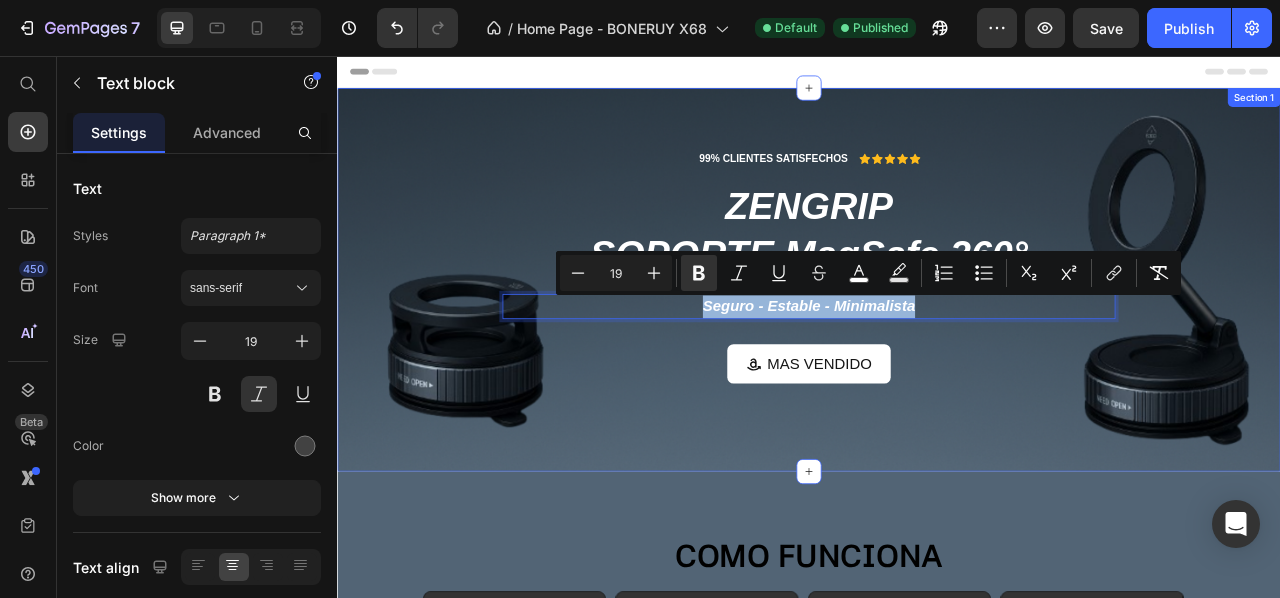 click on "99% CLIENTES SATISFECHOS Text Block Icon Icon Icon Icon Icon Icon List Row ⁠⁠⁠⁠⁠⁠⁠ ZENGRIP  SOPORTE MagSafe 360° Heading Seguro - Estable - Minimalista Text block   32
MAS VENDIDO Button Row" at bounding box center [937, 341] 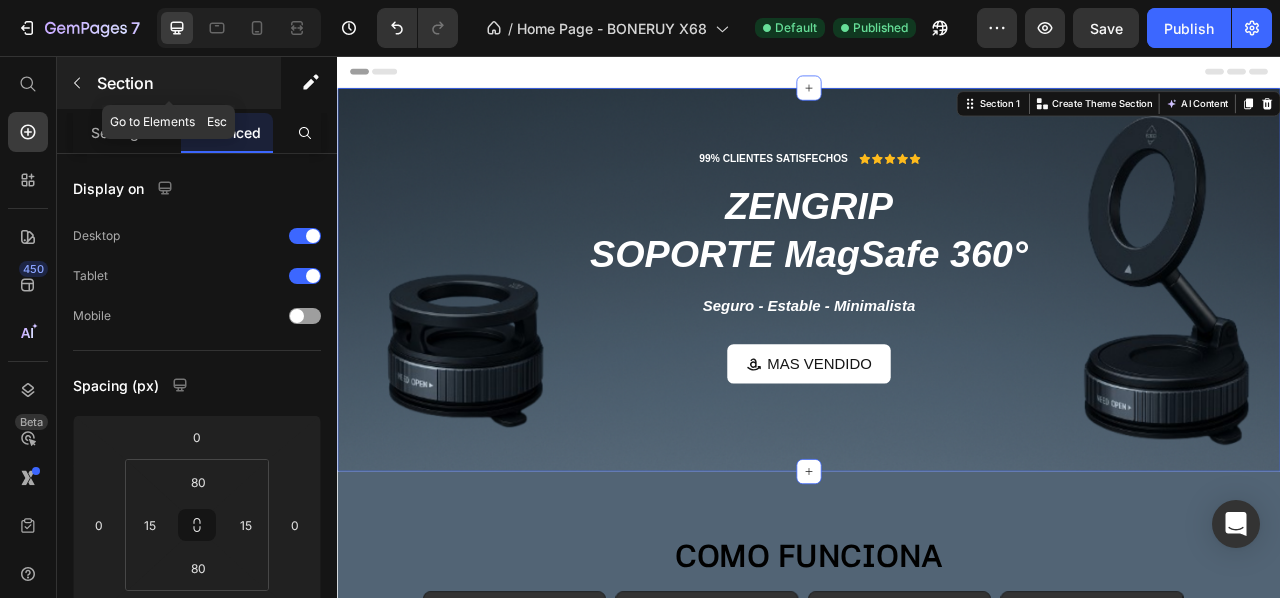 click 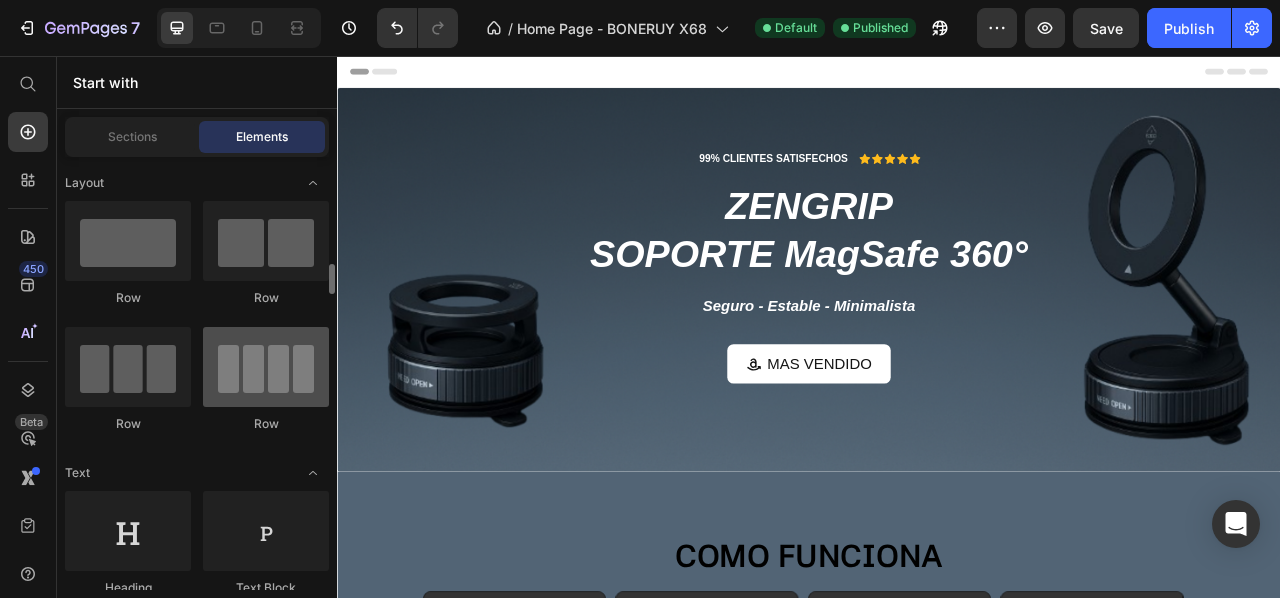 scroll, scrollTop: 100, scrollLeft: 0, axis: vertical 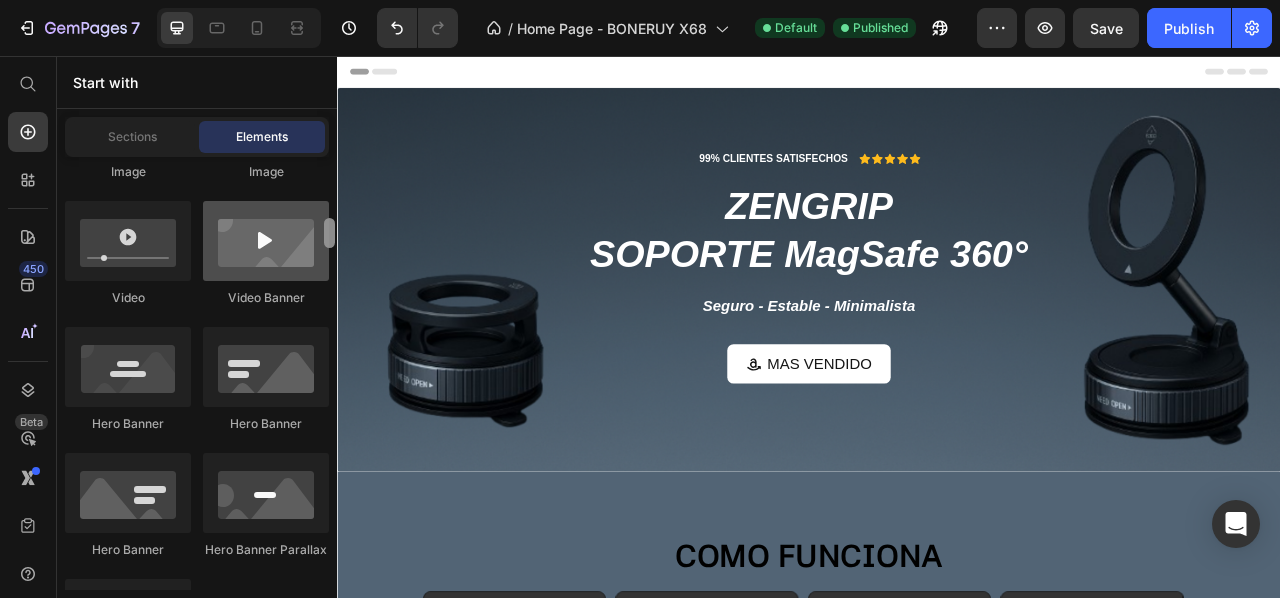drag, startPoint x: 332, startPoint y: 189, endPoint x: 317, endPoint y: 243, distance: 56.044624 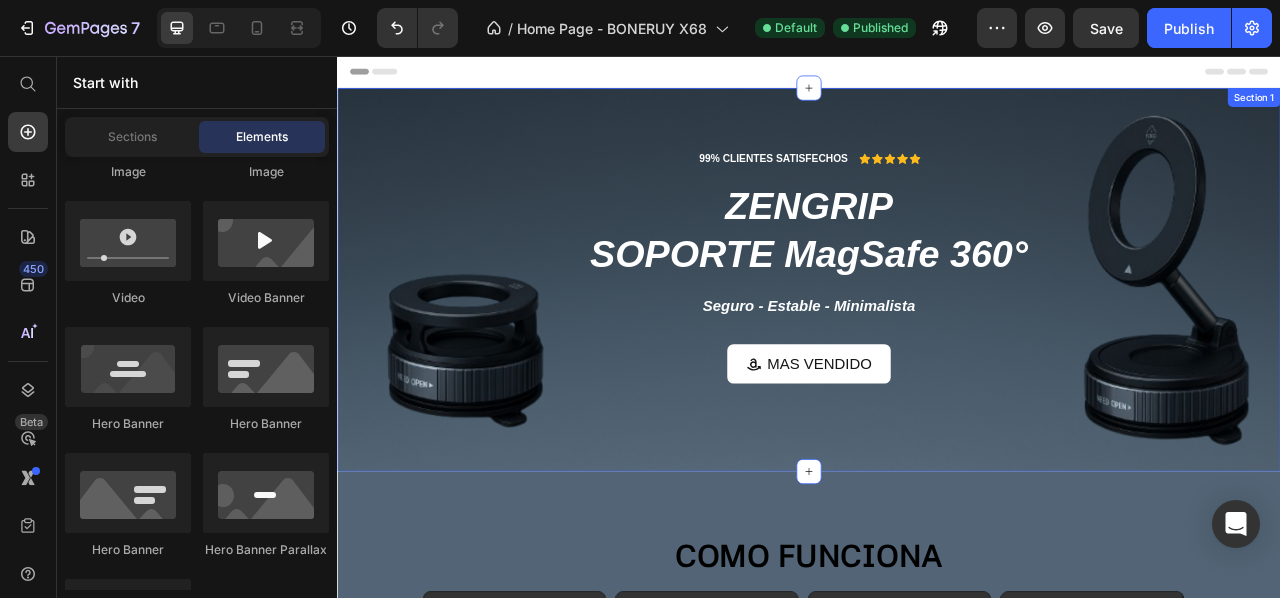 click on "99% CLIENTES SATISFECHOS Text Block Icon Icon Icon Icon Icon Icon List Row ⁠⁠⁠⁠⁠⁠⁠ ZENGRIP  SOPORTE MagSafe 360° Heading Seguro - Estable - Minimalista Text block
MAS VENDIDO Button Row Section 1" at bounding box center (937, 341) 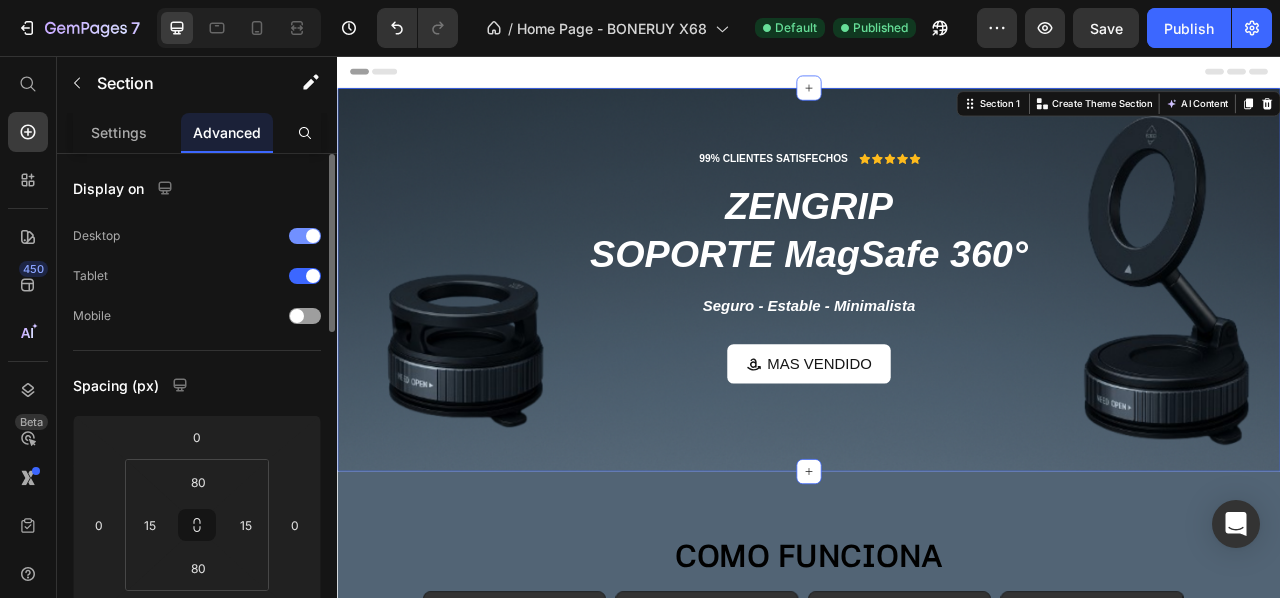 click at bounding box center [313, 236] 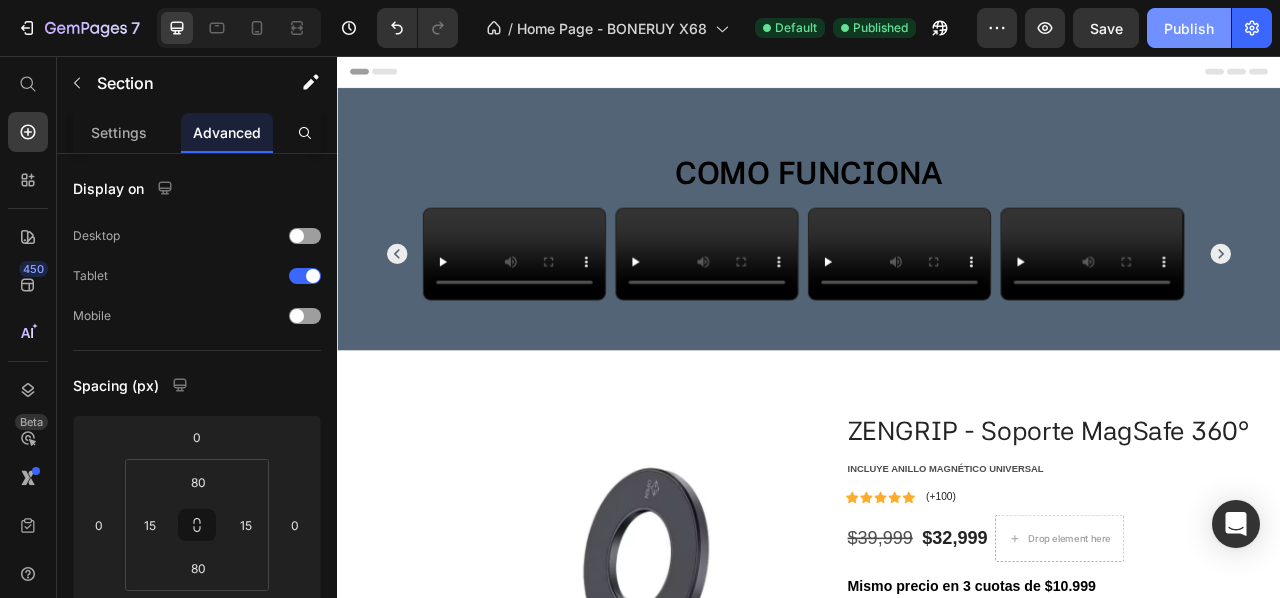 click on "Publish" at bounding box center [1189, 28] 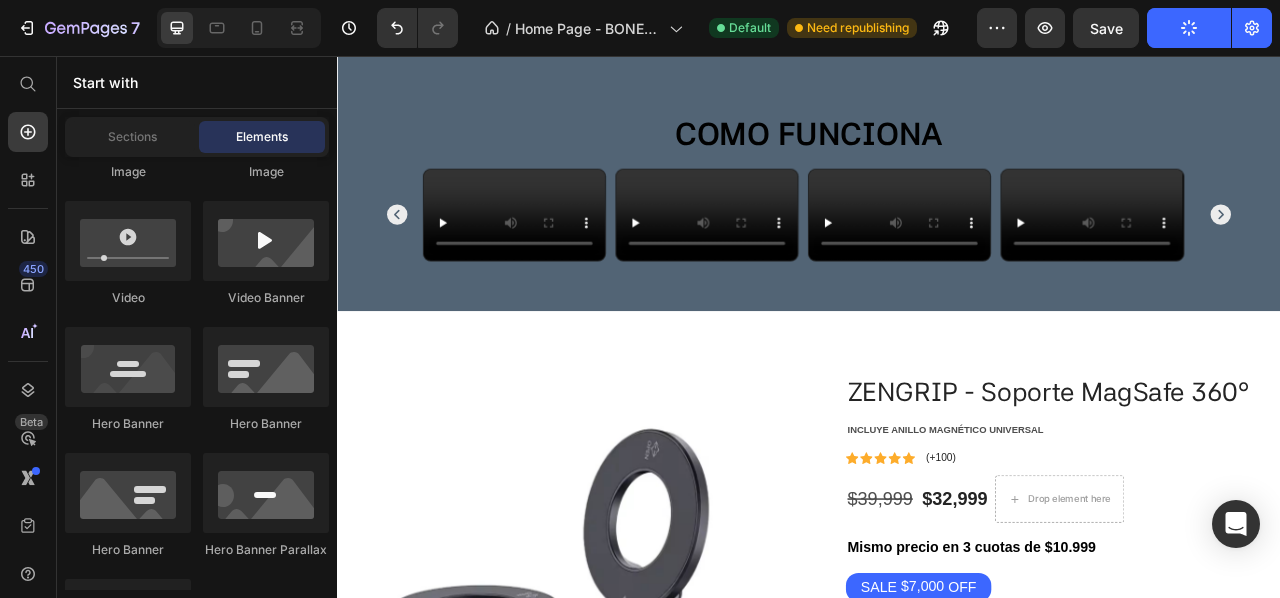 scroll, scrollTop: 0, scrollLeft: 0, axis: both 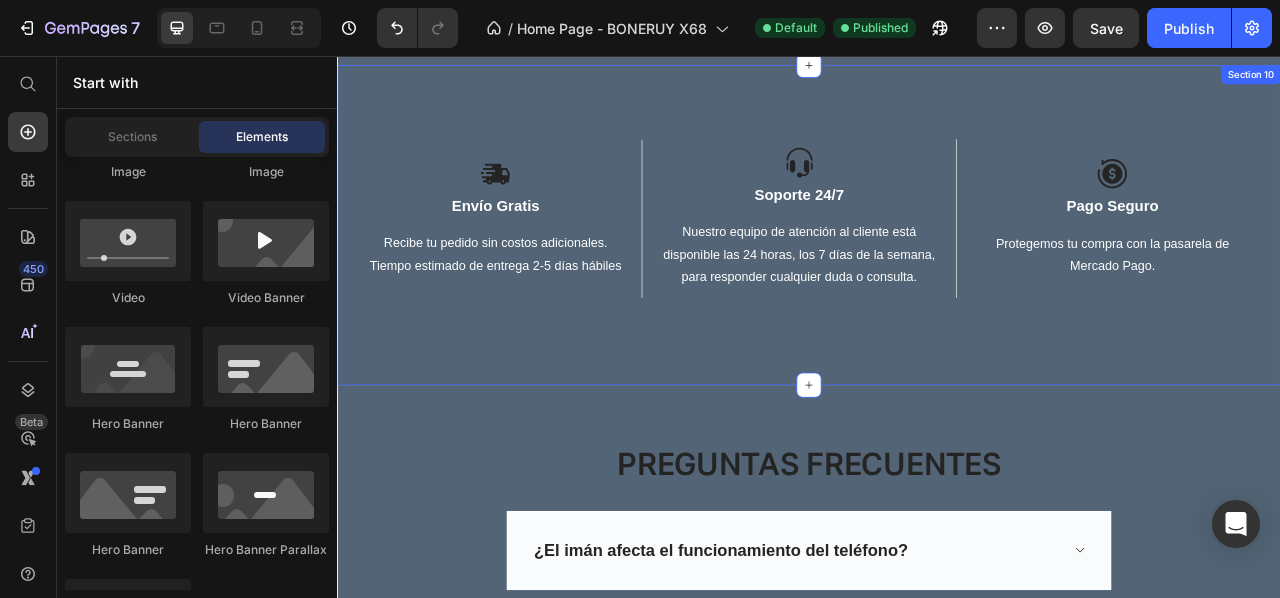 click on "Image Envío Gratis Text Block Recibe tu pedido sin costos adicionales.  Tiempo estimado de entrega 2-5 días hábiles Text block Row Image Soporte 24/7 Text Block Nuestro equipo de atención al cliente está disponible las 24 horas, los 7 días de la semana, para responder cualquier duda o consulta. Text block Row Image Pago Seguro Text Block Protegemos tu compra con la pasarela de Mercado Pago.  Text block Row Row Image Envío Gratis Text Block Recibe tu pedido sin costos adicionales.  Tiempo estimado de entrega 2-5 días hábiles Text block Row Image Soporte 24/7 Text Block Nuestro equipo de atención al cliente está disponible las 24 horas, para responder cualquier duda o consulta. Text block Row Image Pago Seguro Text Block Protegemos tu compra con la pasarela de Mercado Pago.  Text block Row Row Section 10" at bounding box center [937, 271] 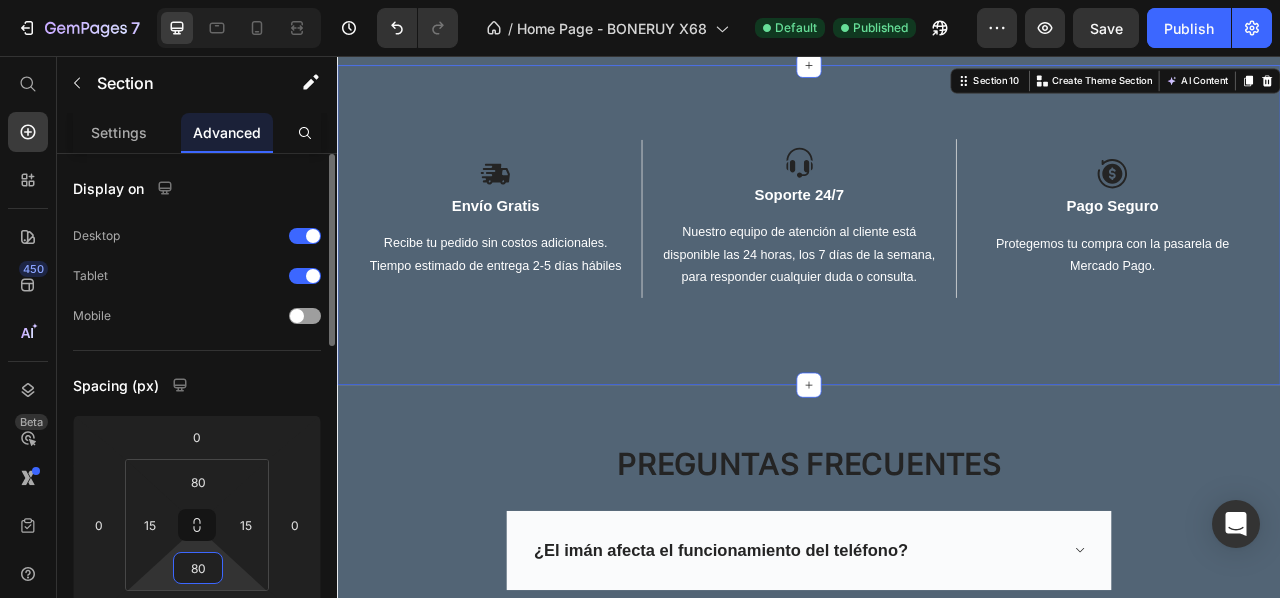 click on "80" at bounding box center [198, 568] 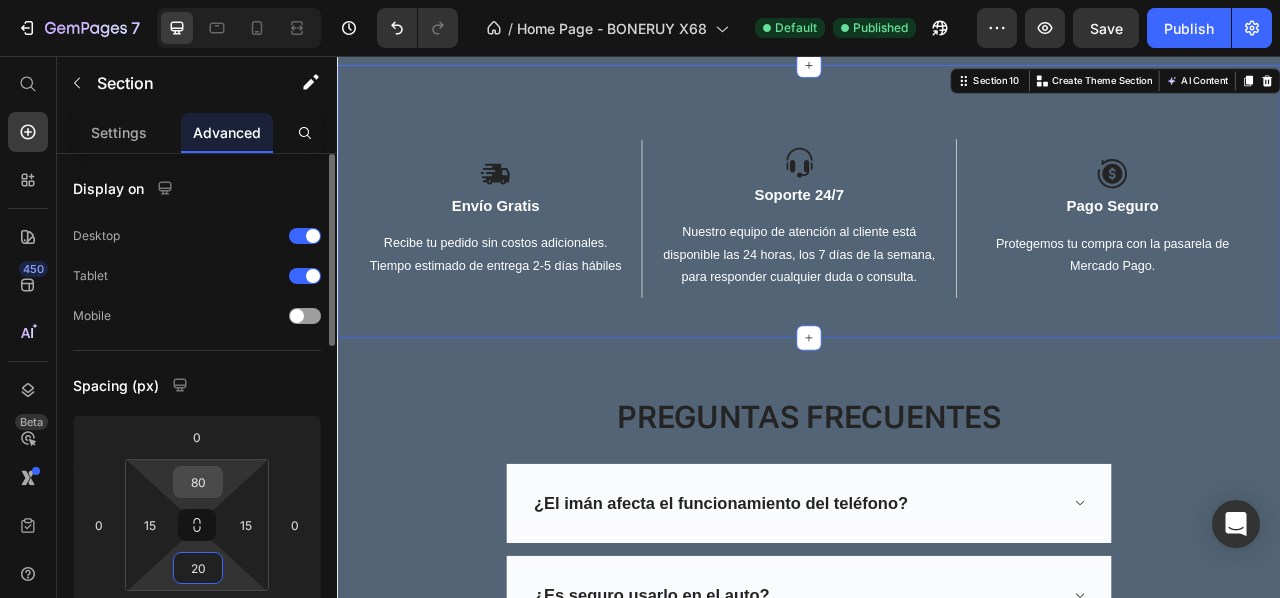 type on "20" 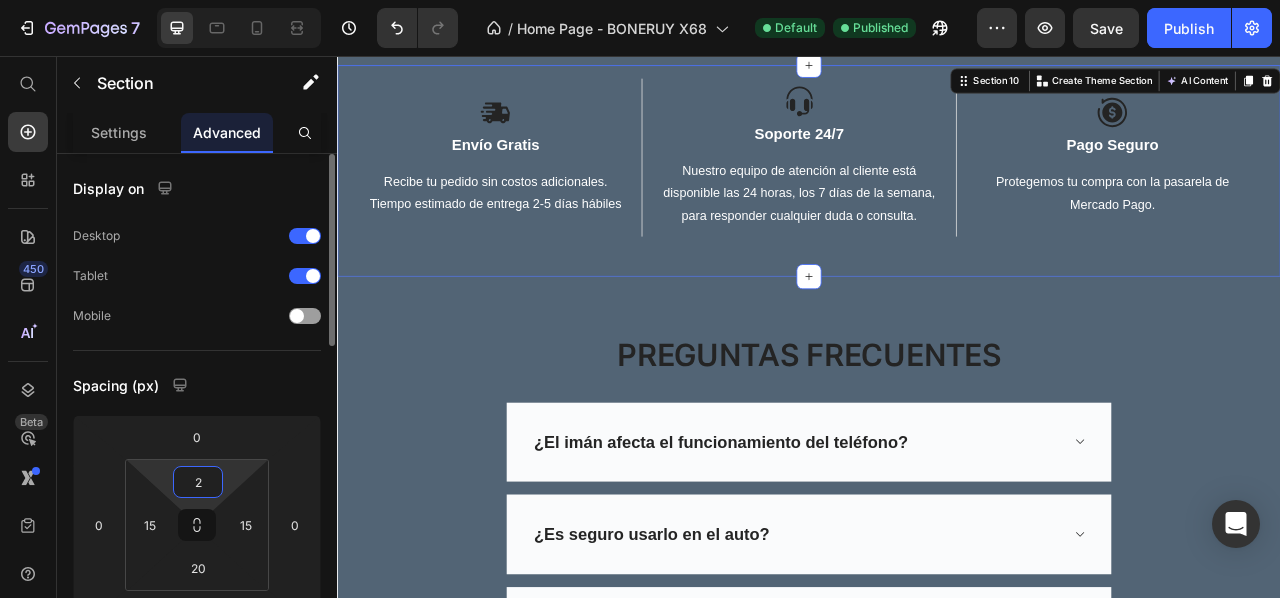 type on "20" 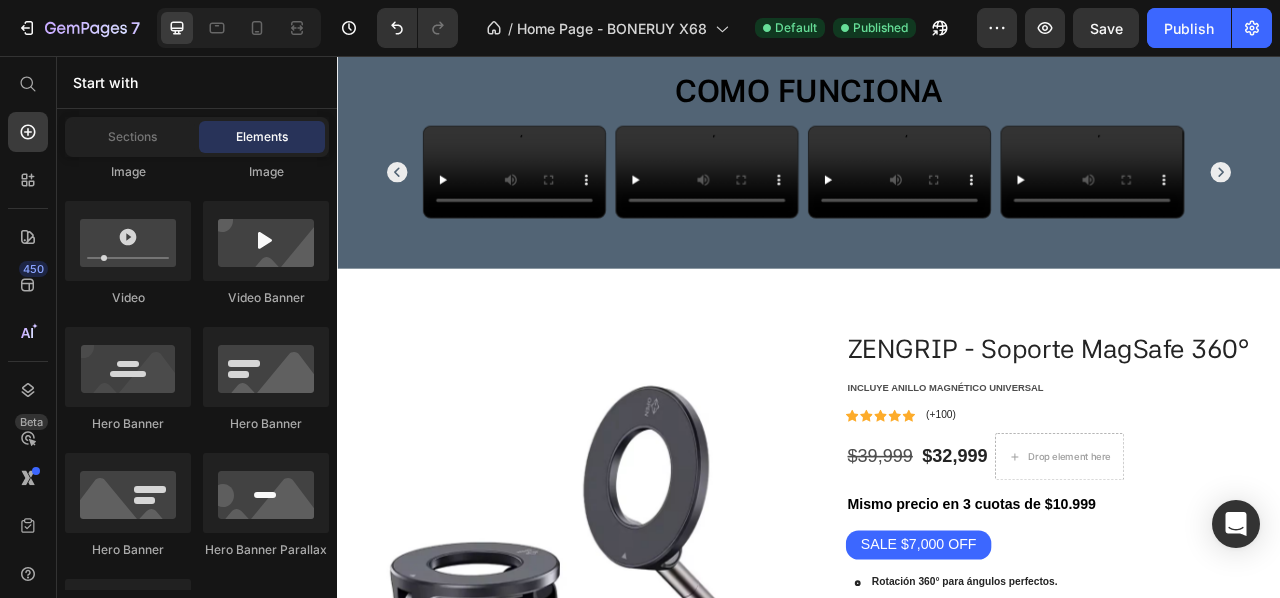 scroll, scrollTop: 0, scrollLeft: 0, axis: both 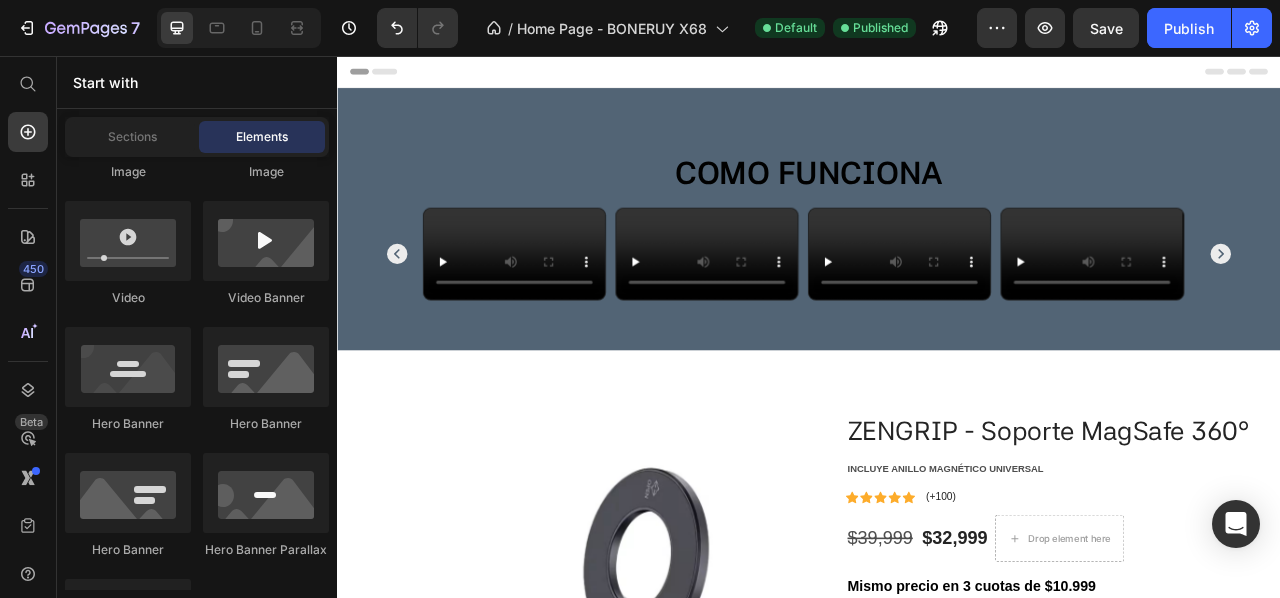 drag, startPoint x: 1536, startPoint y: 618, endPoint x: 1528, endPoint y: 77, distance: 541.05914 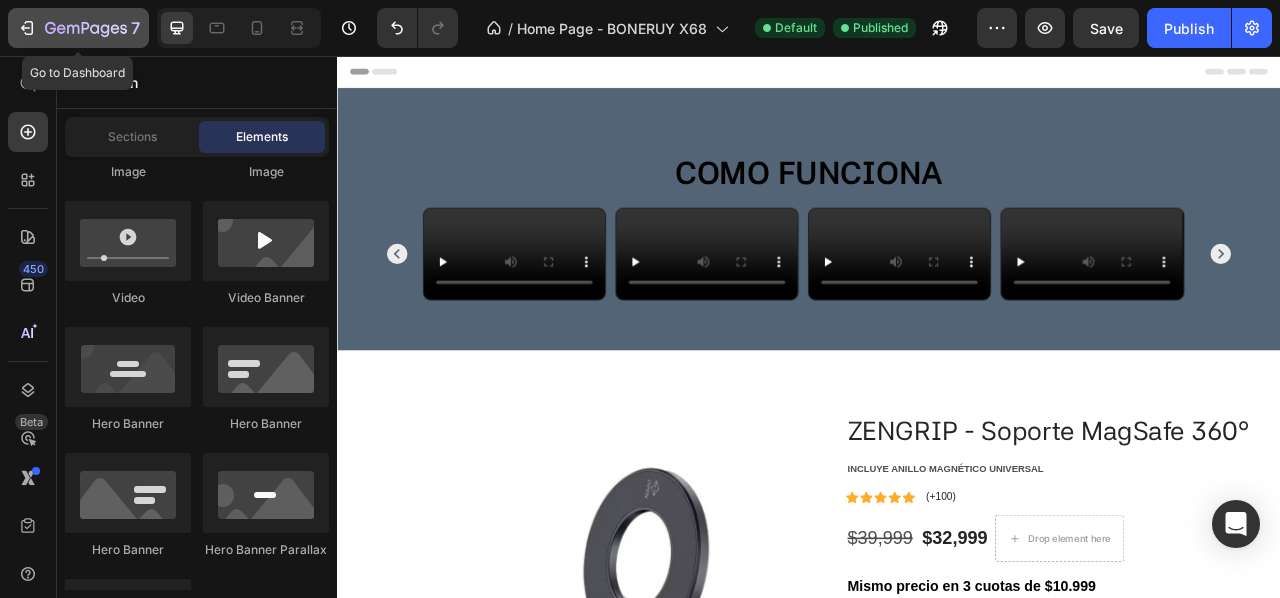 click 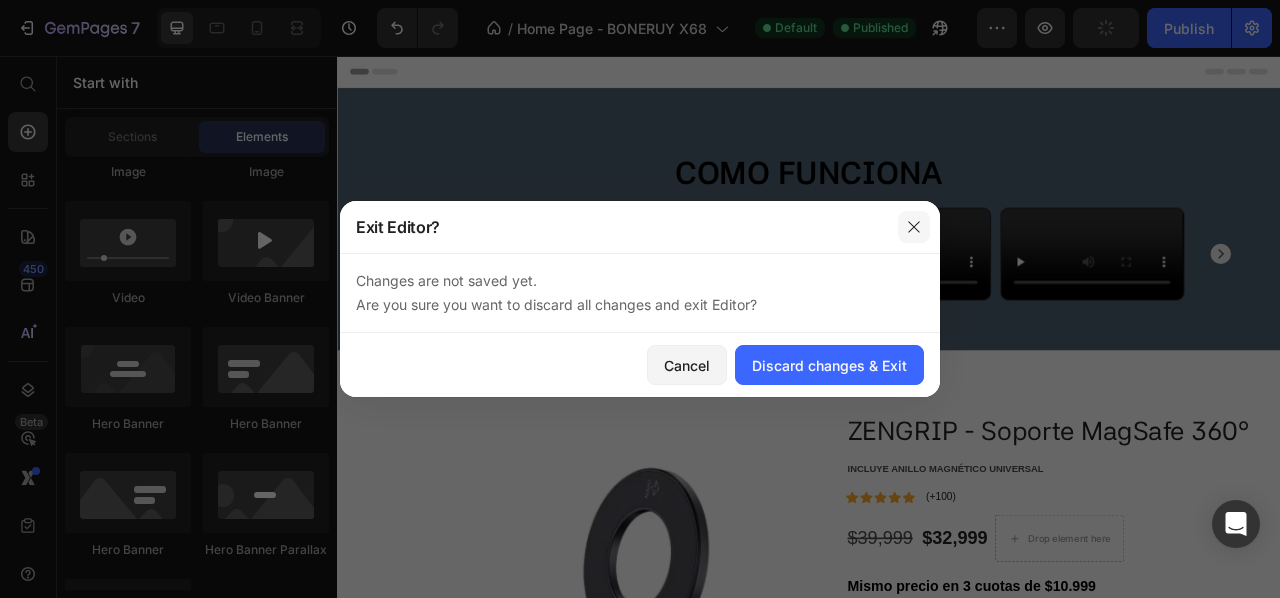 click 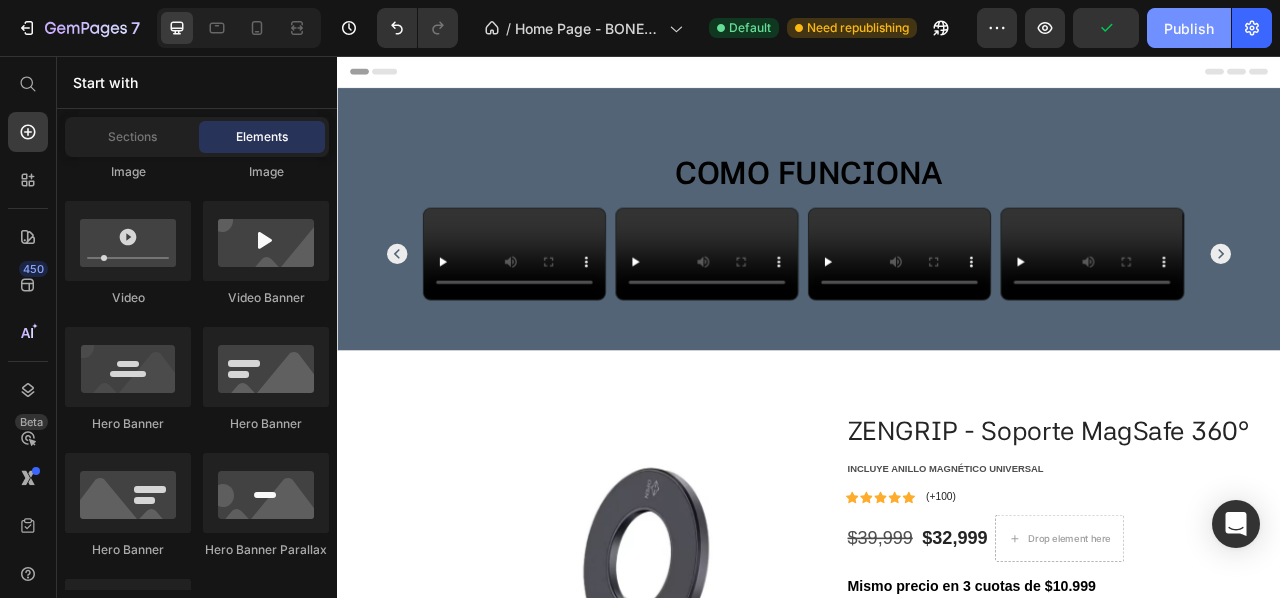 click on "Publish" at bounding box center (1189, 28) 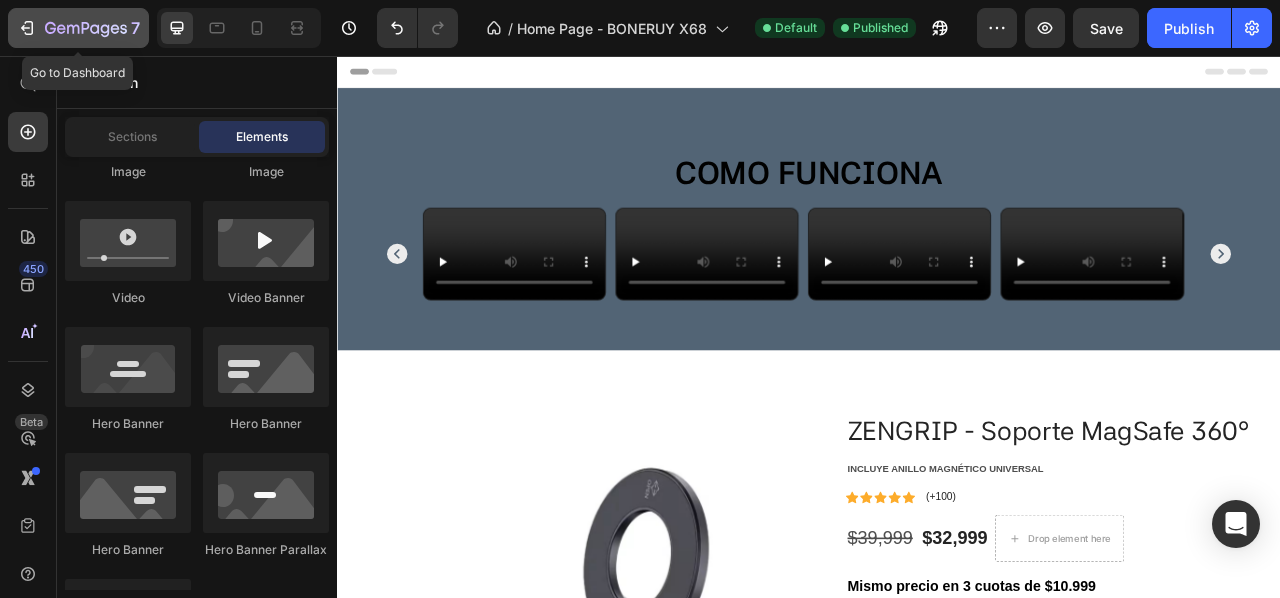 click 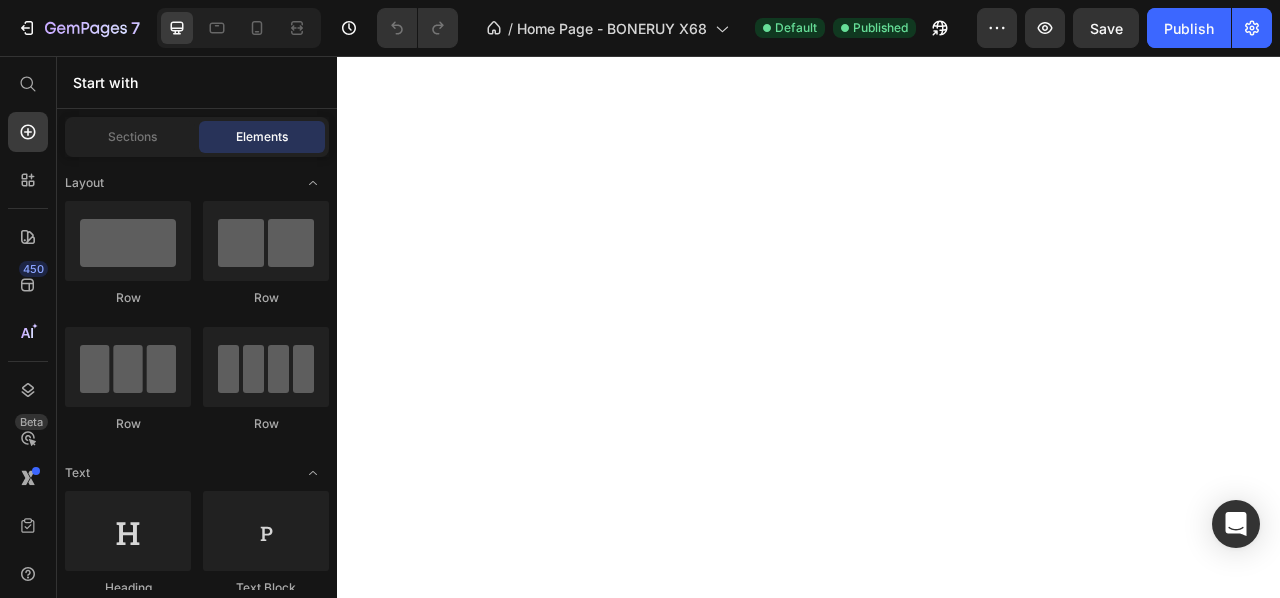 scroll, scrollTop: 0, scrollLeft: 0, axis: both 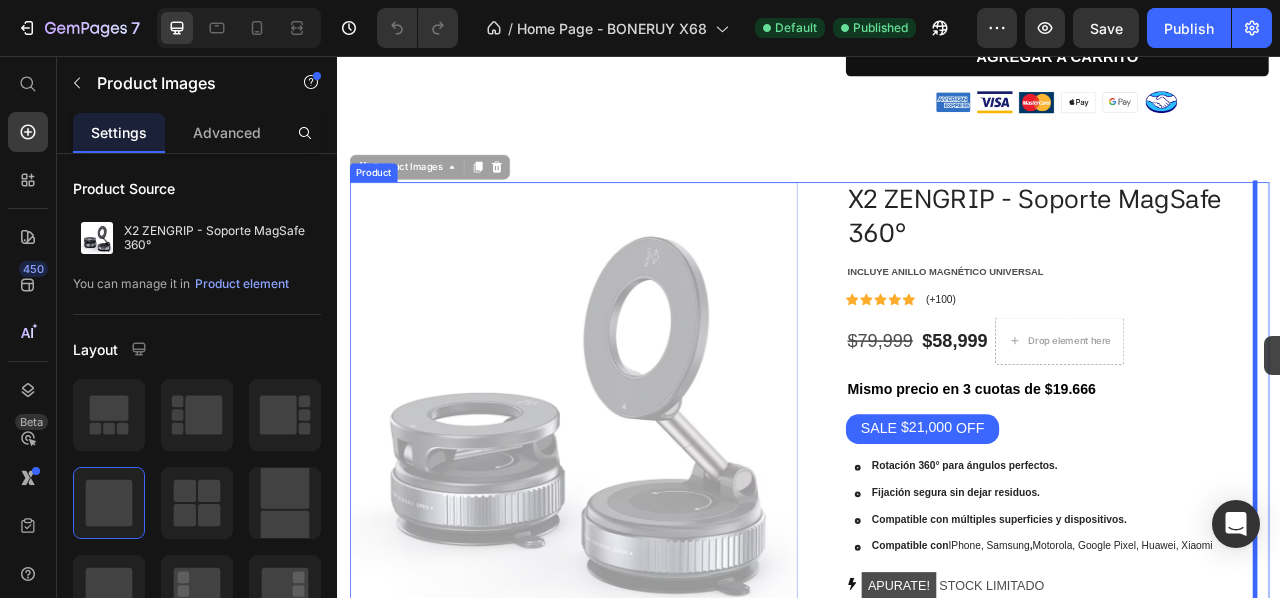 drag, startPoint x: 581, startPoint y: 448, endPoint x: 1514, endPoint y: 410, distance: 933.7735 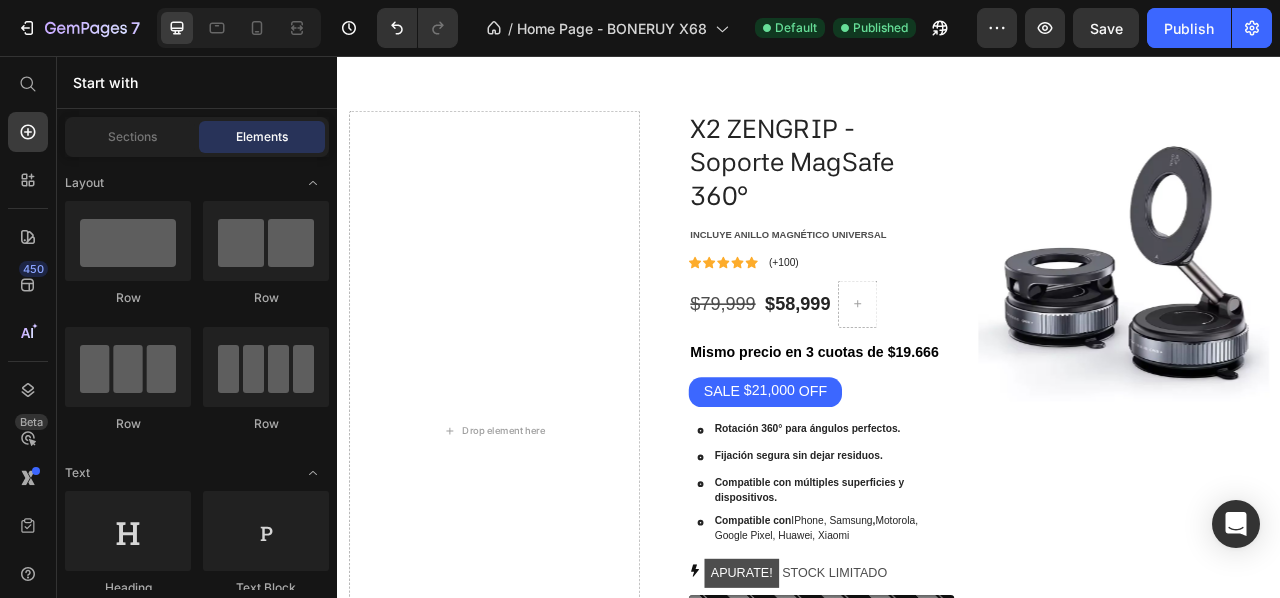 scroll, scrollTop: 1673, scrollLeft: 0, axis: vertical 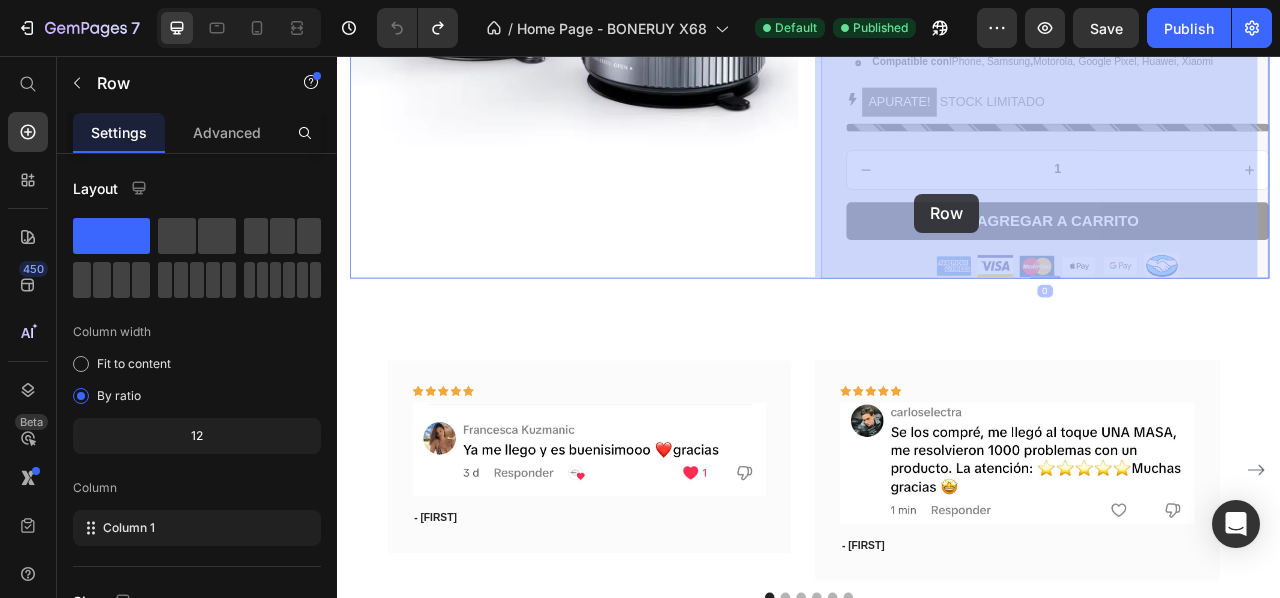 drag, startPoint x: 958, startPoint y: 644, endPoint x: 1071, endPoint y: 231, distance: 428.17987 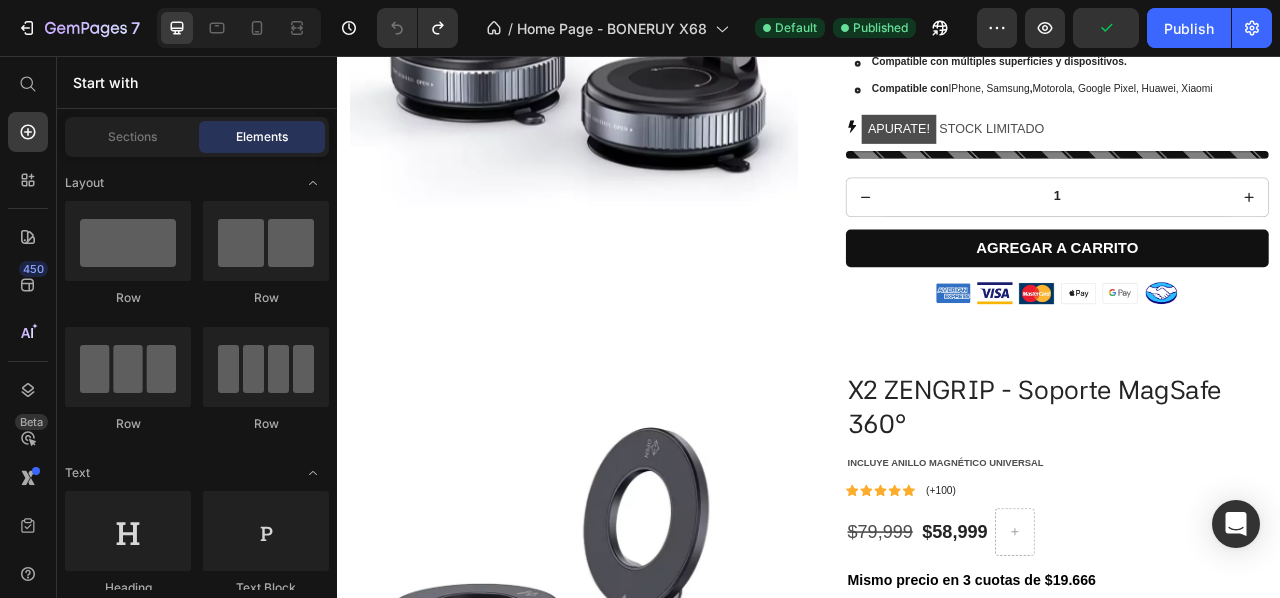 scroll, scrollTop: 1462, scrollLeft: 0, axis: vertical 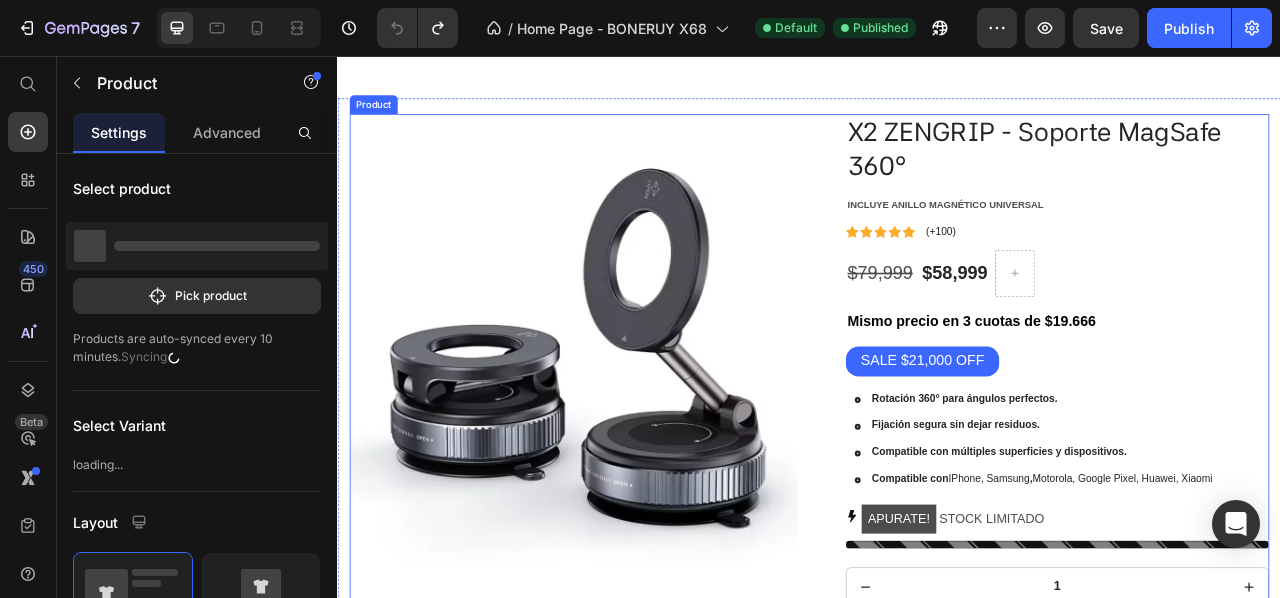 click on "Product Images" at bounding box center [637, 500] 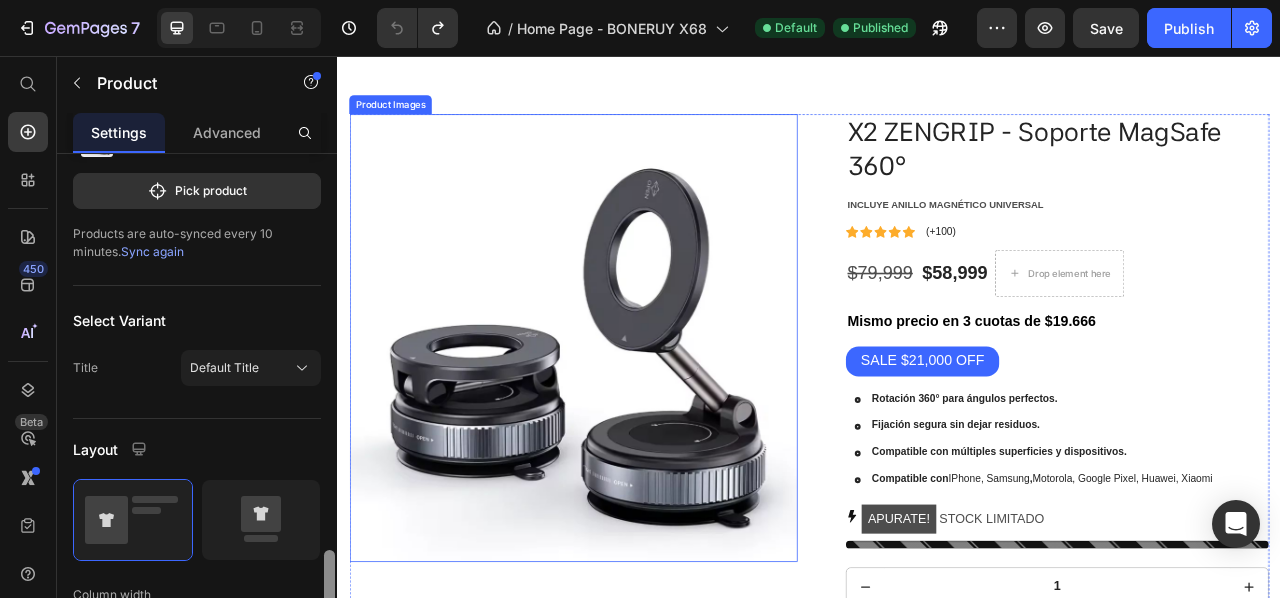 drag, startPoint x: 332, startPoint y: 324, endPoint x: 1, endPoint y: 517, distance: 383.15793 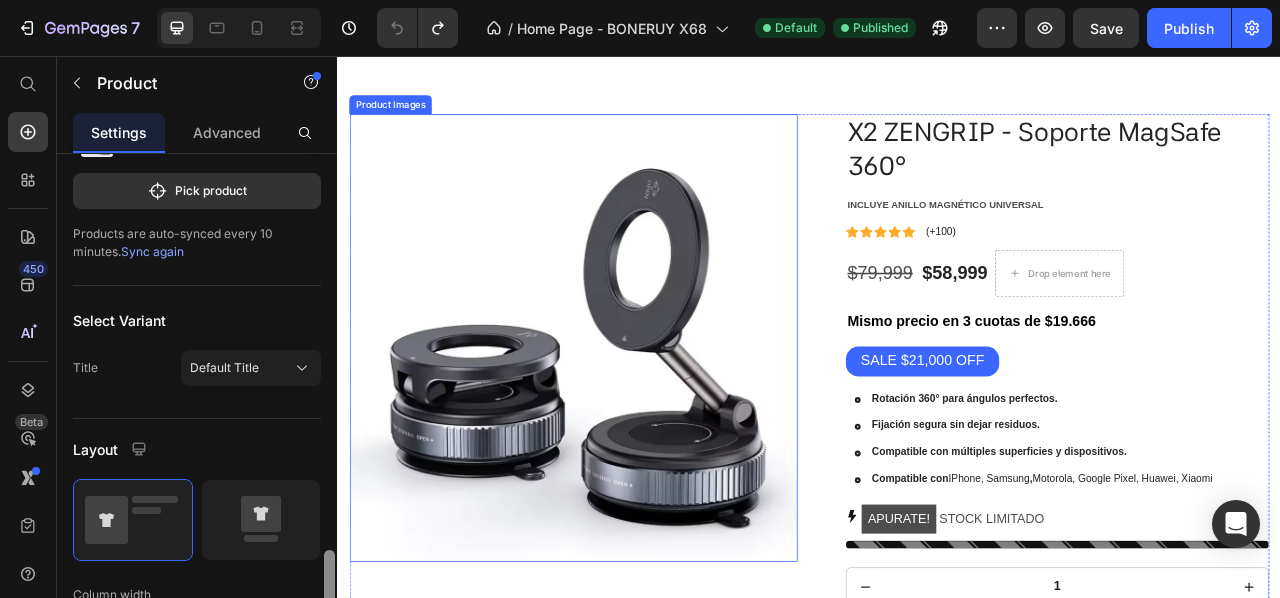 click at bounding box center [329, 665] 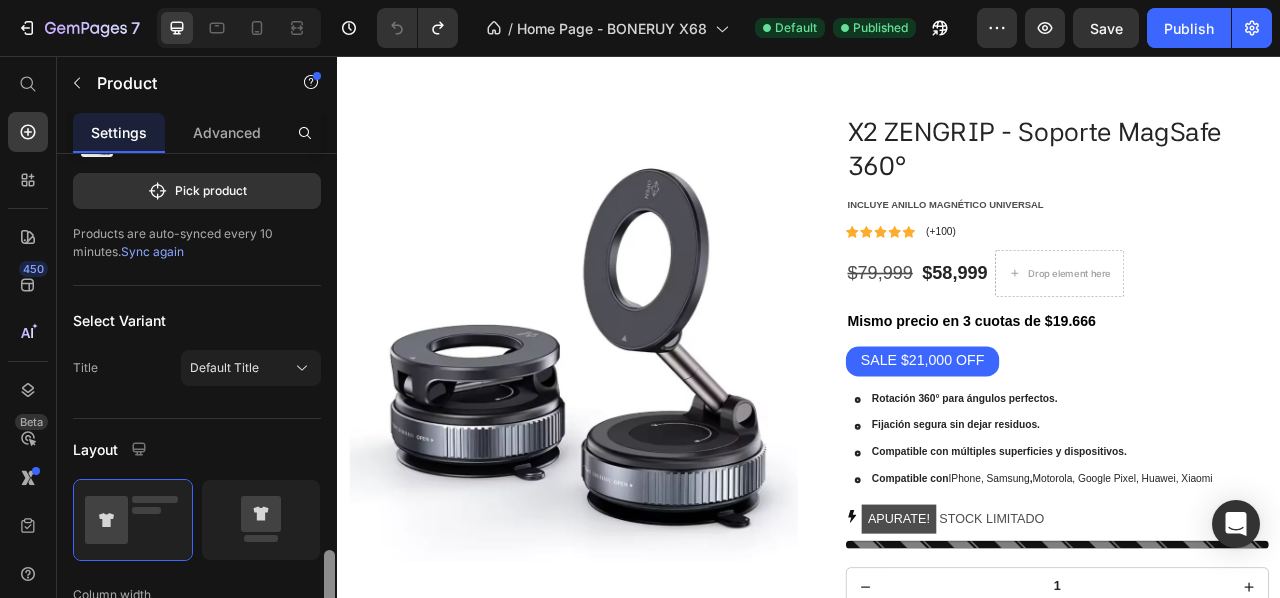 scroll, scrollTop: 366, scrollLeft: 0, axis: vertical 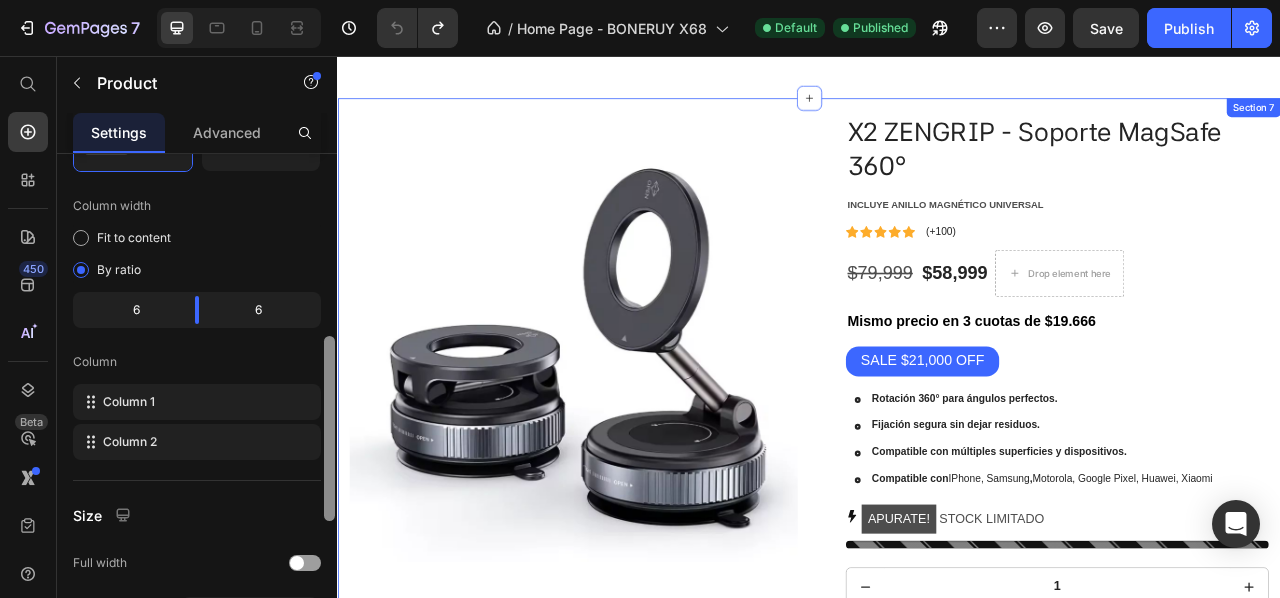 drag, startPoint x: 670, startPoint y: 410, endPoint x: 341, endPoint y: 507, distance: 343.00146 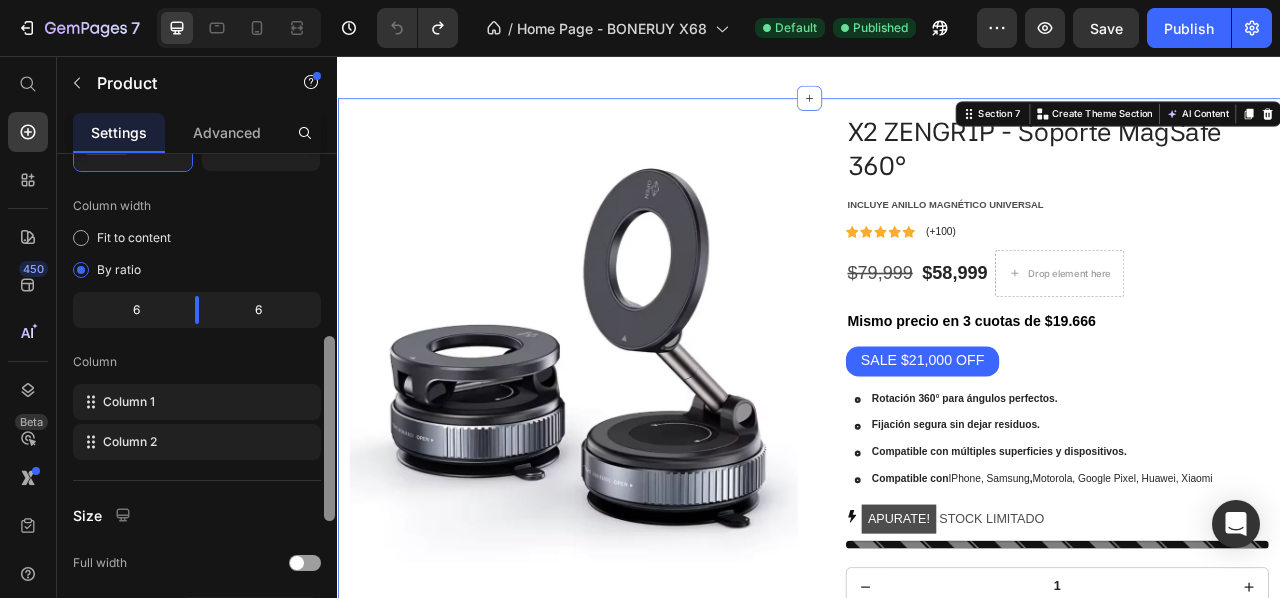 scroll, scrollTop: 305, scrollLeft: 0, axis: vertical 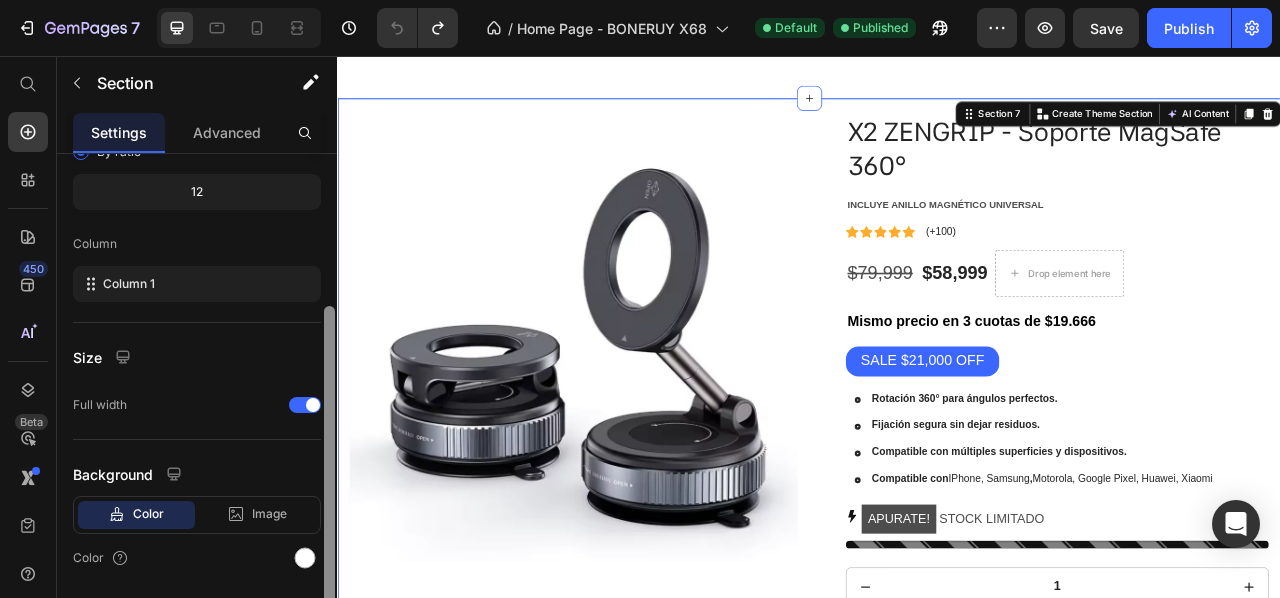 drag, startPoint x: 333, startPoint y: 413, endPoint x: 320, endPoint y: 375, distance: 40.16217 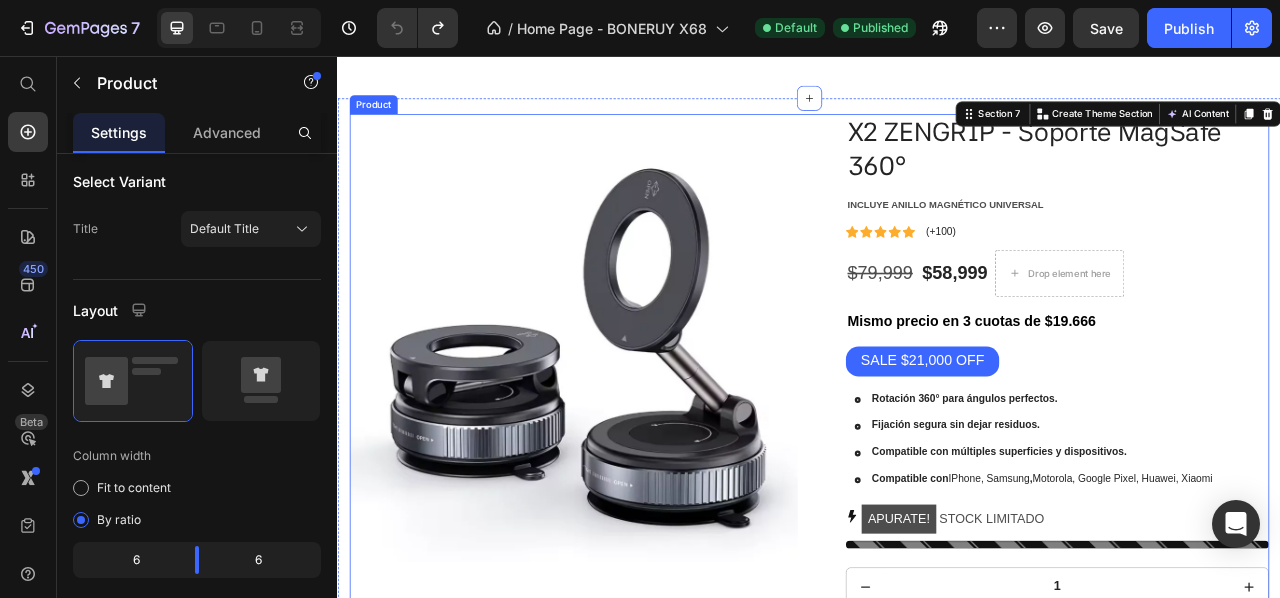 click on "Product Images" at bounding box center [637, 500] 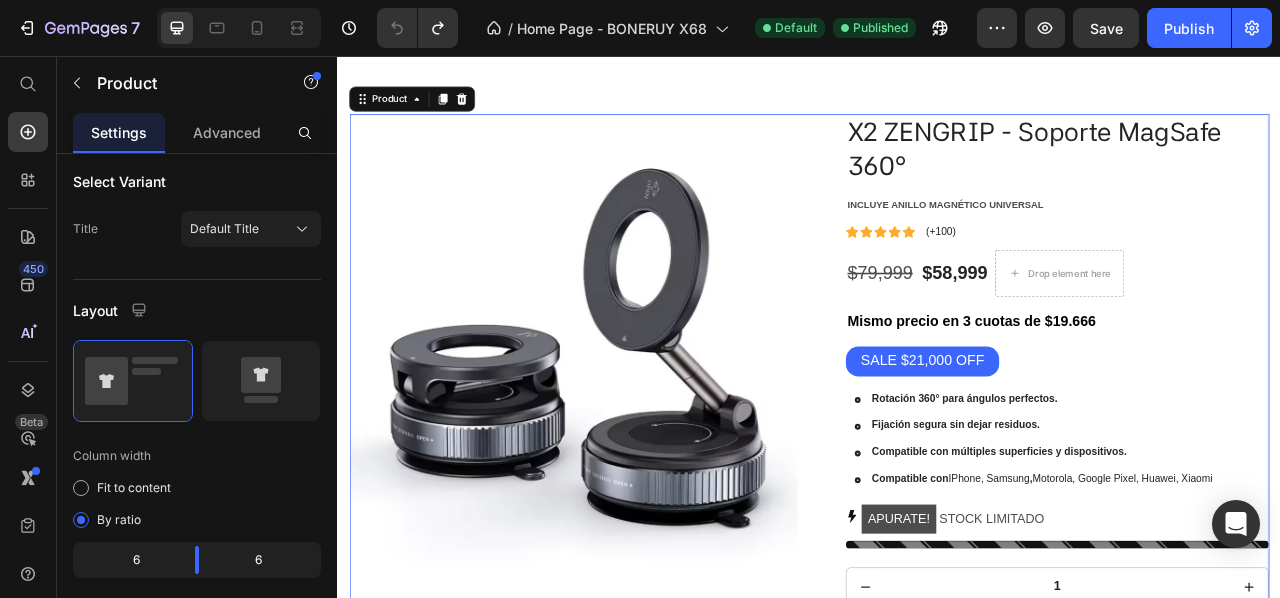 scroll, scrollTop: 0, scrollLeft: 0, axis: both 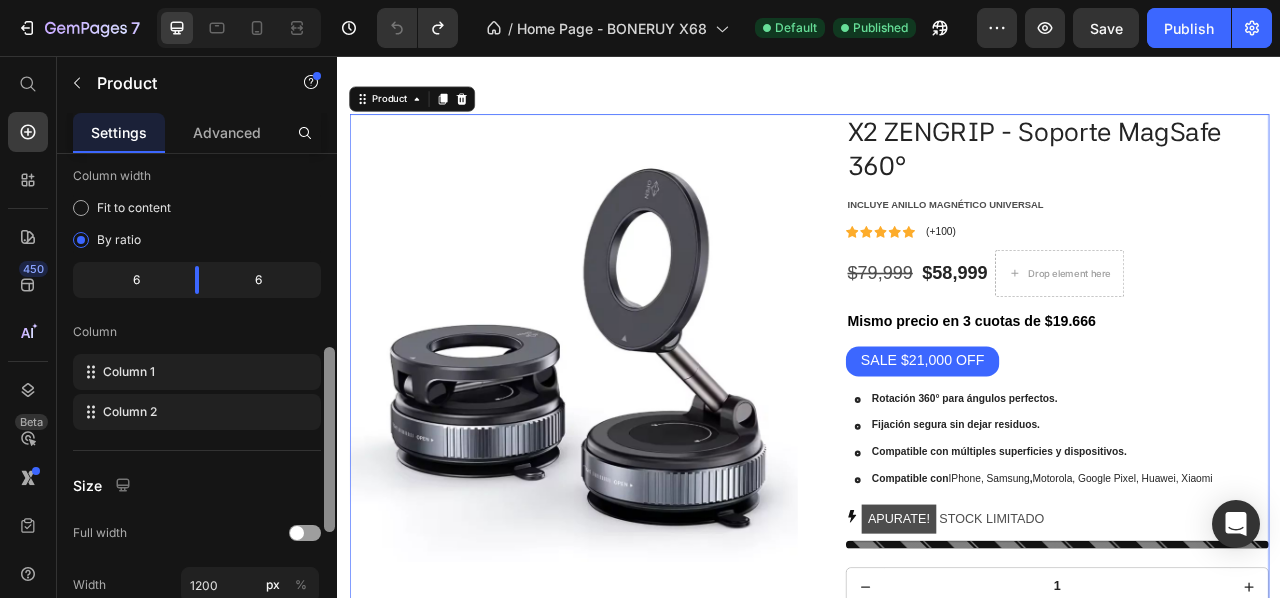 drag, startPoint x: 330, startPoint y: 319, endPoint x: 167, endPoint y: 459, distance: 214.86972 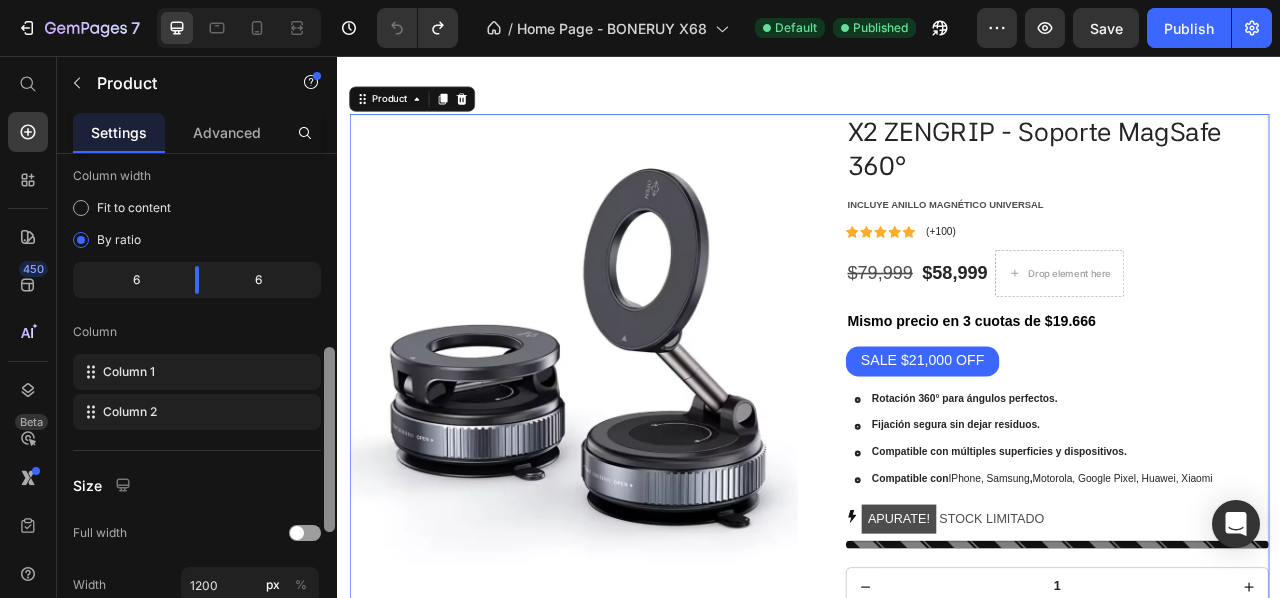 click at bounding box center (329, 404) 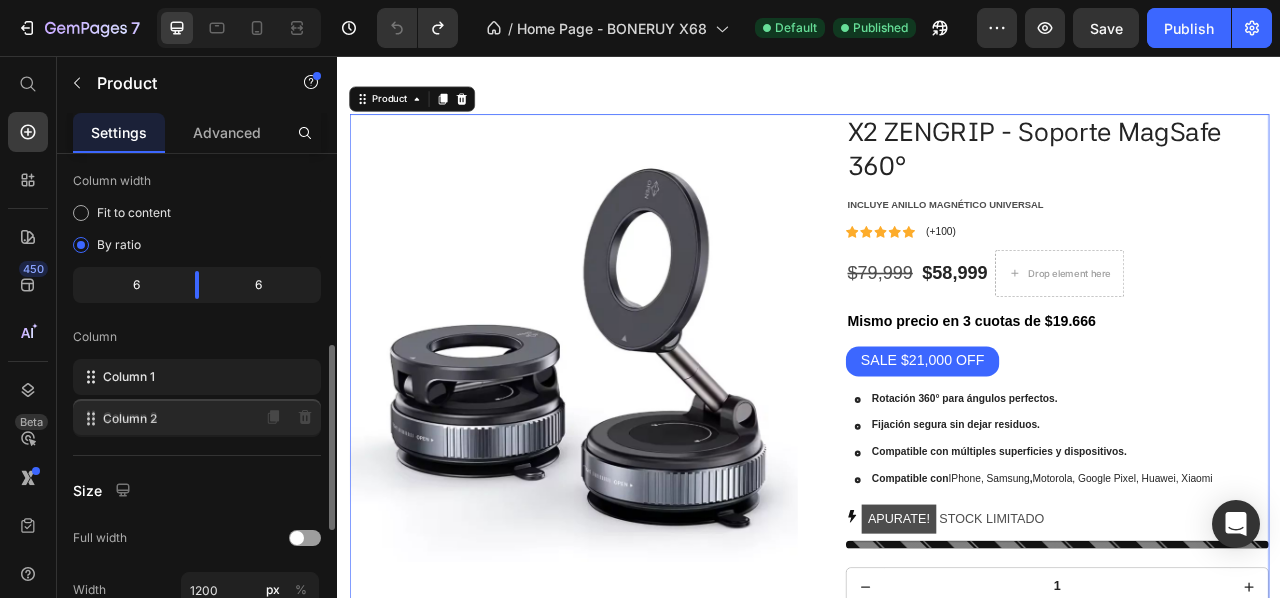 type 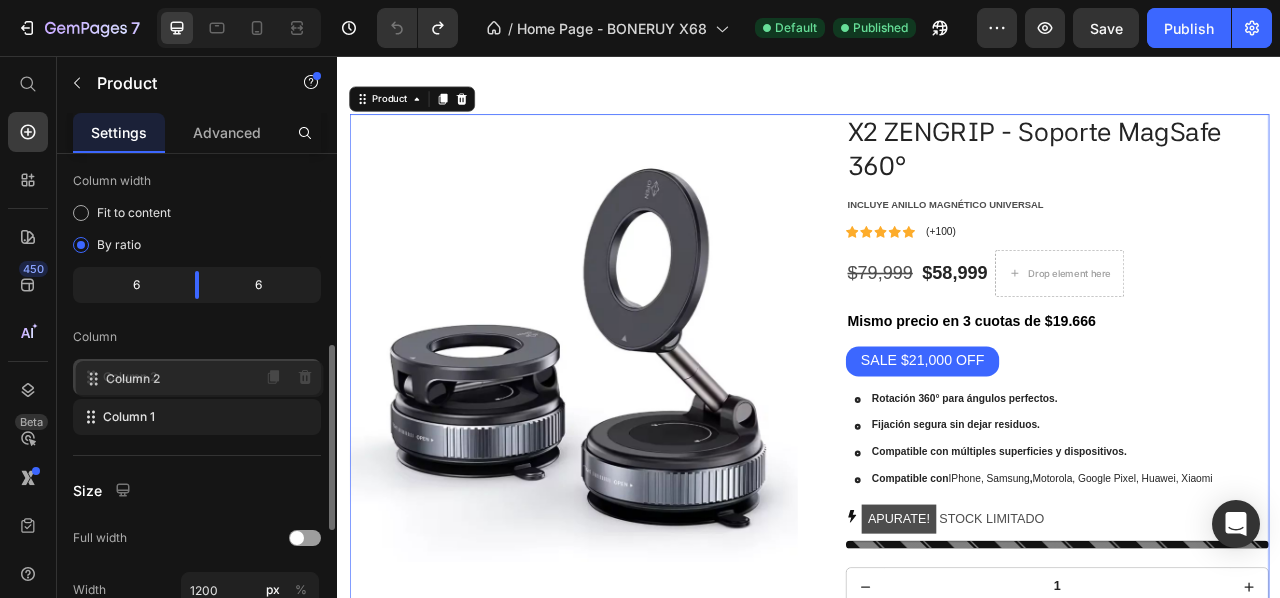 drag, startPoint x: 92, startPoint y: 417, endPoint x: 94, endPoint y: 377, distance: 40.04997 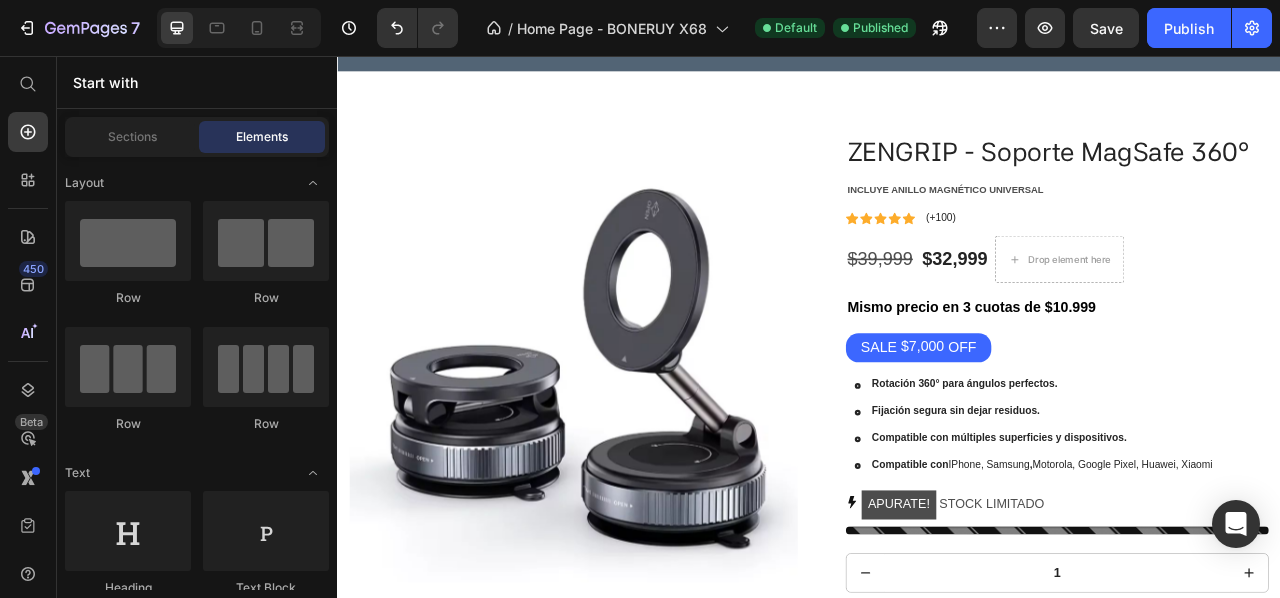 scroll, scrollTop: 0, scrollLeft: 0, axis: both 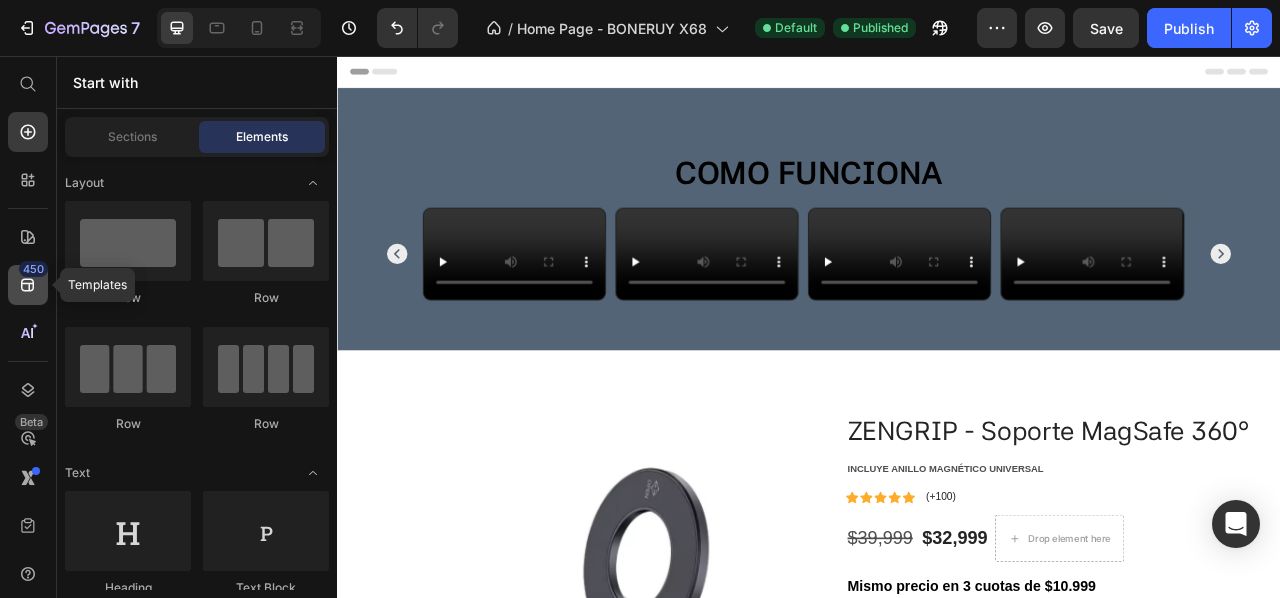 click on "450" 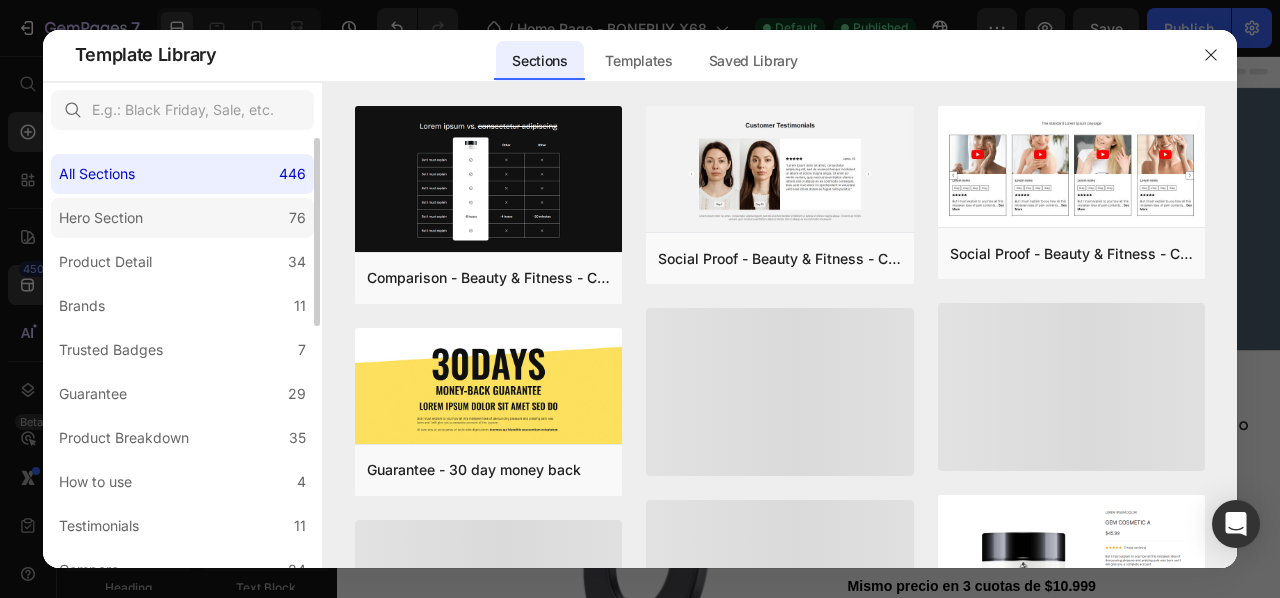 click on "Hero Section" at bounding box center (105, 218) 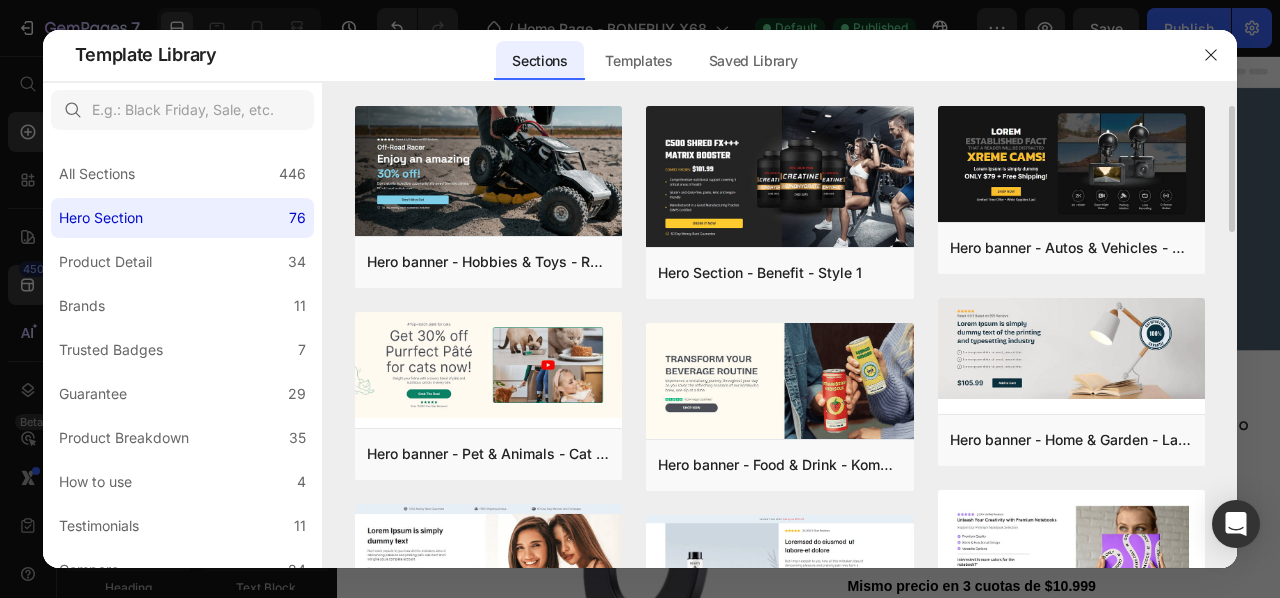 drag, startPoint x: 1231, startPoint y: 132, endPoint x: 1234, endPoint y: 163, distance: 31.144823 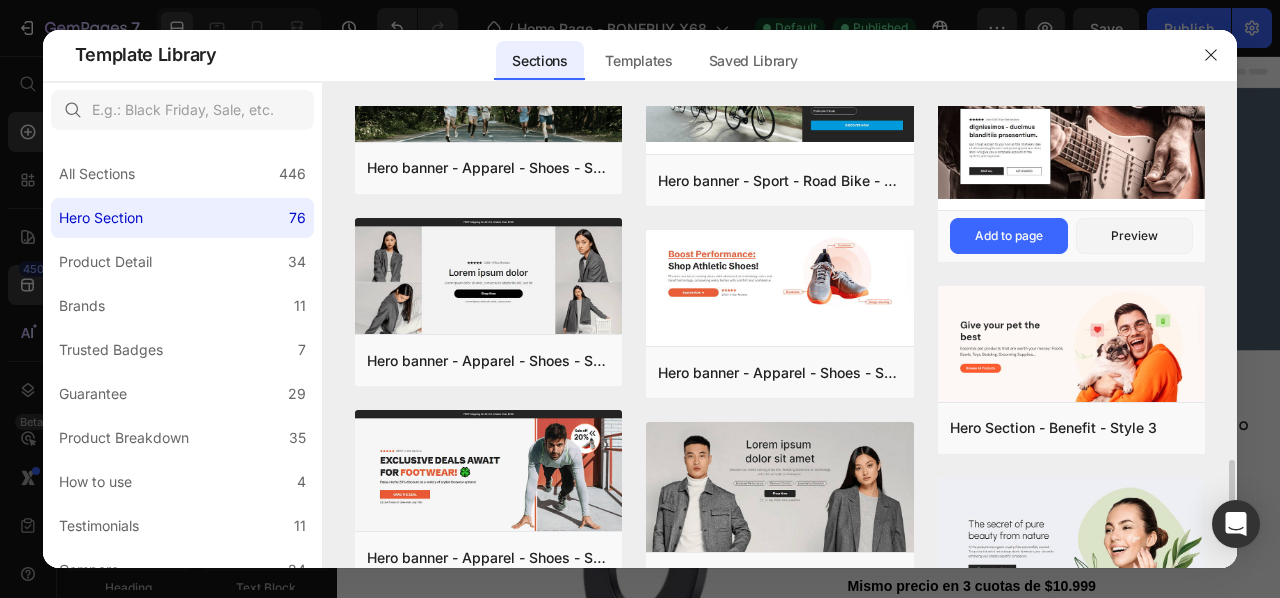 scroll, scrollTop: 1840, scrollLeft: 0, axis: vertical 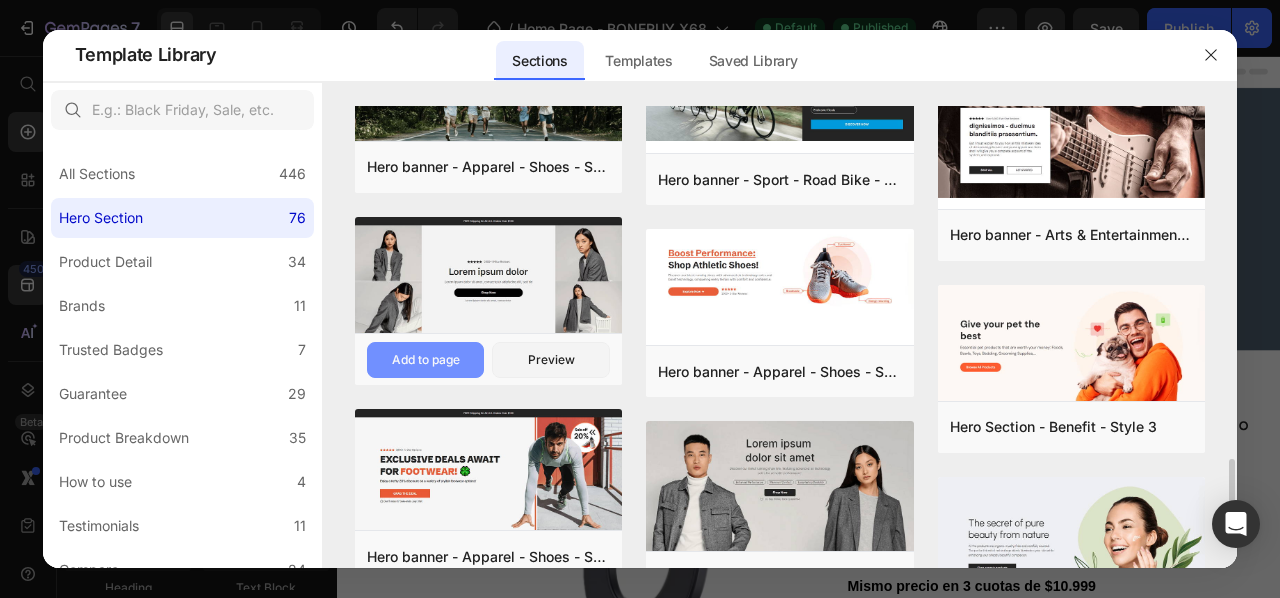 click on "Add to page" at bounding box center (426, 360) 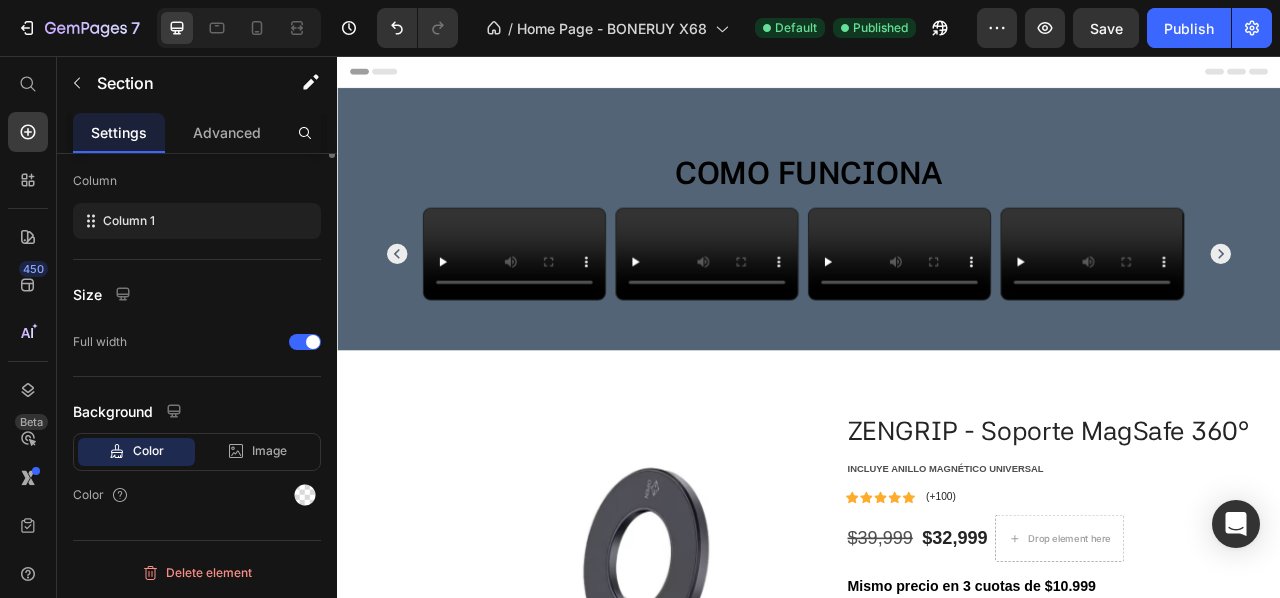 scroll, scrollTop: 0, scrollLeft: 0, axis: both 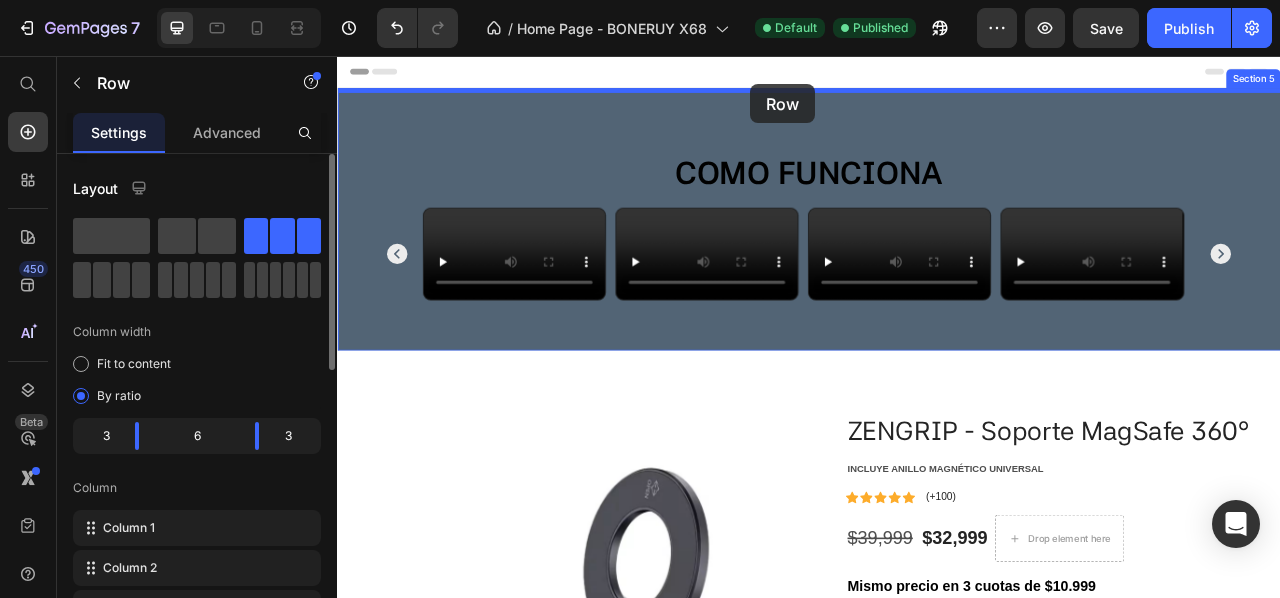 drag, startPoint x: 687, startPoint y: 567, endPoint x: 861, endPoint y: 92, distance: 505.86658 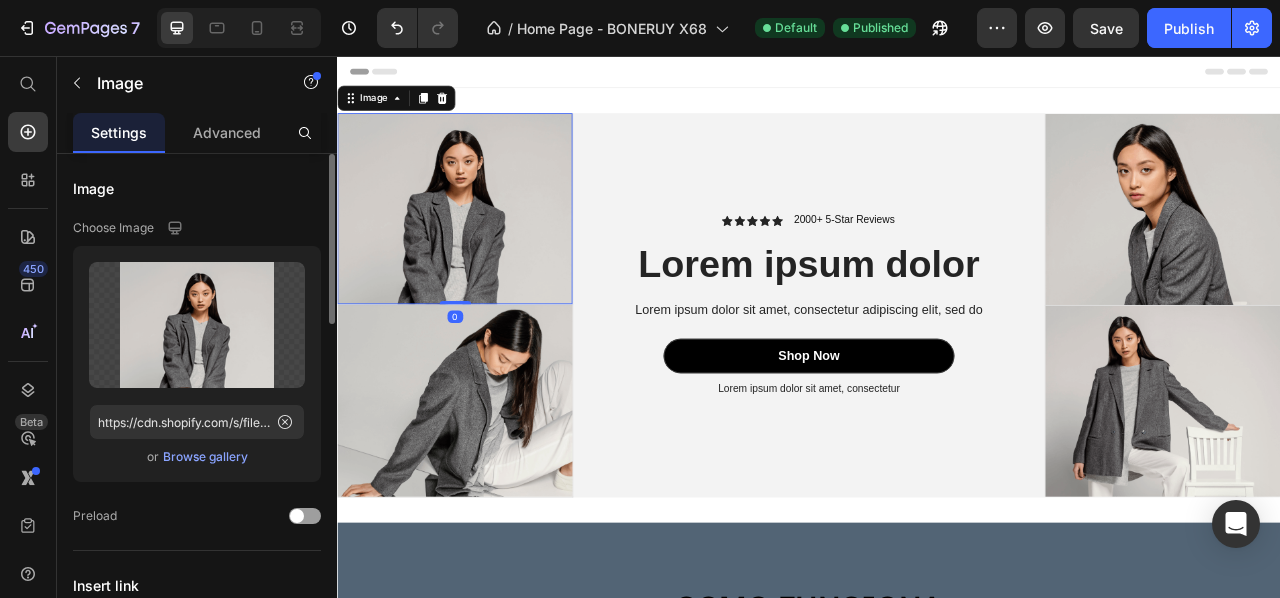 click on "Browse gallery" at bounding box center (205, 457) 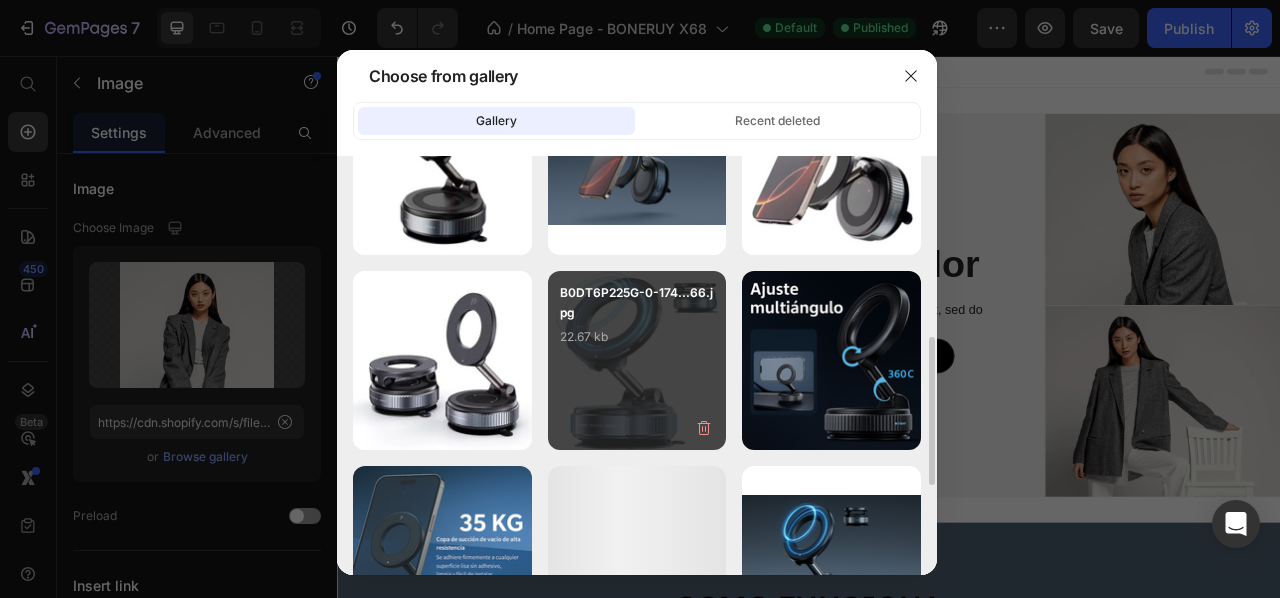 scroll, scrollTop: 496, scrollLeft: 0, axis: vertical 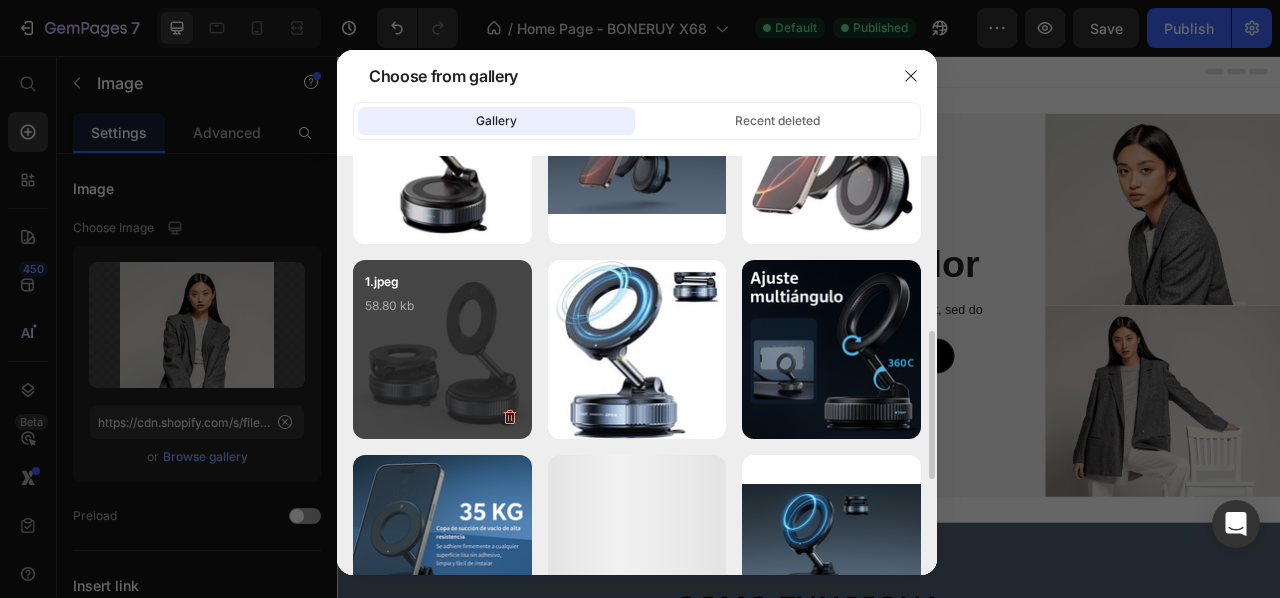 click on "1.jpeg 58.80 kb" at bounding box center [442, 312] 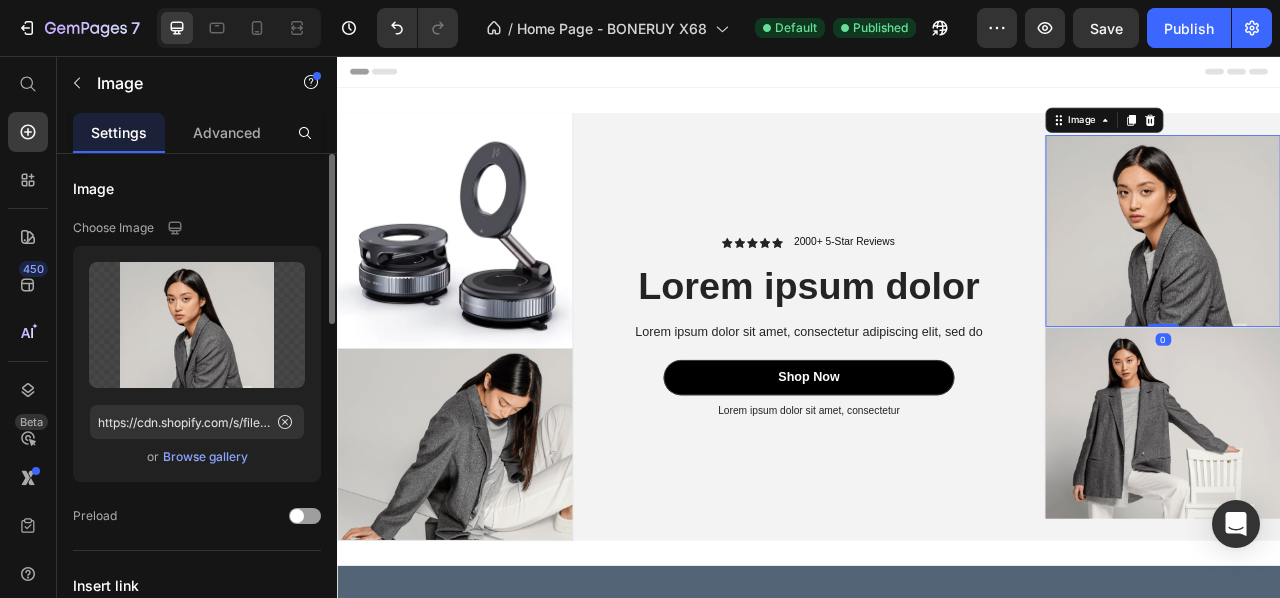 click on "Browse gallery" at bounding box center (205, 457) 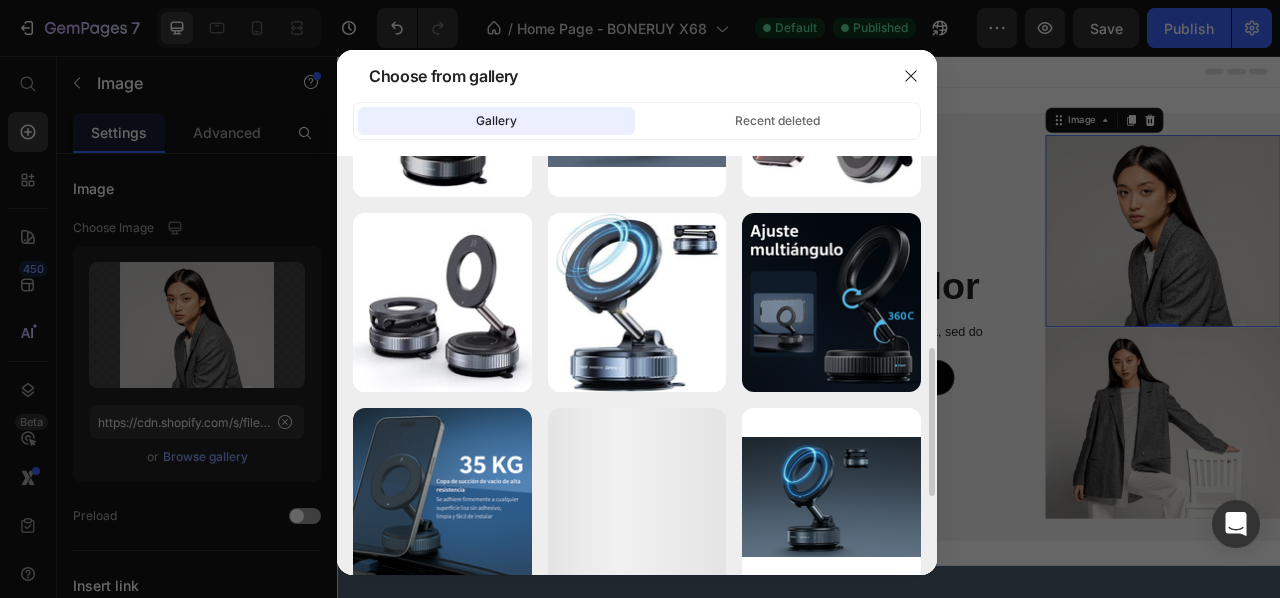 scroll, scrollTop: 544, scrollLeft: 0, axis: vertical 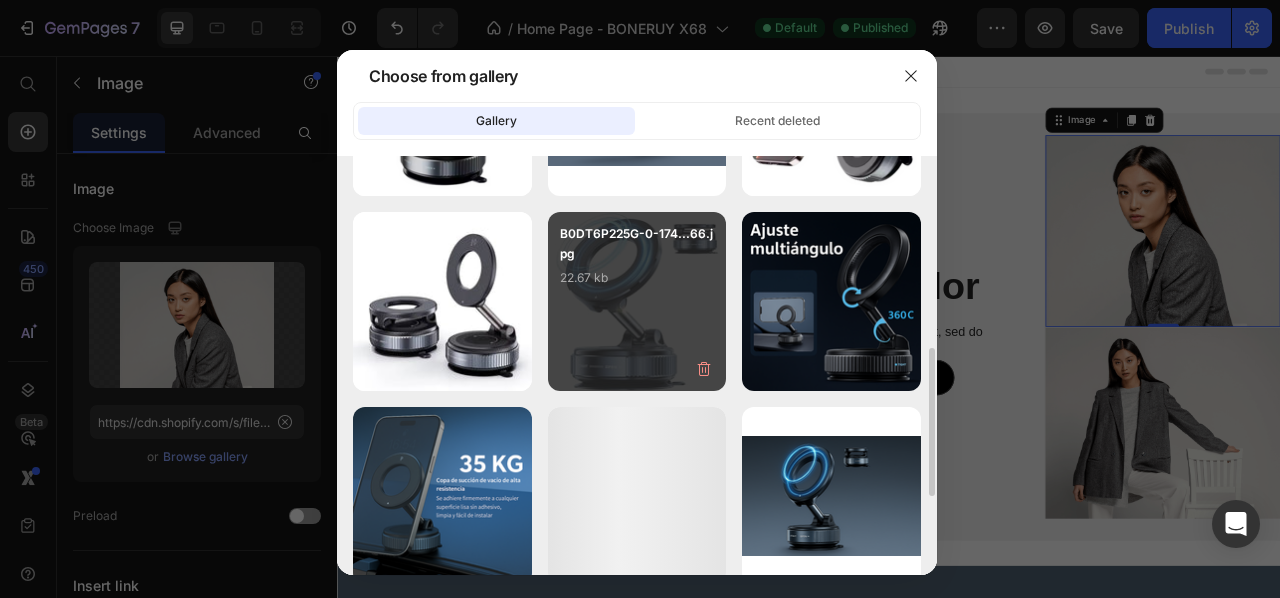 click on "B0DT6P225G-0-174...66.jpg 22.67 kb" at bounding box center [637, 301] 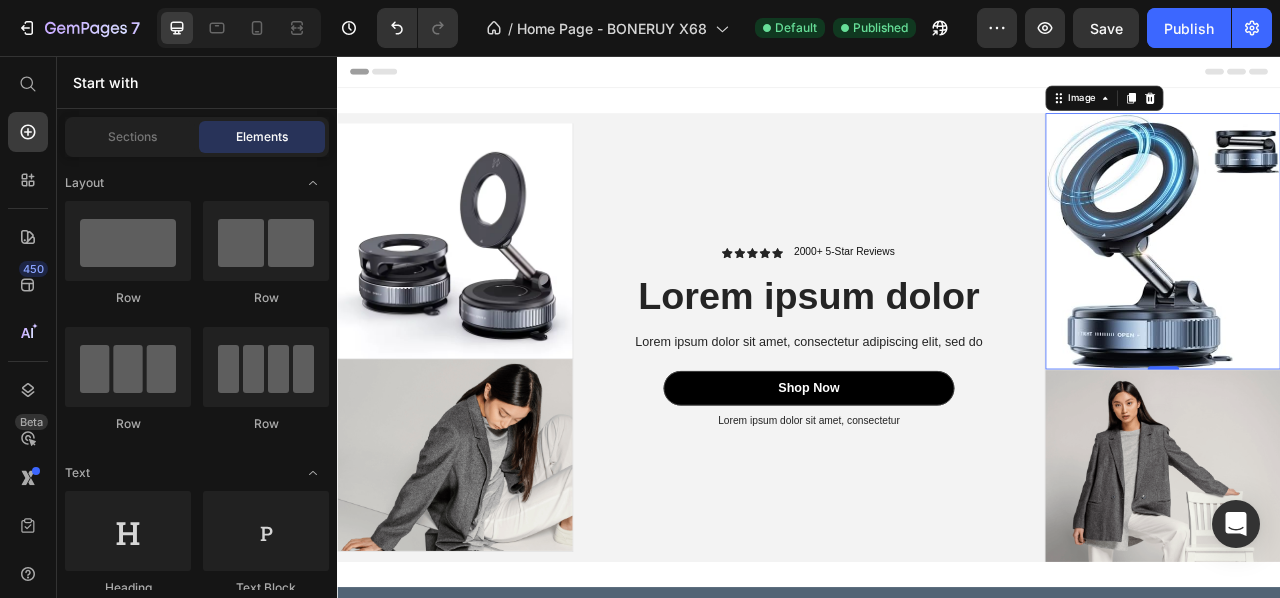 click on "Header" at bounding box center (937, 76) 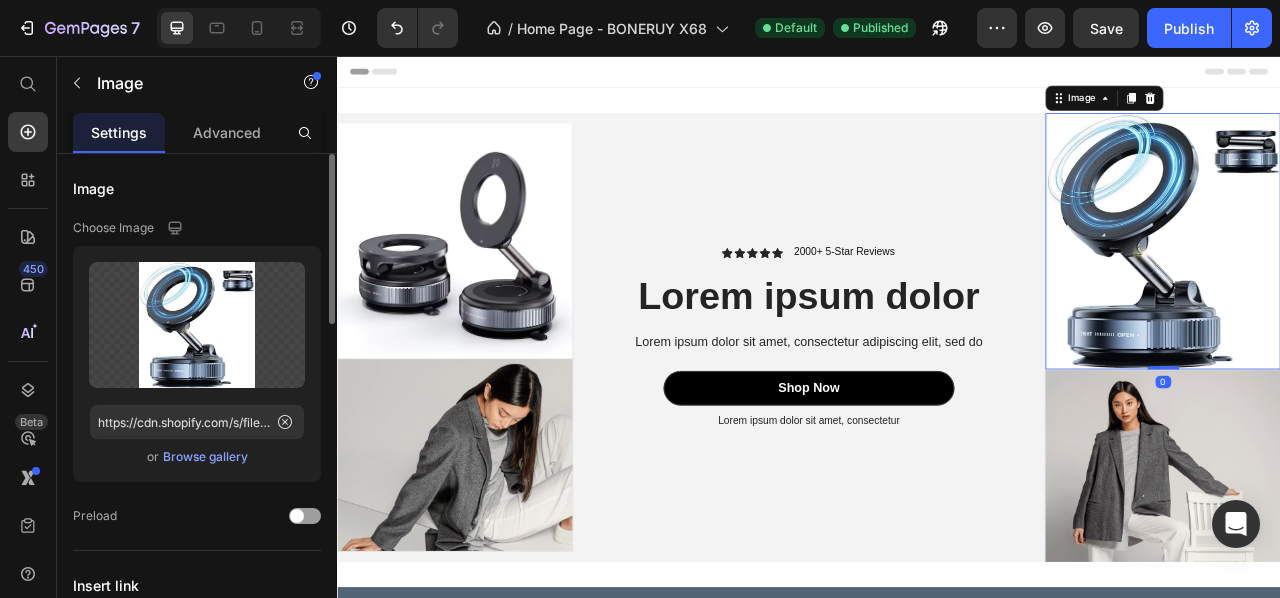 click on "Browse gallery" at bounding box center (205, 457) 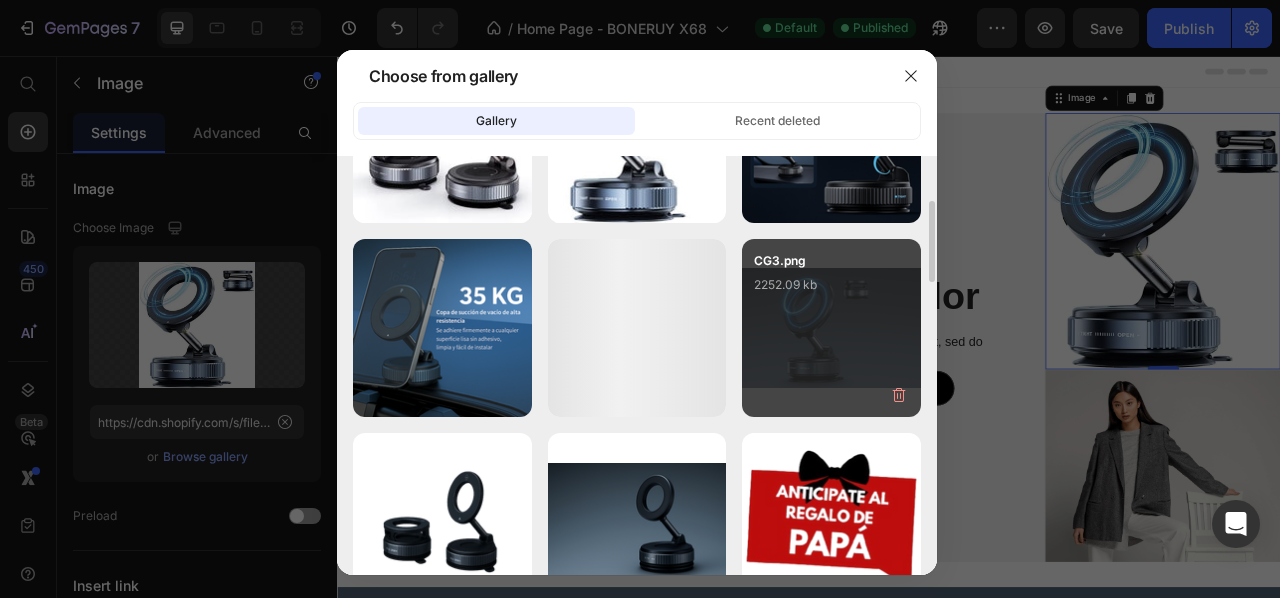 scroll, scrollTop: 553, scrollLeft: 0, axis: vertical 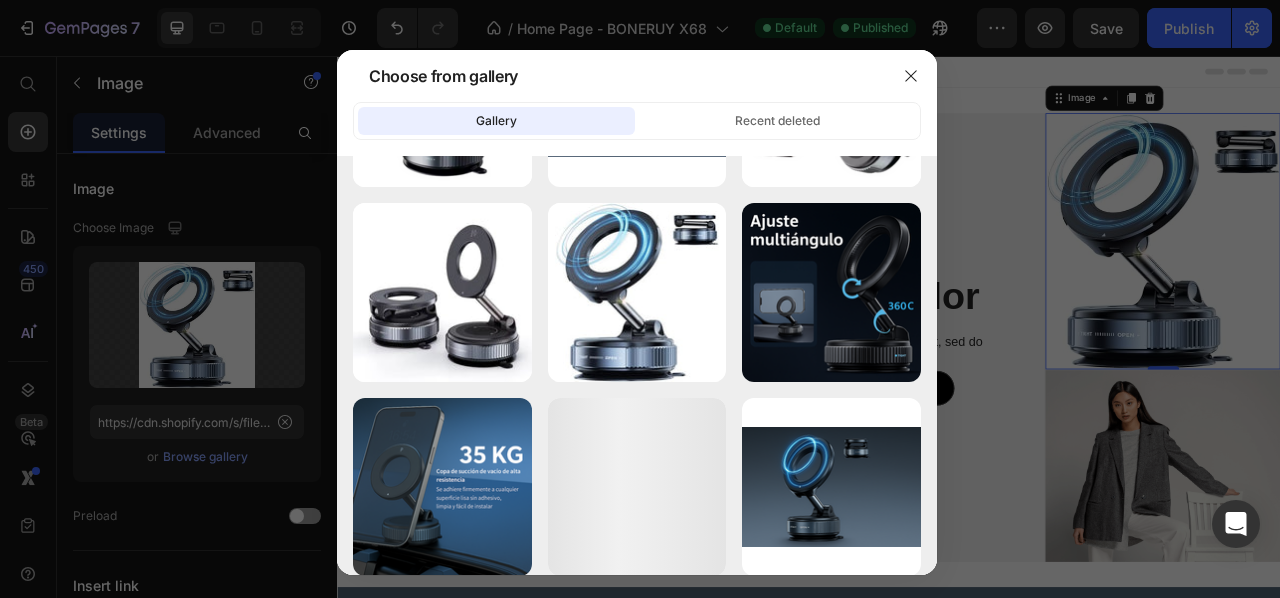 click at bounding box center [640, 299] 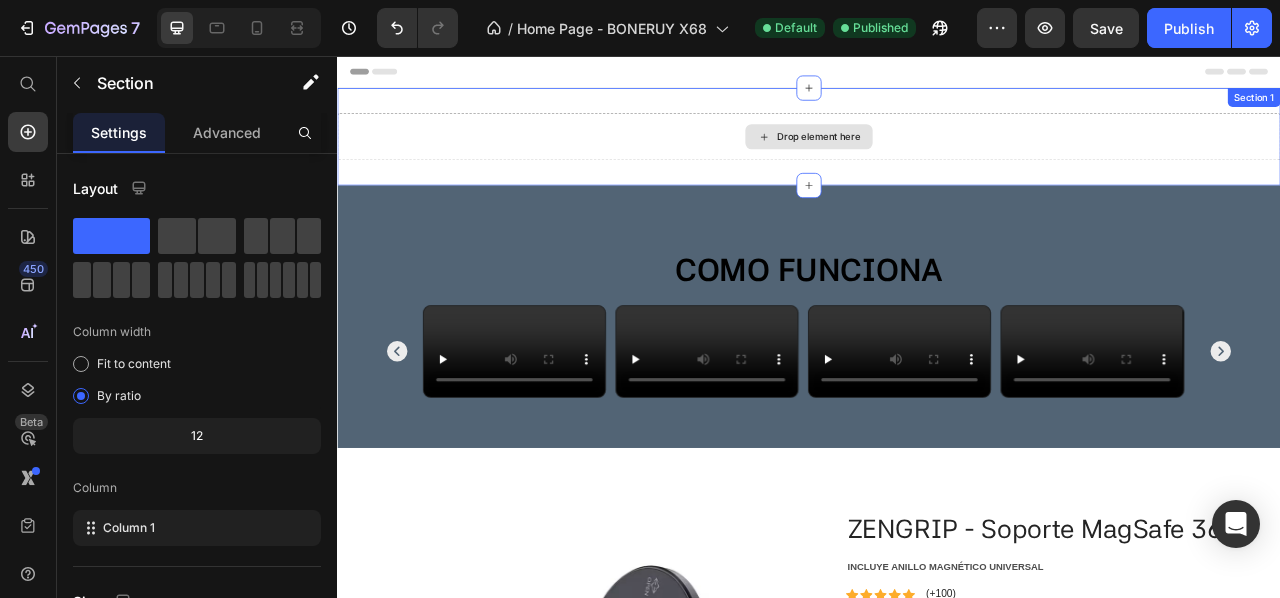 click on "Drop element here" at bounding box center (937, 159) 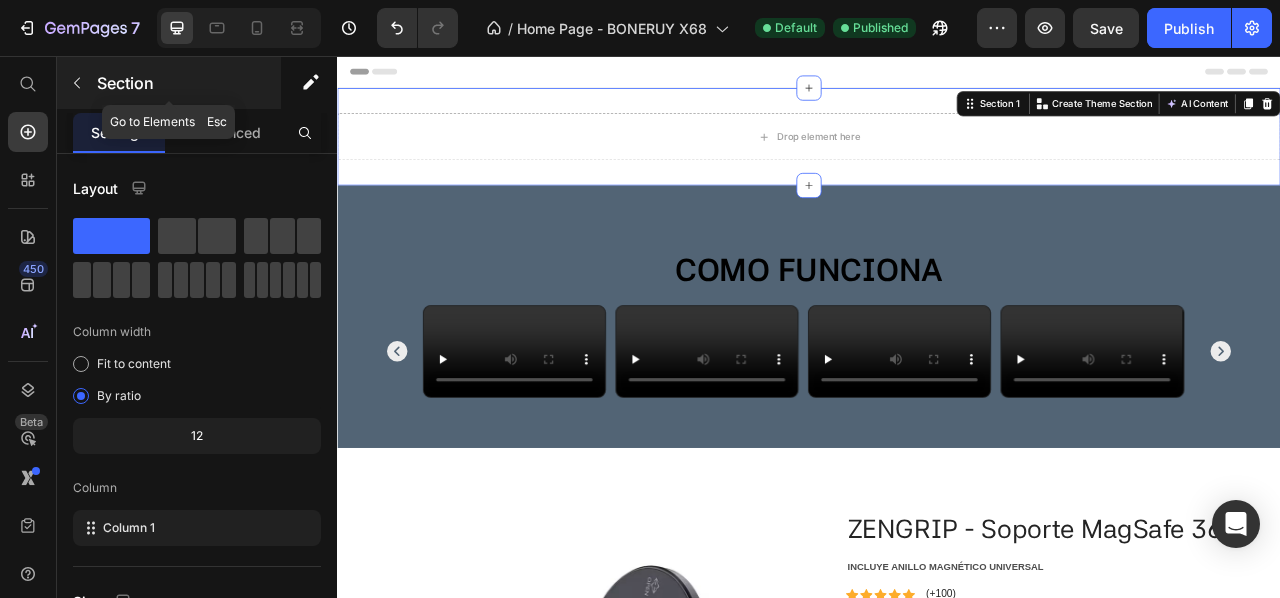 click on "Section" at bounding box center [187, 83] 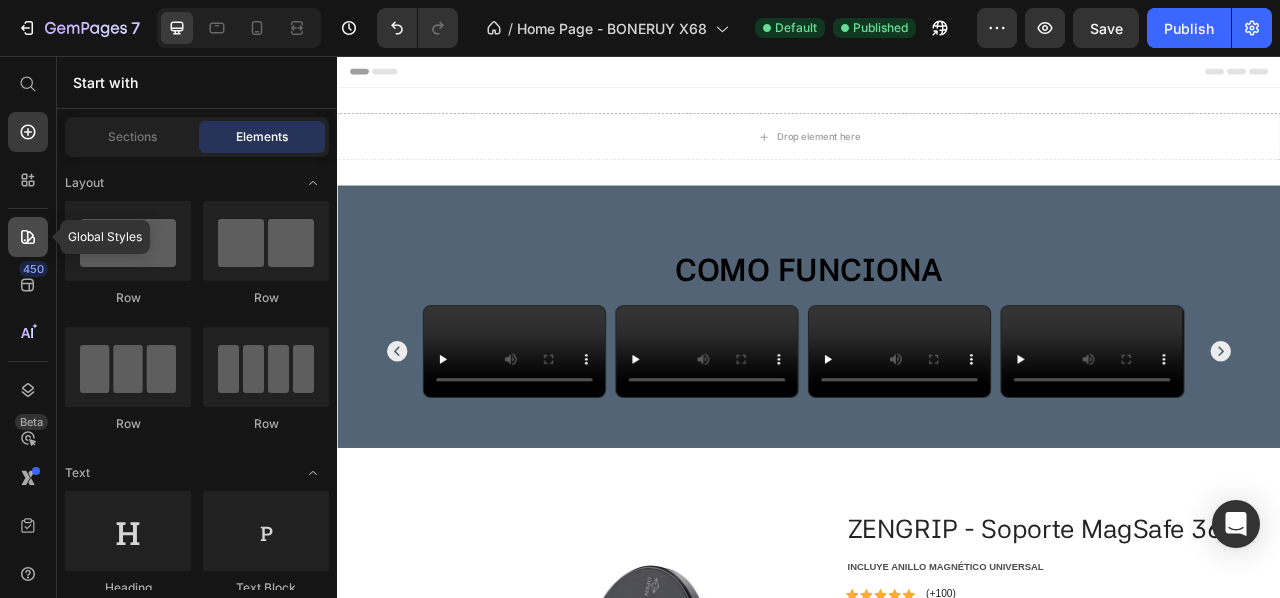 click 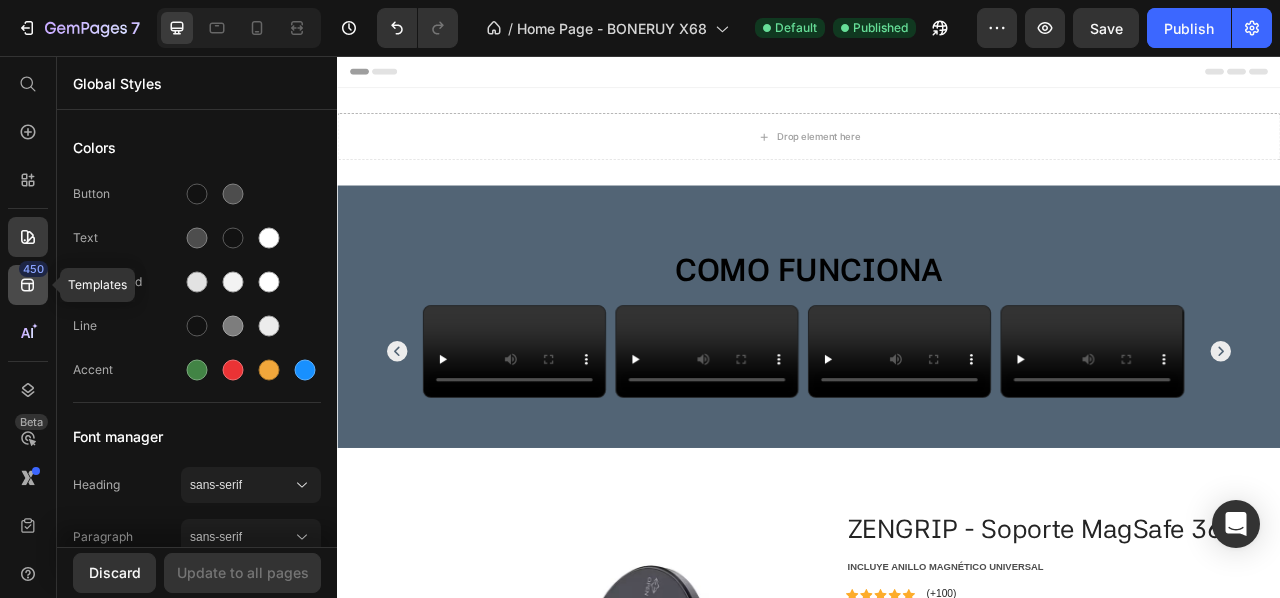 click on "450" at bounding box center [33, 269] 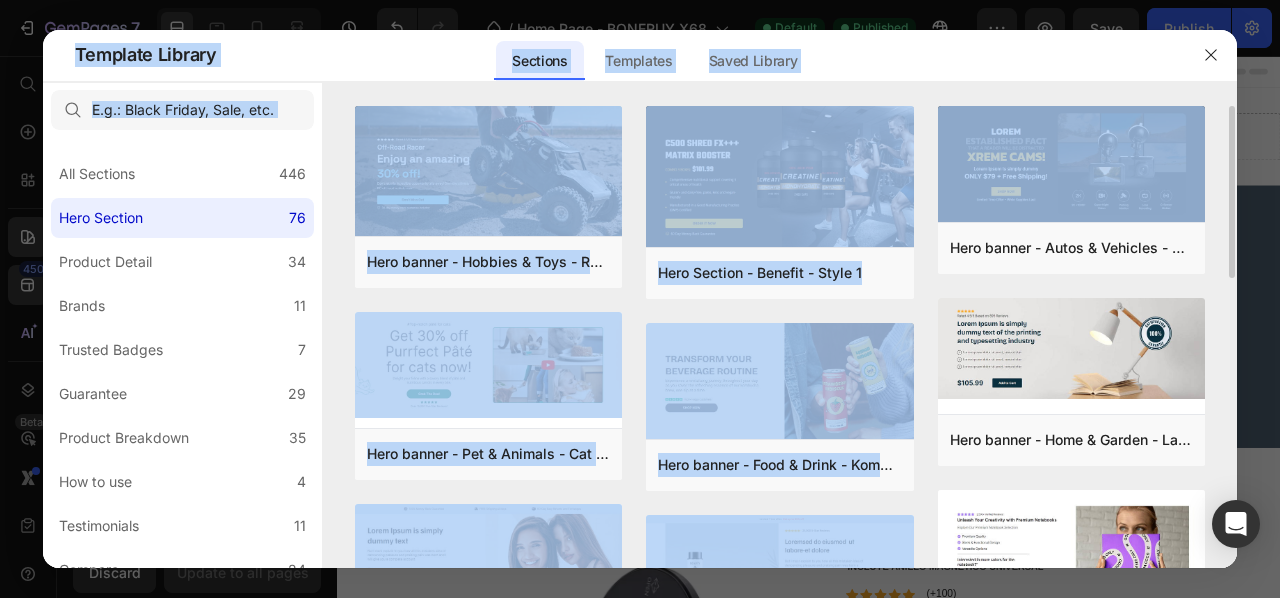 drag, startPoint x: 1232, startPoint y: 169, endPoint x: 1236, endPoint y: 389, distance: 220.03636 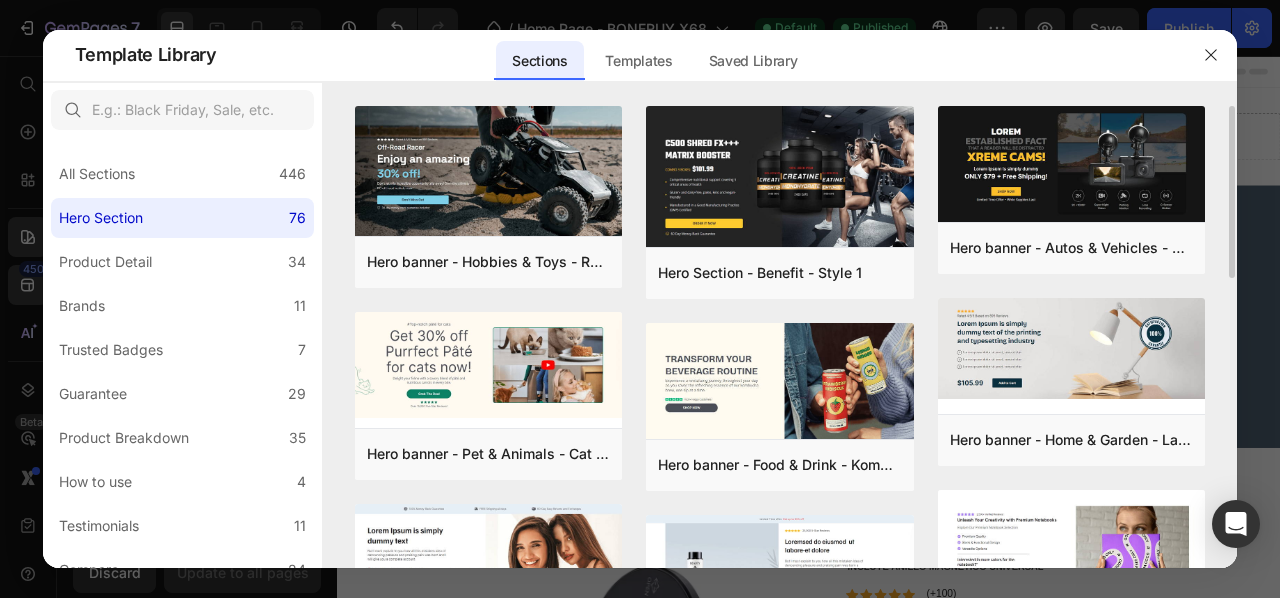 click on "Hero banner - Hobbies & Toys - RC Car - Style 40 Add to page  Preview  Hero banner - Pet & Animals - Cat Food - Style 43 Add to page  Preview  Hero banner - Beauty & Fitness - Cosmetic - Style 21 Add to page  Preview  Hero banner - Food & Drink - Kombucha - Style 34 Add to page  Preview  Hero banner - Sport - Road Bike - Style 31 Add to page  Preview  Hero banner - Autos & vehicles - Dash cam - Style 18 Add to page  Preview  Hero Section - Benefit - Style 1 Add to page  Preview  Hero banner - Food & Drink - Kombucha - Style 33 Add to page  Preview  Hero banner - Beauty & Fitness - Cosmetic - Style 20 Add to page  Preview  Hero banner - Apparel - swimwear - Style 50 Add to page  Preview  Hero banner - Beauty & Fitness - Cosmetic - Style 22 Add to page  Preview  Hero banner - Apparel - Shoes - Style 24 Add to page  Preview  Hero banner - Autos & Vehicles - Dash Cam - Style 17 Add to page  Preview  Hero banner - Home & Garden - Lamp - Style 47 Add to page  Preview  Add to page  Preview  Add to page  Preview" at bounding box center (780, 337) 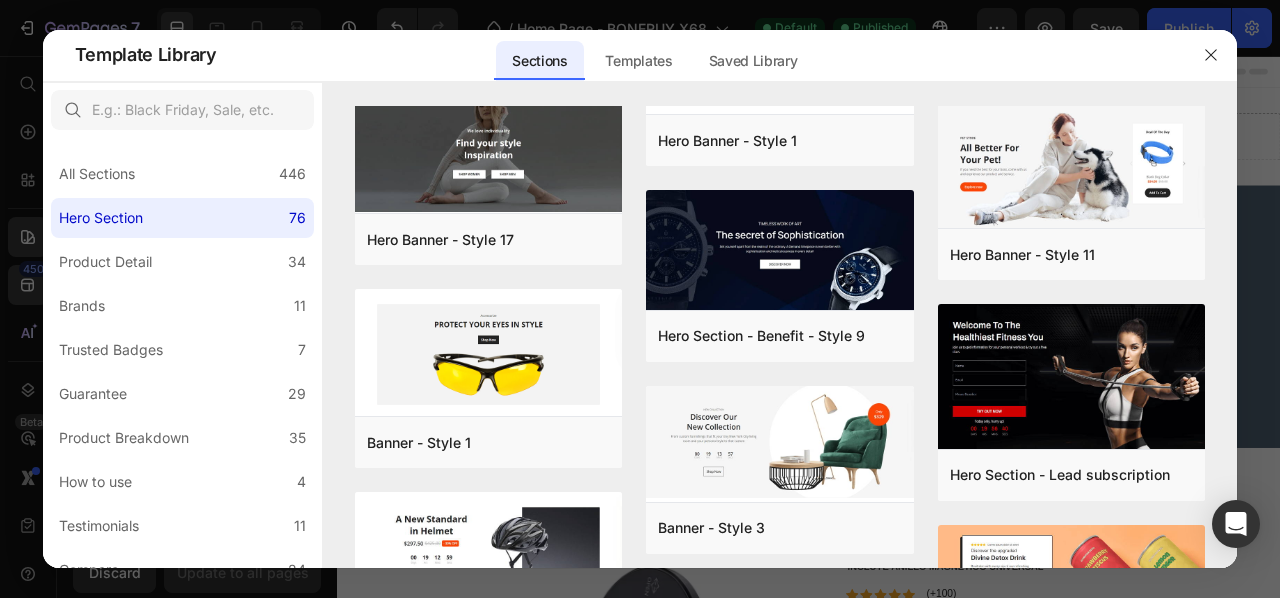 scroll, scrollTop: 4229, scrollLeft: 0, axis: vertical 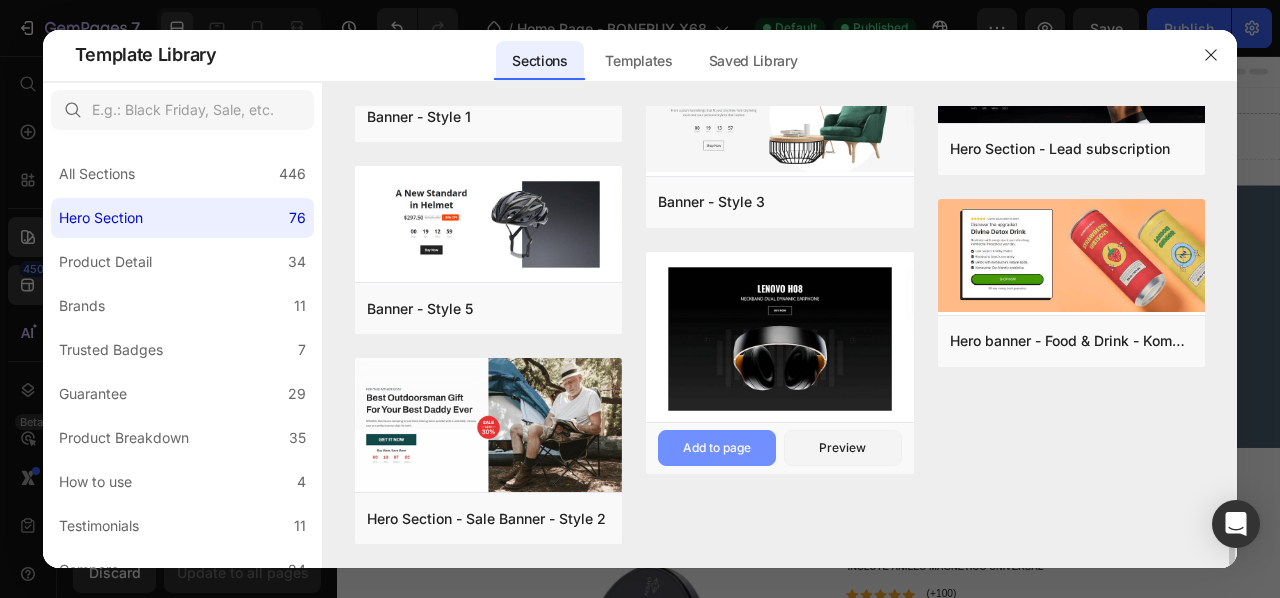 click on "Add to page" at bounding box center [717, 448] 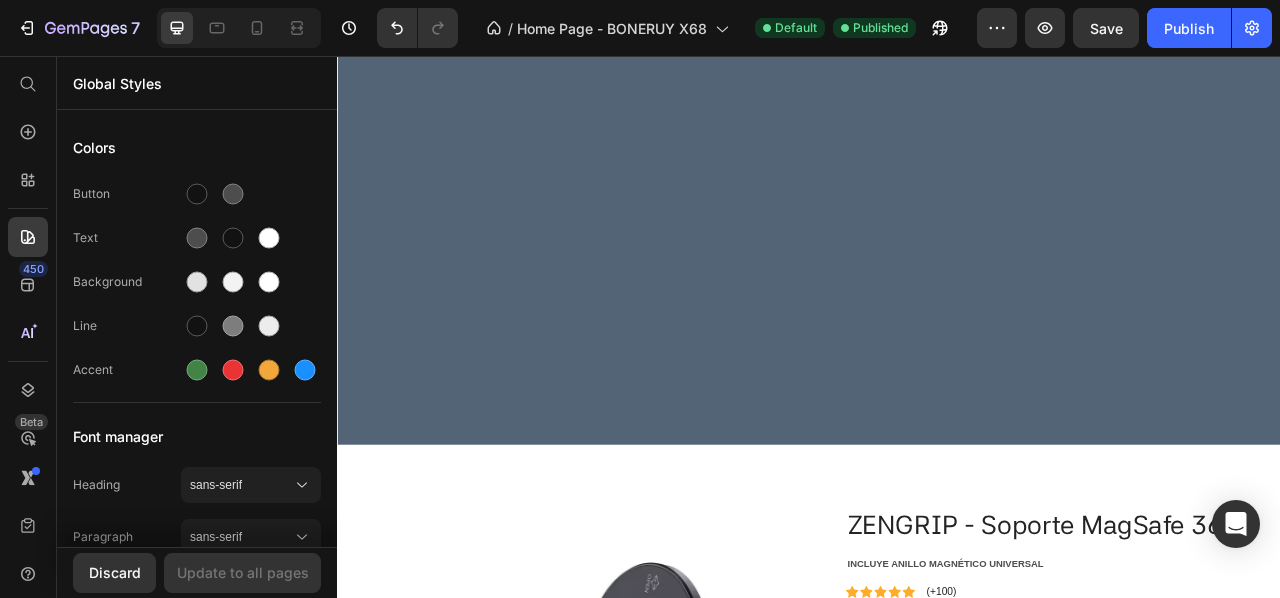 scroll, scrollTop: 4904, scrollLeft: 0, axis: vertical 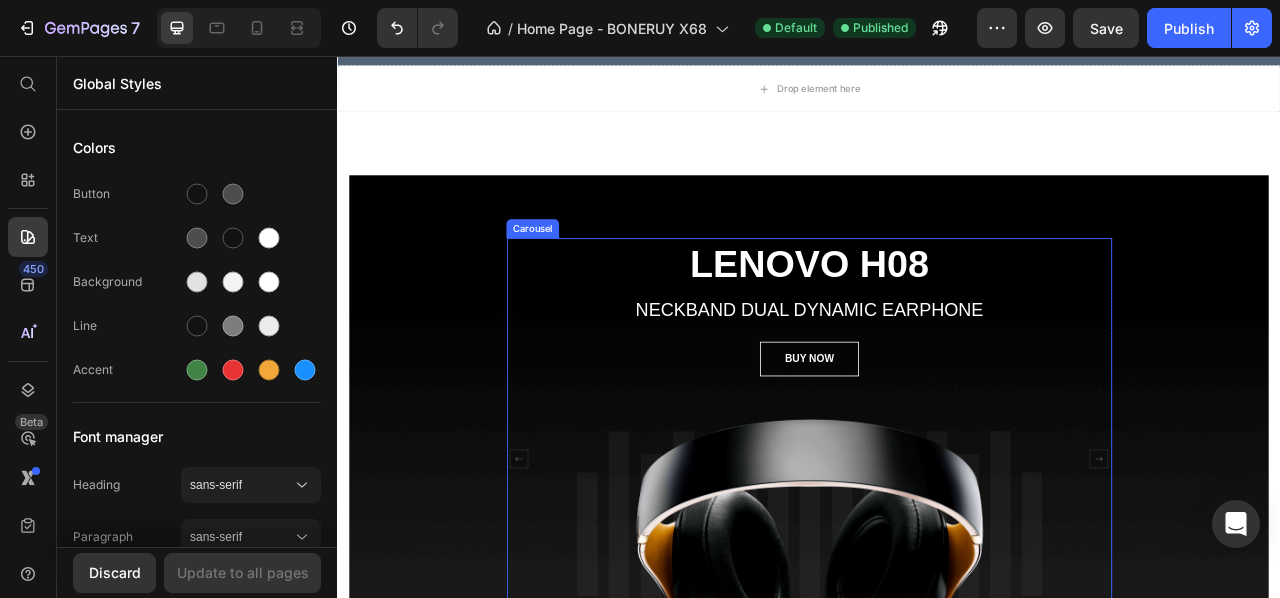 click 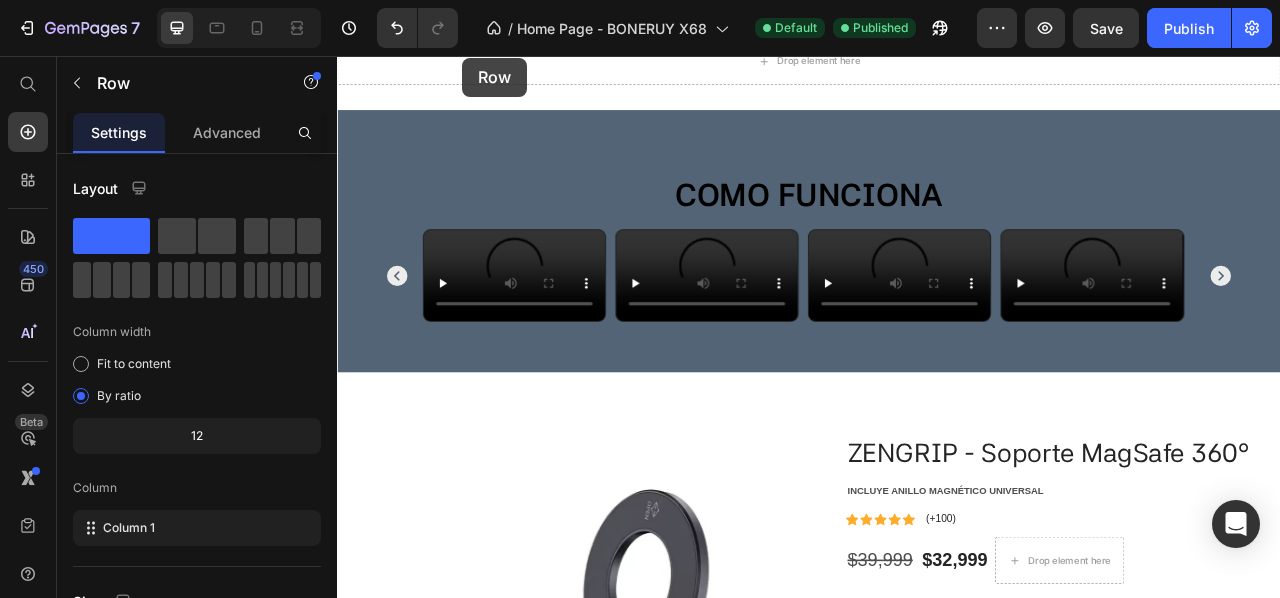 scroll, scrollTop: 0, scrollLeft: 0, axis: both 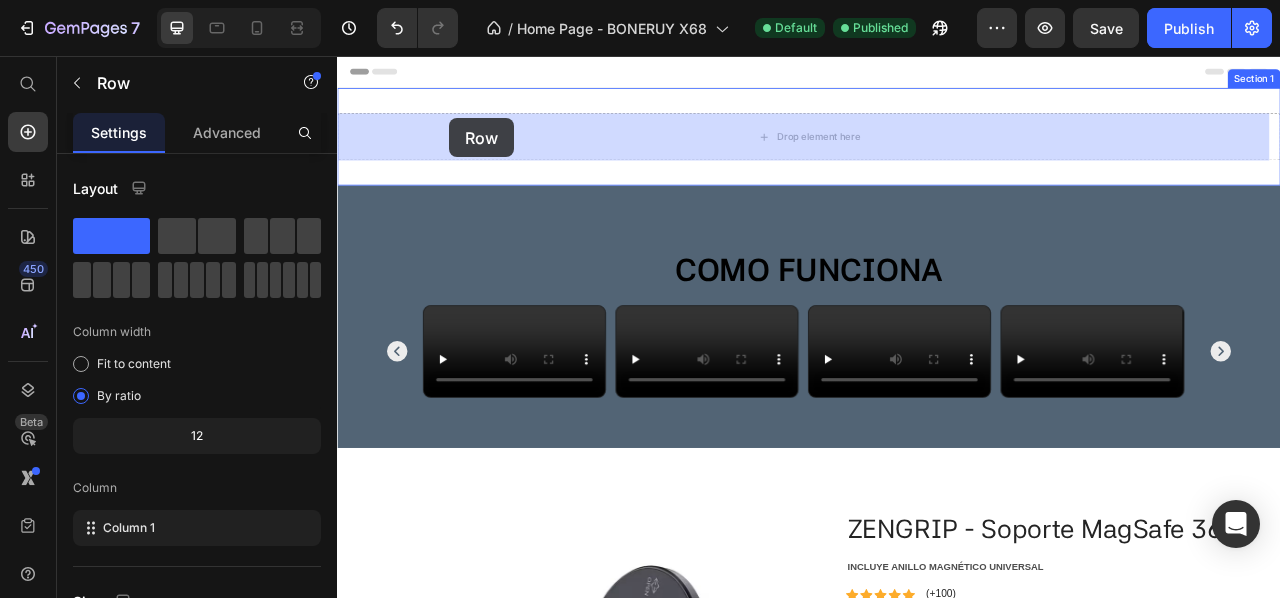 drag, startPoint x: 435, startPoint y: 233, endPoint x: 479, endPoint y: 136, distance: 106.51291 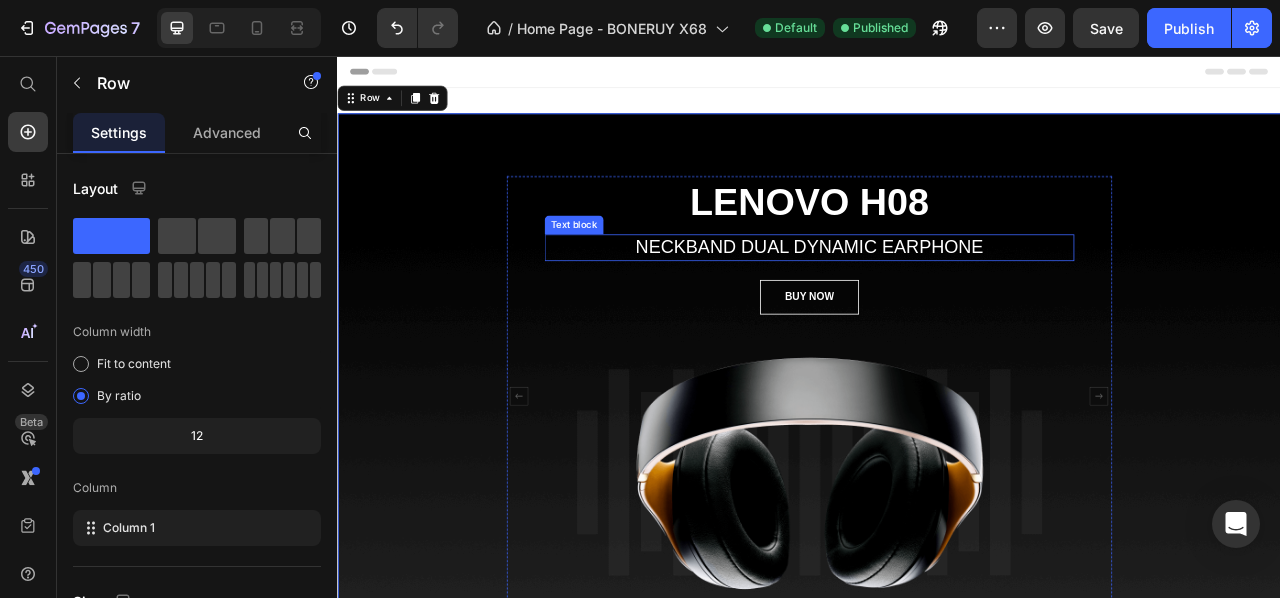 scroll, scrollTop: 512, scrollLeft: 0, axis: vertical 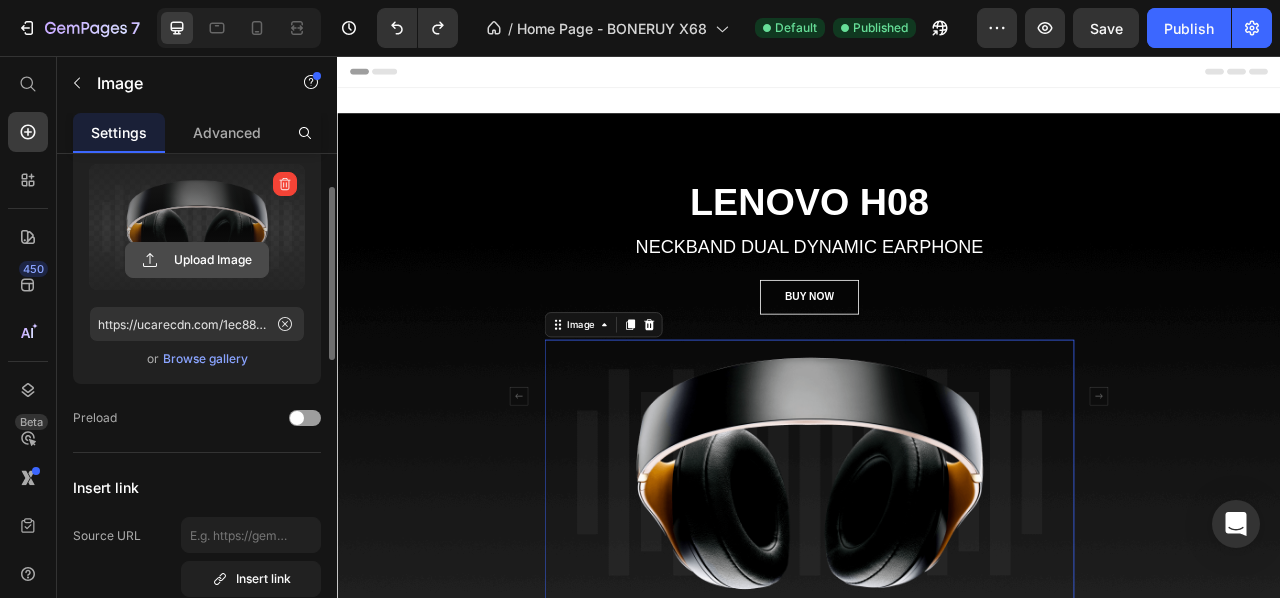 click 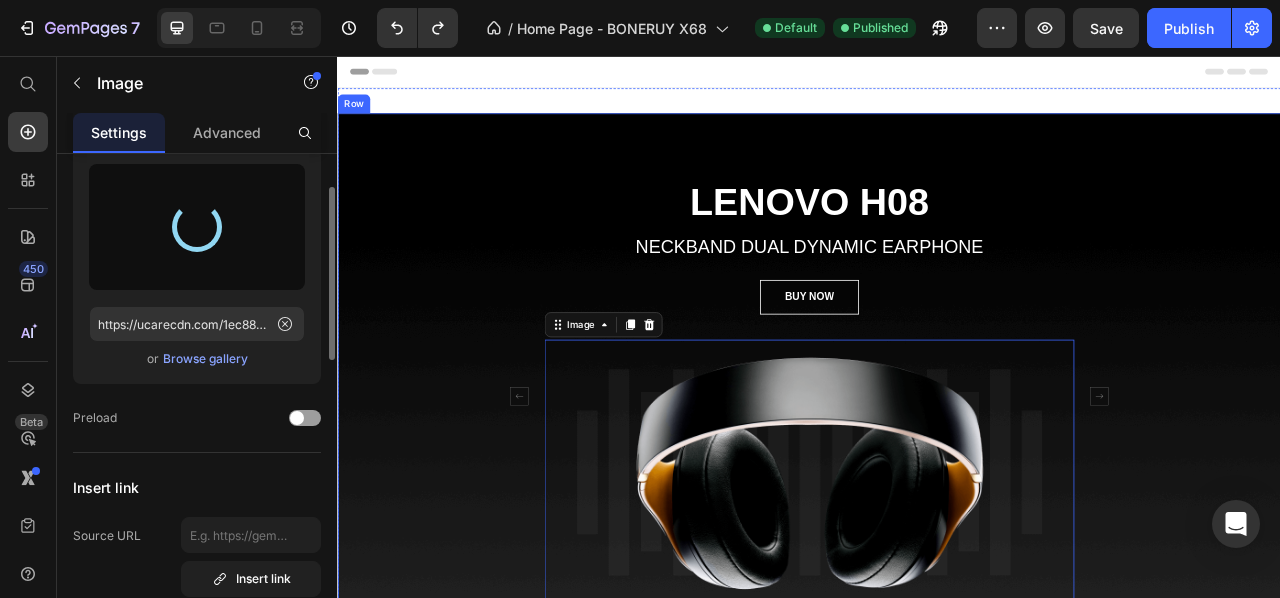 type on "https://cdn.shopify.com/s/files/1/0925/3702/8926/files/gempages_559521967049278510-3c052d29-4772-45c5-b3d4-5777298b626c.png" 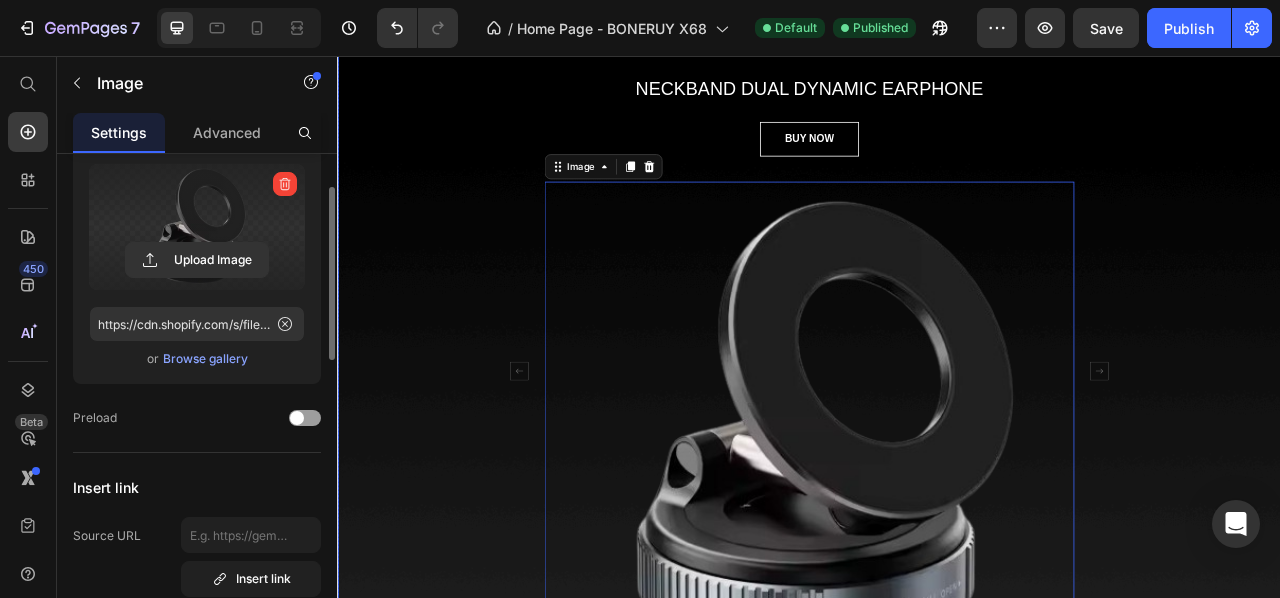 scroll, scrollTop: 180, scrollLeft: 0, axis: vertical 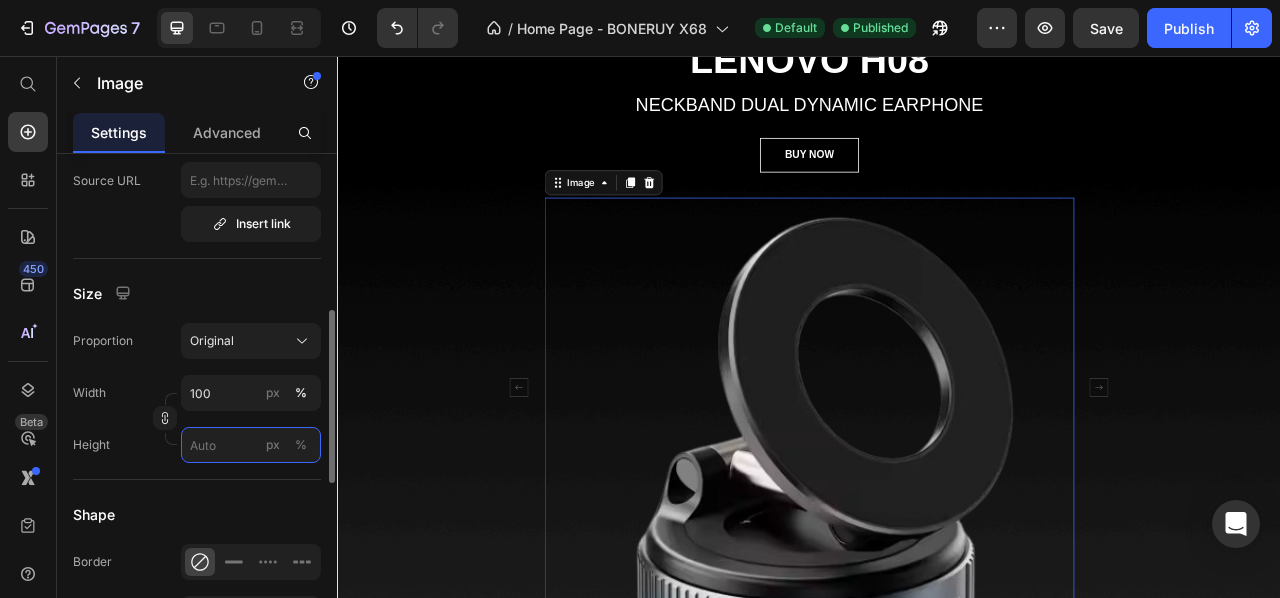 click on "px %" at bounding box center (251, 445) 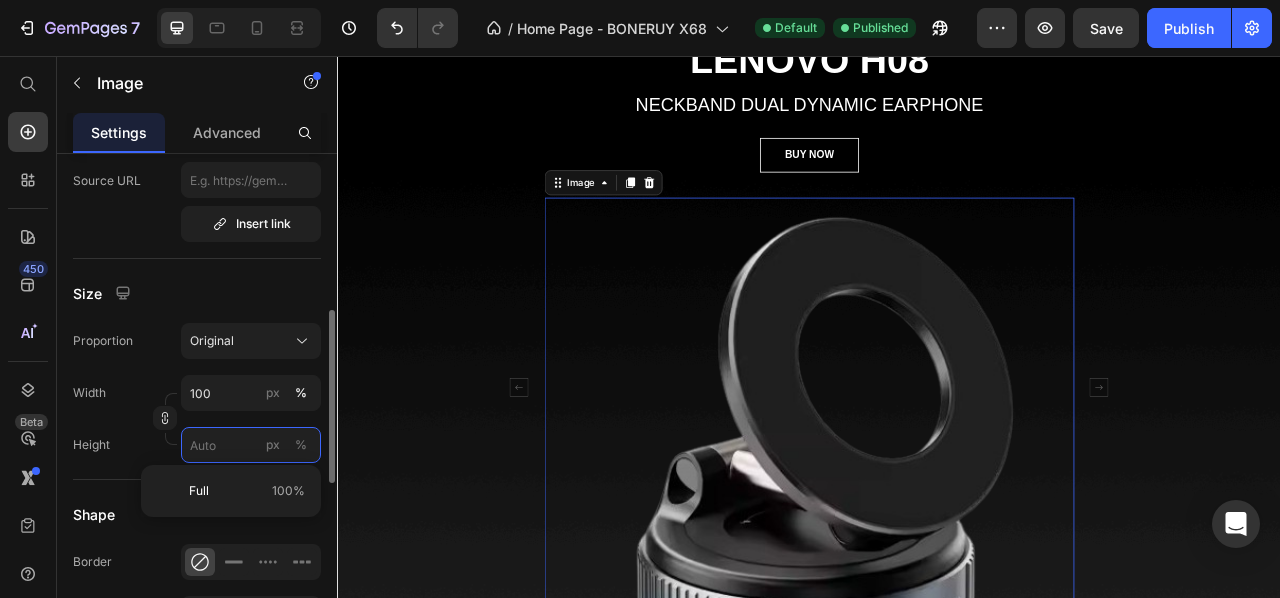type 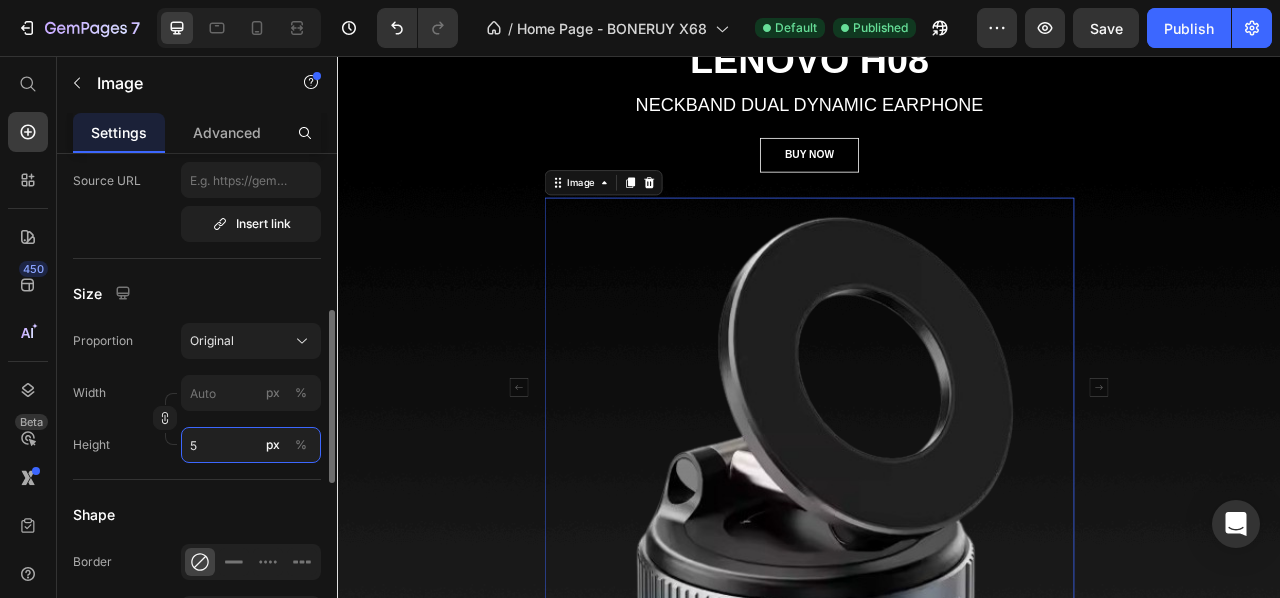 scroll, scrollTop: 14, scrollLeft: 0, axis: vertical 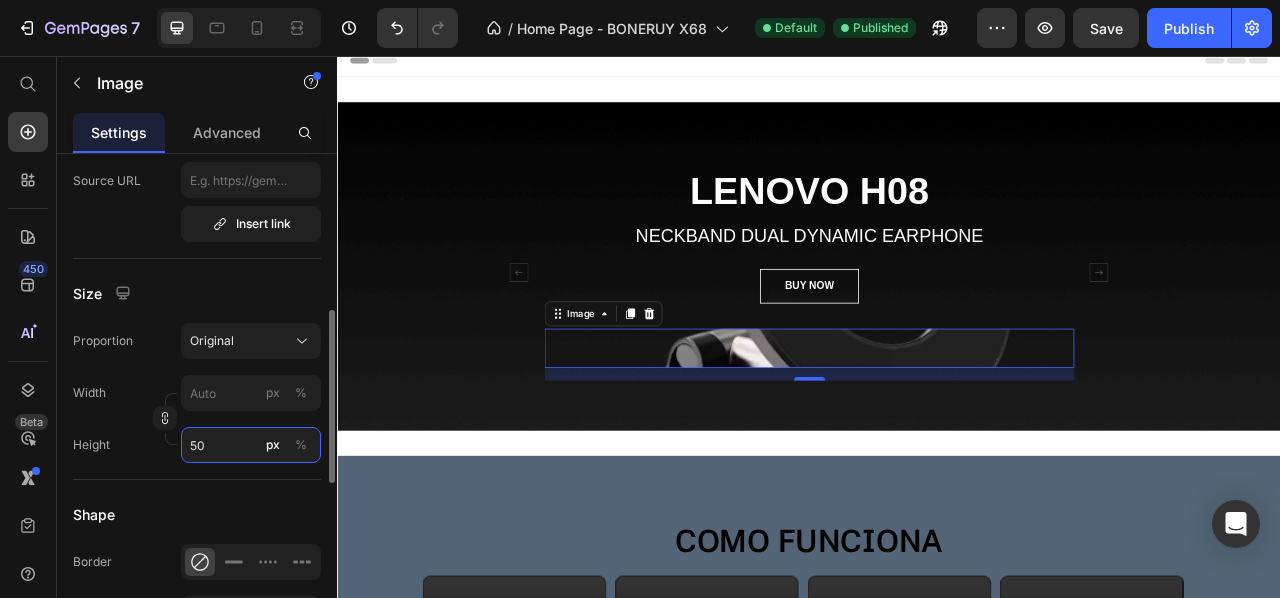 type on "5" 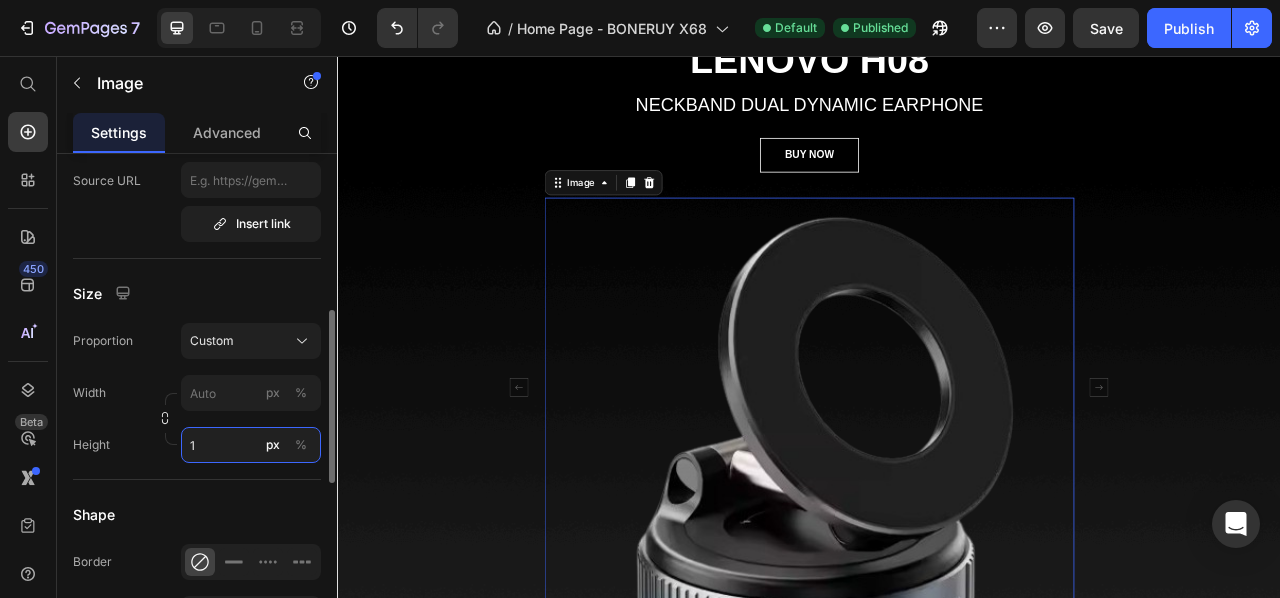 scroll, scrollTop: 14, scrollLeft: 0, axis: vertical 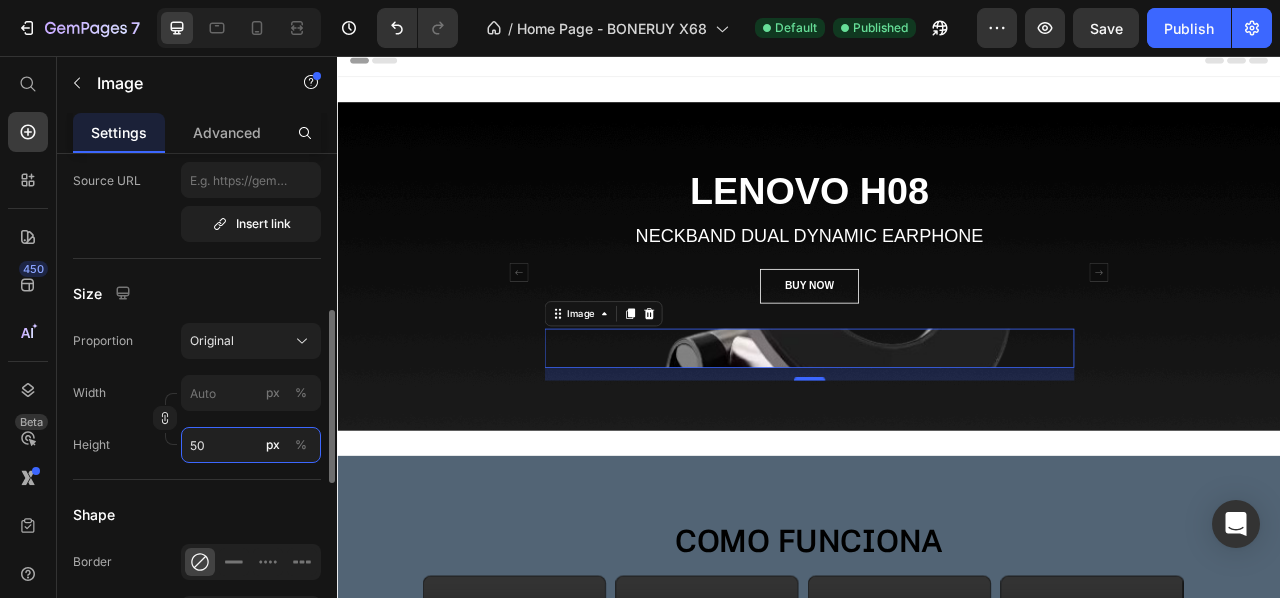 type on "5" 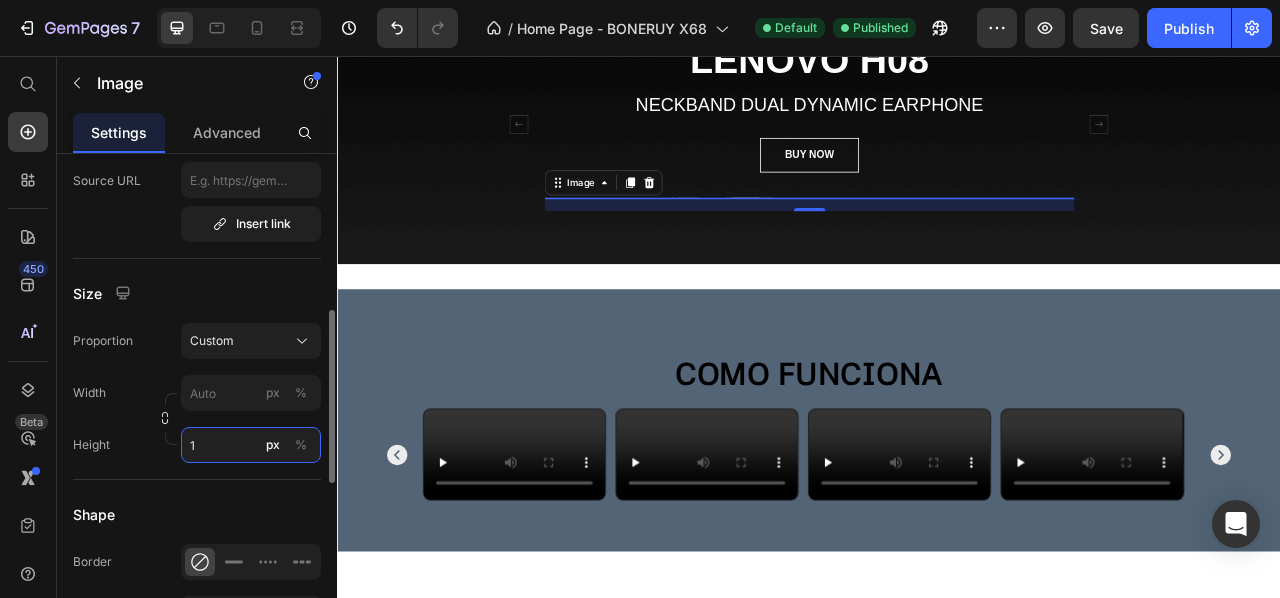 scroll, scrollTop: 14, scrollLeft: 0, axis: vertical 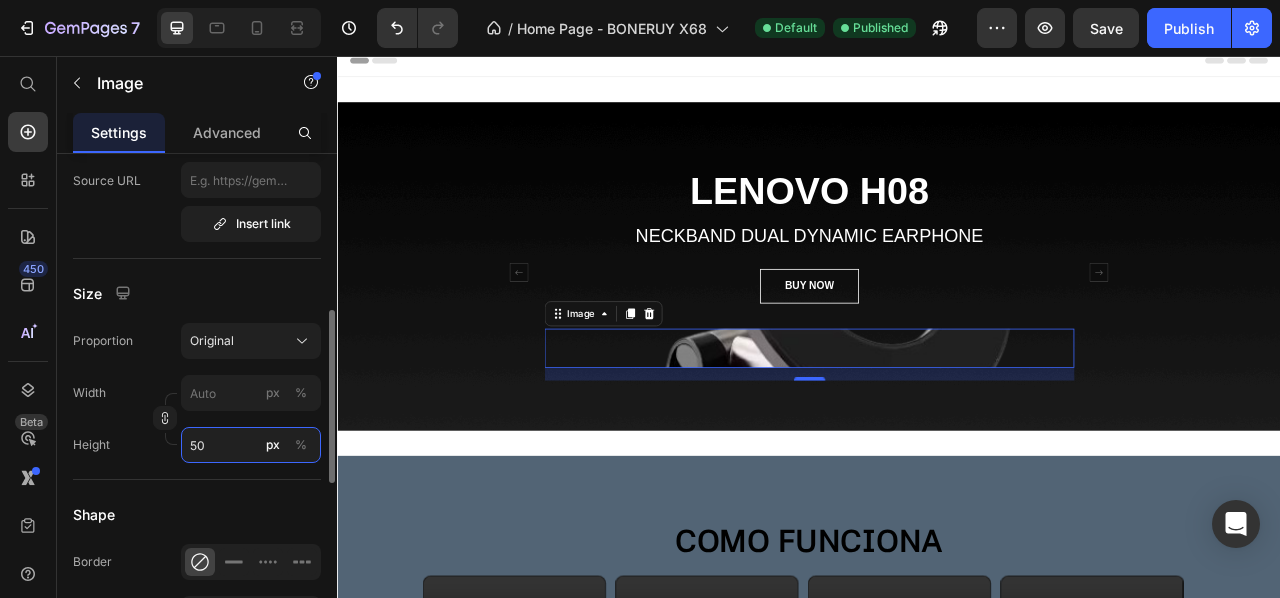 type on "5" 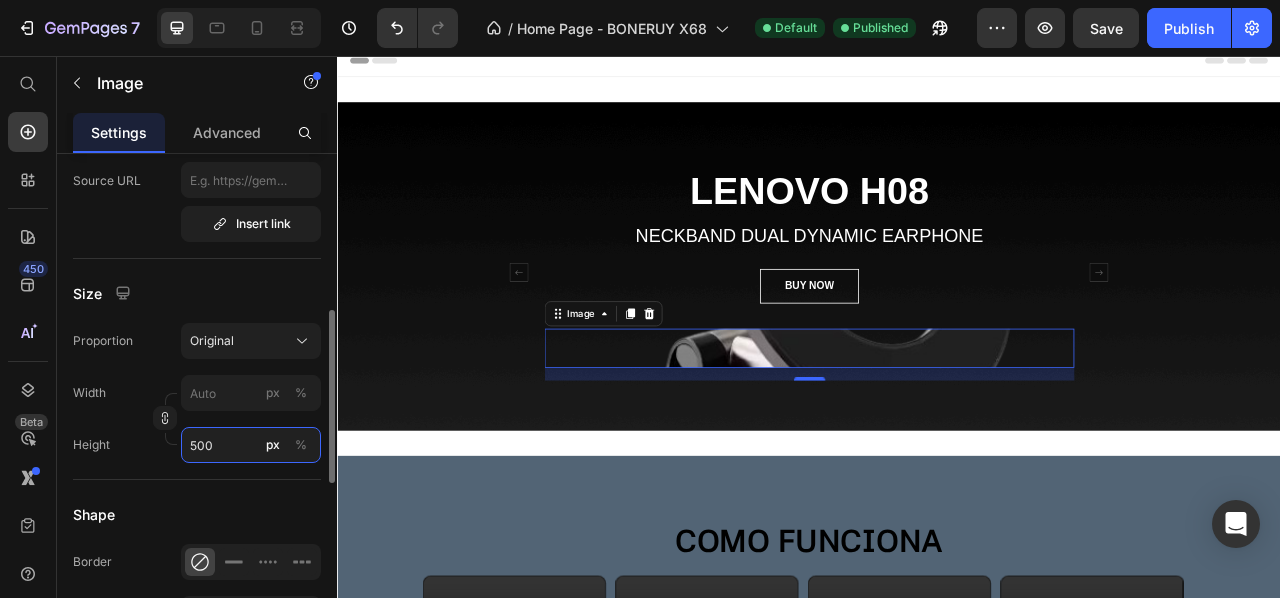 scroll, scrollTop: 93, scrollLeft: 0, axis: vertical 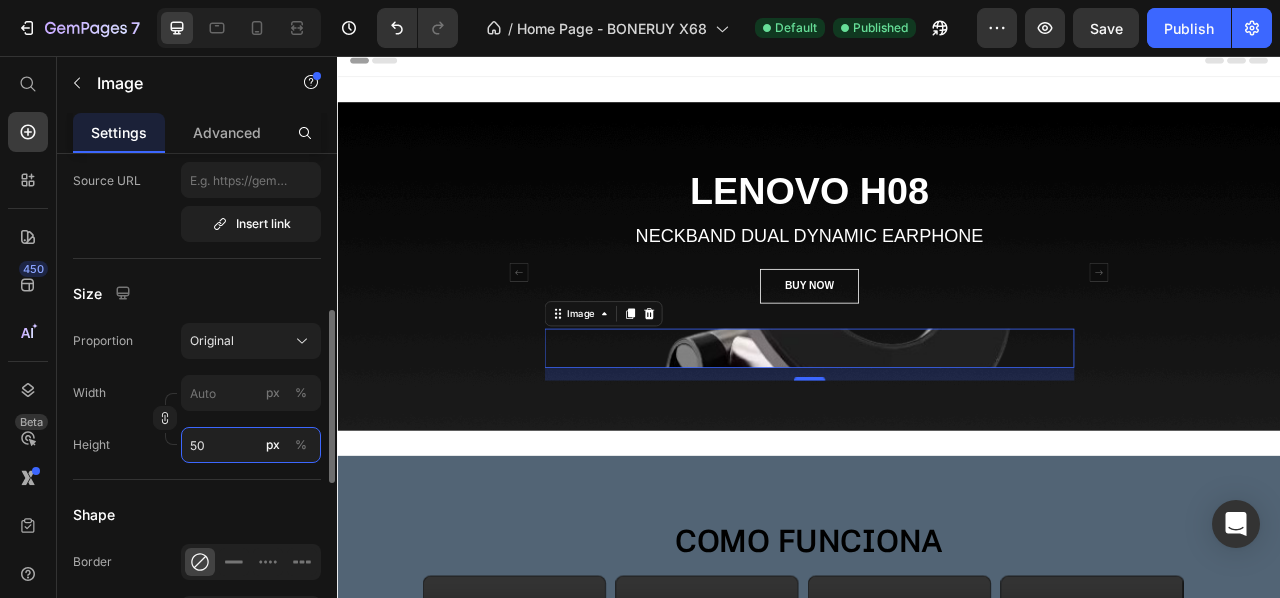 type on "5" 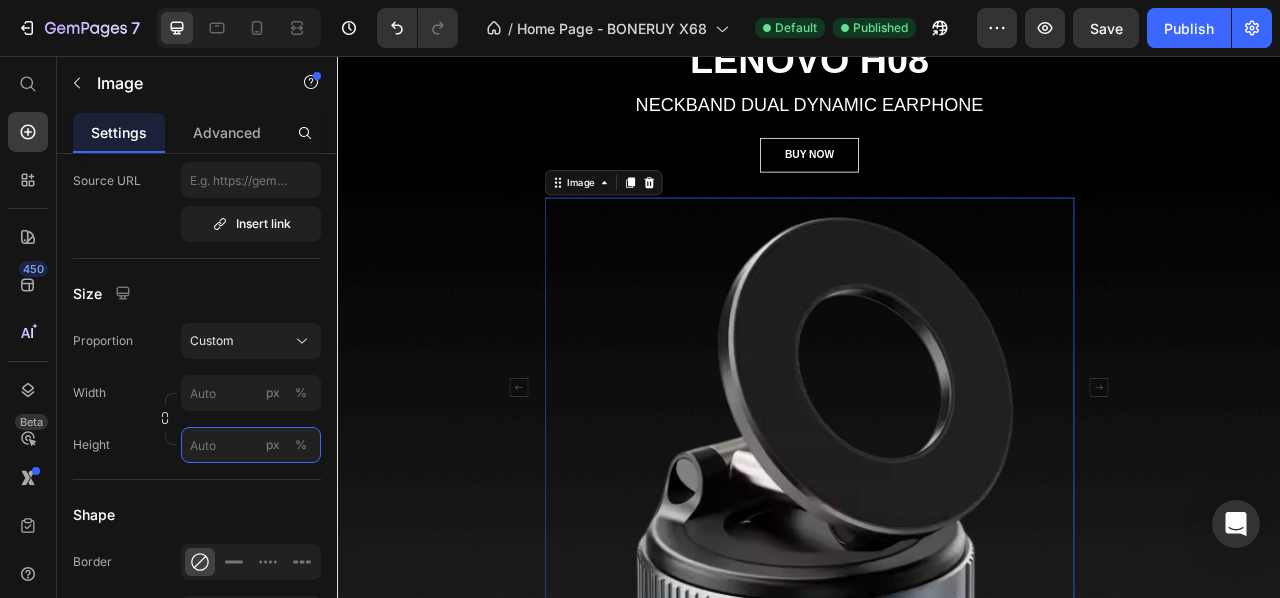 type on "5" 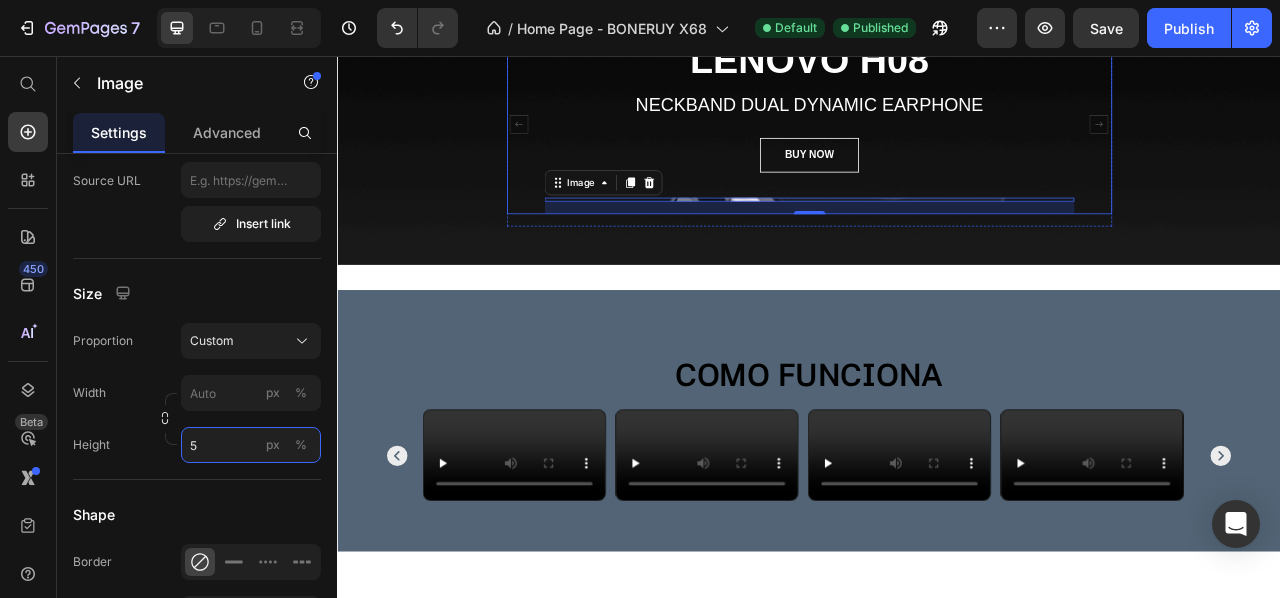 scroll, scrollTop: 14, scrollLeft: 0, axis: vertical 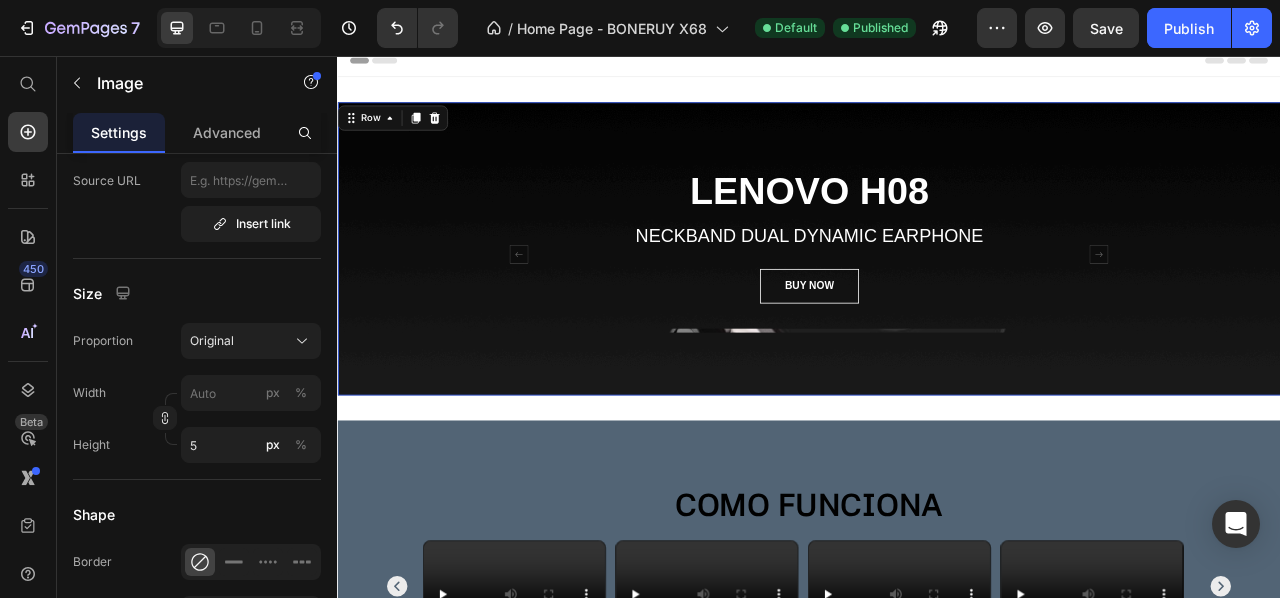 click on "LENOVO H08 Heading NECKBAND DUAL DYNAMIC EARPHONE Text block BUY NOW Button Image MW65 Leica 0.95 Heading NECKBAND DUAL DYNAMIC HEADPHONE Text block BUY NOW Button Image             Carousel Row" at bounding box center (937, 325) 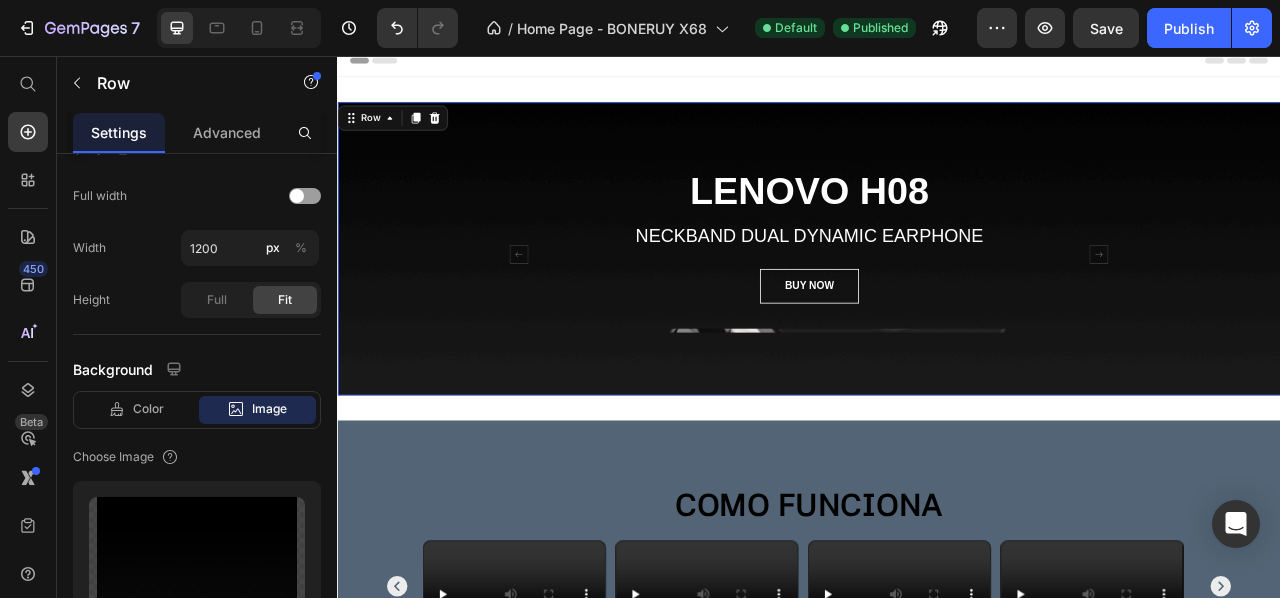 scroll, scrollTop: 0, scrollLeft: 0, axis: both 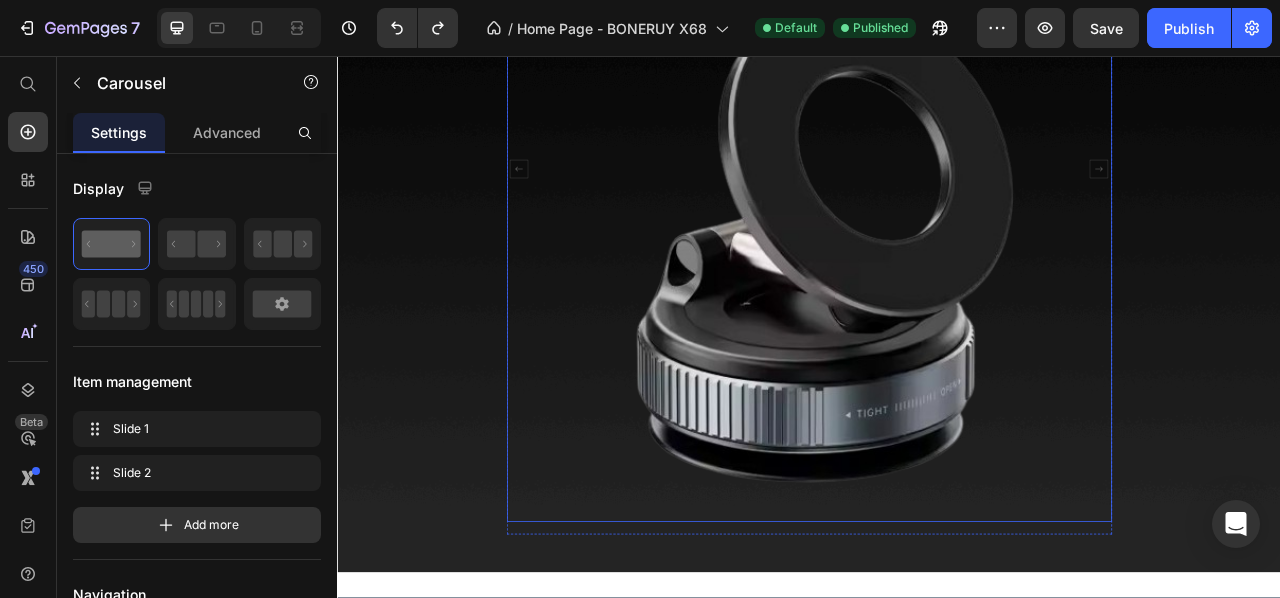 click 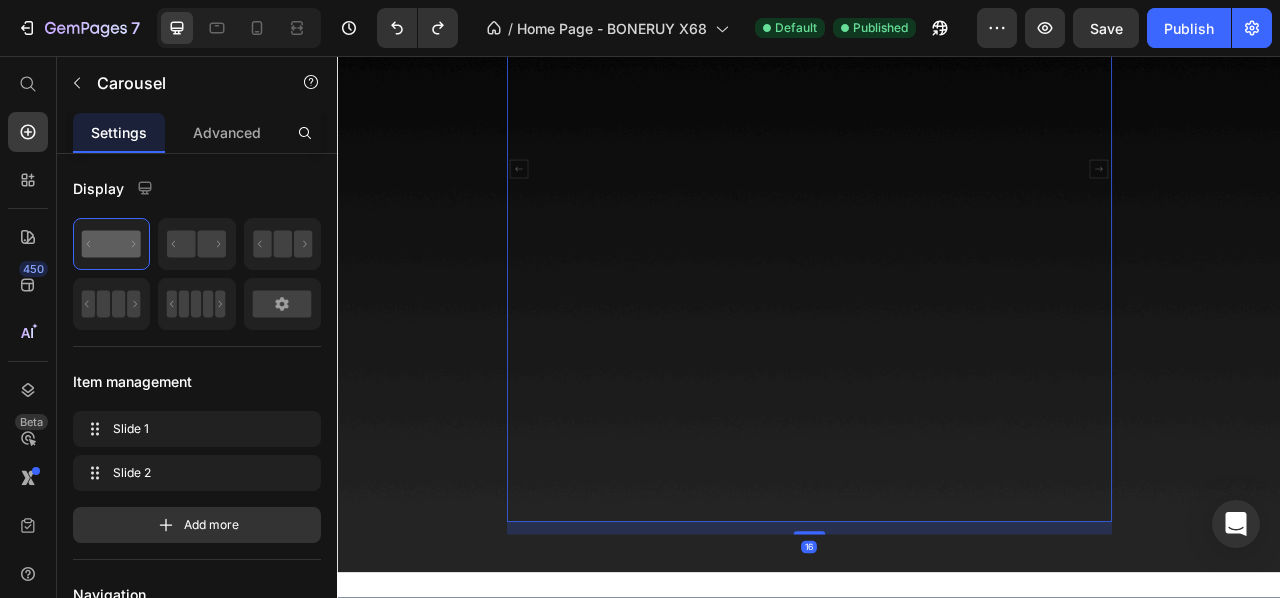 click 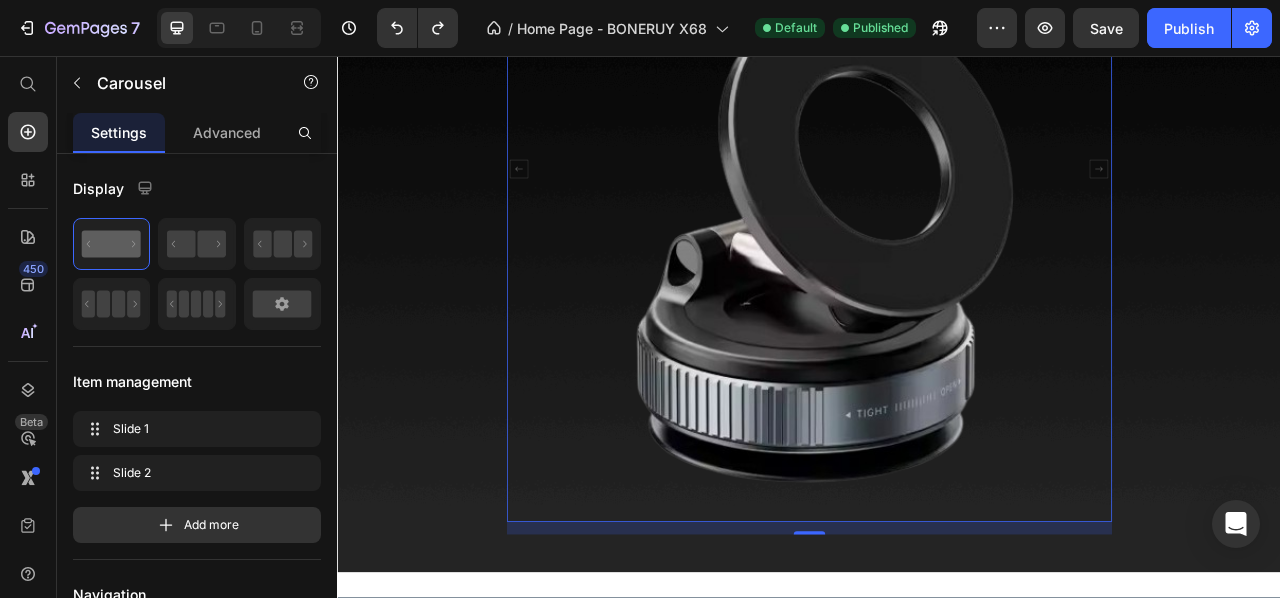 click 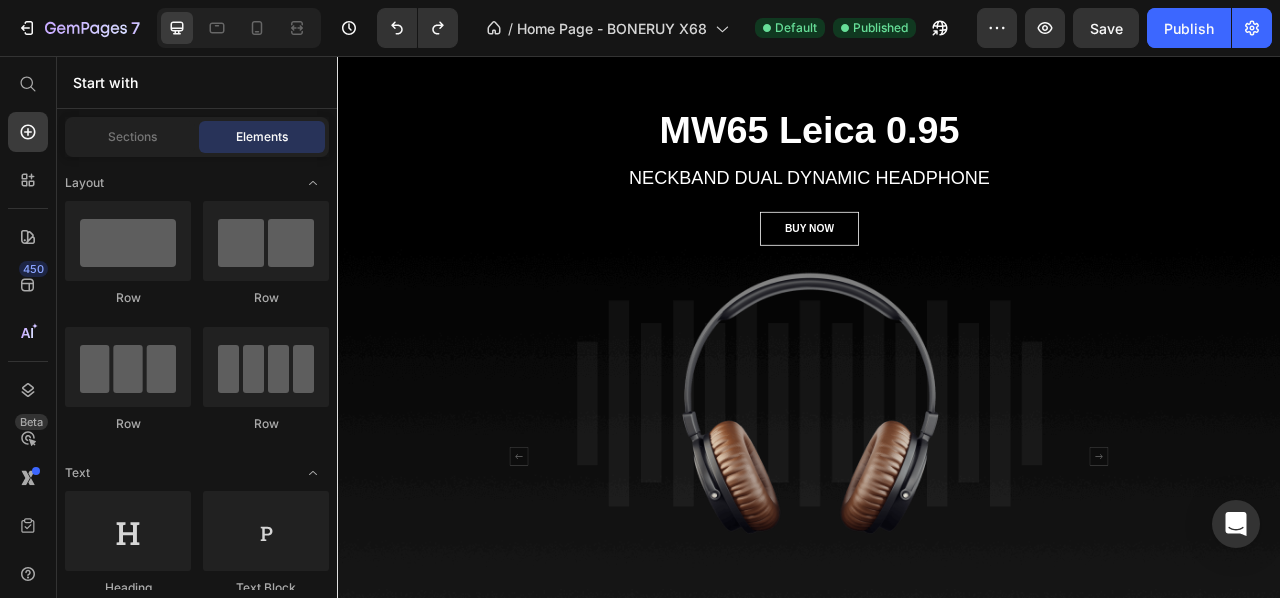 scroll, scrollTop: 0, scrollLeft: 0, axis: both 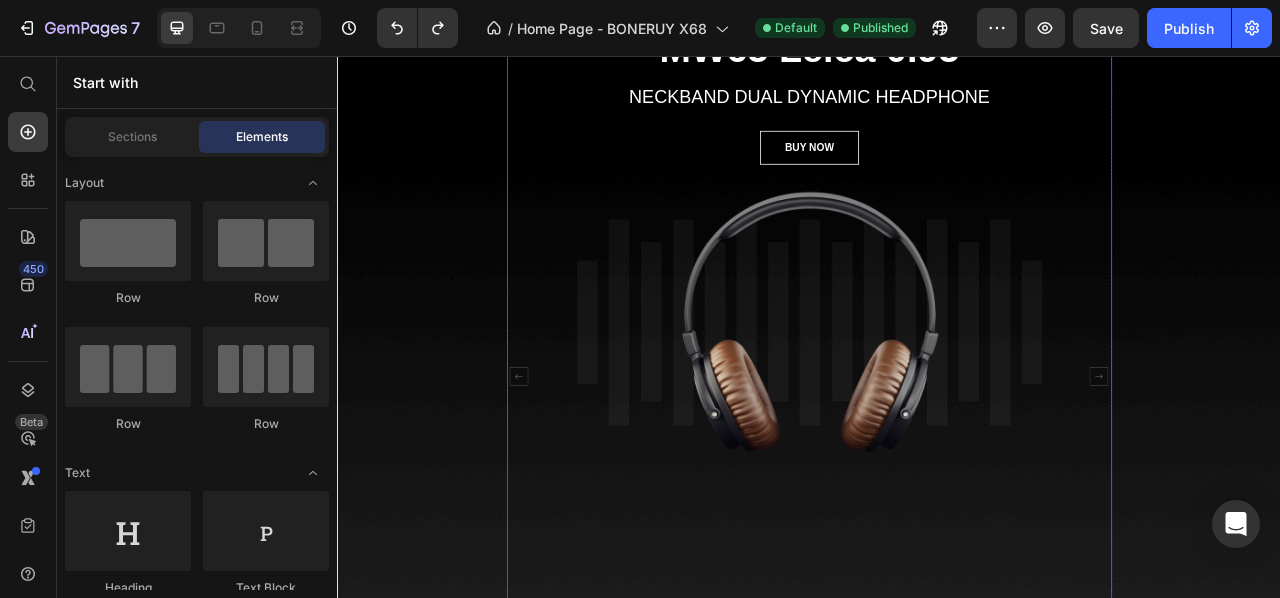 click 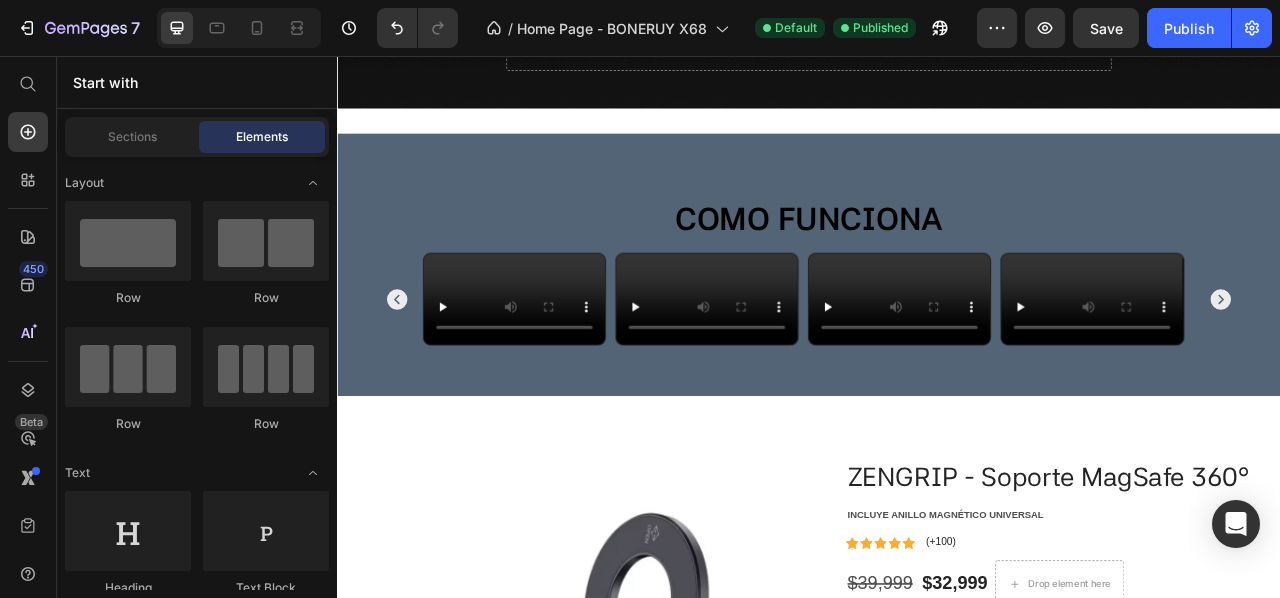 scroll, scrollTop: 0, scrollLeft: 0, axis: both 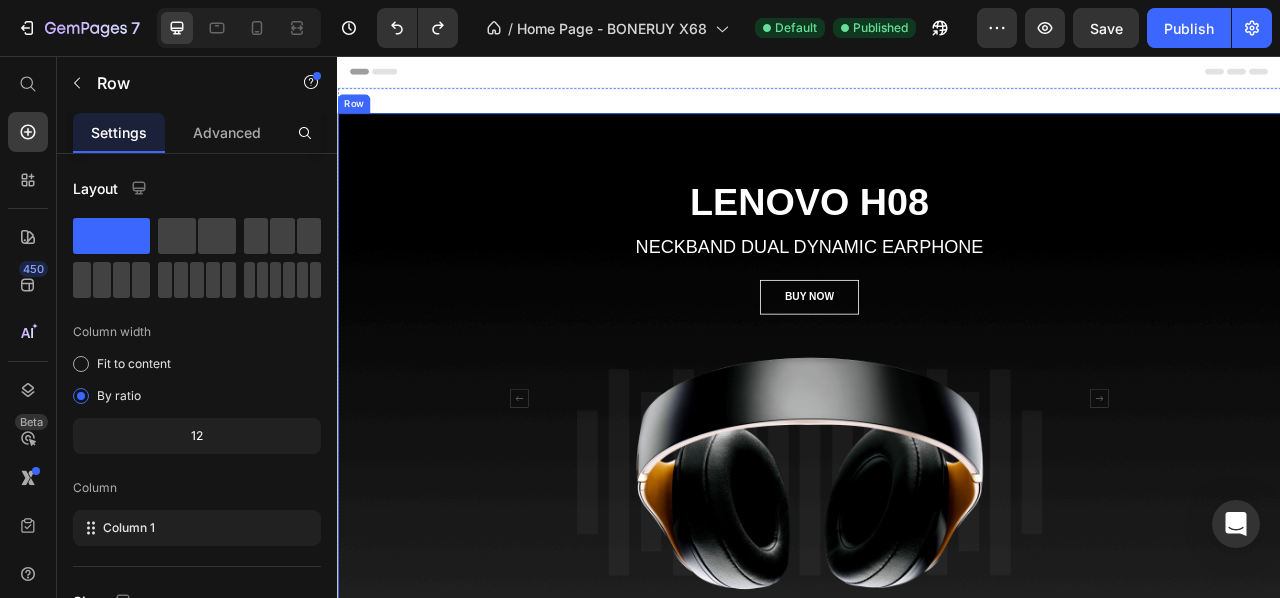 click on "LENOVO H08 Heading NECKBAND DUAL DYNAMIC EARPHONE Text block BUY NOW Button Image MW65 Leica 0.95 Heading NECKBAND DUAL DYNAMIC HEADPHONE Text block BUY NOW Button Image             Carousel Row Row" at bounding box center [937, 483] 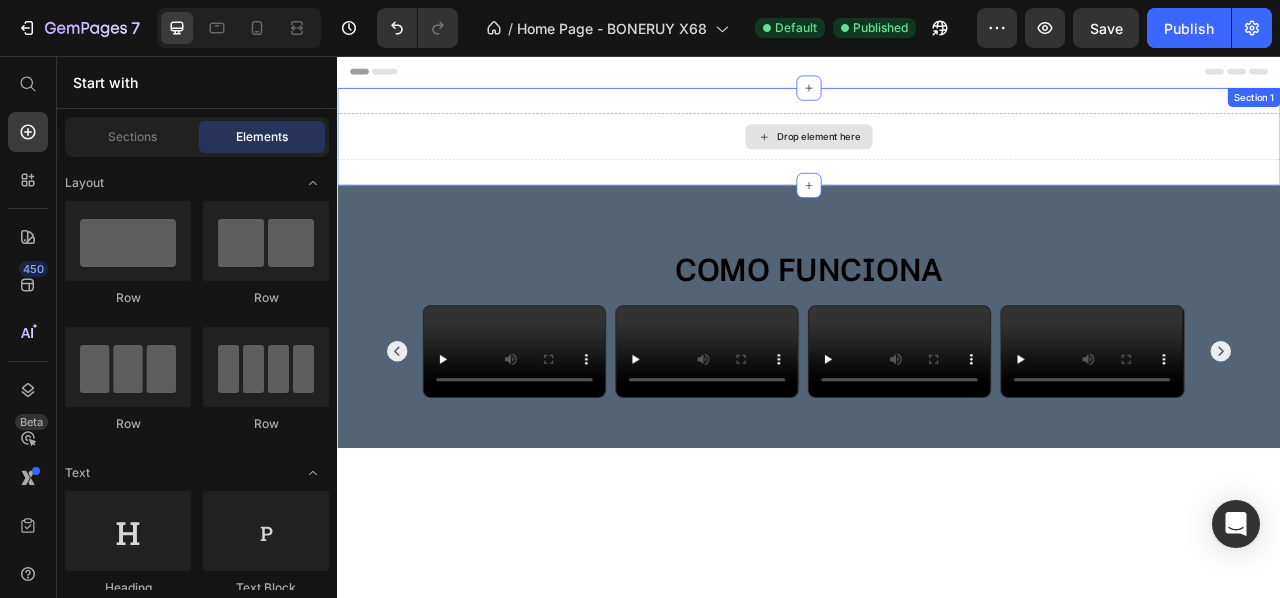 click on "Drop element here" at bounding box center (937, 159) 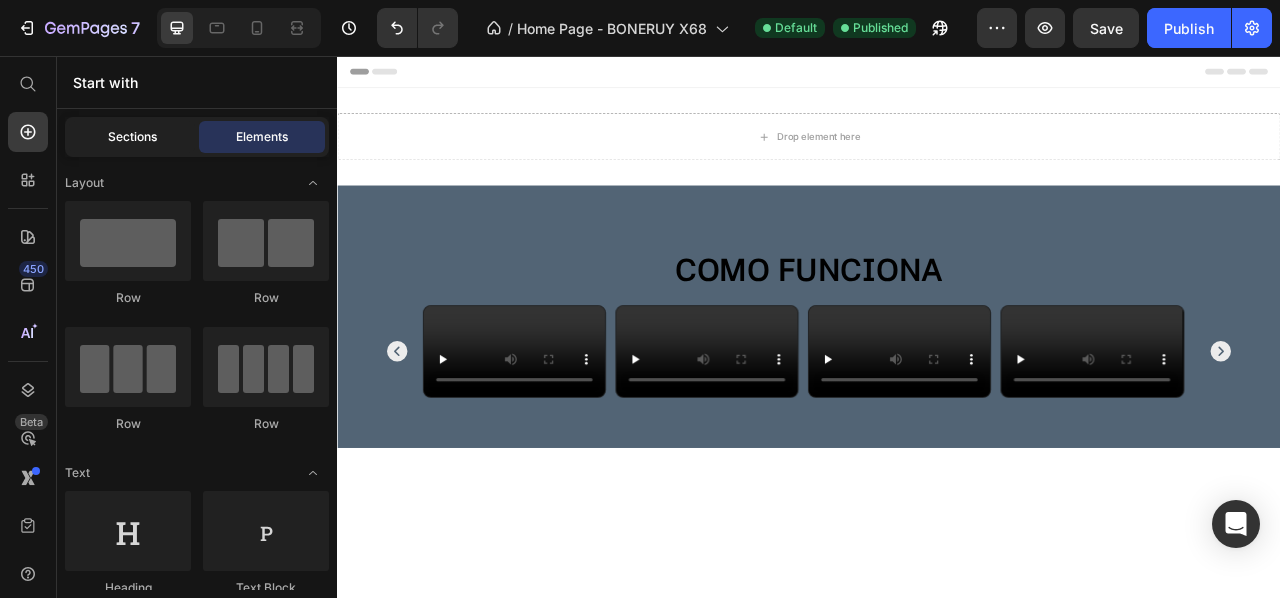 click on "Sections" at bounding box center [132, 137] 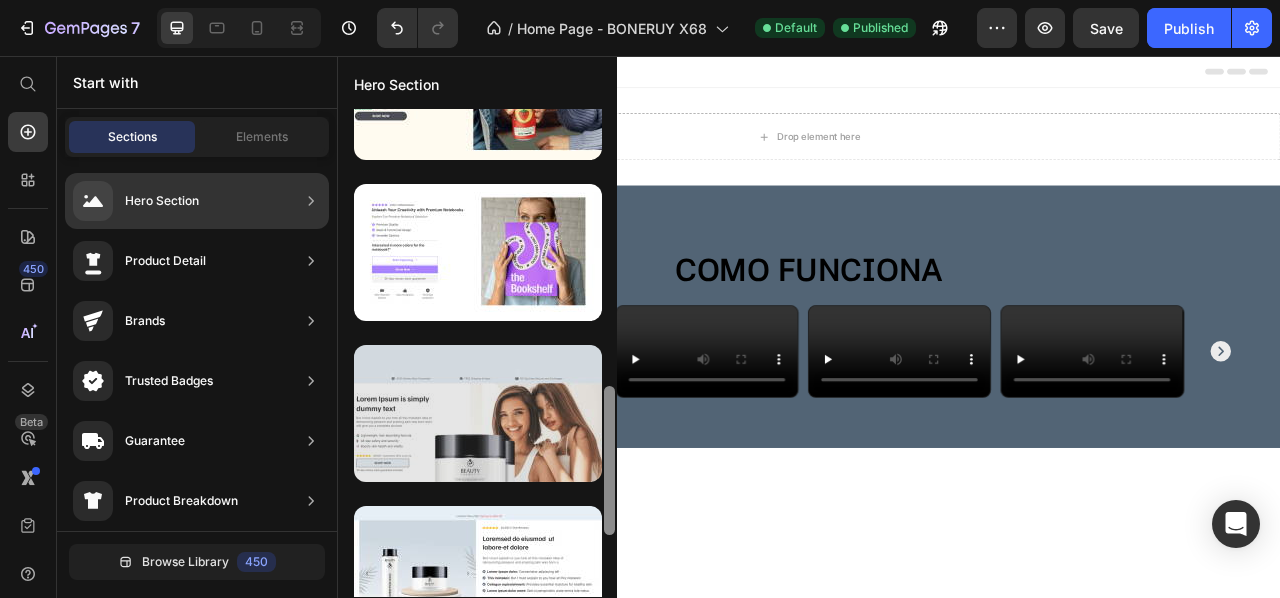 drag, startPoint x: 609, startPoint y: 159, endPoint x: 585, endPoint y: 437, distance: 279.03406 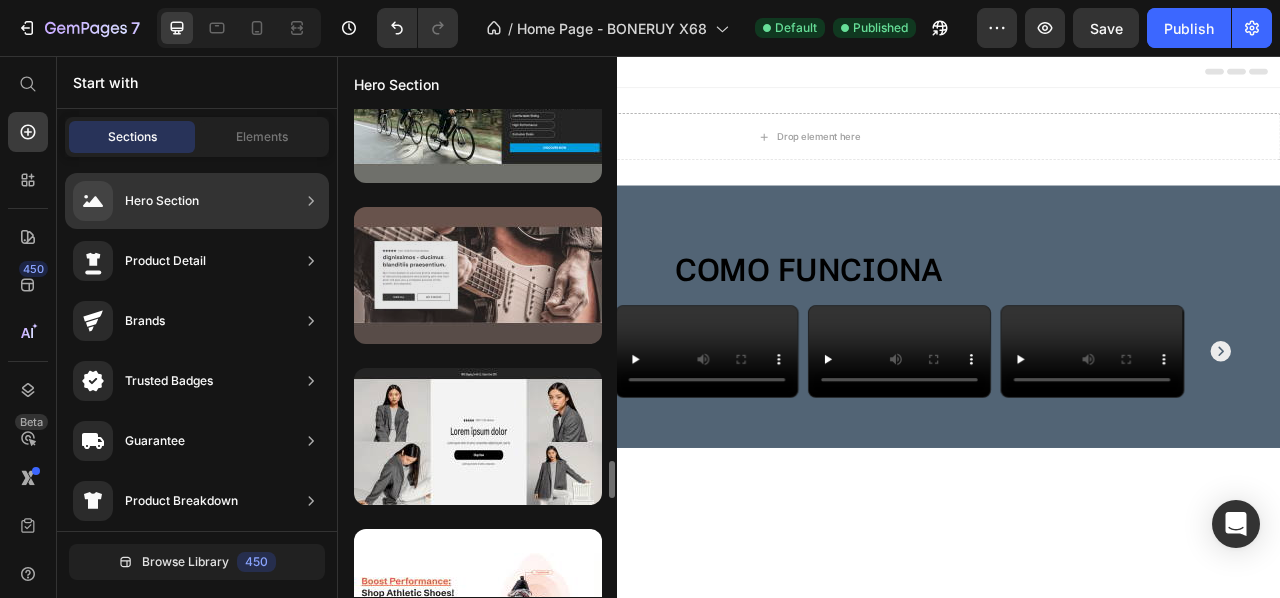 scroll, scrollTop: 4576, scrollLeft: 0, axis: vertical 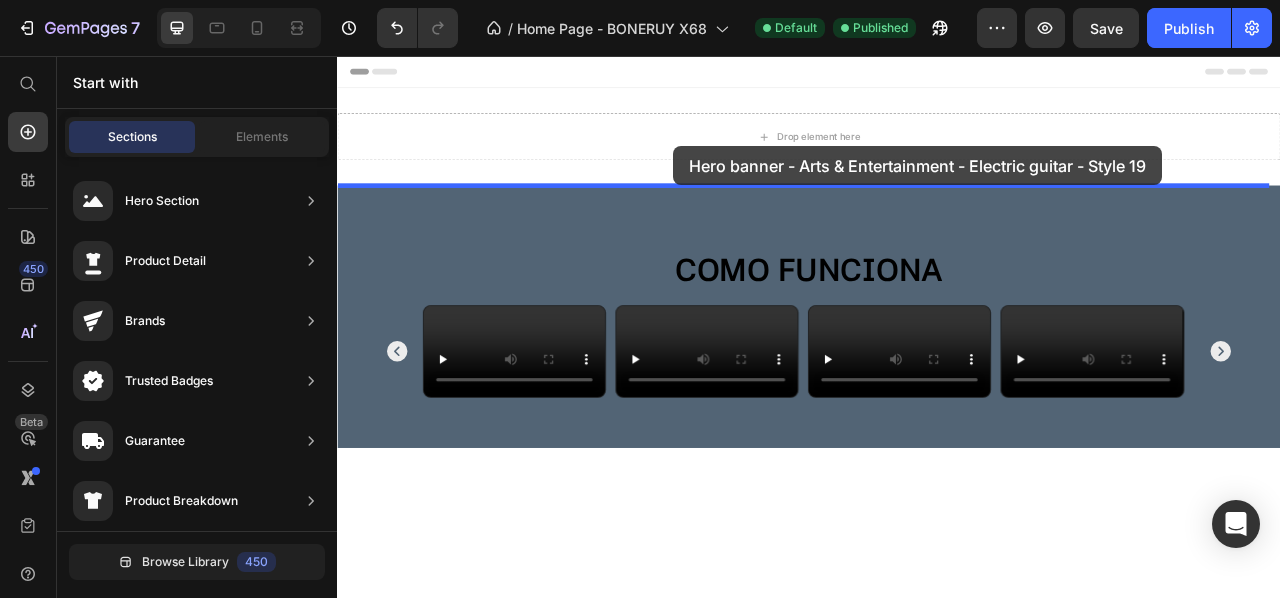 drag, startPoint x: 829, startPoint y: 325, endPoint x: 751, endPoint y: 181, distance: 163.76813 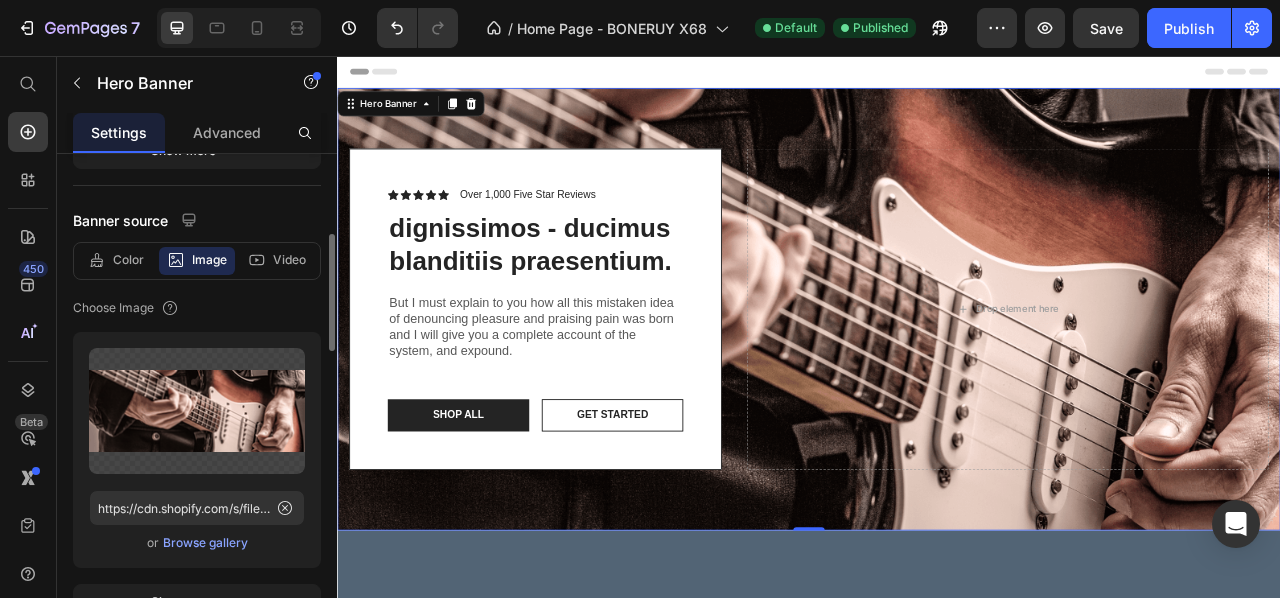 scroll, scrollTop: 332, scrollLeft: 0, axis: vertical 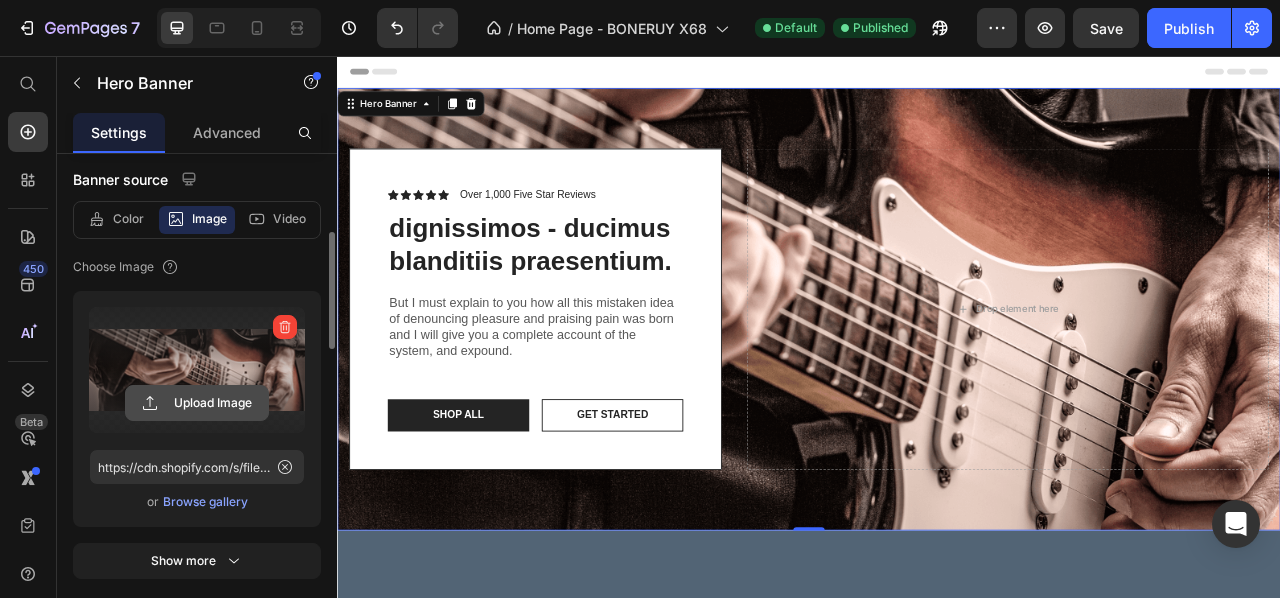 click 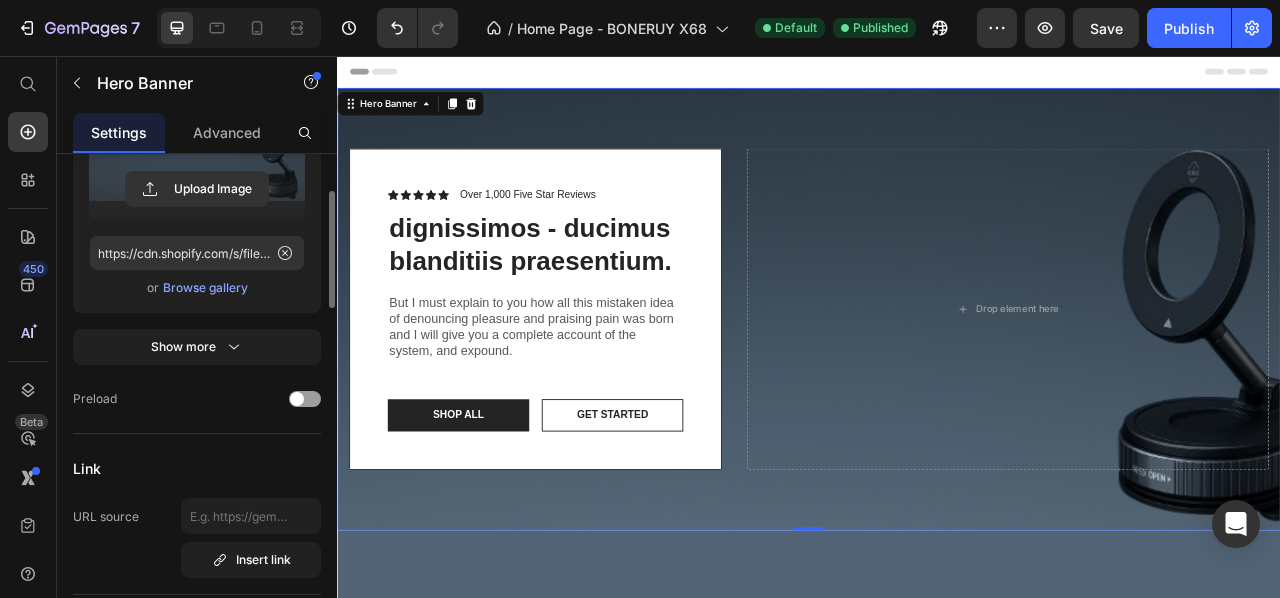 scroll, scrollTop: 436, scrollLeft: 0, axis: vertical 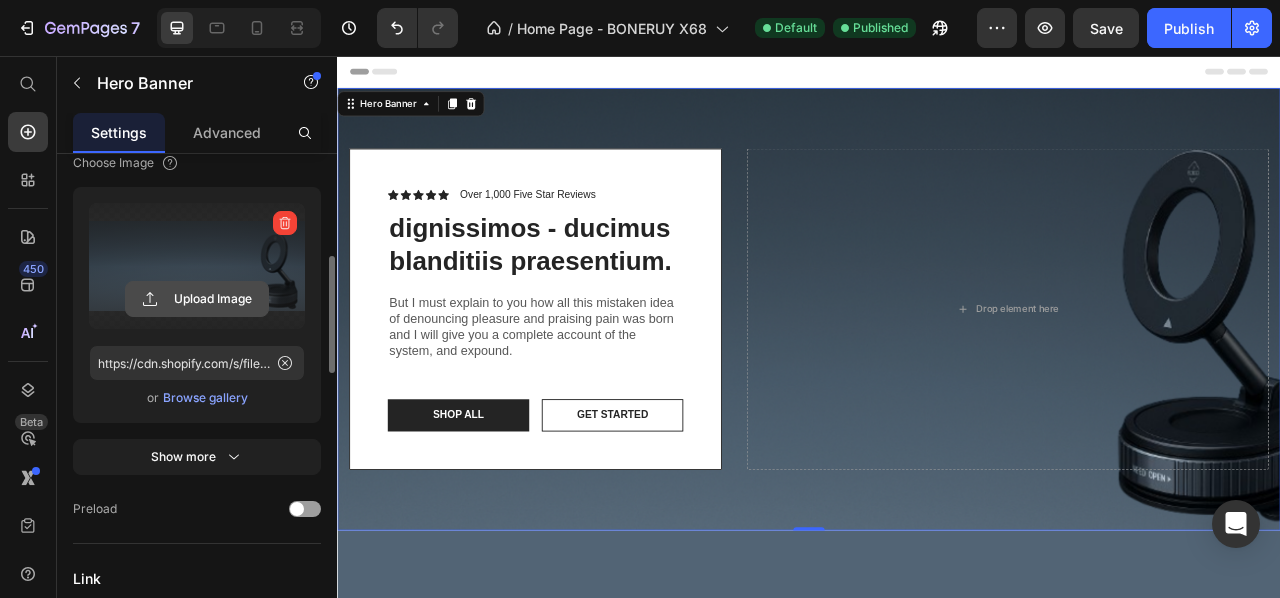 click 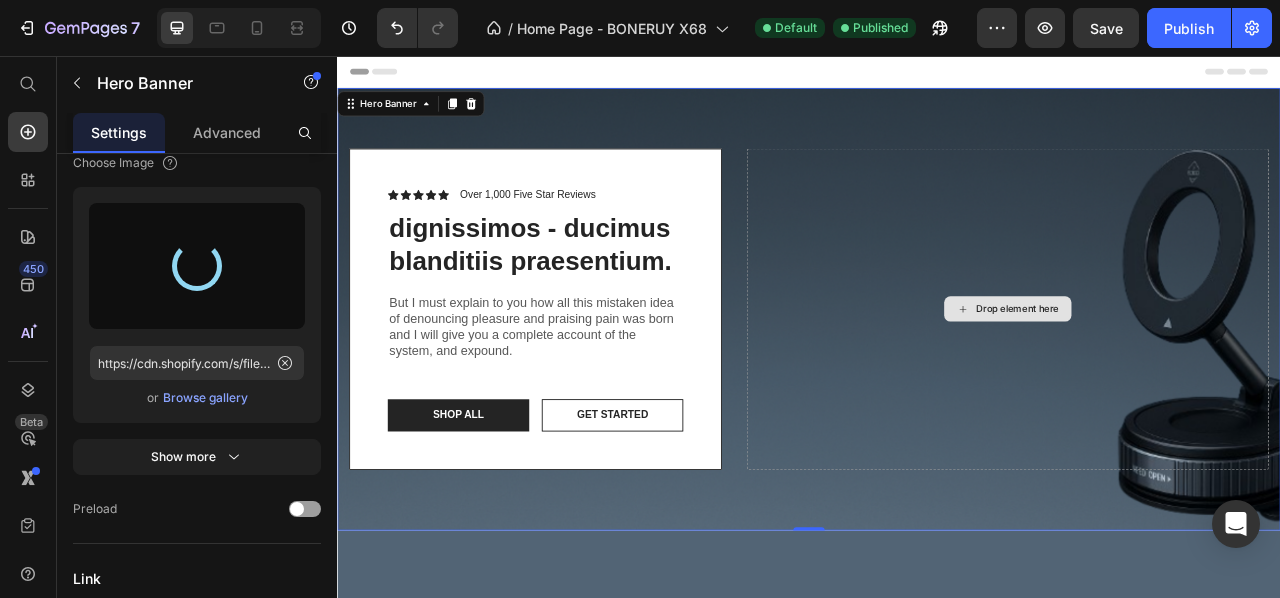 type on "https://cdn.shopify.com/s/files/1/0925/3702/8926/files/gempages_559521967049278510-5261ff68-0a33-40fd-a6bb-3c51b955462f.png" 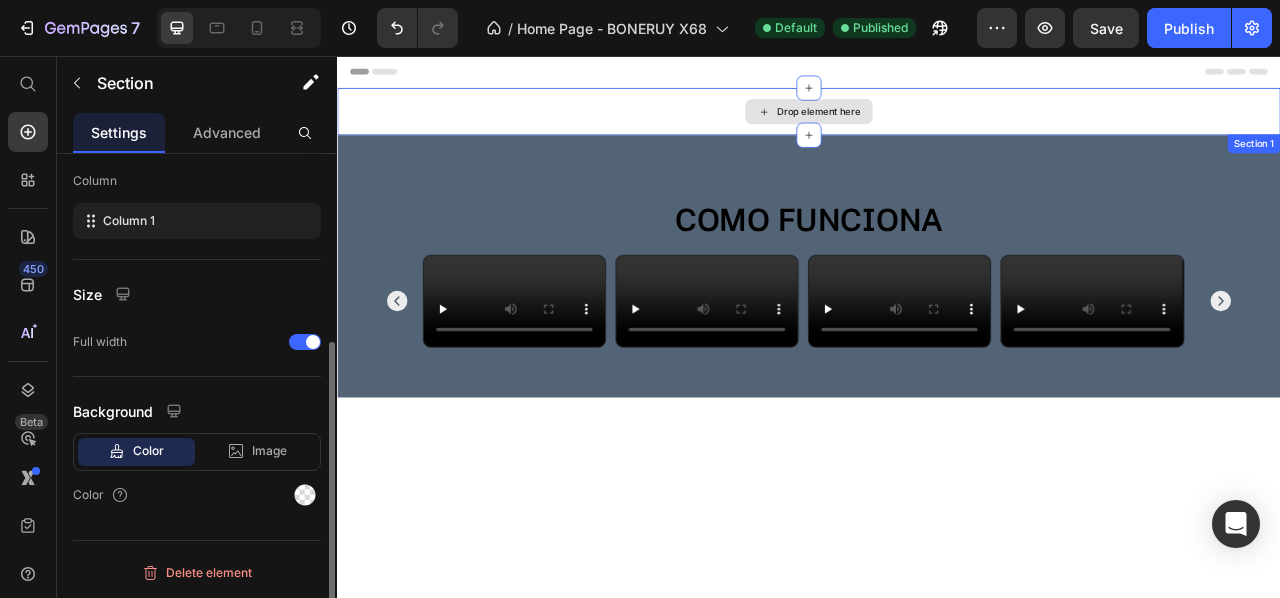 scroll, scrollTop: 0, scrollLeft: 0, axis: both 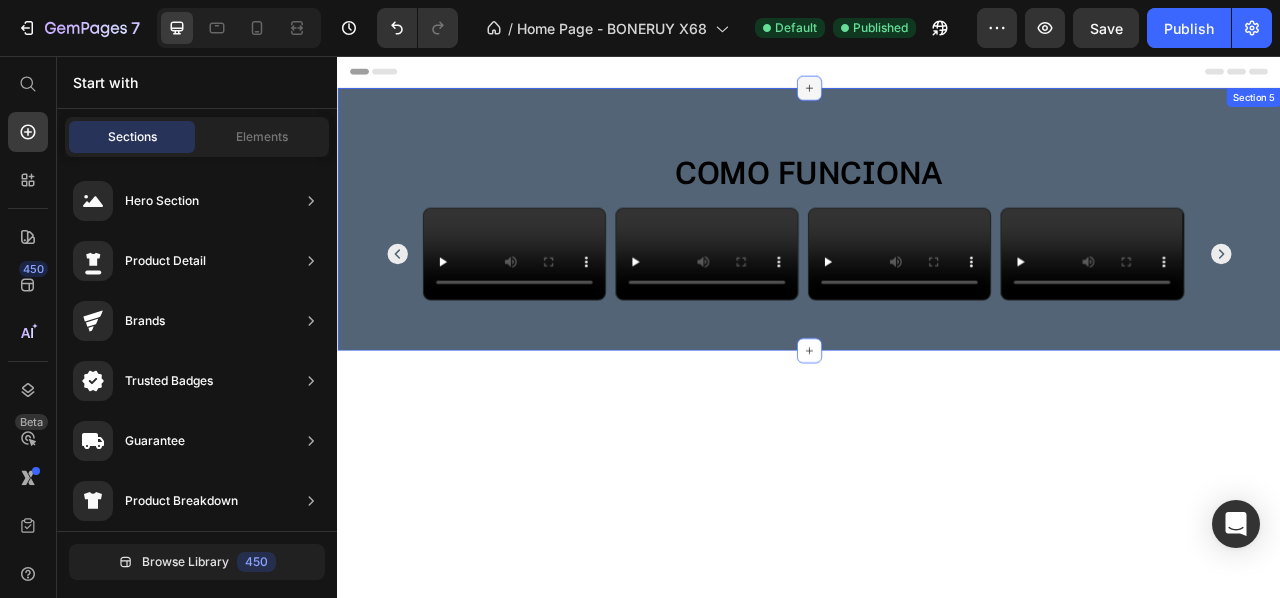 click 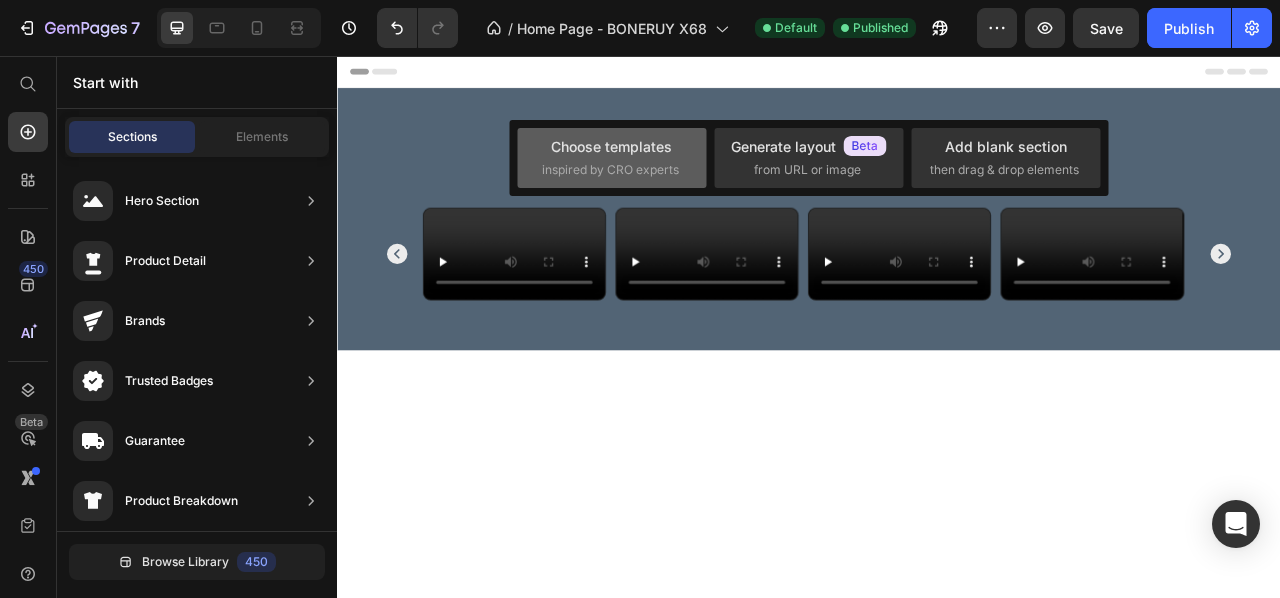 click on "Choose templates  inspired by CRO experts" at bounding box center [612, 157] 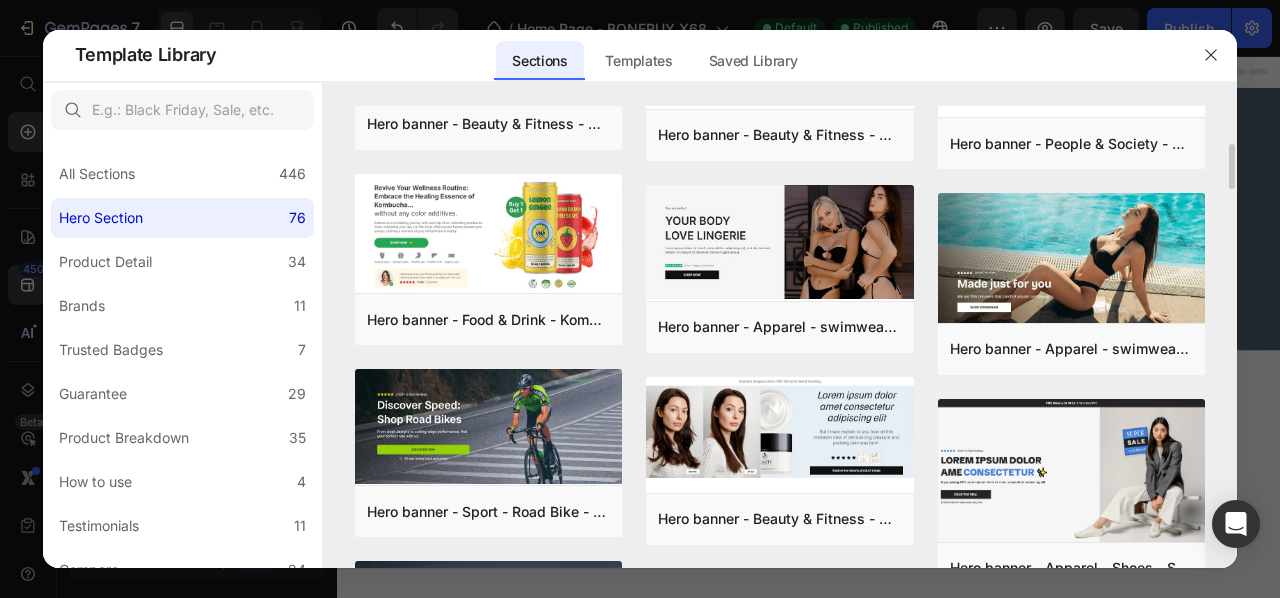 scroll, scrollTop: 475, scrollLeft: 0, axis: vertical 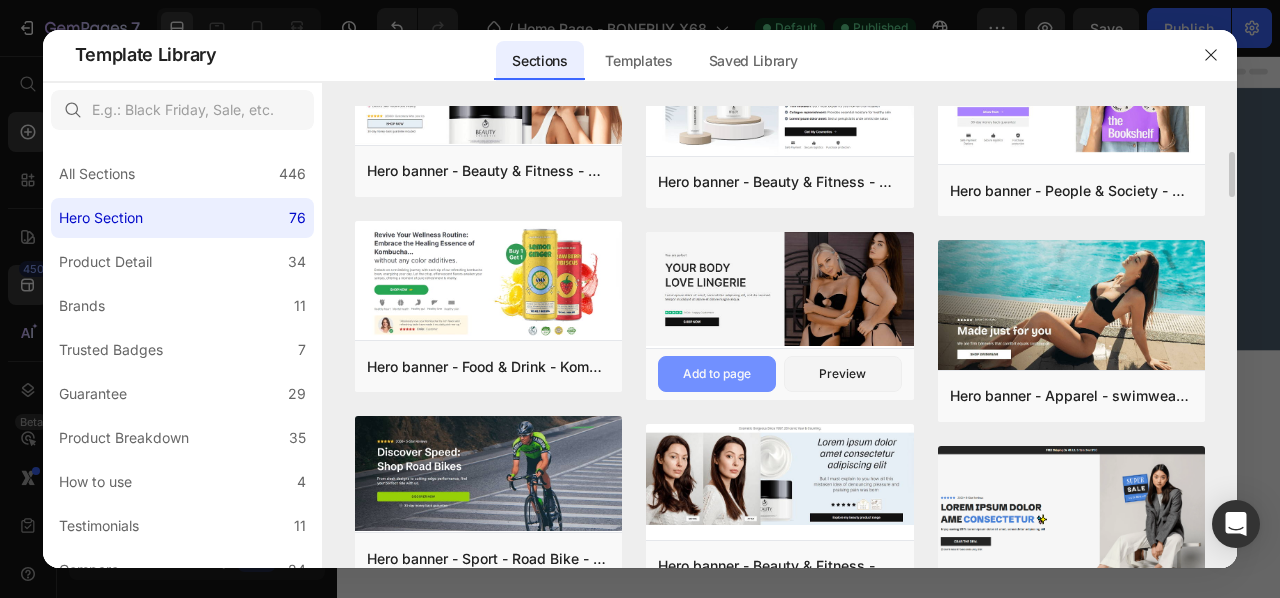 click on "Add to page" at bounding box center (717, 374) 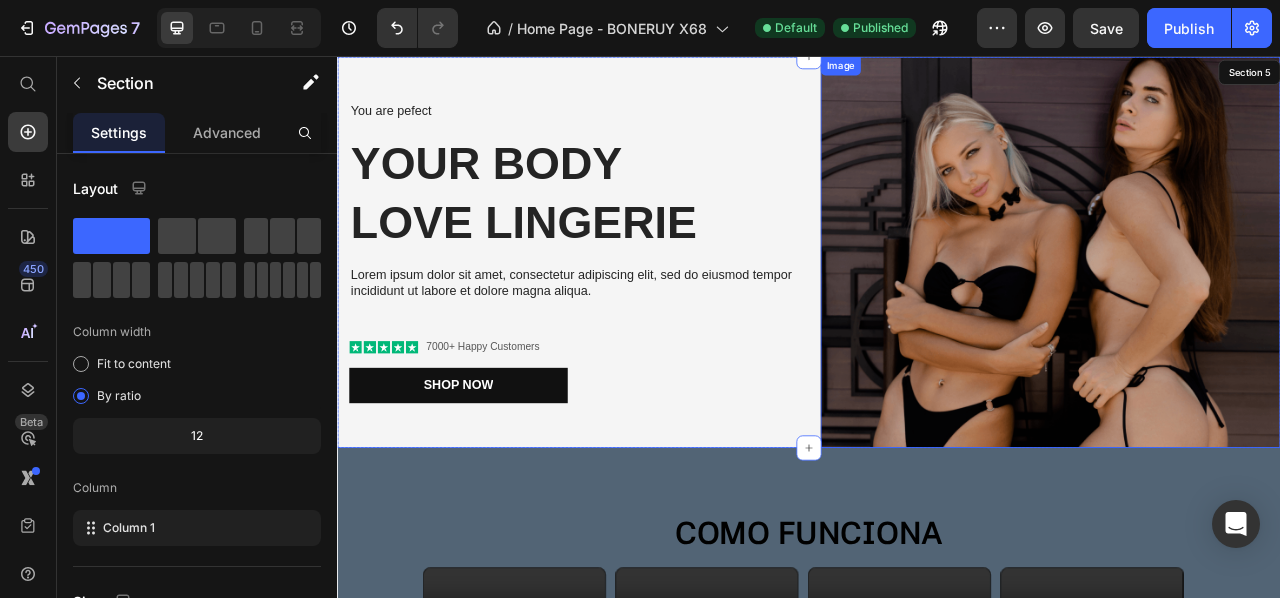 scroll, scrollTop: 0, scrollLeft: 0, axis: both 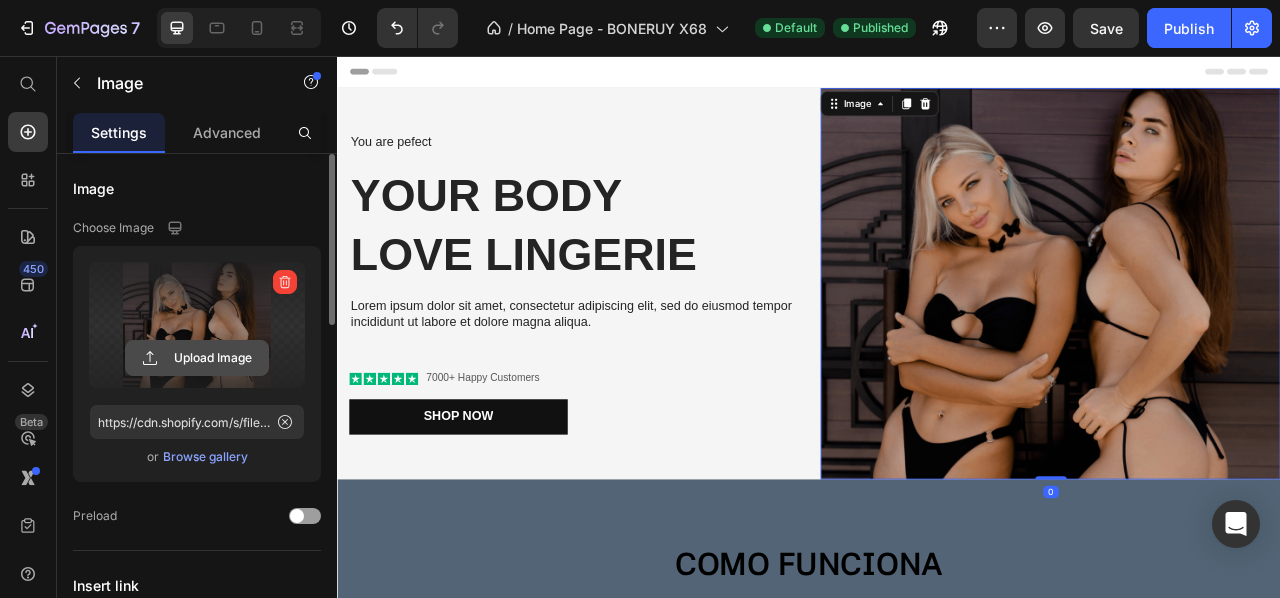click 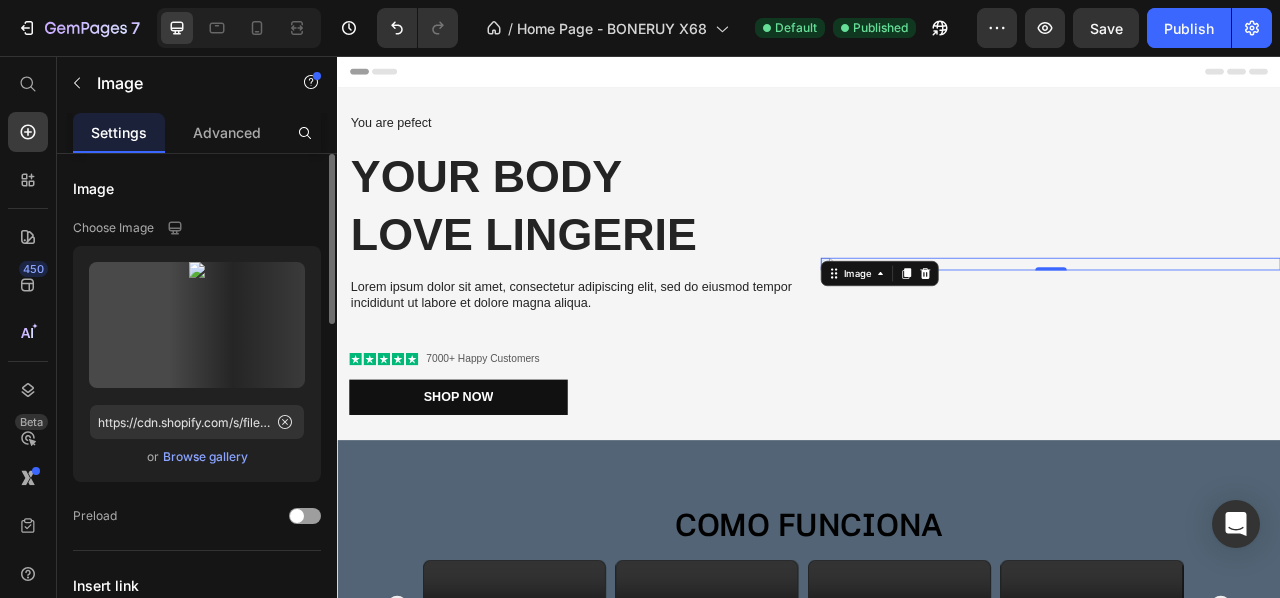 click on "Browse gallery" at bounding box center [205, 457] 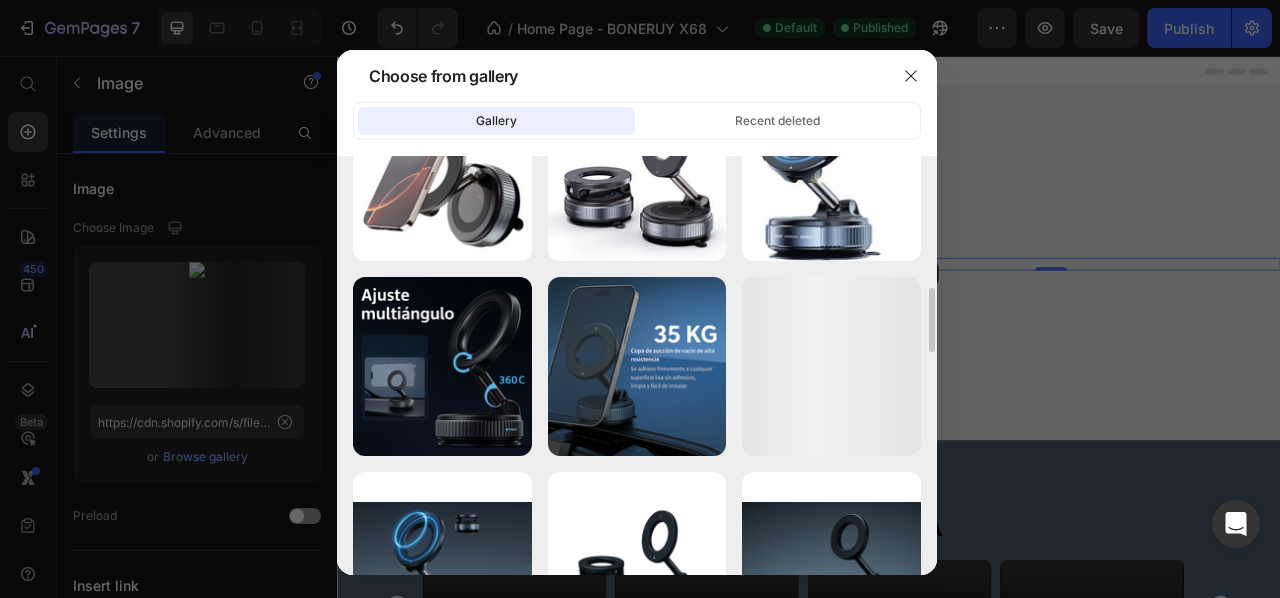 scroll, scrollTop: 698, scrollLeft: 0, axis: vertical 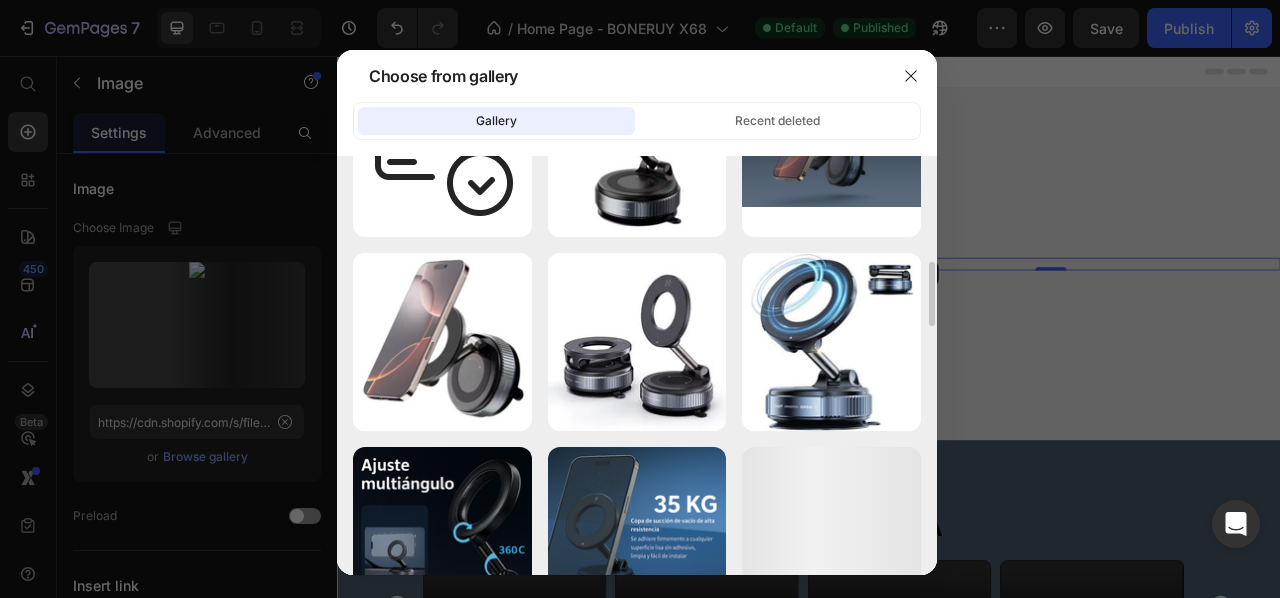 click on "1.jpeg 58.80 kb" at bounding box center [0, 0] 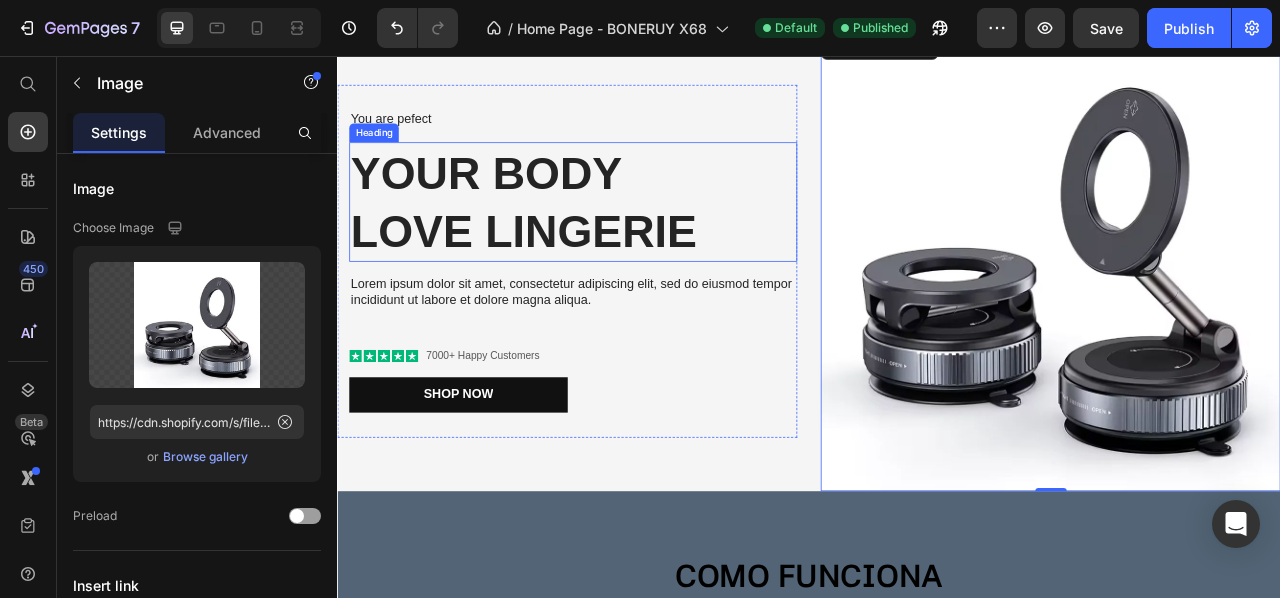 scroll, scrollTop: 0, scrollLeft: 0, axis: both 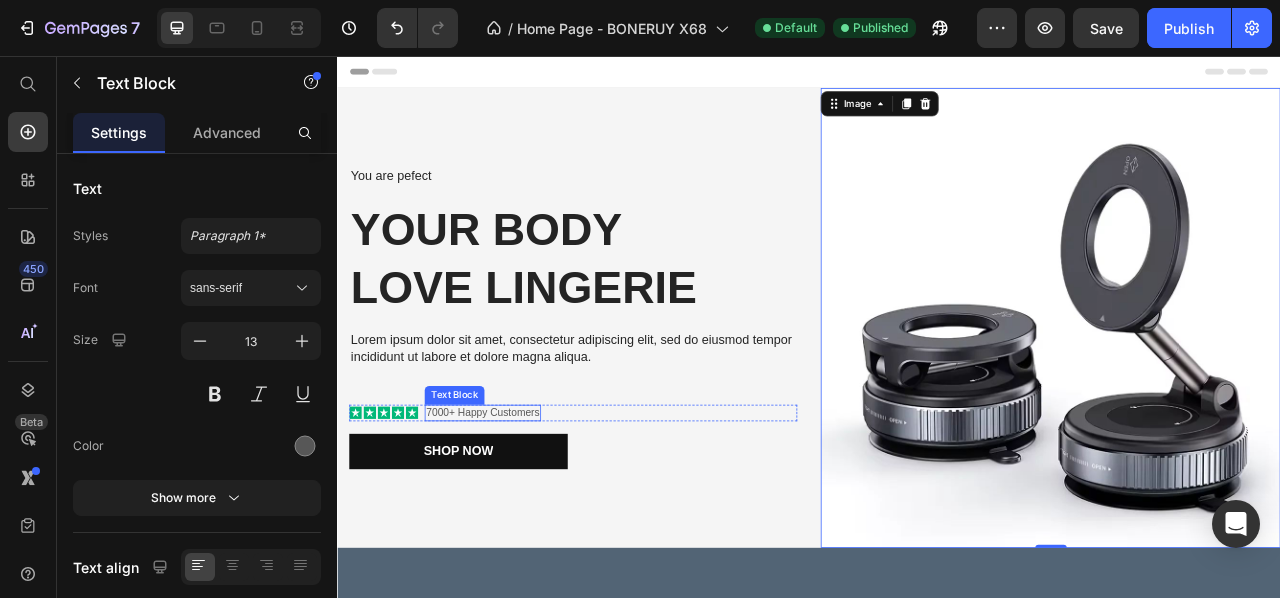 click on "7000+ Happy Customers" at bounding box center (522, 510) 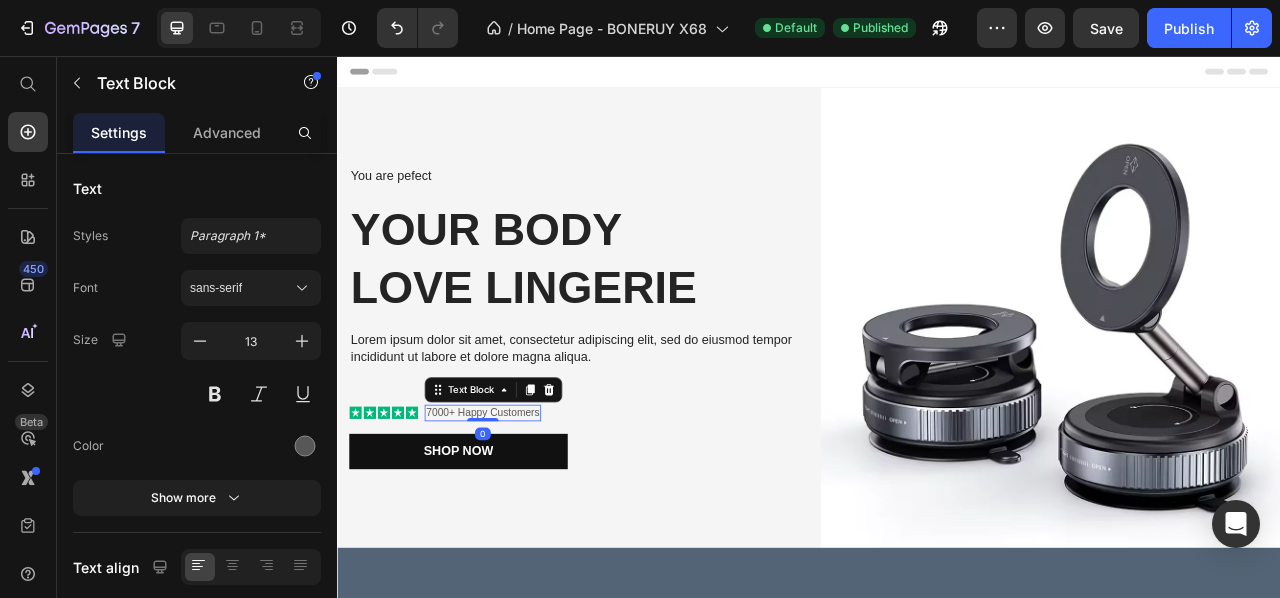 click on "7000+ Happy Customers" at bounding box center (522, 510) 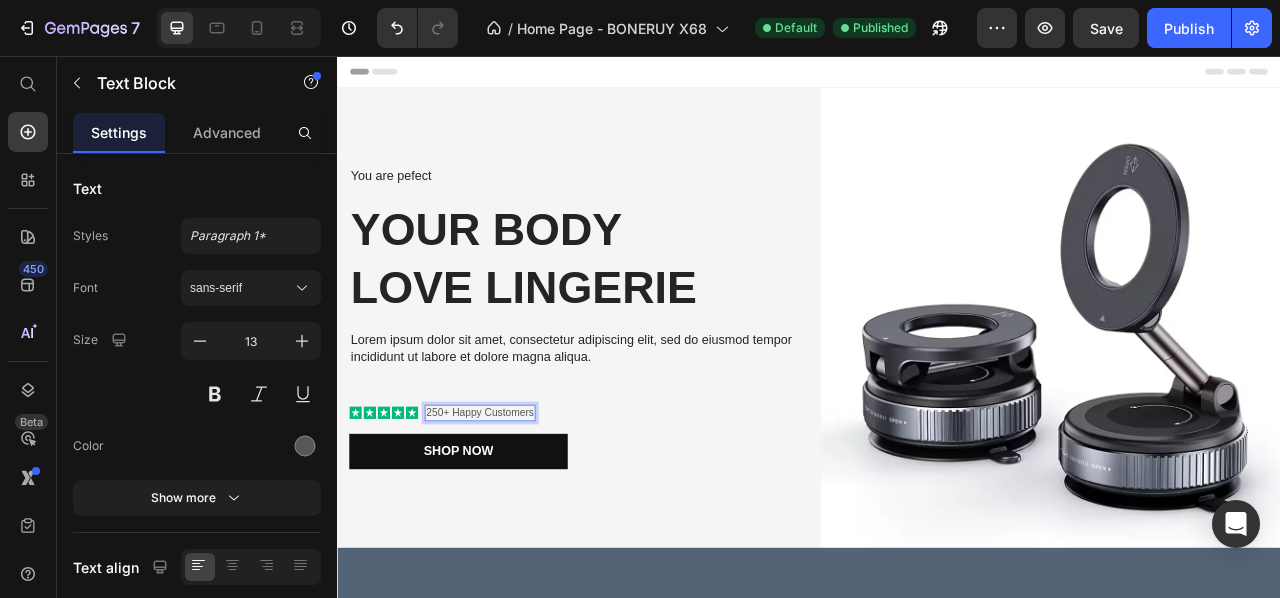 click on "250+ Happy Customers" at bounding box center (518, 510) 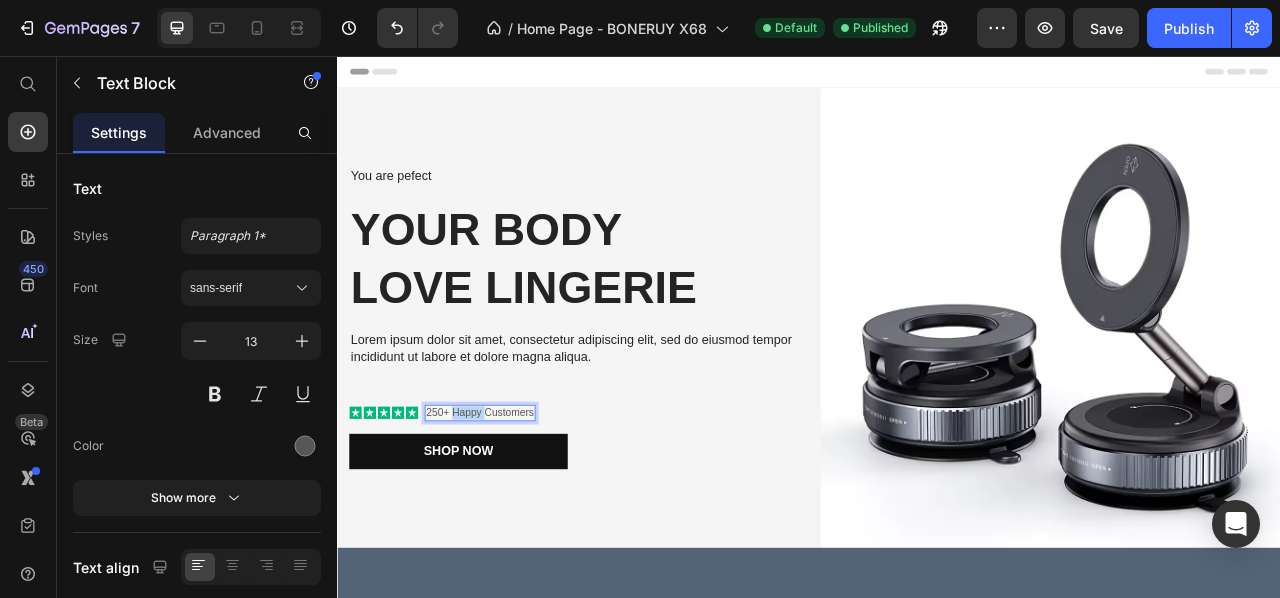 click on "250+ Happy Customers" at bounding box center (518, 510) 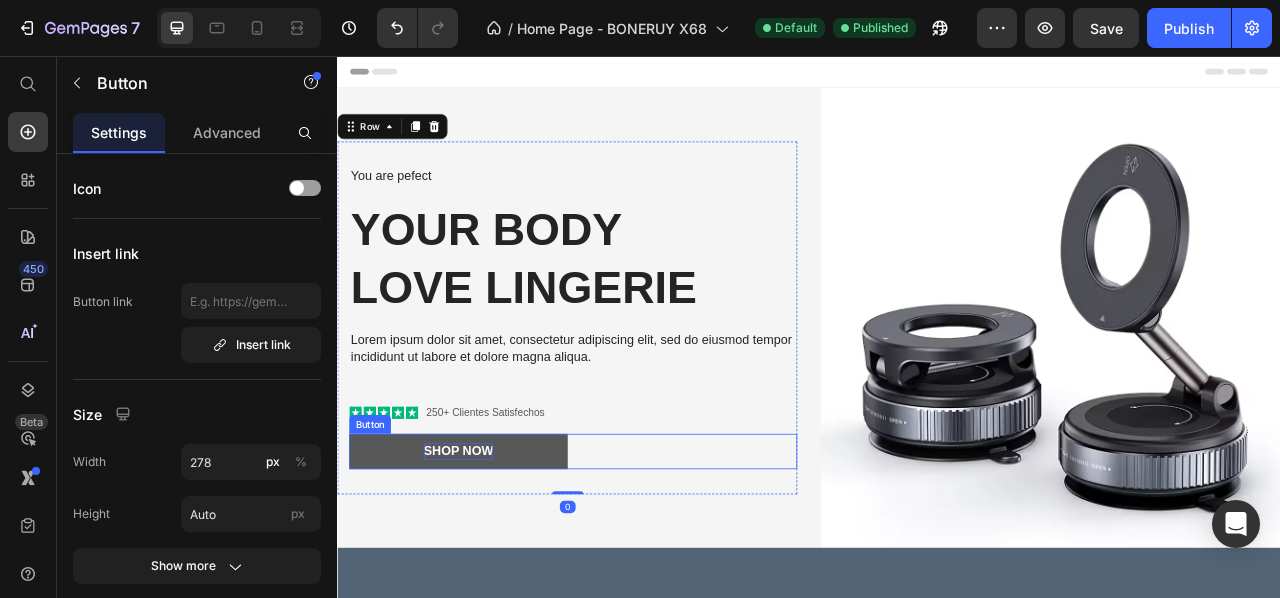 click on "Shop Now" at bounding box center [491, 559] 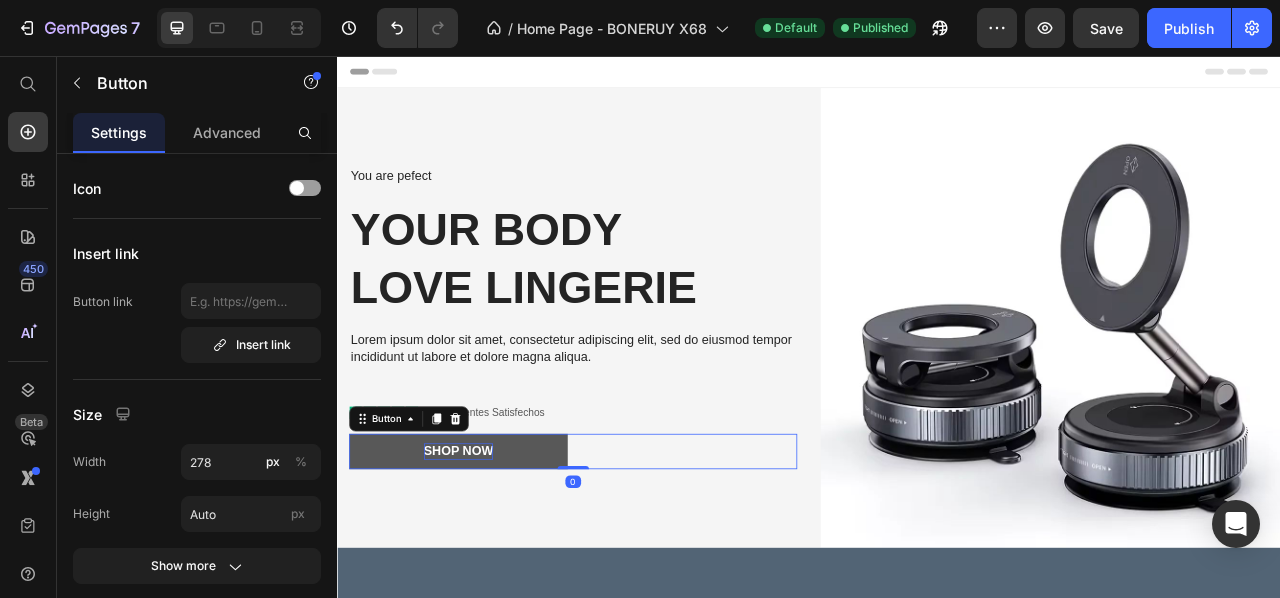click on "Shop Now" at bounding box center [491, 559] 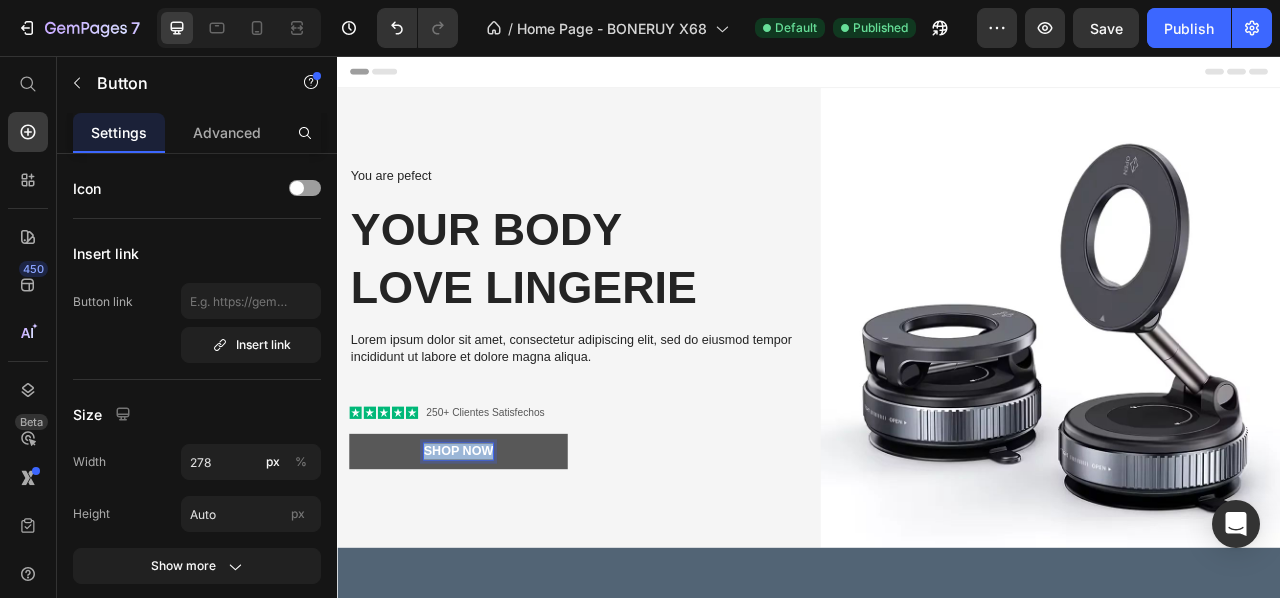 click on "Shop Now" at bounding box center (491, 559) 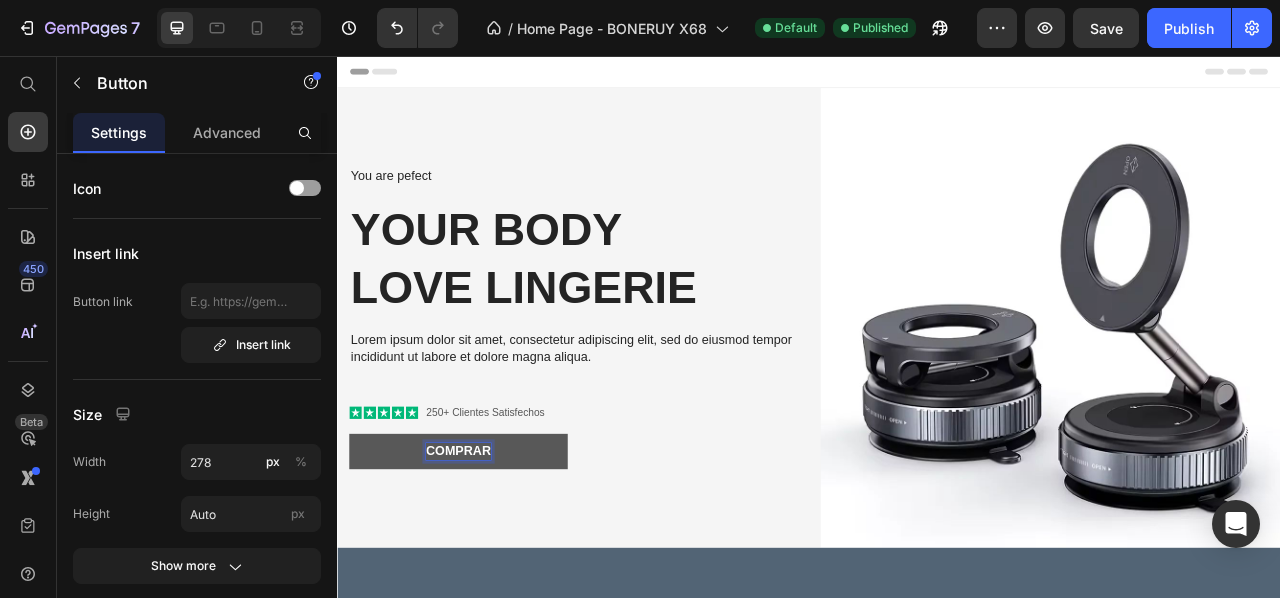 click on "Comprar" at bounding box center (491, 559) 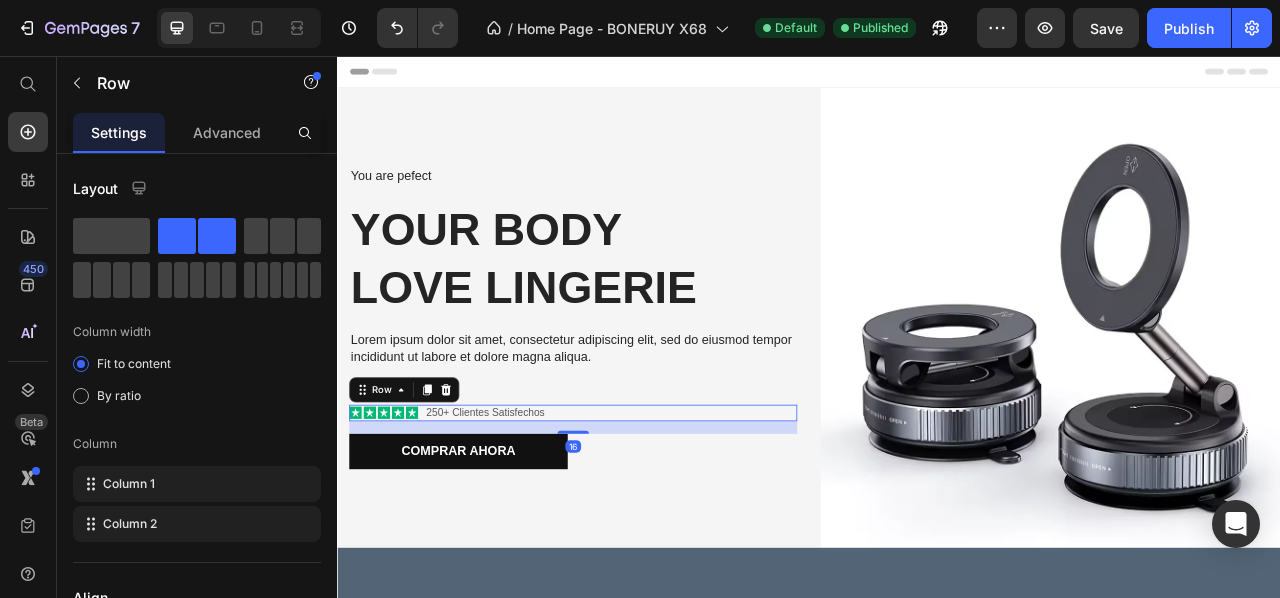 click on "Icon
Icon
Icon
Icon
Icon Icon List 250+ Clientes Satisfechos Text Block Row   16" at bounding box center (637, 510) 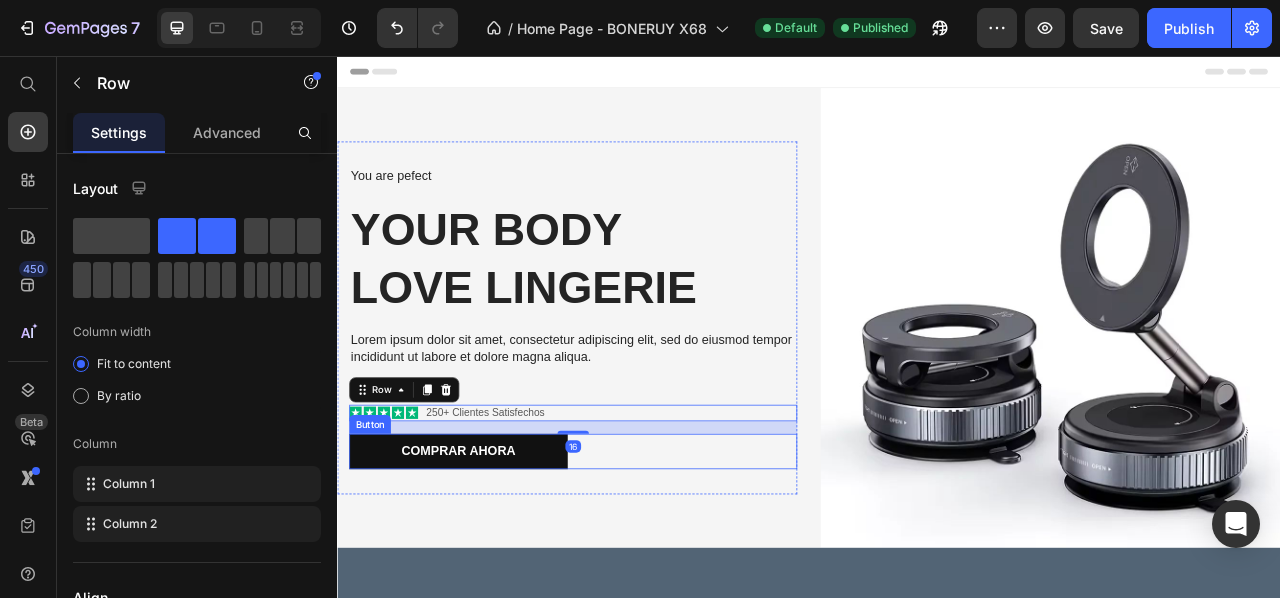 click on "Comprar ahora Button" at bounding box center [637, 559] 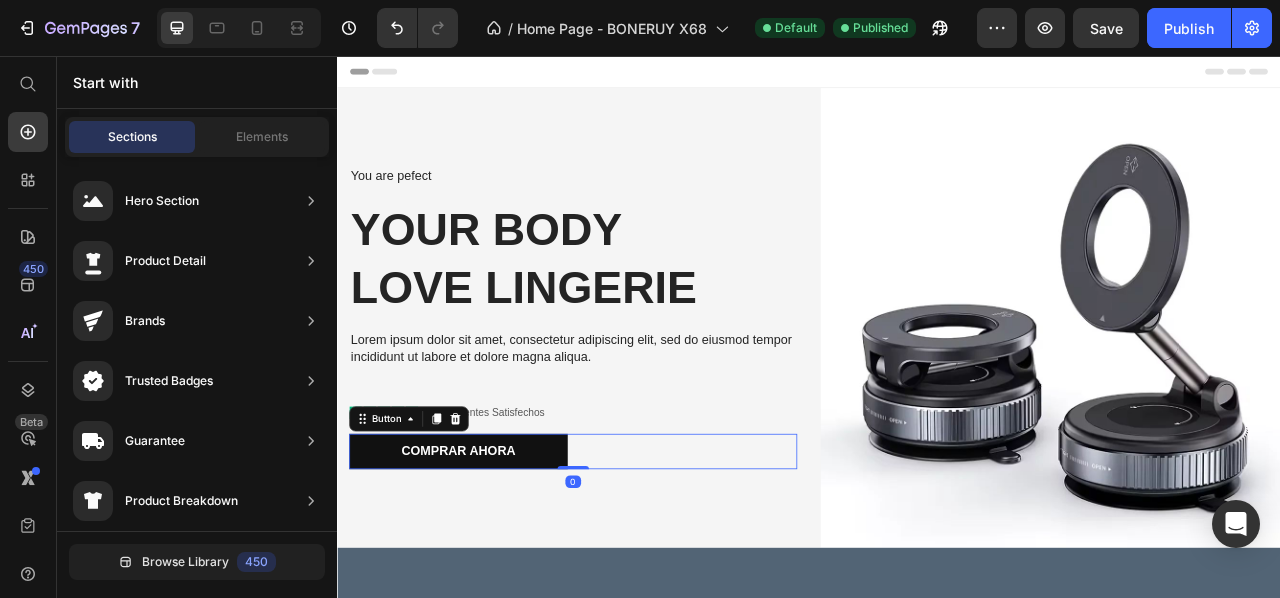 click on "Header" at bounding box center (937, 76) 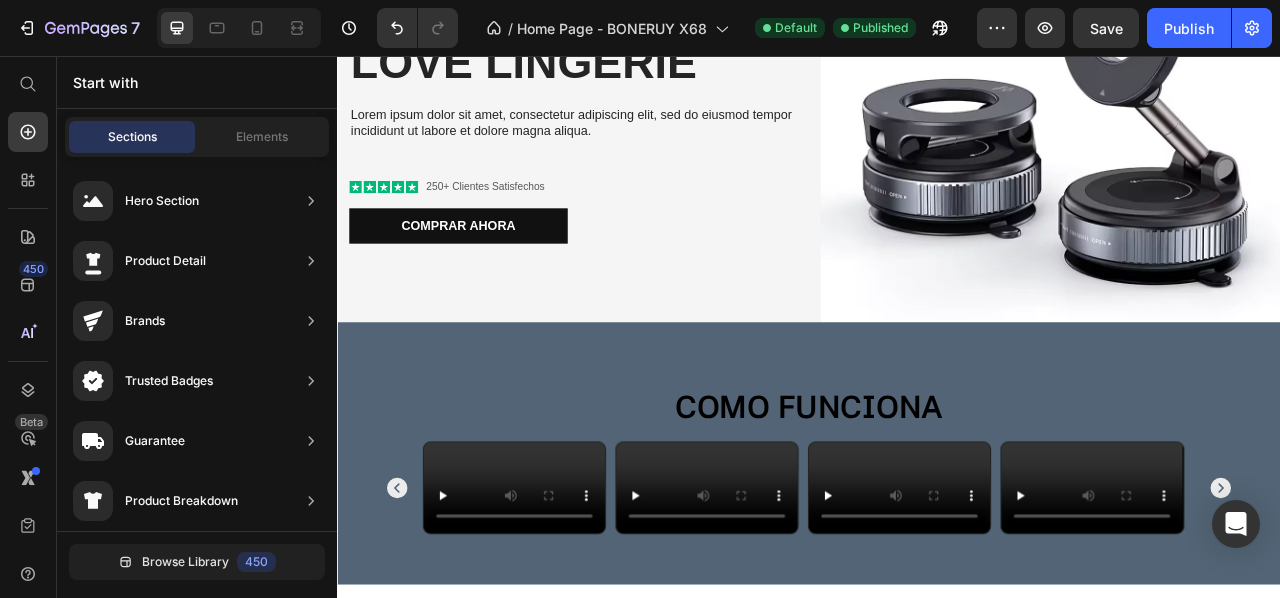 scroll, scrollTop: 0, scrollLeft: 0, axis: both 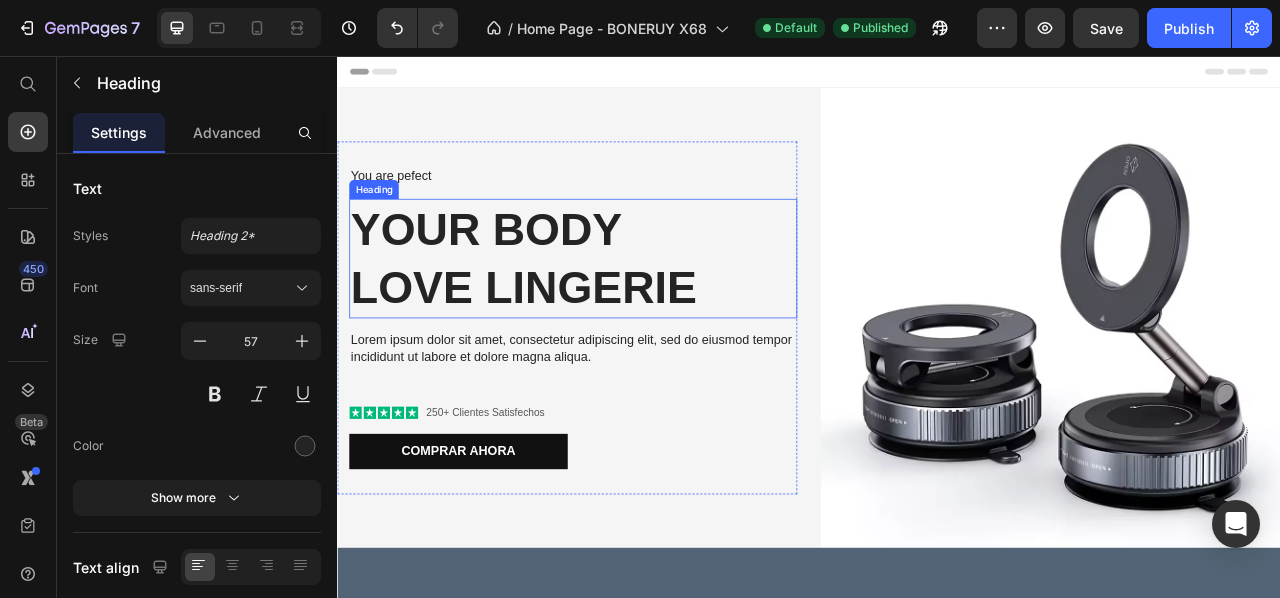 click on "Your Body love Lingerie" at bounding box center (637, 314) 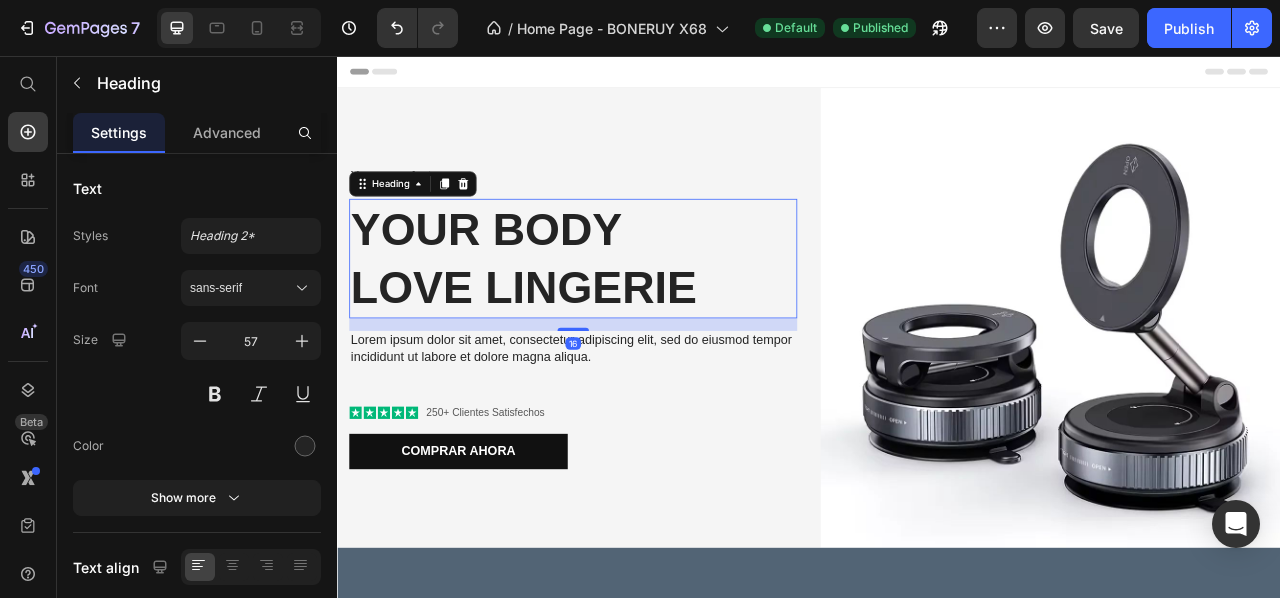 click on "Your Body love Lingerie" at bounding box center (637, 314) 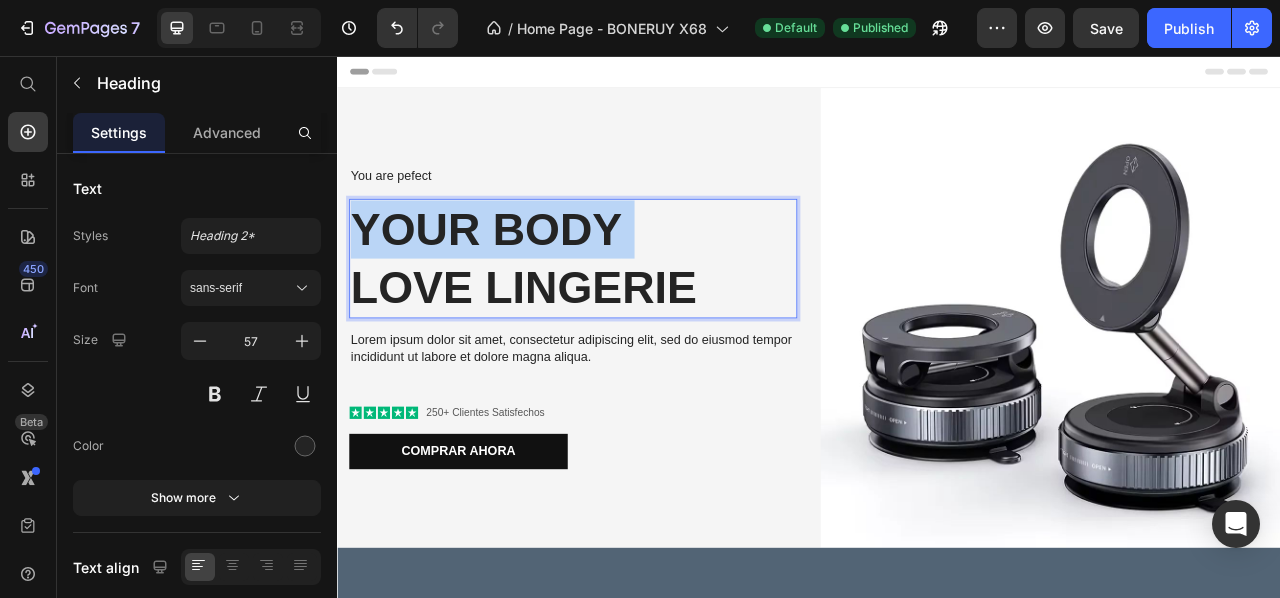 click on "Your Body love Lingerie" at bounding box center (637, 314) 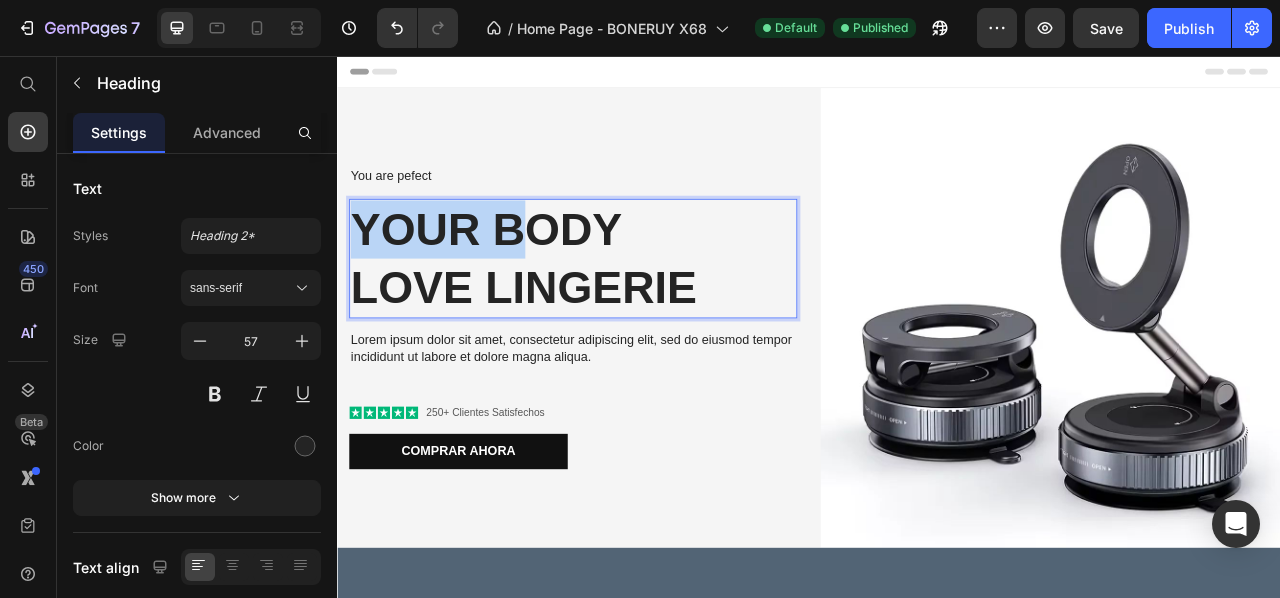 click on "Your Body love Lingerie" at bounding box center [637, 314] 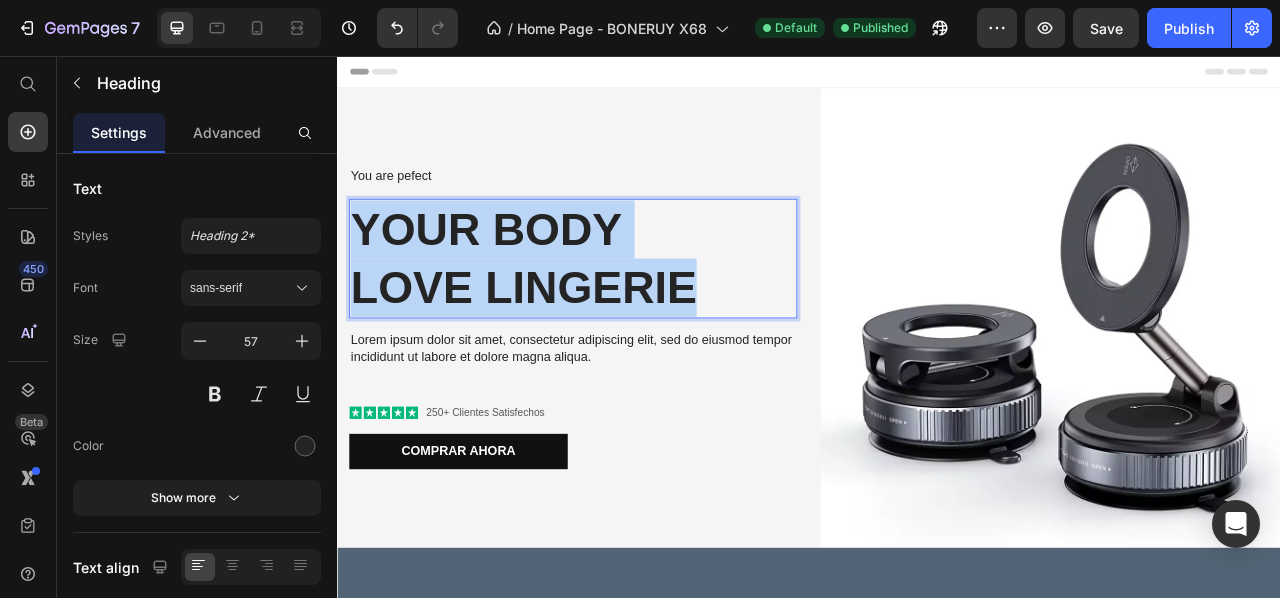 drag, startPoint x: 584, startPoint y: 344, endPoint x: 366, endPoint y: 271, distance: 229.8978 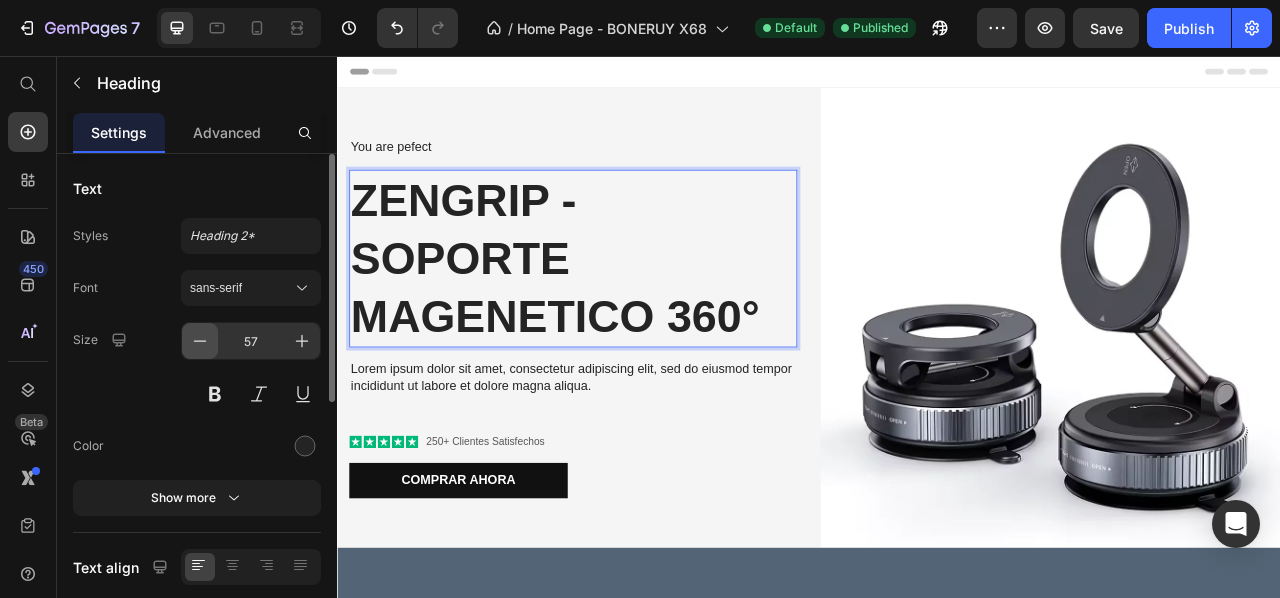 click 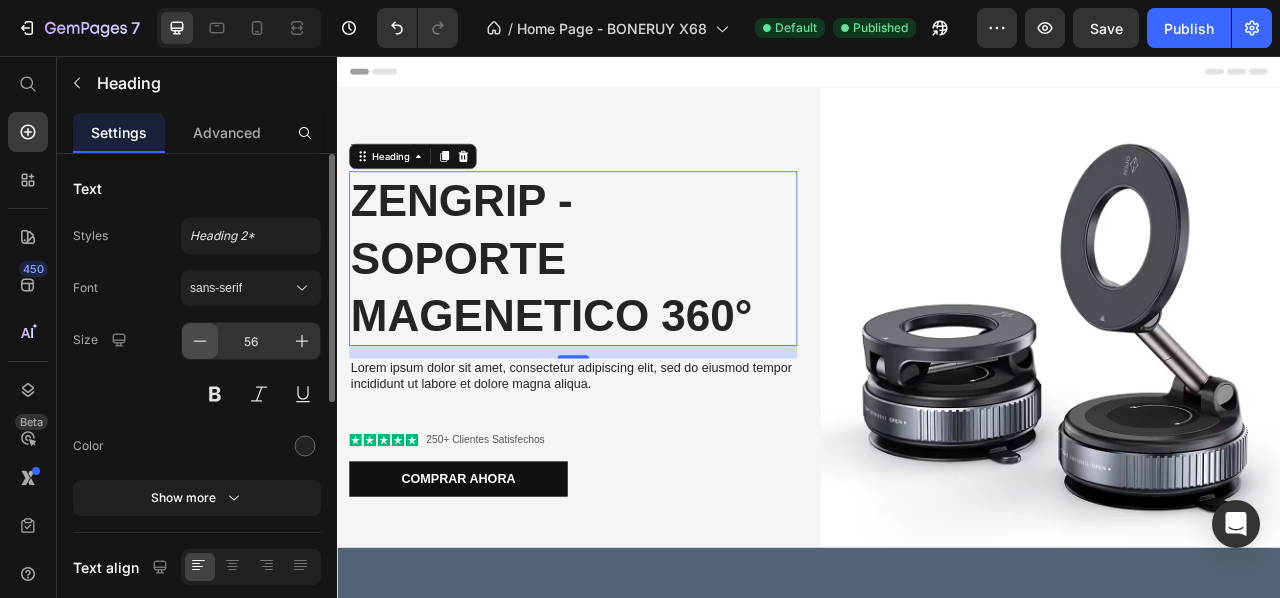 click 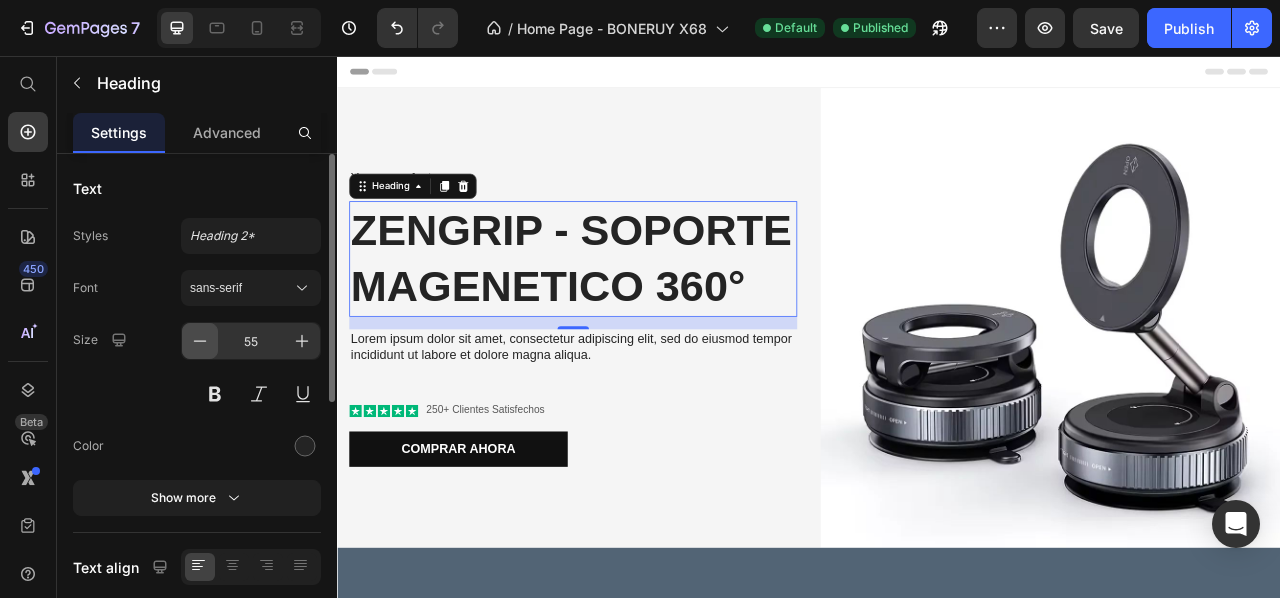 click 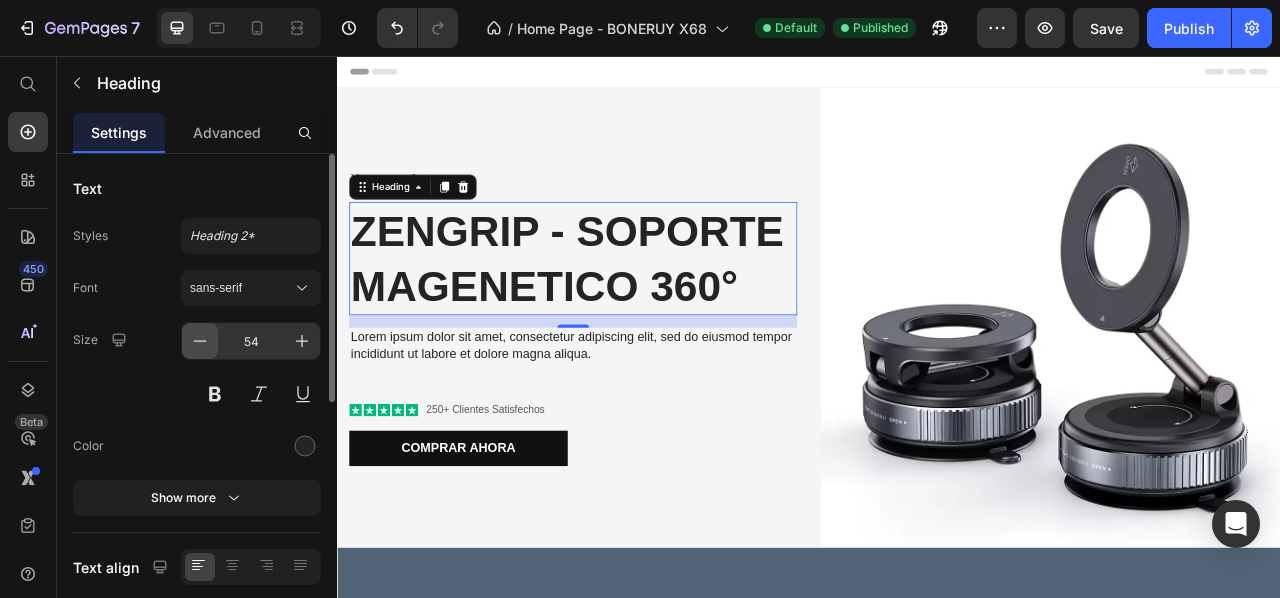 click 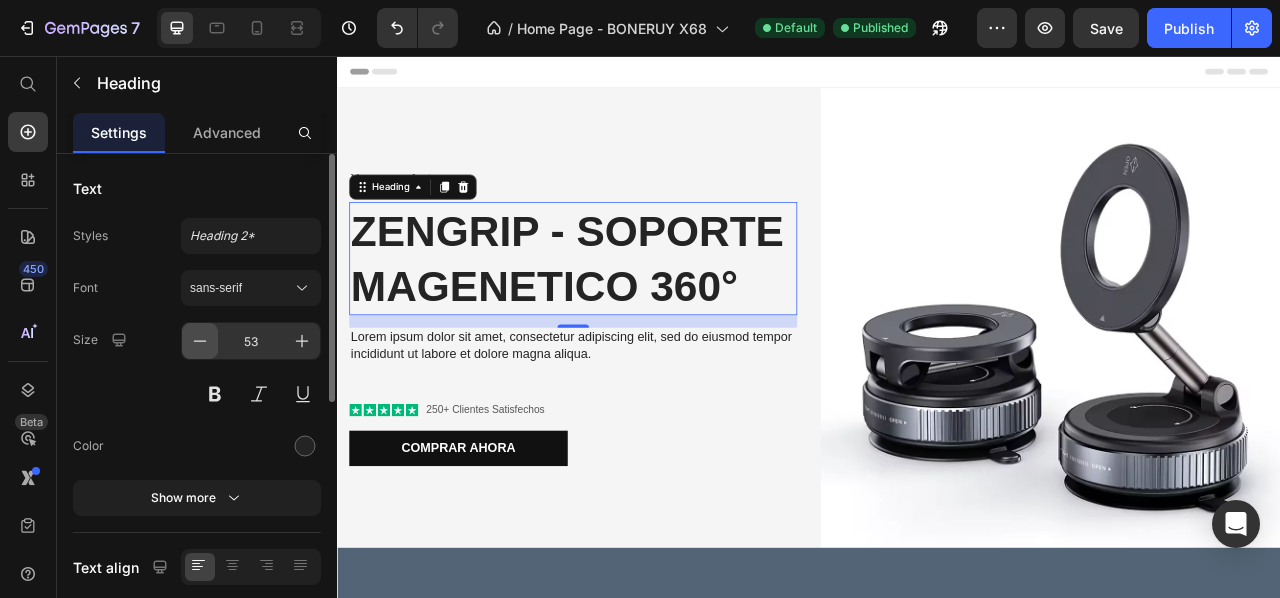 click 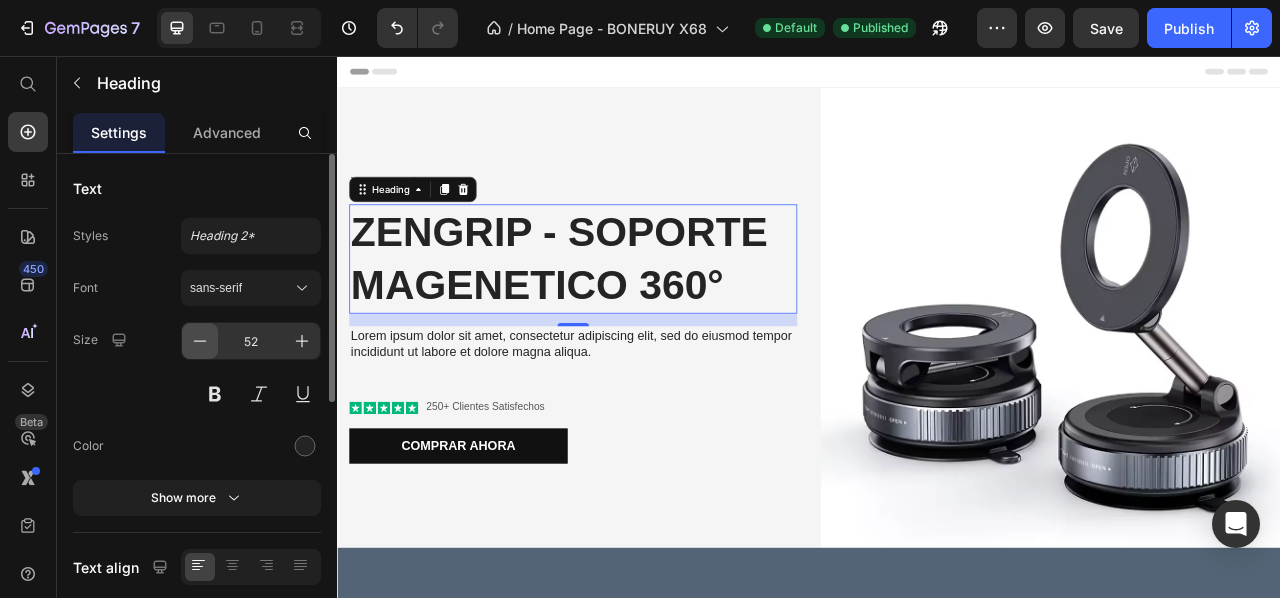 click 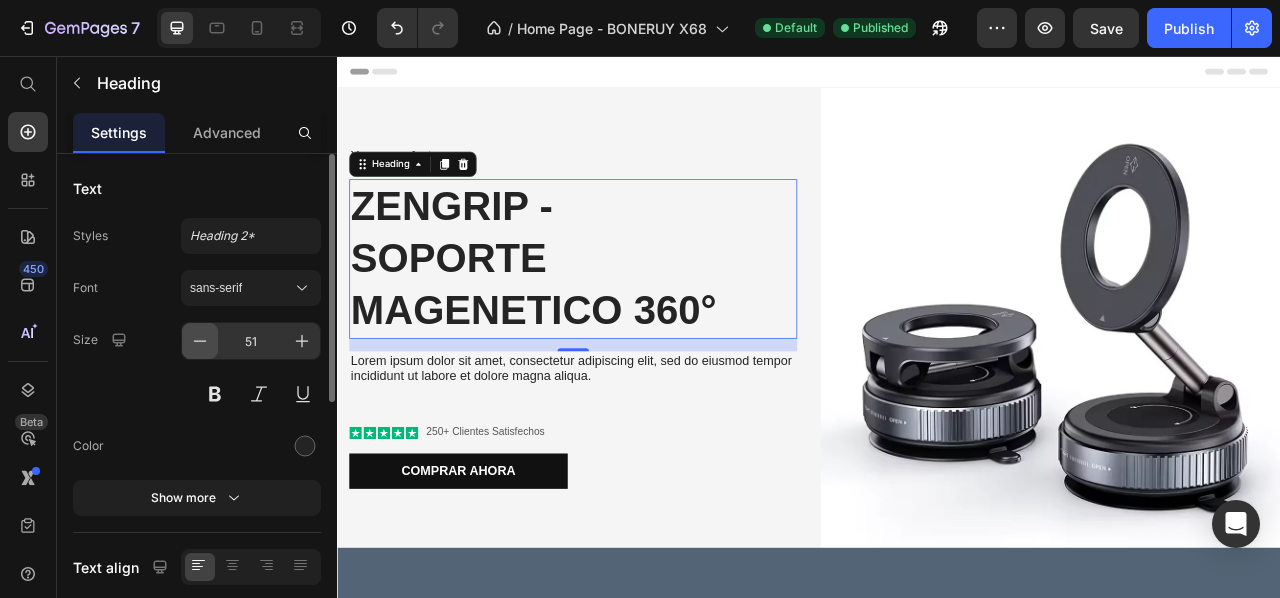click 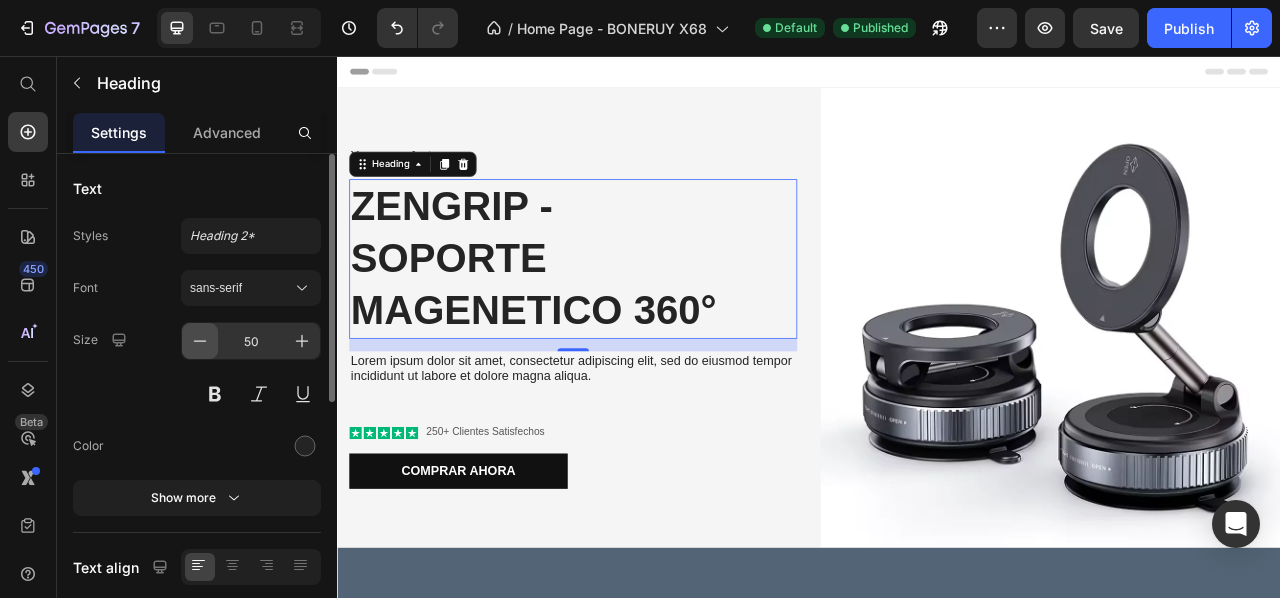 click 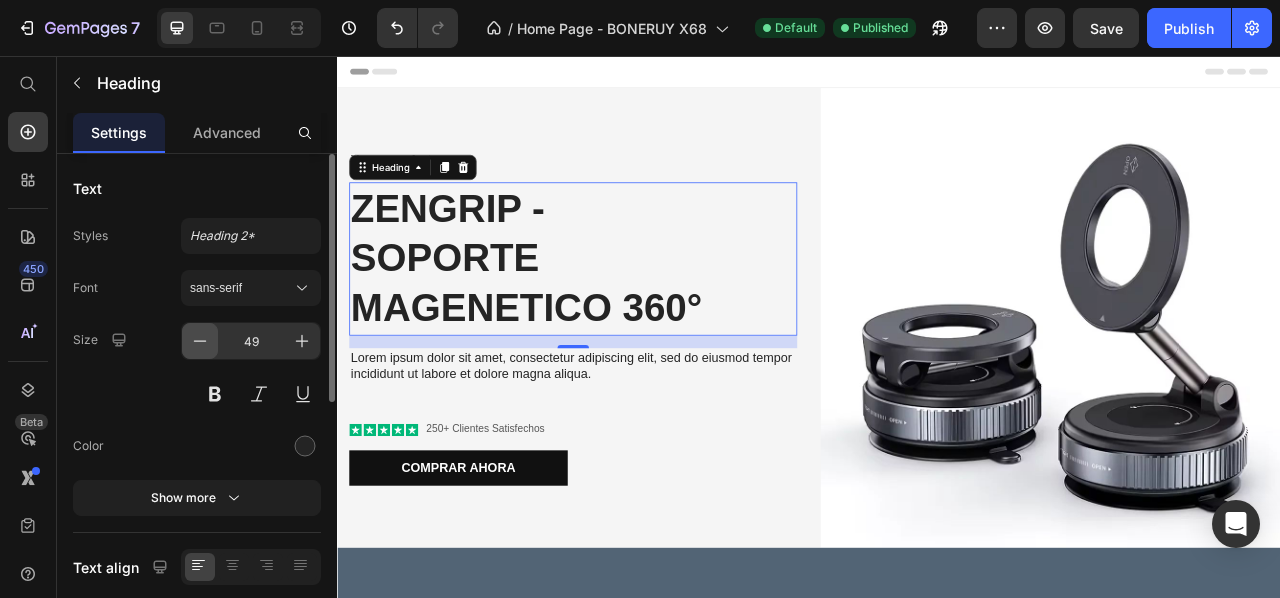 click 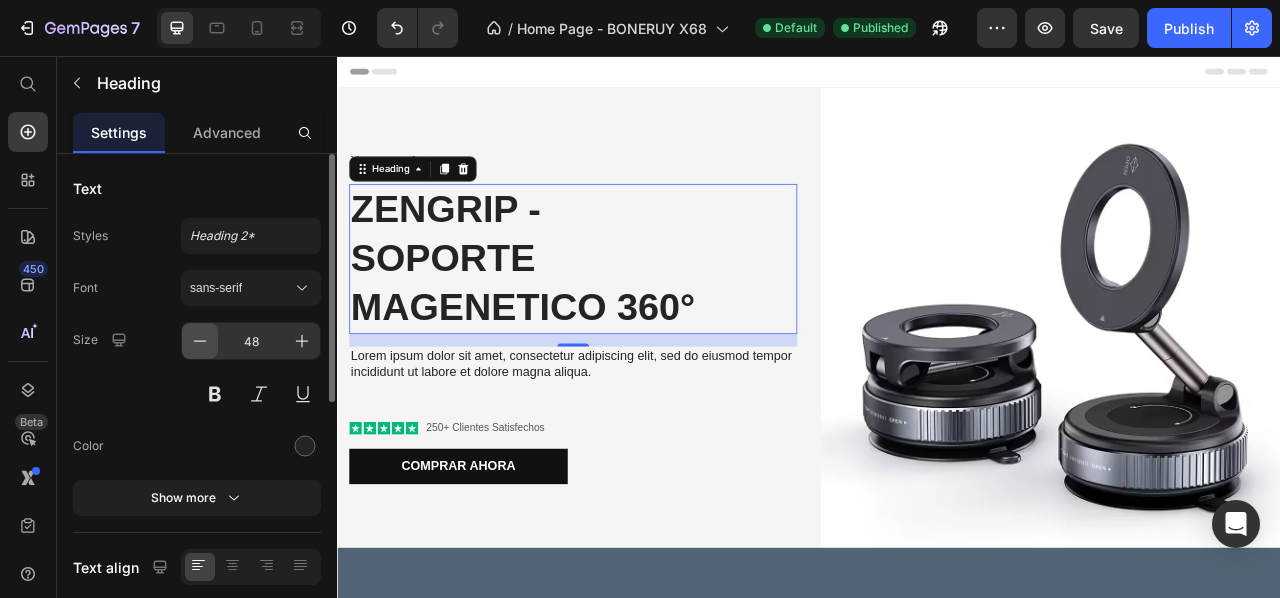 click 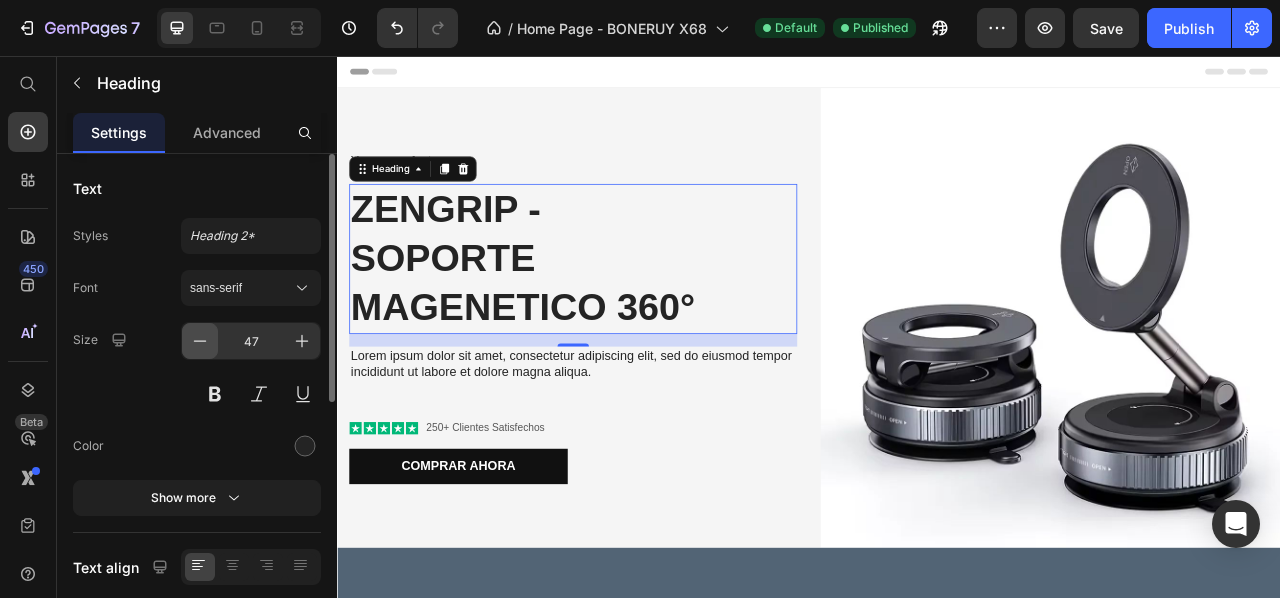 click 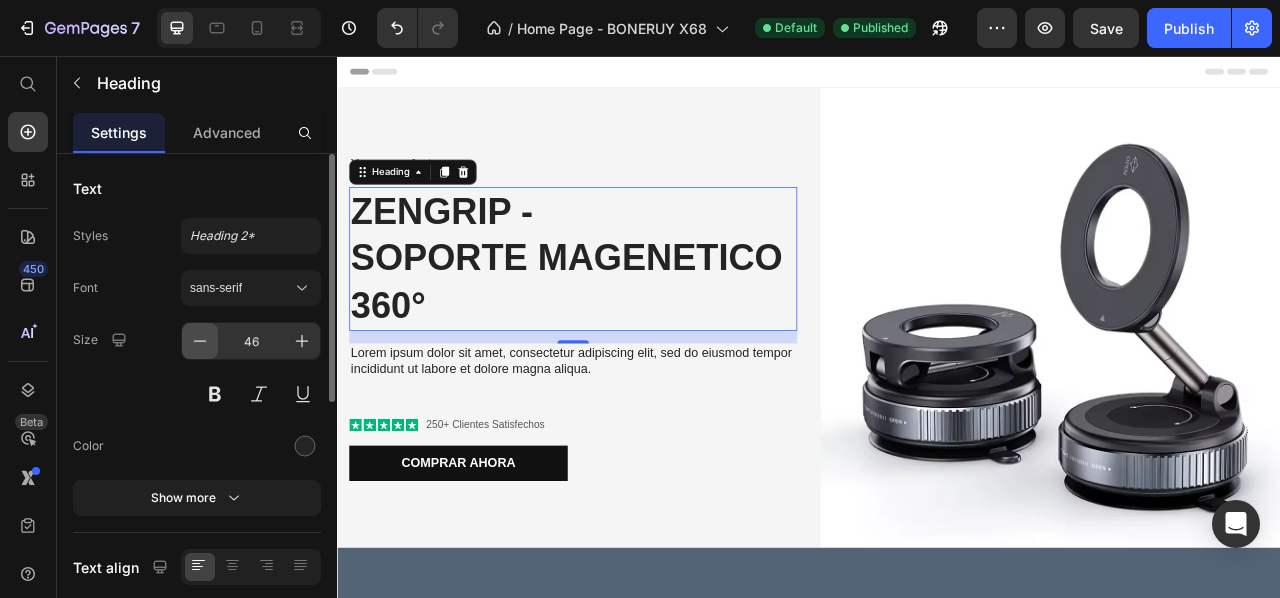 click 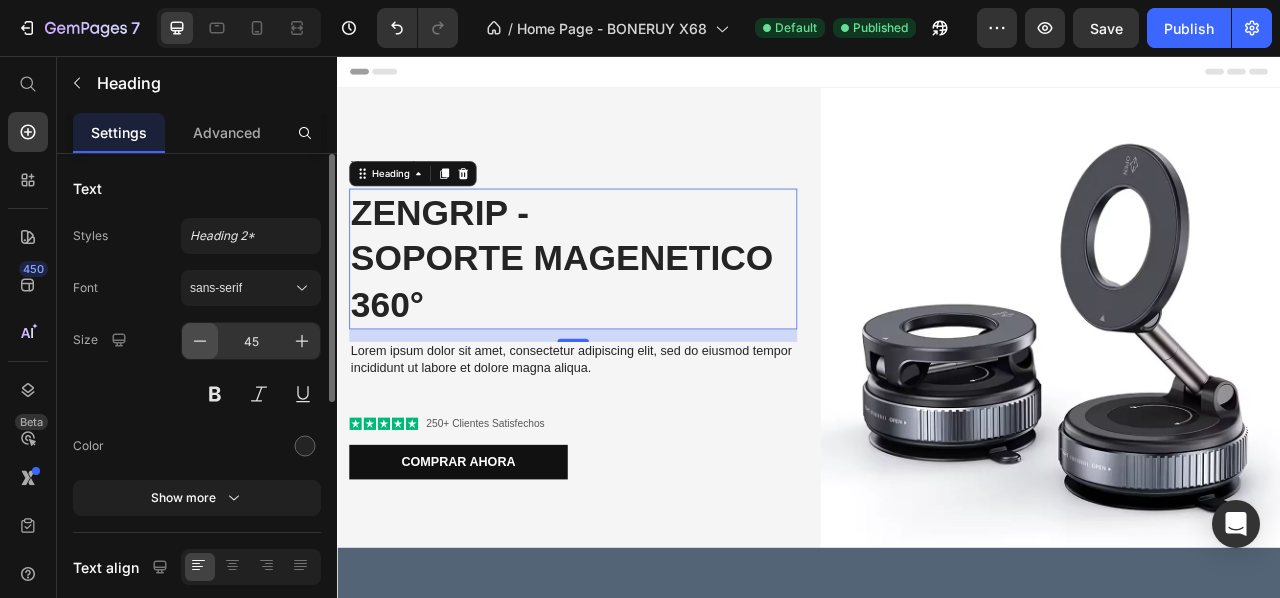 click 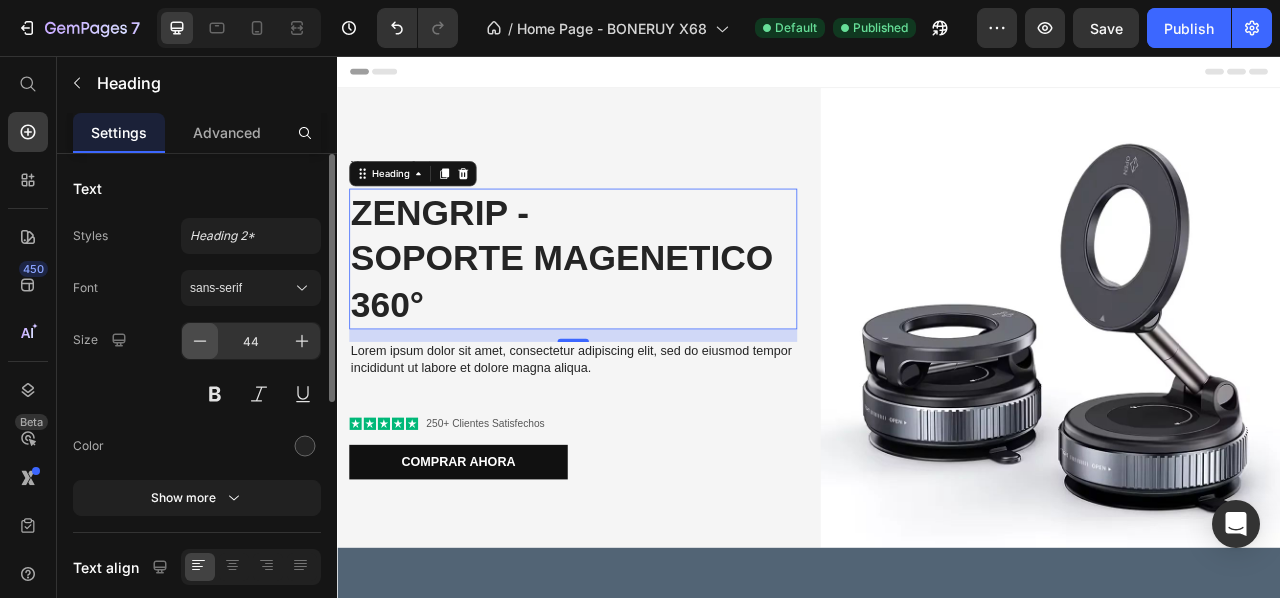 click 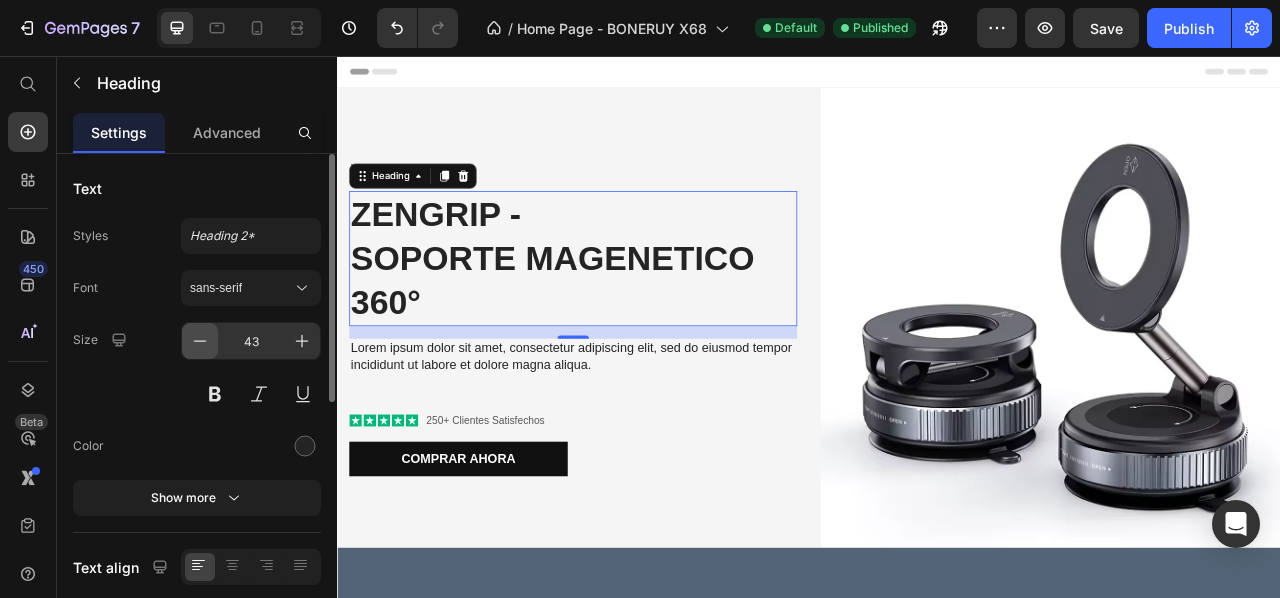 click 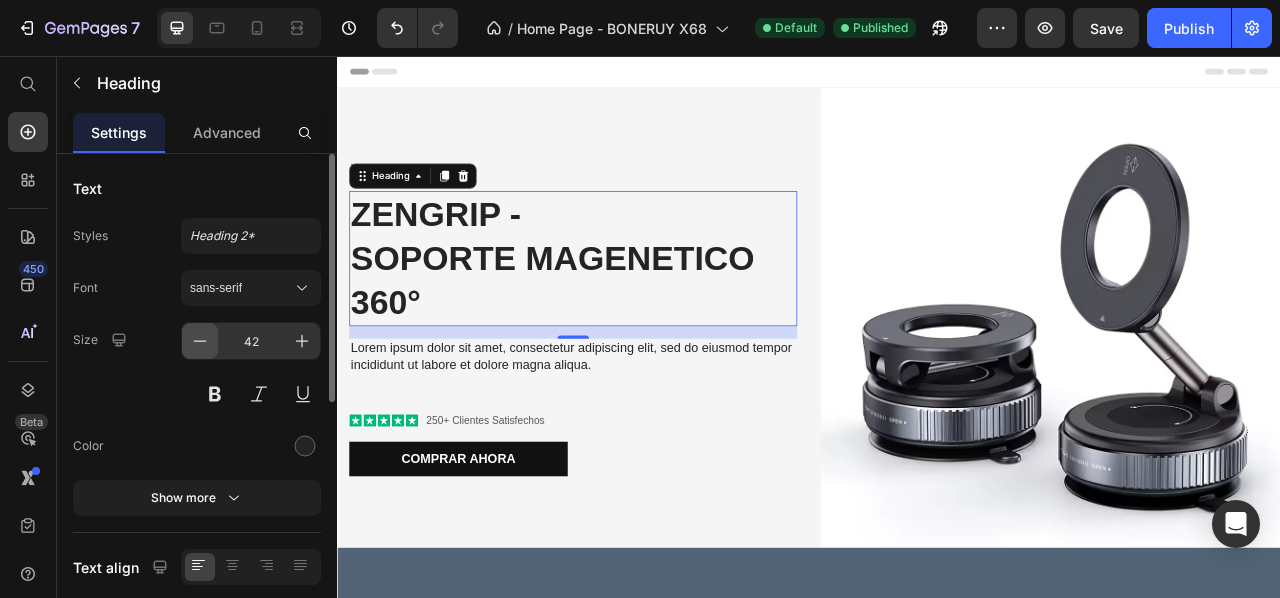 click 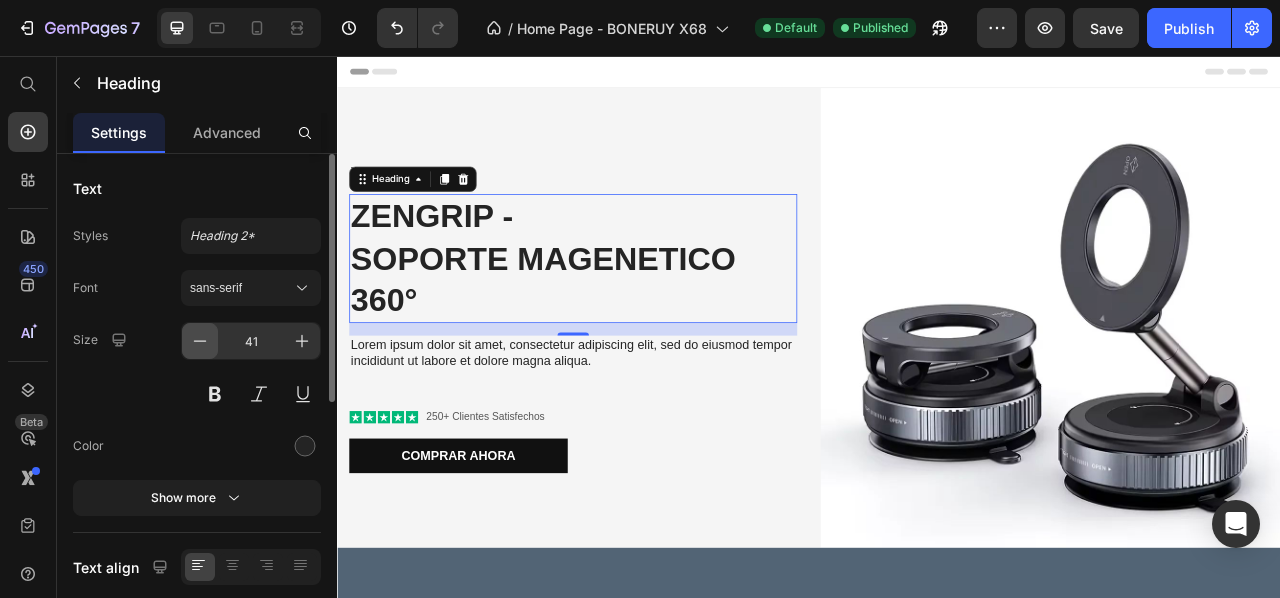 click 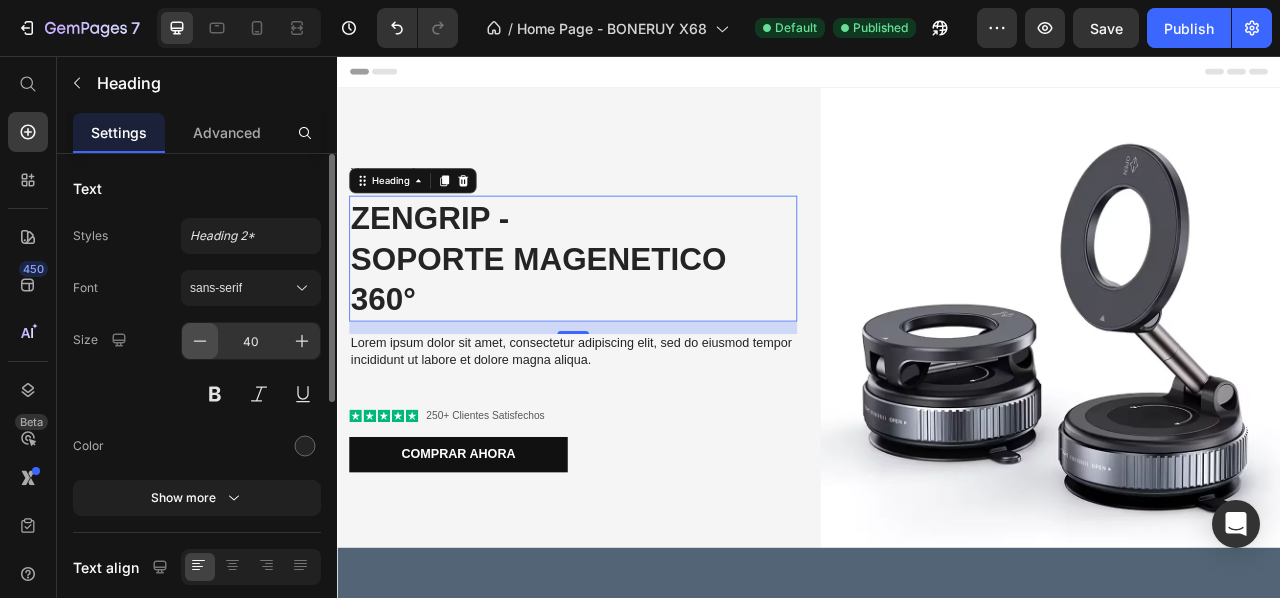 click 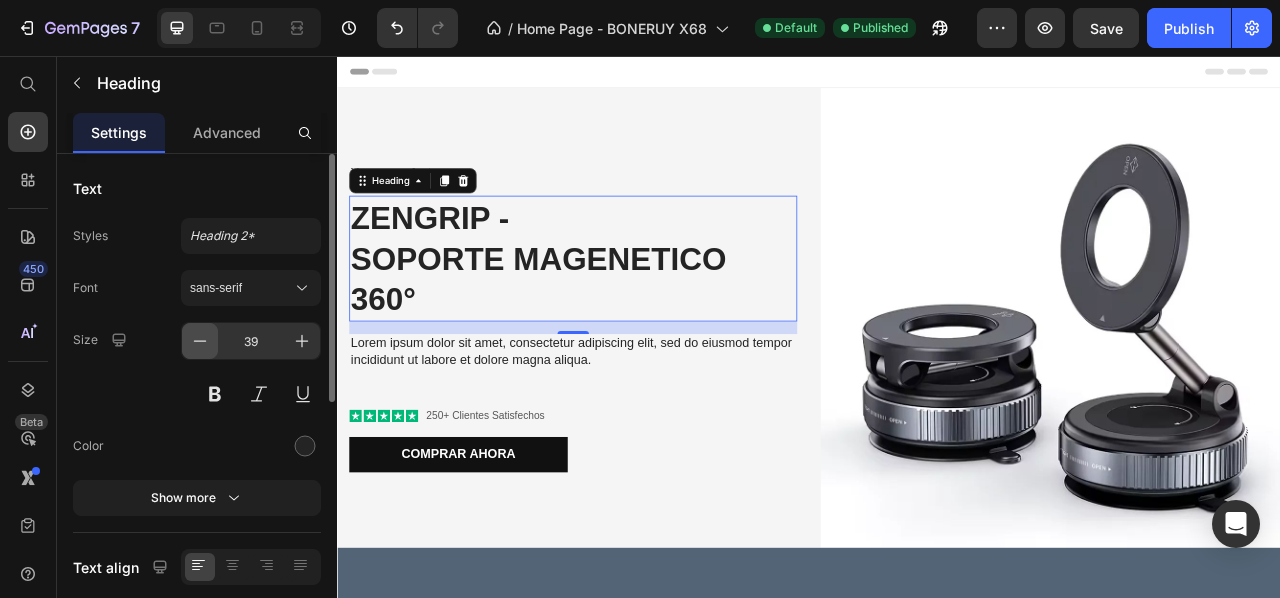 click 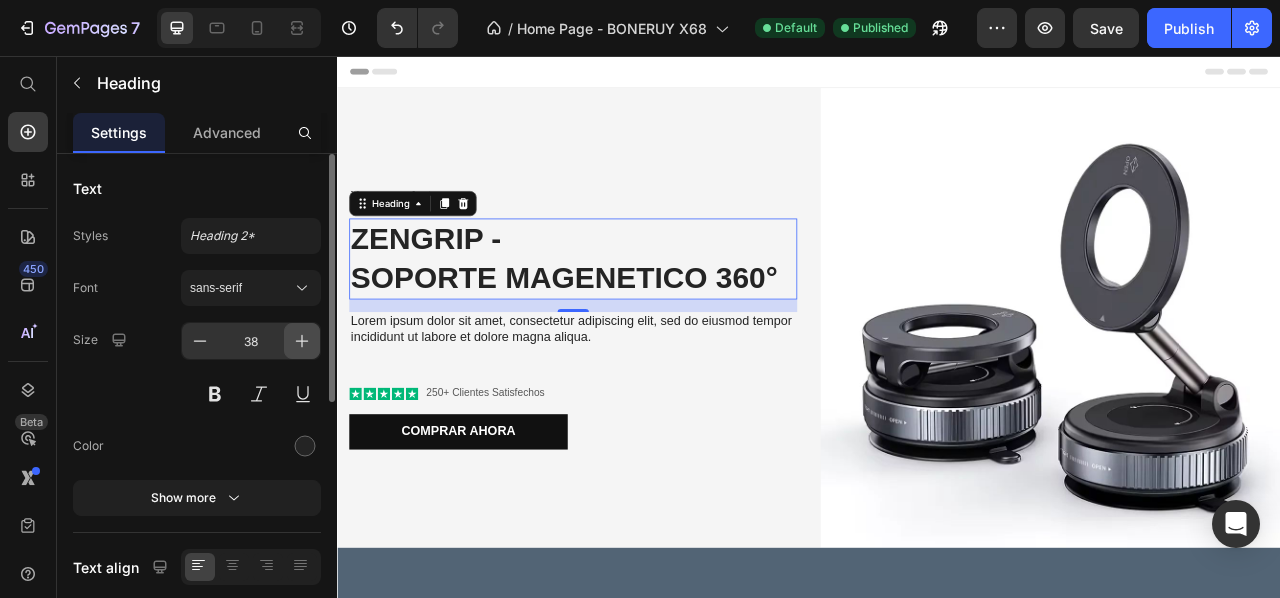 click 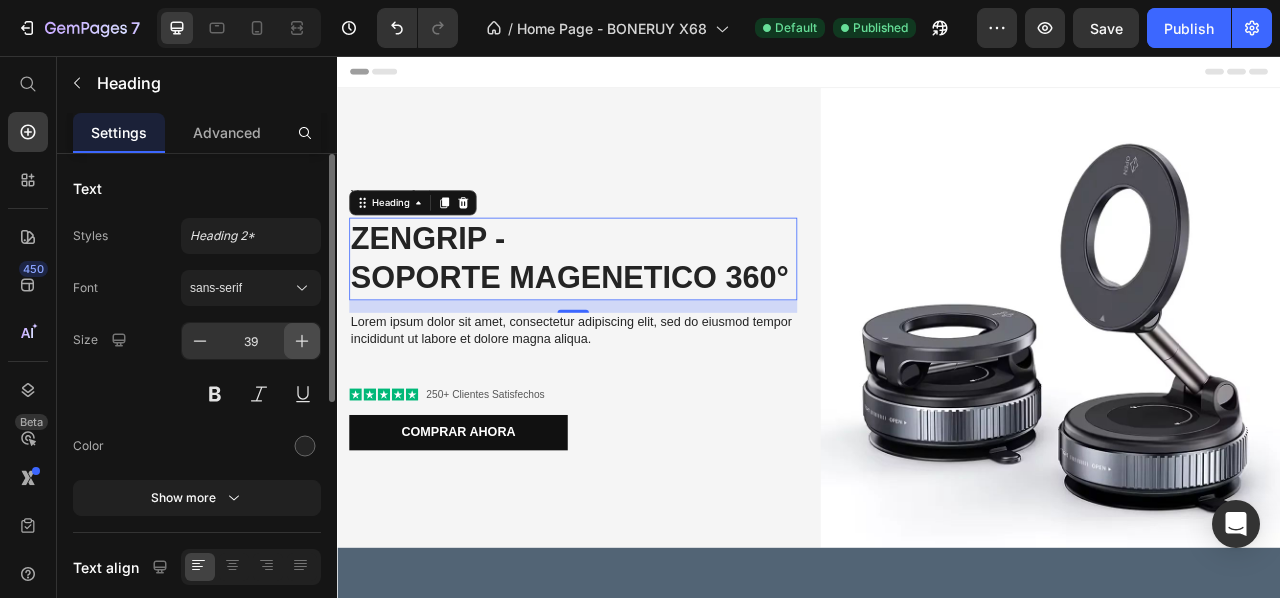 click 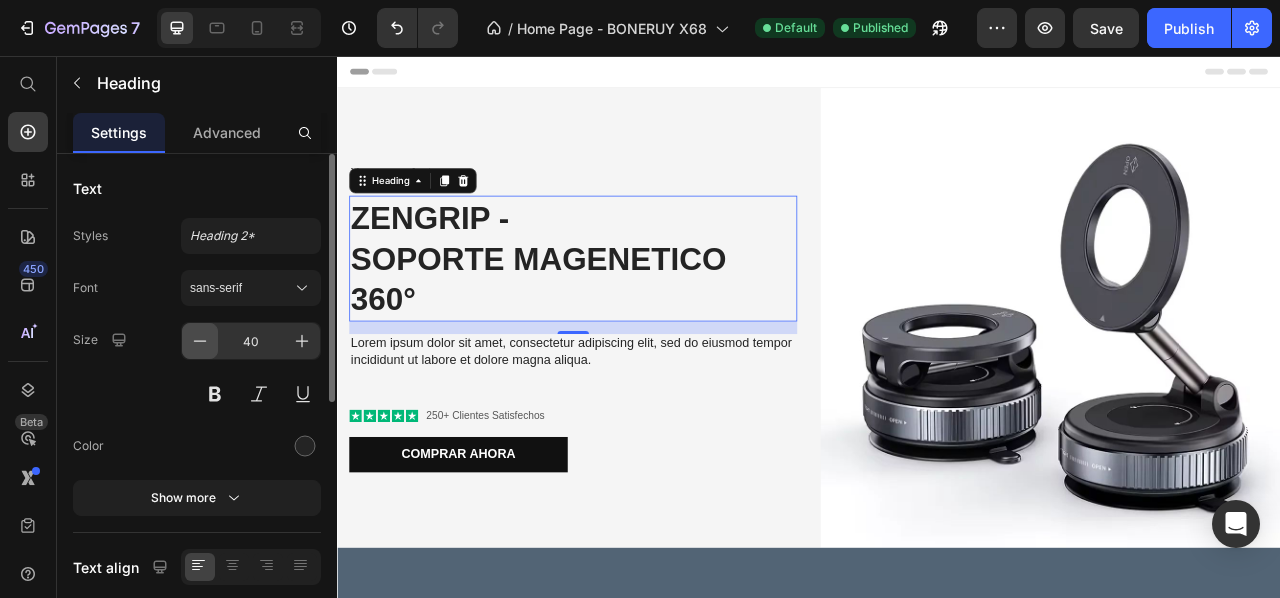 click 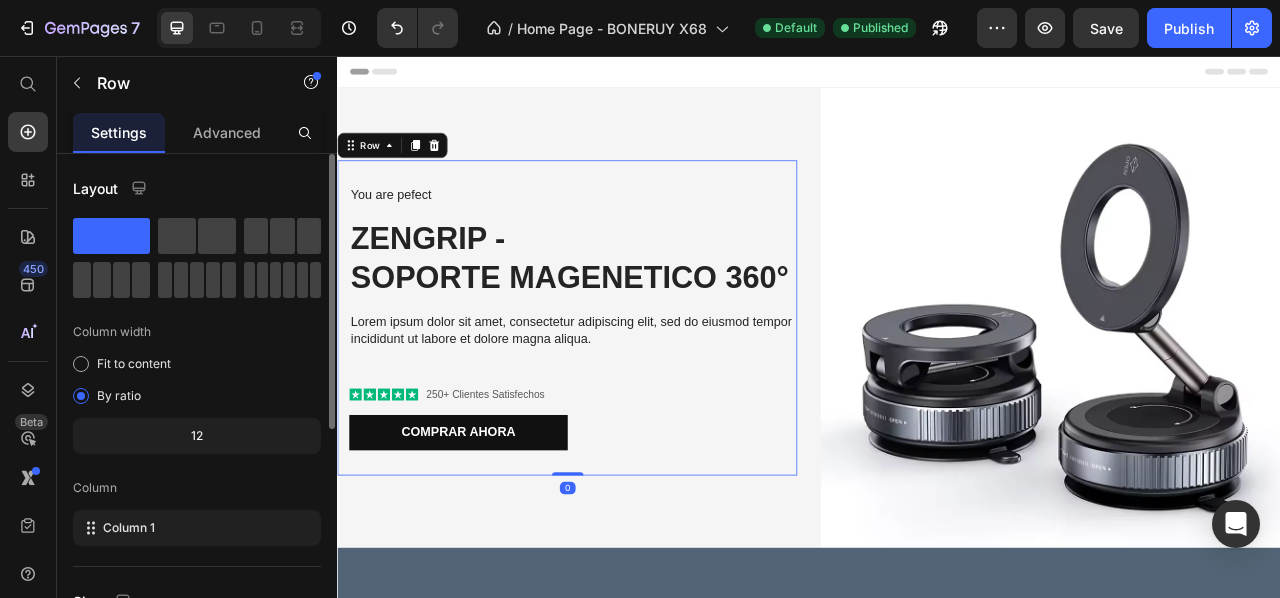click on "You are pefect Text Block ZENGRIP -  SOPORTE MAGENETICO 360° Heading Lorem ipsum dolor sit amet, consectetur adipiscing elit, sed do eiusmod tempor incididunt ut labore et dolore magna aliqua. Text Block
Icon
Icon
Icon
Icon
Icon Icon List 250+ Clientes Satisfechos Text Block Row Comprar ahora Button" at bounding box center [637, 390] 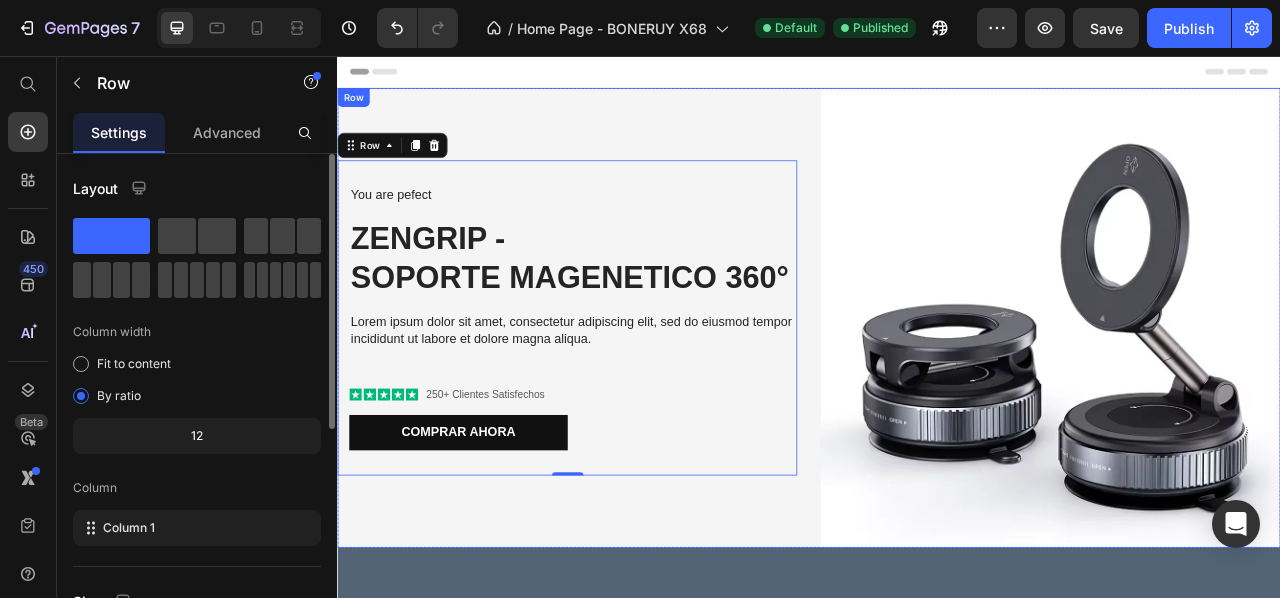 click on "You are pefect Text Block ZENGRIP -  SOPORTE MAGENETICO 360° Heading Lorem ipsum dolor sit amet, consectetur adipiscing elit, sed do eiusmod tempor incididunt ut labore et dolore magna aliqua. Text Block
Icon
Icon
Icon
Icon
Icon Icon List 250+ Clientes Satisfechos Text Block Row Comprar ahora Button Row   0" at bounding box center [629, 389] 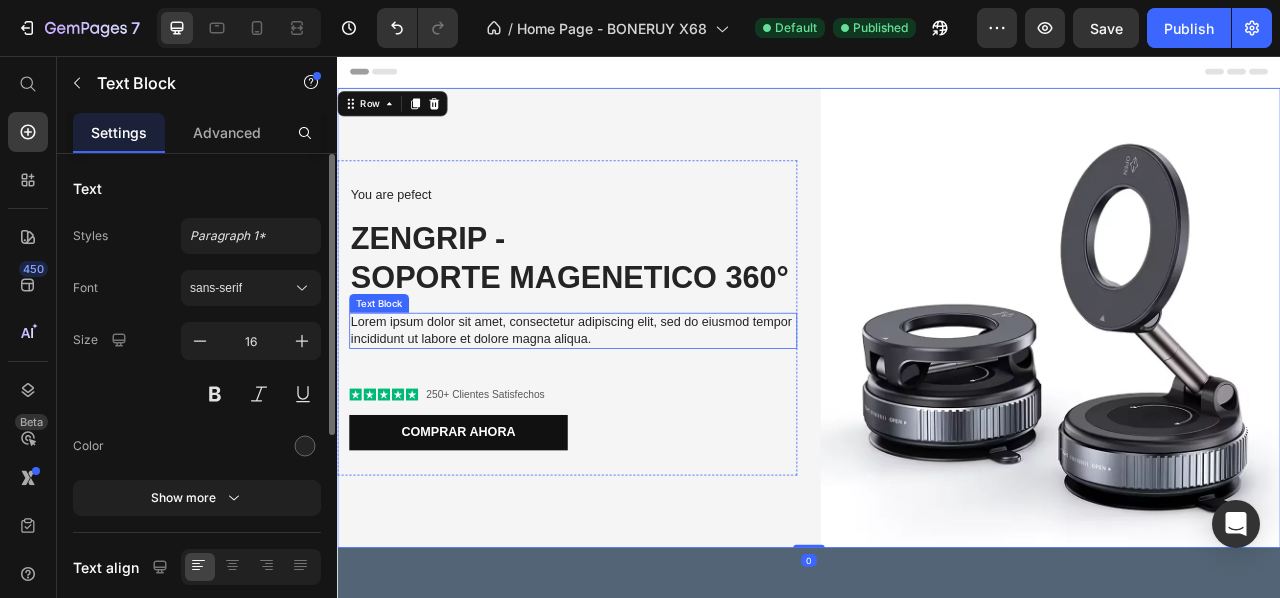 click on "Lorem ipsum dolor sit amet, consectetur adipiscing elit, sed do eiusmod tempor incididunt ut labore et dolore magna aliqua." at bounding box center (637, 406) 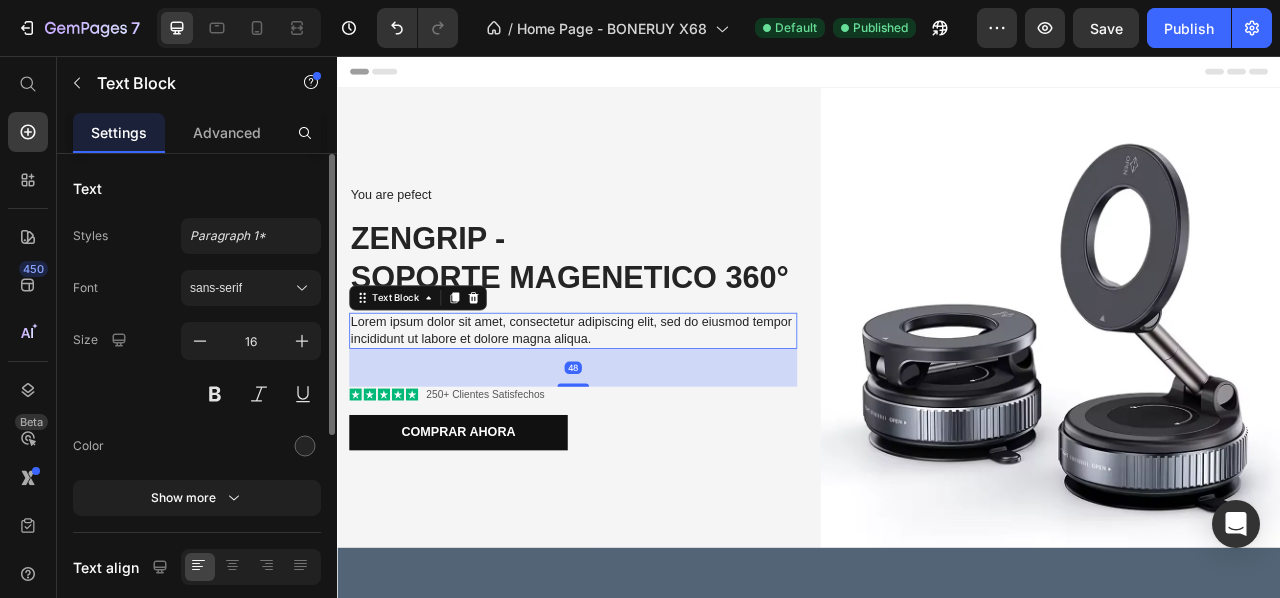 click on "Lorem ipsum dolor sit amet, consectetur adipiscing elit, sed do eiusmod tempor incididunt ut labore et dolore magna aliqua." at bounding box center [637, 406] 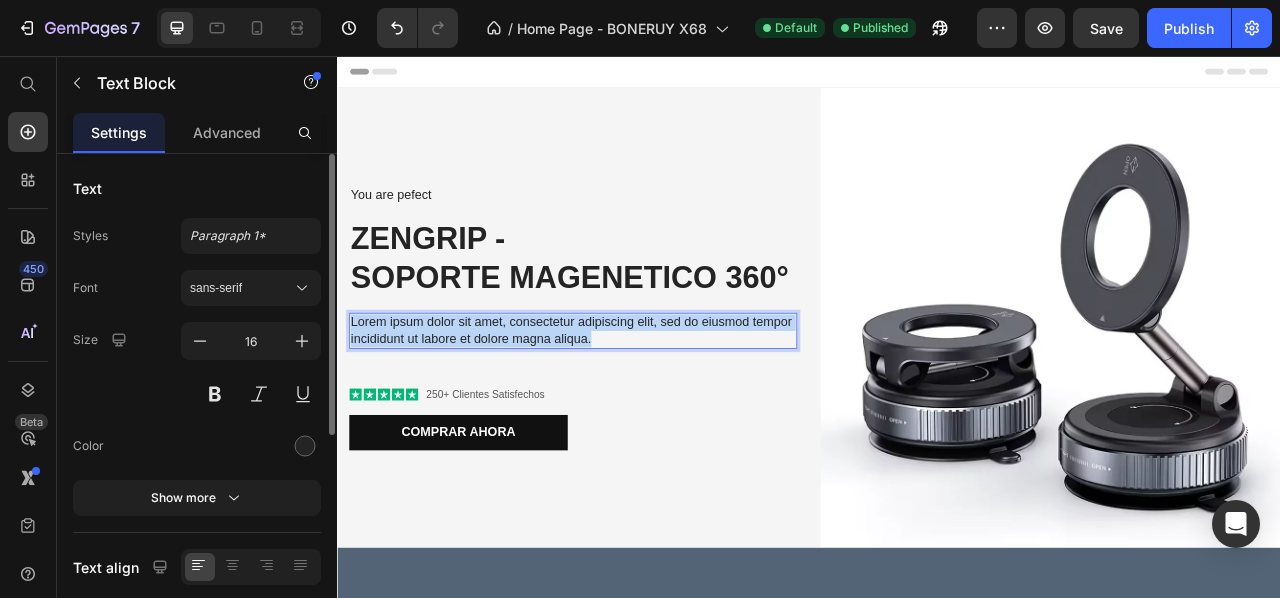 click on "Lorem ipsum dolor sit amet, consectetur adipiscing elit, sed do eiusmod tempor incididunt ut labore et dolore magna aliqua." at bounding box center (637, 406) 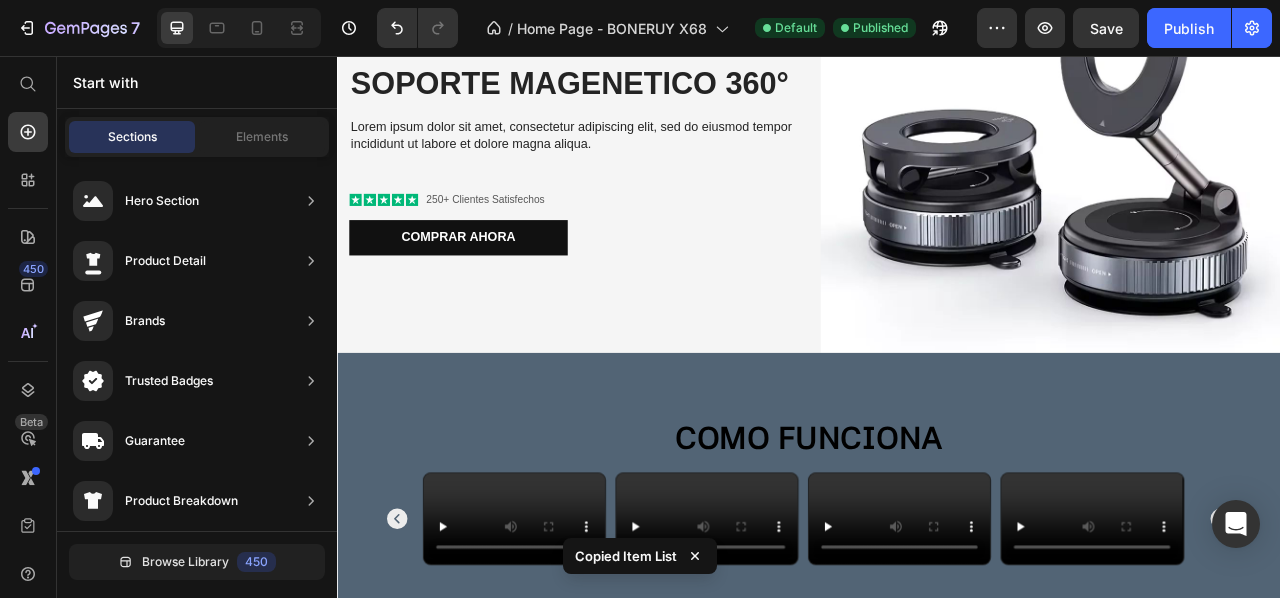 scroll, scrollTop: 0, scrollLeft: 0, axis: both 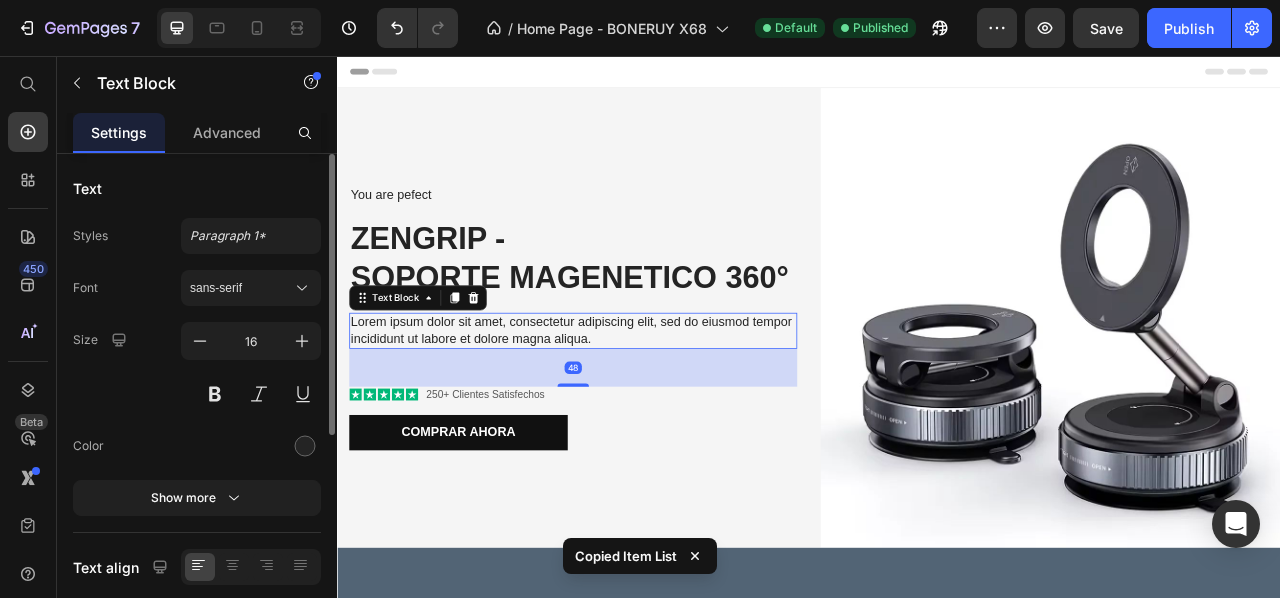 click on "Lorem ipsum dolor sit amet, consectetur adipiscing elit, sed do eiusmod tempor incididunt ut labore et dolore magna aliqua." at bounding box center (637, 406) 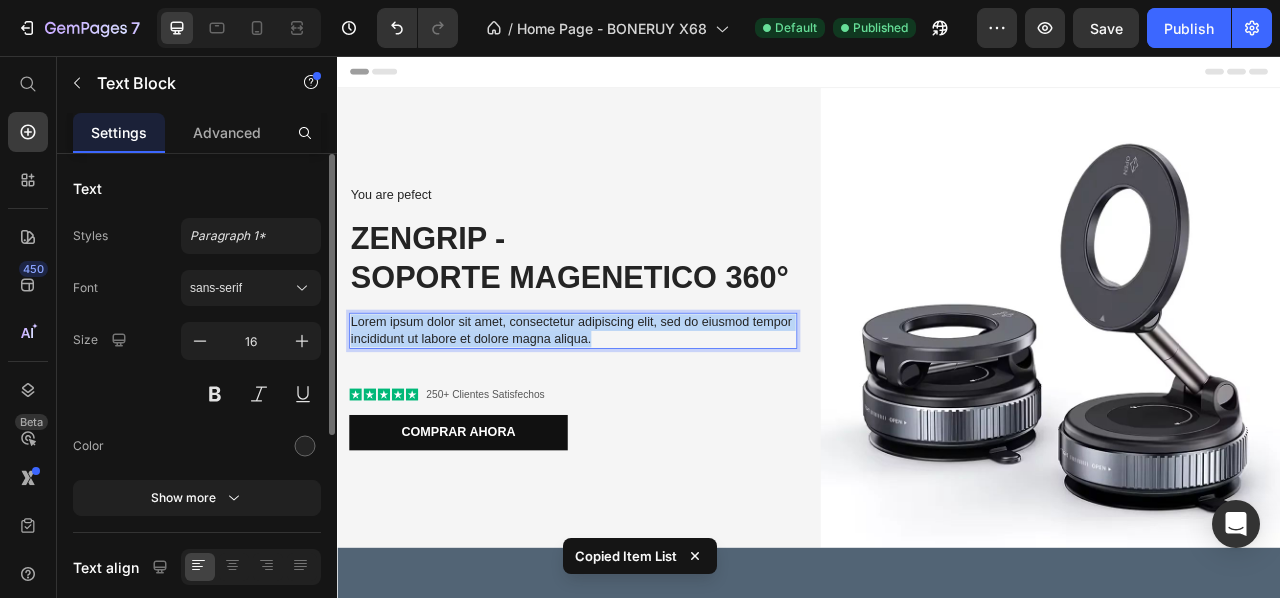 click on "Lorem ipsum dolor sit amet, consectetur adipiscing elit, sed do eiusmod tempor incididunt ut labore et dolore magna aliqua." at bounding box center [637, 406] 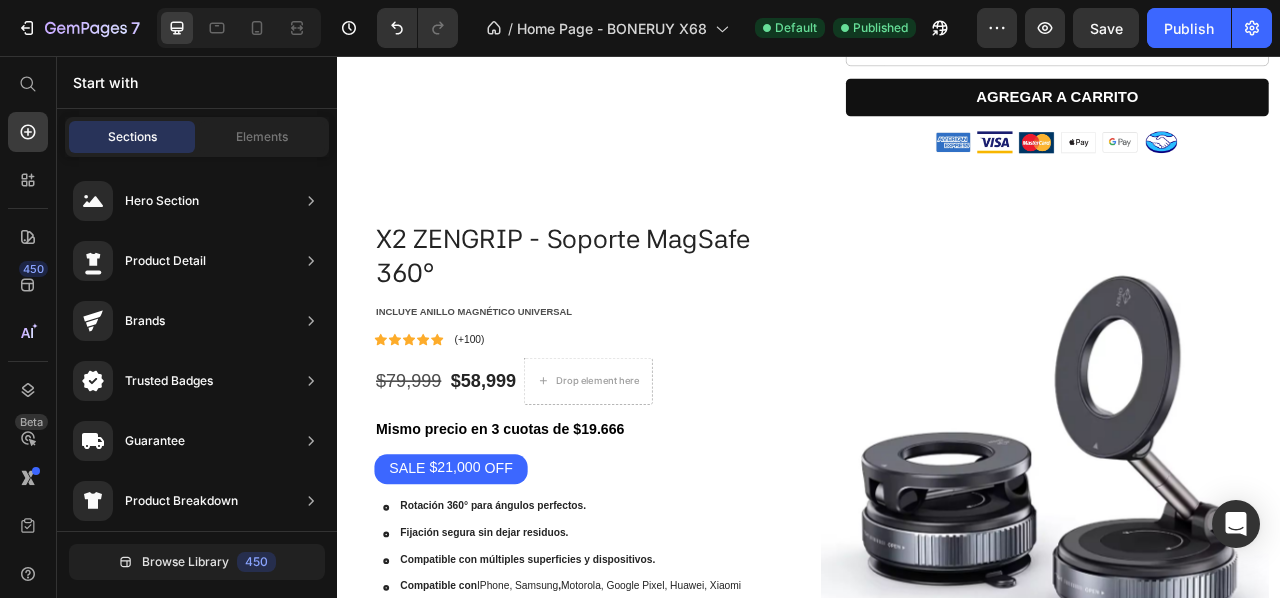 scroll, scrollTop: 1483, scrollLeft: 0, axis: vertical 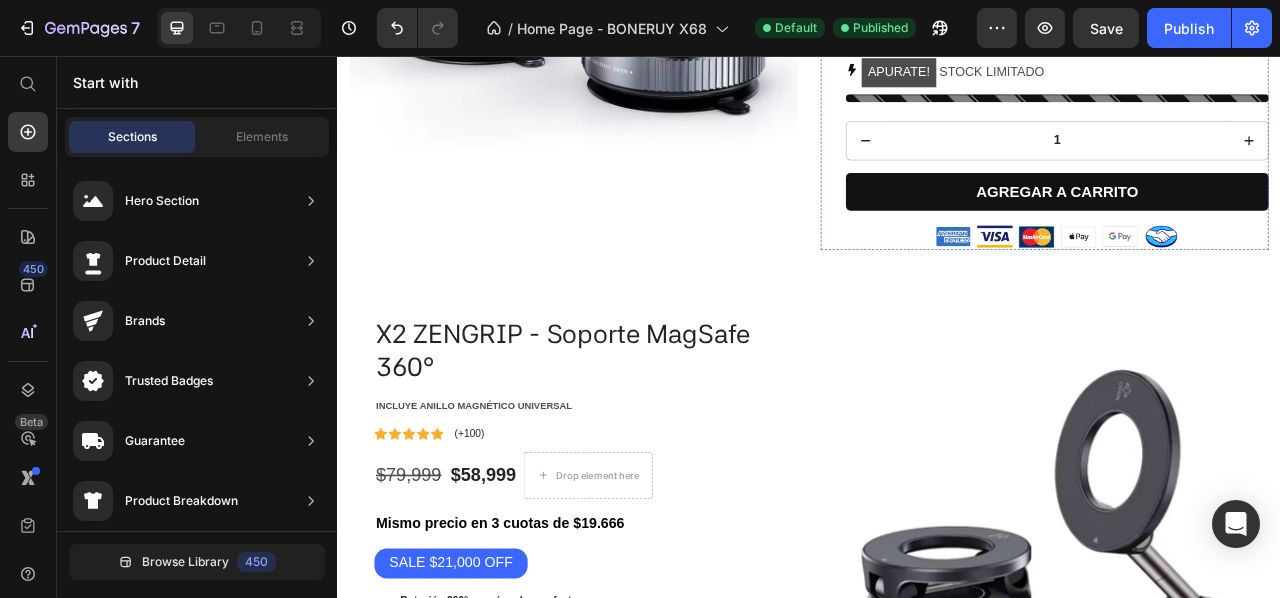 click on "Rotación 360° para ángulos perfectos." at bounding box center (1234, -76) 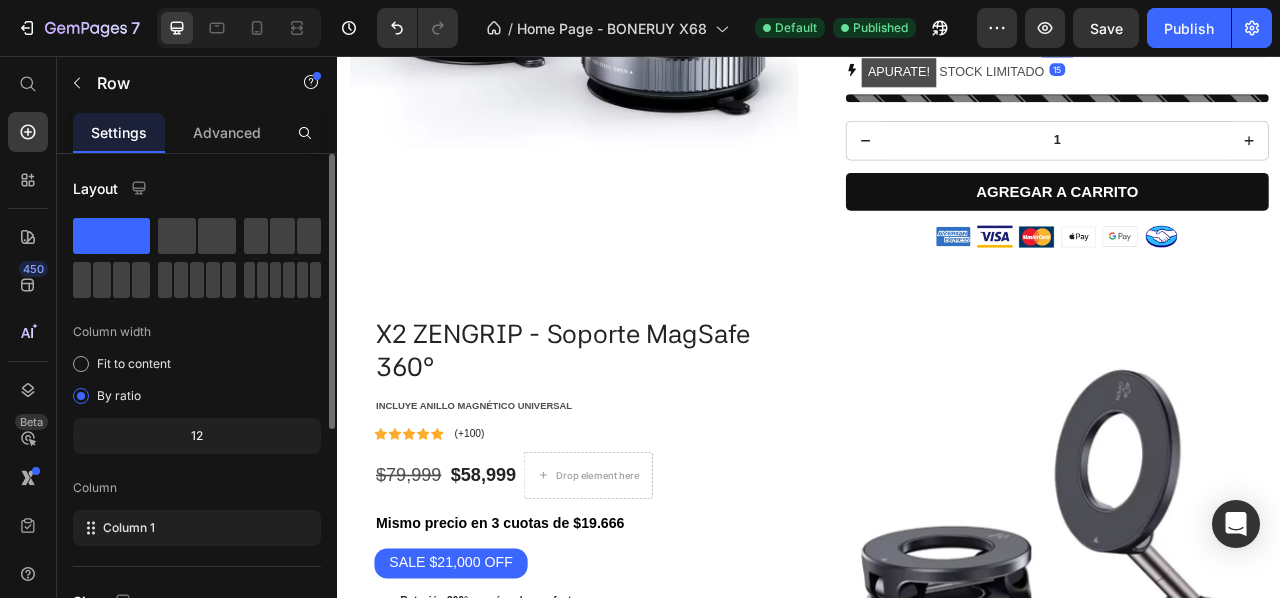 click on "ZENGRIP - Soporte MagSafe 360° Product Title INCLUYE ANILLO MAGNÉTICO UNIVERSAL Text Block Icon Icon Icon Icon Icon Icon List (+100) Text Block Row $39,999 Product Price $32,999 Product Price
Drop element here Row Mismo precio en 3 cuotas de $10.999 Text Block Row Compatible con : IPhone, Samsung, Motorola, Huawei, Google Pixel Text Block SALE $7,000 OFF Discount Tag
Rotación 360° para ángulos perfectos.
Fijación segura sin dejar residuos.
Compatible con múltiples superficies y dispositivos.
Compatible con  IPhone, Samsung ,  Motorola, Google Pixel, Huawei, Xiaomi Item List   15
APURATE!  STOCK LIMITADO Stock Counter Row 1 Product Quantity AGREGAR A CARRITO Add to Cart Row Image Image Image Image Image Image Row" at bounding box center (1253, -46) 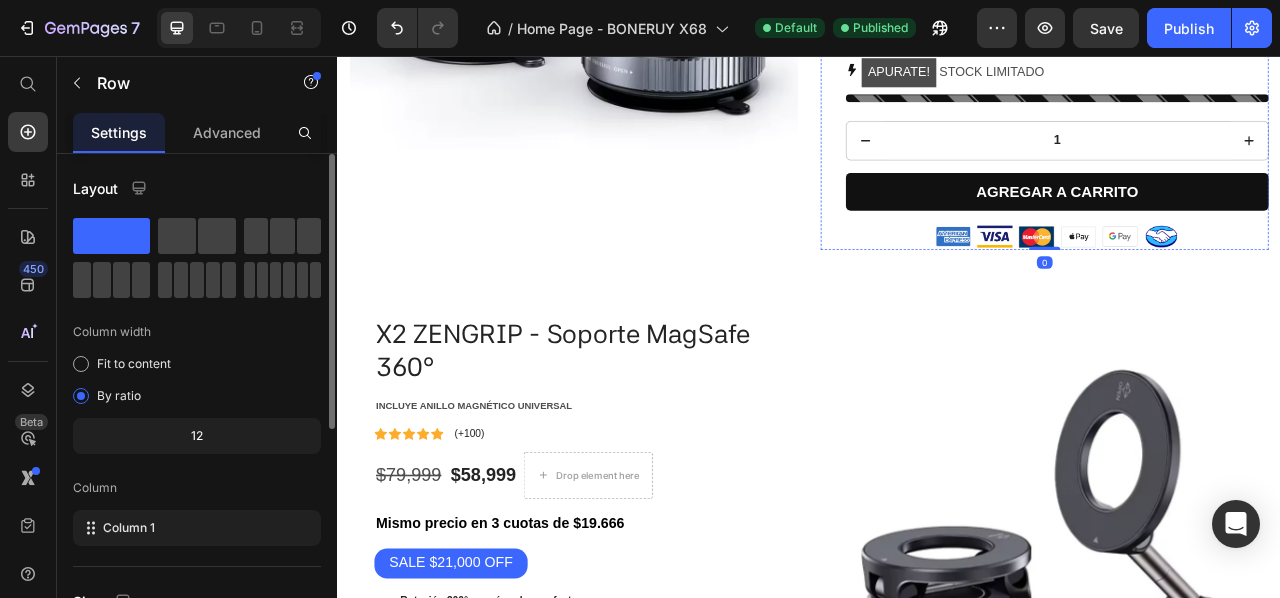 click on "Rotación 360° para ángulos perfectos." at bounding box center (1234, -76) 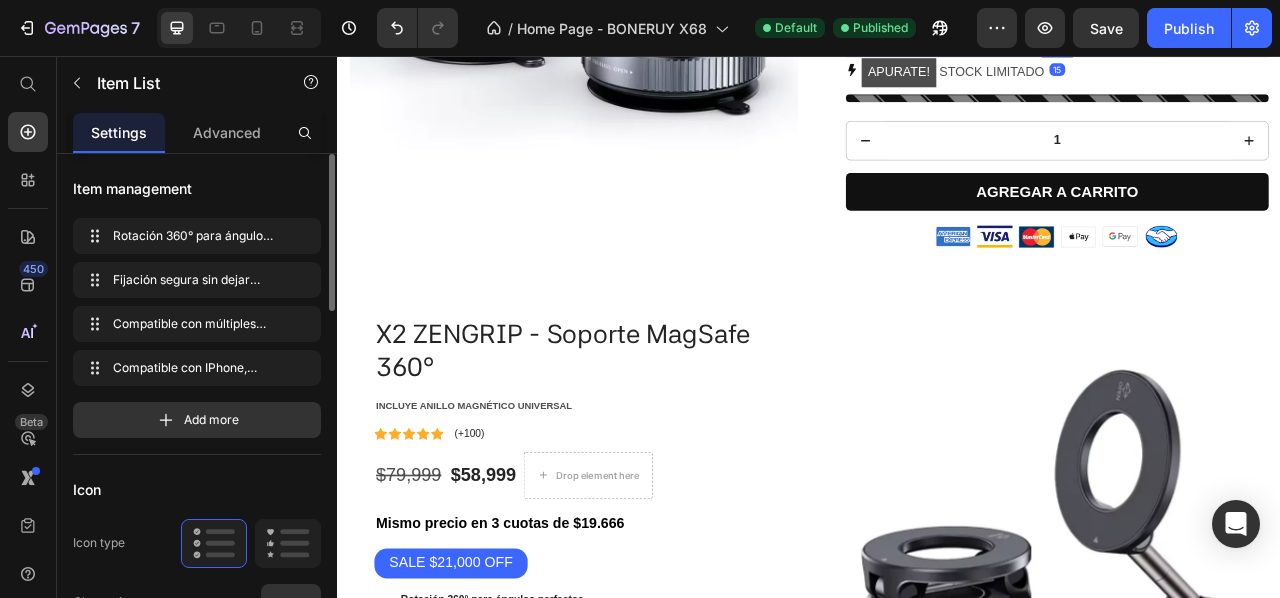 click on "Rotación 360° para ángulos perfectos." at bounding box center [1234, -76] 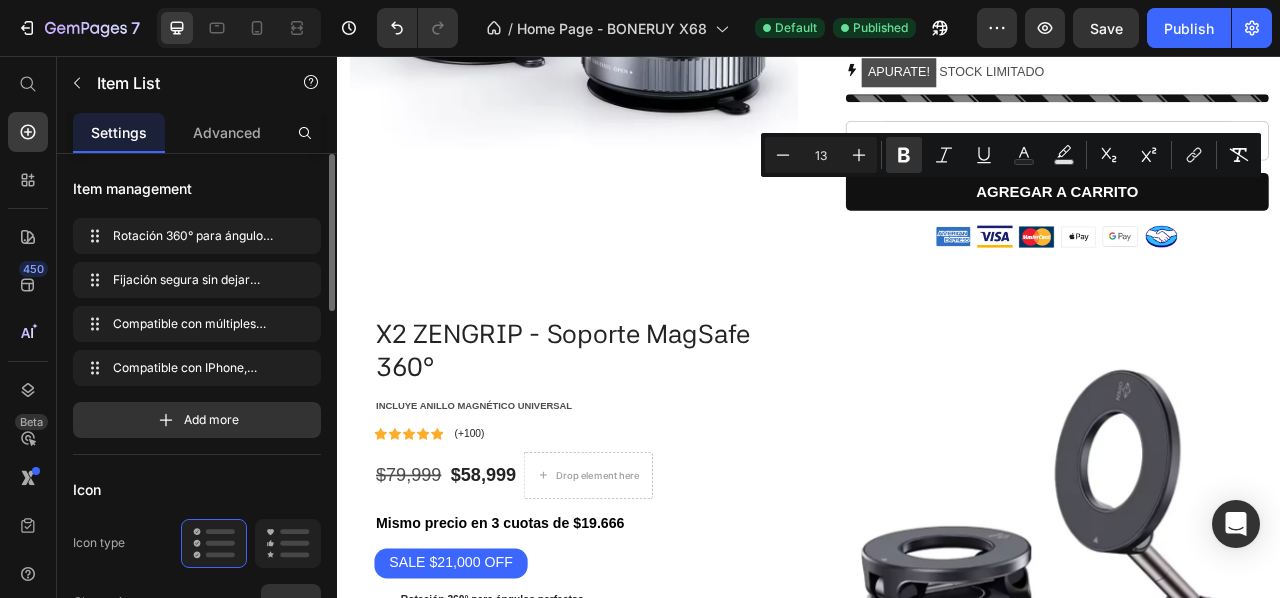 drag, startPoint x: 1284, startPoint y: 217, endPoint x: 1050, endPoint y: 217, distance: 234 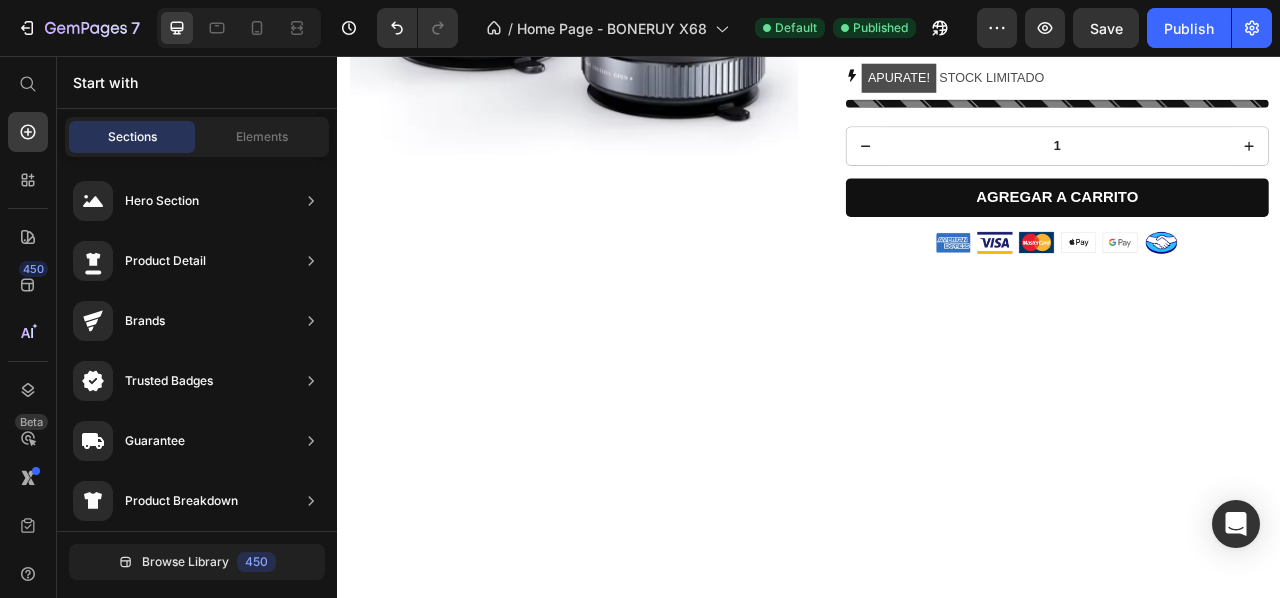 scroll, scrollTop: 0, scrollLeft: 0, axis: both 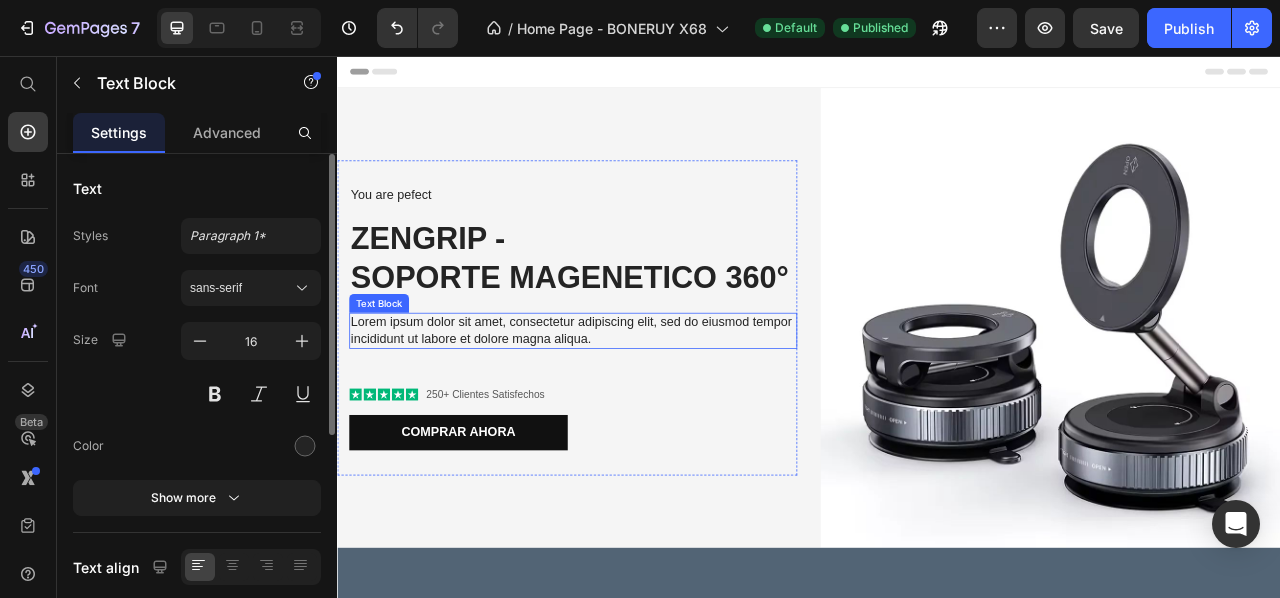 click on "Lorem ipsum dolor sit amet, consectetur adipiscing elit, sed do eiusmod tempor incididunt ut labore et dolore magna aliqua." at bounding box center [637, 406] 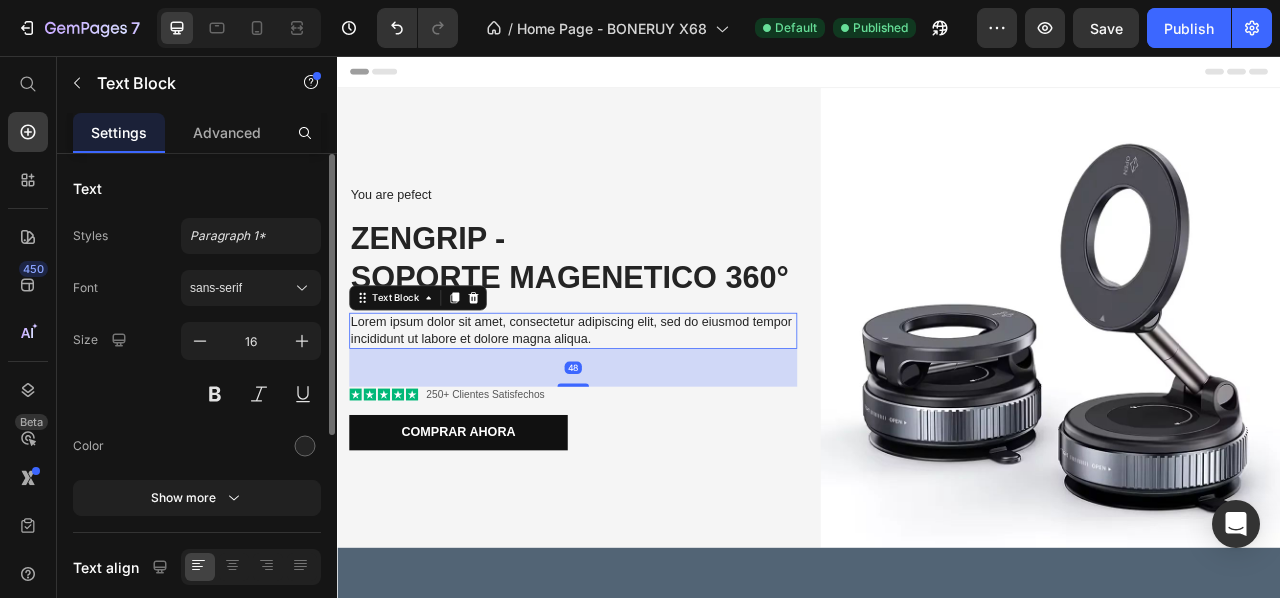click on "Lorem ipsum dolor sit amet, consectetur adipiscing elit, sed do eiusmod tempor incididunt ut labore et dolore magna aliqua." at bounding box center (637, 406) 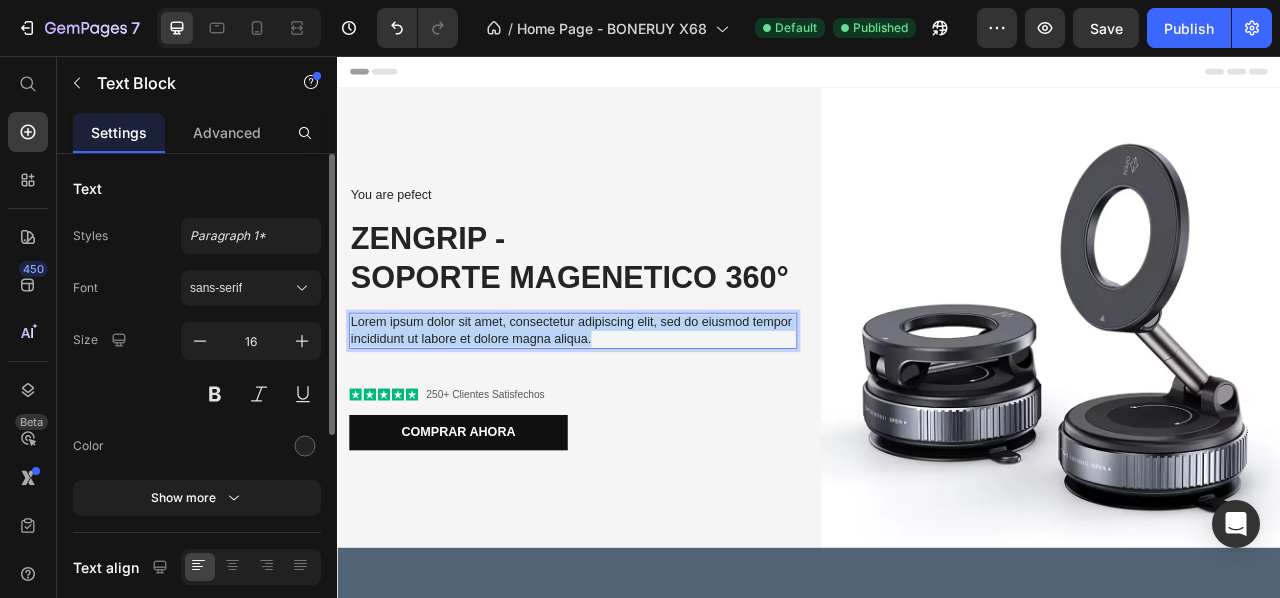 click on "Lorem ipsum dolor sit amet, consectetur adipiscing elit, sed do eiusmod tempor incididunt ut labore et dolore magna aliqua." at bounding box center [637, 406] 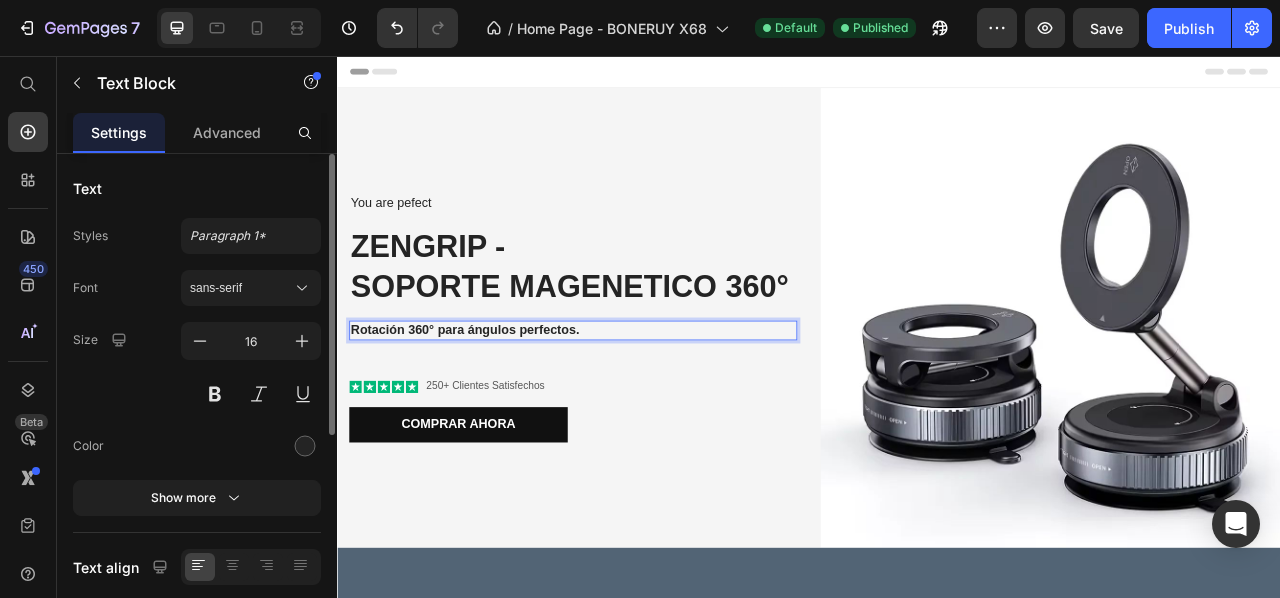 click on "Rotación 360° para ángulos perfectos." at bounding box center (499, 404) 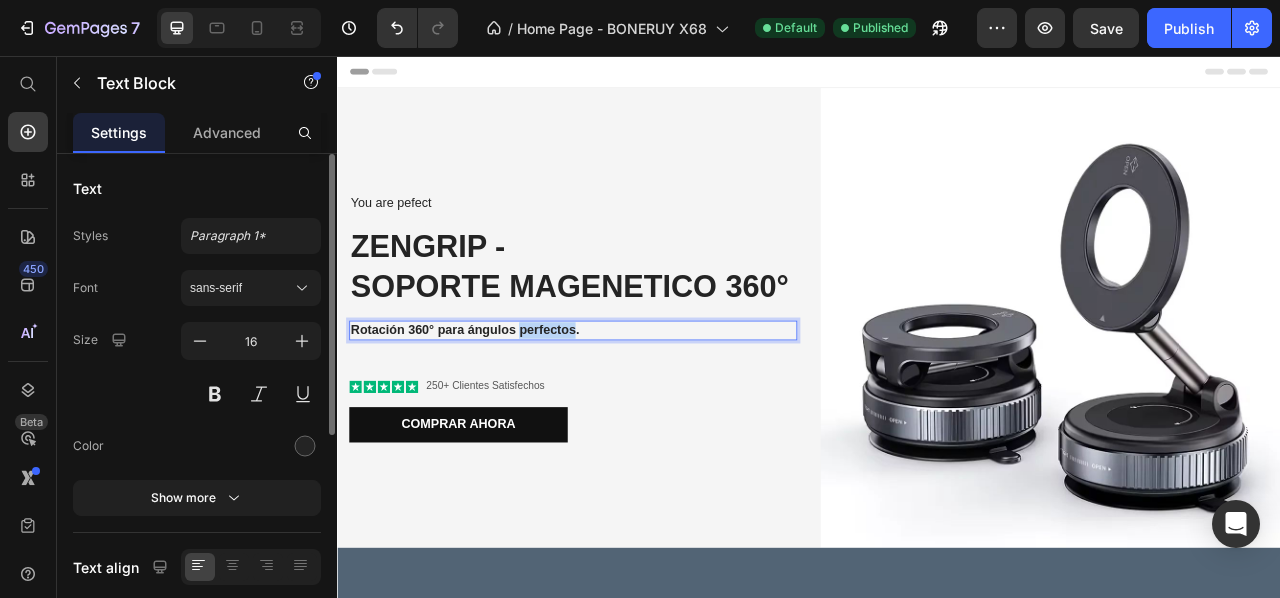 click on "Rotación 360° para ángulos perfectos." at bounding box center (499, 404) 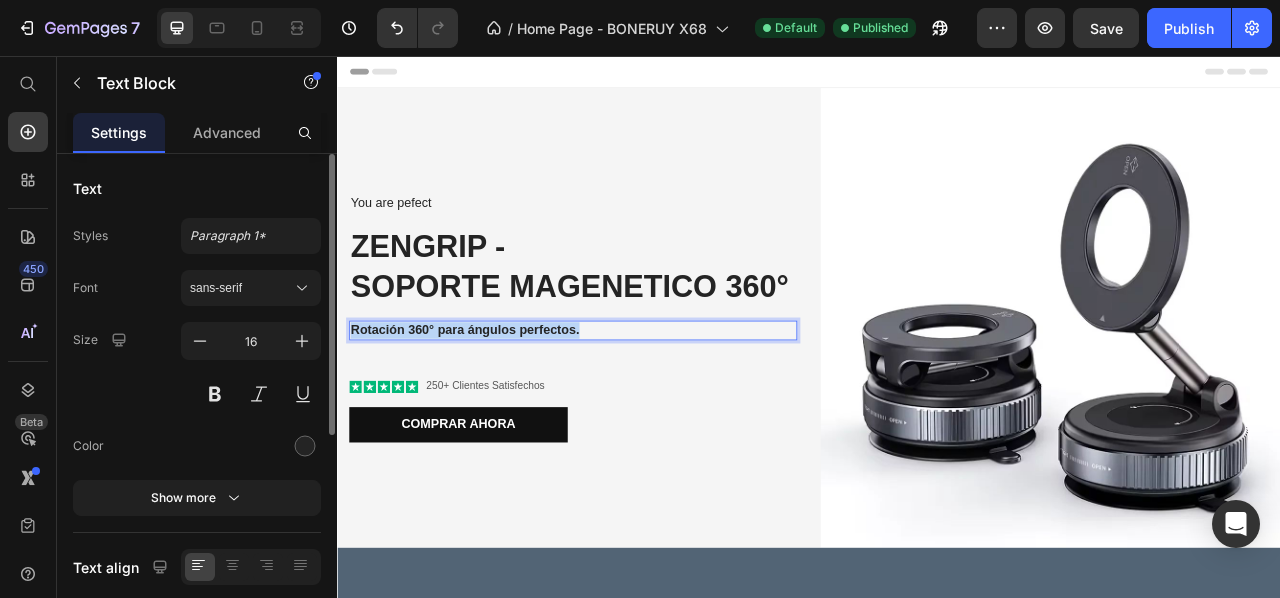 click on "Rotación 360° para ángulos perfectos." at bounding box center [499, 404] 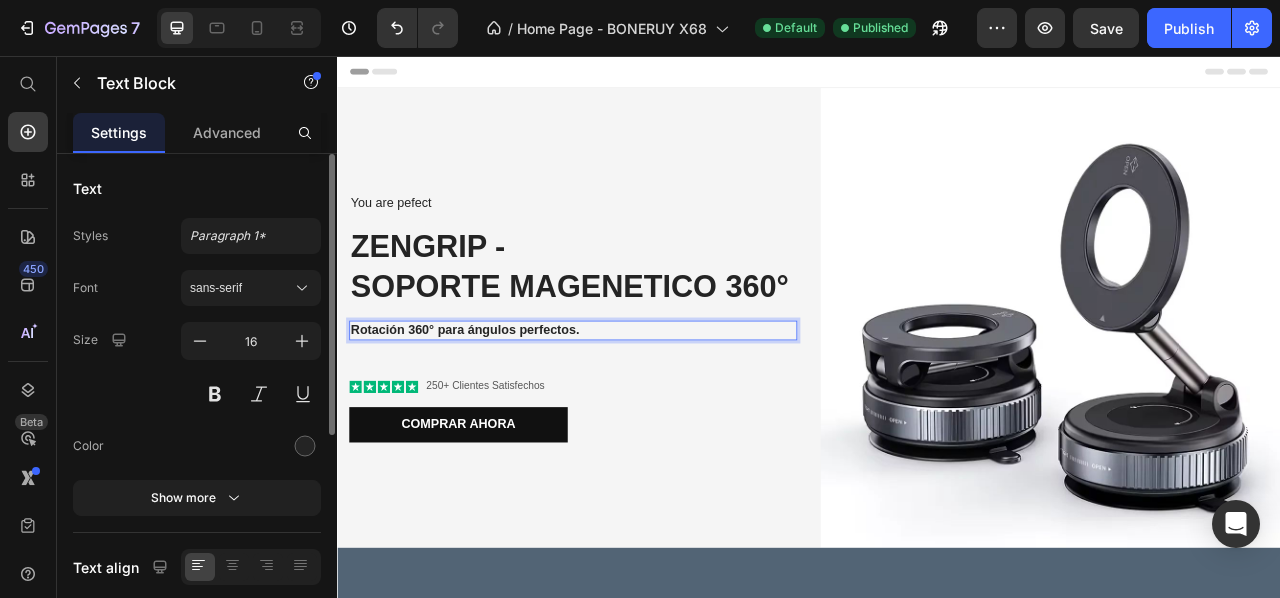 click on "Rotación 360° para ángulos perfectos." at bounding box center (637, 405) 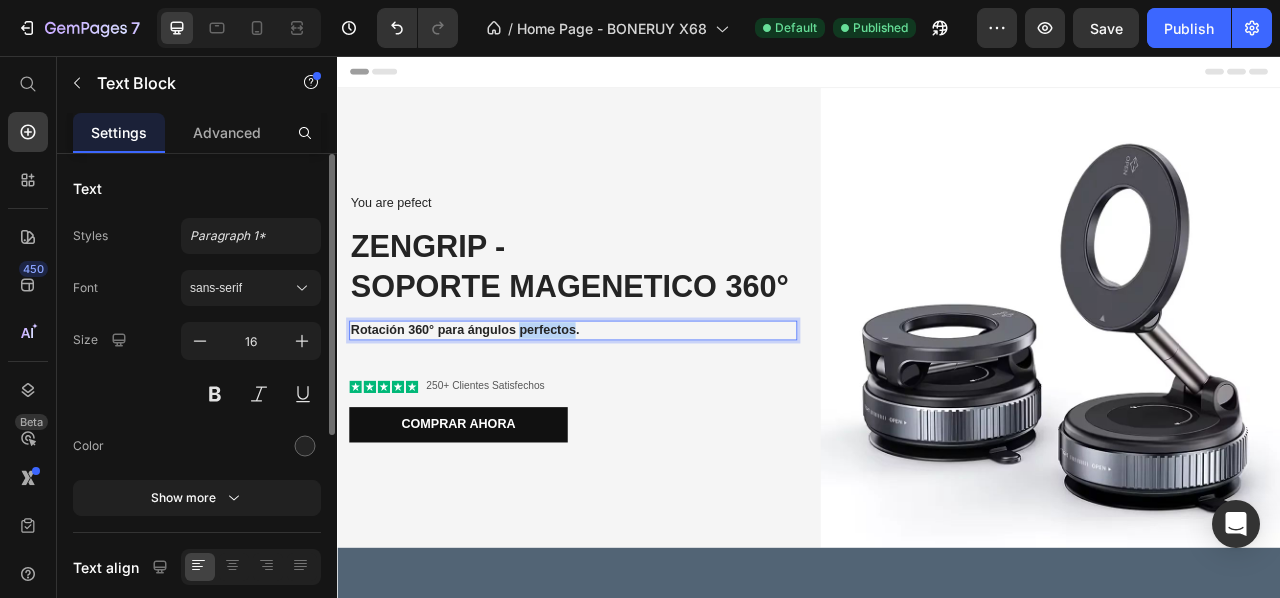 click on "Rotación 360° para ángulos perfectos." at bounding box center (637, 405) 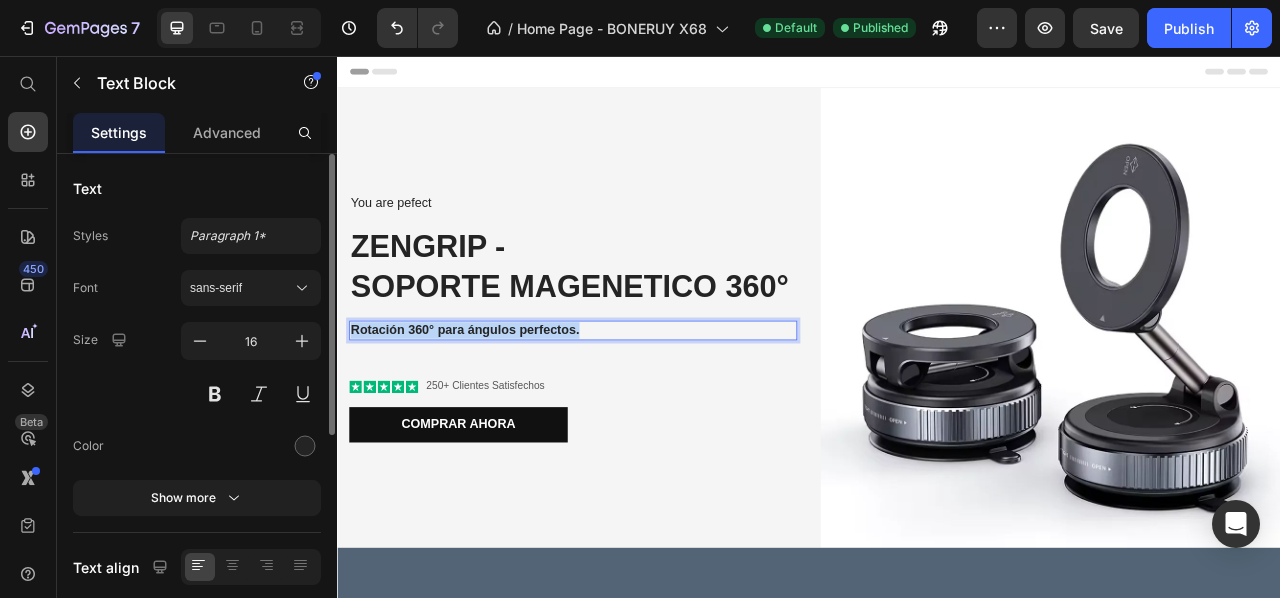 click on "Rotación 360° para ángulos perfectos." at bounding box center (637, 405) 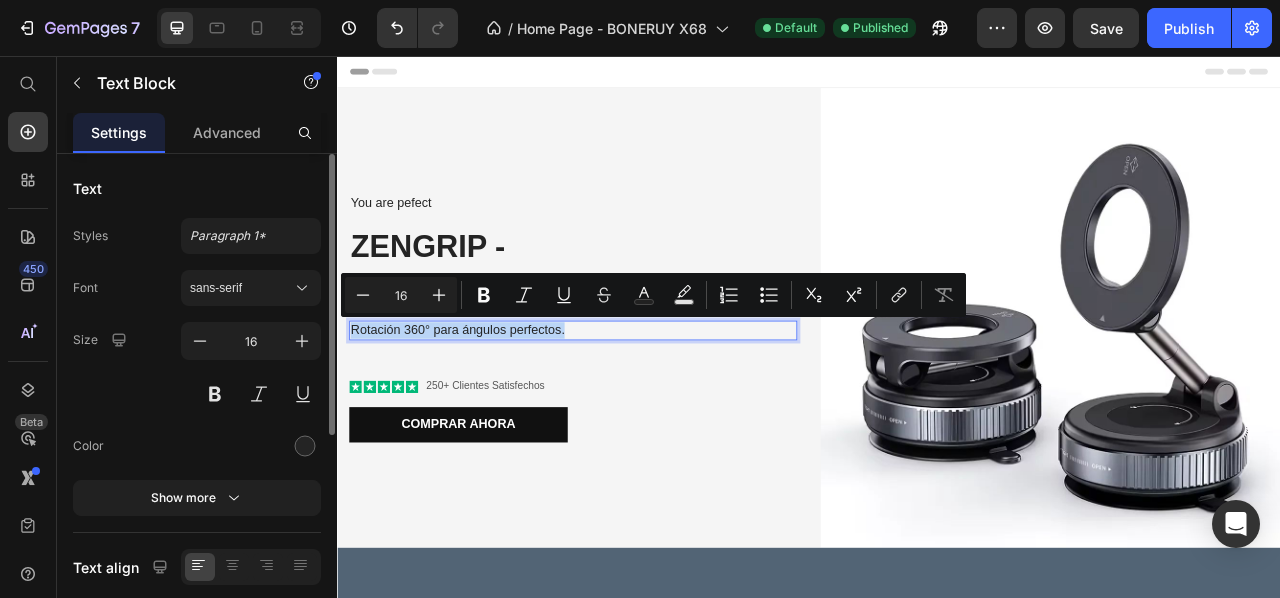 click on "Rotación 360° para ángulos perfectos." at bounding box center (637, 405) 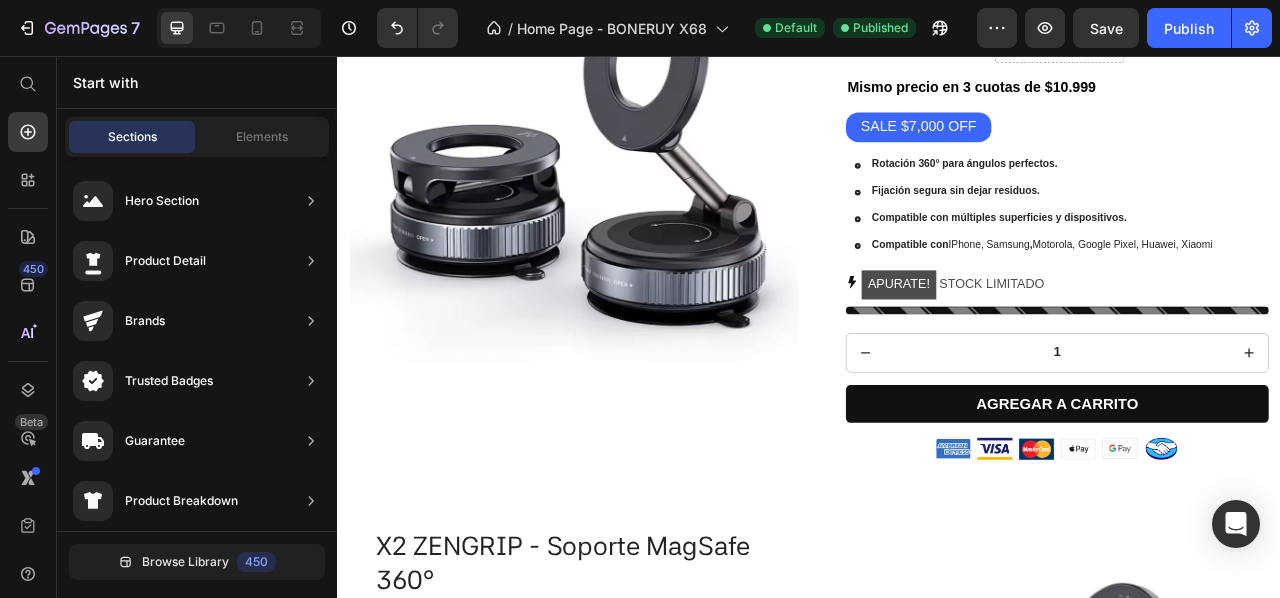 scroll, scrollTop: 1419, scrollLeft: 0, axis: vertical 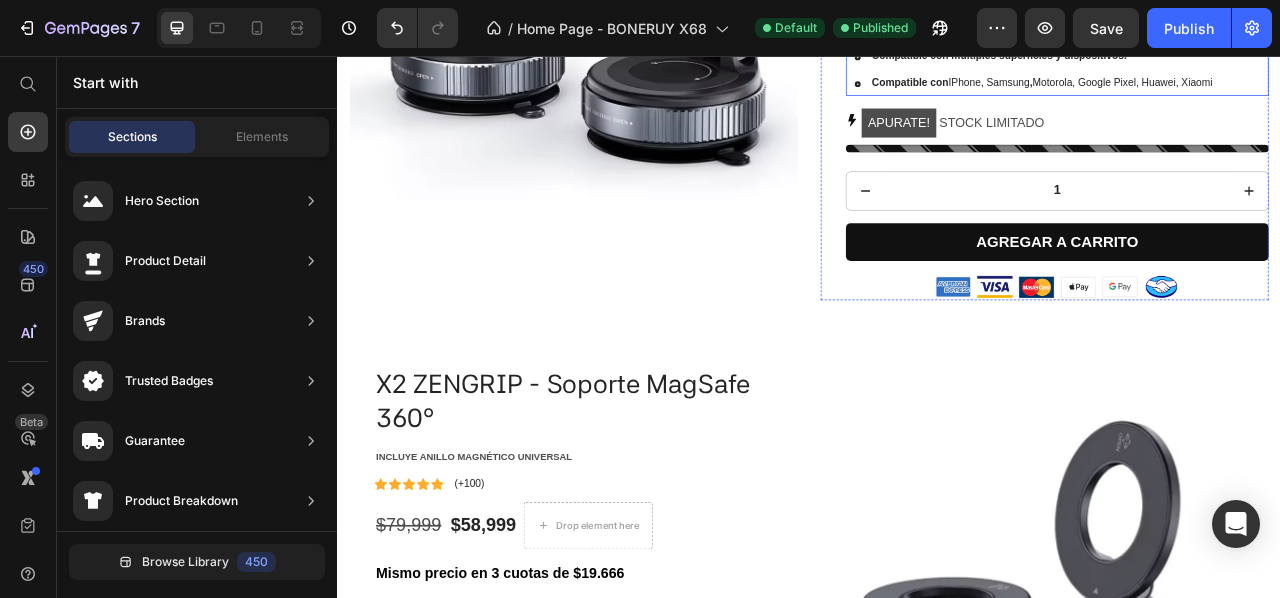click on "Fijación segura sin dejar residuos." at bounding box center [1124, 21] 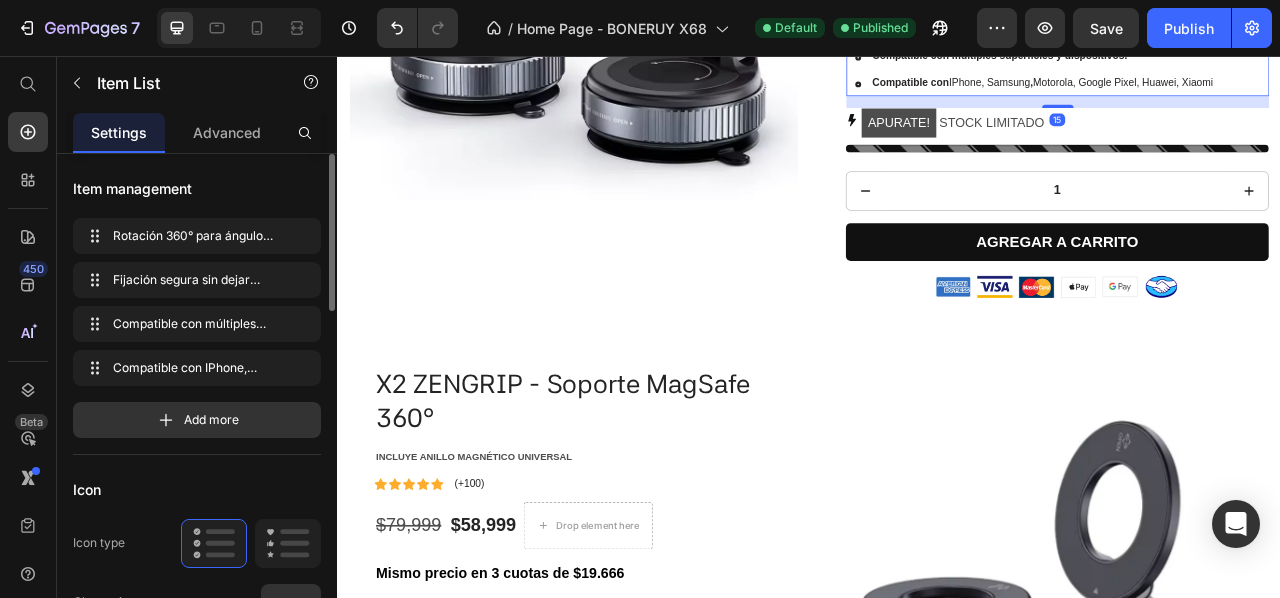 click on "Fijación segura sin dejar residuos." at bounding box center [1124, 21] 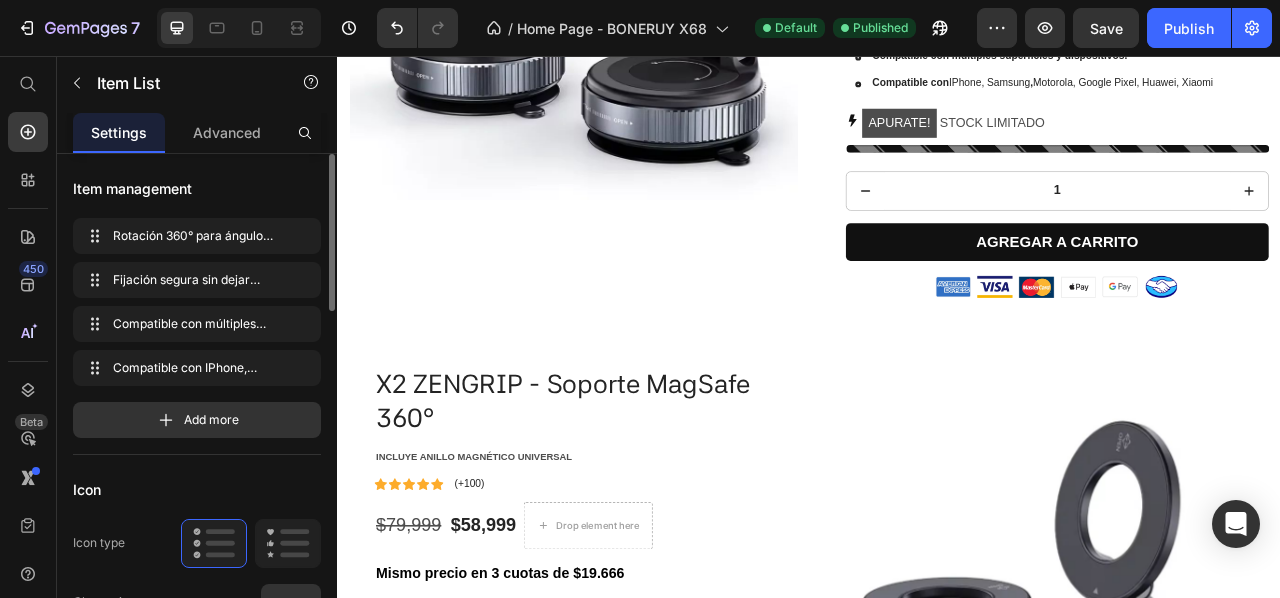 click on "Fijación segura sin dejar residuos." at bounding box center (1124, 21) 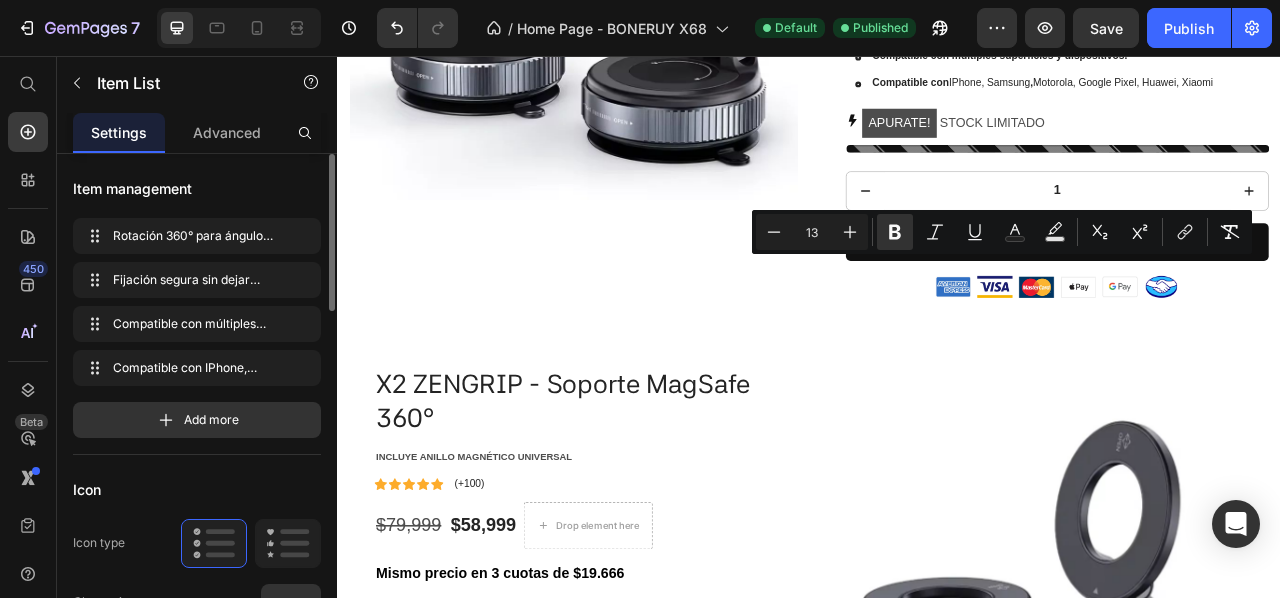 copy on "Fijación segura sin dejar residuos." 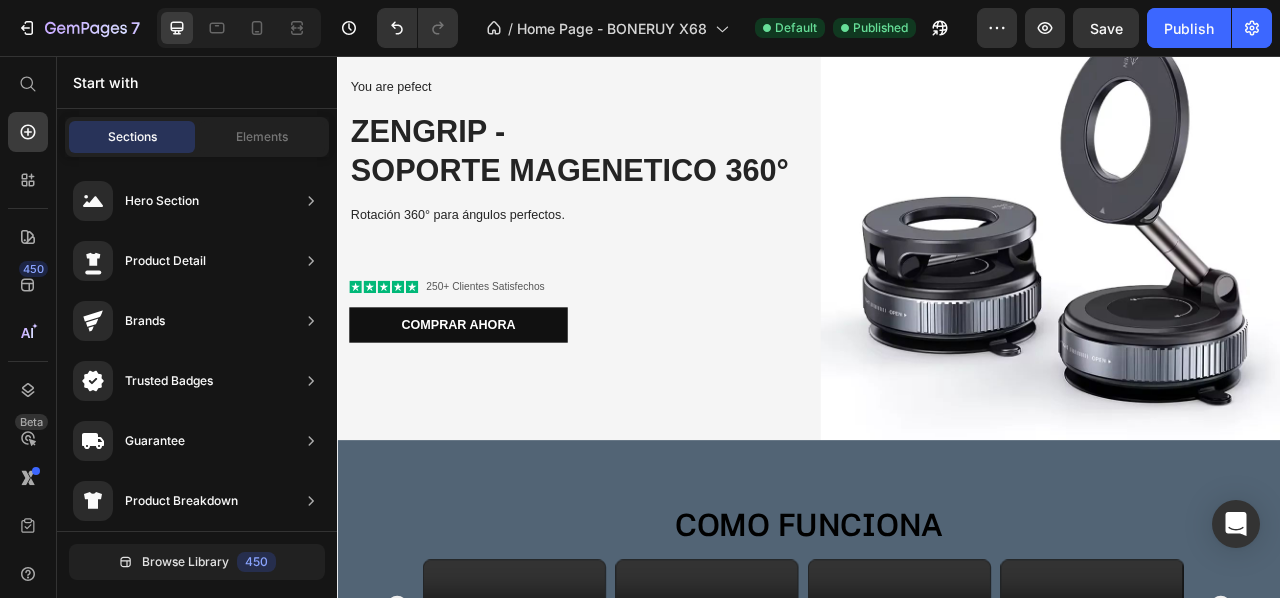 scroll, scrollTop: 0, scrollLeft: 0, axis: both 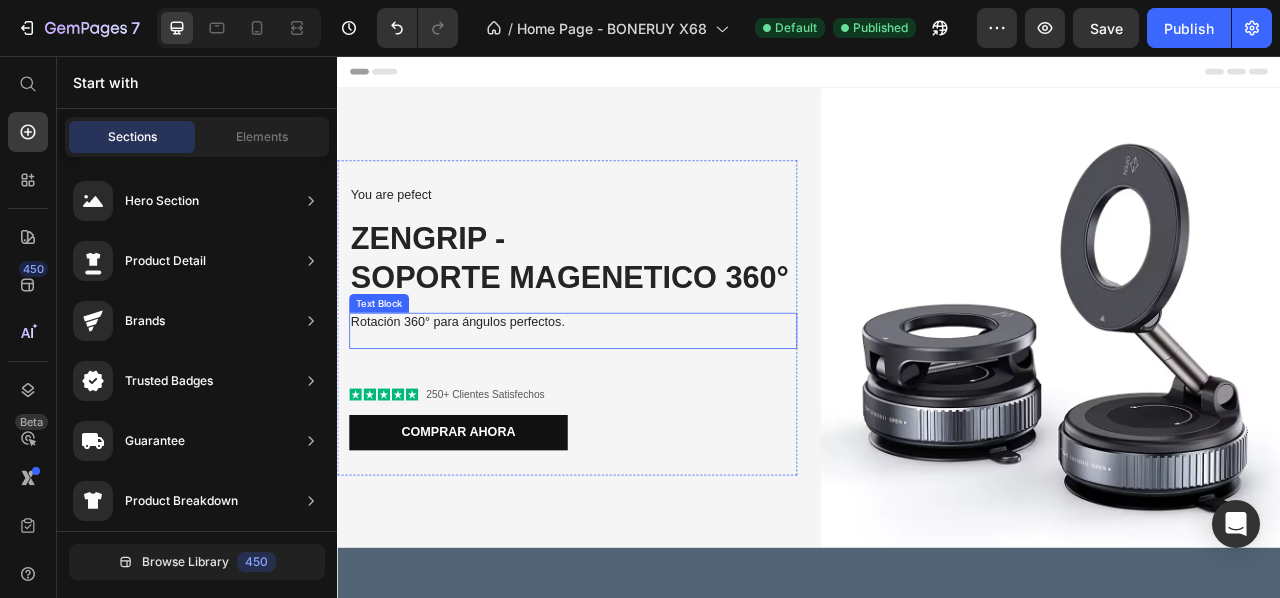 click on "Rotación 360° para ángulos perfectos." at bounding box center [637, 395] 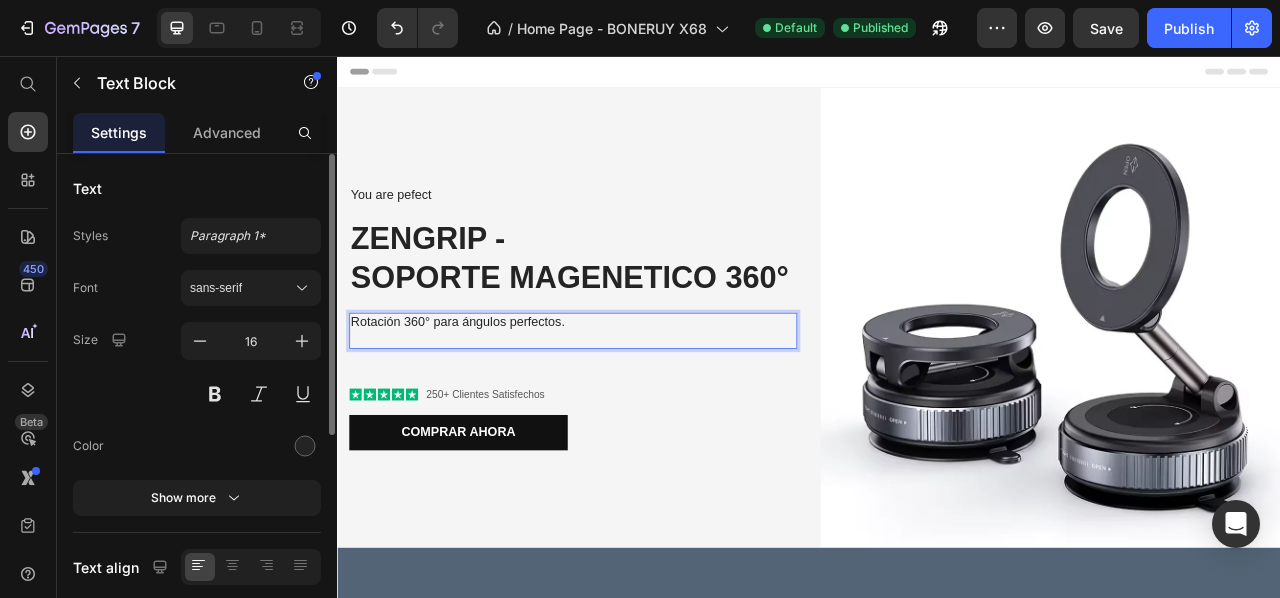 click on "Rotación 360° para ángulos perfectos." at bounding box center [637, 395] 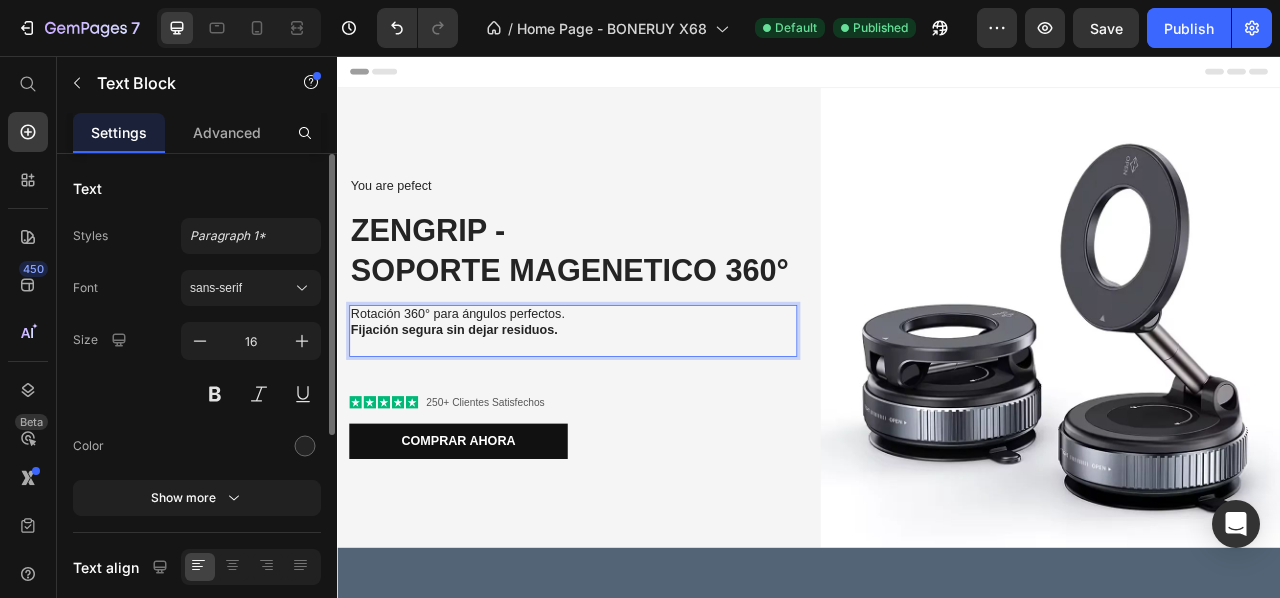 click on "Fijación segura sin dejar residuos." at bounding box center (485, 404) 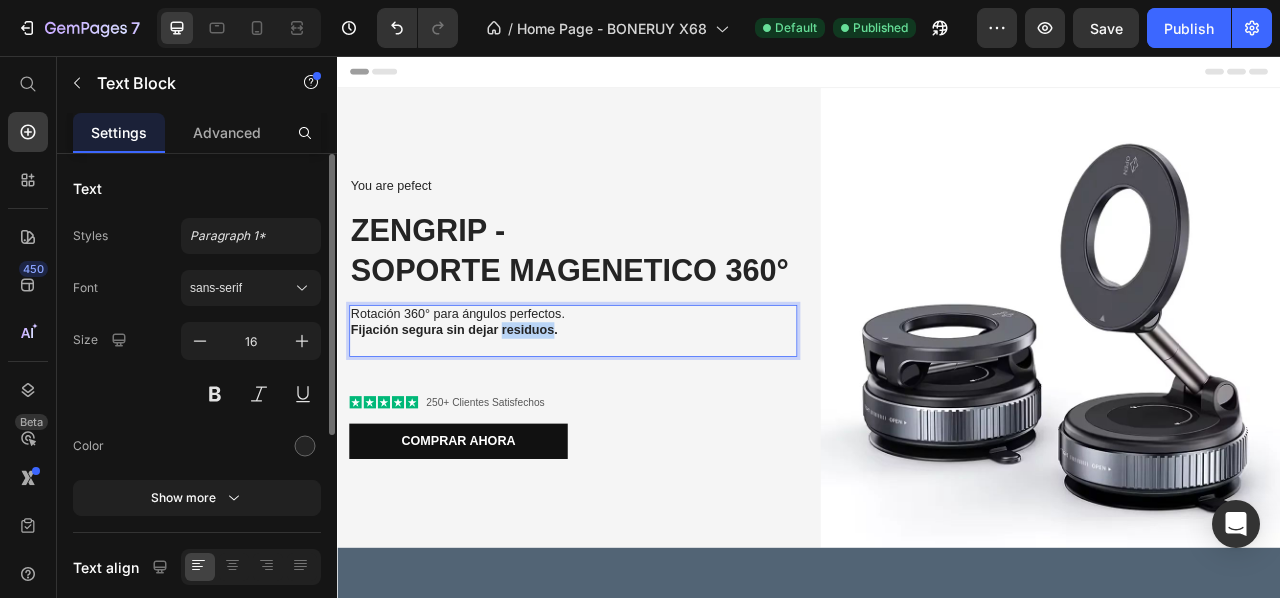 click on "Fijación segura sin dejar residuos." at bounding box center [485, 404] 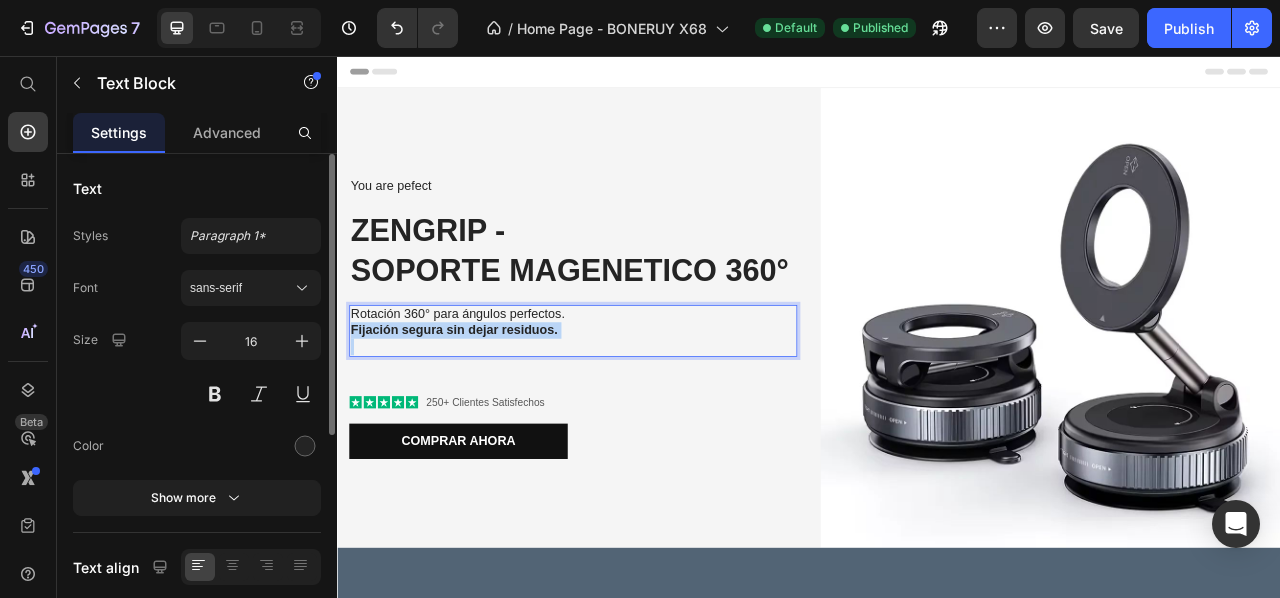 click on "Fijación segura sin dejar residuos." at bounding box center (485, 404) 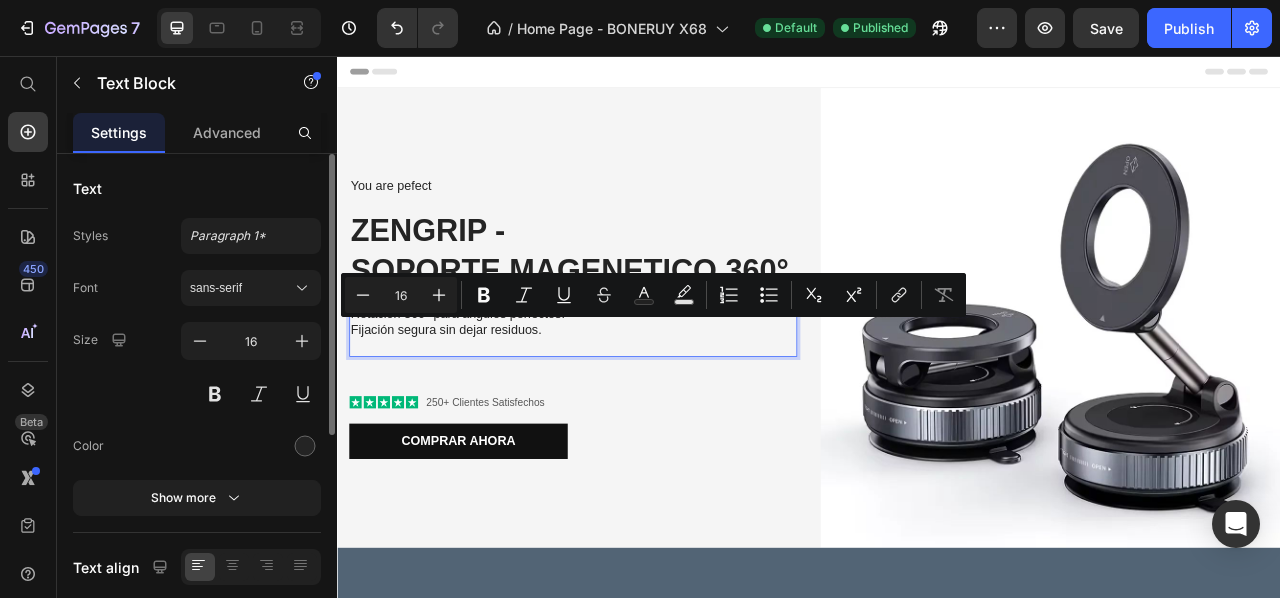click on "Fijación segura sin dejar residuos." at bounding box center (637, 405) 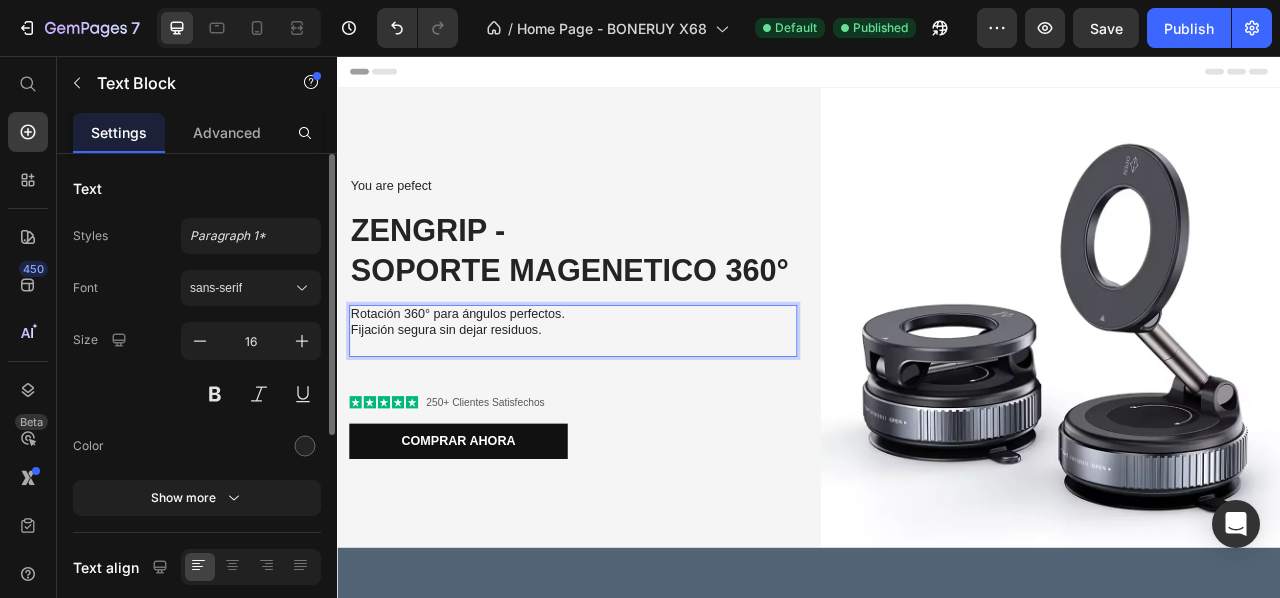 click on "Rotación 360° para ángulos perfectos." at bounding box center (637, 385) 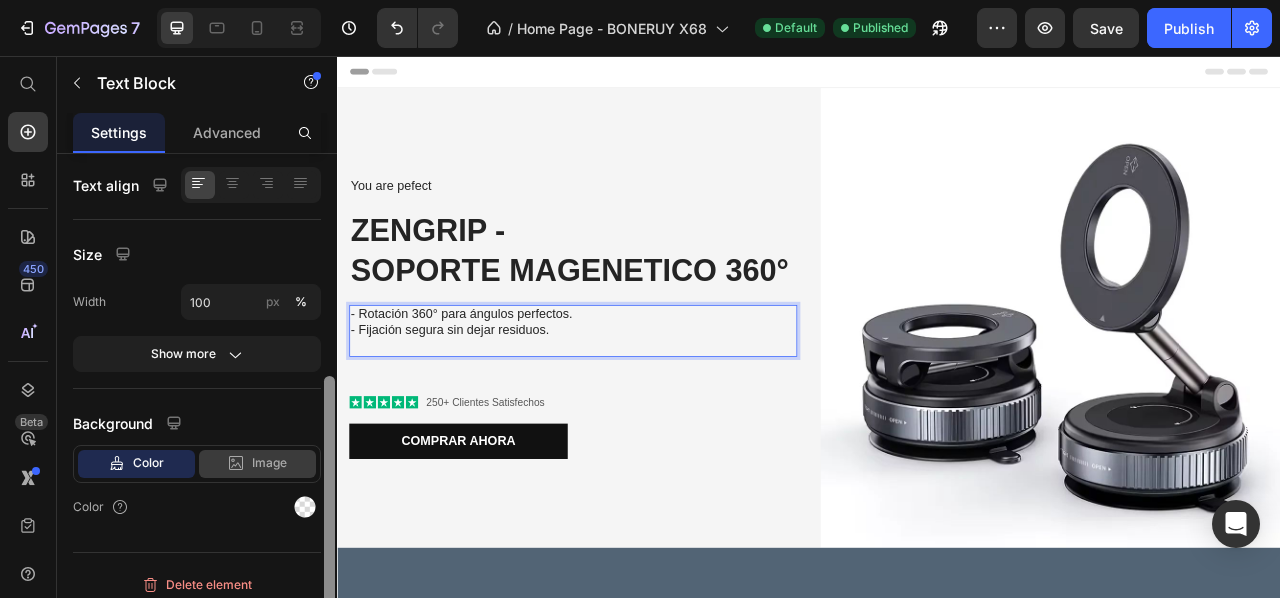 scroll, scrollTop: 391, scrollLeft: 0, axis: vertical 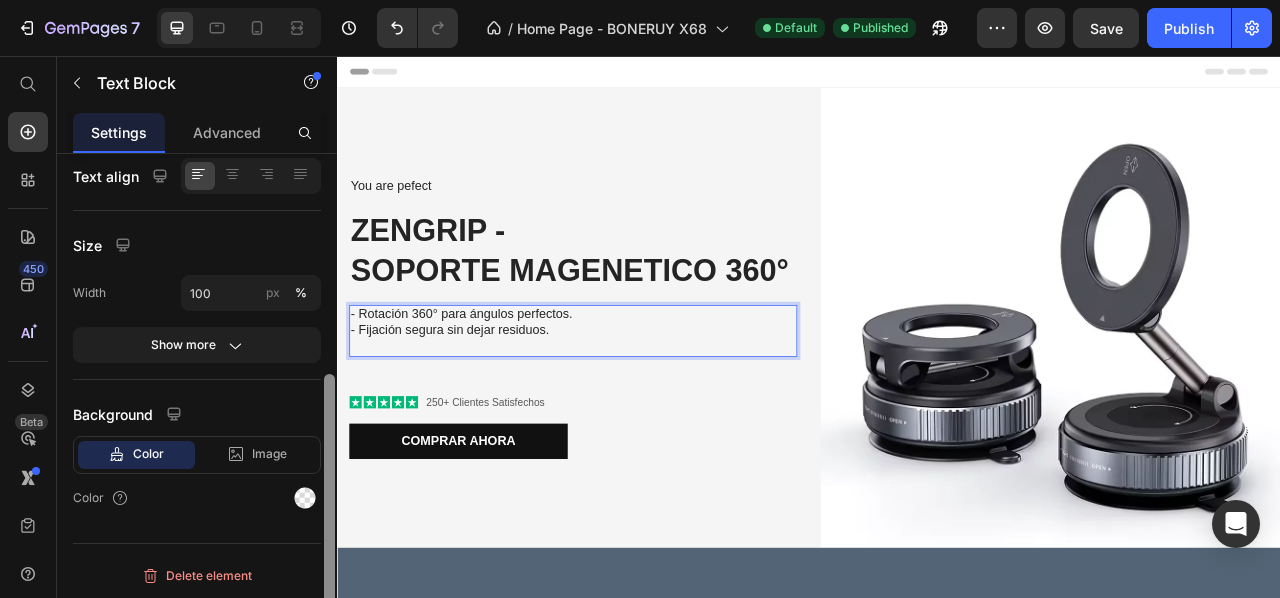drag, startPoint x: 330, startPoint y: 213, endPoint x: 292, endPoint y: 467, distance: 256.82678 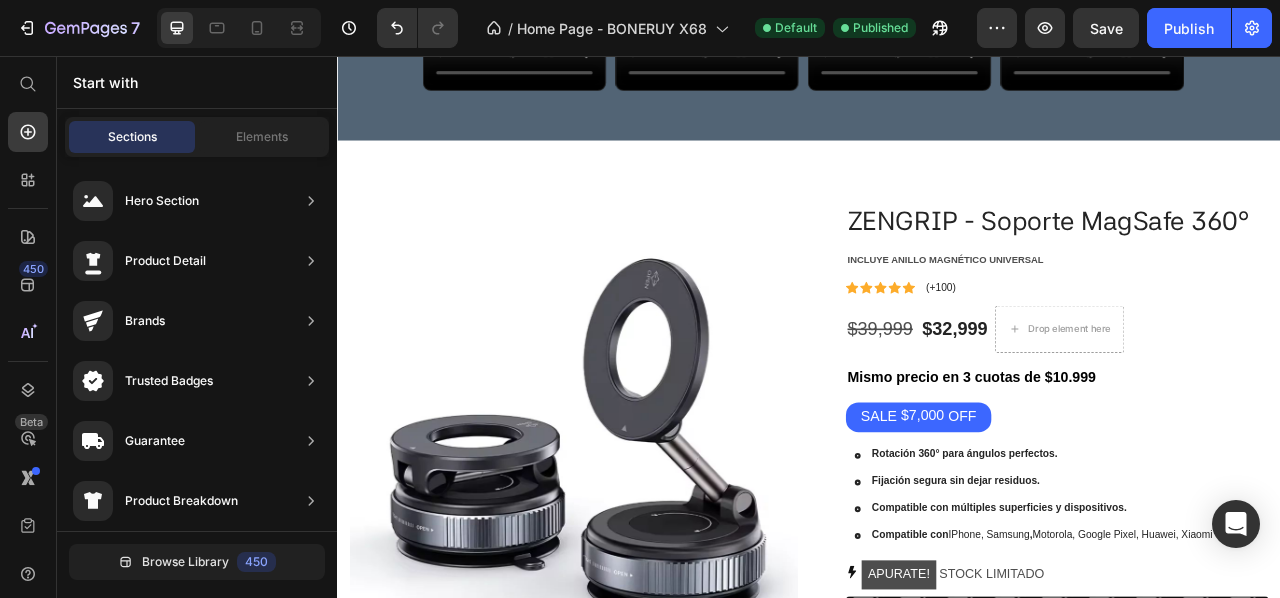 scroll, scrollTop: 1359, scrollLeft: 0, axis: vertical 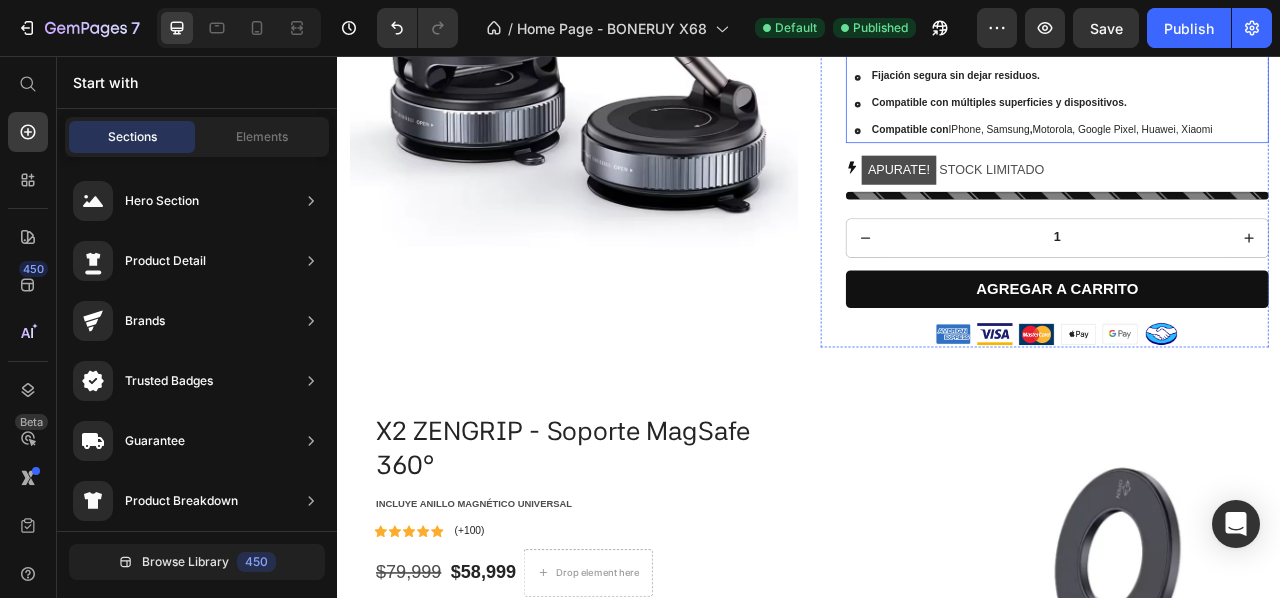 click on "Compatible con múltiples superficies y dispositivos." at bounding box center [1234, 116] 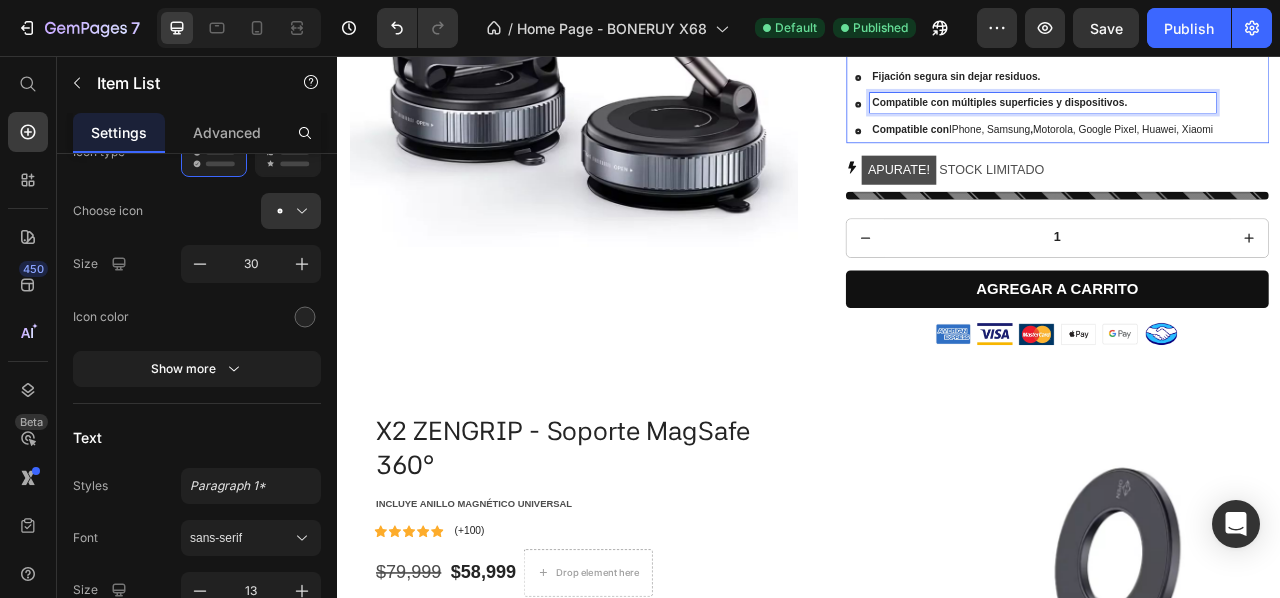 click on "Compatible con múltiples superficies y dispositivos." at bounding box center (1234, 116) 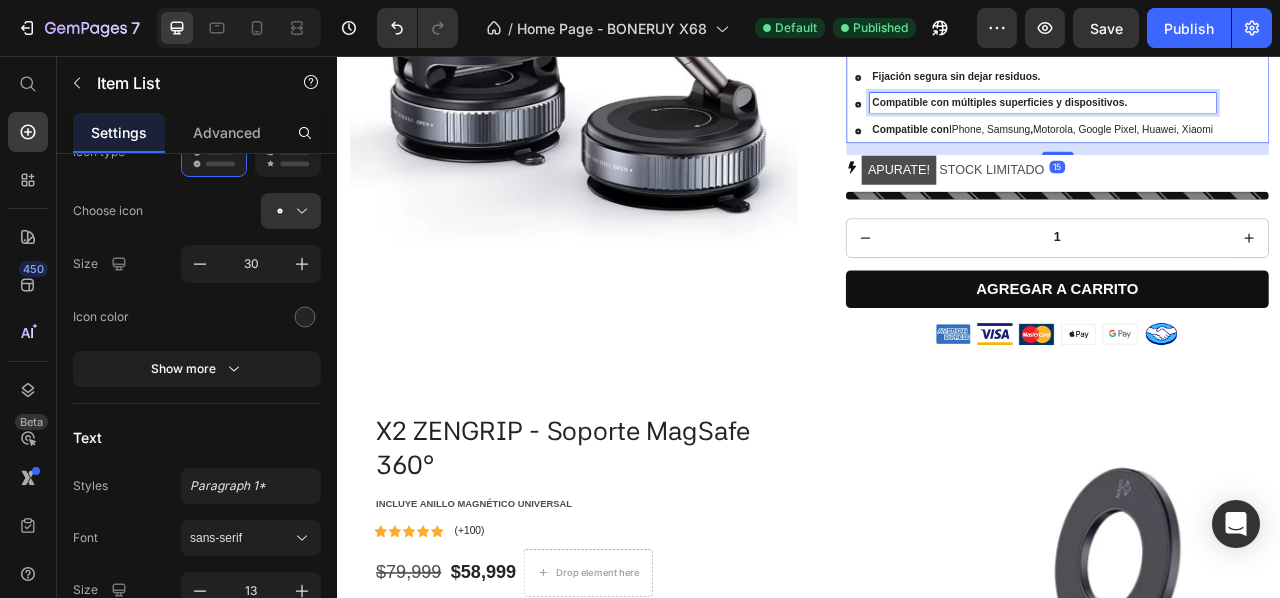 scroll, scrollTop: 0, scrollLeft: 0, axis: both 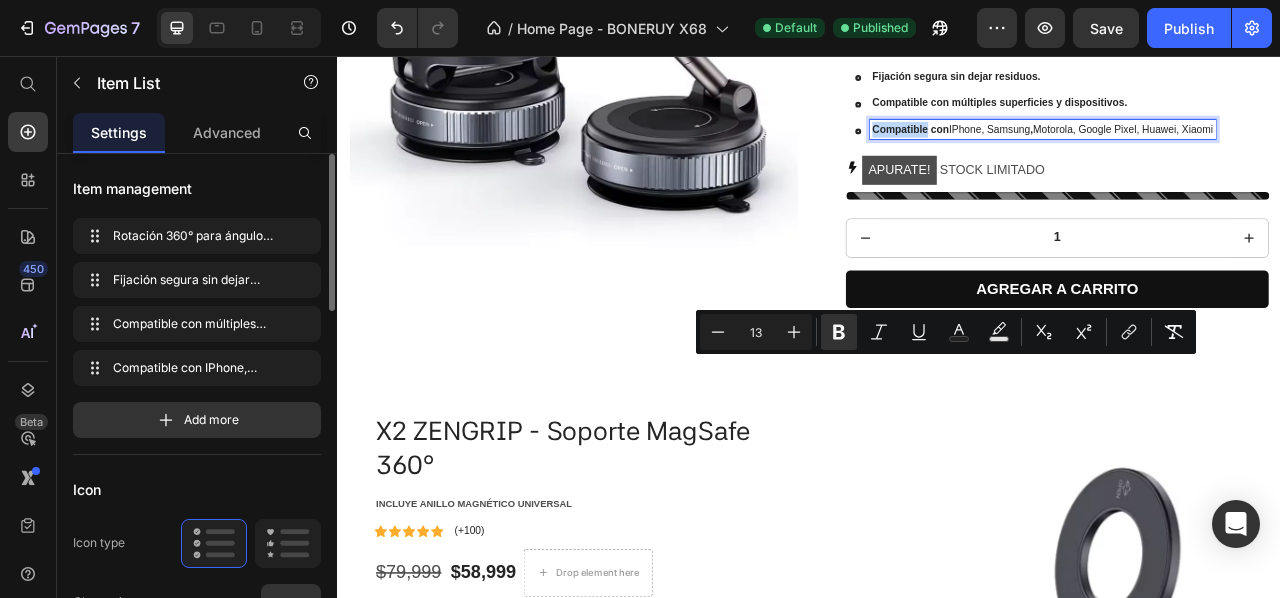 drag, startPoint x: 1360, startPoint y: 410, endPoint x: 999, endPoint y: 422, distance: 361.1994 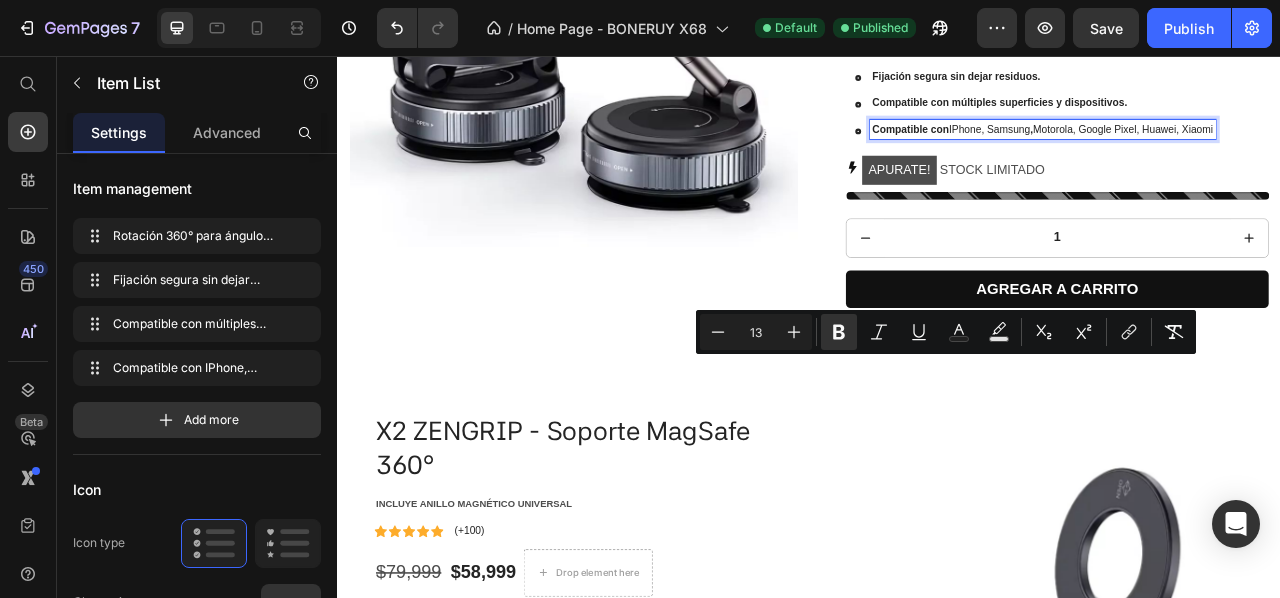 click on "Compatible con  IPhone, Samsung ,  Motorola, Google Pixel, Huawei, Xiaomi" at bounding box center [1234, 150] 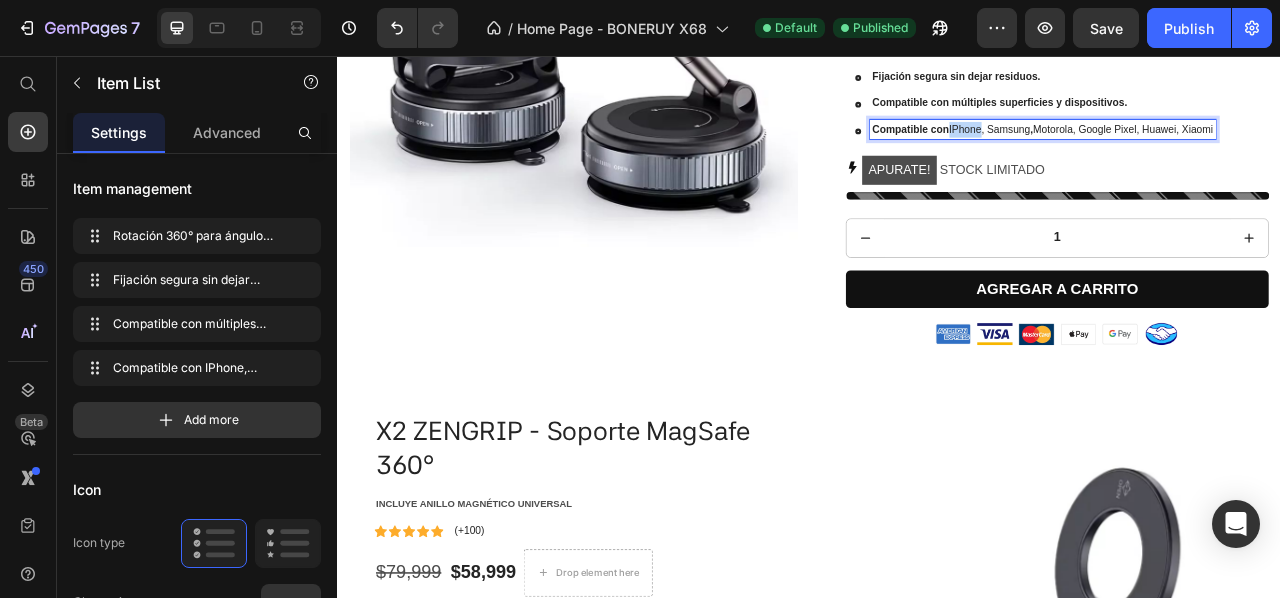 click on "Compatible con  IPhone, Samsung ,  Motorola, Google Pixel, Huawei, Xiaomi" at bounding box center [1234, 150] 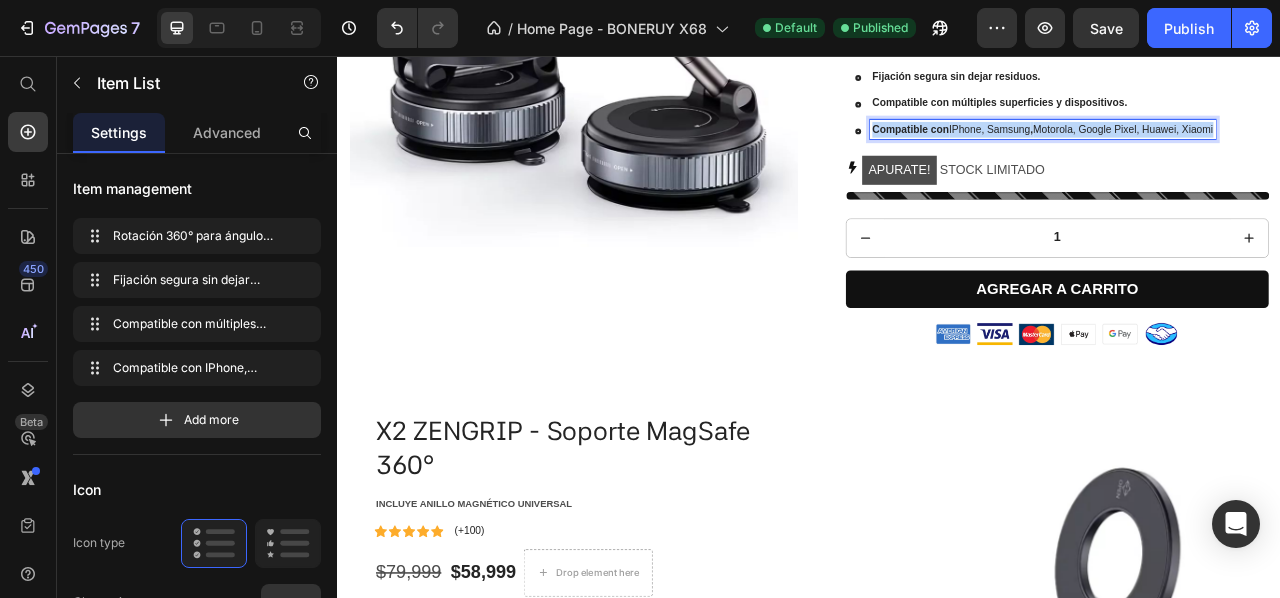 click on "Compatible con  IPhone, Samsung ,  Motorola, Google Pixel, Huawei, Xiaomi" at bounding box center (1234, 150) 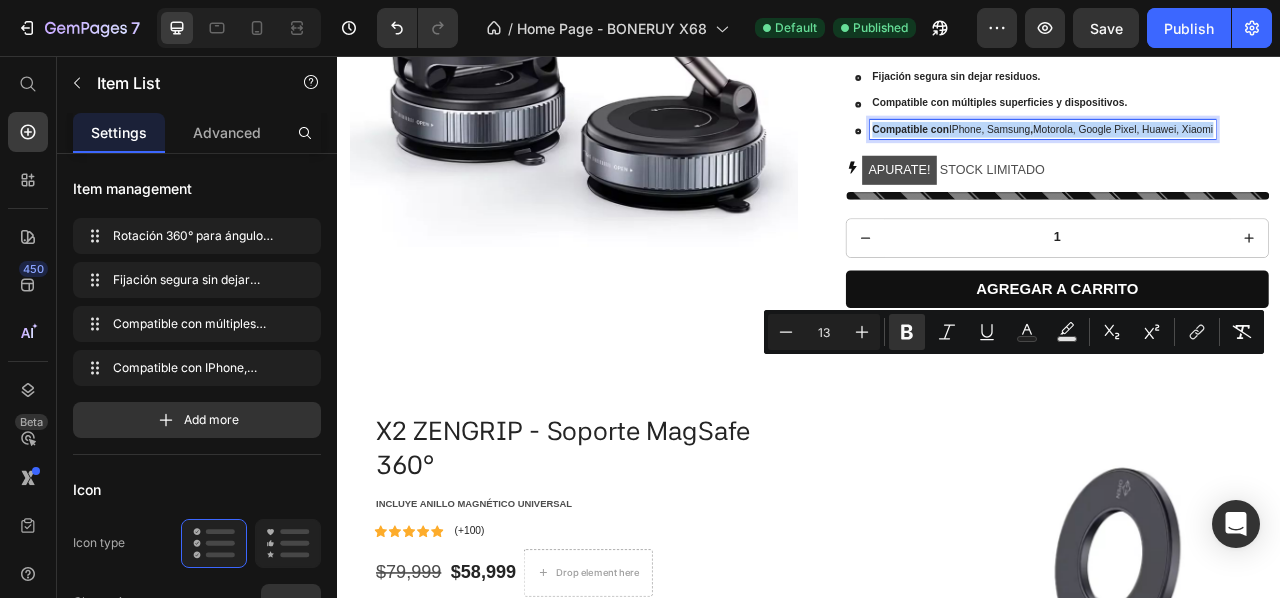 copy on "Compatible con  IPhone, Samsung ,  Motorola, Google Pixel, Huawei, Xiaomi" 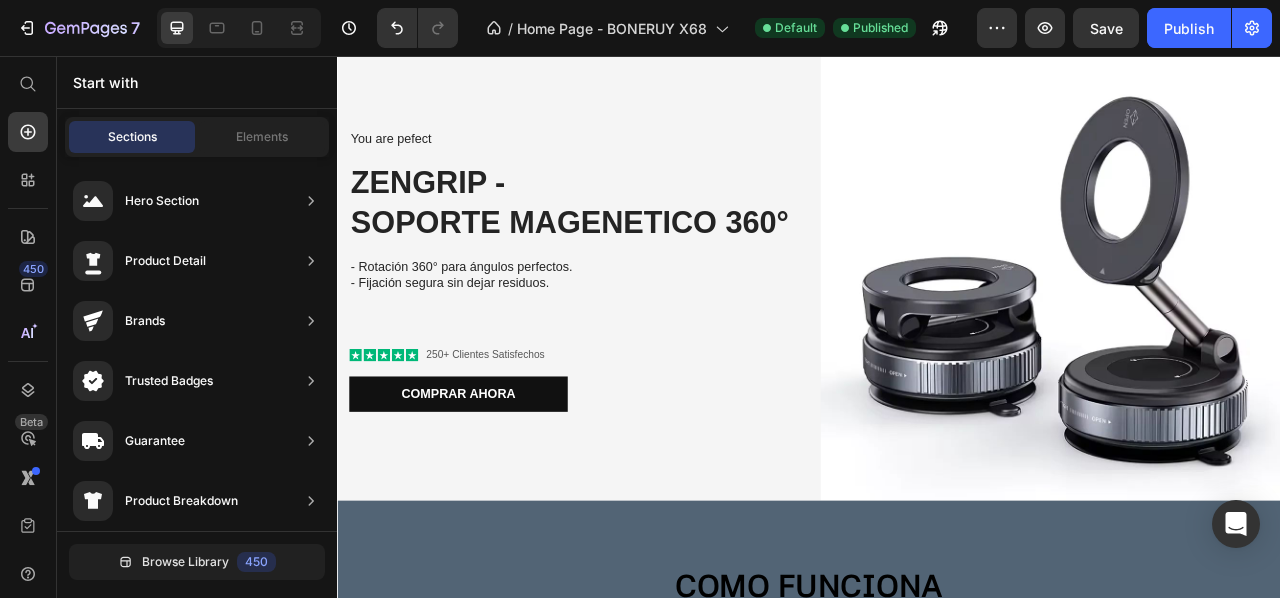 scroll, scrollTop: 0, scrollLeft: 0, axis: both 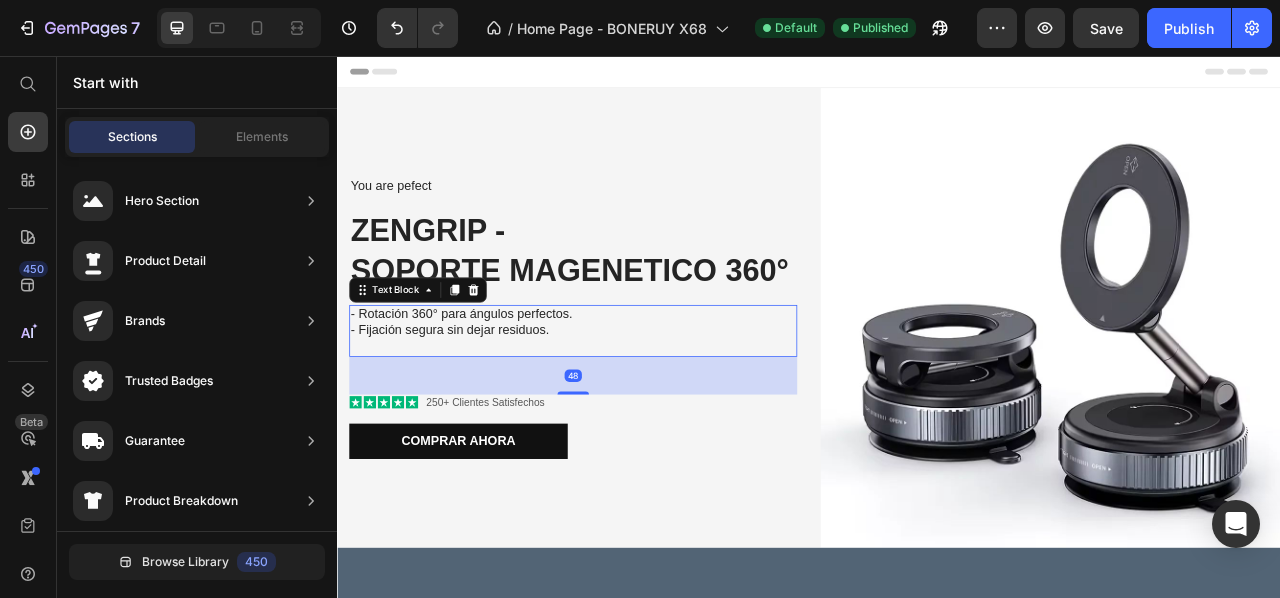 click on "- Fijación segura sin dejar residuos." at bounding box center (637, 405) 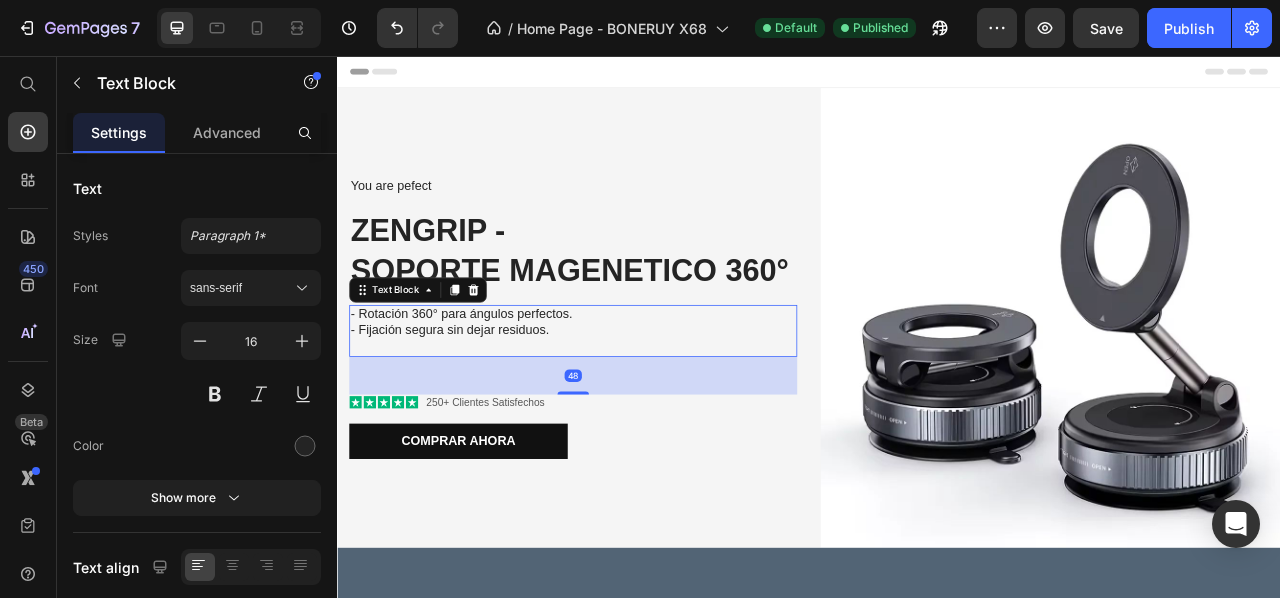 click on "- Fijación segura sin dejar residuos." at bounding box center [637, 405] 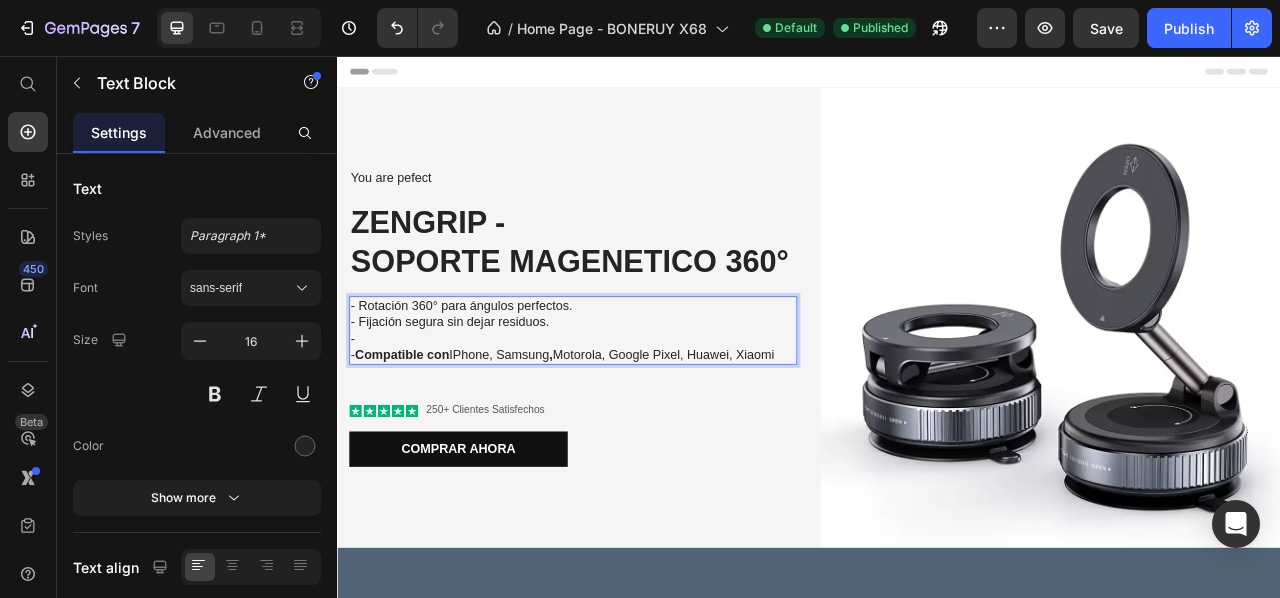 click on "-  Compatible con  IPhone, Samsung ,  Motorola, Google Pixel, Huawei, Xiaomi" at bounding box center (637, 437) 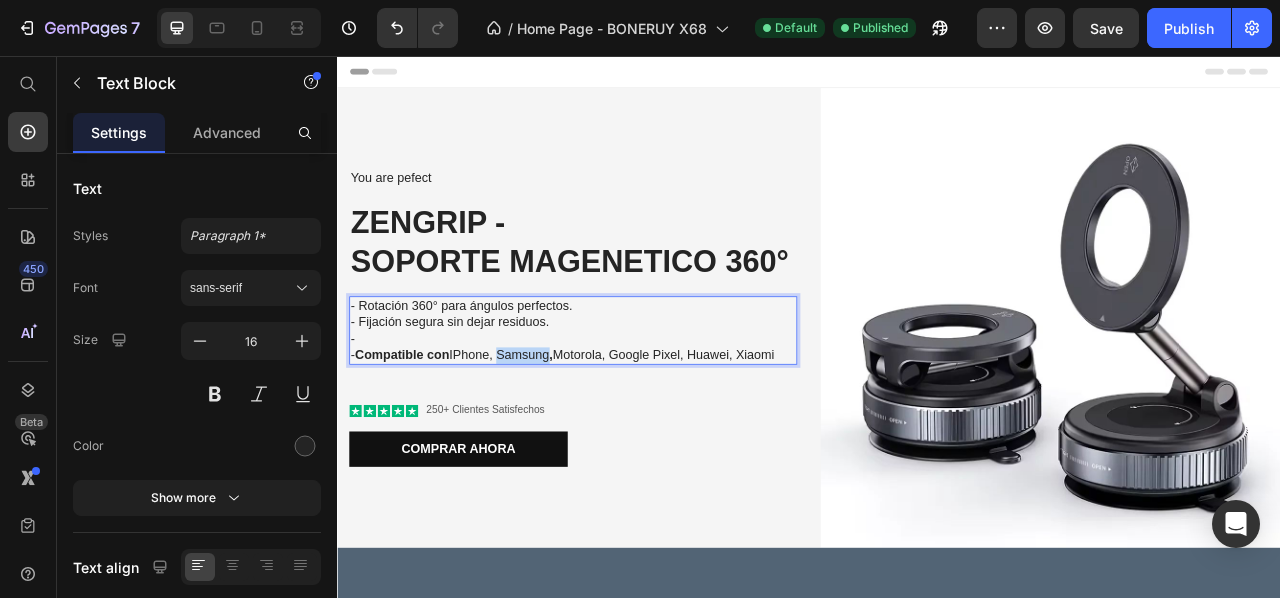 click on "-  Compatible con  IPhone, Samsung ,  Motorola, Google Pixel, Huawei, Xiaomi" at bounding box center [637, 437] 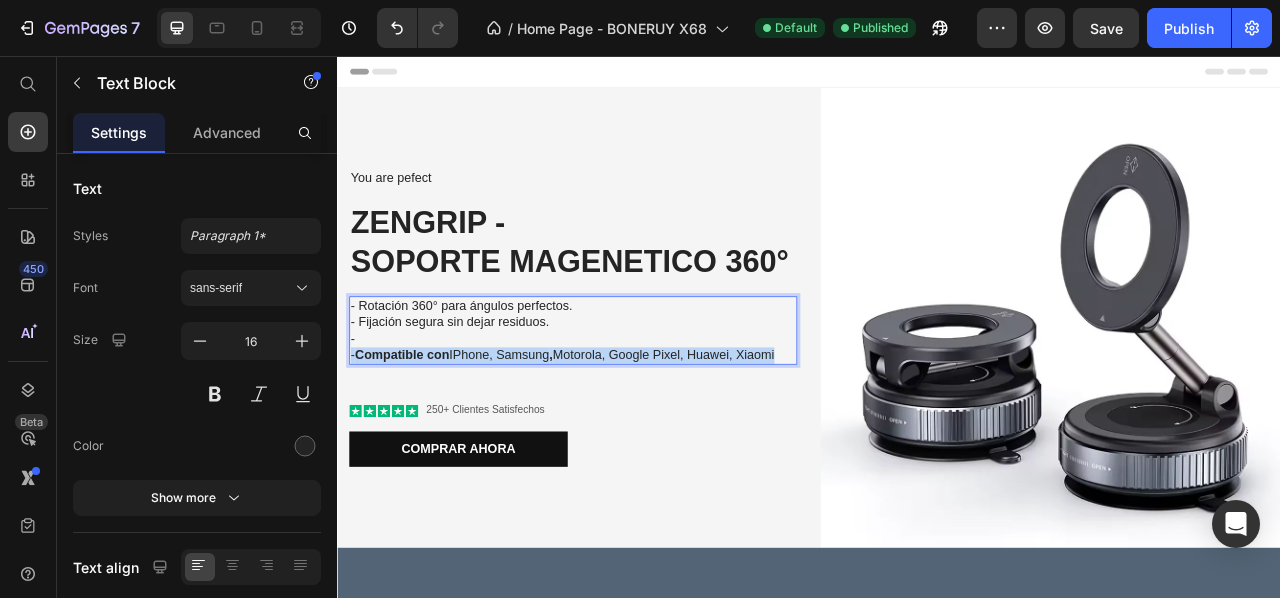 click on "-  Compatible con  IPhone, Samsung ,  Motorola, Google Pixel, Huawei, Xiaomi" at bounding box center (637, 437) 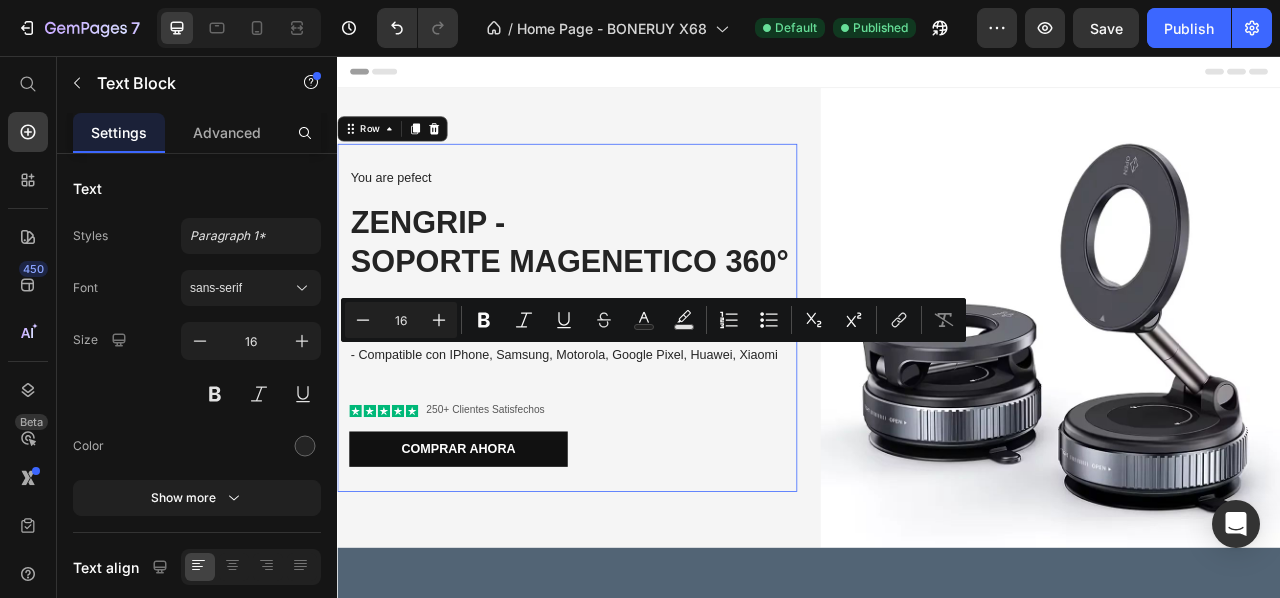 click on "You are pefect Text Block ZENGRIP -  SOPORTE MAGENETICO 360° Heading - Rotación 360° para ángulos perfectos. - Fijación segura sin dejar residuos. -  - Compatible con IPhone, Samsung, Motorola, Google Pixel, Huawei, Xiaomi Text Block
Icon
Icon
Icon
Icon
Icon Icon List 250+ Clientes Satisfechos Text Block Row Comprar ahora Button" at bounding box center [637, 389] 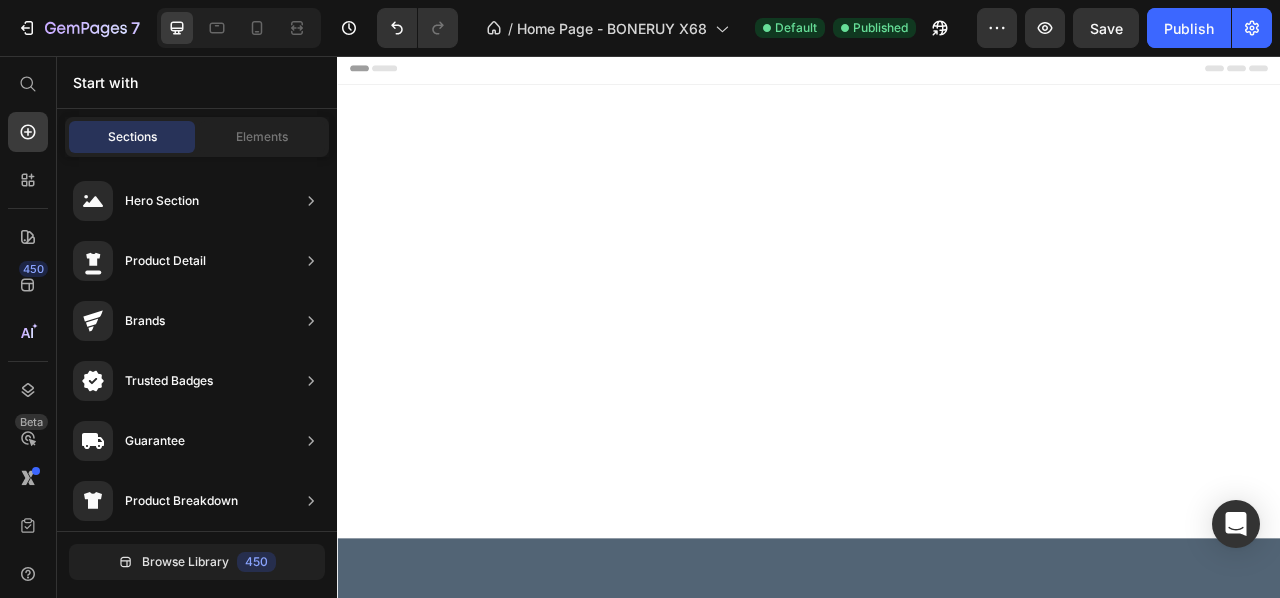 scroll, scrollTop: 1393, scrollLeft: 0, axis: vertical 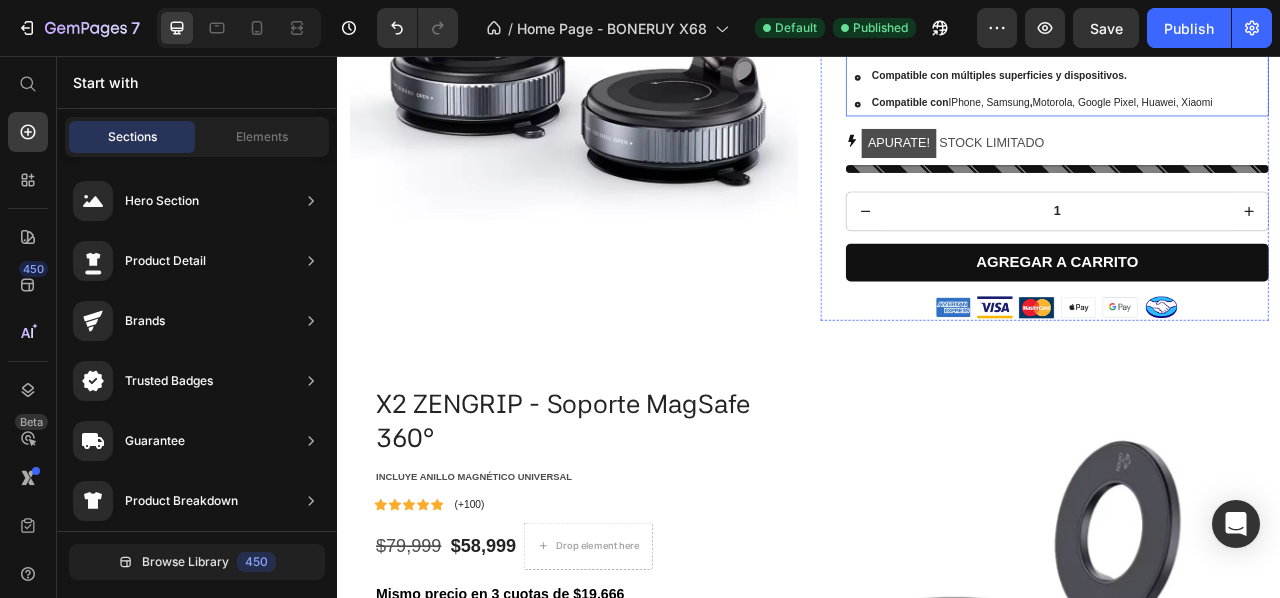 click on "Compatible con múltiples superficies y dispositivos." at bounding box center [1179, 81] 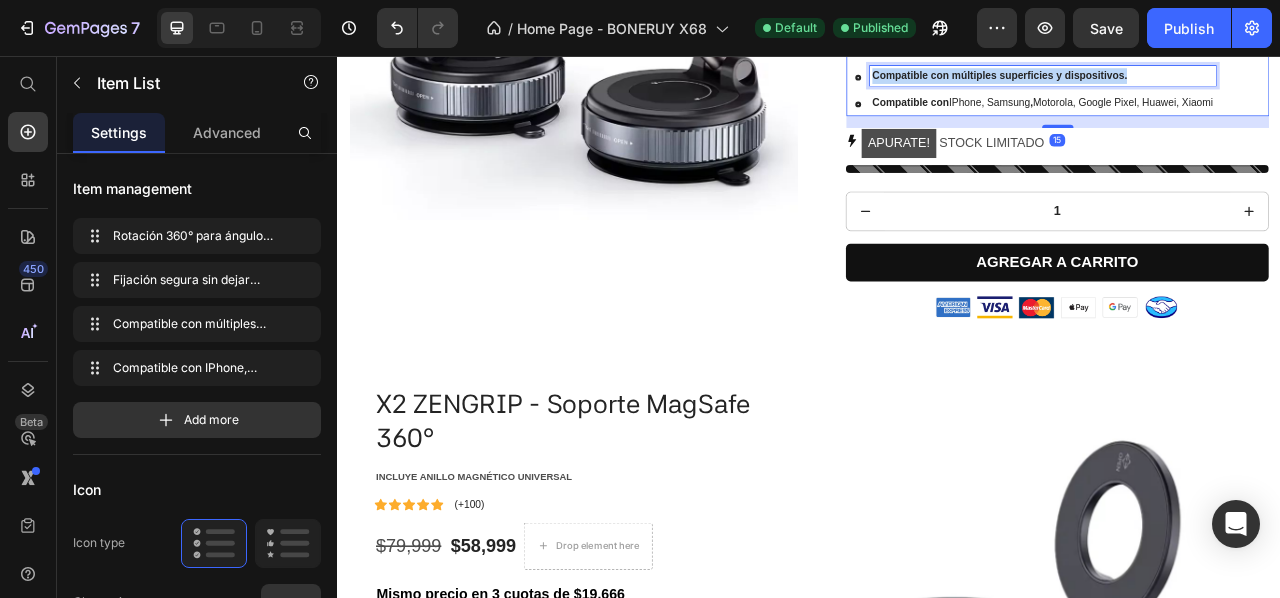click on "Compatible con múltiples superficies y dispositivos." at bounding box center [1179, 81] 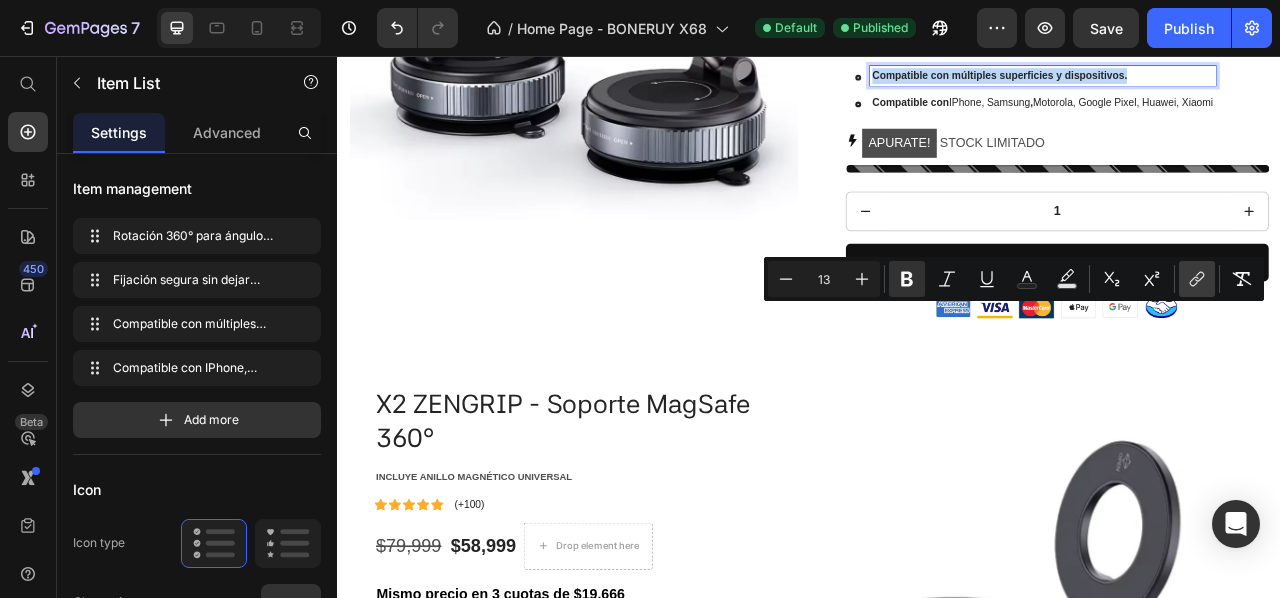 copy on "Compatible con múltiples superficies y dispositivos." 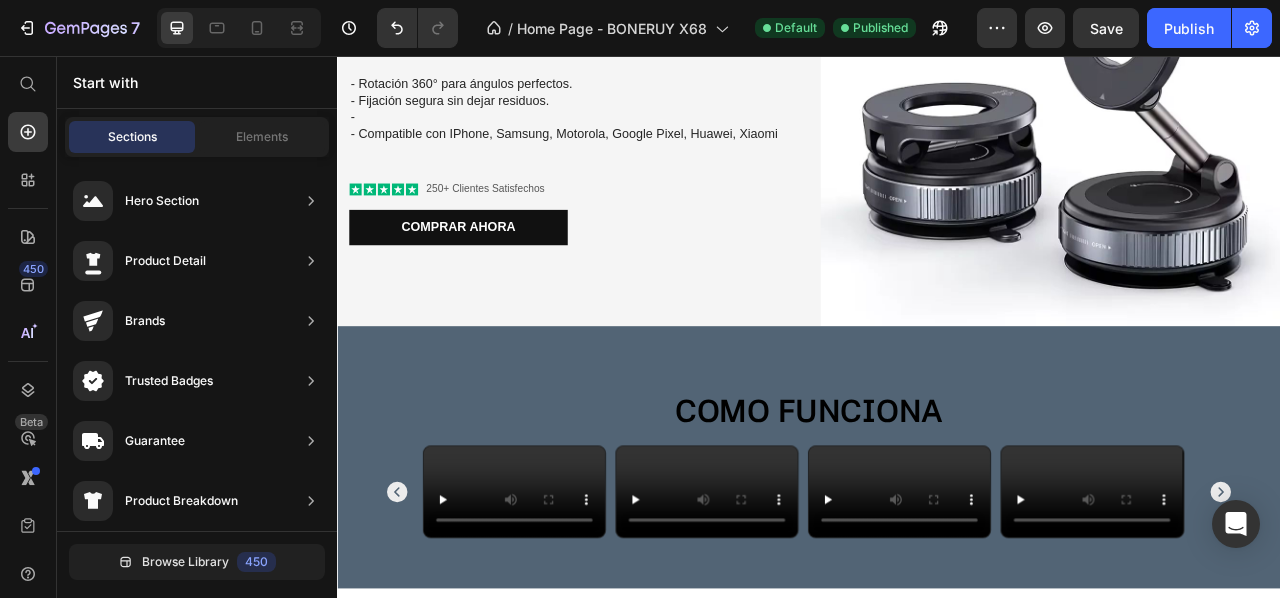 scroll, scrollTop: 257, scrollLeft: 0, axis: vertical 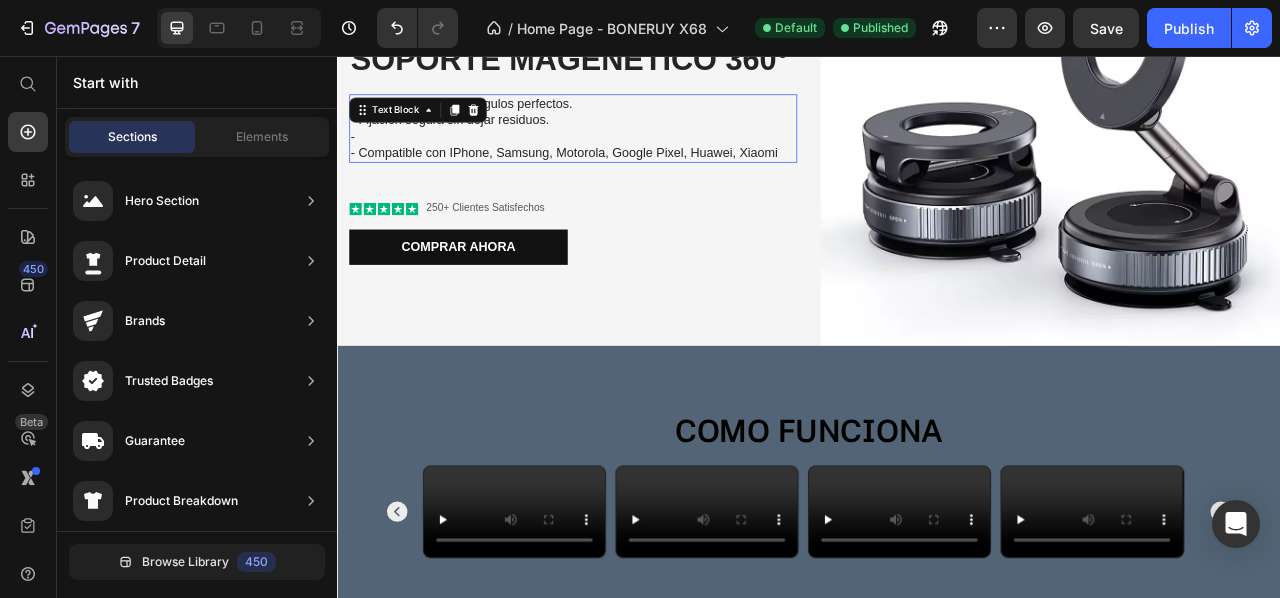 click on "-" at bounding box center (637, 159) 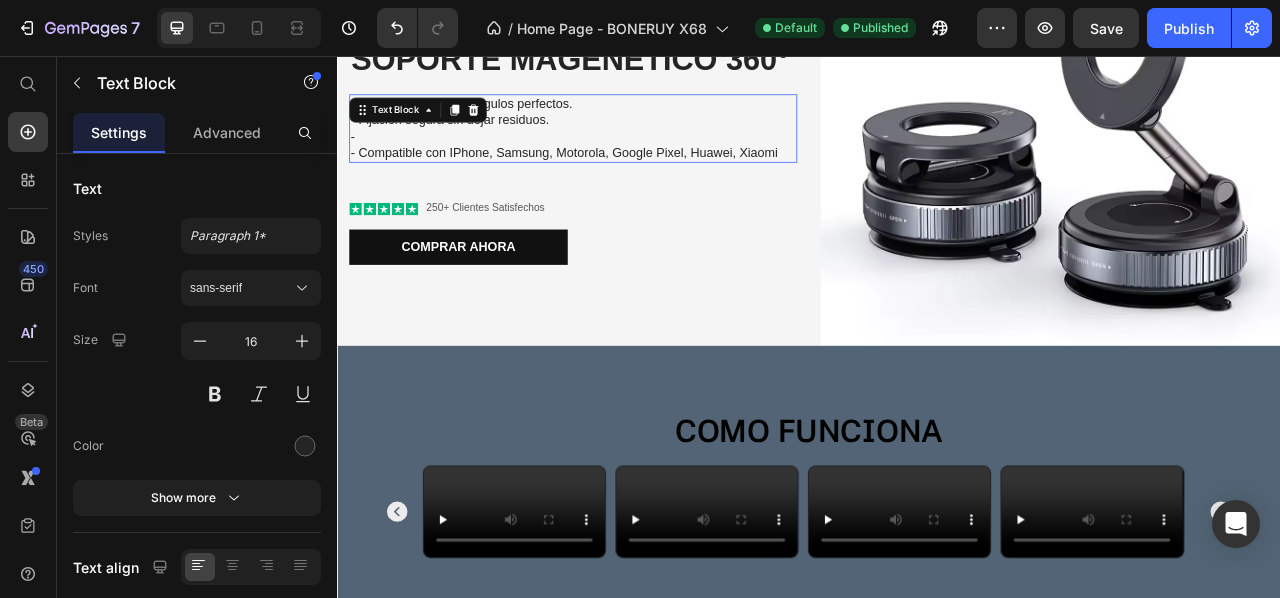 click on "-" at bounding box center [637, 159] 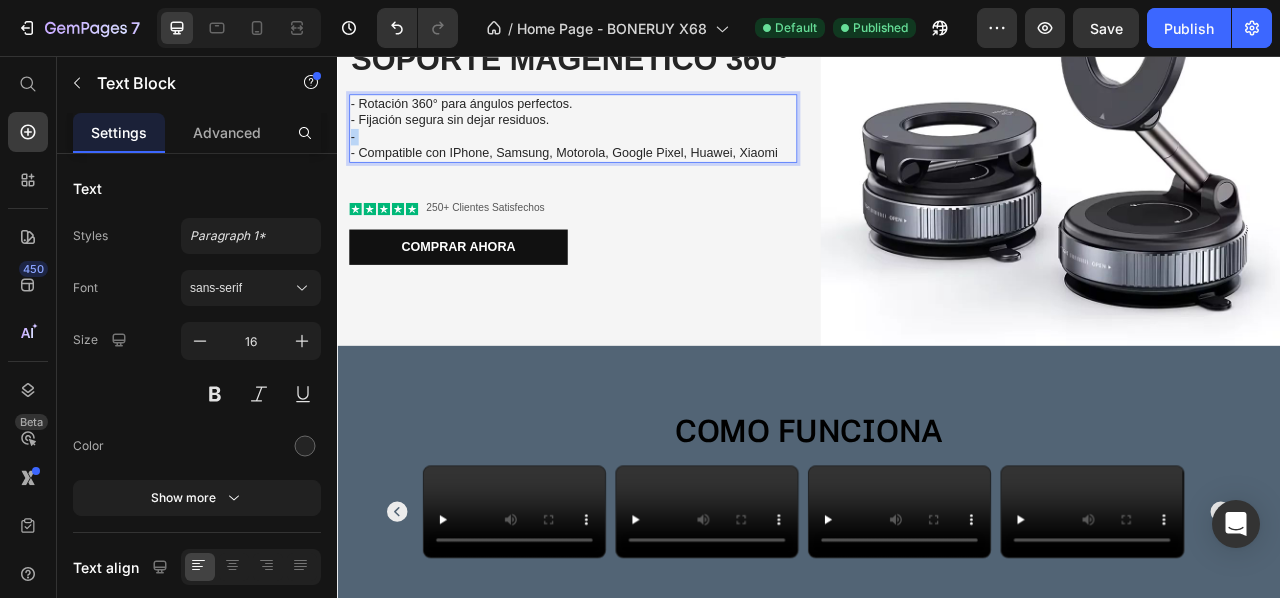 click on "-" at bounding box center (637, 159) 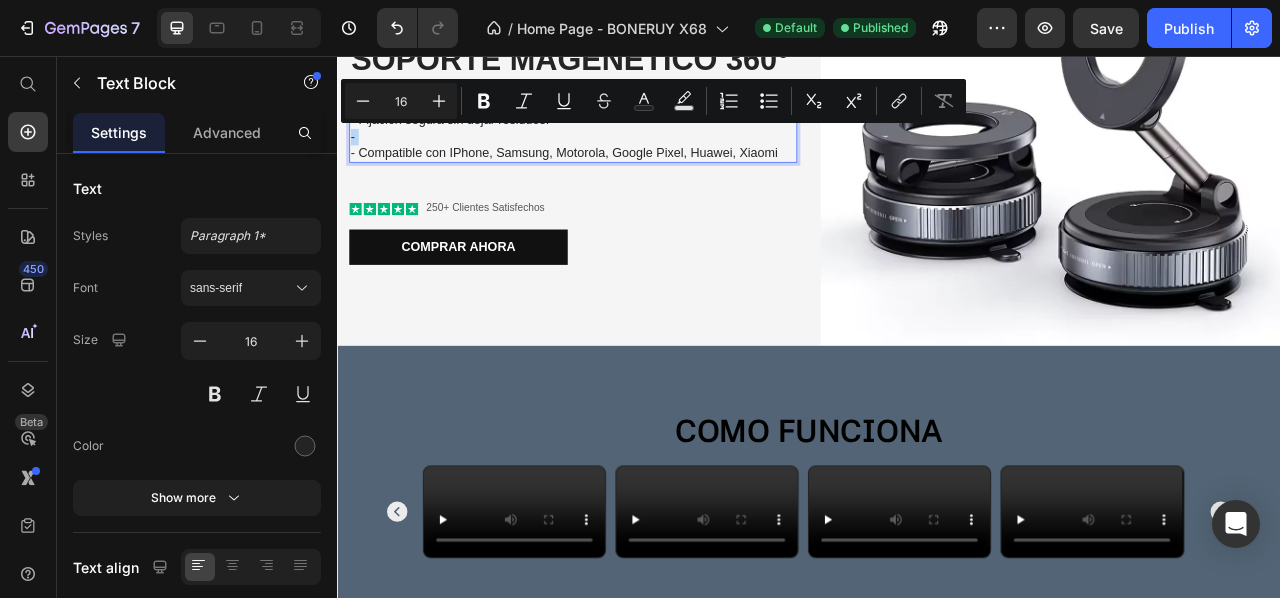 click on "-" at bounding box center [637, 159] 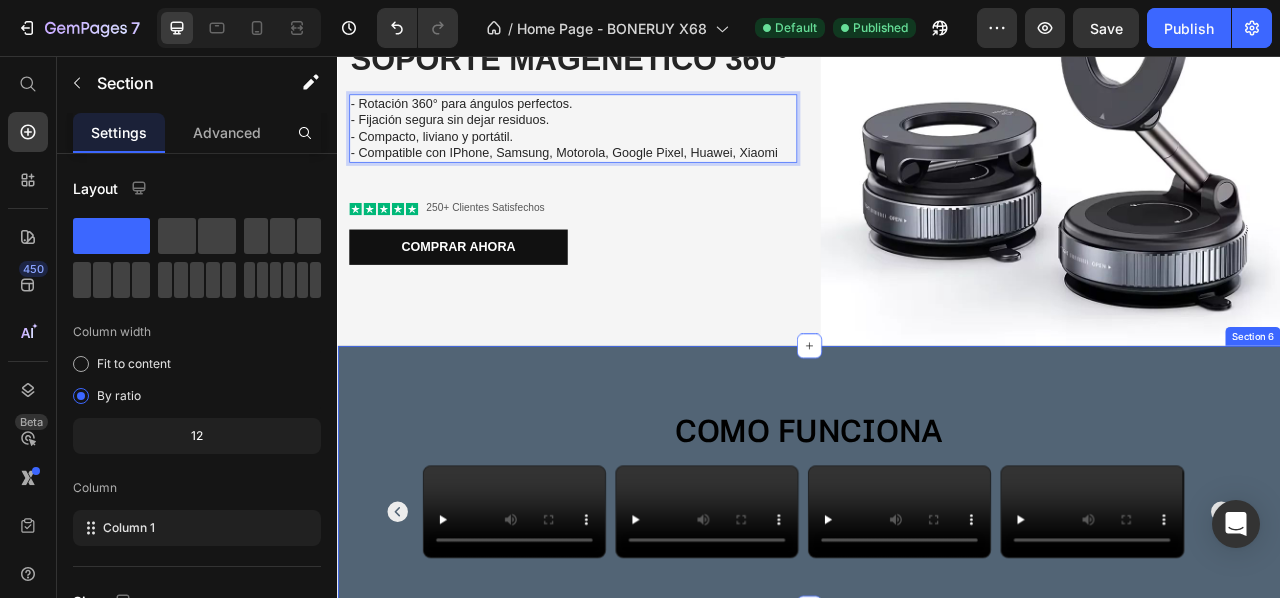 click on "COMO FUNCIONA Heading
Video Video Video Video Video
Carousel Section 6" at bounding box center (937, 592) 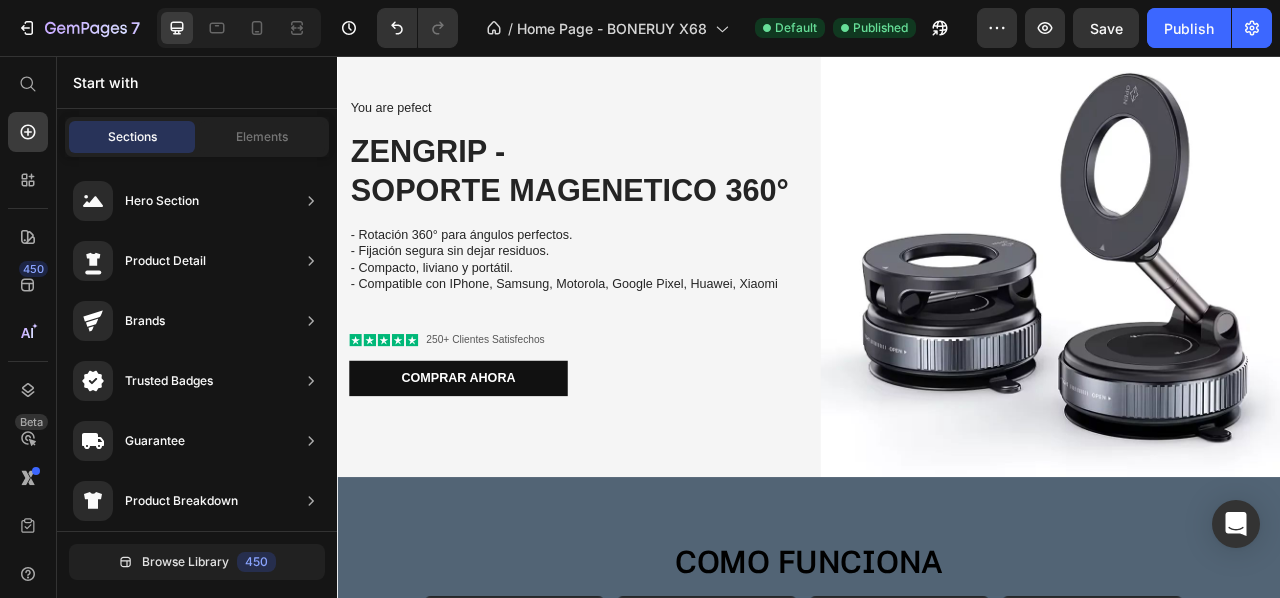 scroll, scrollTop: 0, scrollLeft: 0, axis: both 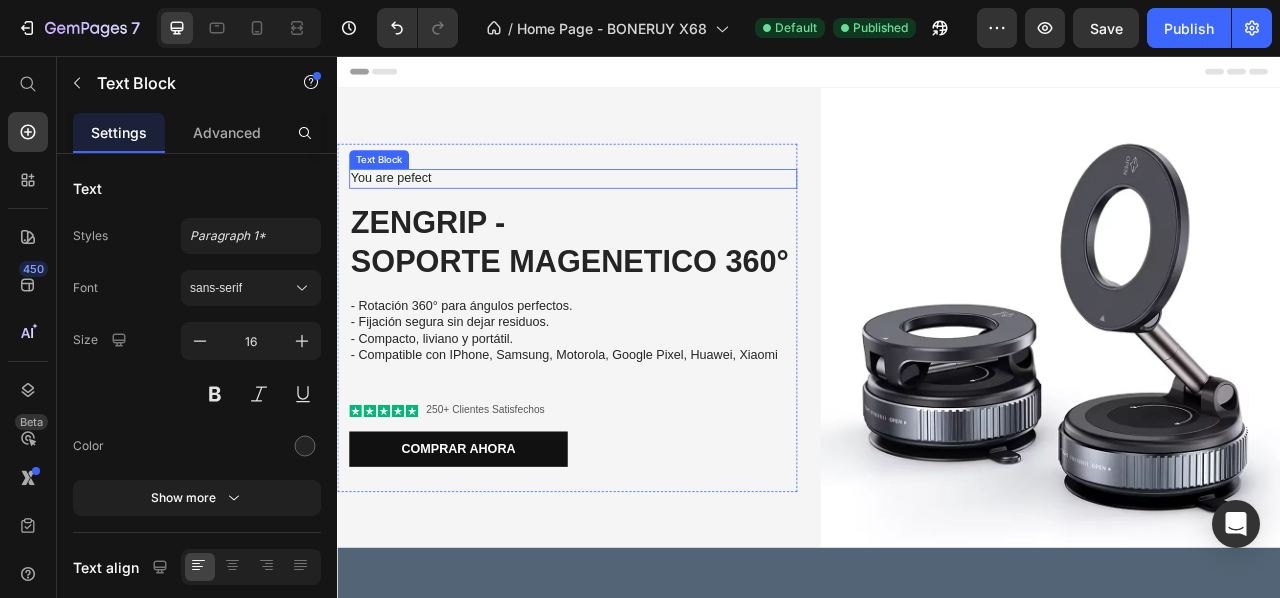click on "You are pefect" at bounding box center [637, 212] 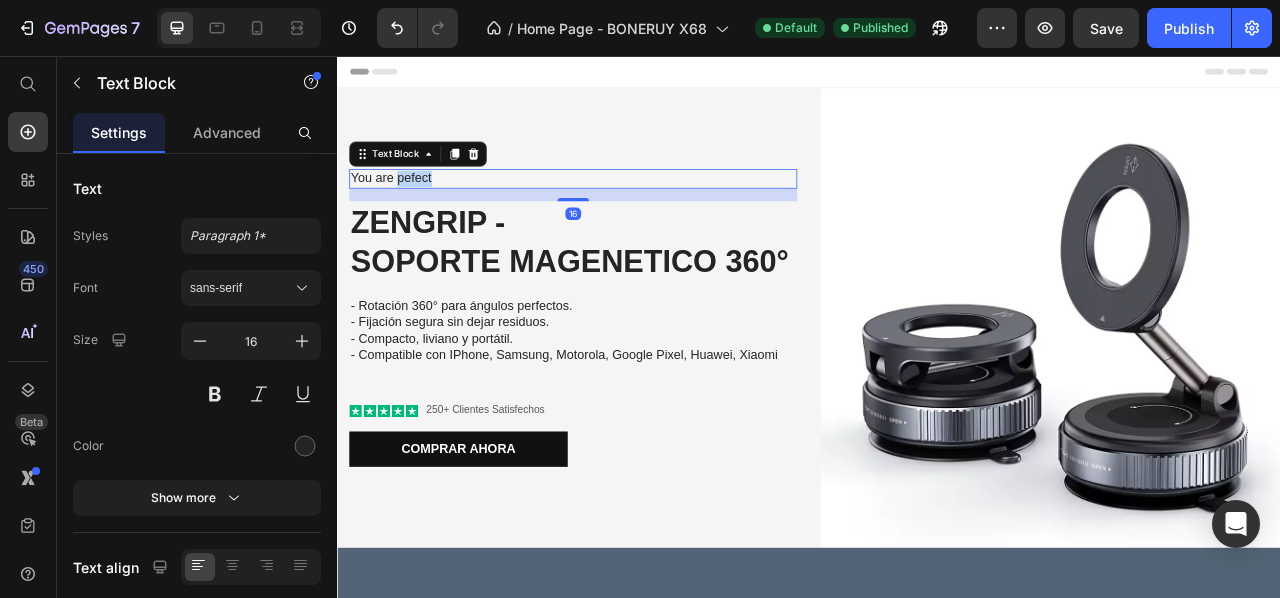 click on "You are pefect" at bounding box center [637, 212] 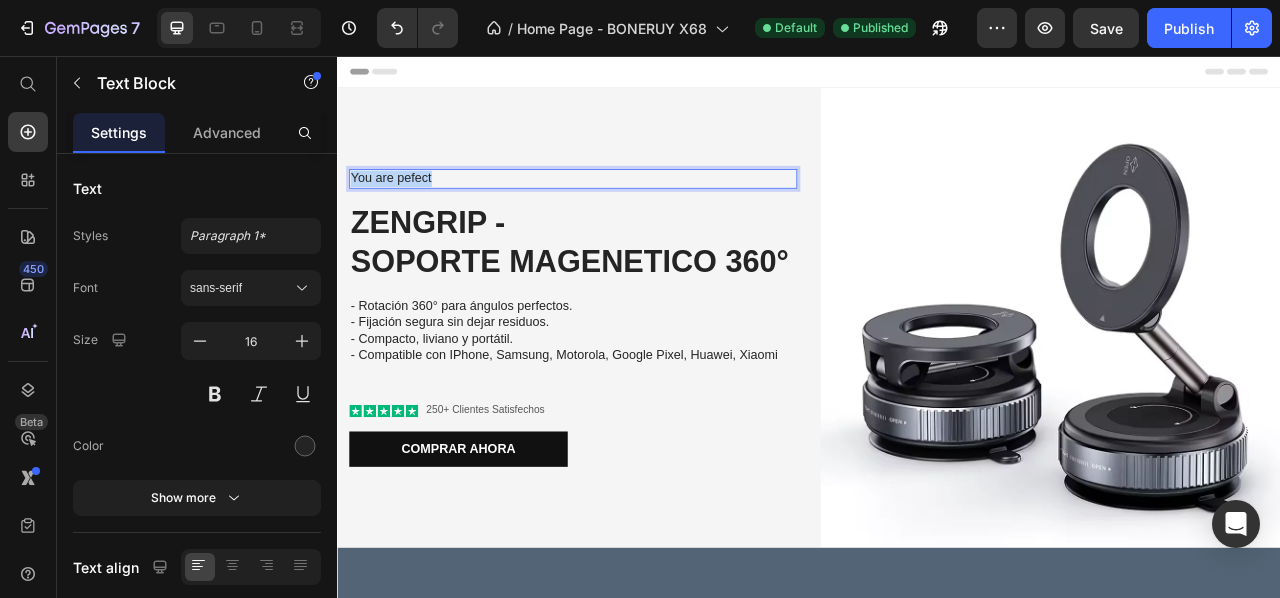 click on "You are pefect" at bounding box center [637, 212] 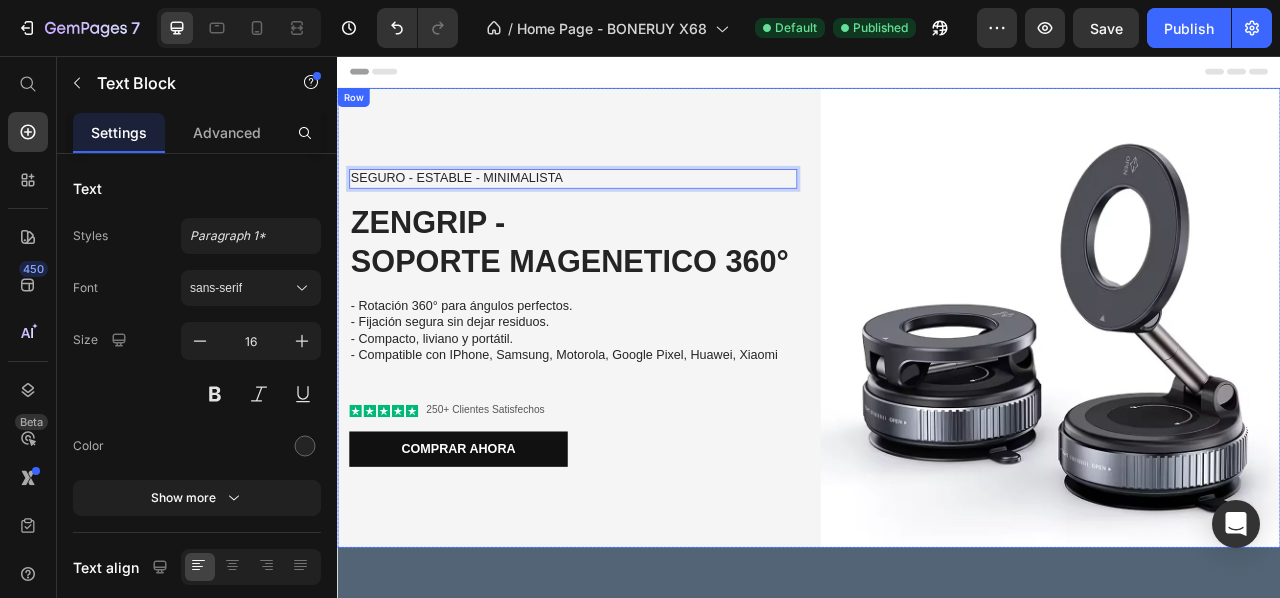 click on "SEGURO - ESTABLE - MINIMALISTA Text Block   16 ZENGRIP -  SOPORTE MAGENETICO 360° Heading - Rotación 360° para ángulos perfectos. - Fijación segura sin dejar residuos. - Compacto, liviano y portátil.  - Compatible con IPhone, Samsung, Motorola, Google Pixel, Huawei, Xiaomi Text Block
Icon
Icon
Icon
Icon
Icon Icon List 250+ Clientes Satisfechos Text Block Row Comprar ahora Button Row" at bounding box center (629, 389) 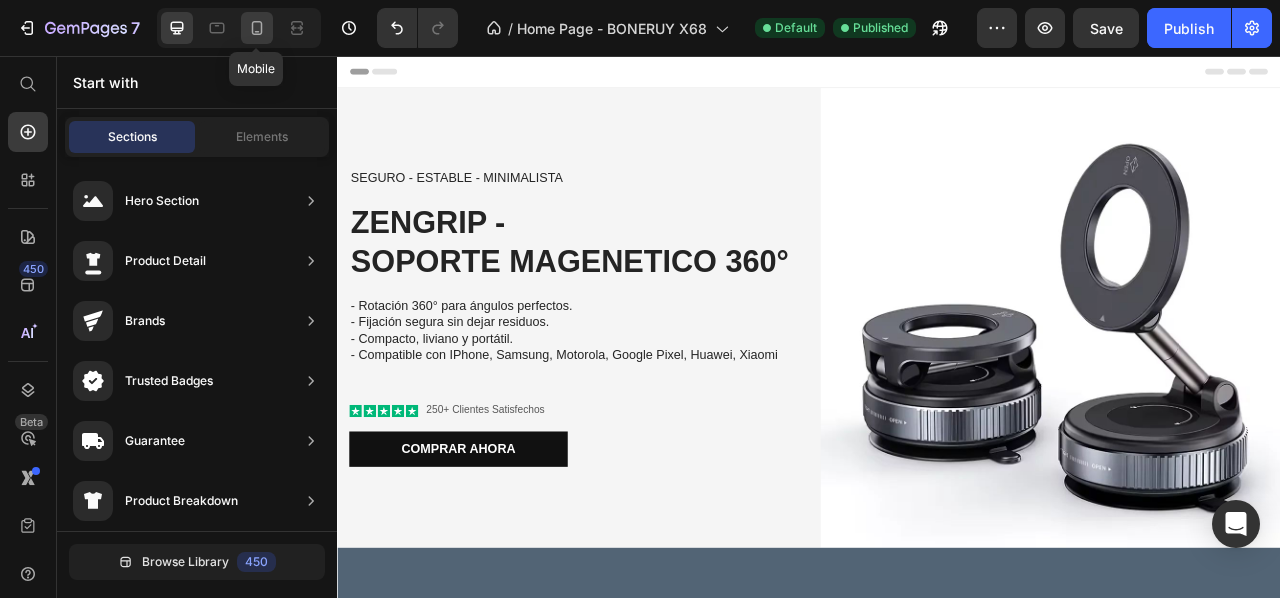 click 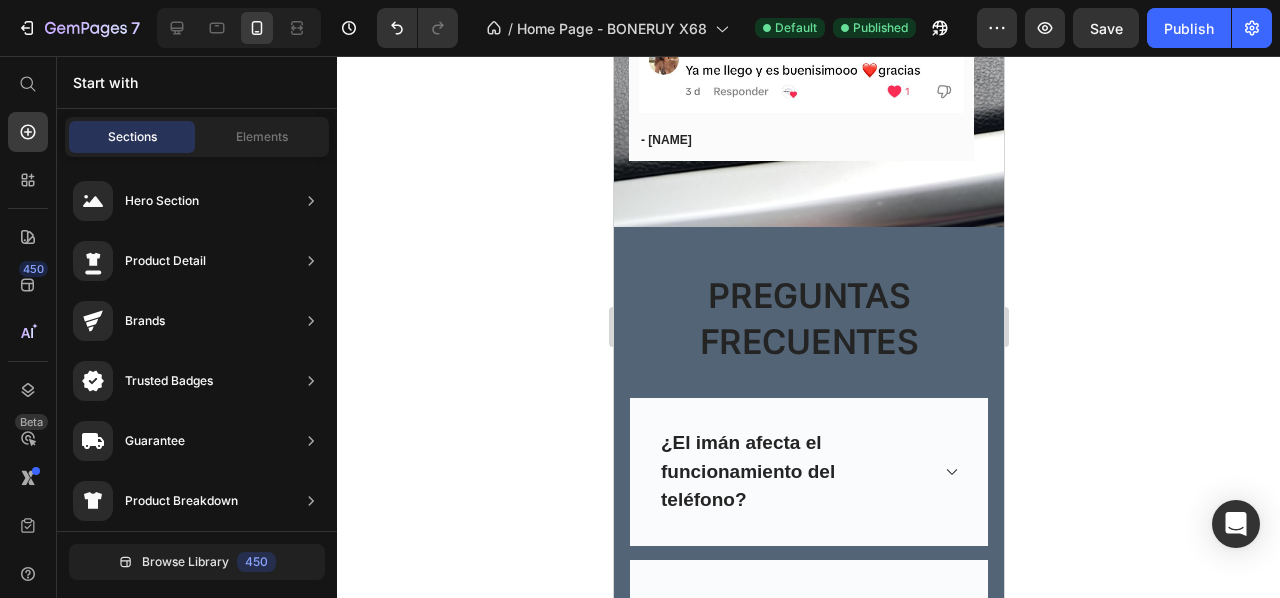 scroll, scrollTop: 3529, scrollLeft: 0, axis: vertical 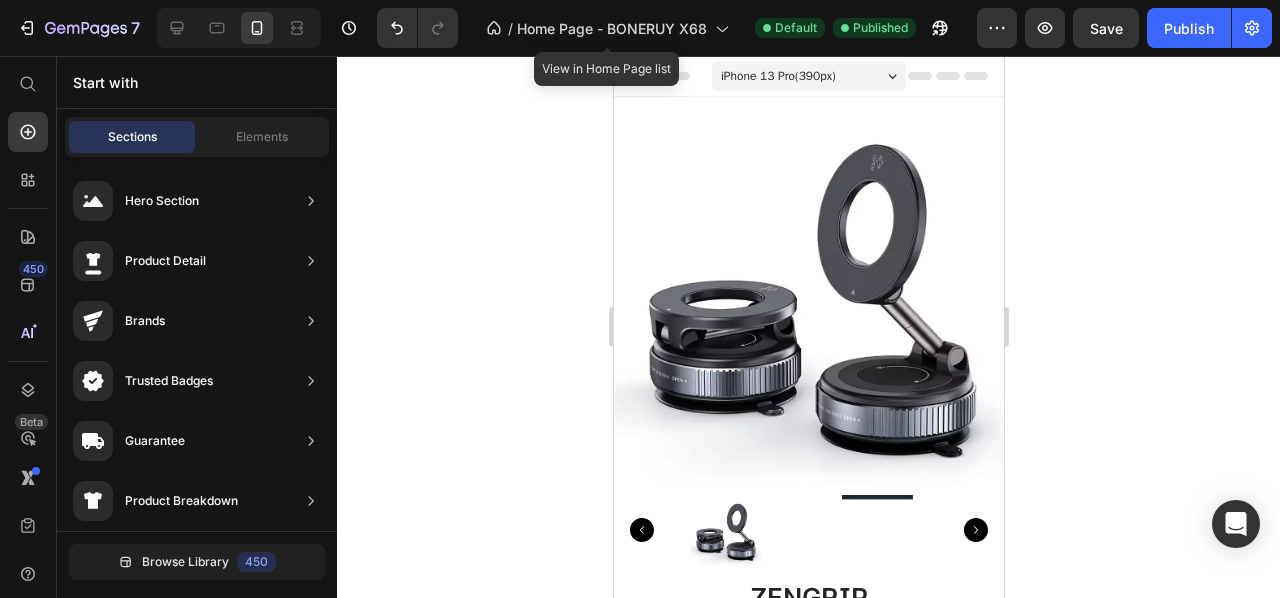 click at bounding box center (239, 28) 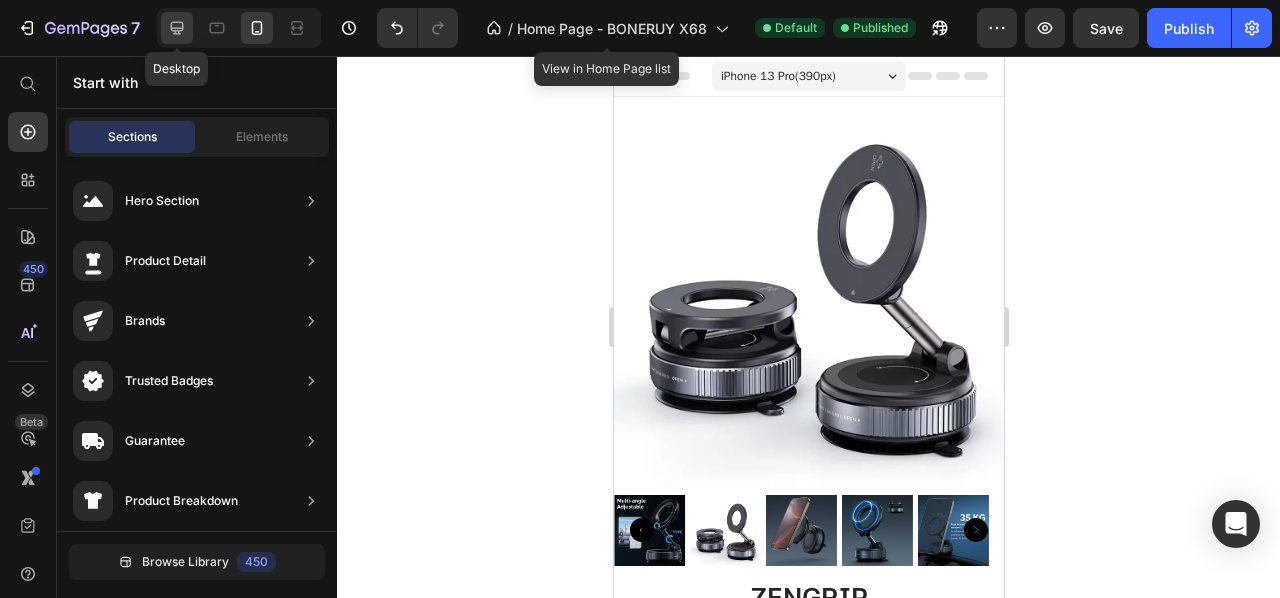 click 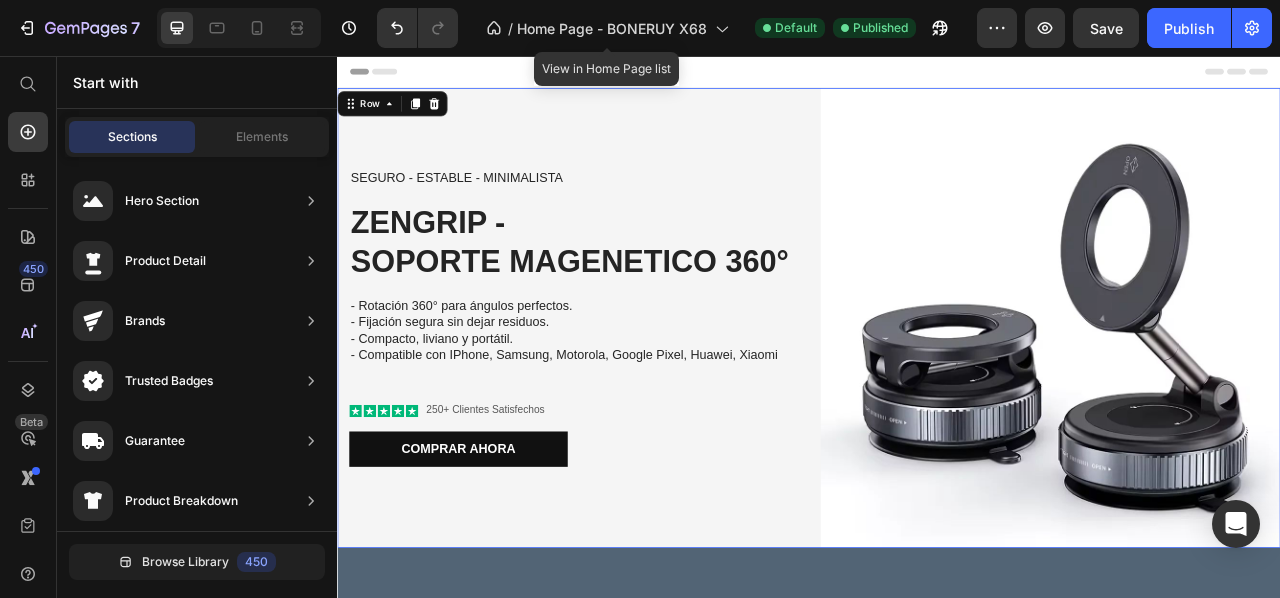 click on "SEGURO - ESTABLE - MINIMALISTA Text Block ZENGRIP -  SOPORTE MAGENETICO 360° Heading - Rotación 360° para ángulos perfectos. - Fijación segura sin dejar residuos. - Compacto, liviano y portátil.  - Compatible con IPhone, Samsung, Motorola, Google Pixel, Huawei, Xiaomi Text Block
Icon
Icon
Icon
Icon
Icon Icon List 250+ Clientes Satisfechos Text Block Row Comprar ahora Button Row" at bounding box center [629, 389] 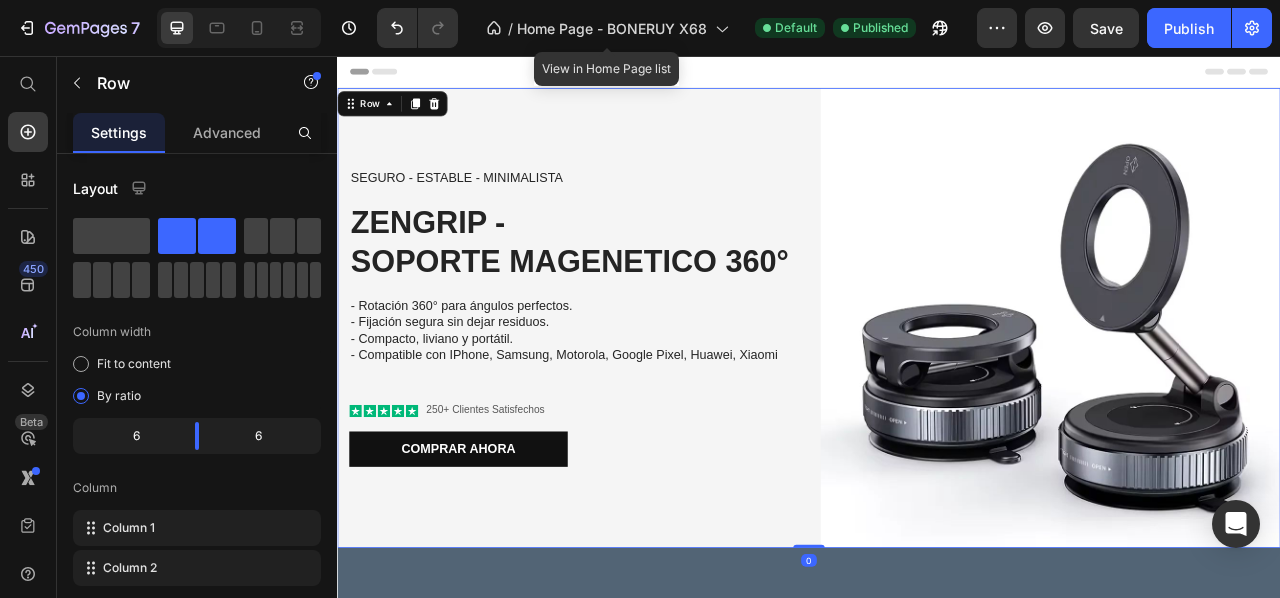 click on "SEGURO - ESTABLE - MINIMALISTA Text Block ZENGRIP -  SOPORTE MAGENETICO 360° Heading - Rotación 360° para ángulos perfectos. - Fijación segura sin dejar residuos. - Compacto, liviano y portátil.  - Compatible con IPhone, Samsung, Motorola, Google Pixel, Huawei, Xiaomi Text Block
Icon
Icon
Icon
Icon
Icon Icon List 250+ Clientes Satisfechos Text Block Row Comprar ahora Button Row" at bounding box center [629, 389] 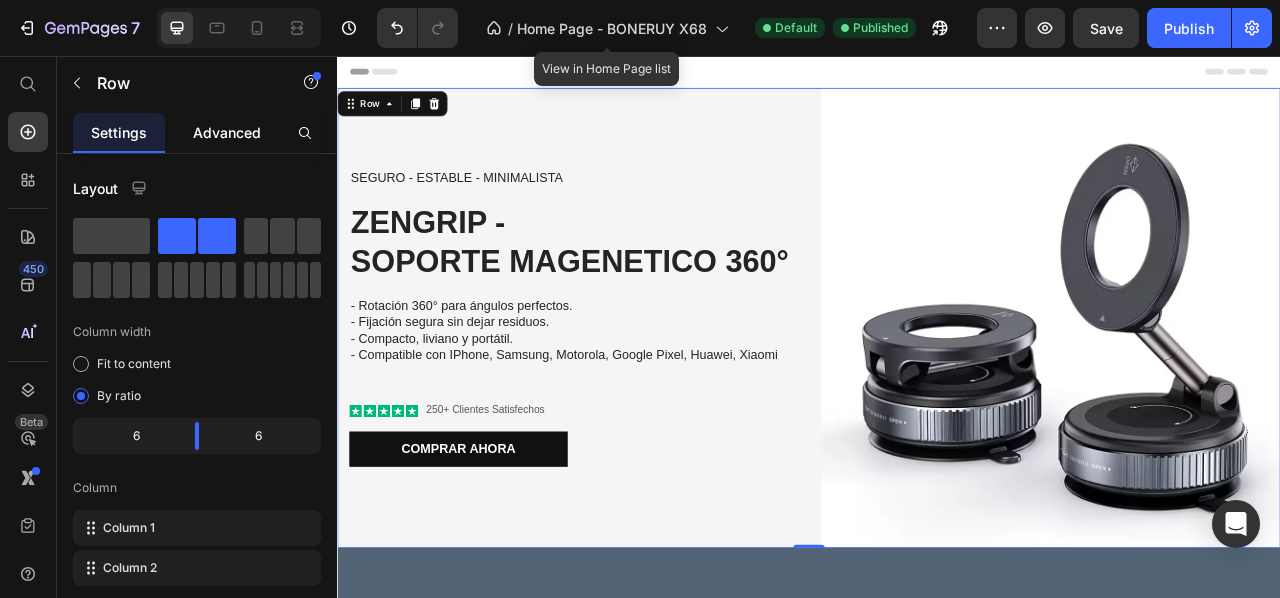 click on "Advanced" at bounding box center [227, 132] 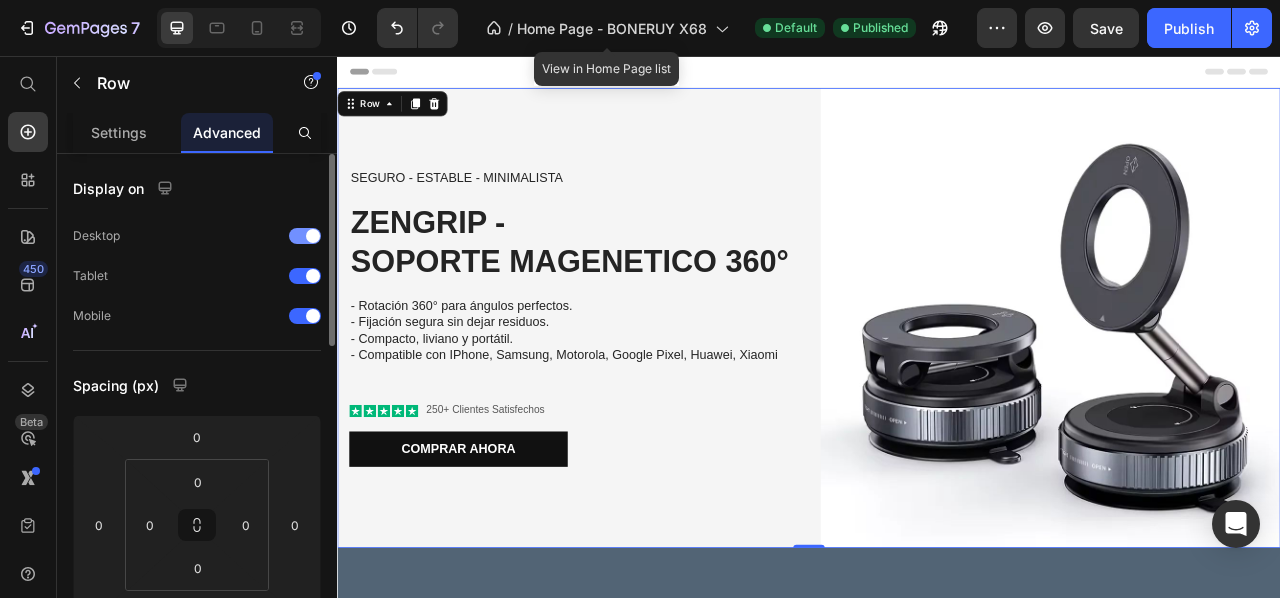 click at bounding box center [313, 236] 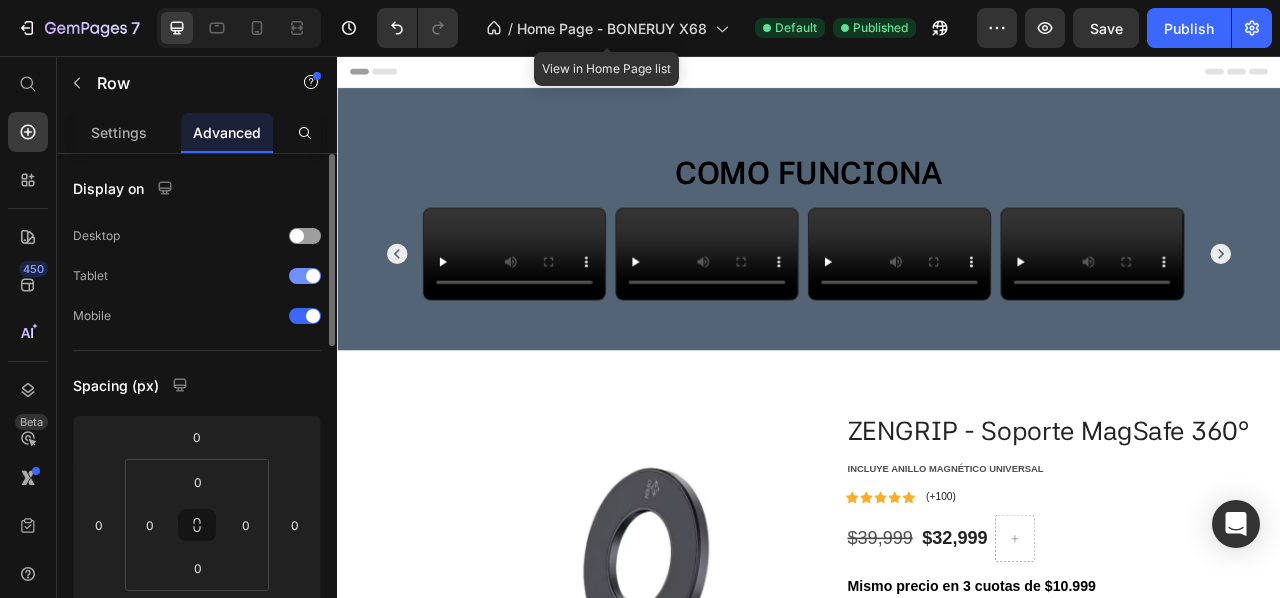 click at bounding box center [313, 276] 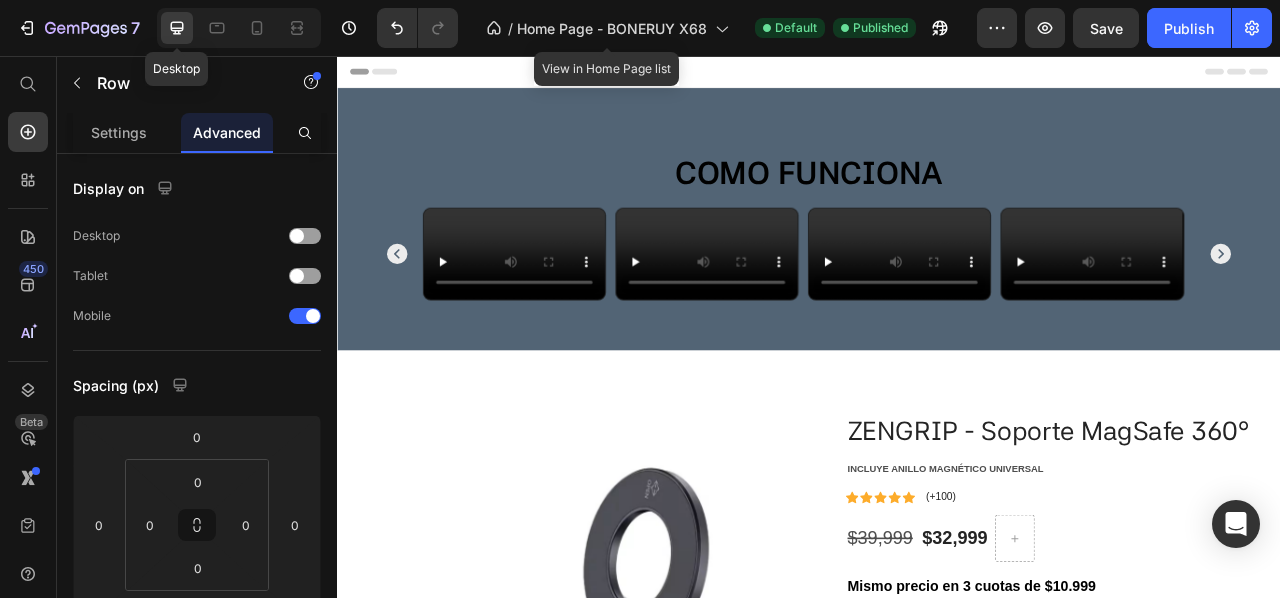 click 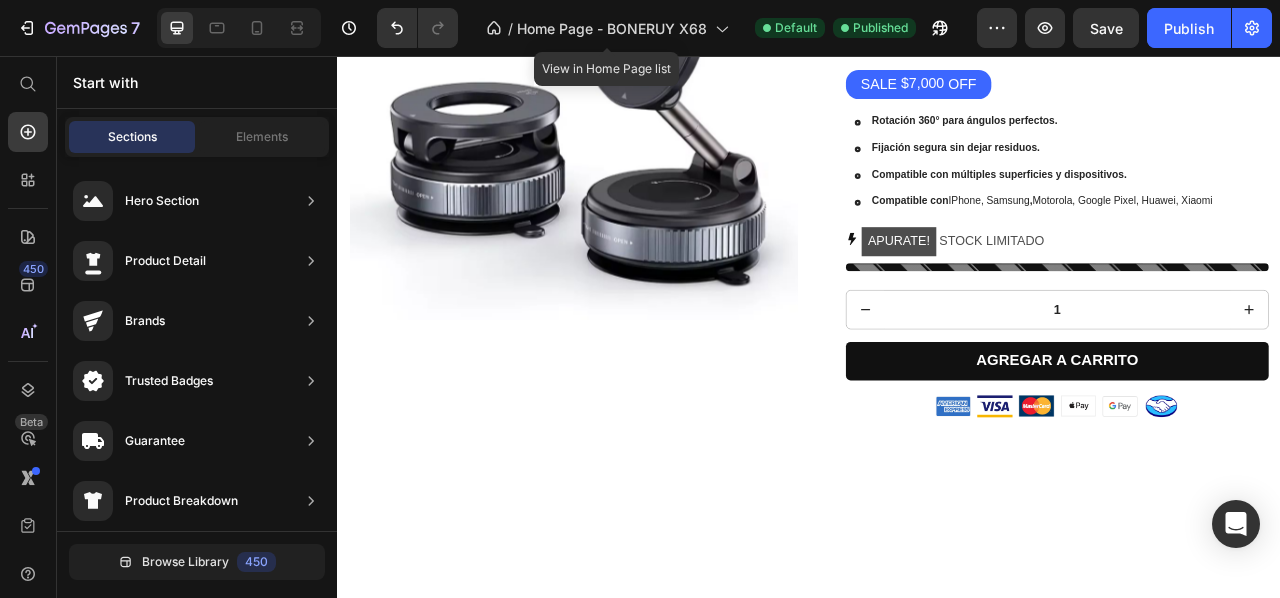 scroll, scrollTop: 0, scrollLeft: 0, axis: both 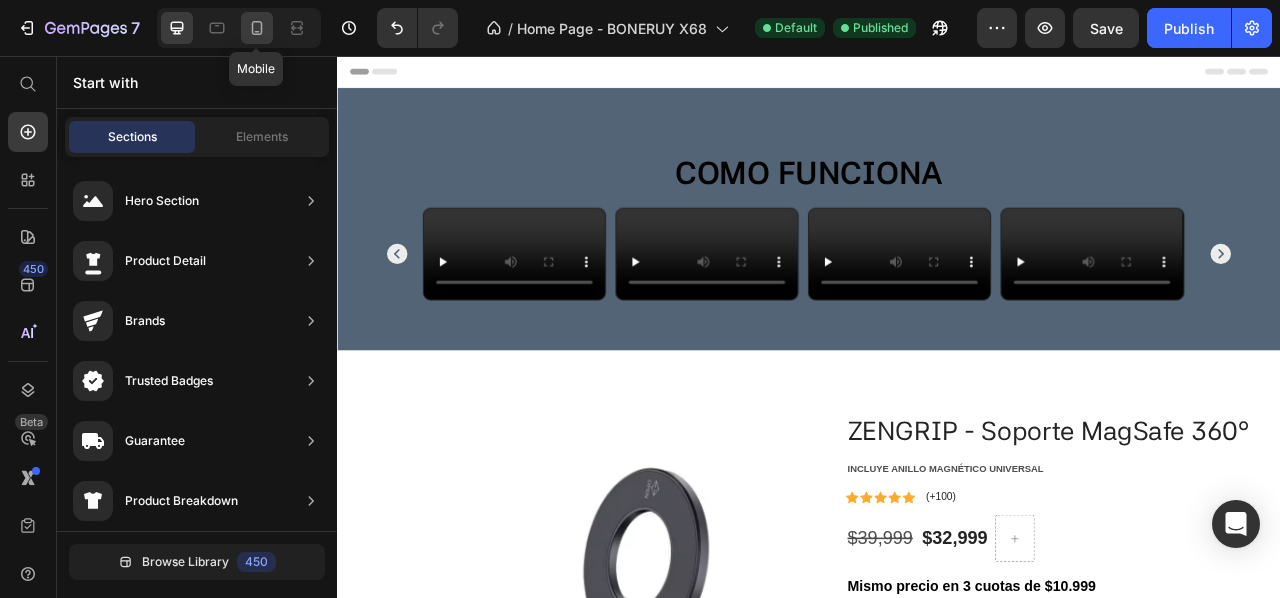 click 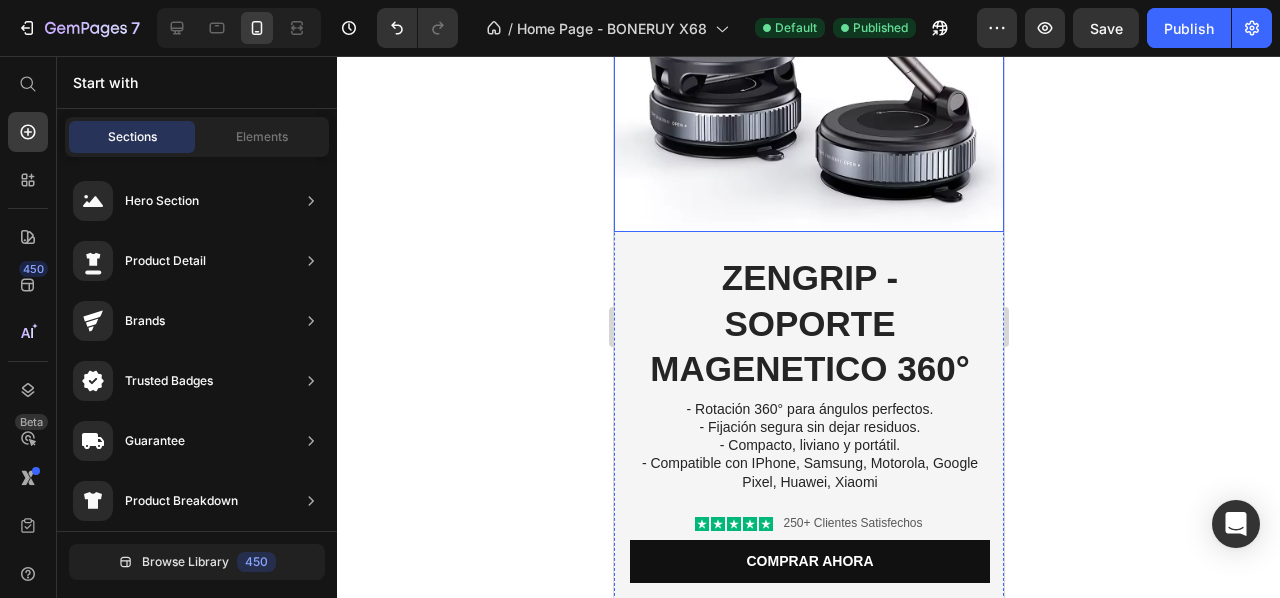 scroll, scrollTop: 1668, scrollLeft: 0, axis: vertical 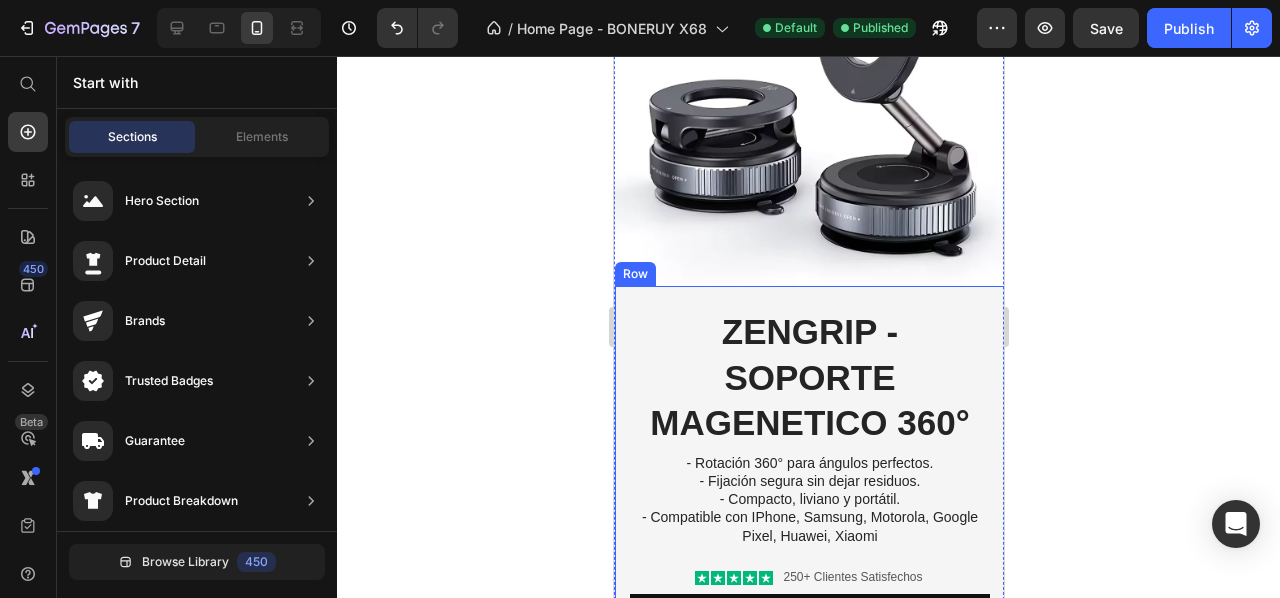 click on "SEGURO - ESTABLE - MINIMALISTA Text Block ZENGRIP -  SOPORTE MAGENETICO 360° Heading - Rotación 360° para ángulos perfectos. - Fijación segura sin dejar residuos. - Compacto, liviano y portátil.  - Compatible con IPhone, Samsung, Motorola, Google Pixel, Huawei, Xiaomi Text Block
Icon
Icon
Icon
Icon
Icon Icon List 250+ Clientes Satisfechos Text Block Row Comprar ahora Button Row" at bounding box center (809, 475) 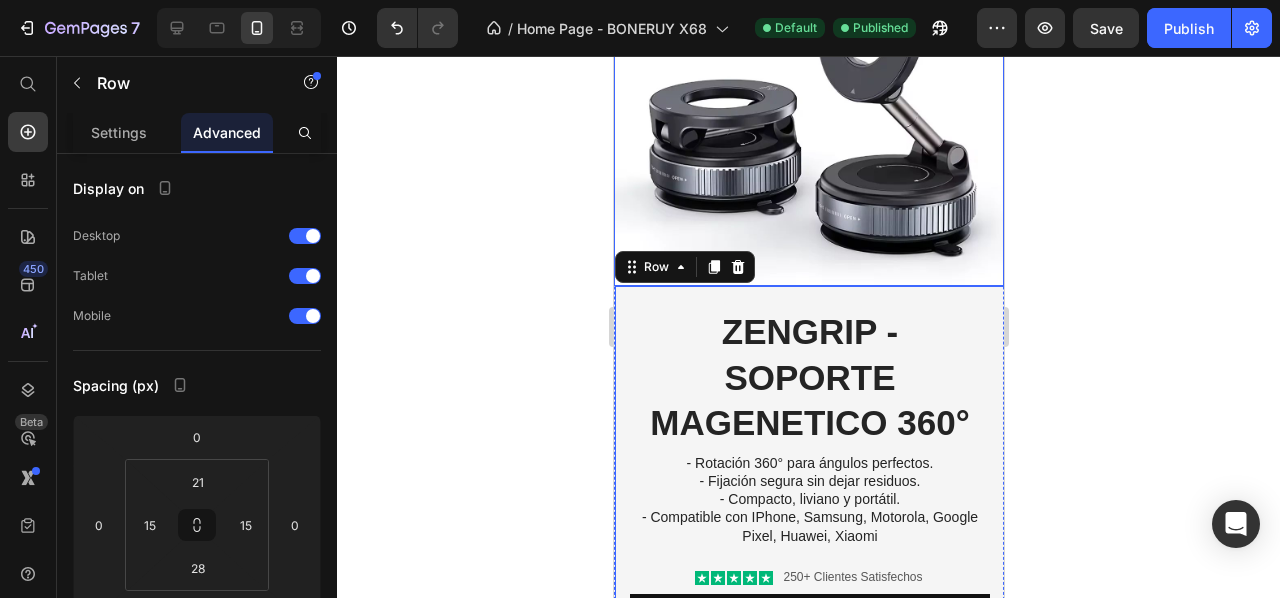 click at bounding box center (808, 91) 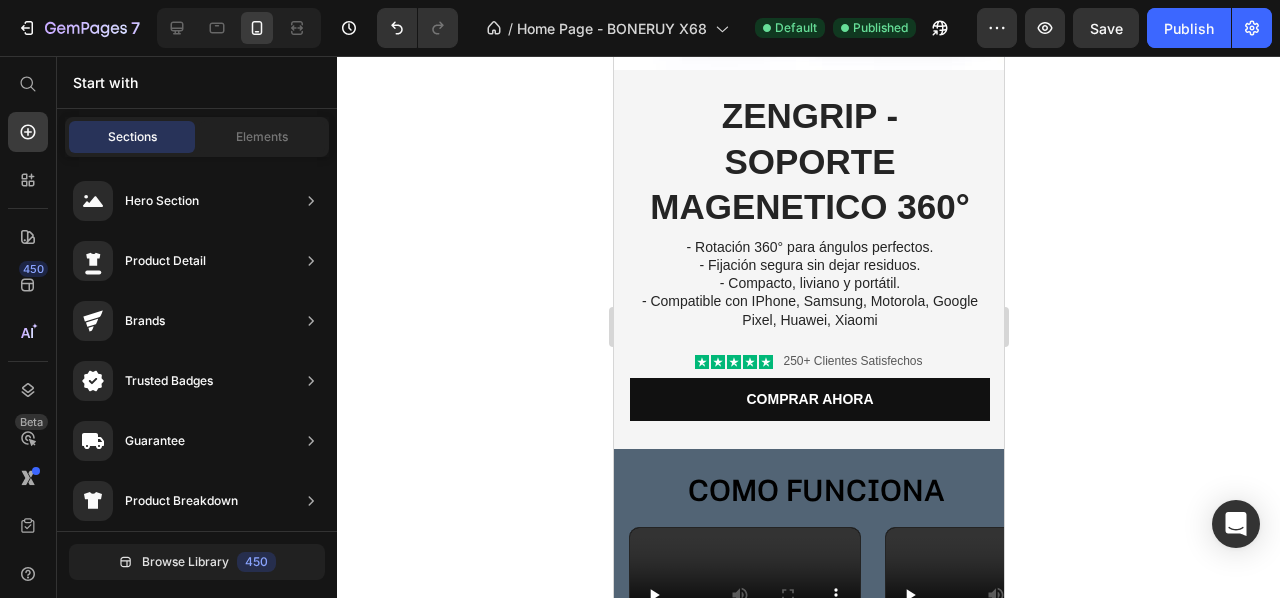 scroll, scrollTop: 1923, scrollLeft: 0, axis: vertical 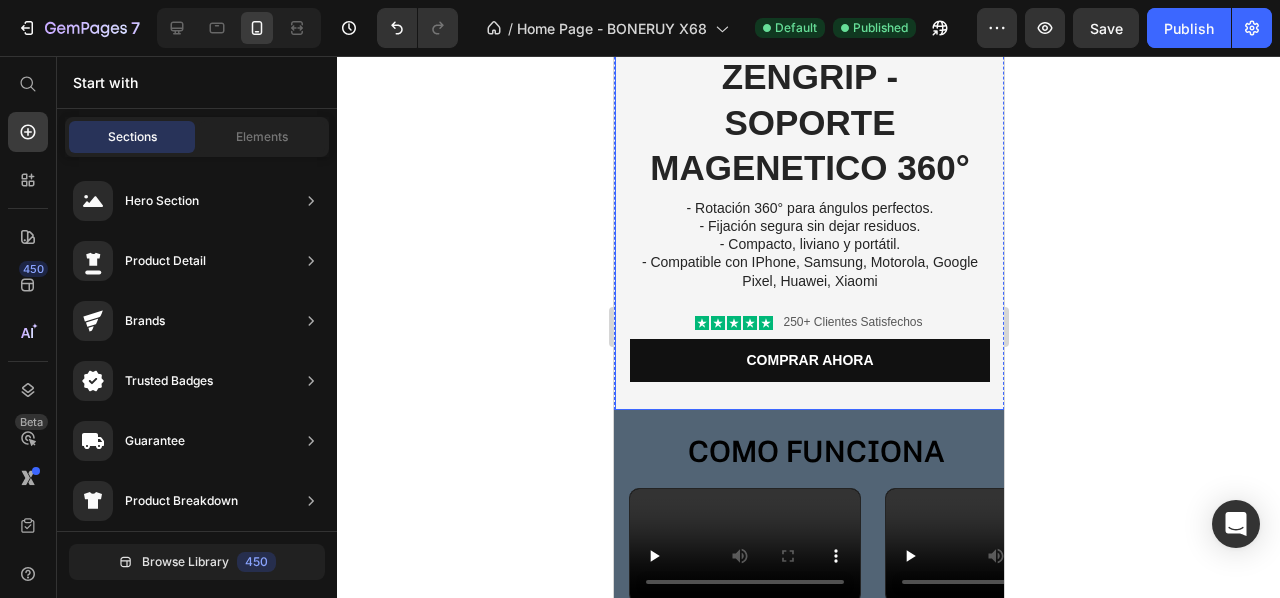 click on "SEGURO - ESTABLE - MINIMALISTA Text Block ZENGRIP -  SOPORTE MAGENETICO 360° Heading - Rotación 360° para ángulos perfectos. - Fijación segura sin dejar residuos. - Compacto, liviano y portátil.  - Compatible con IPhone, Samsung, Motorola, Google Pixel, Huawei, Xiaomi Text Block
Icon
Icon
Icon
Icon
Icon Icon List 250+ Clientes Satisfechos Text Block Row Comprar ahora Button Row" at bounding box center (809, 220) 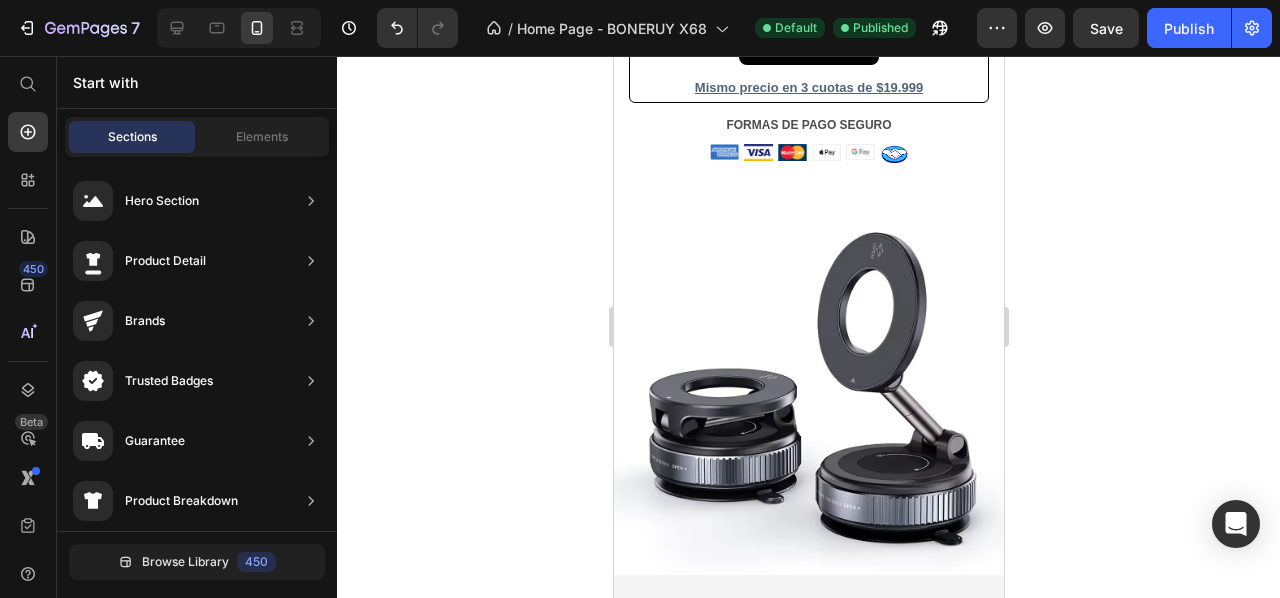 scroll, scrollTop: 0, scrollLeft: 0, axis: both 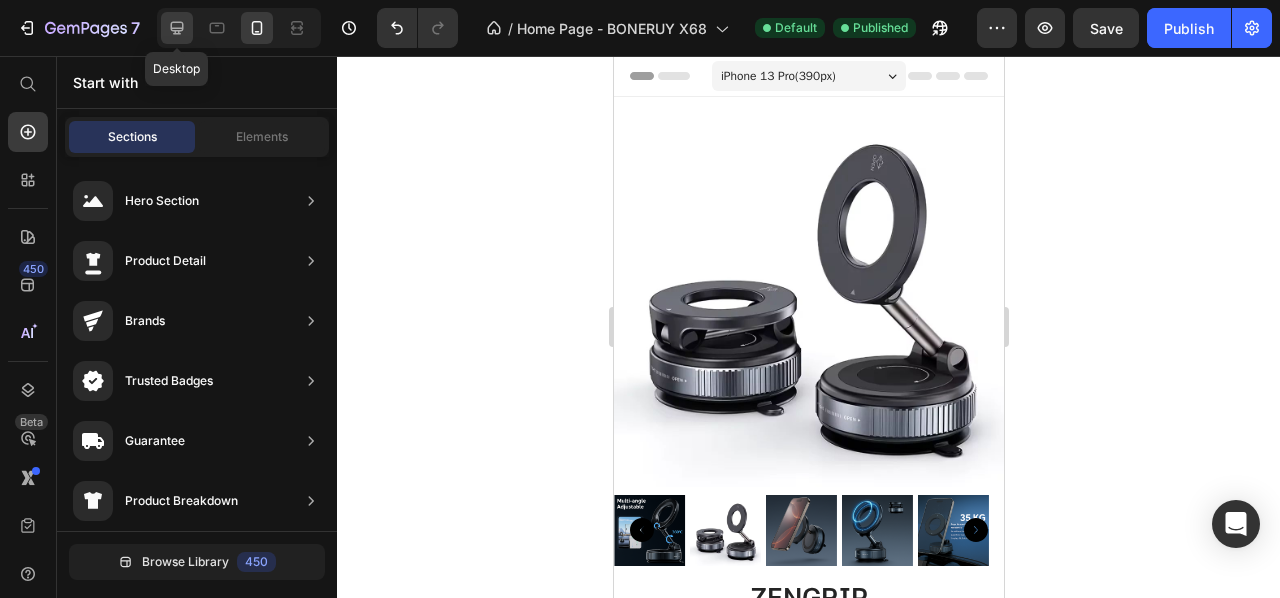 click 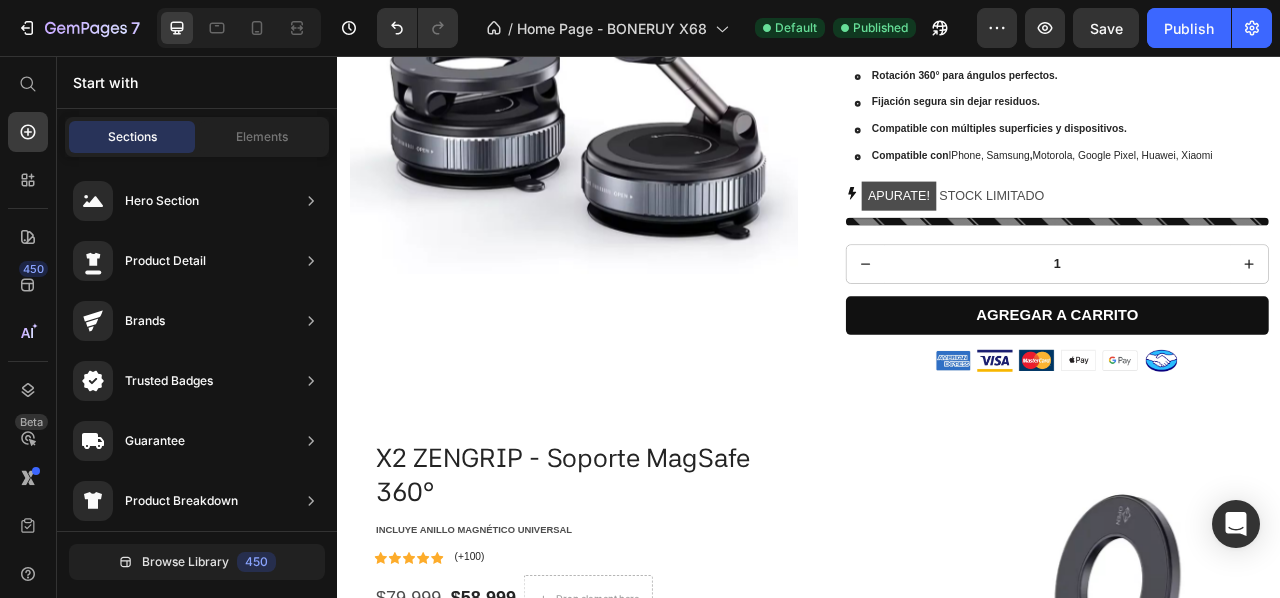 scroll, scrollTop: 0, scrollLeft: 0, axis: both 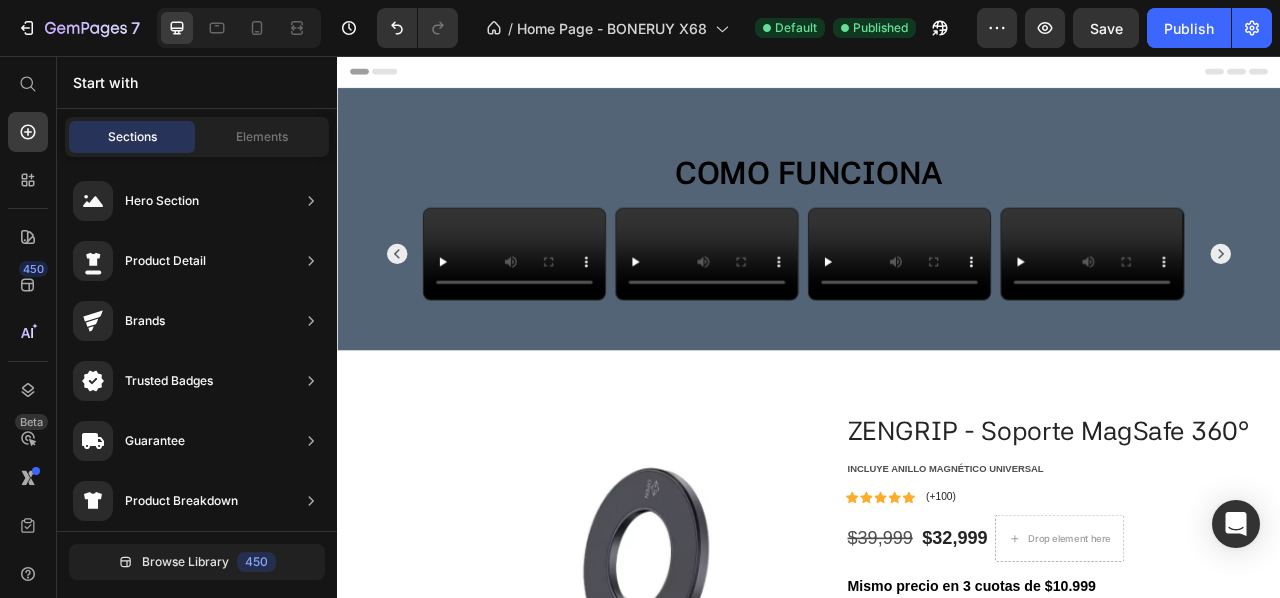 drag, startPoint x: 1531, startPoint y: 140, endPoint x: 1576, endPoint y: 94, distance: 64.3506 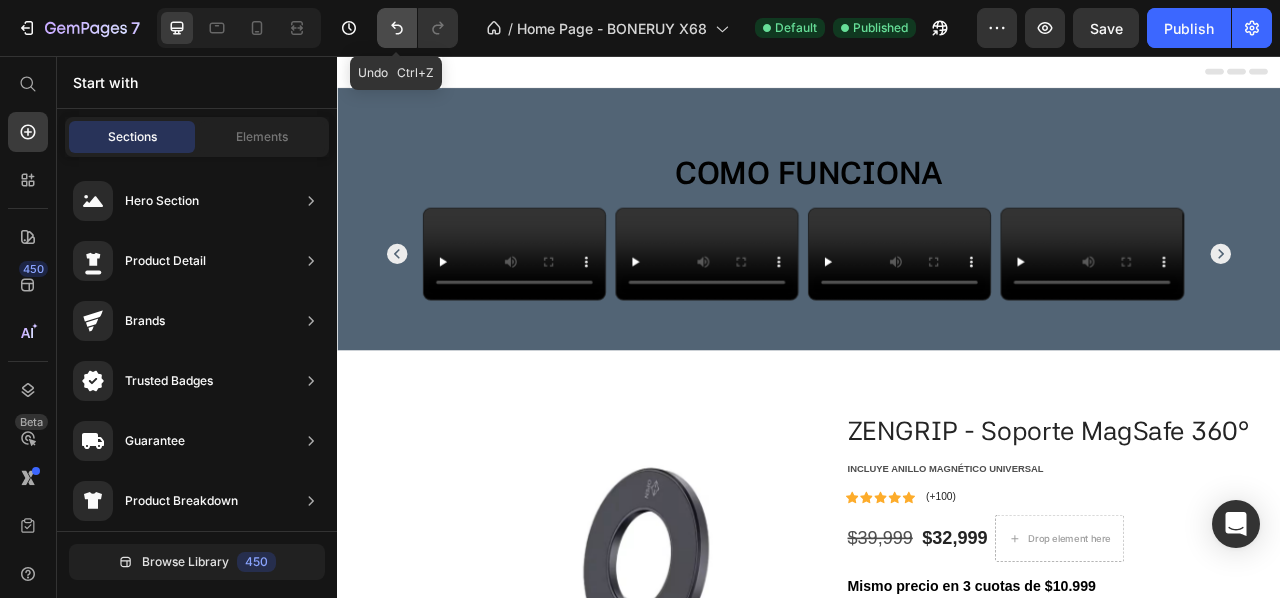 click 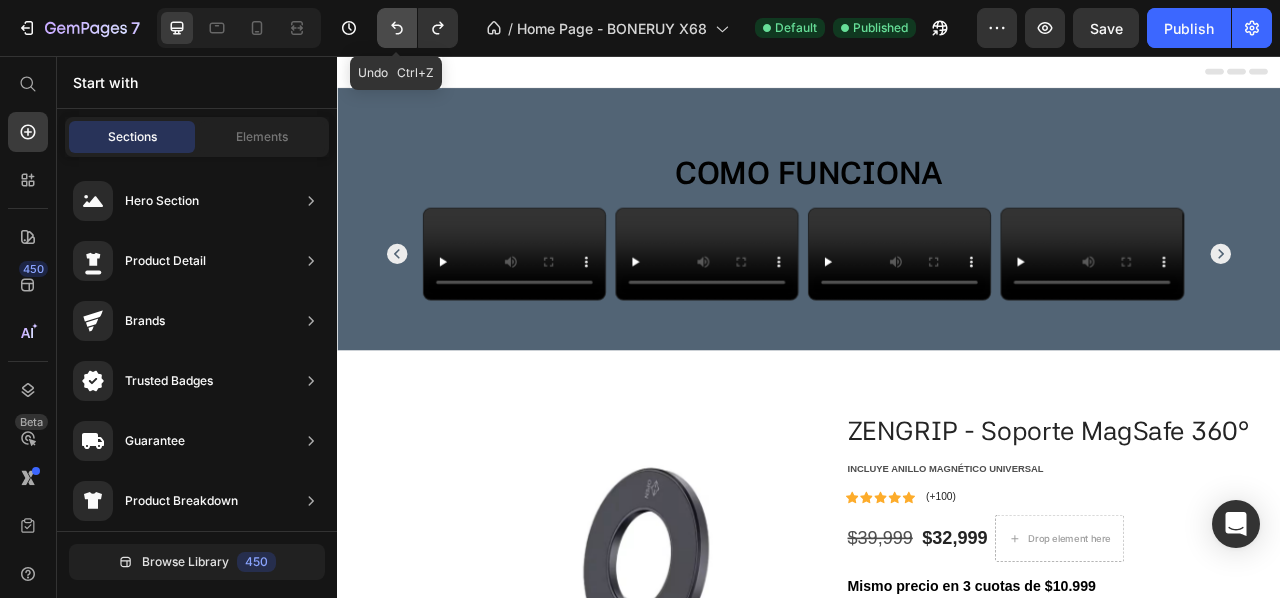click 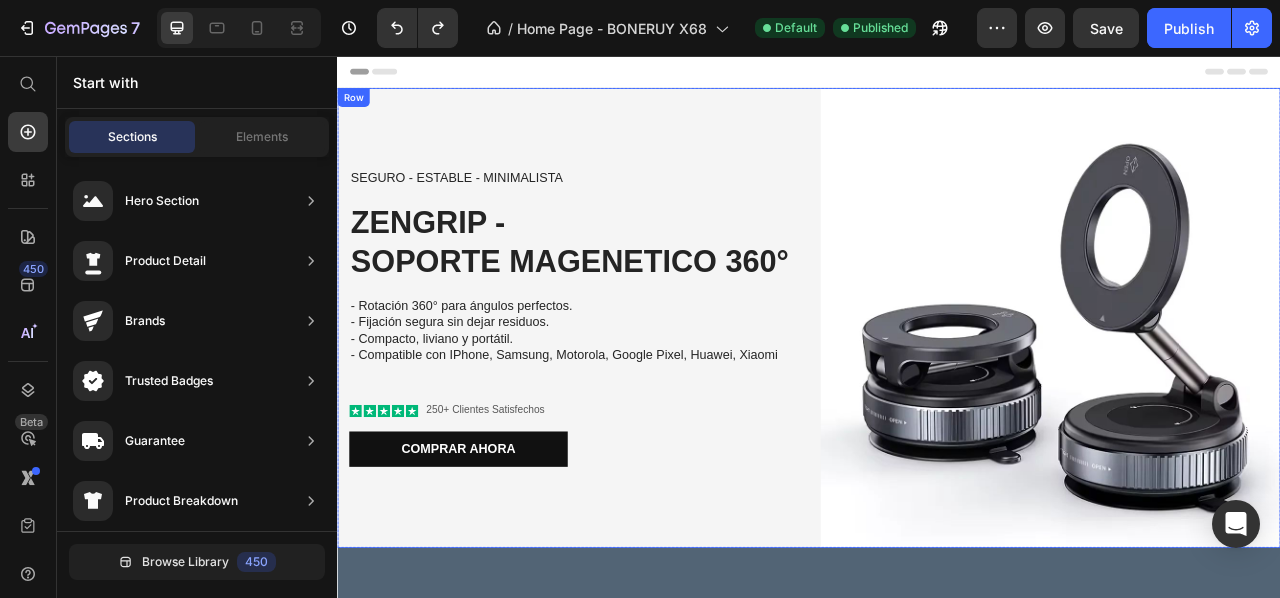click on "SEGURO - ESTABLE - MINIMALISTA Text Block ZENGRIP -  SOPORTE MAGENETICO 360° Heading - Rotación 360° para ángulos perfectos. - Fijación segura sin dejar residuos. - Compacto, liviano y portátil.  - Compatible con IPhone, Samsung, Motorola, Google Pixel, Huawei, Xiaomi Text Block
Icon
Icon
Icon
Icon
Icon Icon List 250+ Clientes Satisfechos Text Block Row Comprar ahora Button Row" at bounding box center (629, 389) 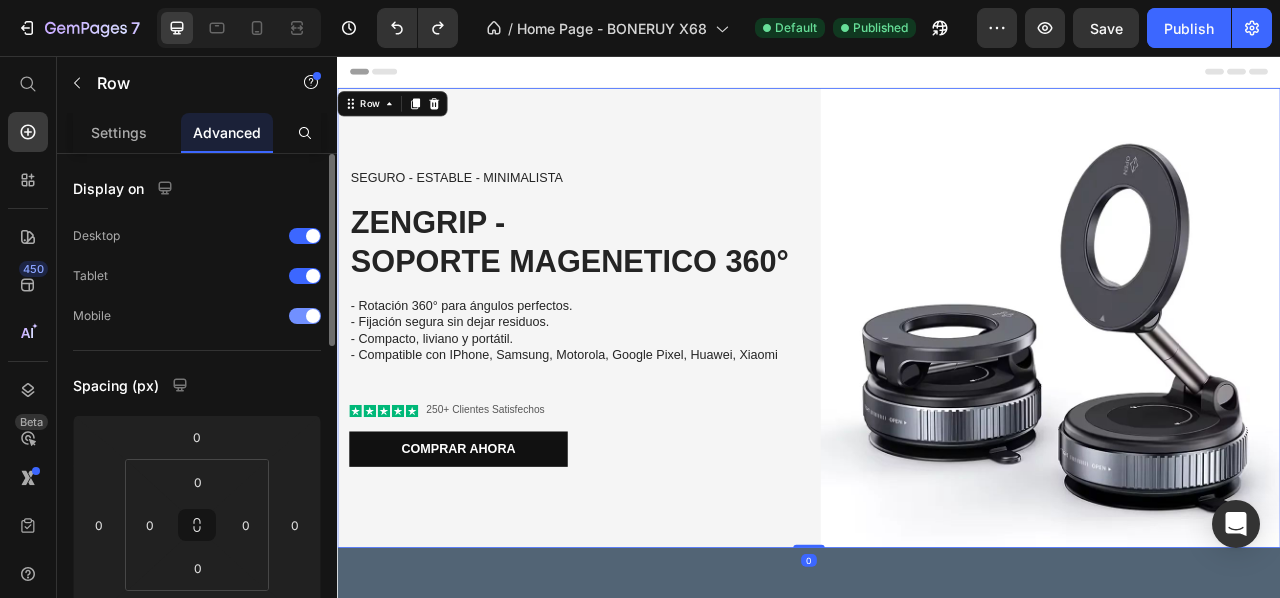 drag, startPoint x: 321, startPoint y: 293, endPoint x: 316, endPoint y: 303, distance: 11.18034 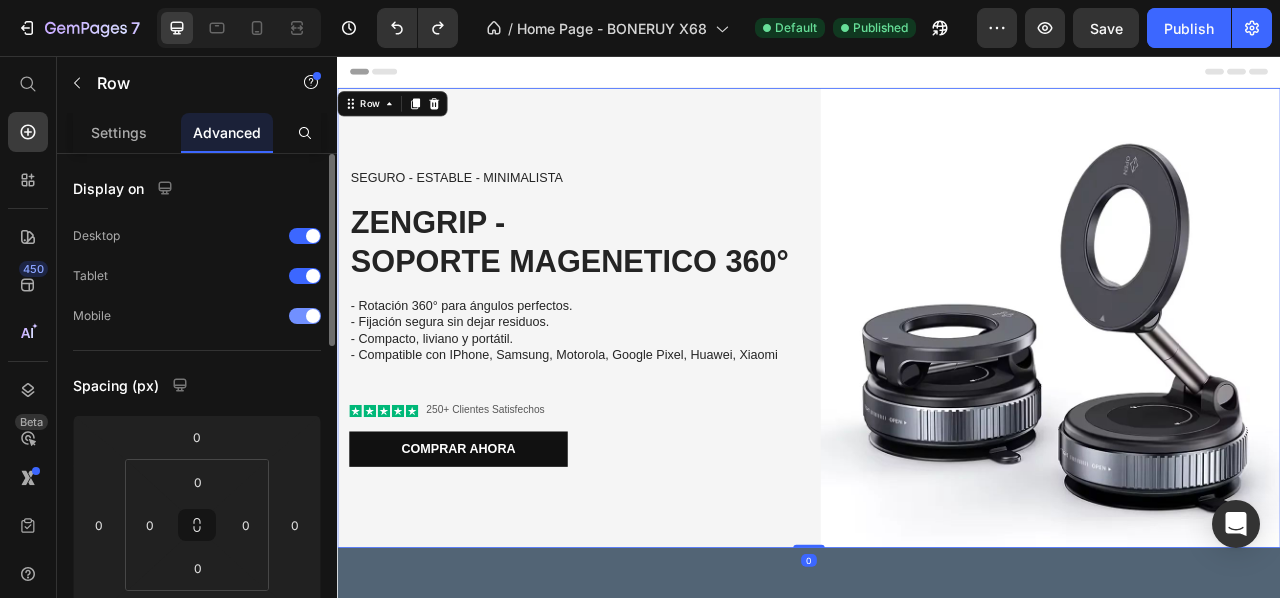 click on "Display on Desktop Tablet Mobile Spacing (px) 0 0 0 0 0 0 0 0 Shape Border Corner Shadow Position Opacity 100 % Animation Upgrade to Build plan  to unlock Animation & other premium features. Interaction Upgrade to Optimize plan  to unlock Interaction & other premium features. CSS class  Delete element" at bounding box center (197, 806) 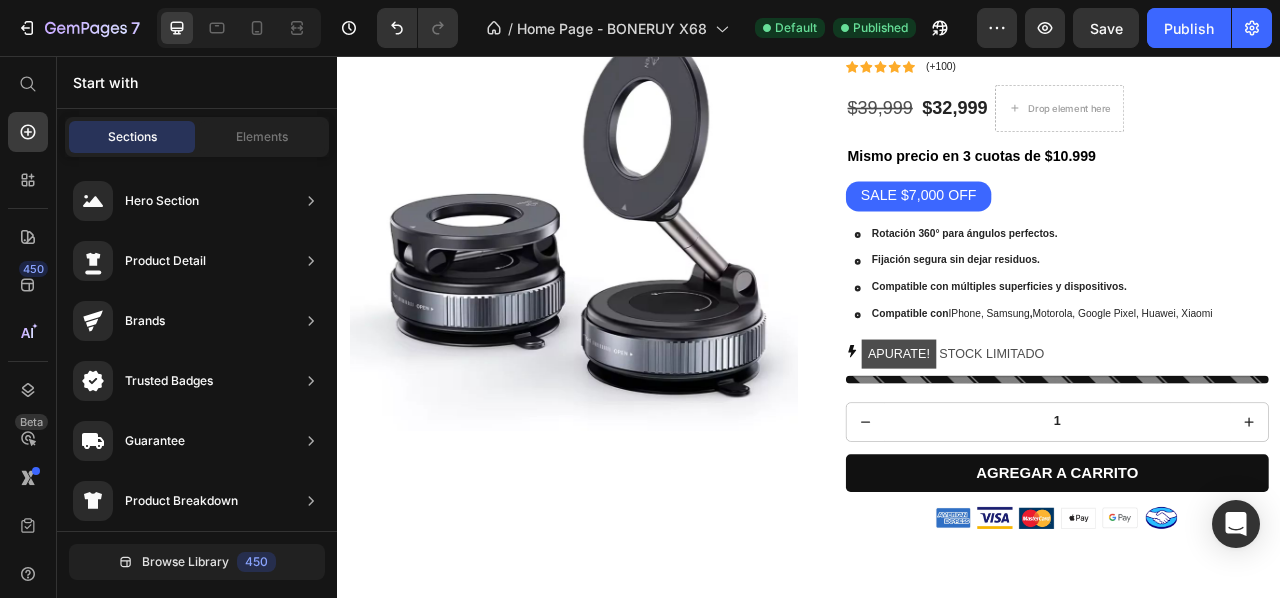 scroll, scrollTop: 0, scrollLeft: 0, axis: both 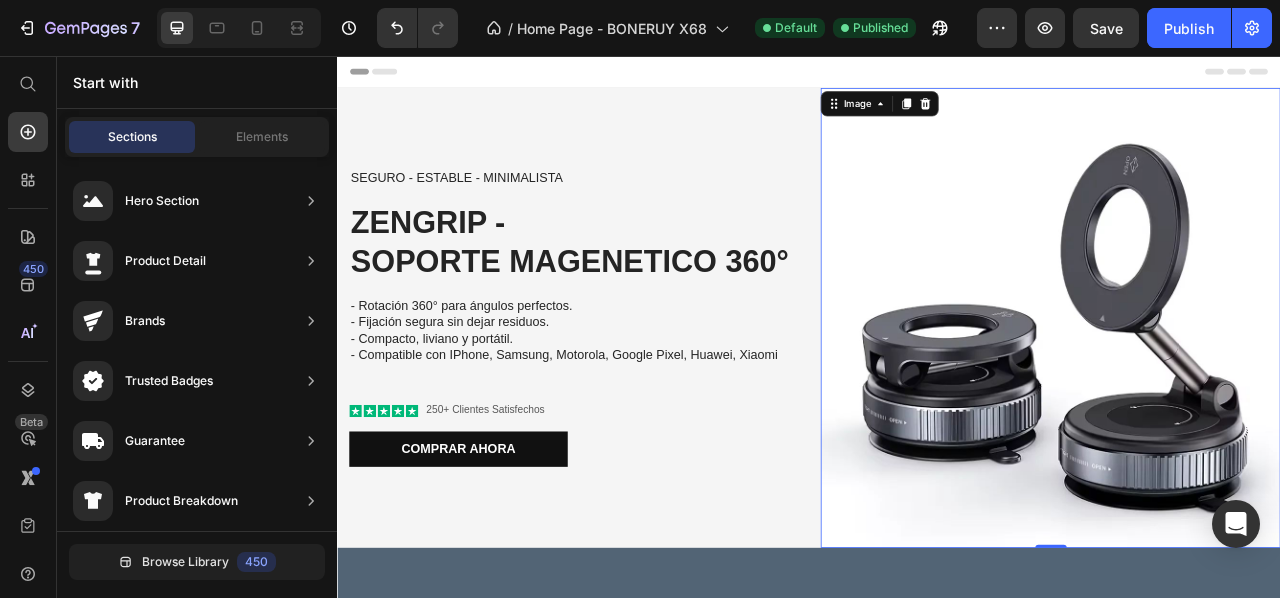 click at bounding box center (1244, 389) 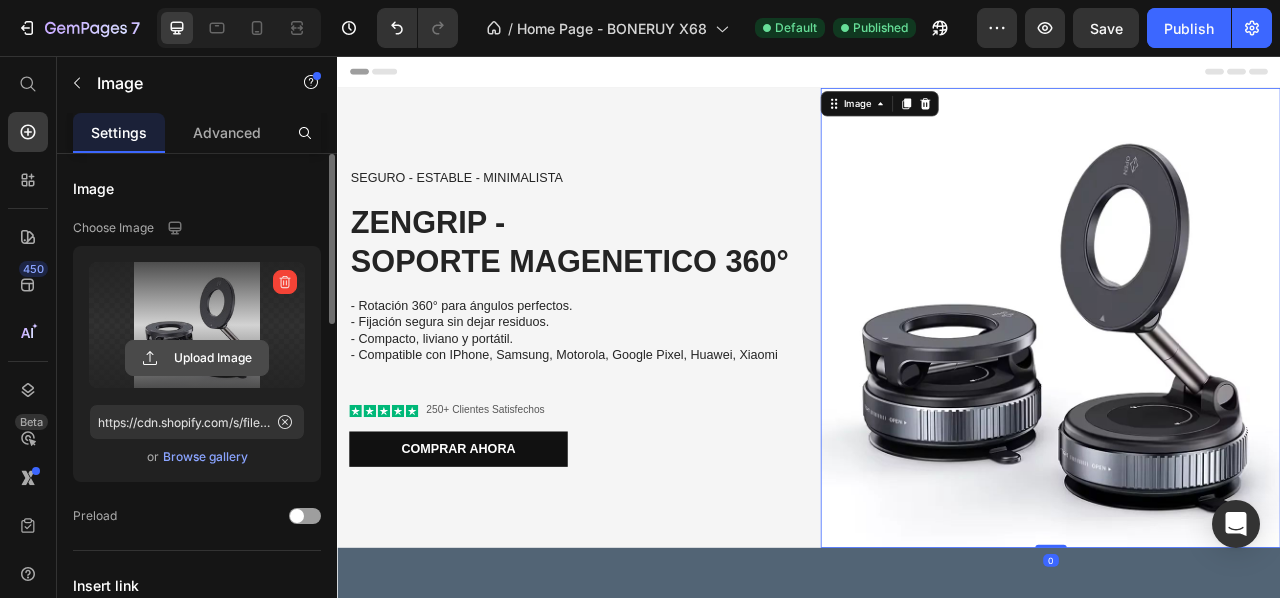click 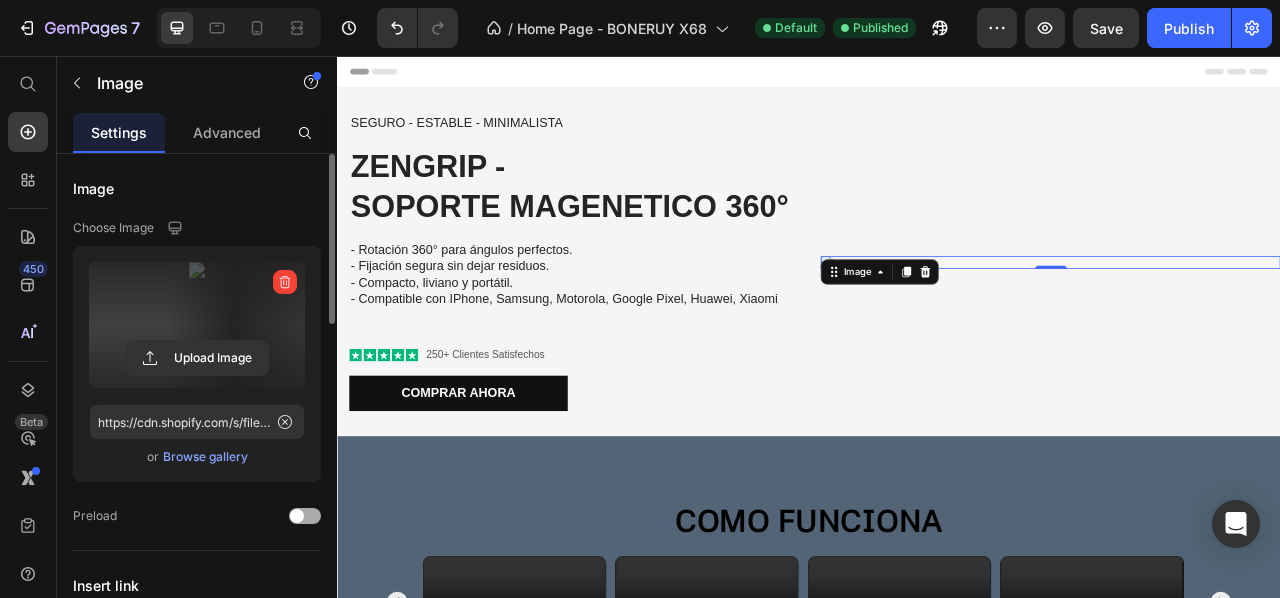 click at bounding box center (297, 516) 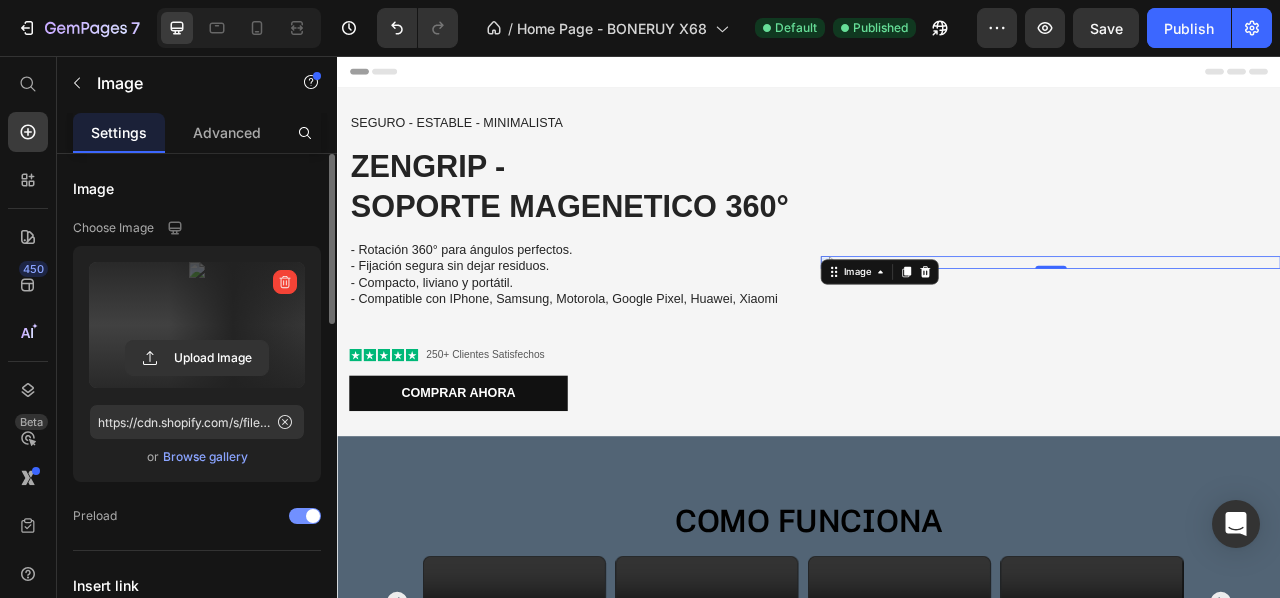 click at bounding box center [313, 516] 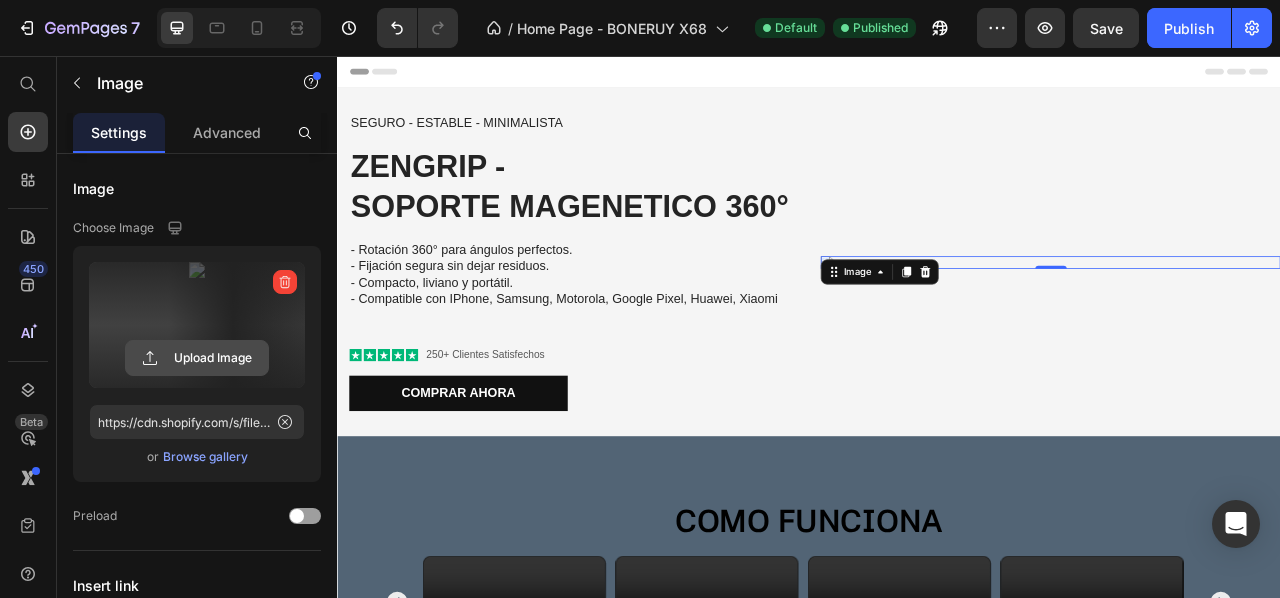 click 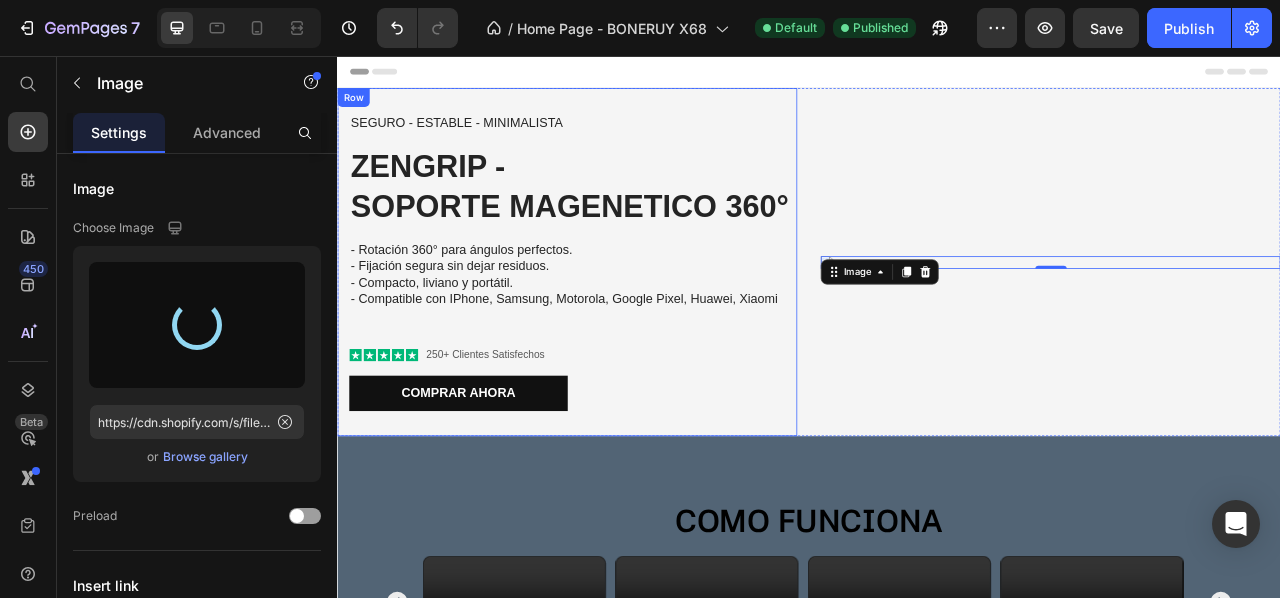 type on "https://cdn.shopify.com/s/files/1/0925/3702/8926/files/gempages_559521967049278510-9deaa406-2068-4343-bd8b-c0401408cba4.png" 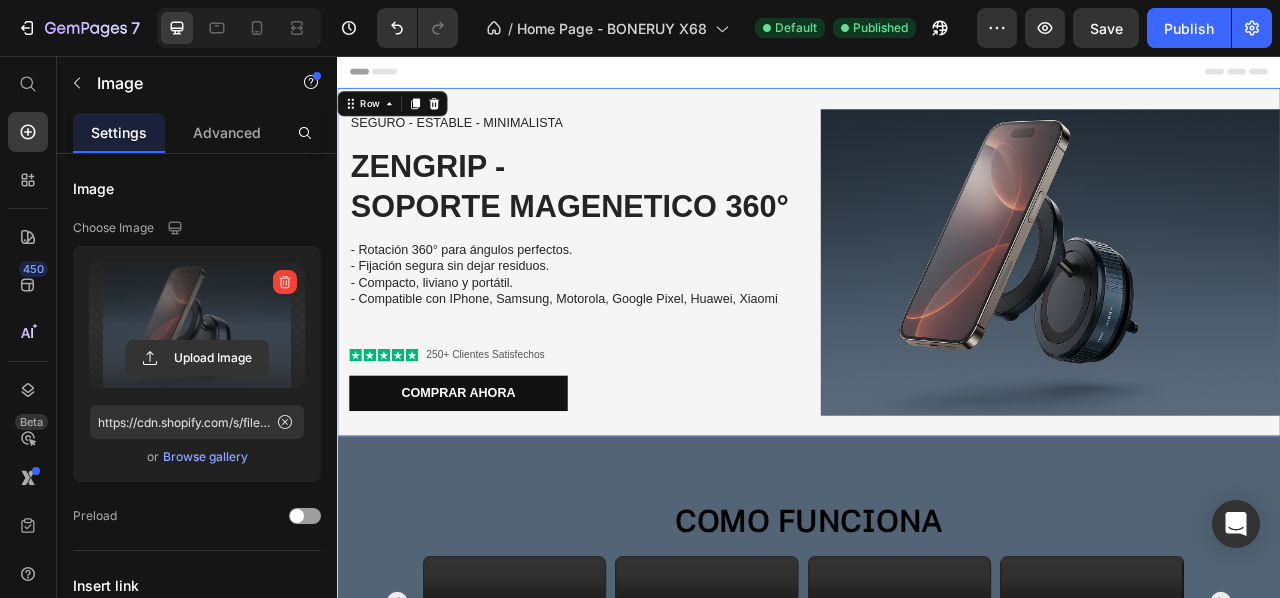click on "Image" at bounding box center [1244, 318] 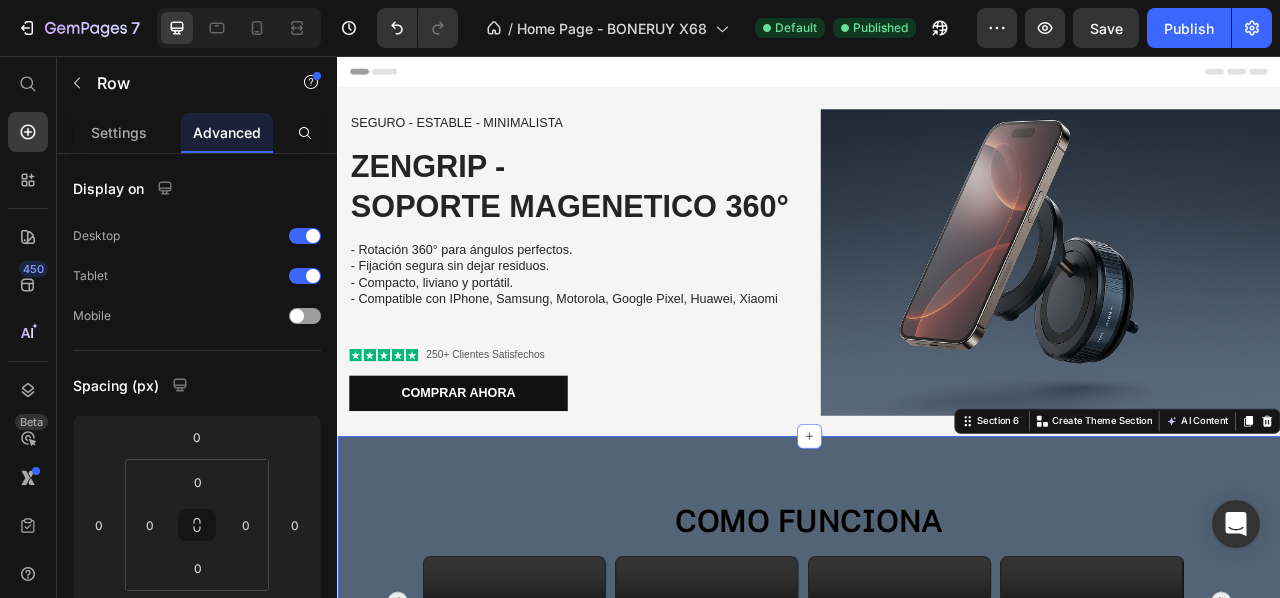 click on "COMO FUNCIONA Heading
Video Video Video Video Video
Carousel Section 6   You can create reusable sections Create Theme Section AI Content Write with GemAI What would you like to describe here? Tone and Voice Persuasive Product Show more Generate" at bounding box center [937, 707] 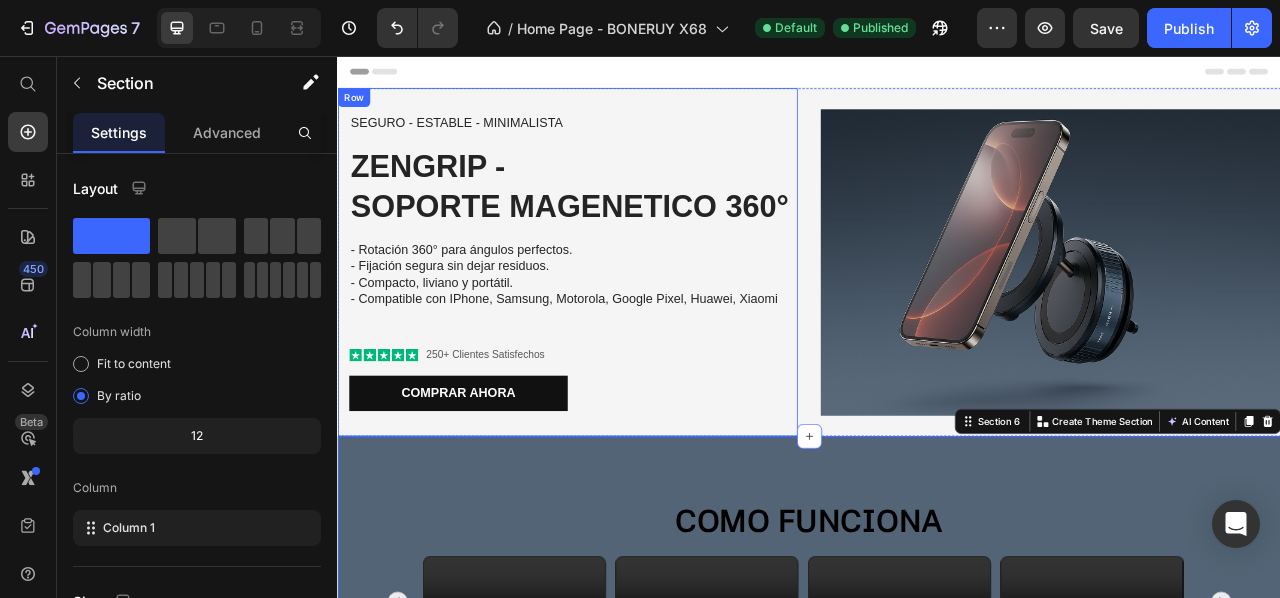 click on "SEGURO - ESTABLE - MINIMALISTA Text Block ZENGRIP -  SOPORTE MAGENETICO 360° Heading - Rotación 360° para ángulos perfectos. - Fijación segura sin dejar residuos. - Compacto, liviano y portátil.  - Compatible con IPhone, Samsung, Motorola, Google Pixel, Huawei, Xiaomi Text Block
Icon
Icon
Icon
Icon
Icon Icon List 250+ Clientes Satisfechos Text Block Row Comprar ahora Button Row" at bounding box center (629, 318) 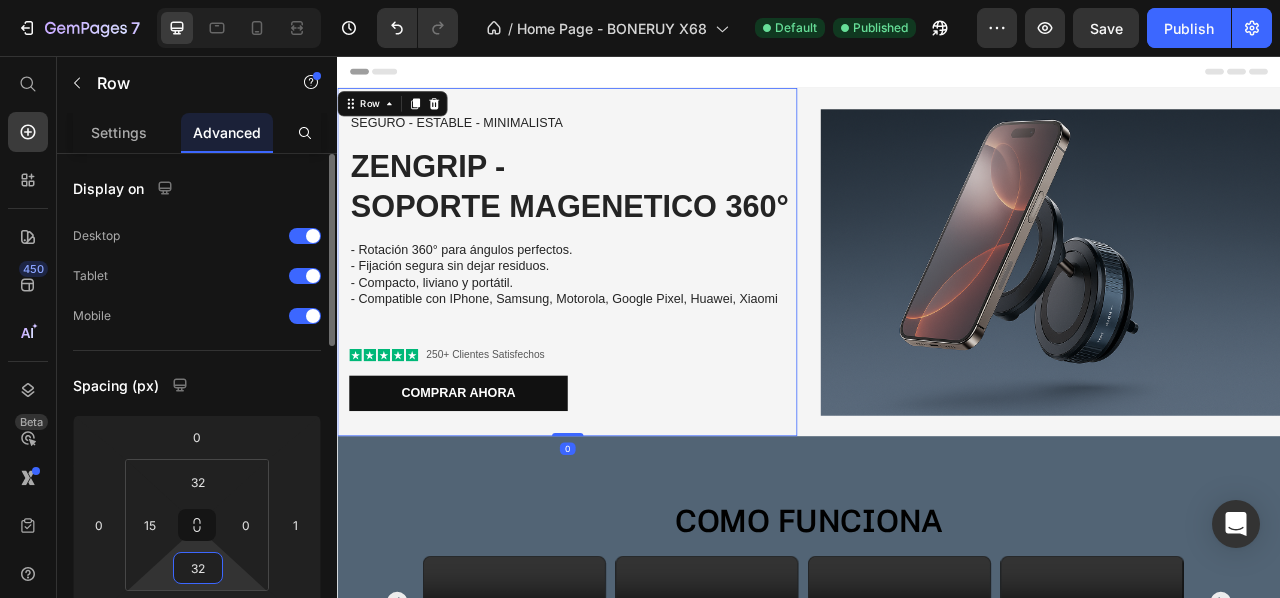 click on "32" at bounding box center (198, 568) 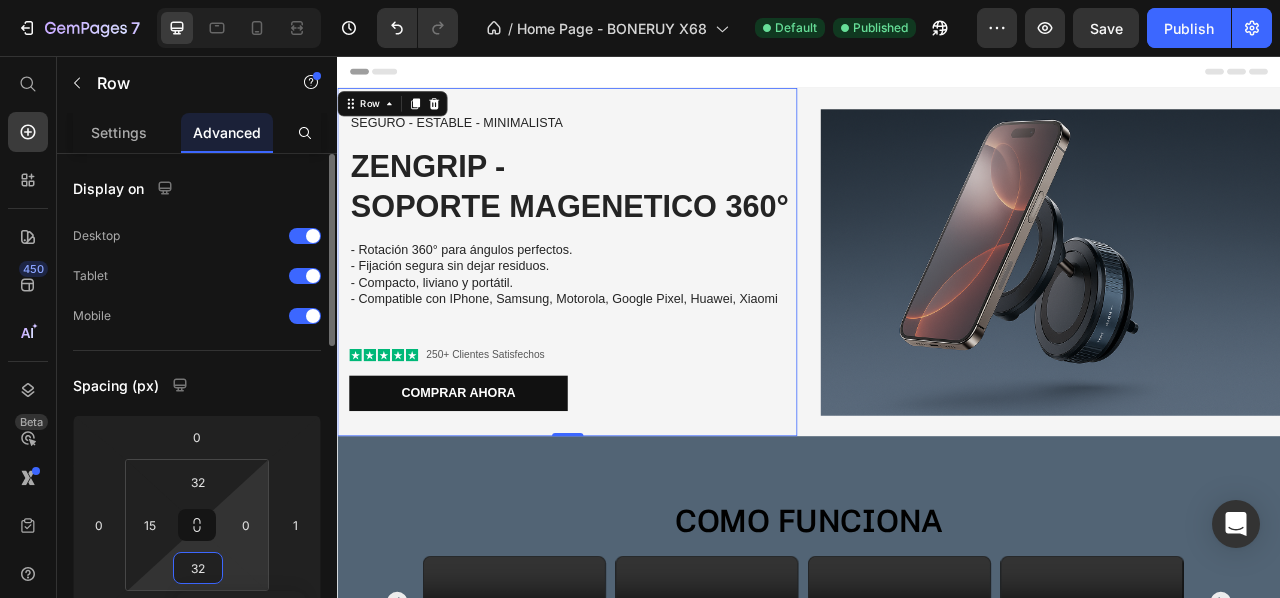 type on "0" 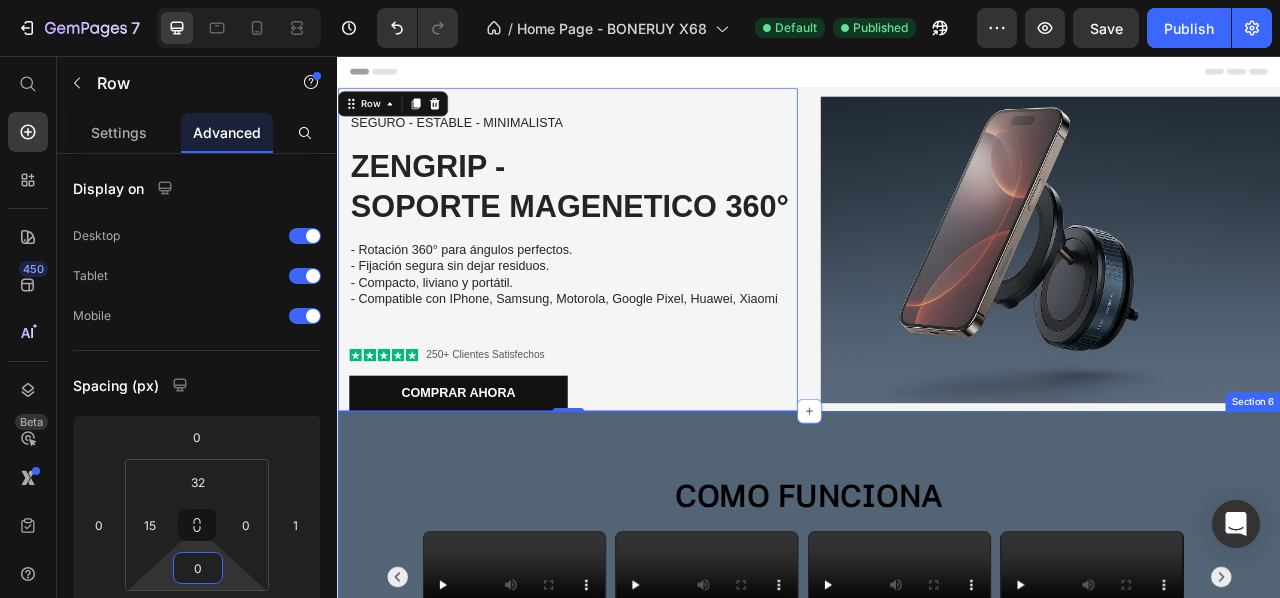 click on "COMO FUNCIONA Heading
Video Video Video Video Video
Carousel Section 6" at bounding box center [937, 675] 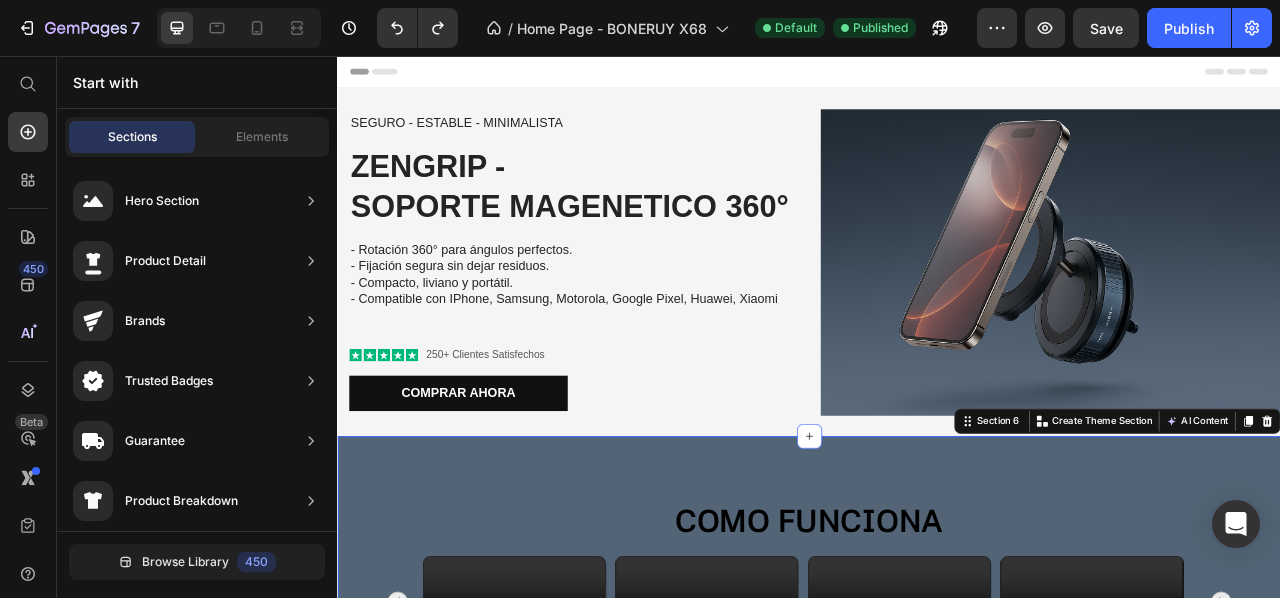 click on "Header" at bounding box center [937, 76] 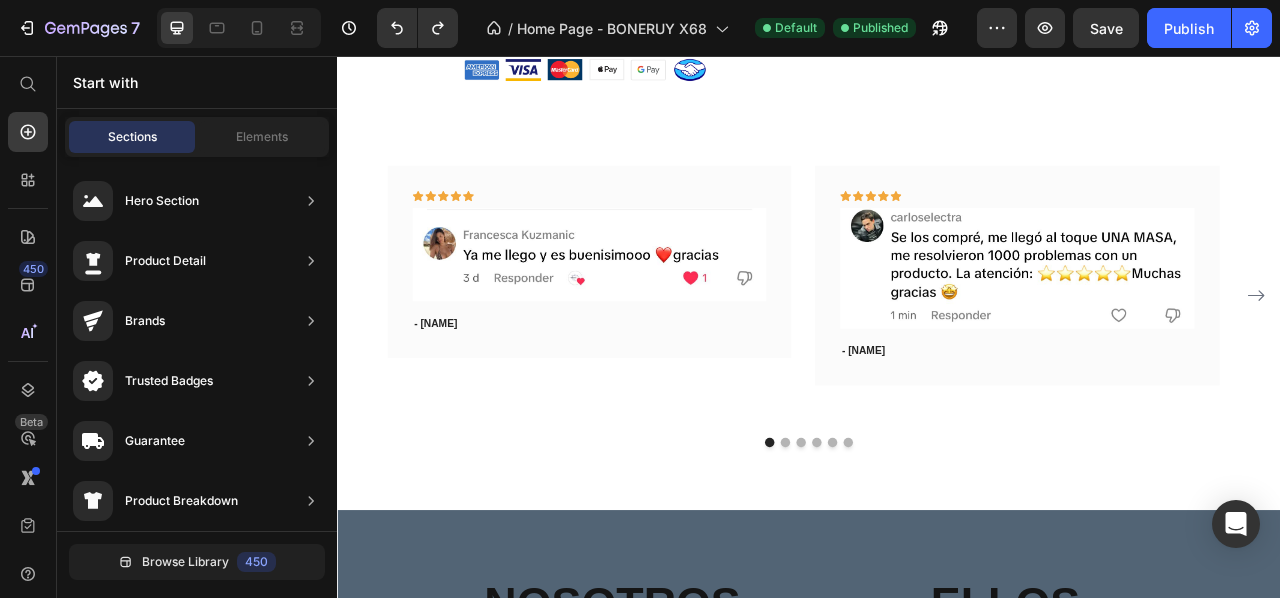 scroll, scrollTop: 2714, scrollLeft: 0, axis: vertical 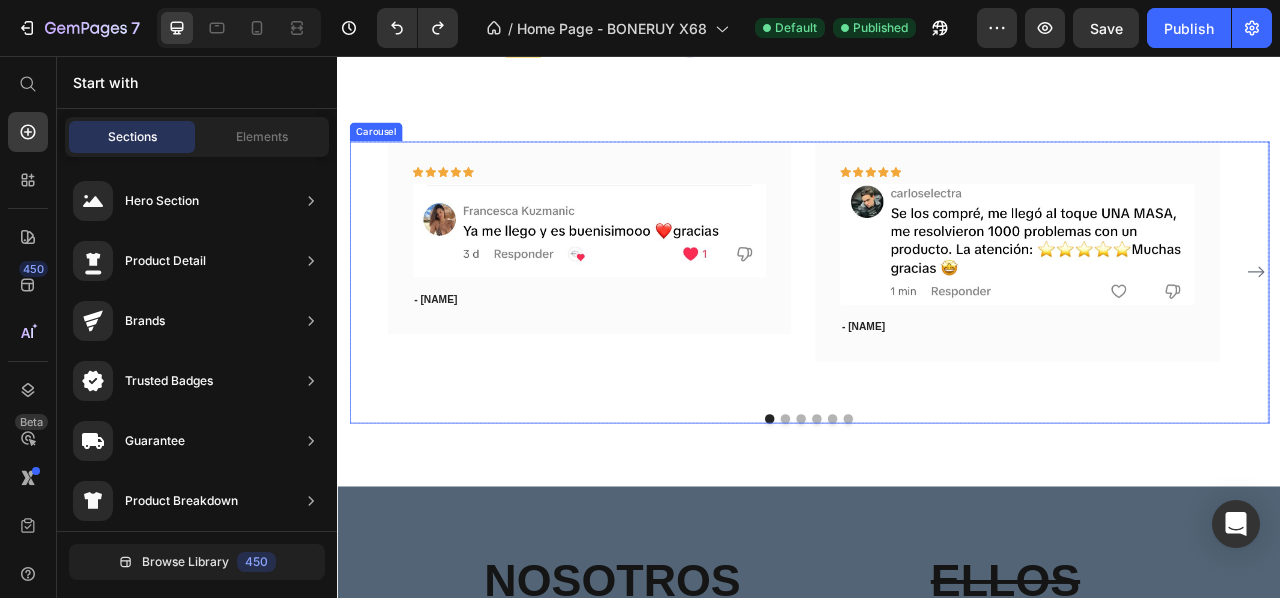 click 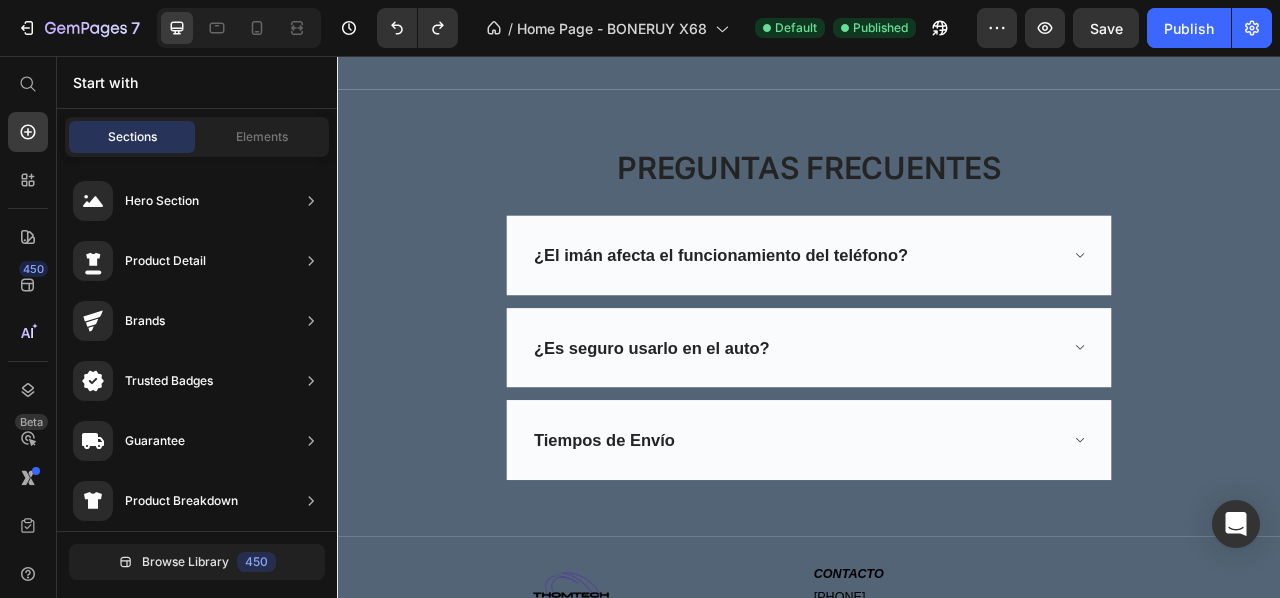 scroll, scrollTop: 4861, scrollLeft: 0, axis: vertical 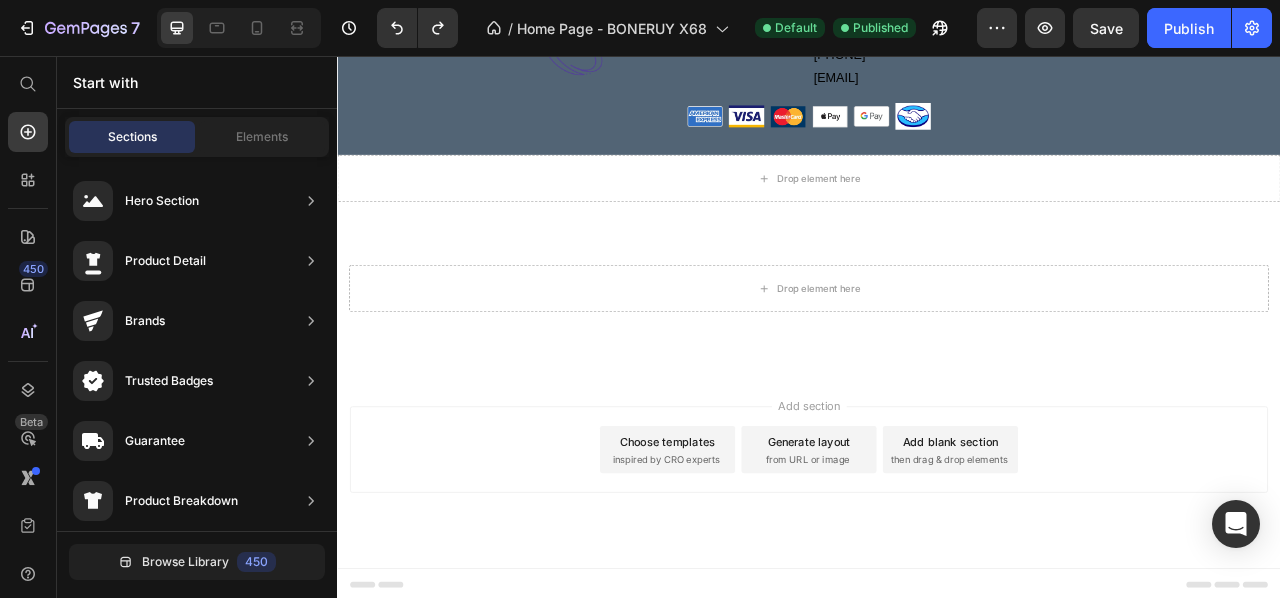 drag, startPoint x: 1530, startPoint y: 409, endPoint x: 1555, endPoint y: 568, distance: 160.95341 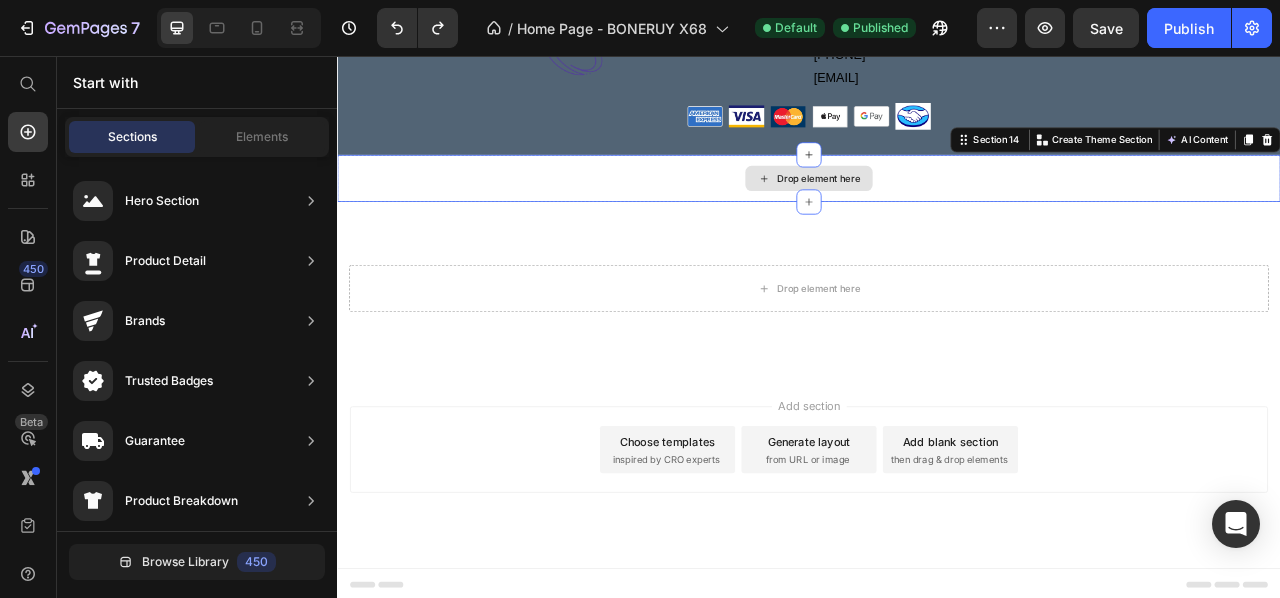 click on "Drop element here" at bounding box center (937, 212) 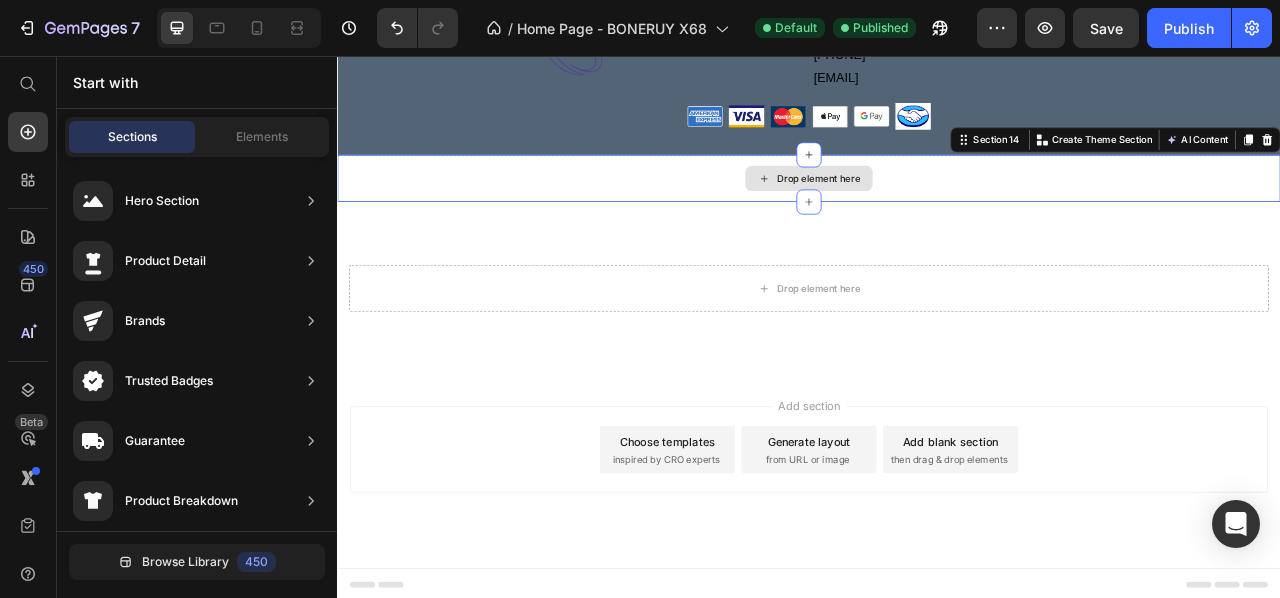 scroll, scrollTop: 4801, scrollLeft: 0, axis: vertical 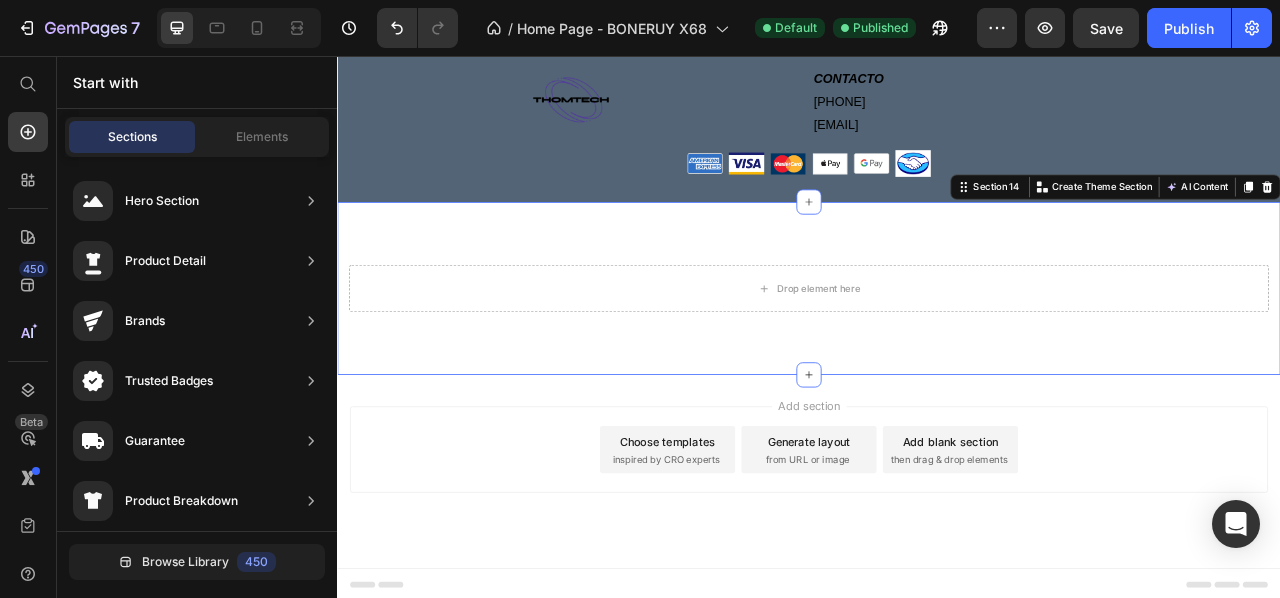 click on "Drop element here Section 14   You can create reusable sections Create Theme Section AI Content Write with GemAI What would you like to describe here? Tone and Voice Persuasive Product X2 ZENGRIP - Soporte MagSafe 360° Show more Generate" at bounding box center [937, 352] 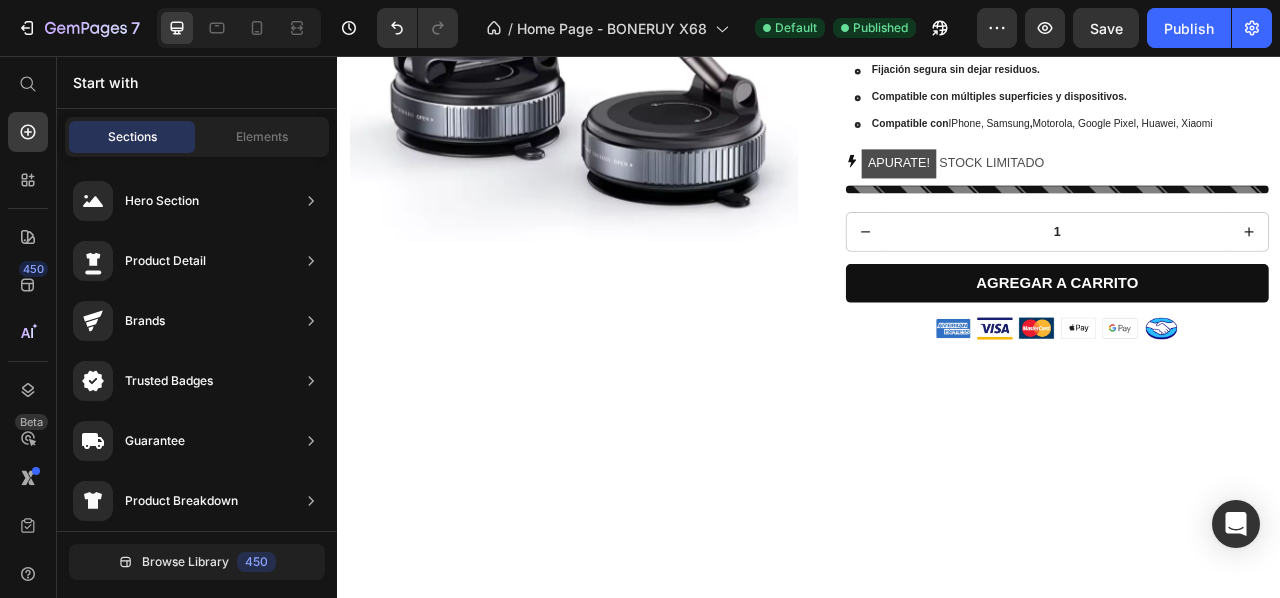 scroll, scrollTop: 0, scrollLeft: 0, axis: both 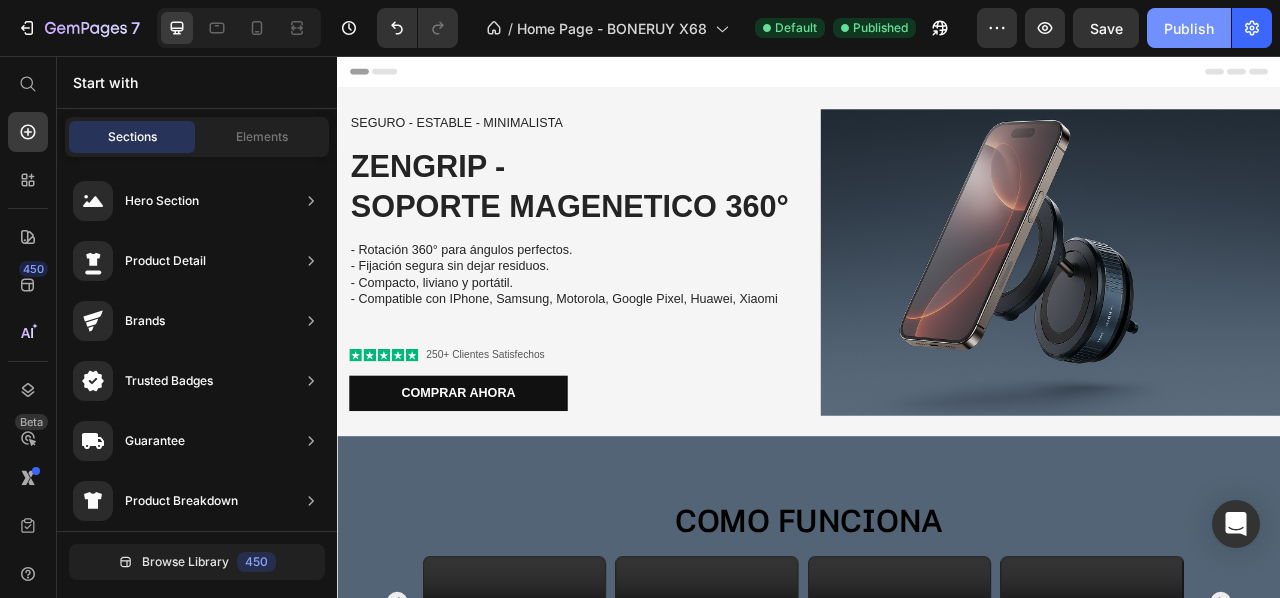 click on "Publish" at bounding box center (1189, 28) 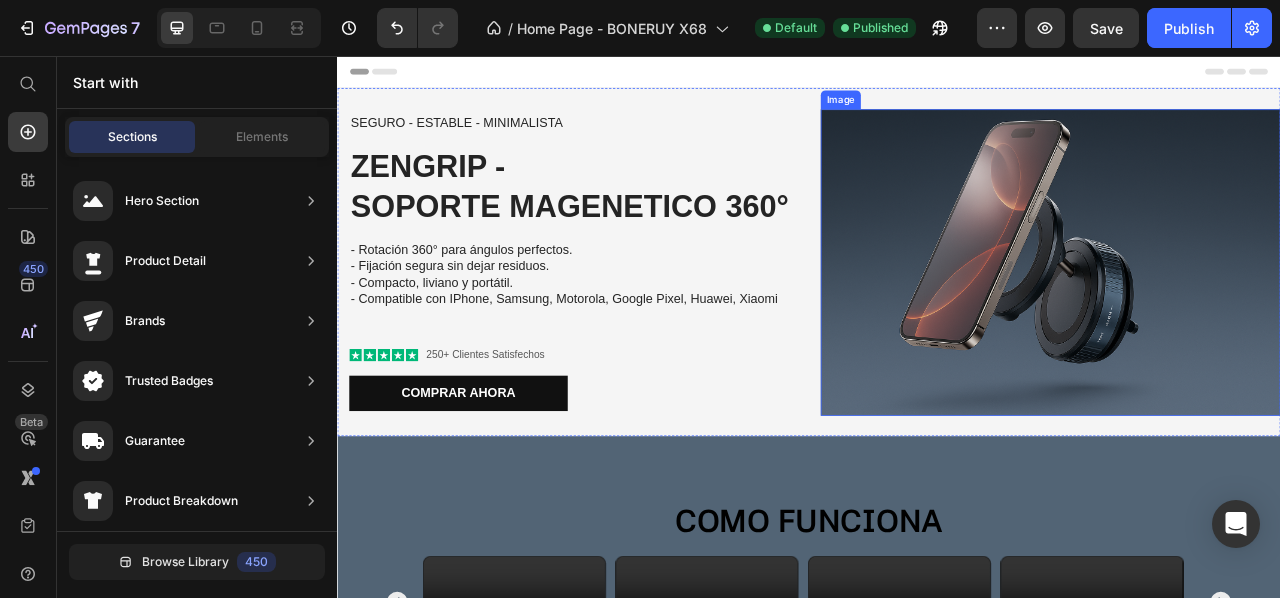 click at bounding box center (1244, 319) 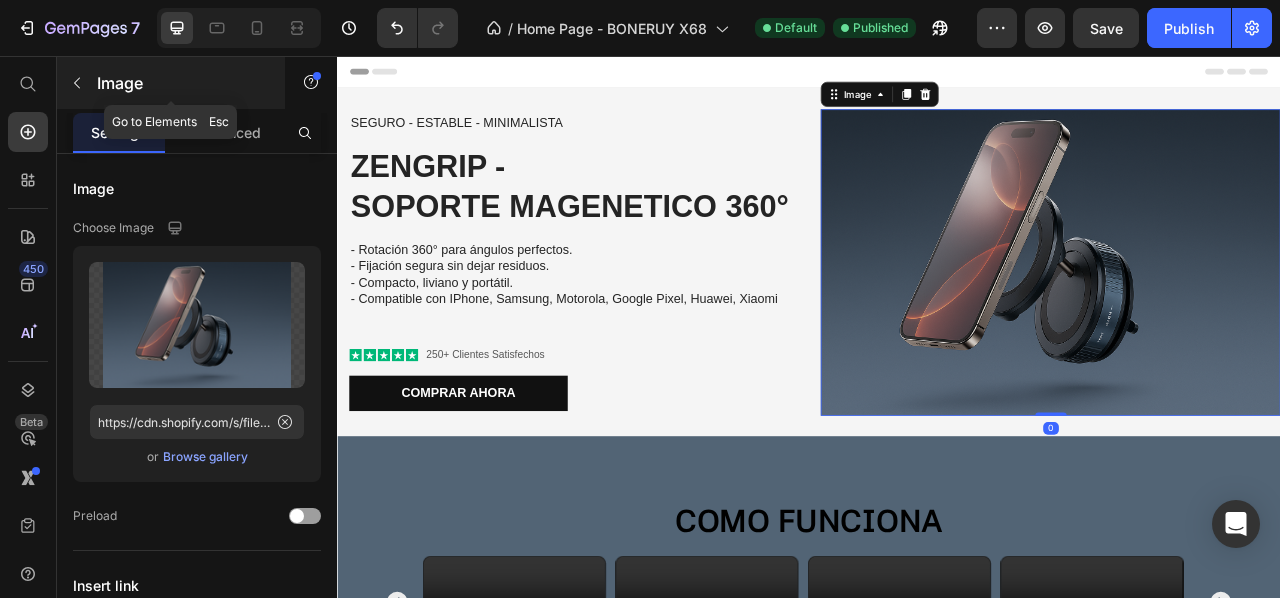click 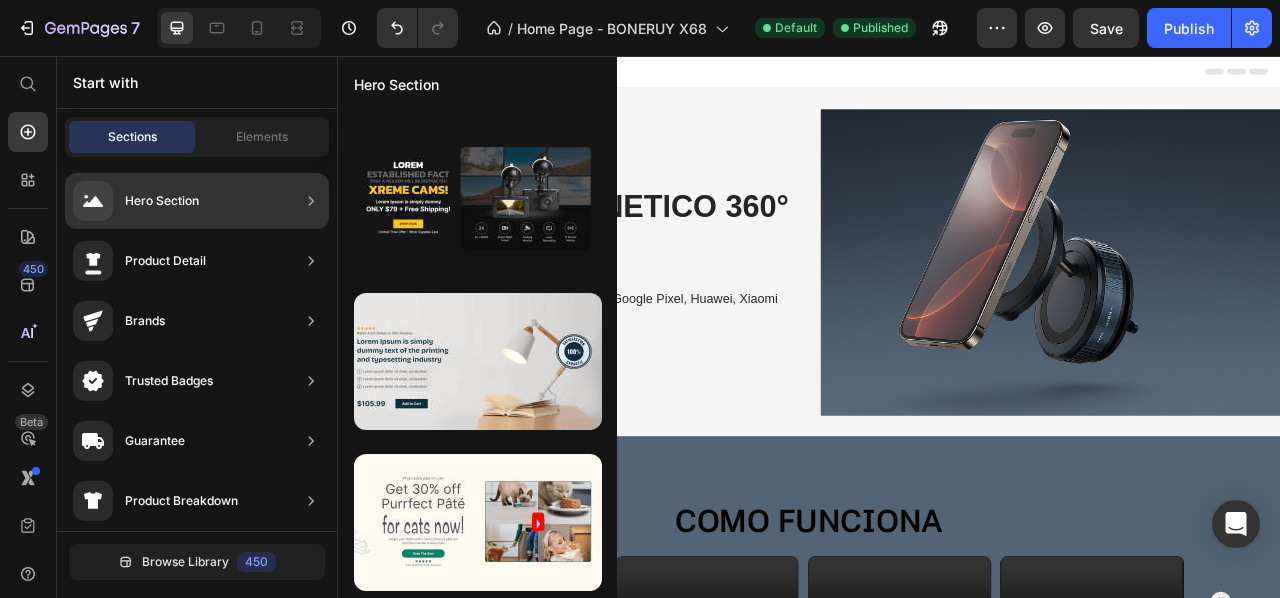click on "Hero Section Product Detail Brands Trusted Badges Guarantee Product Breakdown How to use Testimonials Compare Bundle FAQs Social Proof Brand Story Product List Collection Blog List Contact Sticky Add to Cart Custom Footer" at bounding box center (197, 737) 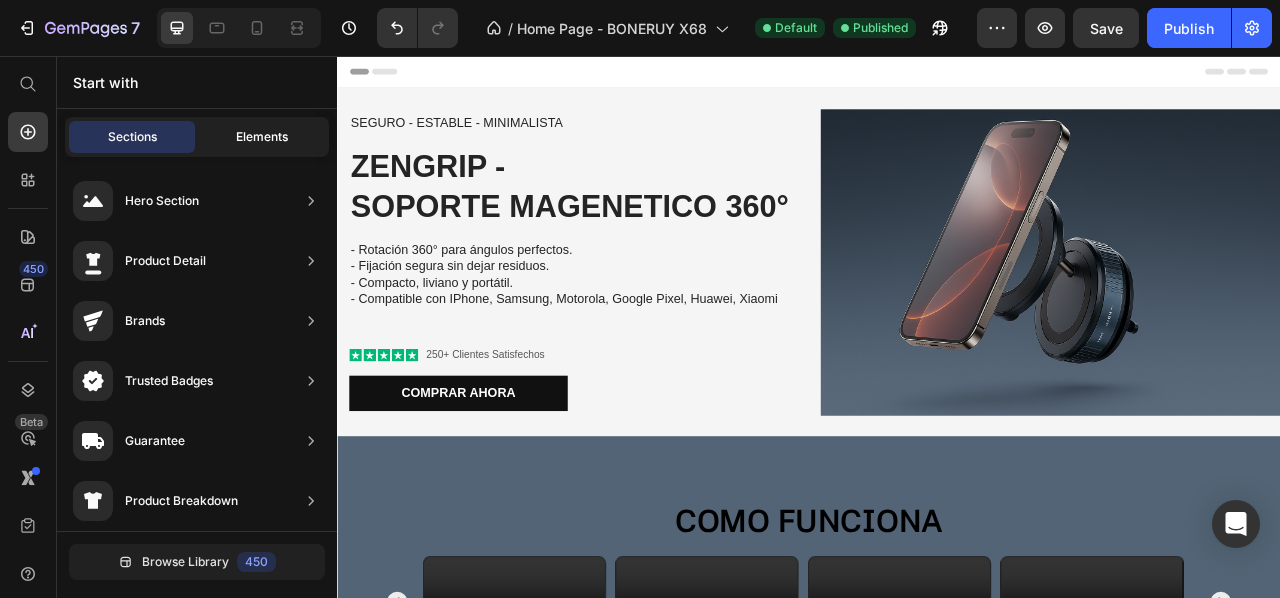 click on "Elements" 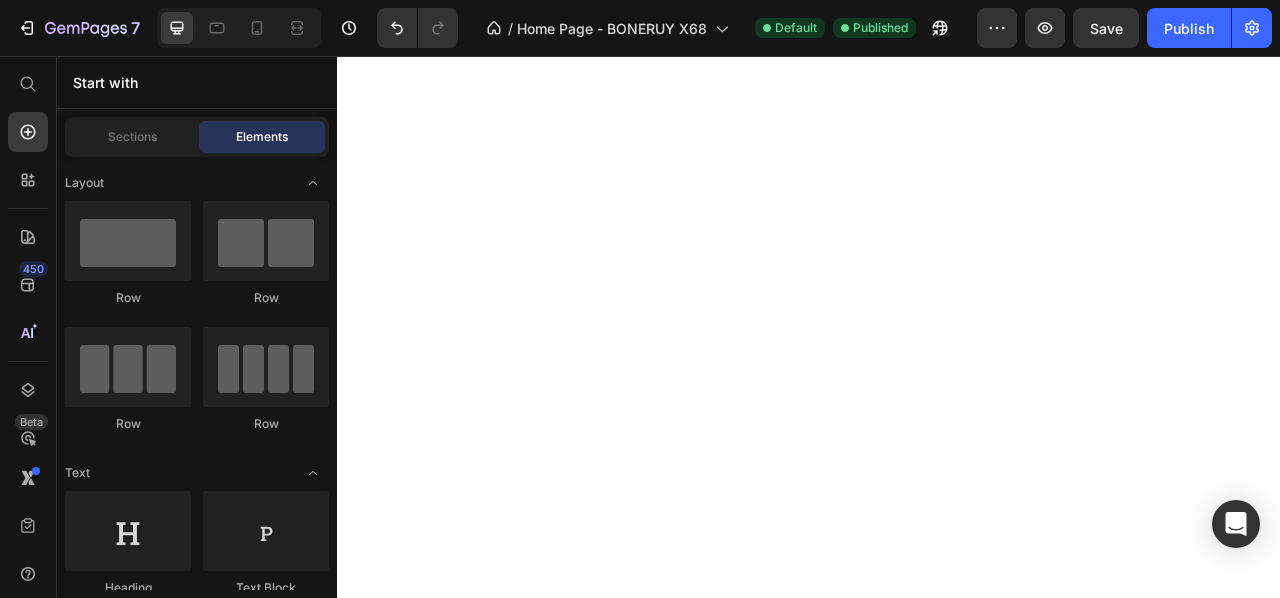 scroll, scrollTop: 0, scrollLeft: 0, axis: both 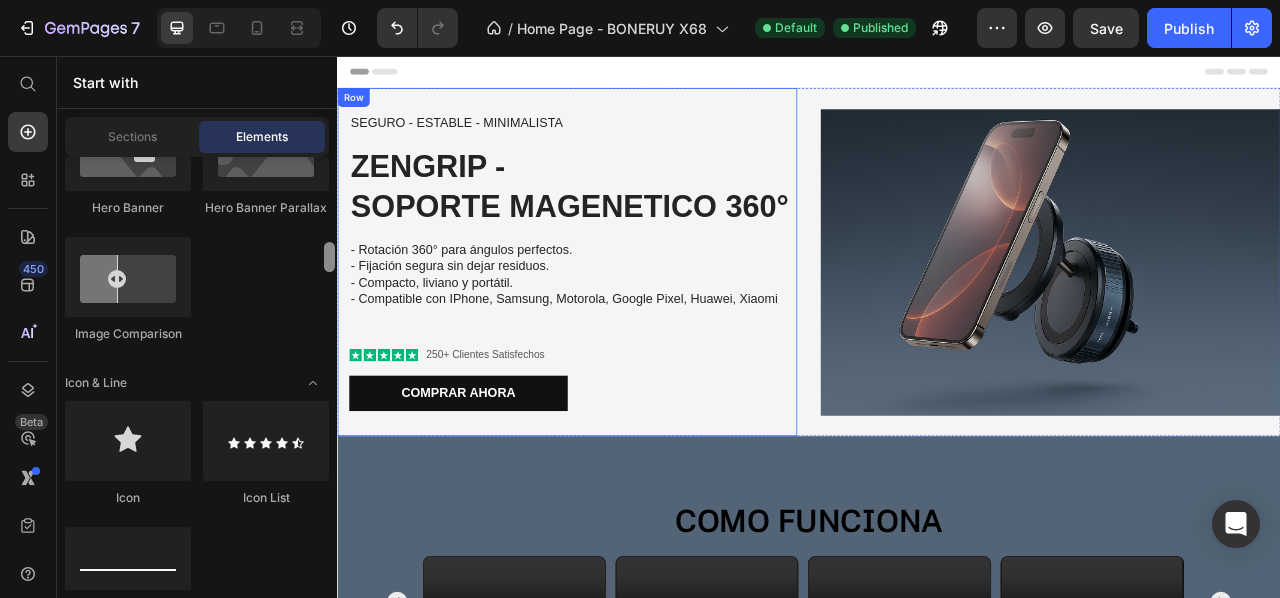 drag, startPoint x: 331, startPoint y: 195, endPoint x: 318, endPoint y: 275, distance: 81.04937 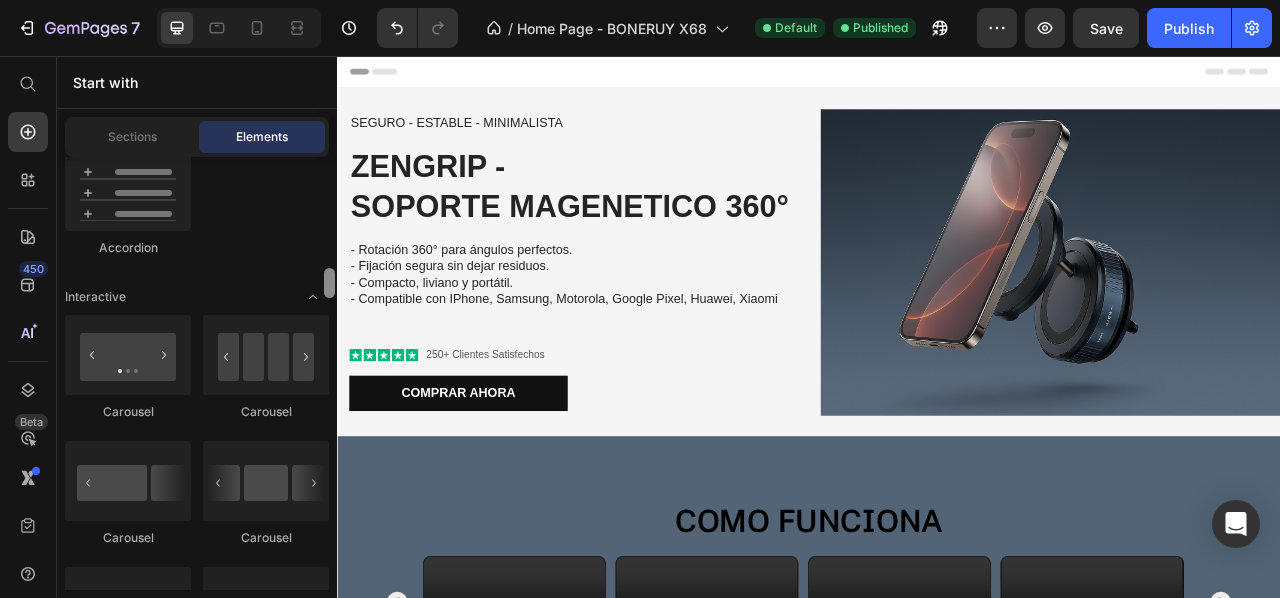 scroll, scrollTop: 1954, scrollLeft: 0, axis: vertical 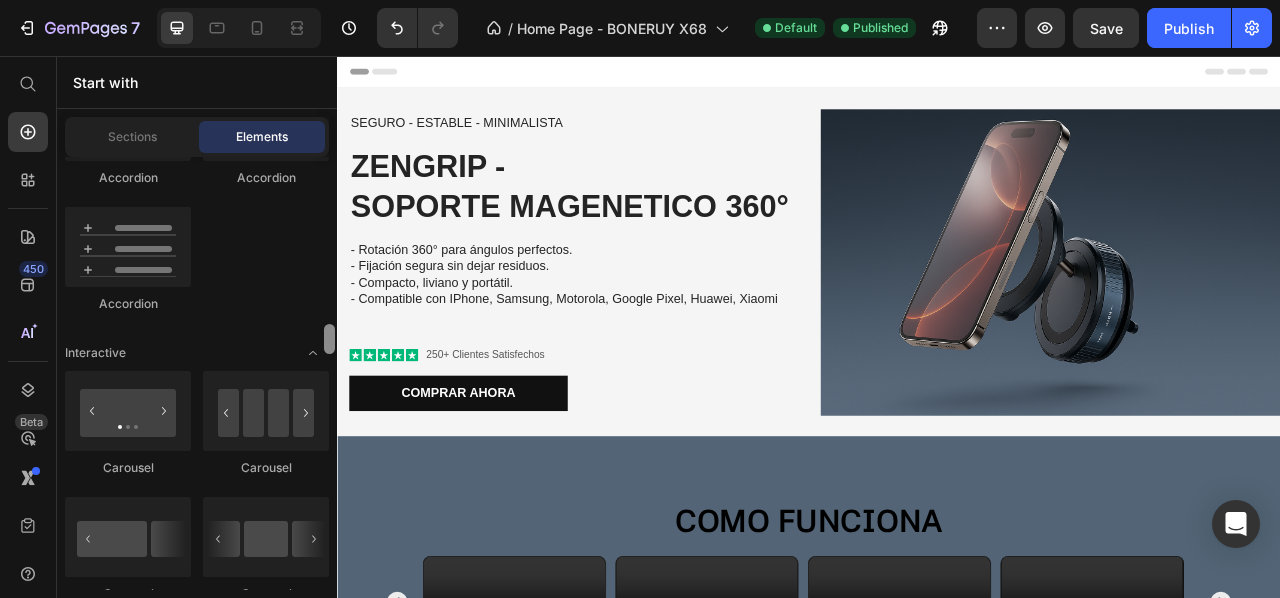 drag, startPoint x: 329, startPoint y: 283, endPoint x: 323, endPoint y: 305, distance: 22.803509 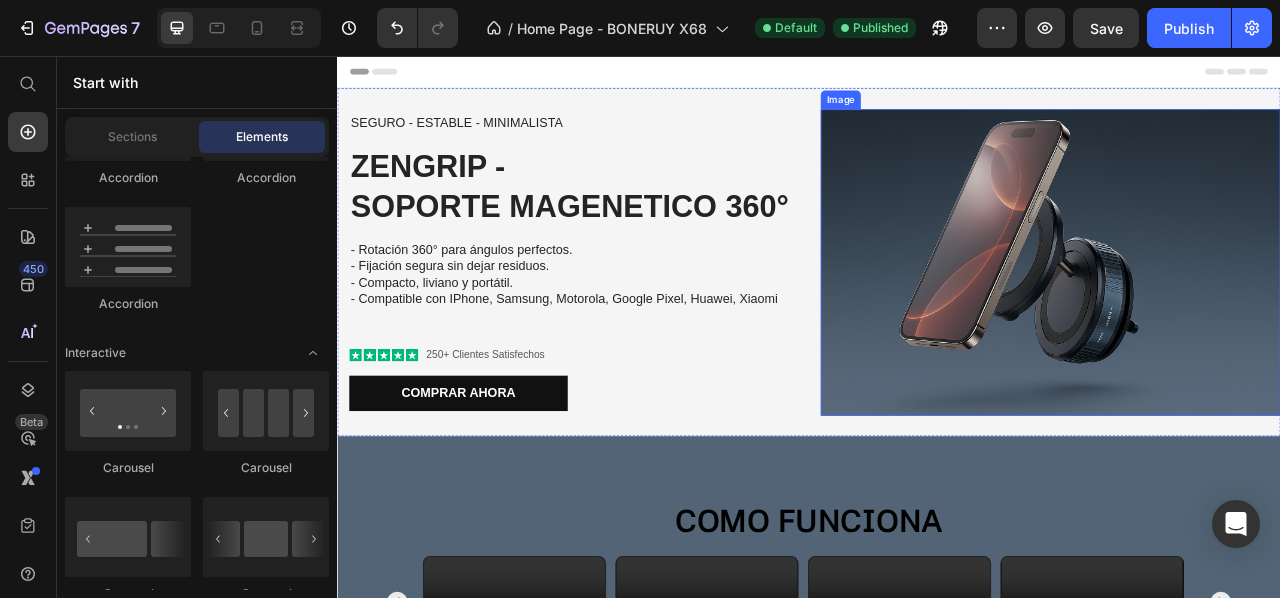 click at bounding box center [1244, 319] 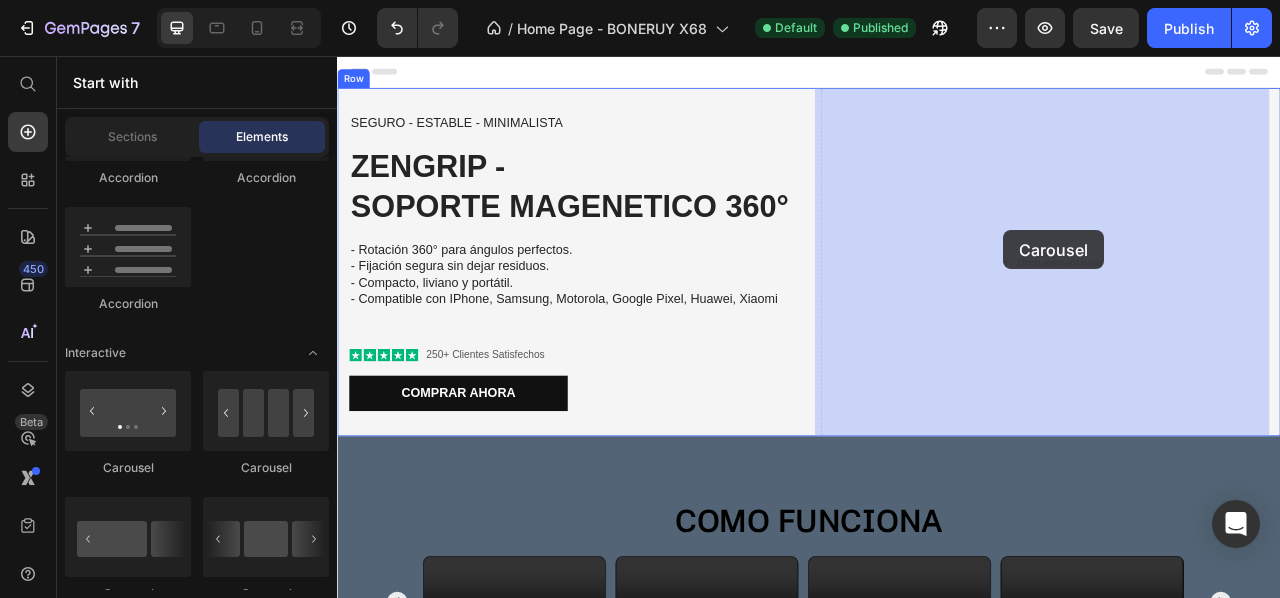 drag, startPoint x: 460, startPoint y: 486, endPoint x: 1184, endPoint y: 278, distance: 753.28613 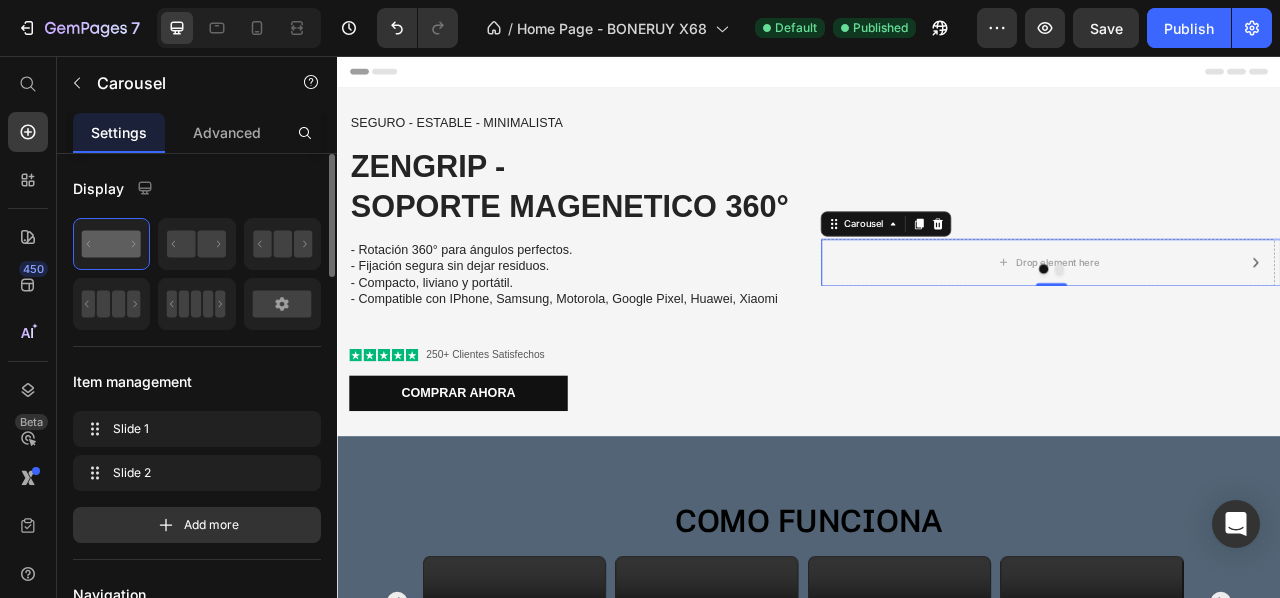 click on "Slide 1 Slide 1 Slide 2 Slide 2" at bounding box center [197, 451] 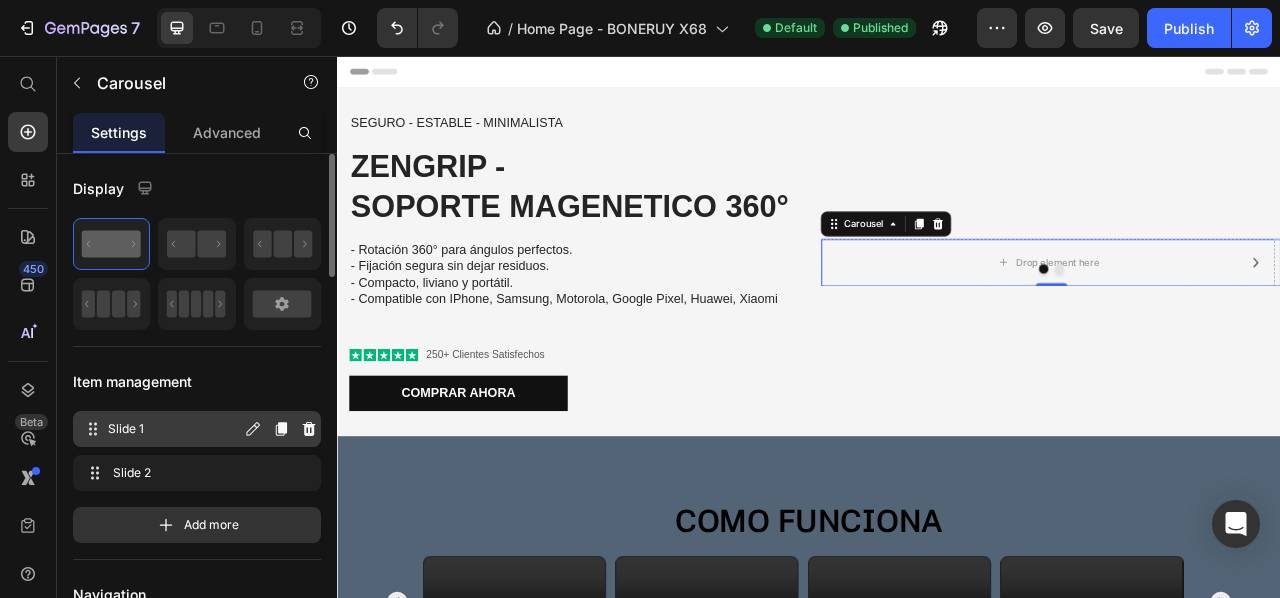 click on "Slide 1" at bounding box center (174, 429) 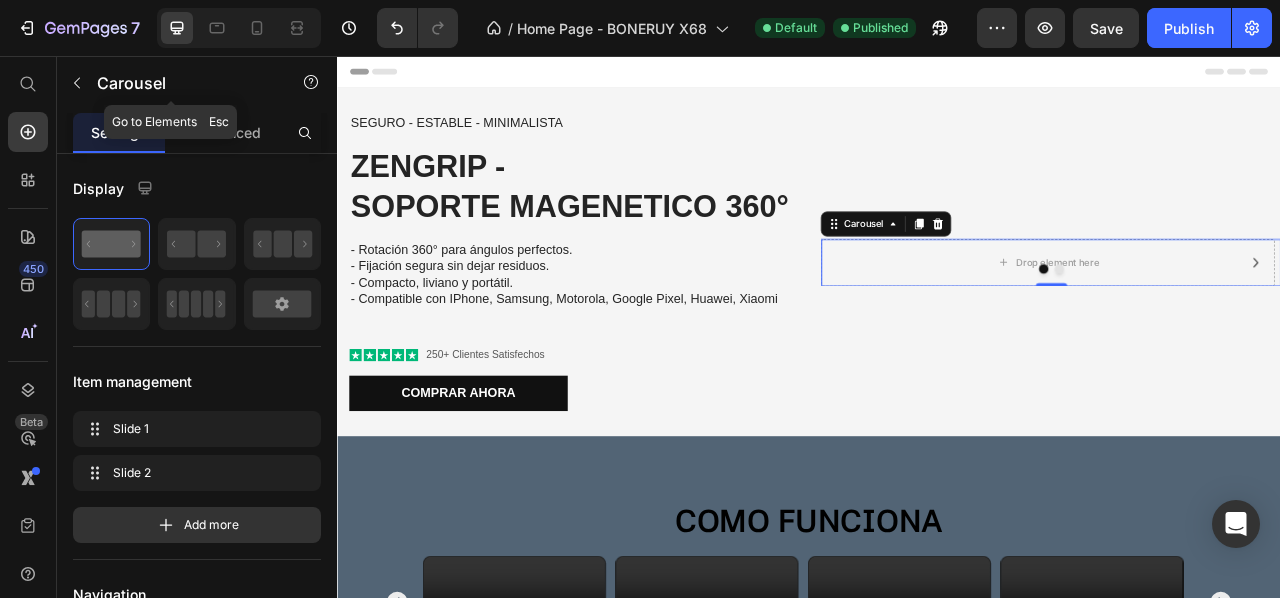 click at bounding box center [77, 83] 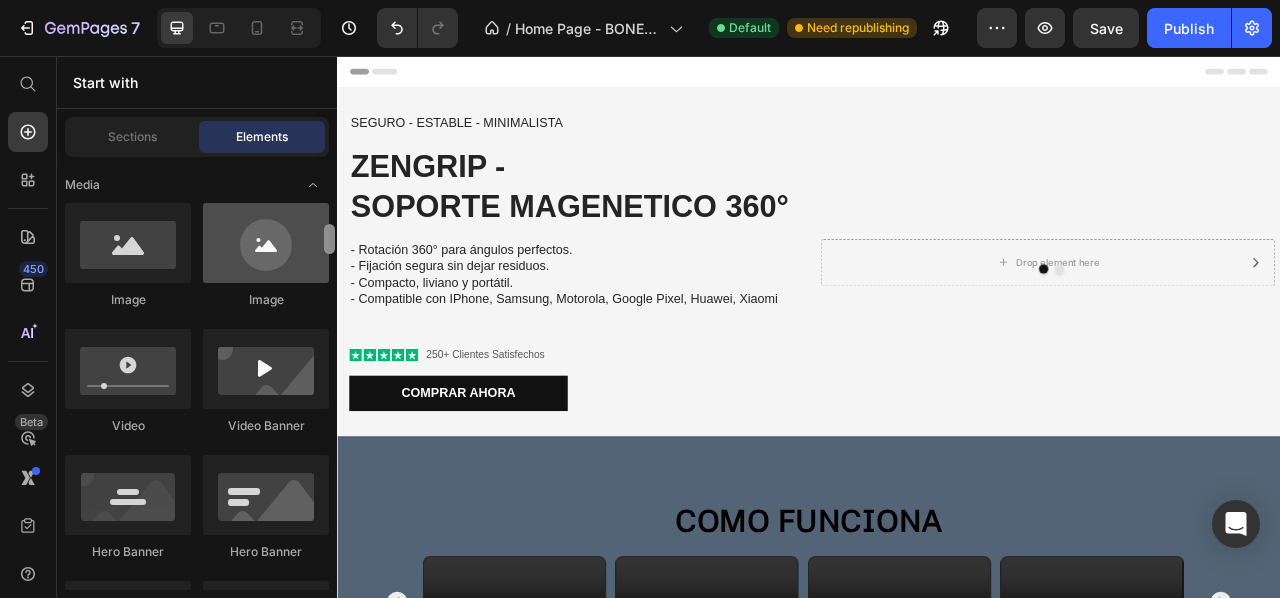 scroll, scrollTop: 699, scrollLeft: 0, axis: vertical 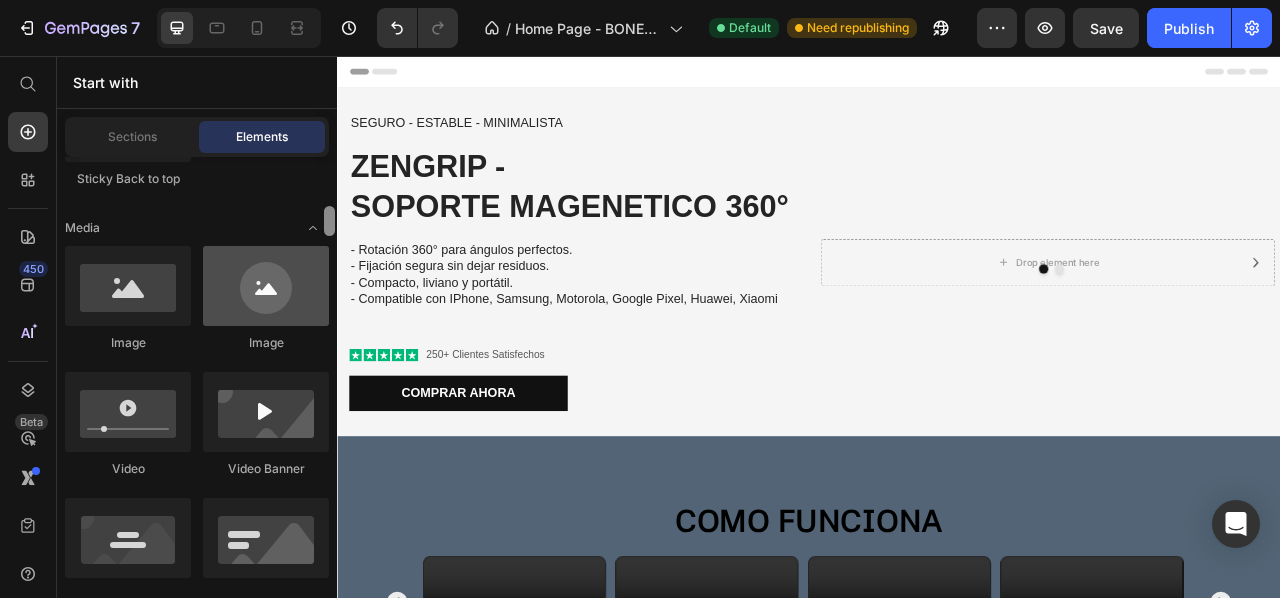 drag, startPoint x: 333, startPoint y: 315, endPoint x: 317, endPoint y: 227, distance: 89.44272 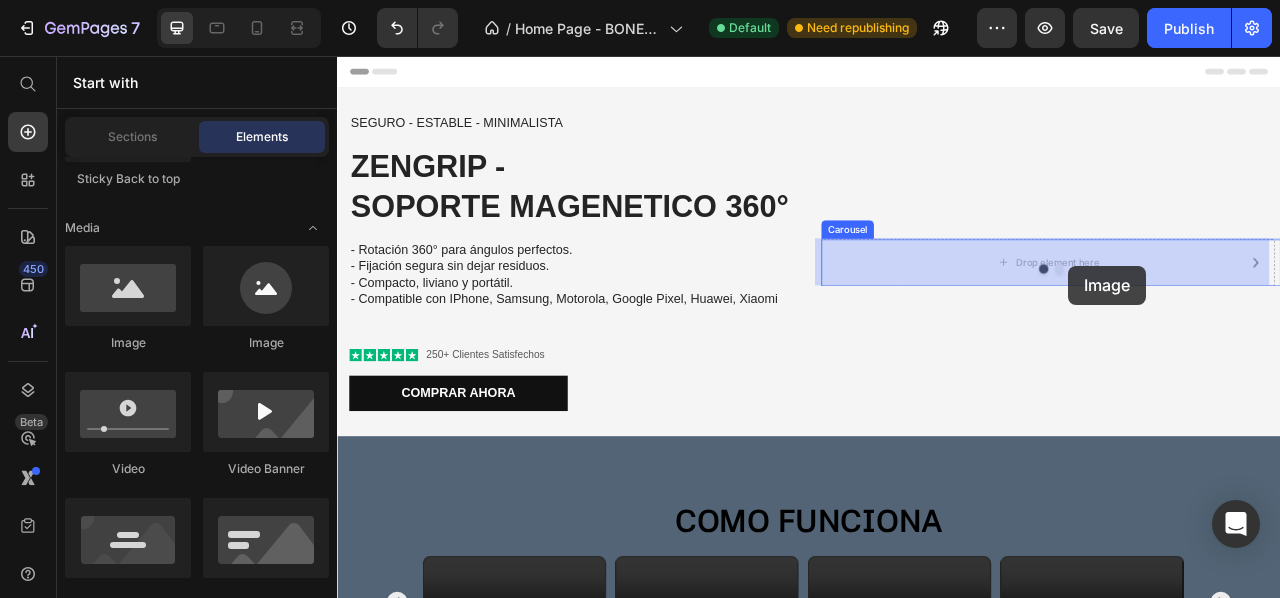 drag, startPoint x: 459, startPoint y: 354, endPoint x: 1265, endPoint y: 323, distance: 806.59595 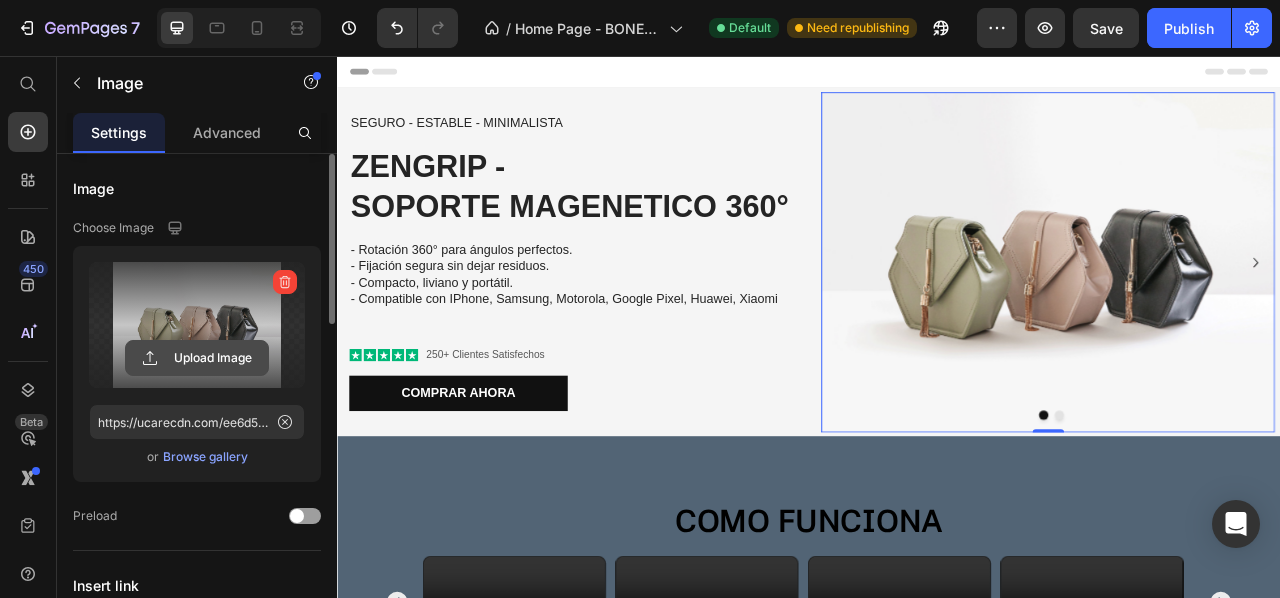 click 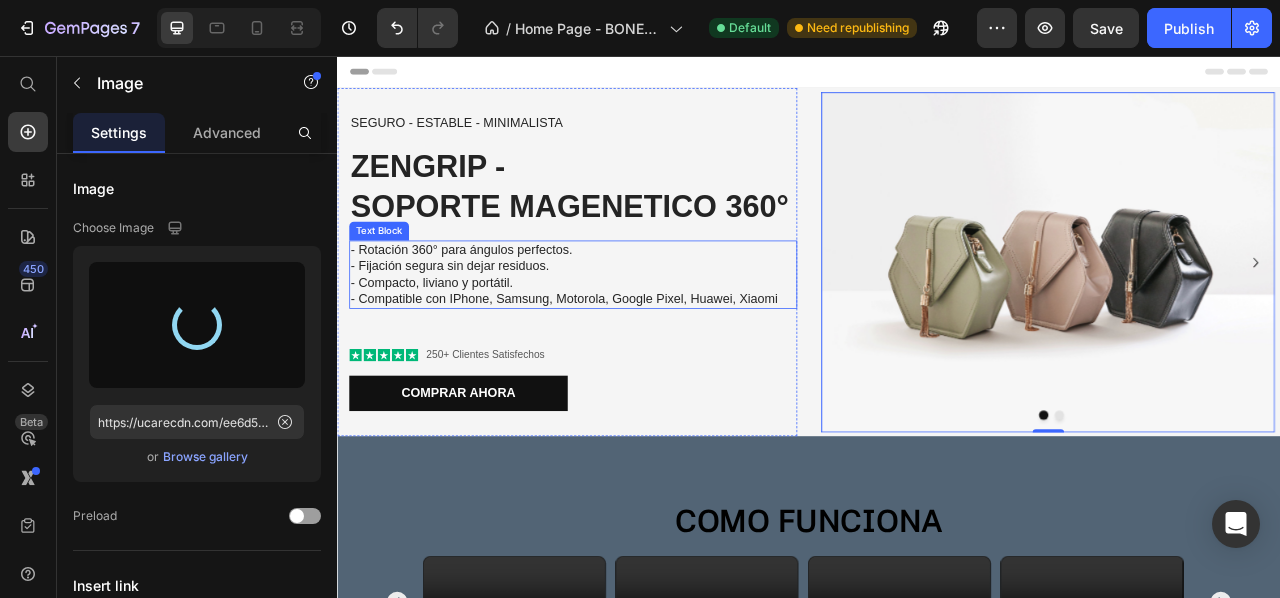type on "https://cdn.shopify.com/s/files/1/0925/3702/8926/files/gempages_559521967049278510-9deaa406-2068-4343-bd8b-c0401408cba4.png" 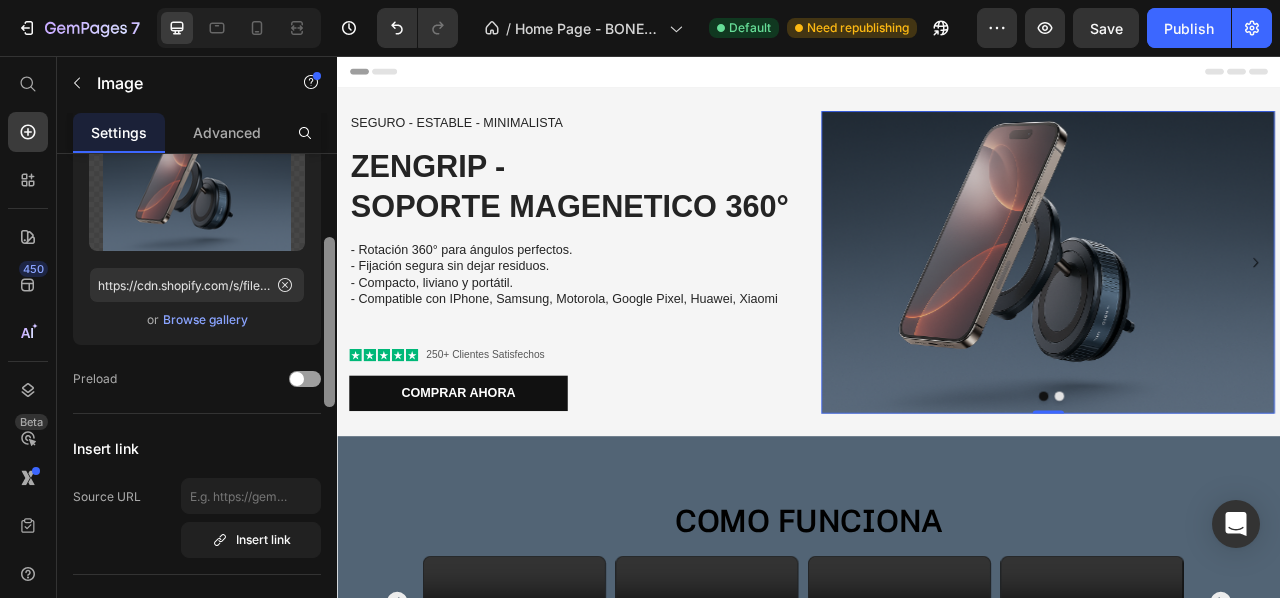 scroll, scrollTop: 164, scrollLeft: 0, axis: vertical 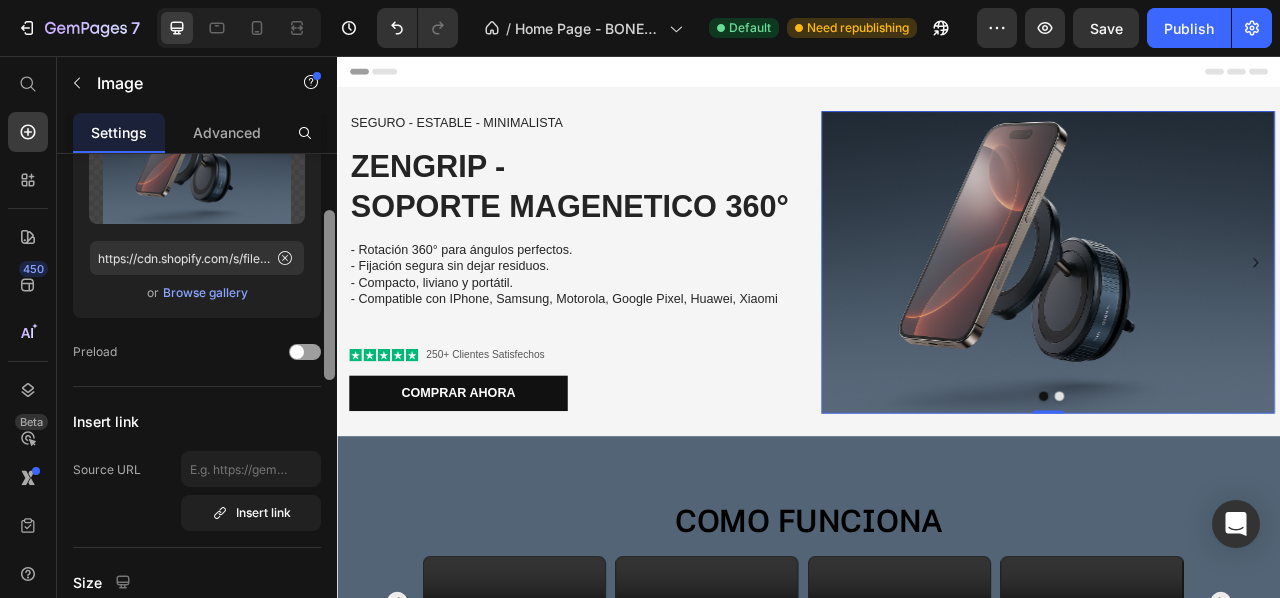 drag, startPoint x: 328, startPoint y: 215, endPoint x: 318, endPoint y: 271, distance: 56.88585 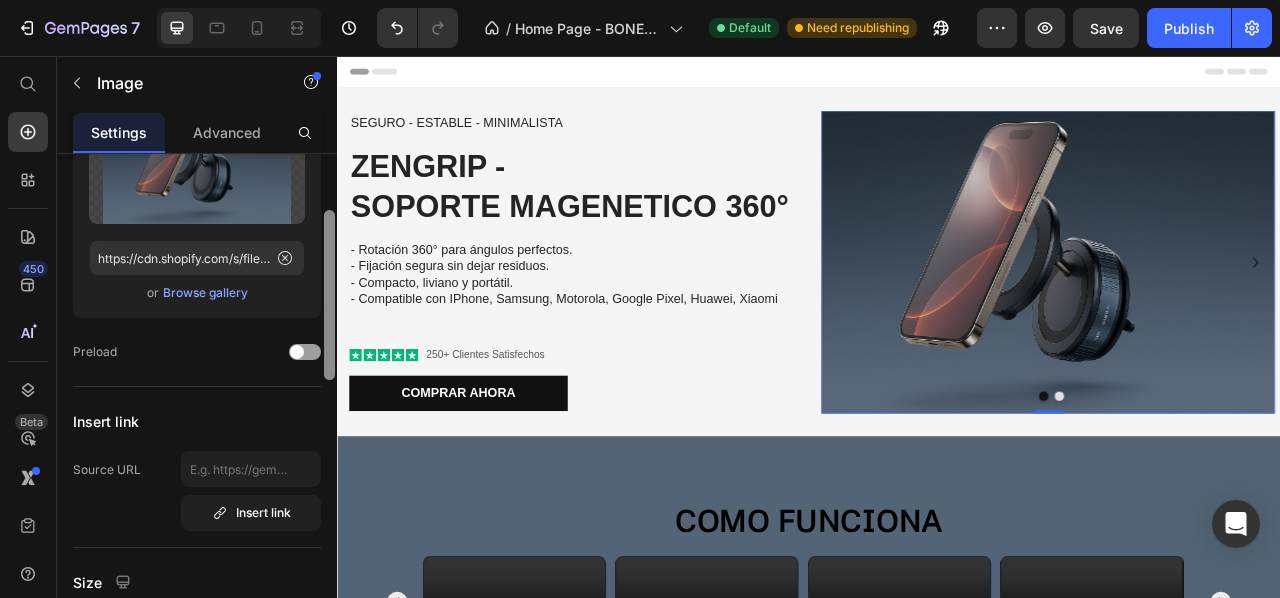 click on "Image Choose Image Upload Image https://cdn.shopify.com/s/files/1/0925/3702/8926/files/gempages_559521967049278510-9deaa406-2068-4343-bd8b-c0401408cba4.png  or   Browse gallery  Preload Insert link Source URL  Insert link  Size Proportion Original Width px % Height px % Shape Border Corner Shadow Align SEO Alt text Image title  Delete element" at bounding box center [197, 404] 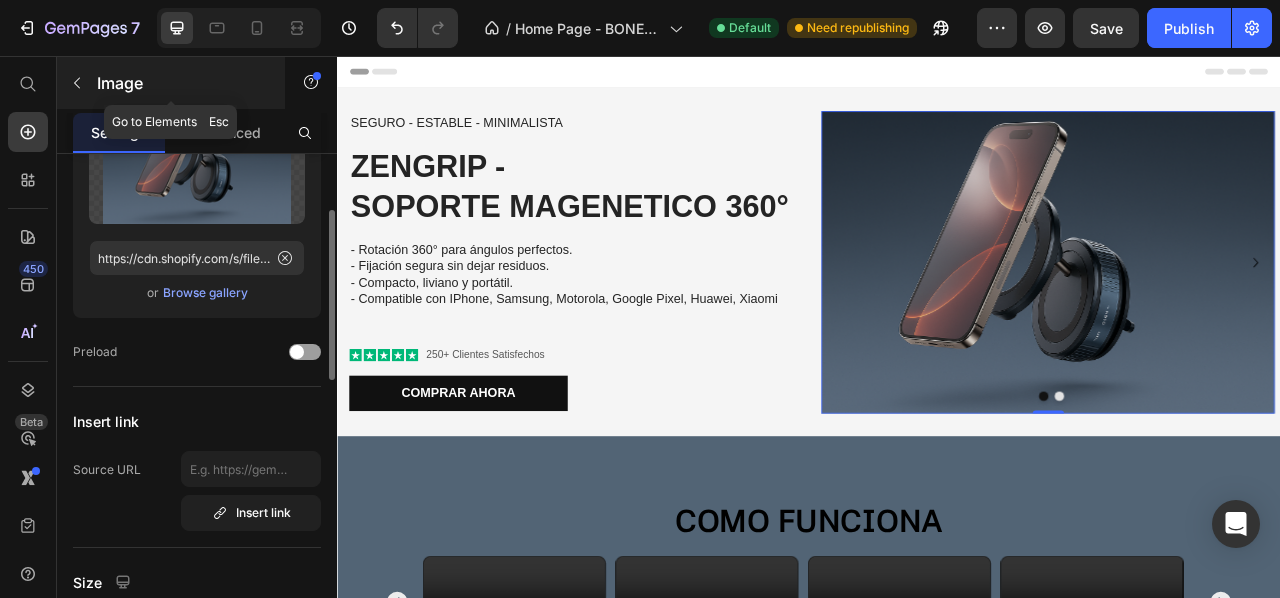 click on "Image" at bounding box center [171, 83] 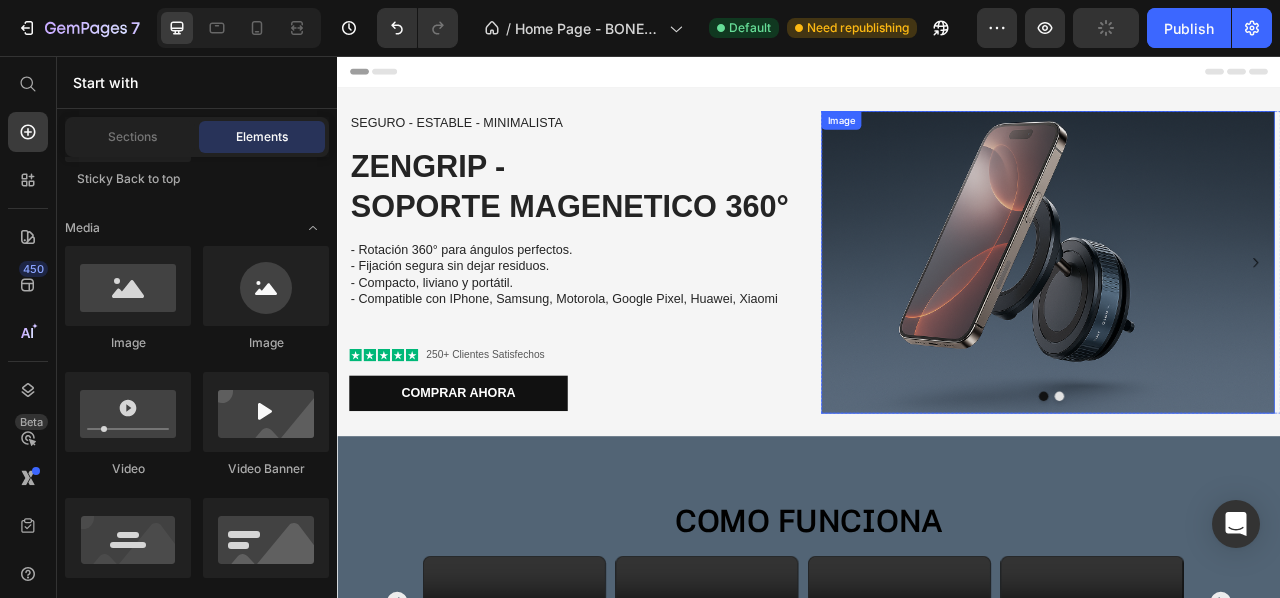 click at bounding box center [1240, 318] 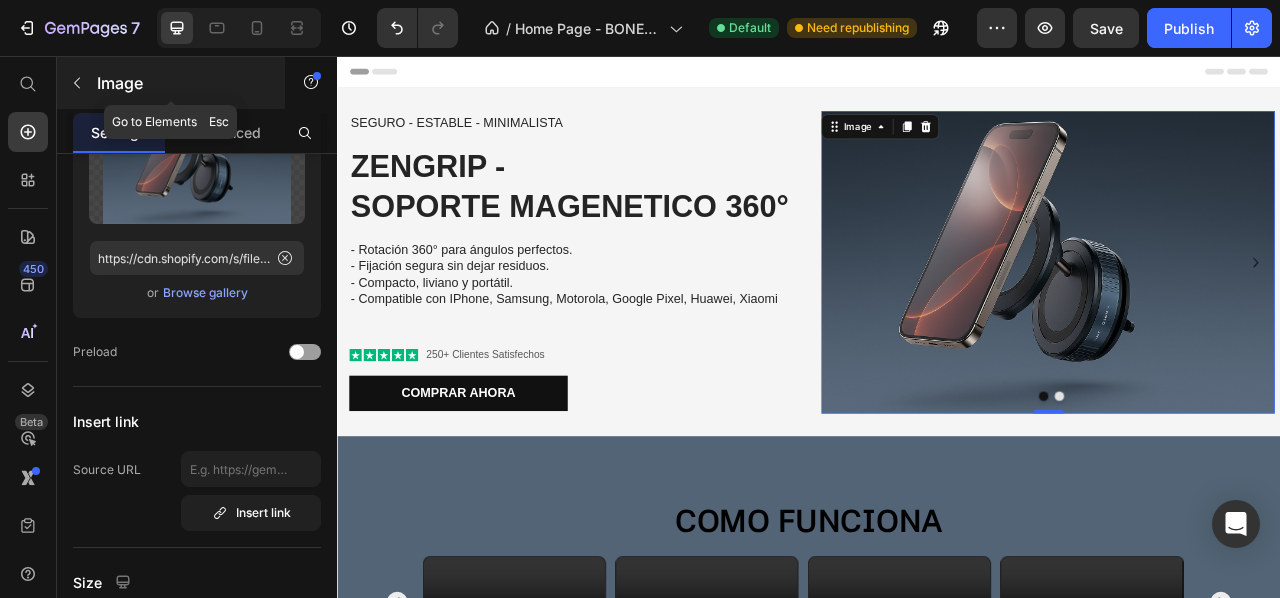 click at bounding box center [77, 83] 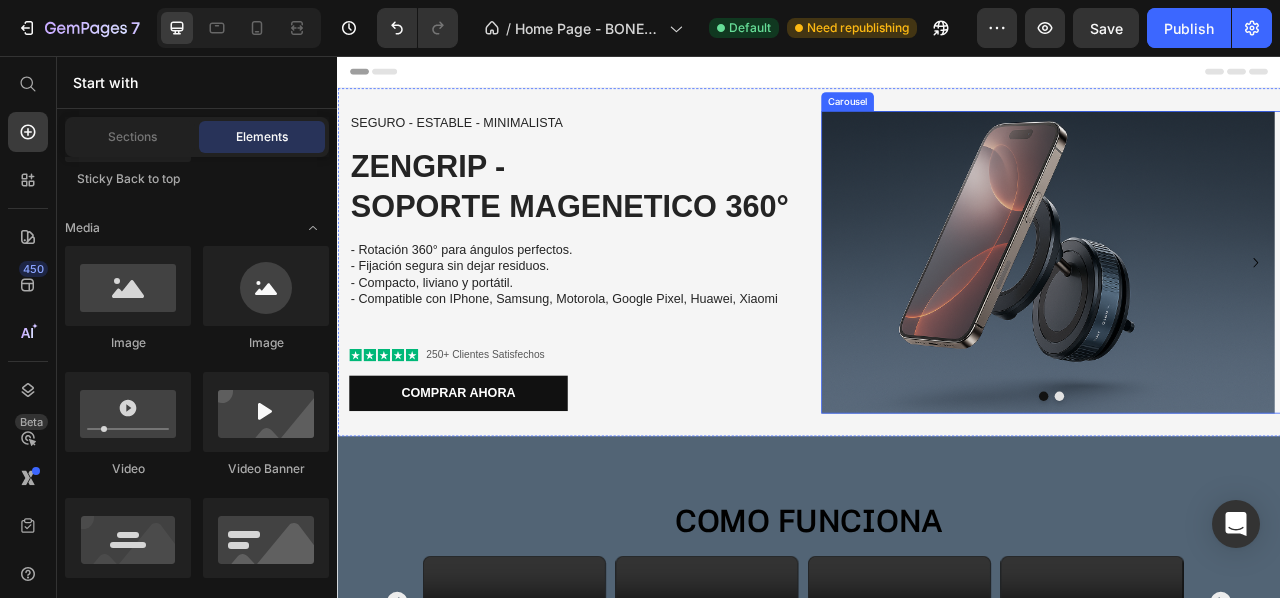 click at bounding box center (1235, 489) 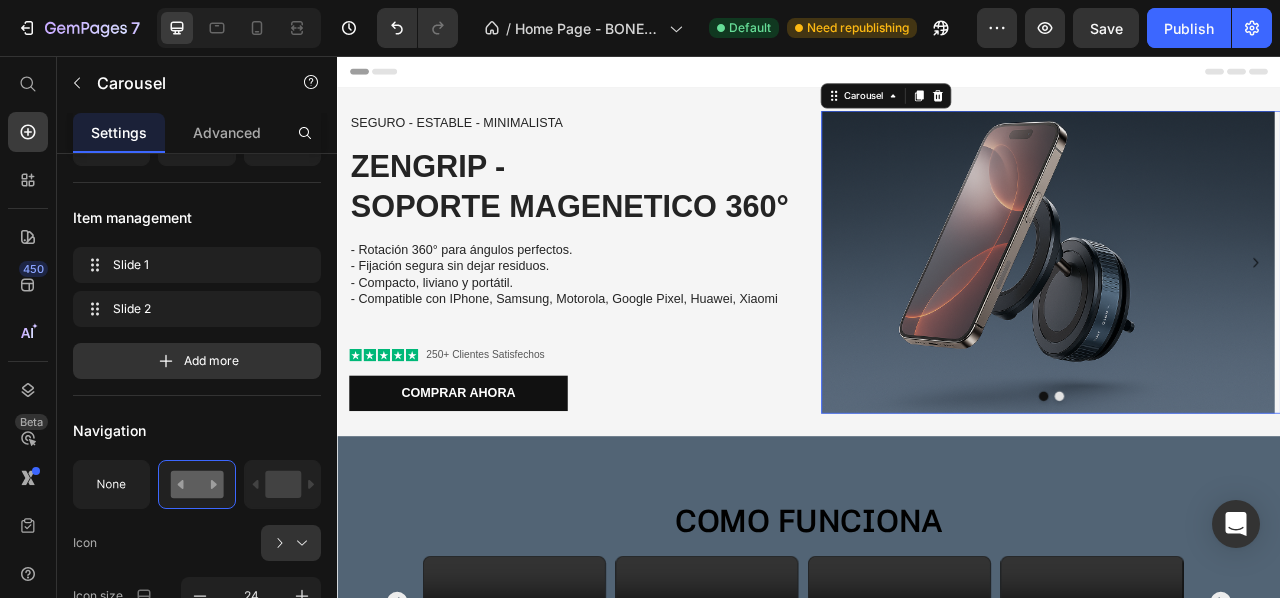 scroll, scrollTop: 0, scrollLeft: 0, axis: both 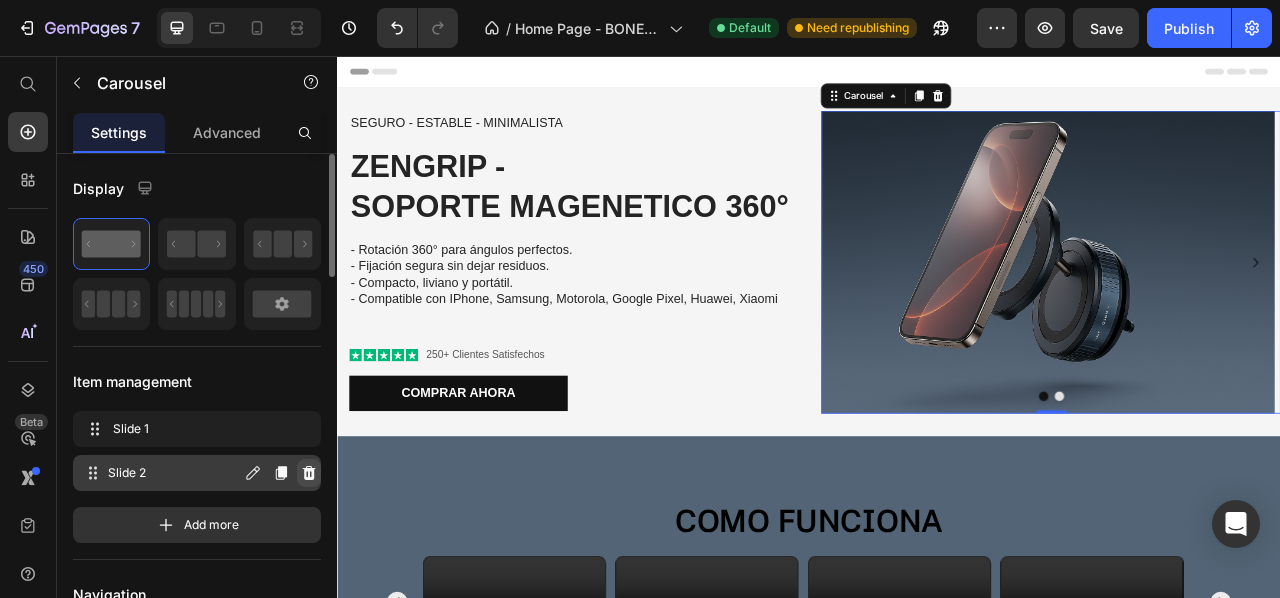 click 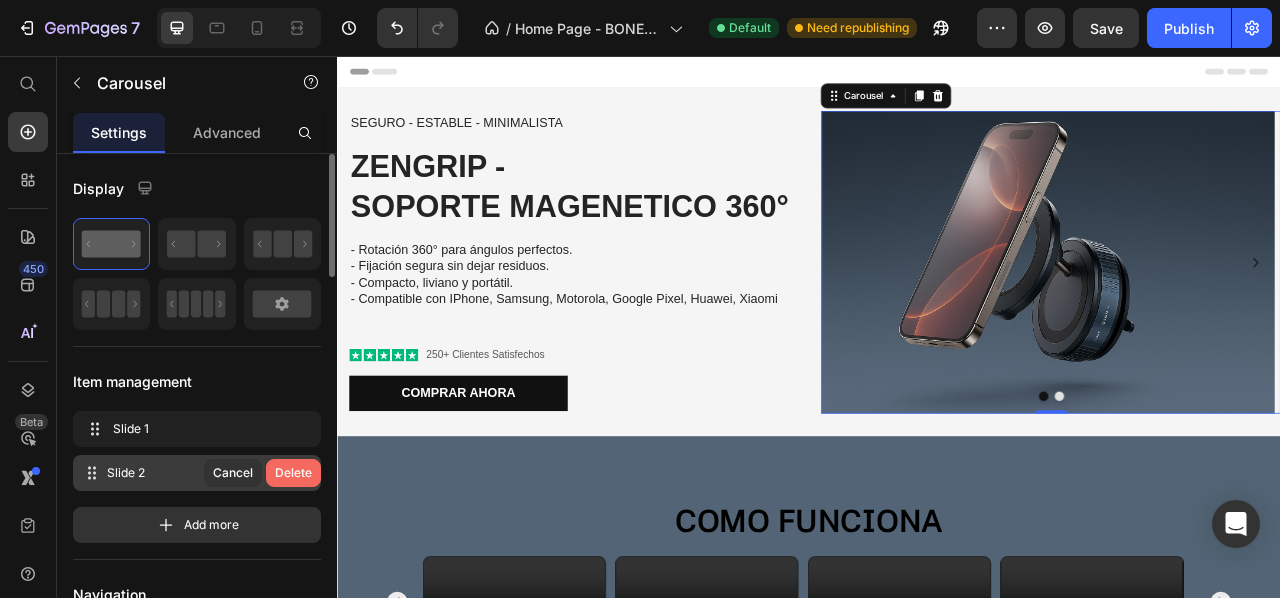 click on "Delete" at bounding box center [293, 473] 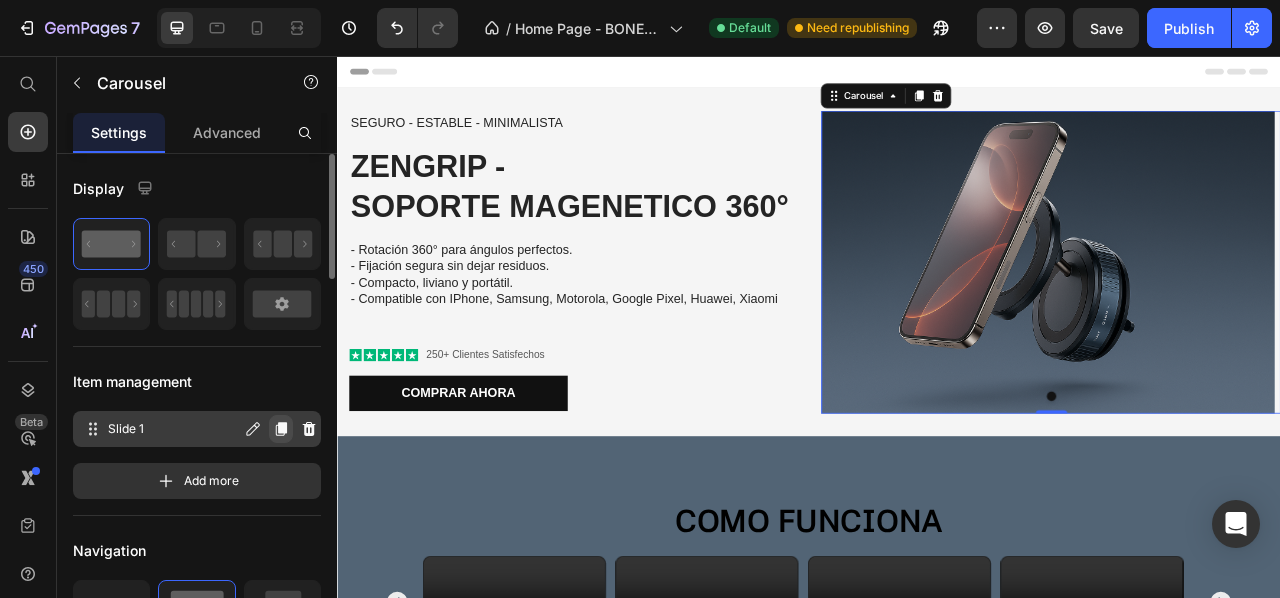 click 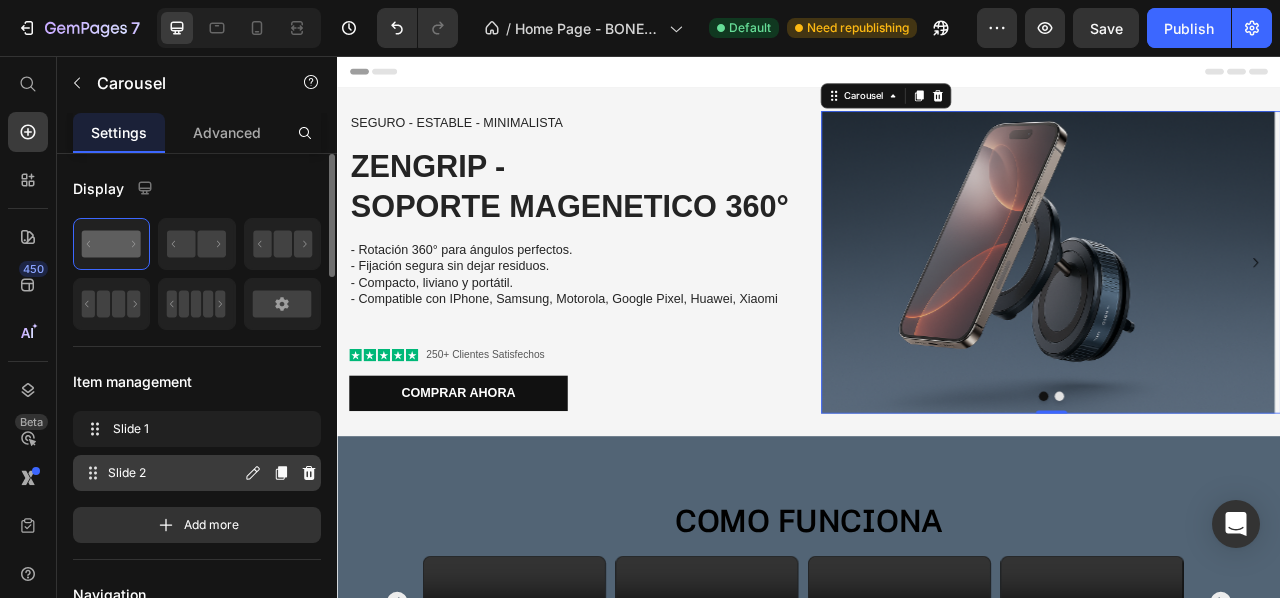 click on "Slide 2 Slide 2" at bounding box center (161, 473) 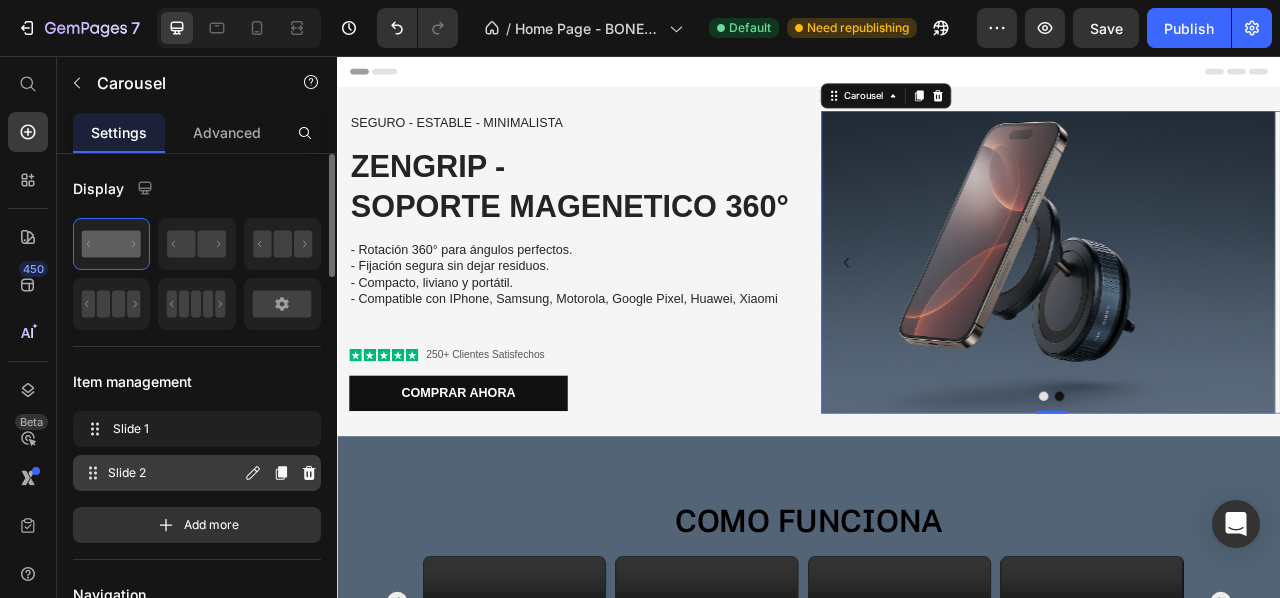 click on "Slide 2 Slide 2" at bounding box center [161, 473] 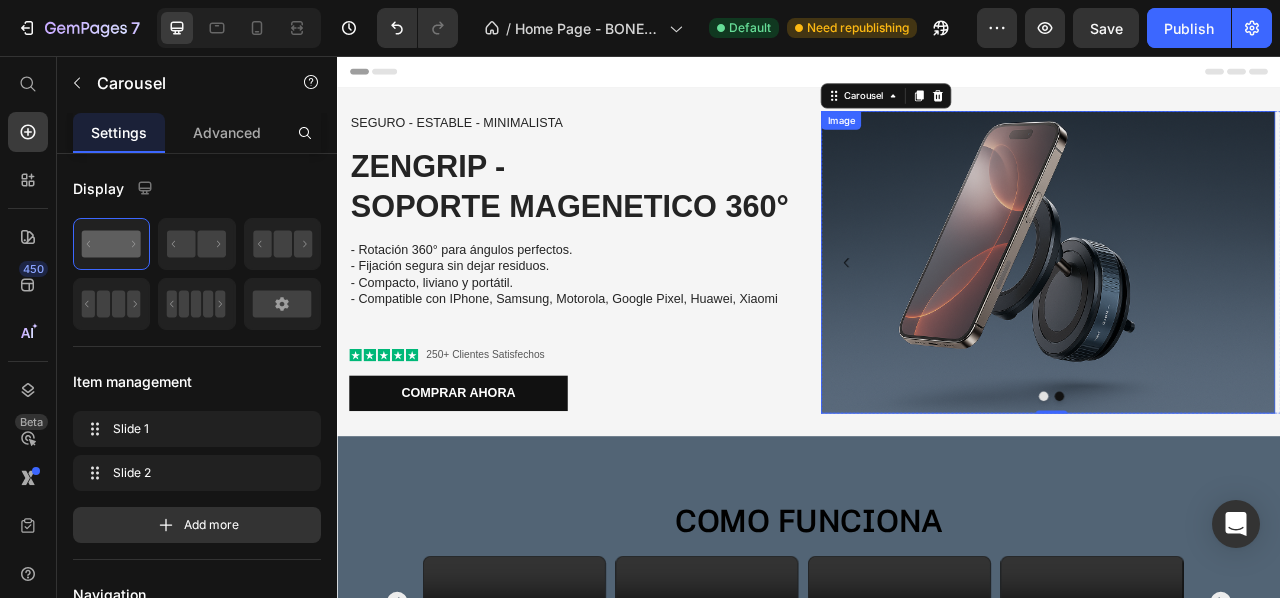 click at bounding box center (1240, 318) 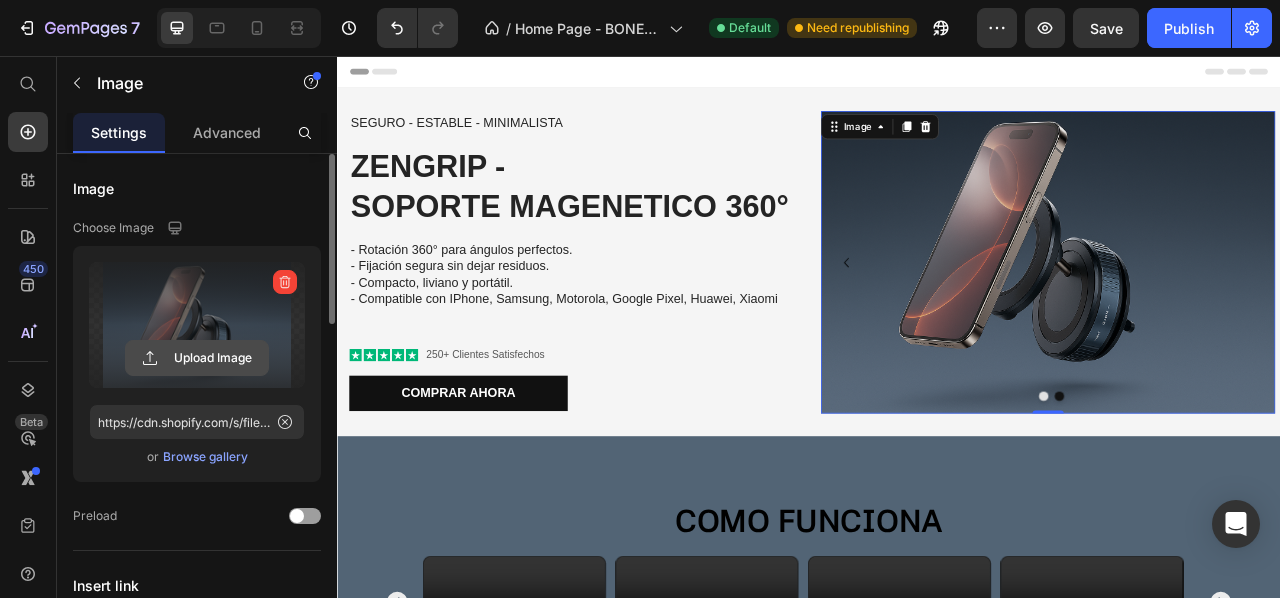 click 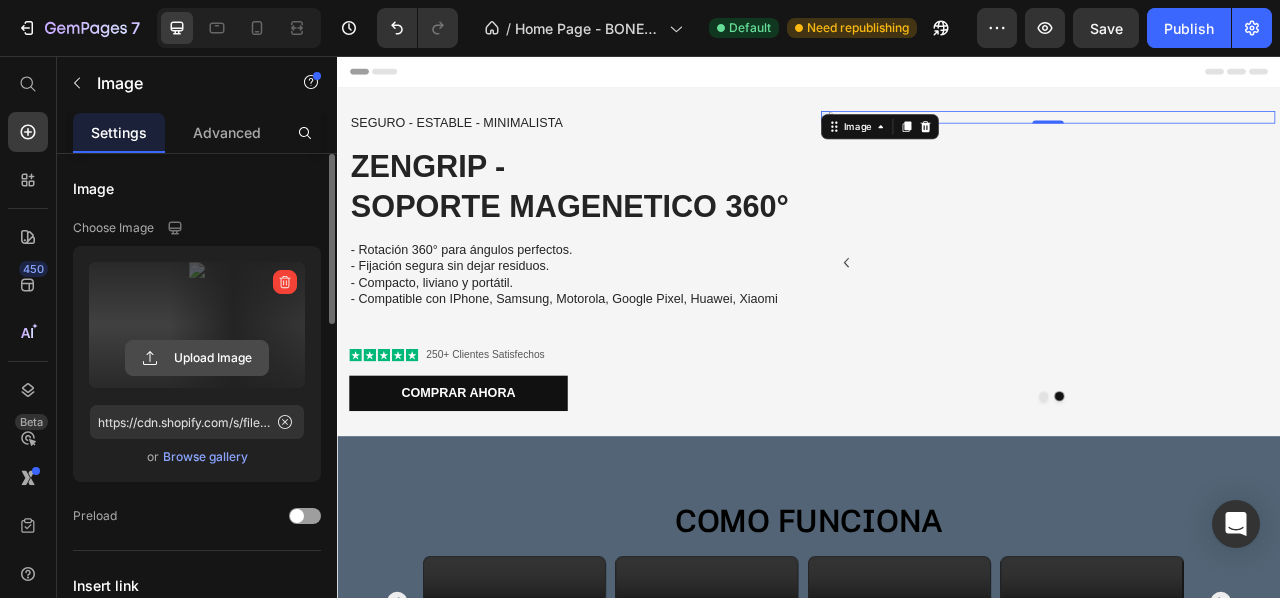 click 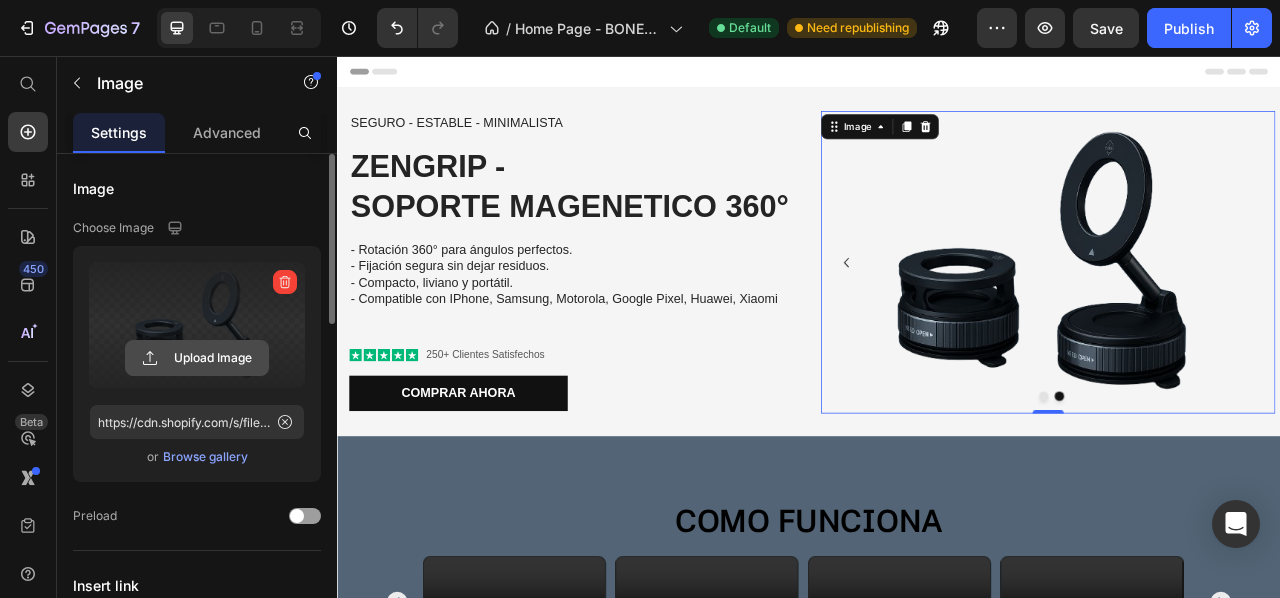 click 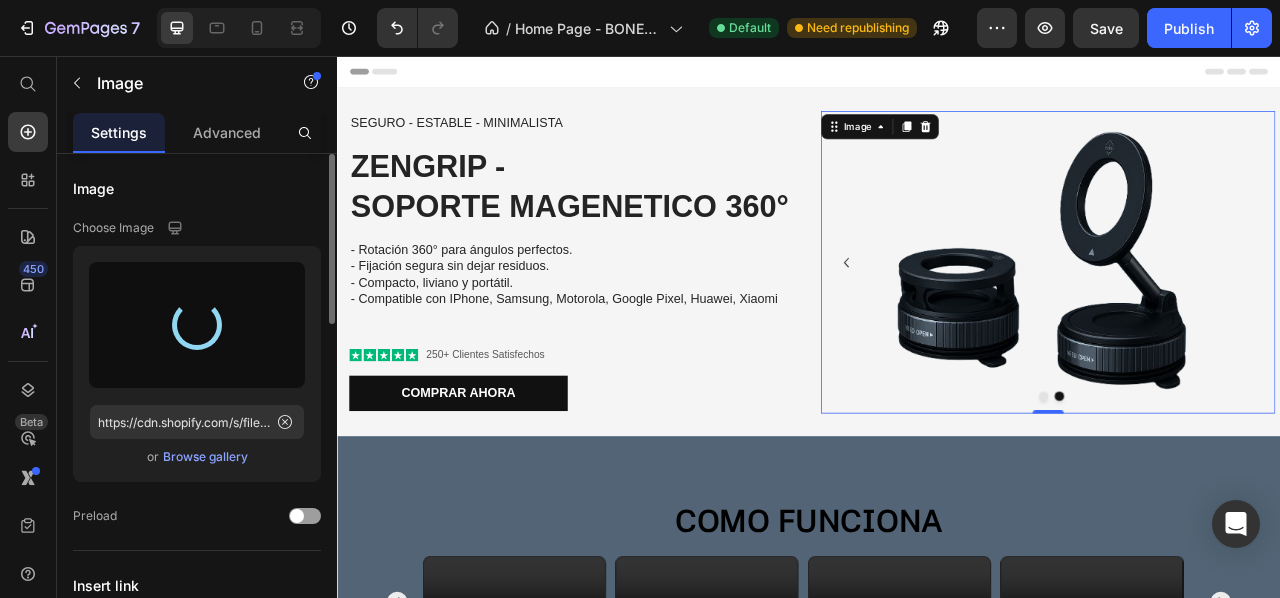 type on "https://cdn.shopify.com/s/files/1/0925/3702/8926/files/gempages_559521967049278510-e4237e26-ec4e-437b-b0fa-94a8286775a2.png" 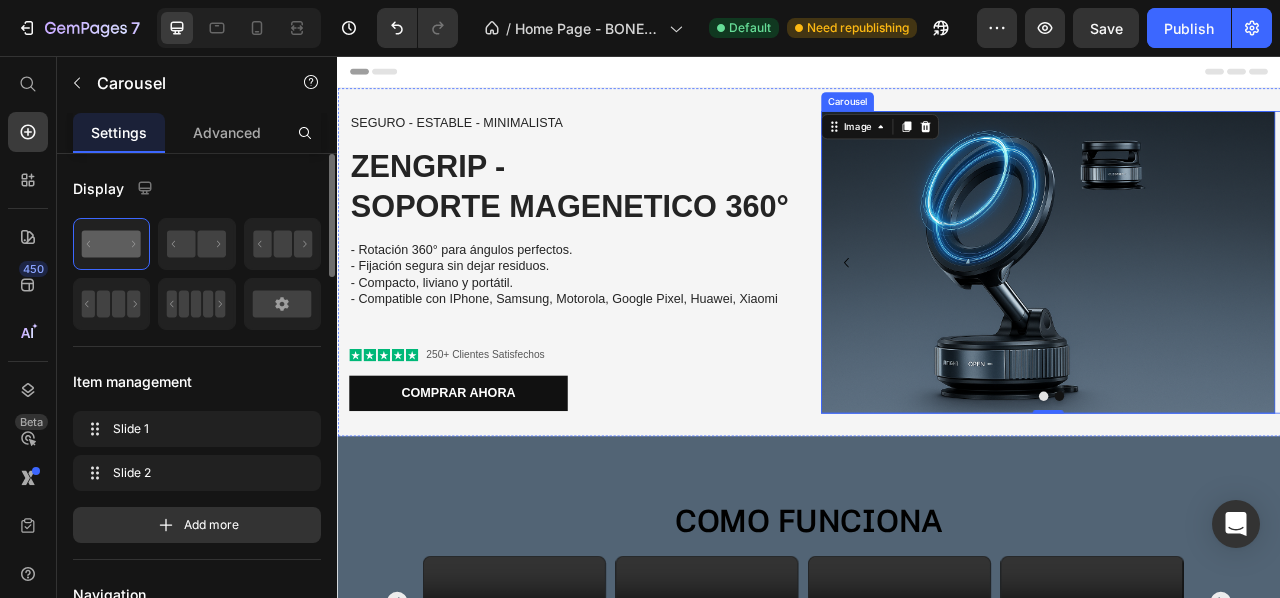click at bounding box center (1255, 489) 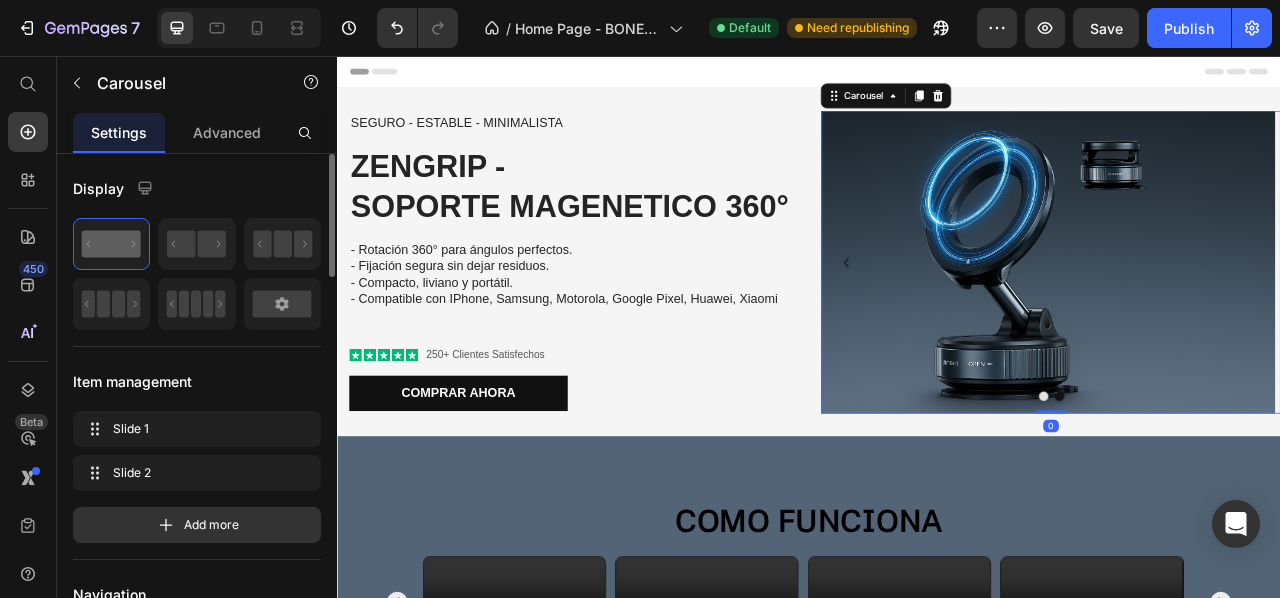 click at bounding box center [1244, 489] 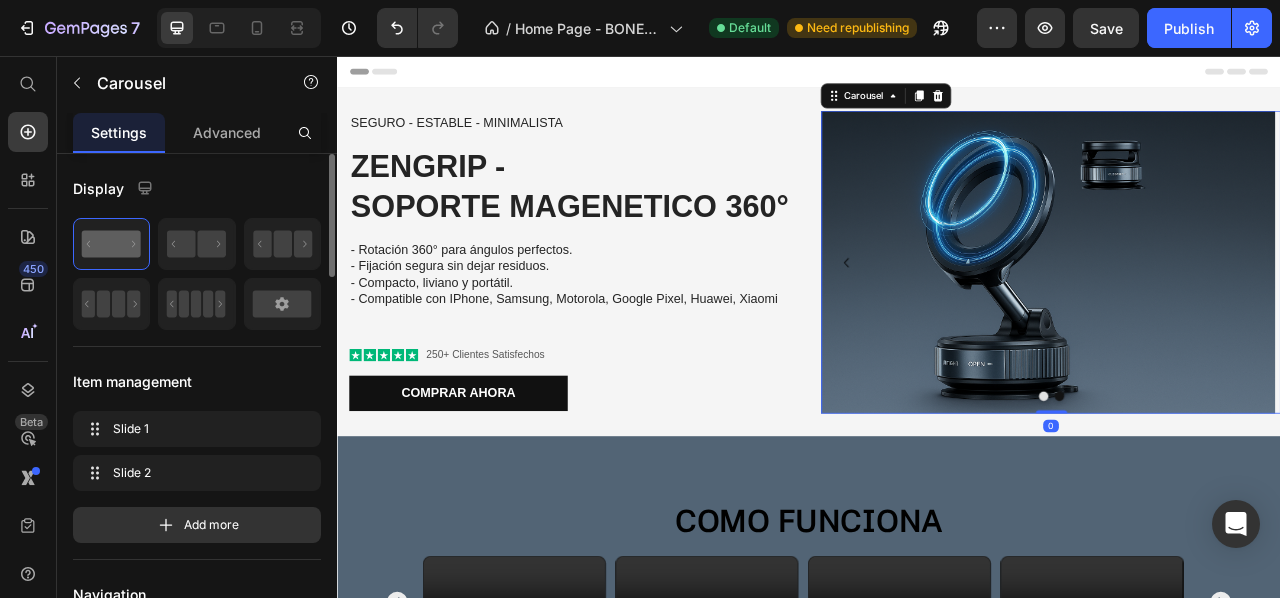 click at bounding box center [1255, 489] 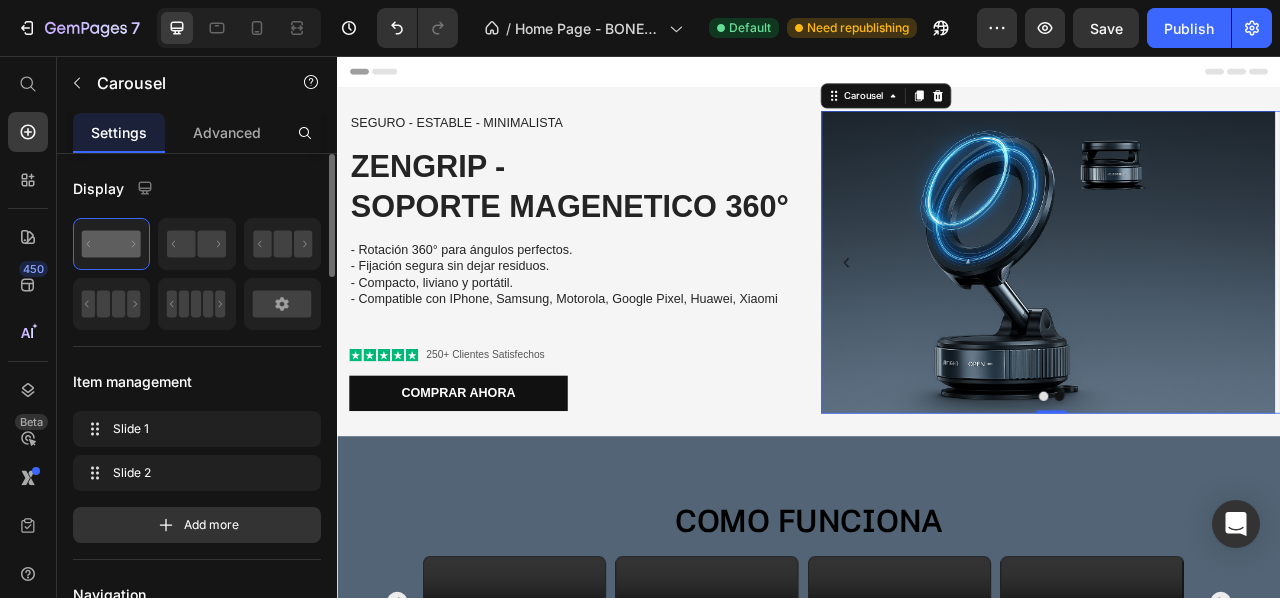 click at bounding box center (1235, 489) 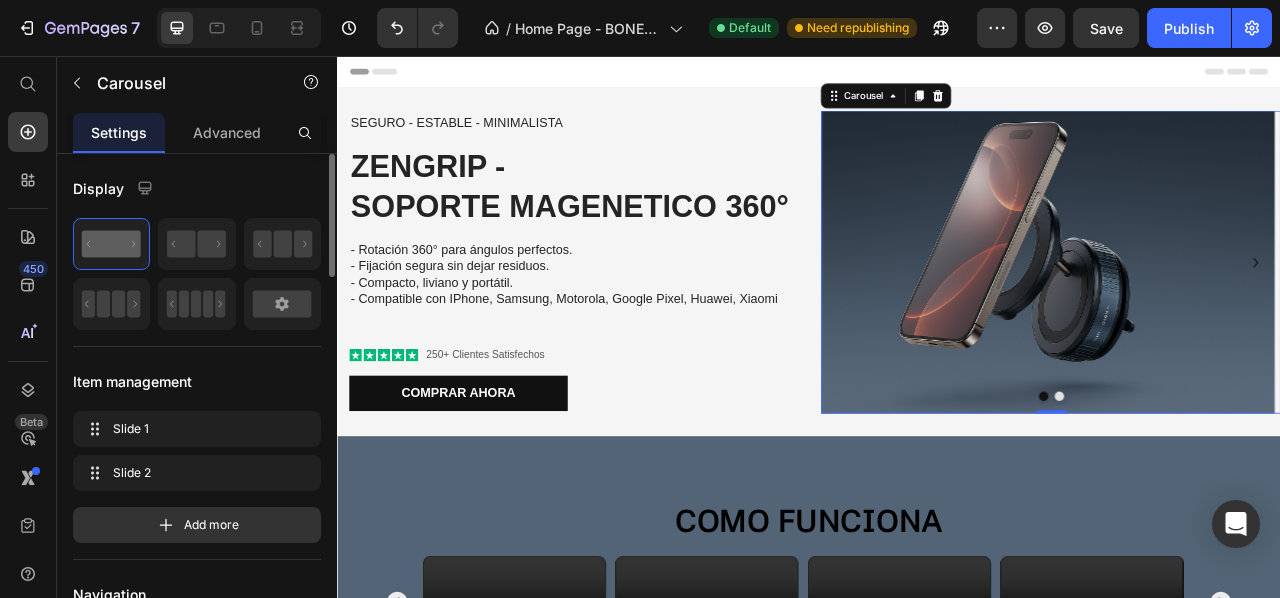 click at bounding box center (1255, 489) 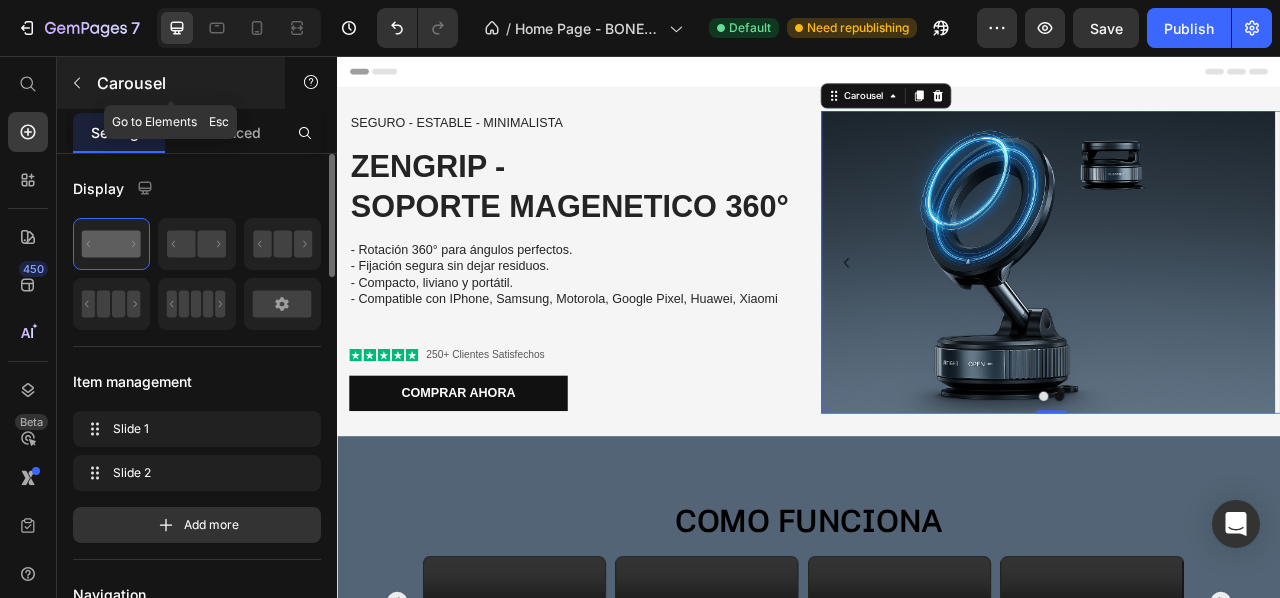 click at bounding box center (77, 83) 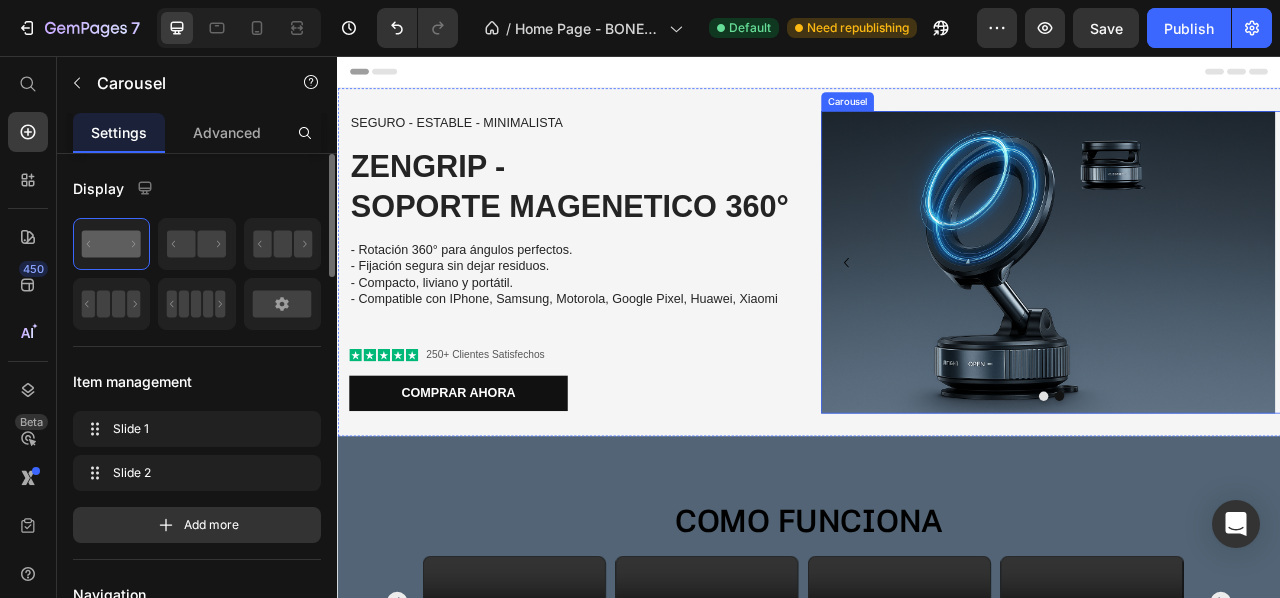 click at bounding box center (1255, 489) 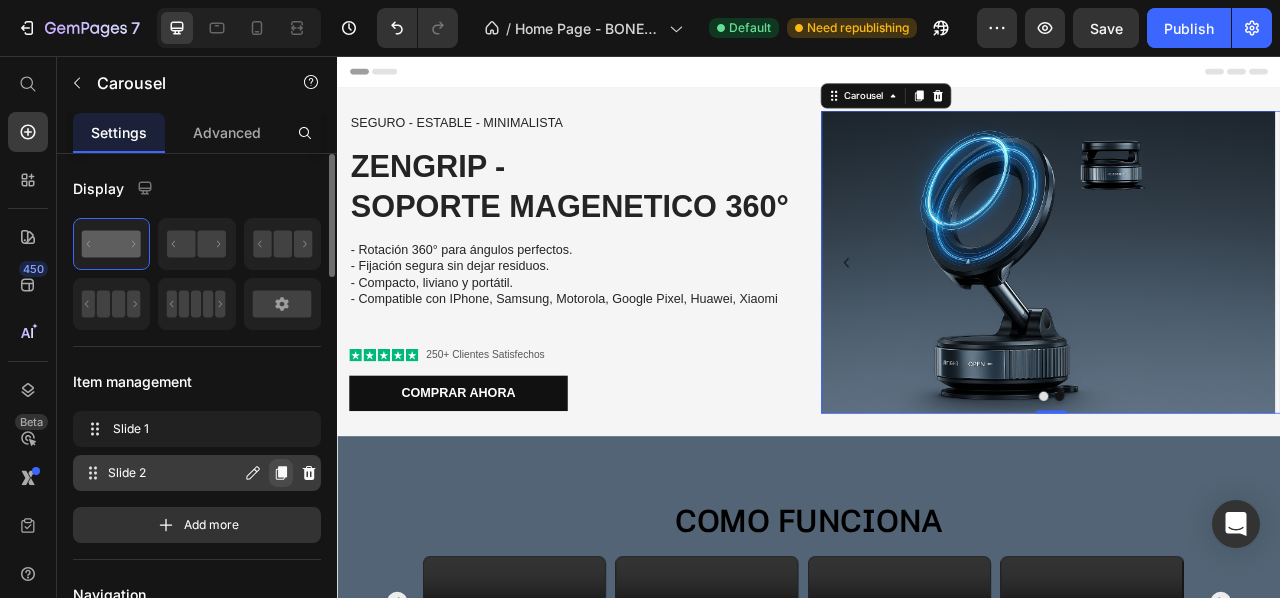 click 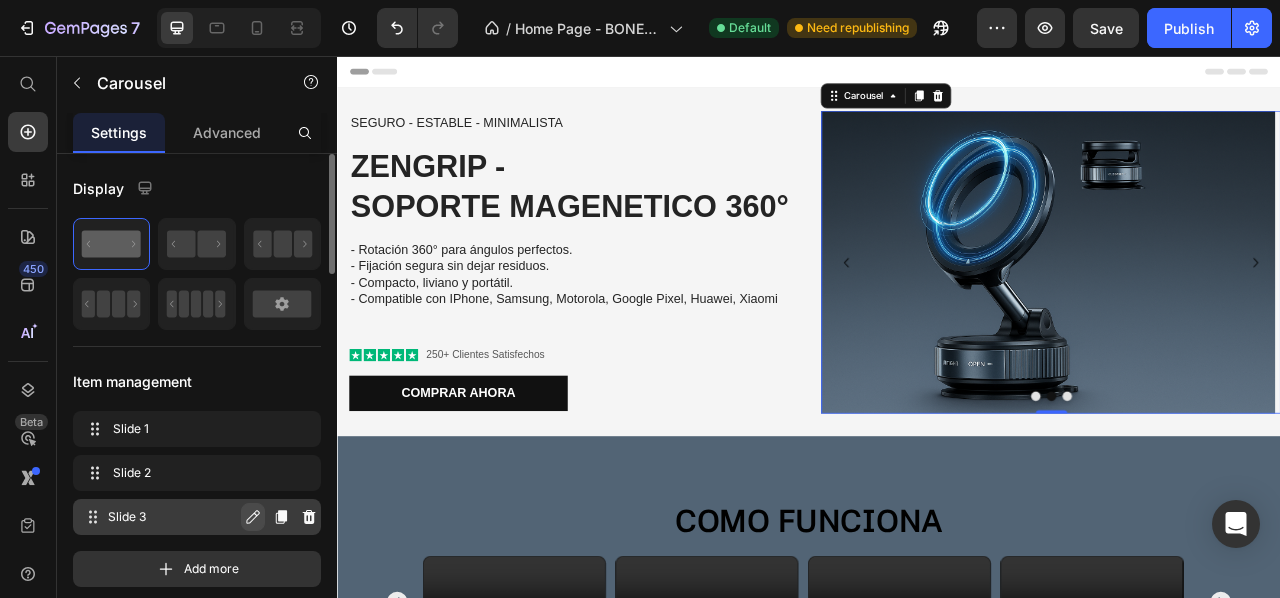 click 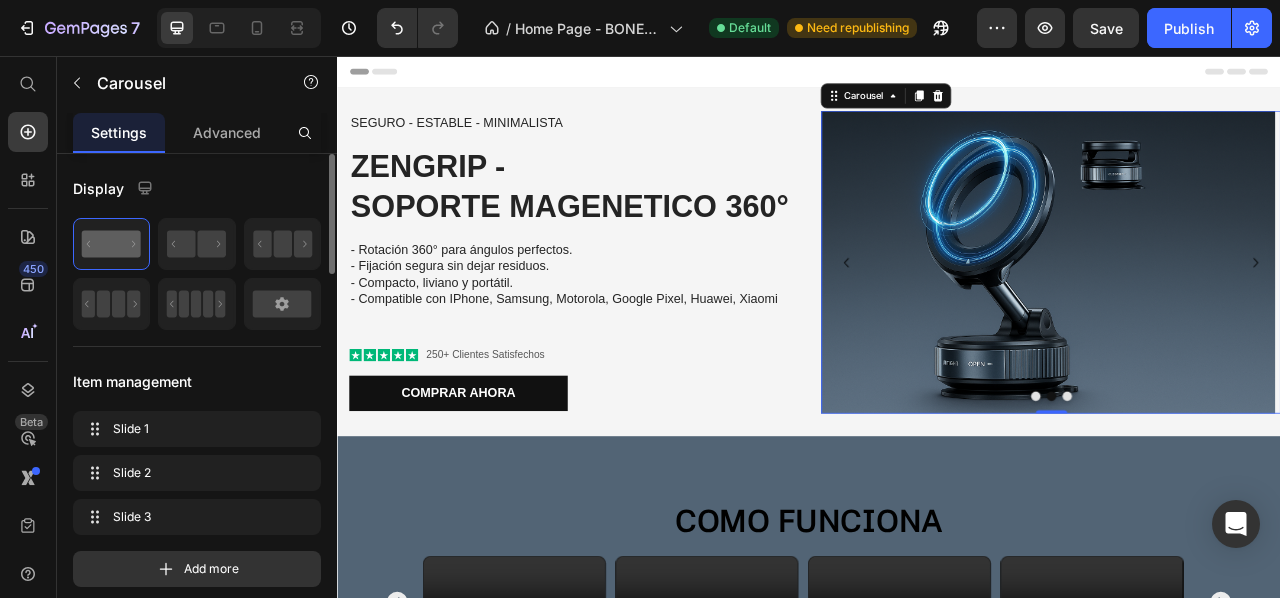 click on "Slide 1 Slide 1 Slide 2 Slide 2 Slide 3 Slide 3 Add more" 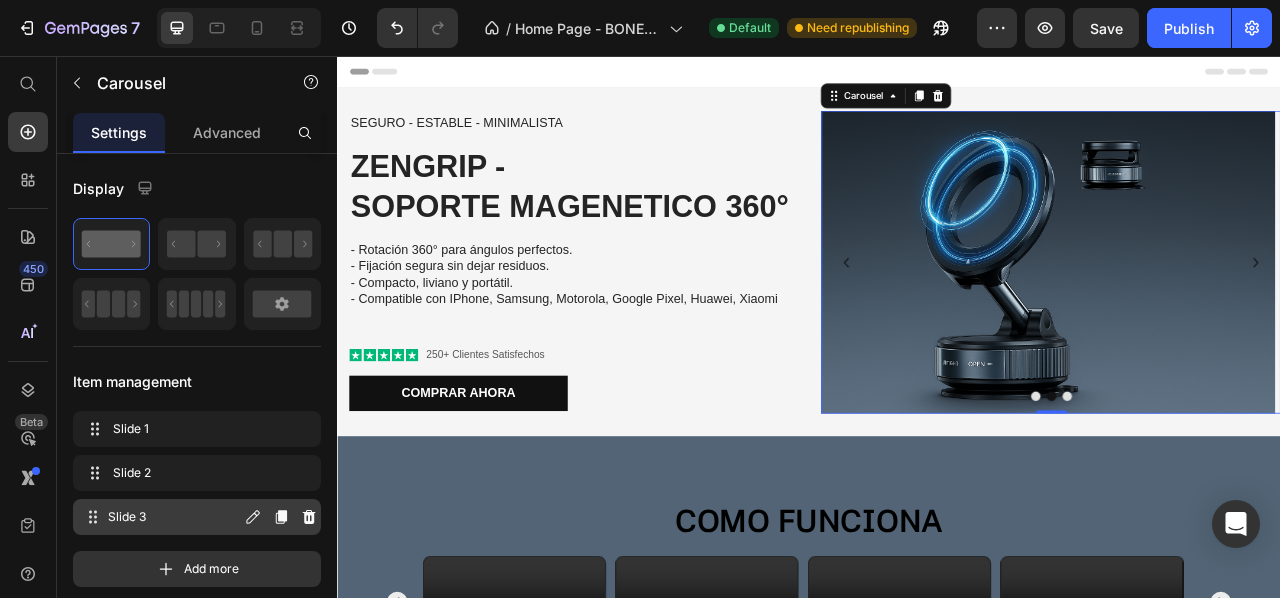 click on "Slide 3 Slide 3" at bounding box center [161, 517] 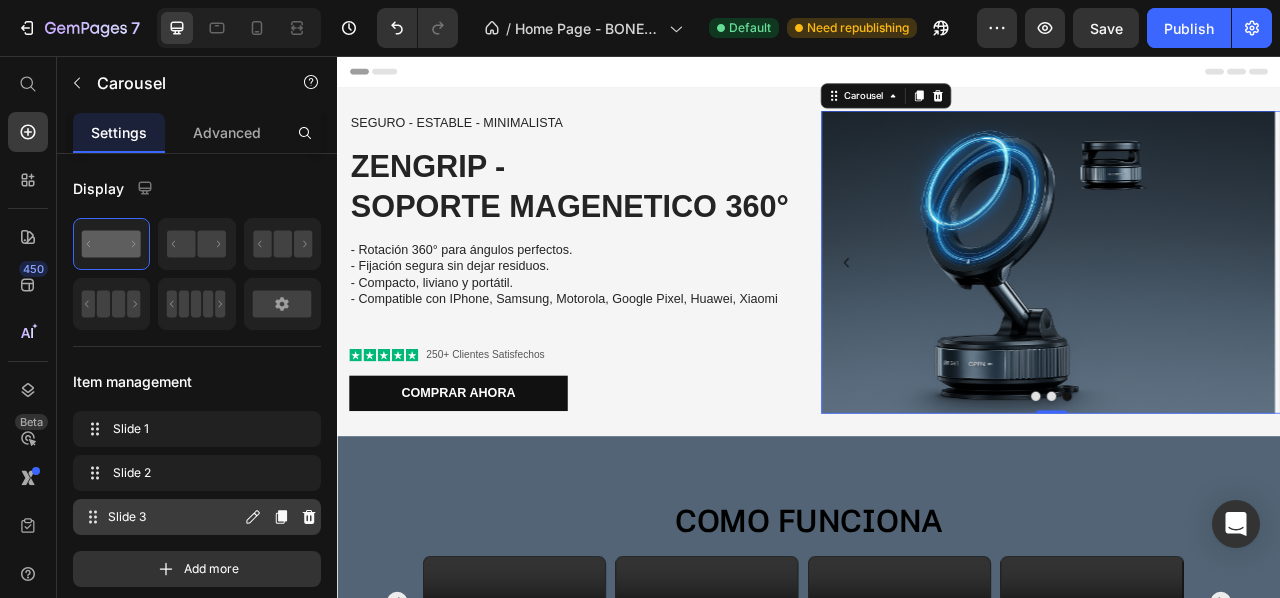 click on "Slide 3" at bounding box center (174, 517) 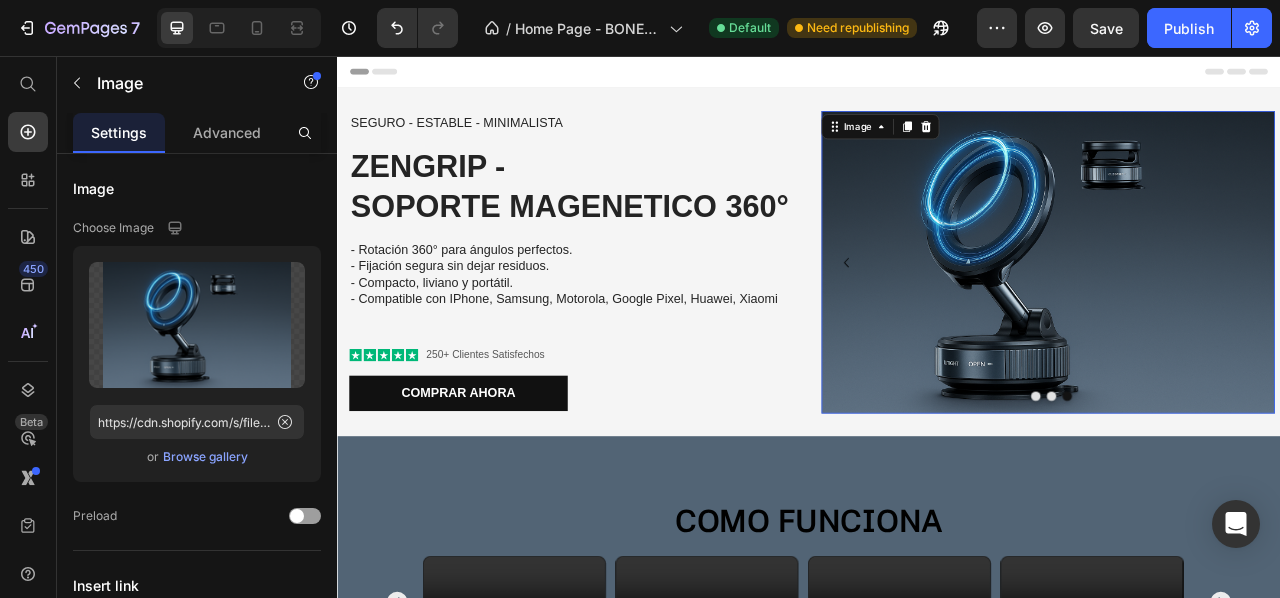 click at bounding box center (1240, 318) 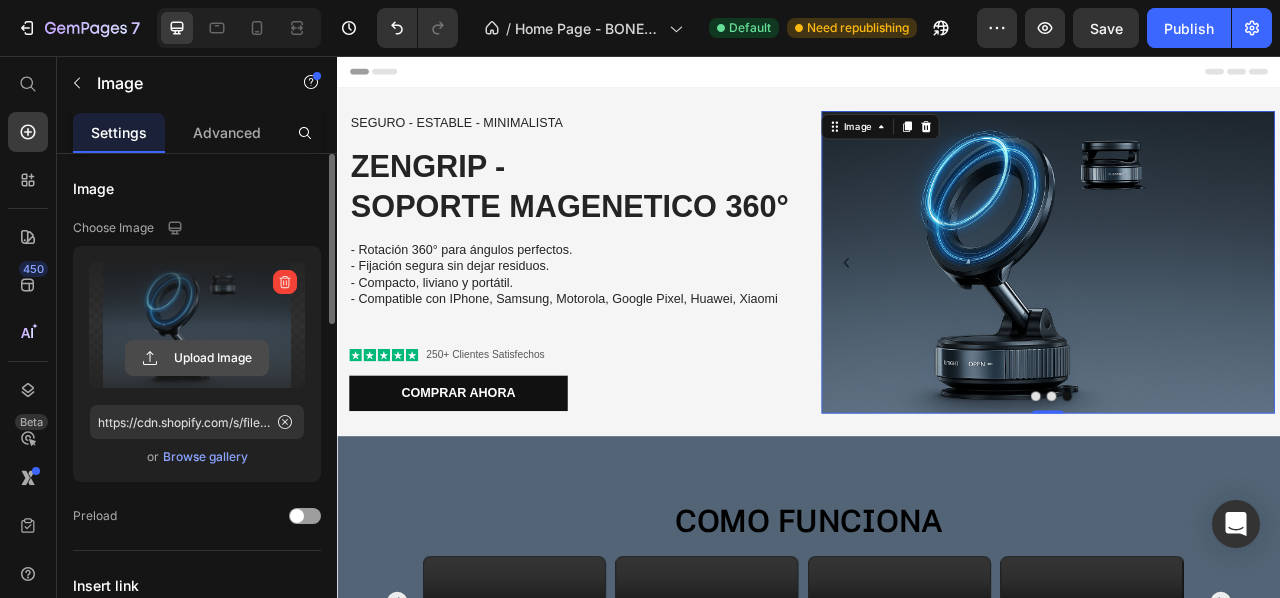 click 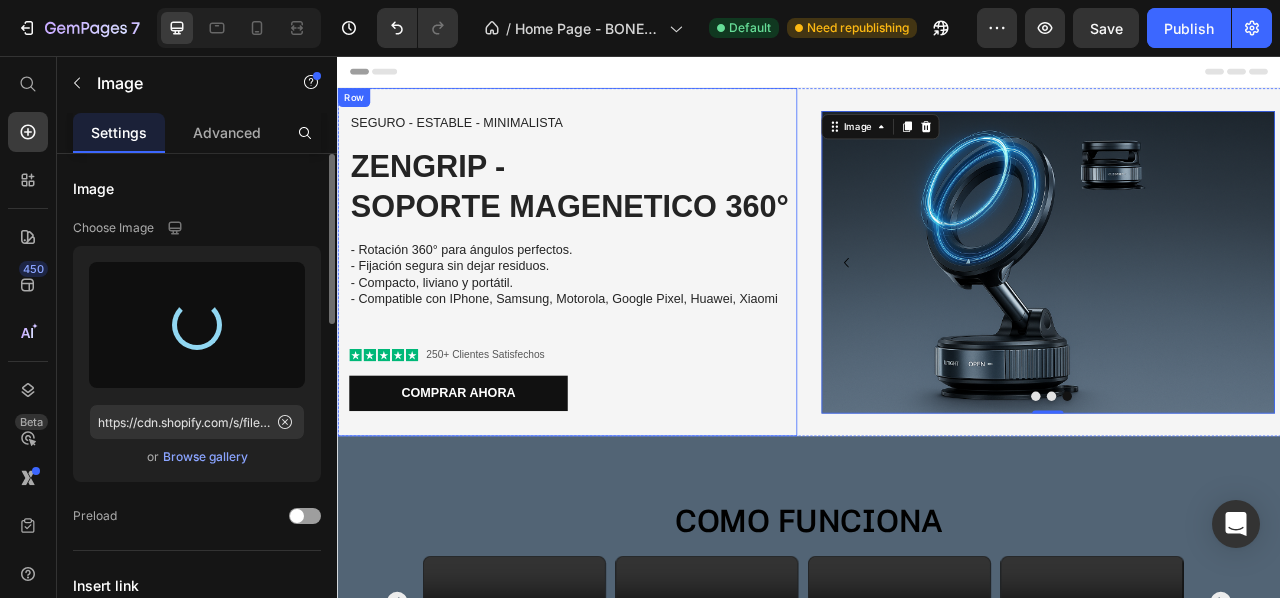 type on "https://cdn.shopify.com/s/files/1/0925/3702/8926/files/gempages_559521967049278510-08e2723d-04a6-4973-9389-2f9ea64df889.png" 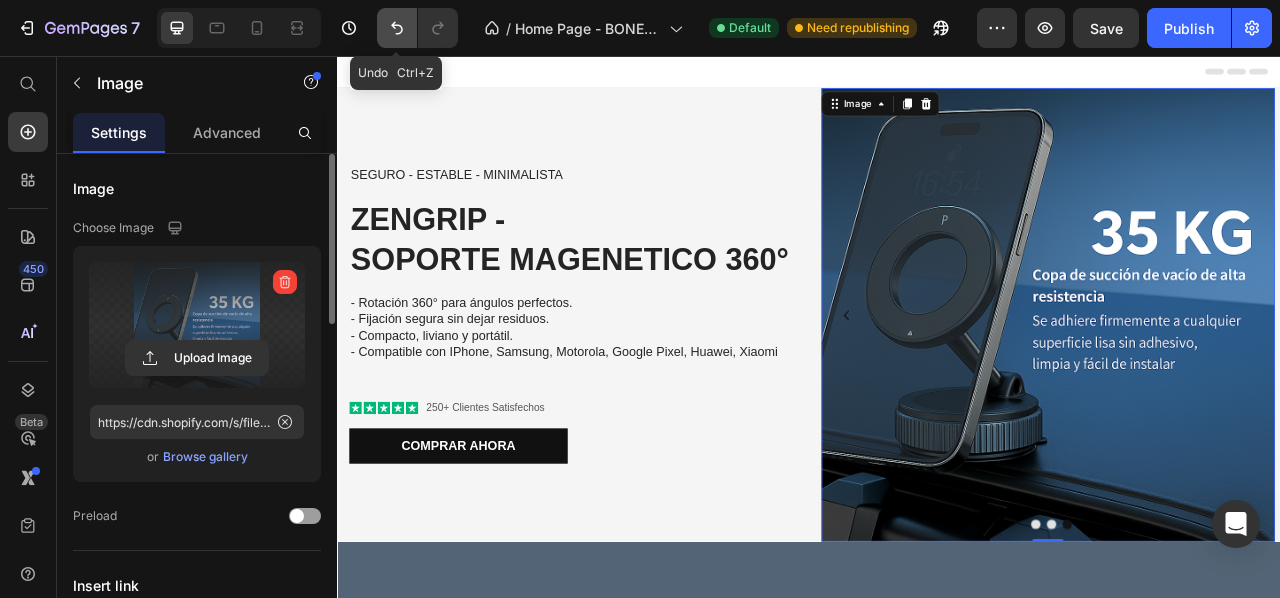 click 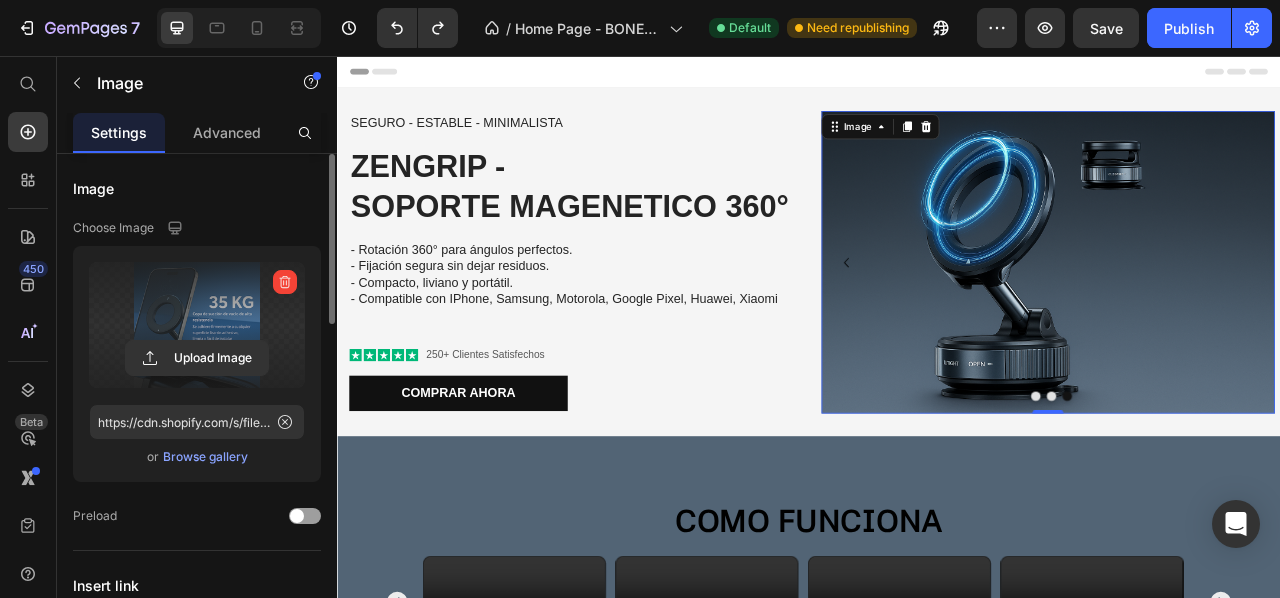 click at bounding box center (1240, 318) 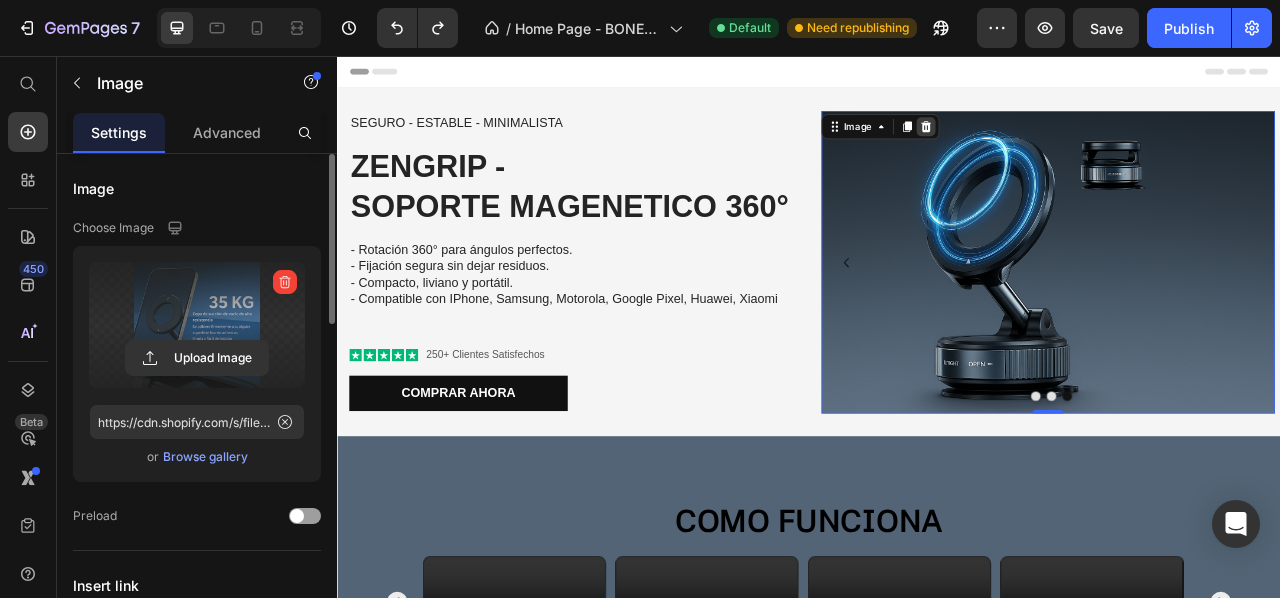 click 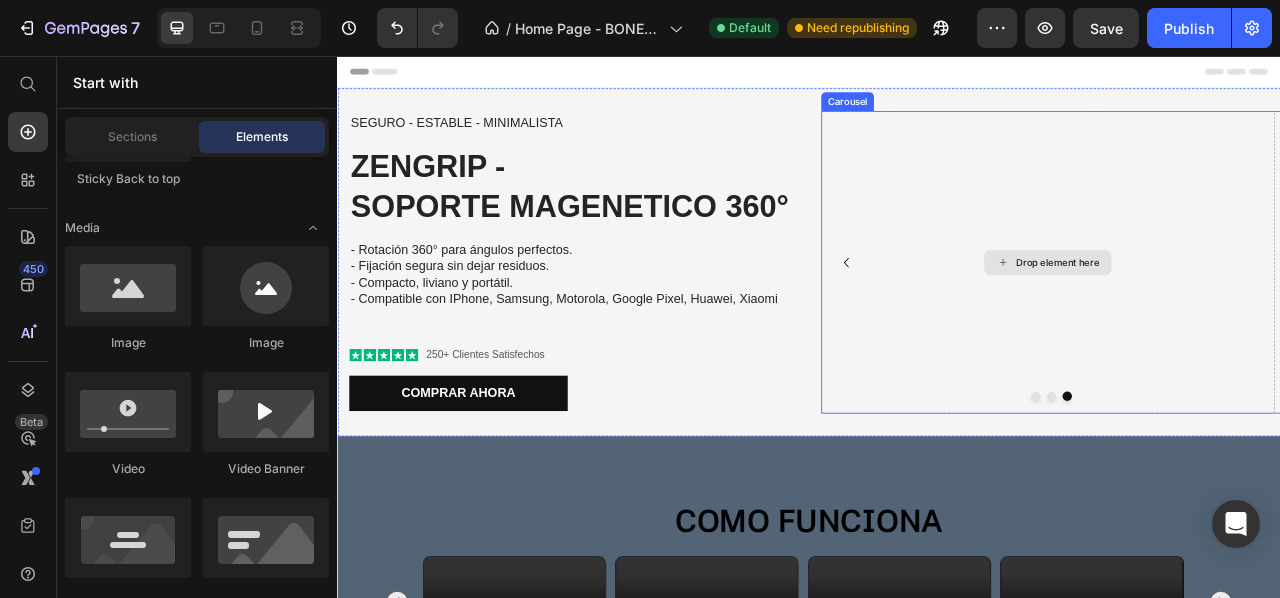 click on "Drop element here" at bounding box center [1240, 318] 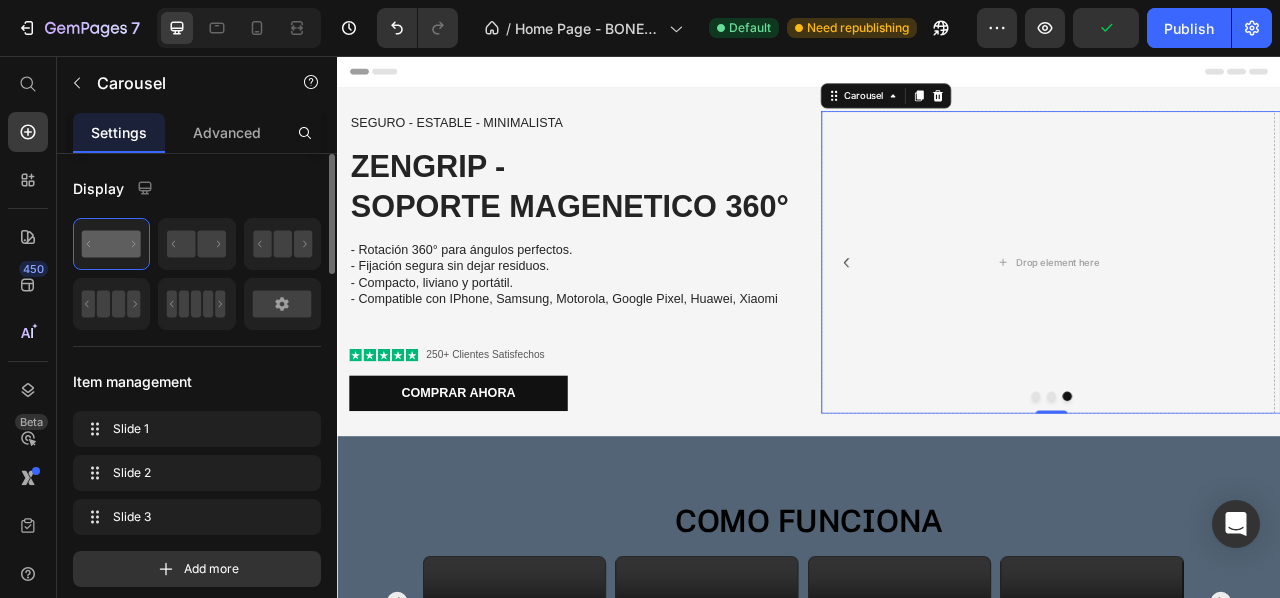click at bounding box center (413, 28) 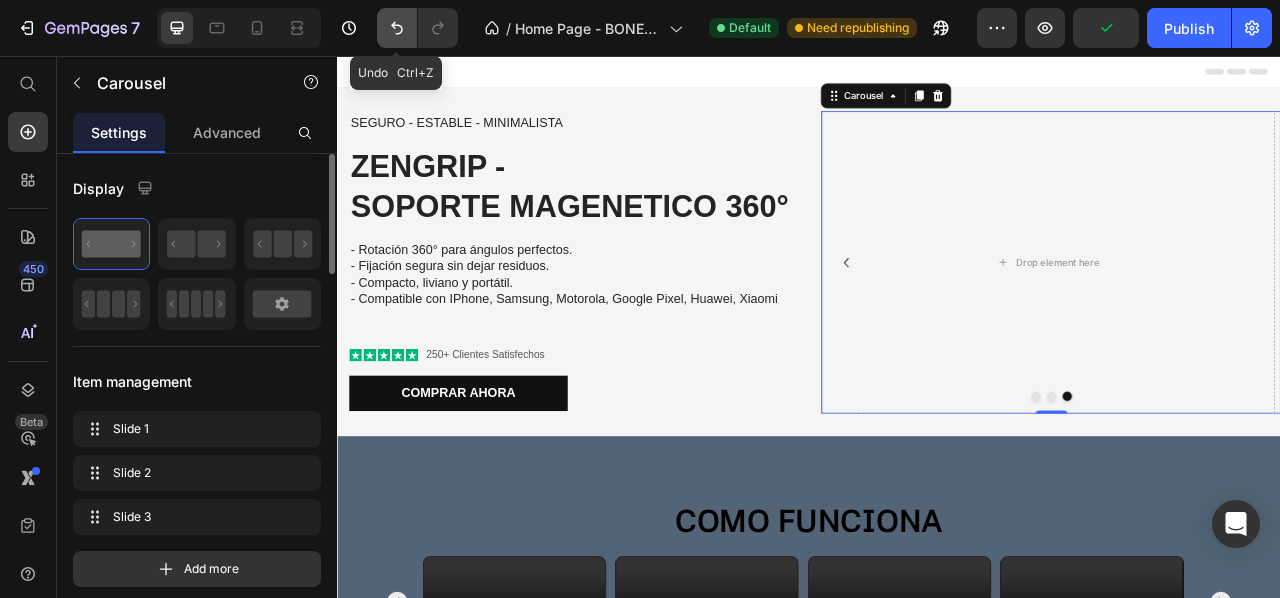 click 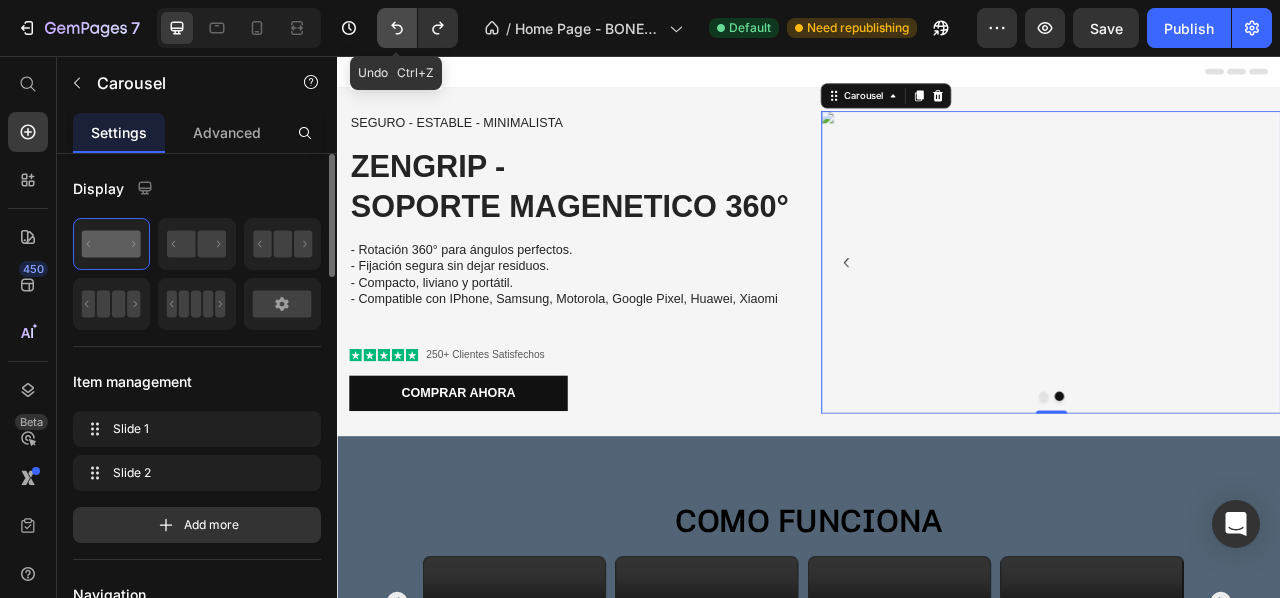 click 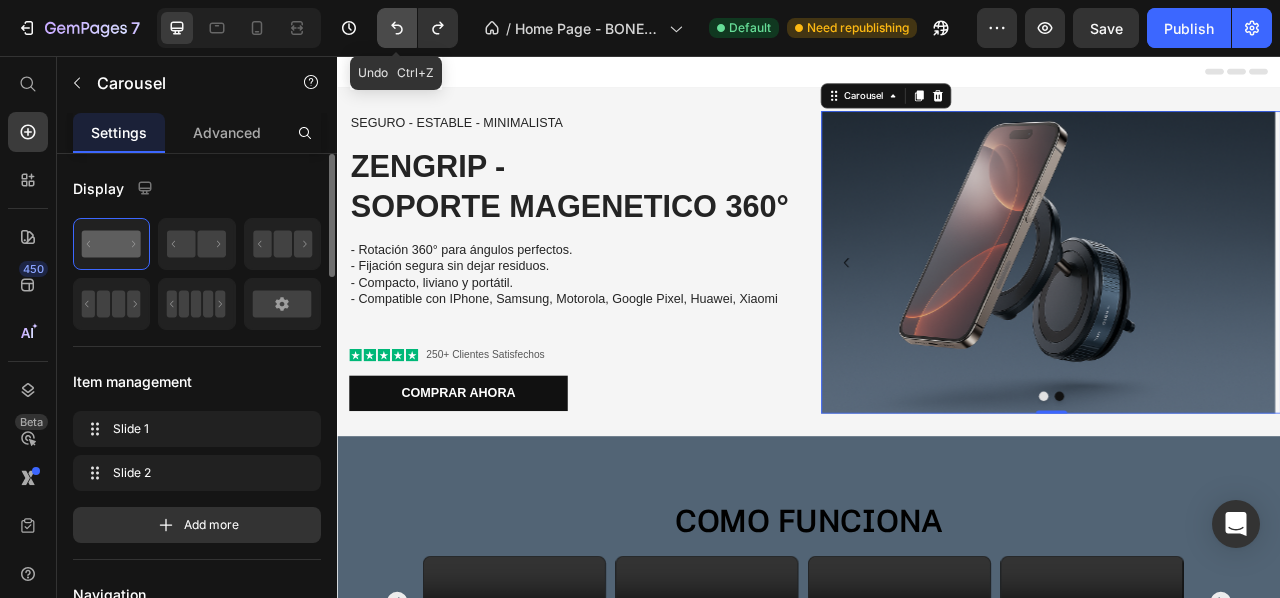 click 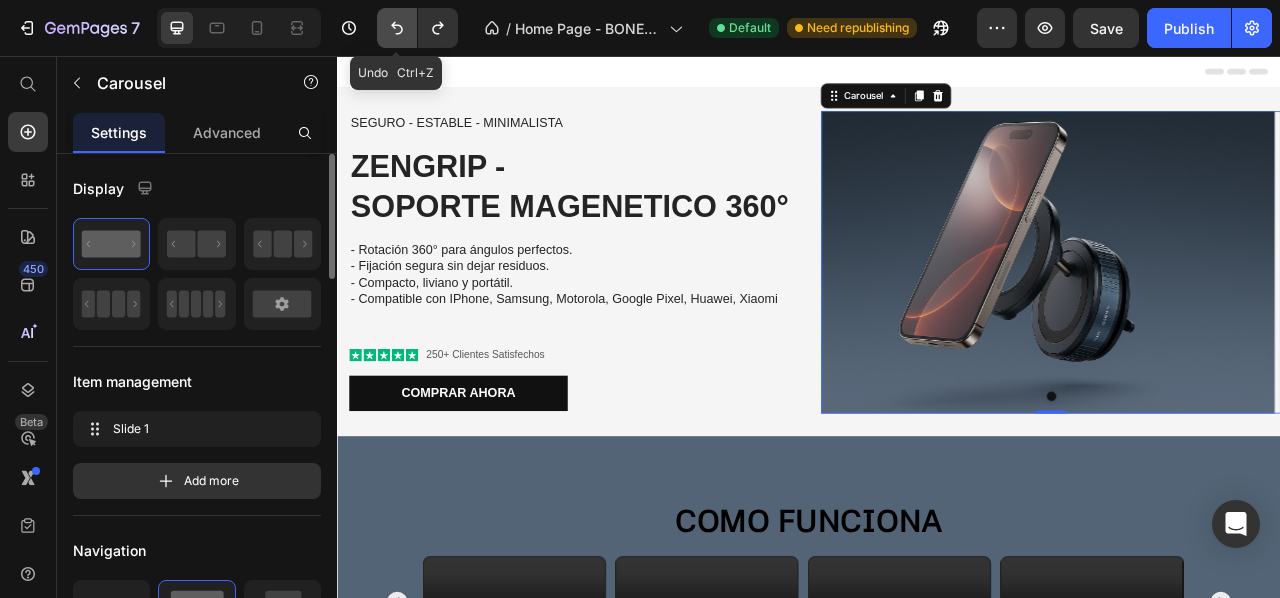 click 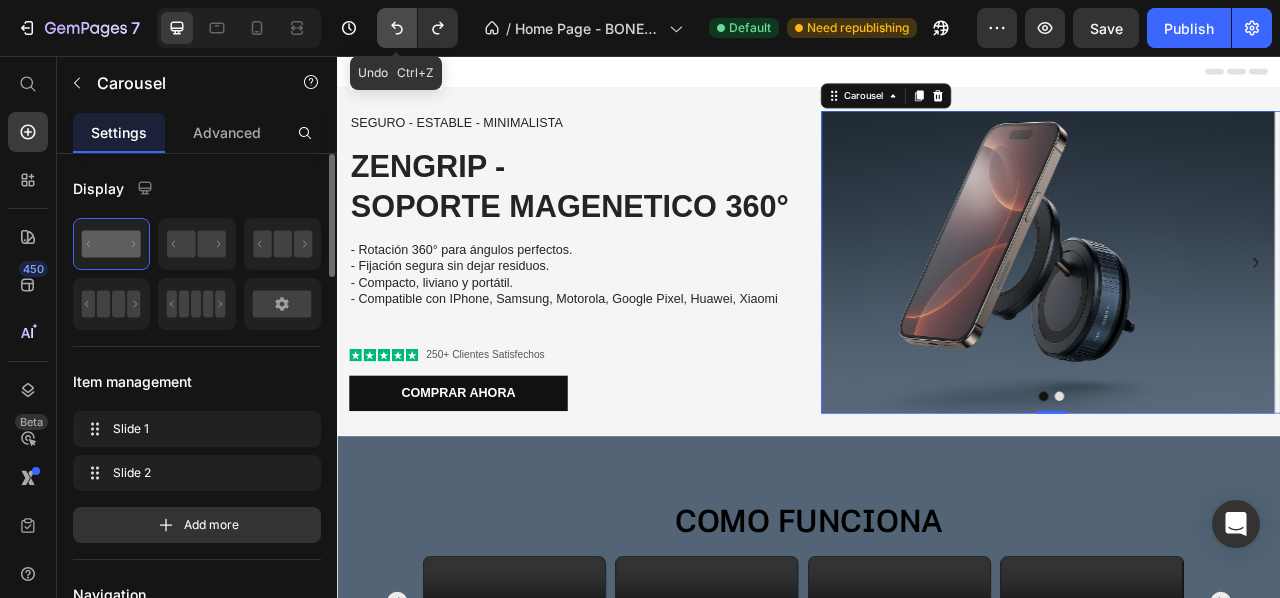 click 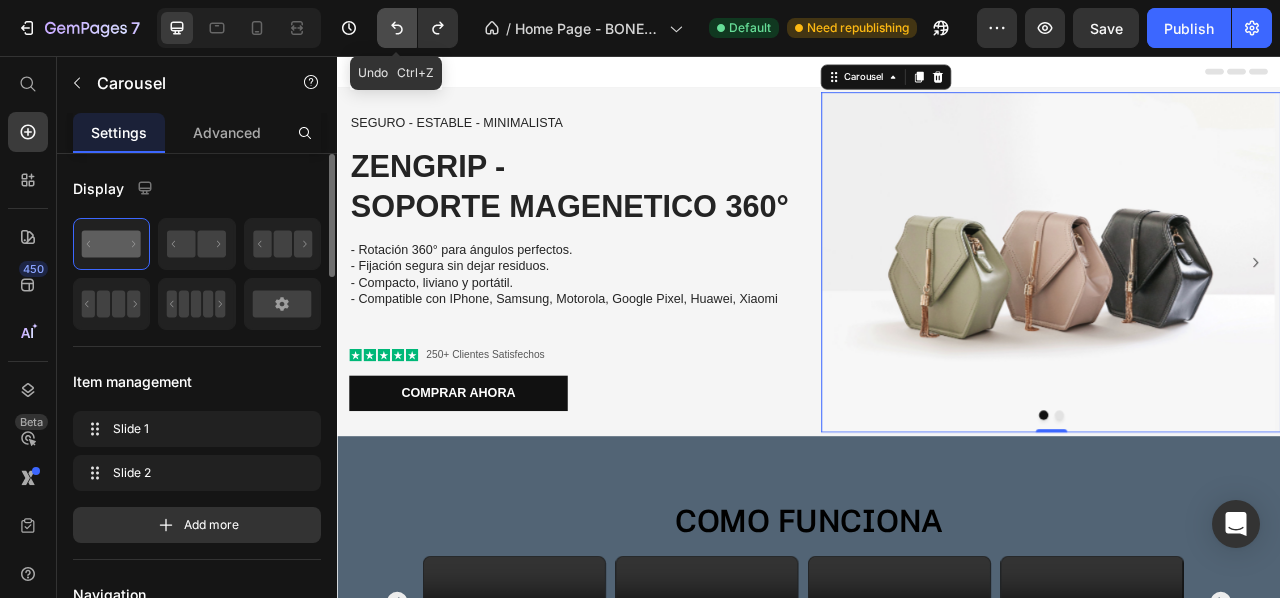 click 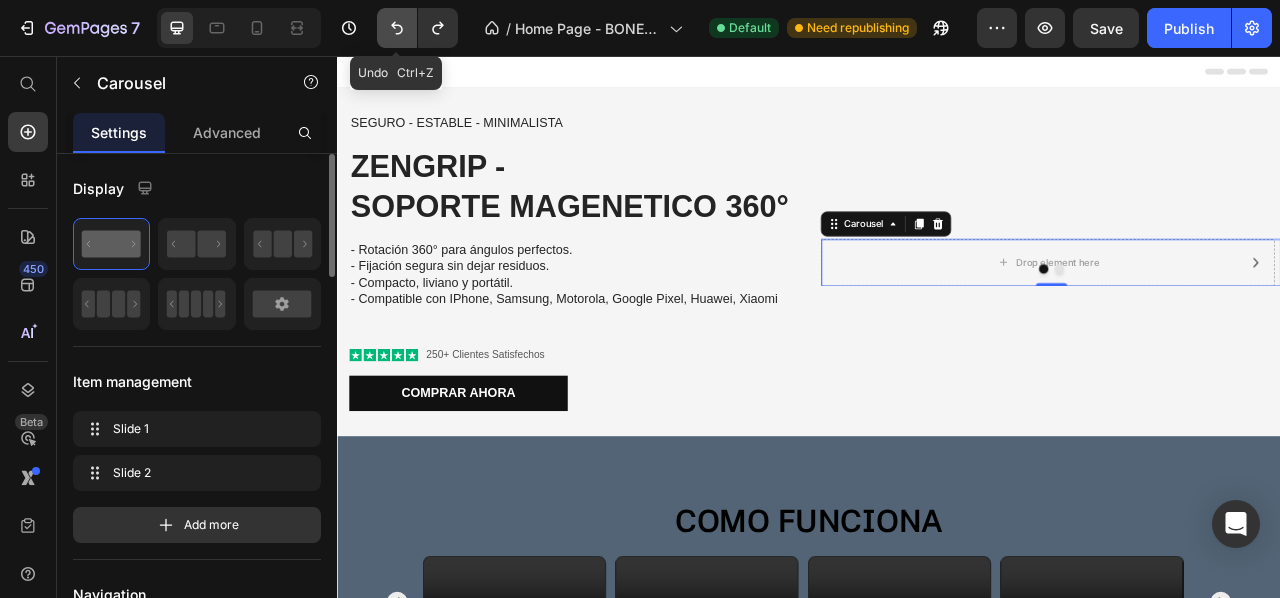 click 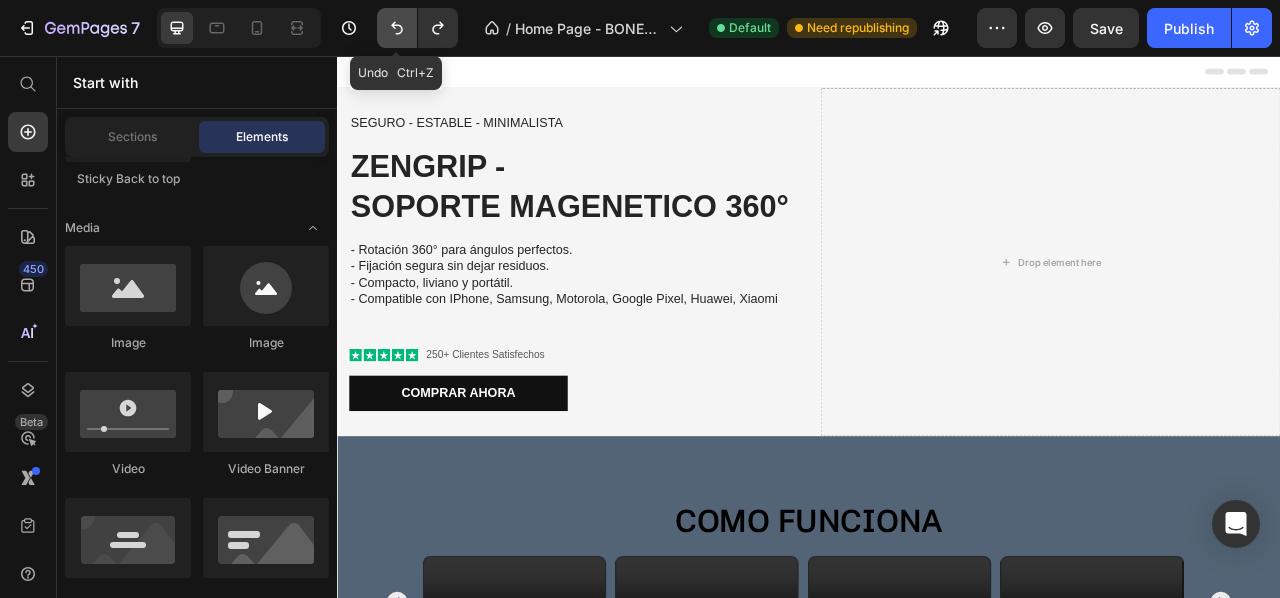 click 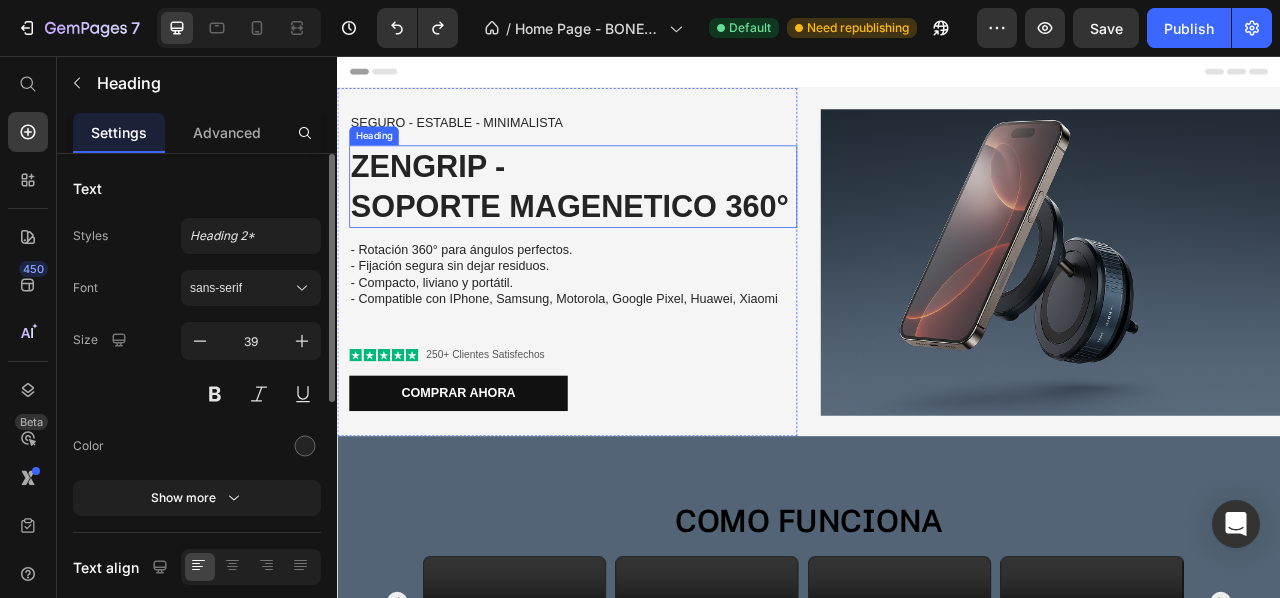 click on "ZENGRIP -  SOPORTE MAGENETICO 360°" at bounding box center (637, 222) 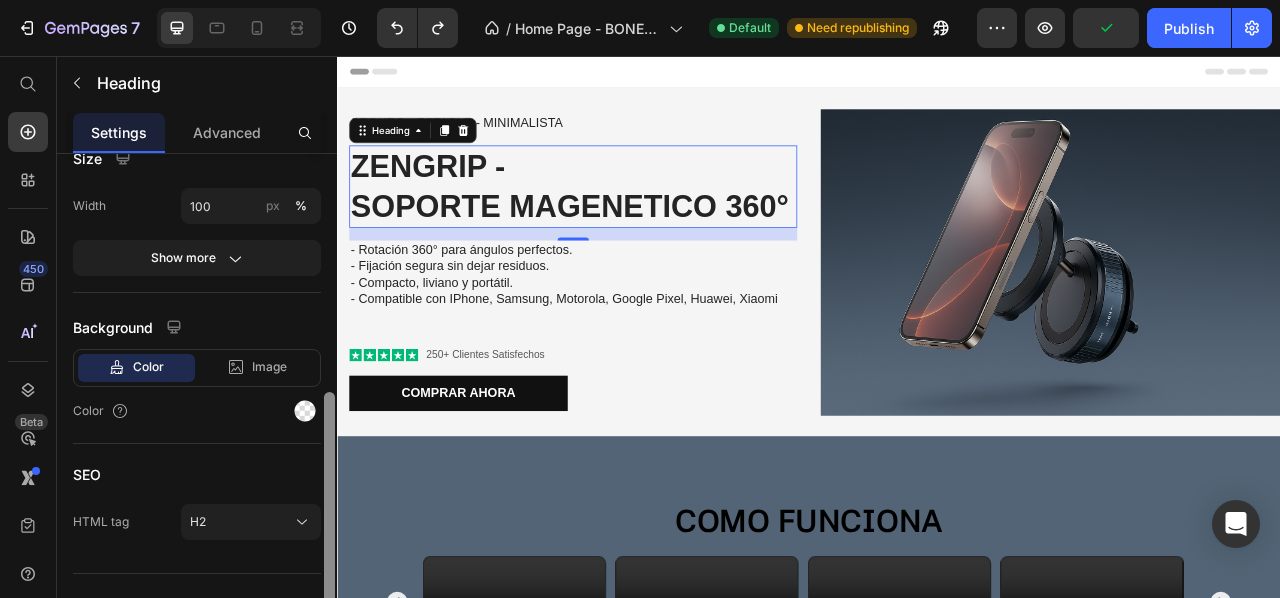 scroll, scrollTop: 508, scrollLeft: 0, axis: vertical 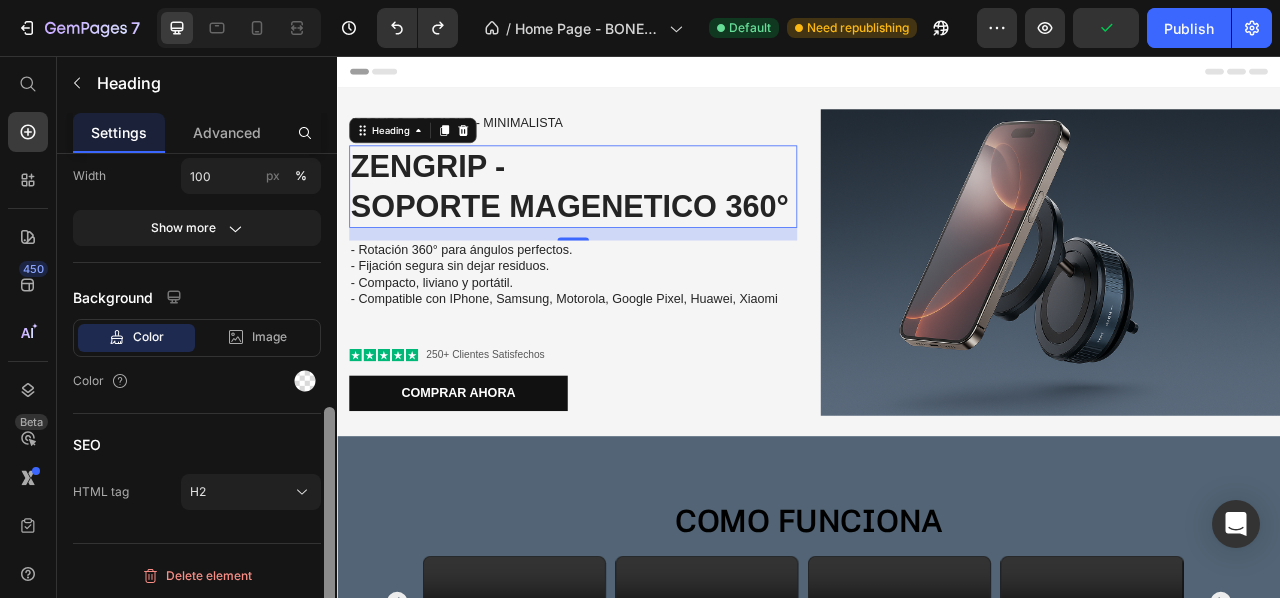 drag, startPoint x: 330, startPoint y: 179, endPoint x: 284, endPoint y: 384, distance: 210.0976 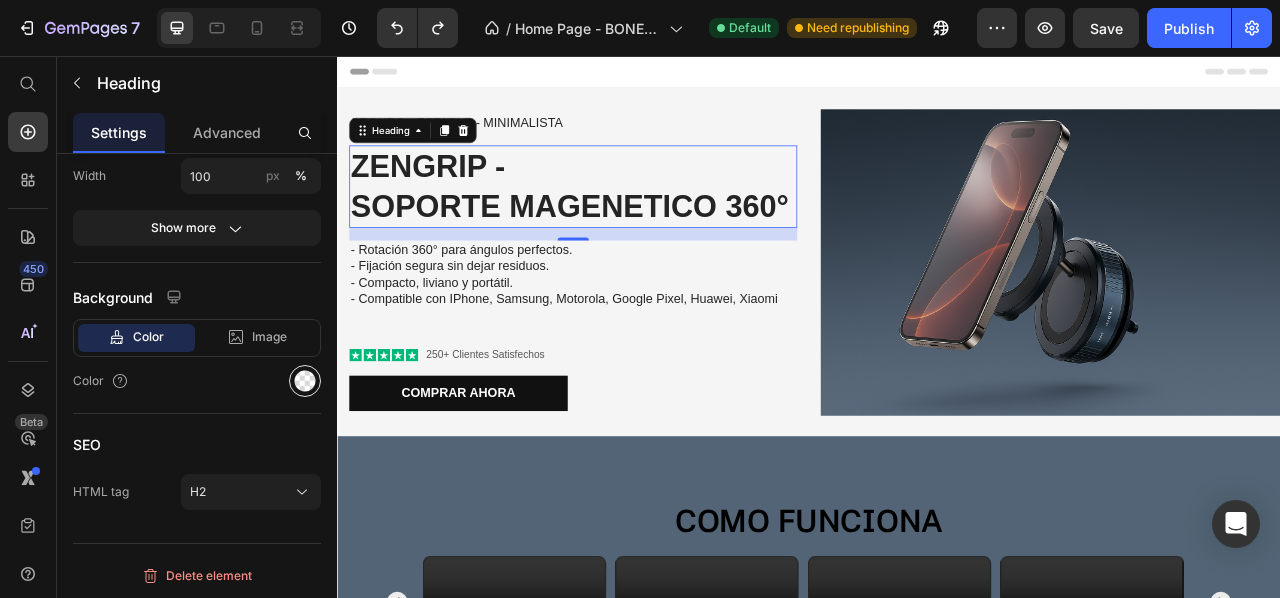 click at bounding box center (305, 381) 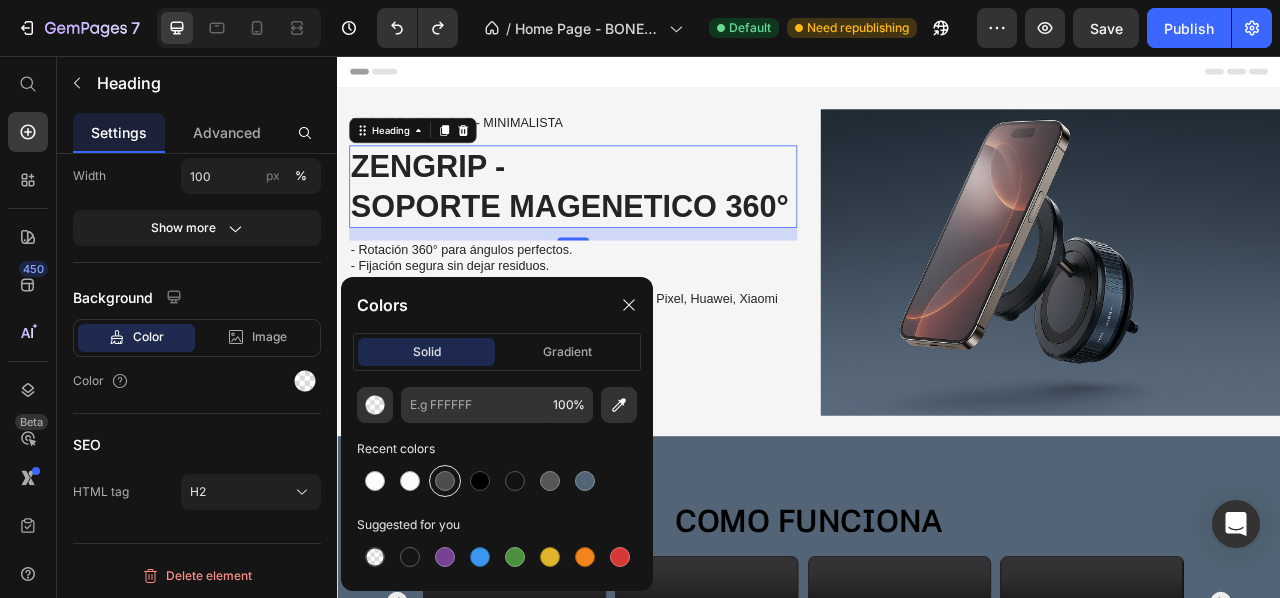 click at bounding box center (445, 481) 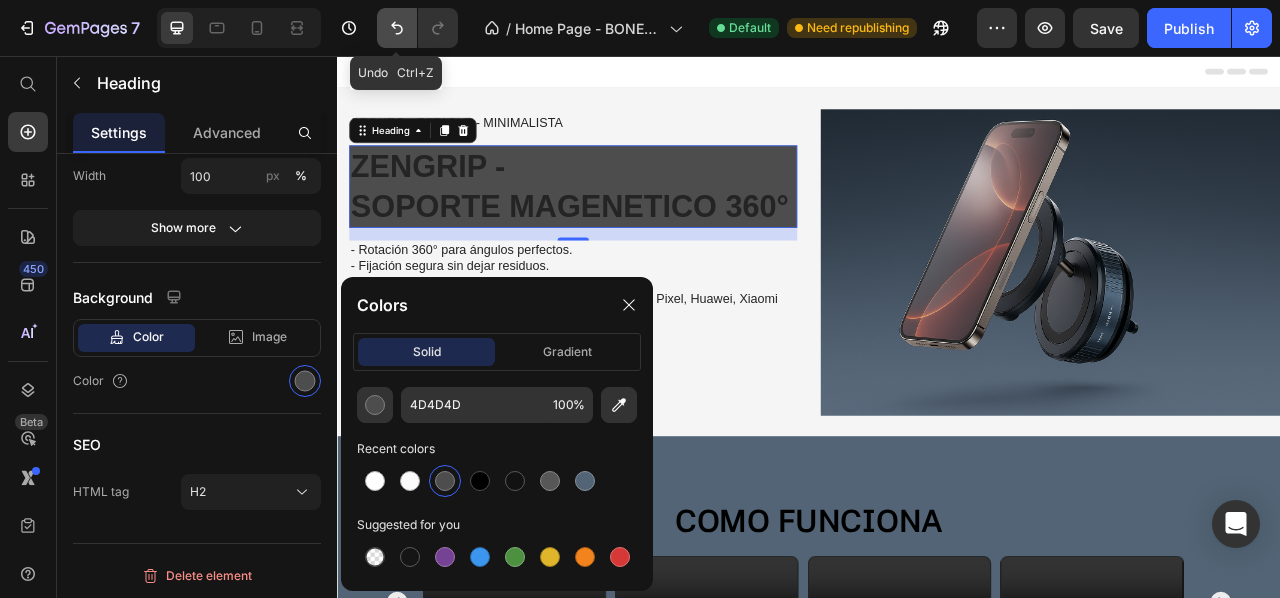 click 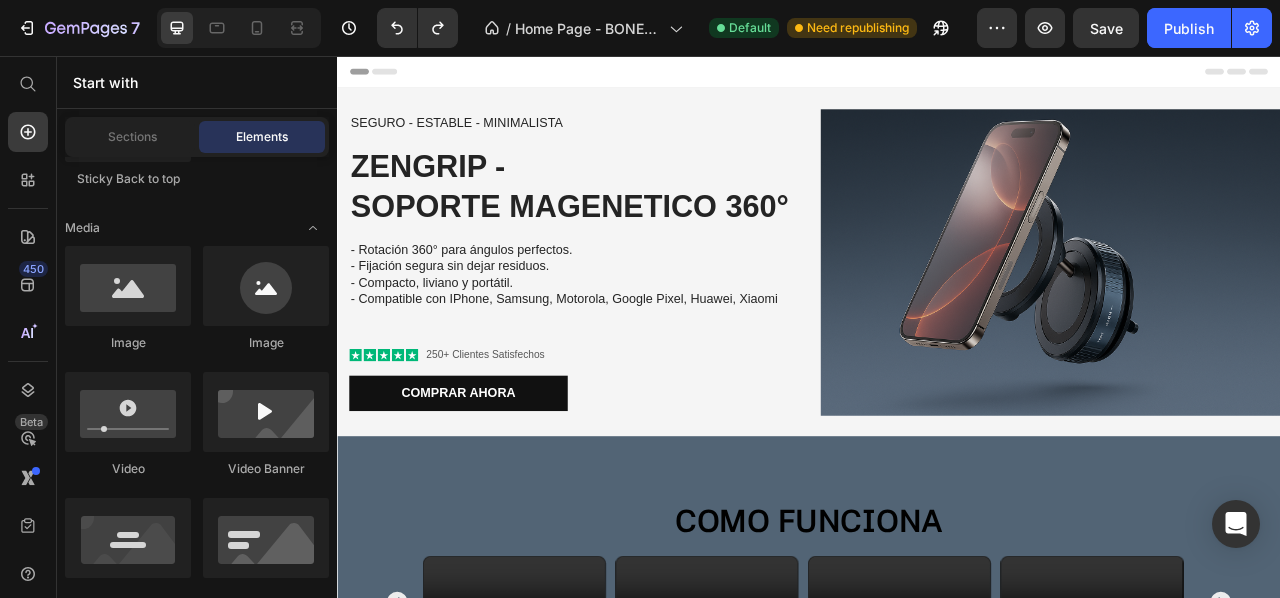 click on "Header" at bounding box center [937, 76] 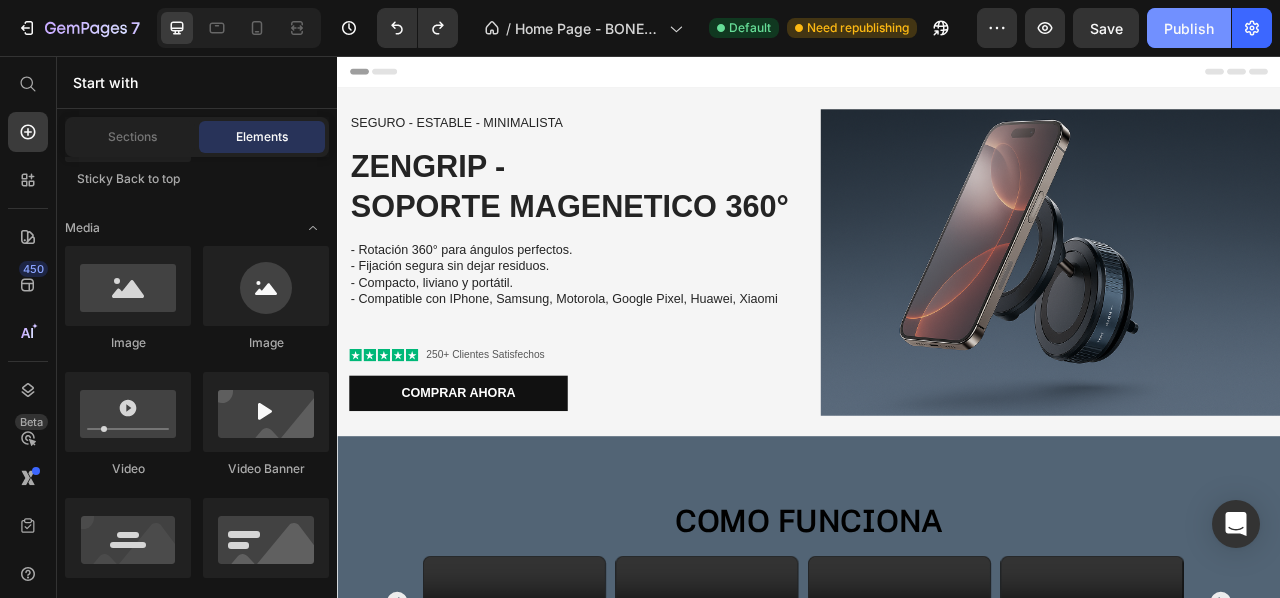 click on "Publish" at bounding box center [1189, 28] 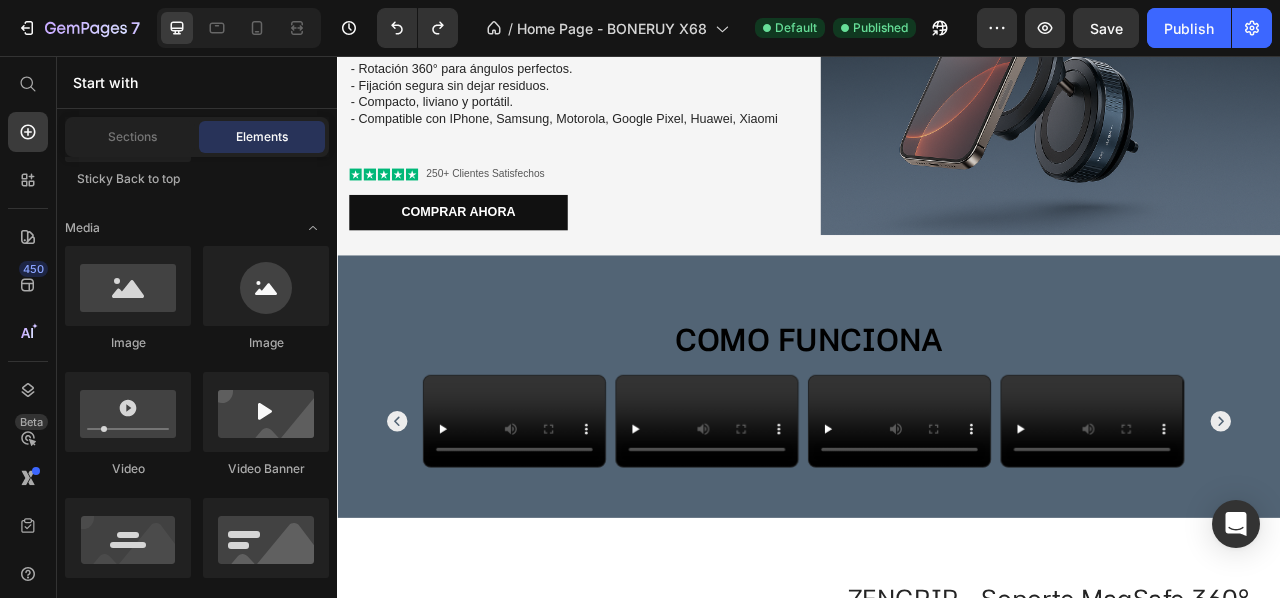 scroll, scrollTop: 0, scrollLeft: 0, axis: both 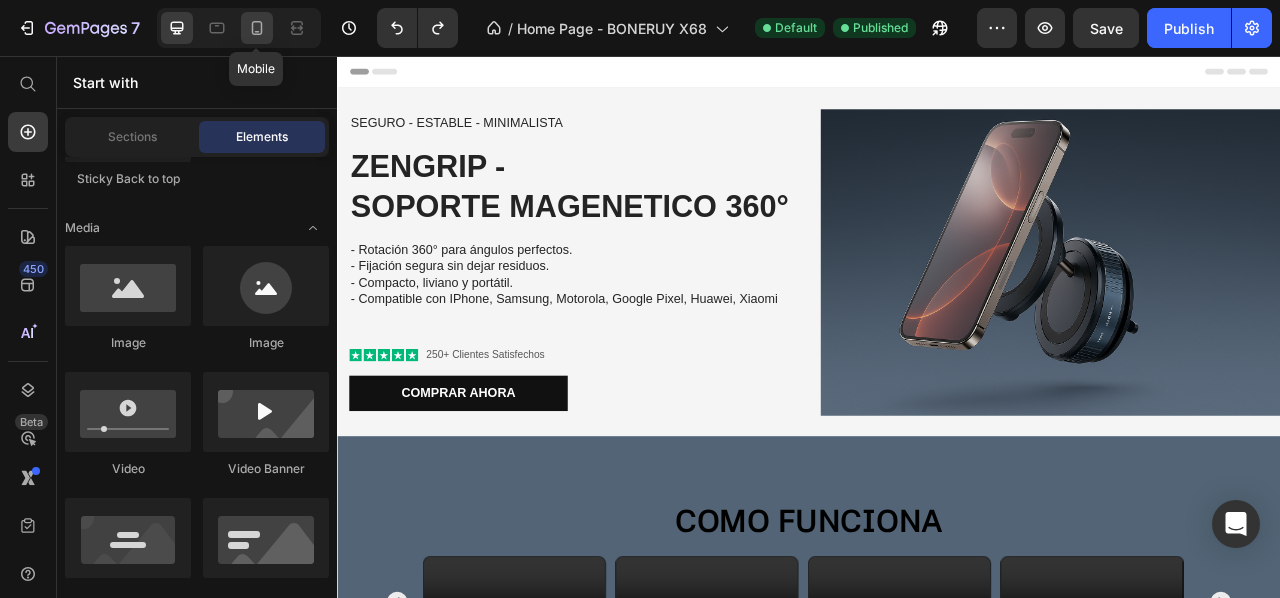 click 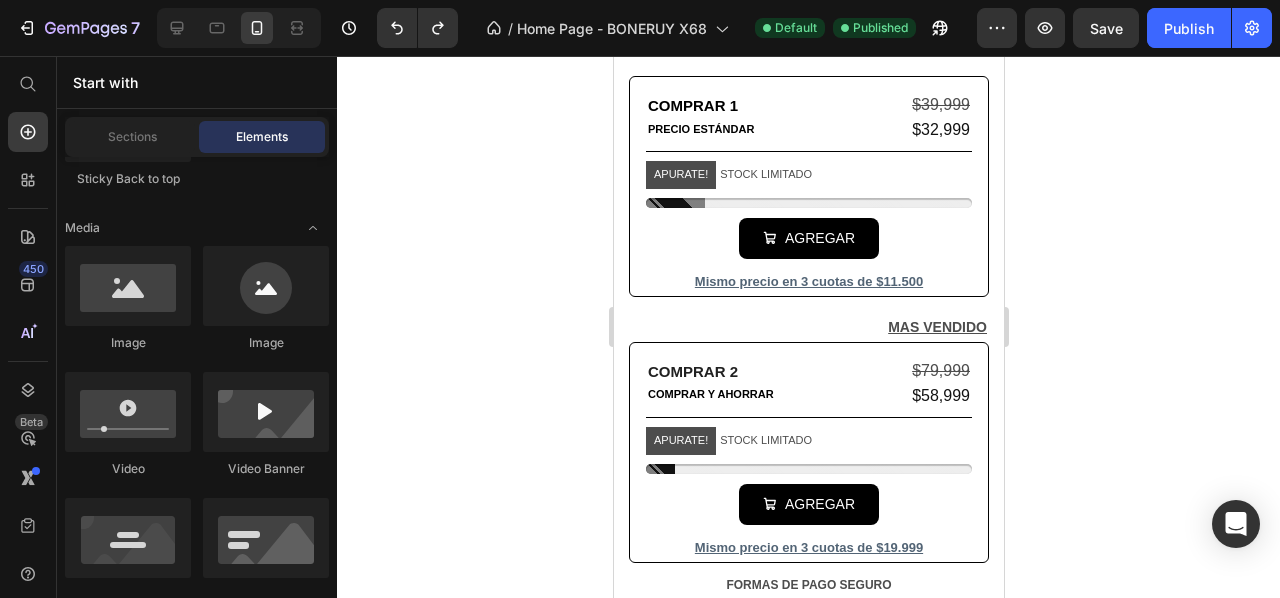 scroll, scrollTop: 948, scrollLeft: 0, axis: vertical 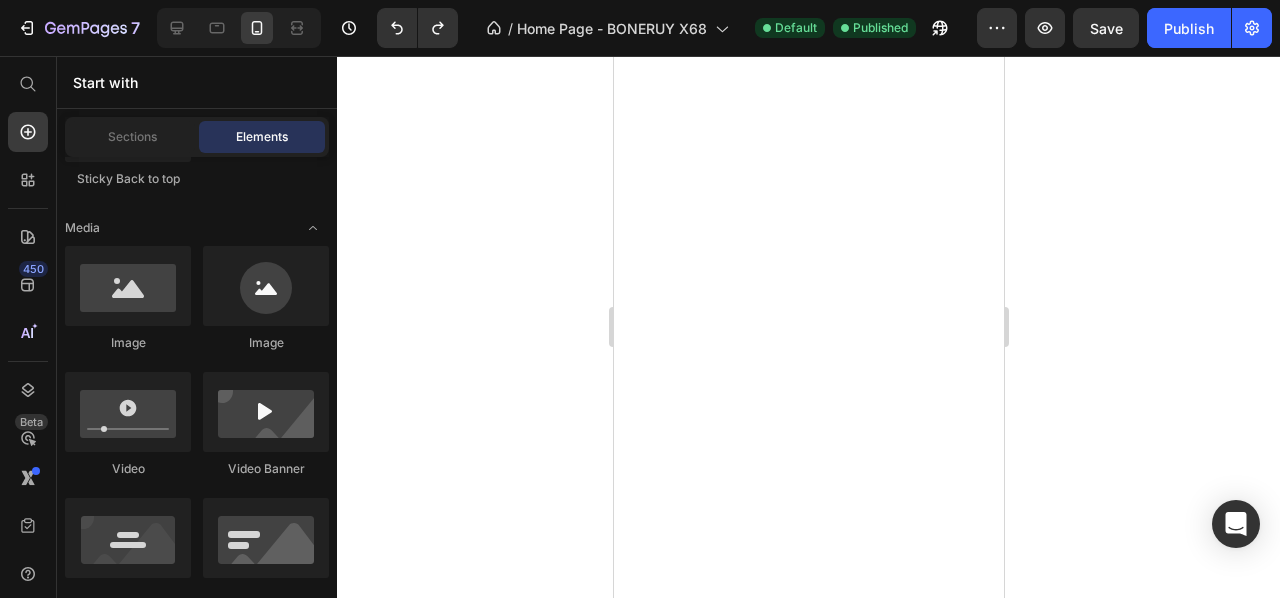 drag, startPoint x: 995, startPoint y: 111, endPoint x: 1562, endPoint y: 63, distance: 569.02814 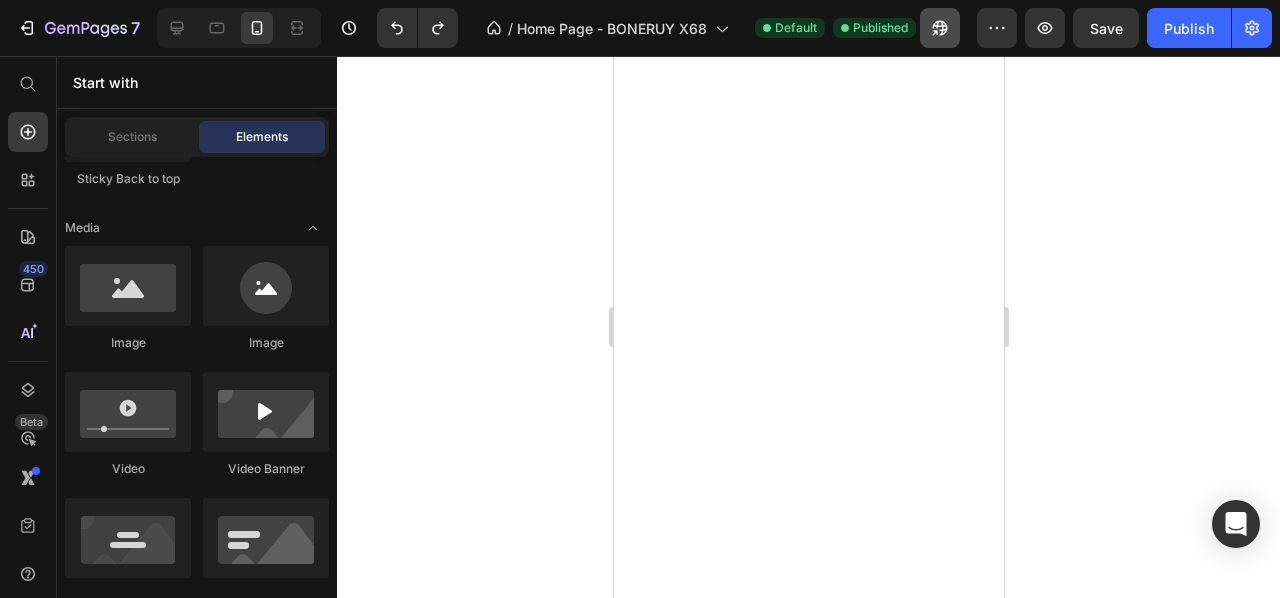 scroll, scrollTop: 0, scrollLeft: 0, axis: both 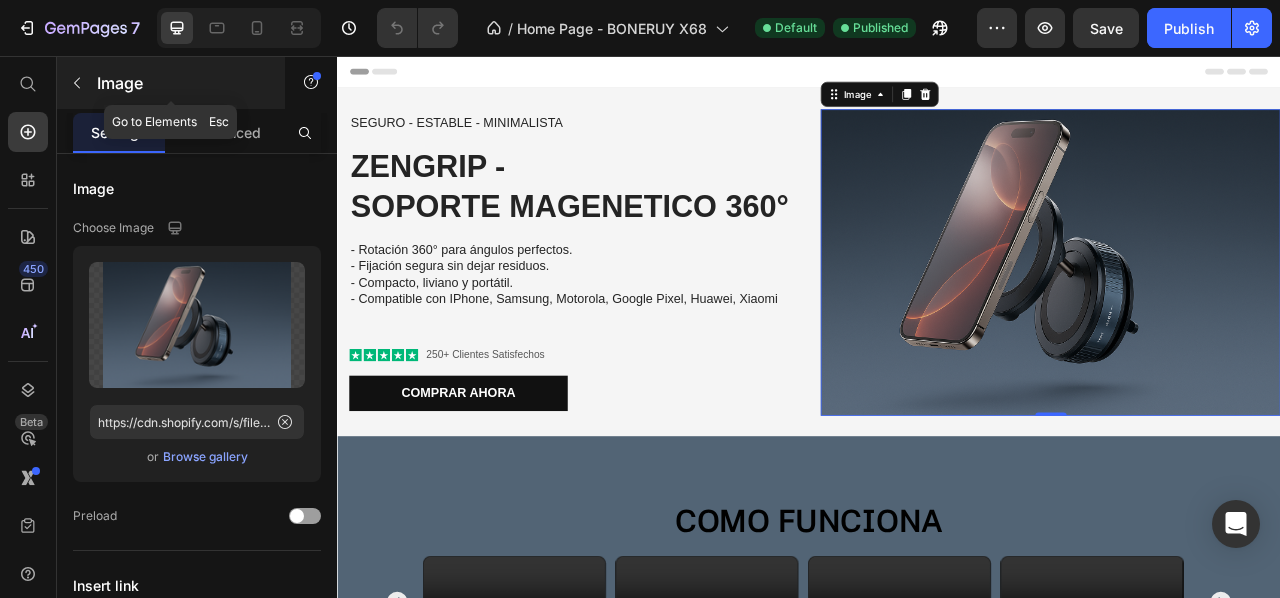 click at bounding box center (77, 83) 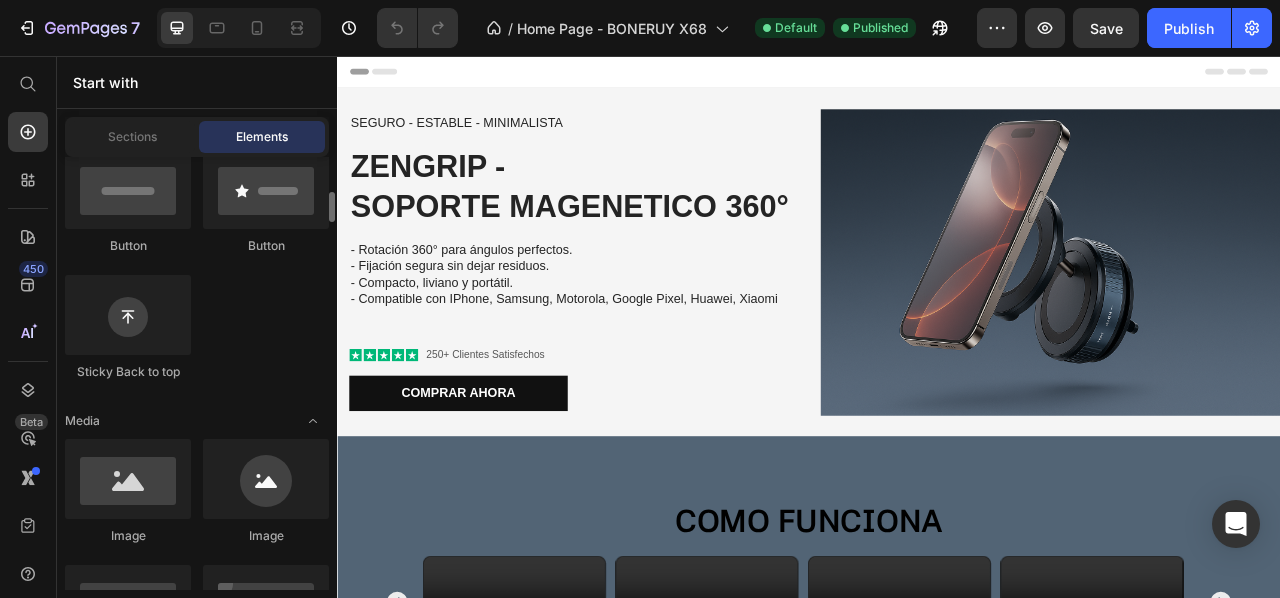 scroll, scrollTop: 777, scrollLeft: 0, axis: vertical 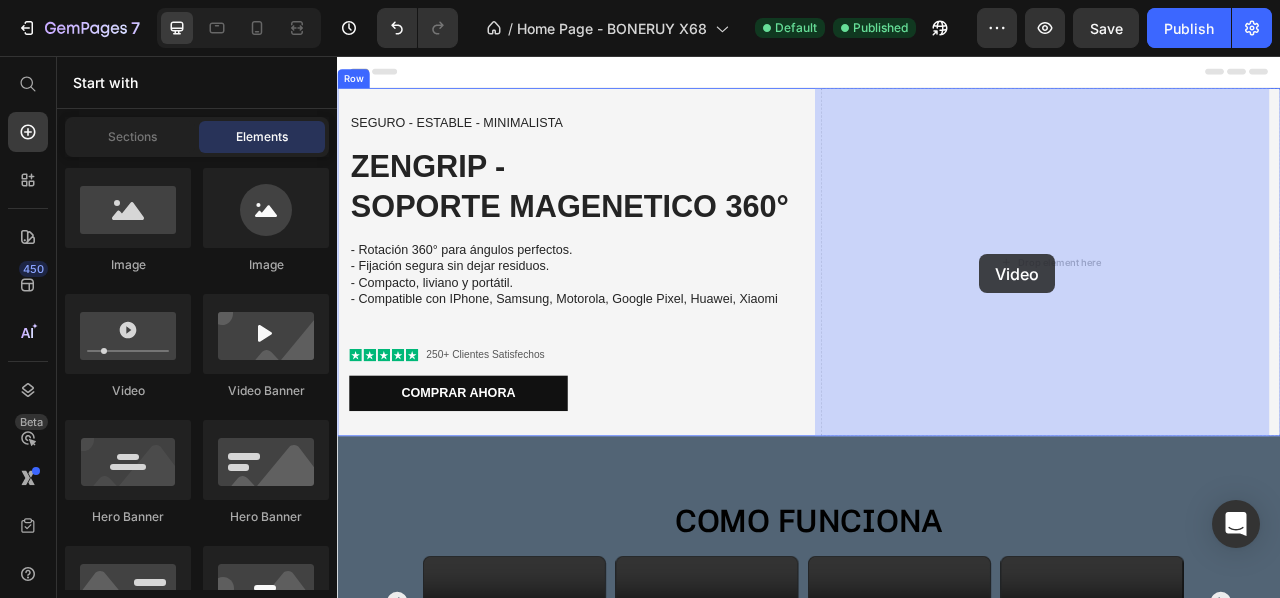 drag, startPoint x: 461, startPoint y: 421, endPoint x: 1154, endPoint y: 308, distance: 702.1524 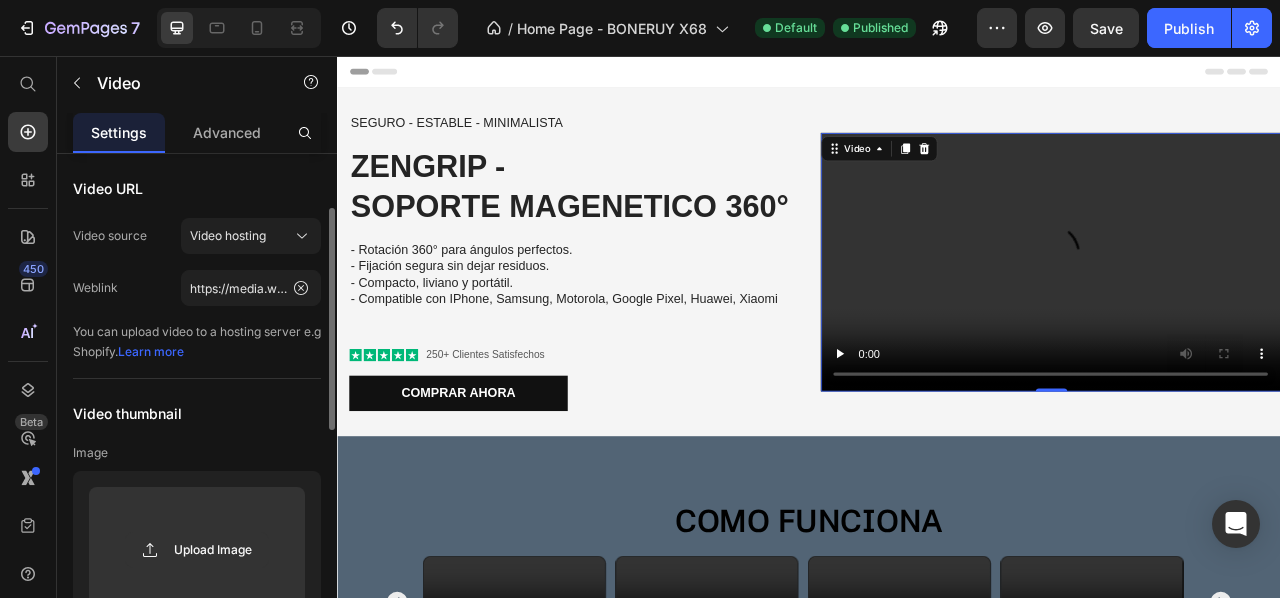 scroll, scrollTop: 40, scrollLeft: 0, axis: vertical 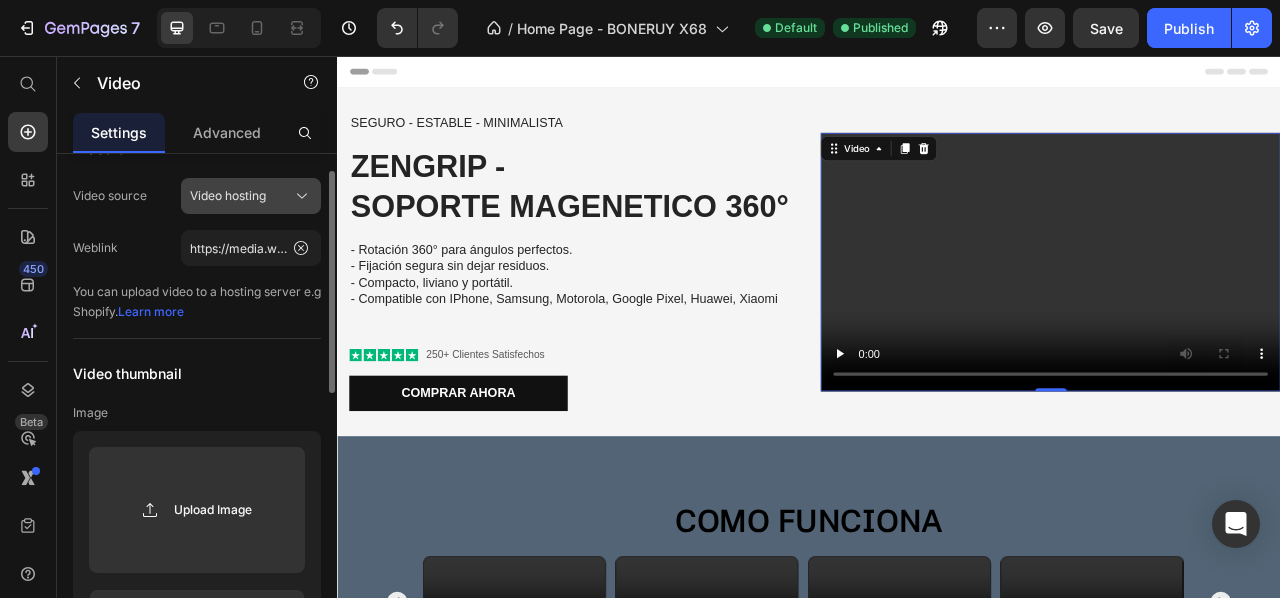 click on "Video hosting" at bounding box center [228, 196] 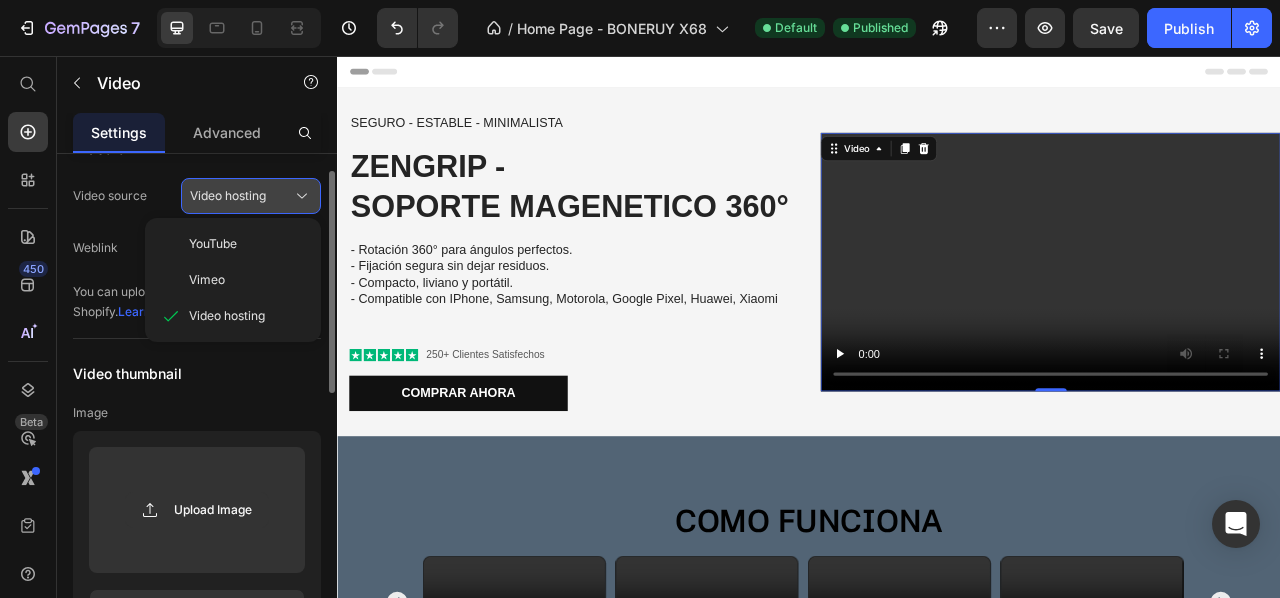 click on "Video hosting" at bounding box center (228, 196) 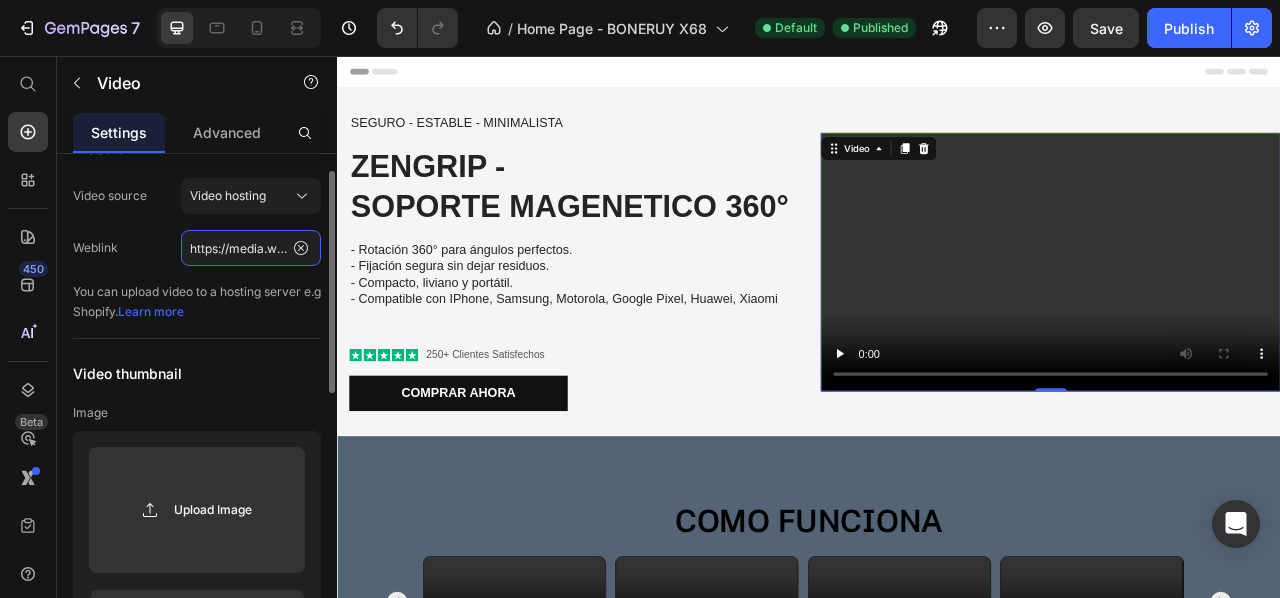 click on "https://media.w3.org/2010/05/sintel/trailer.mp4" 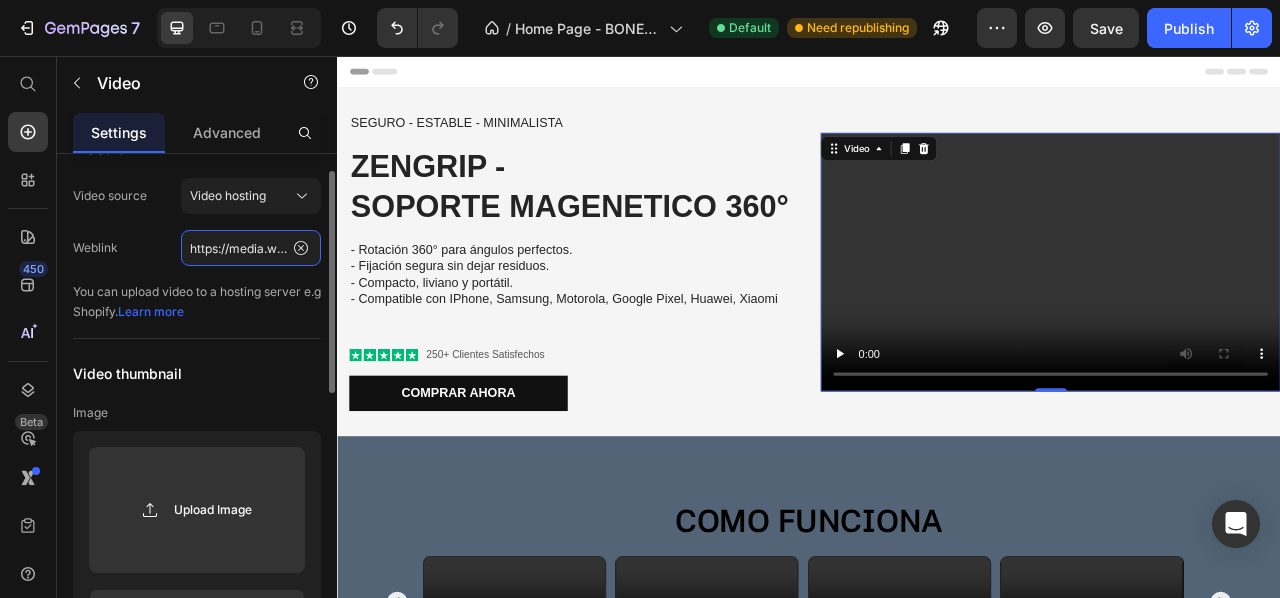 paste on "cdn.shopify.com/videos/c/o/v/9b330ae806e44781a8c67f16878108d1" 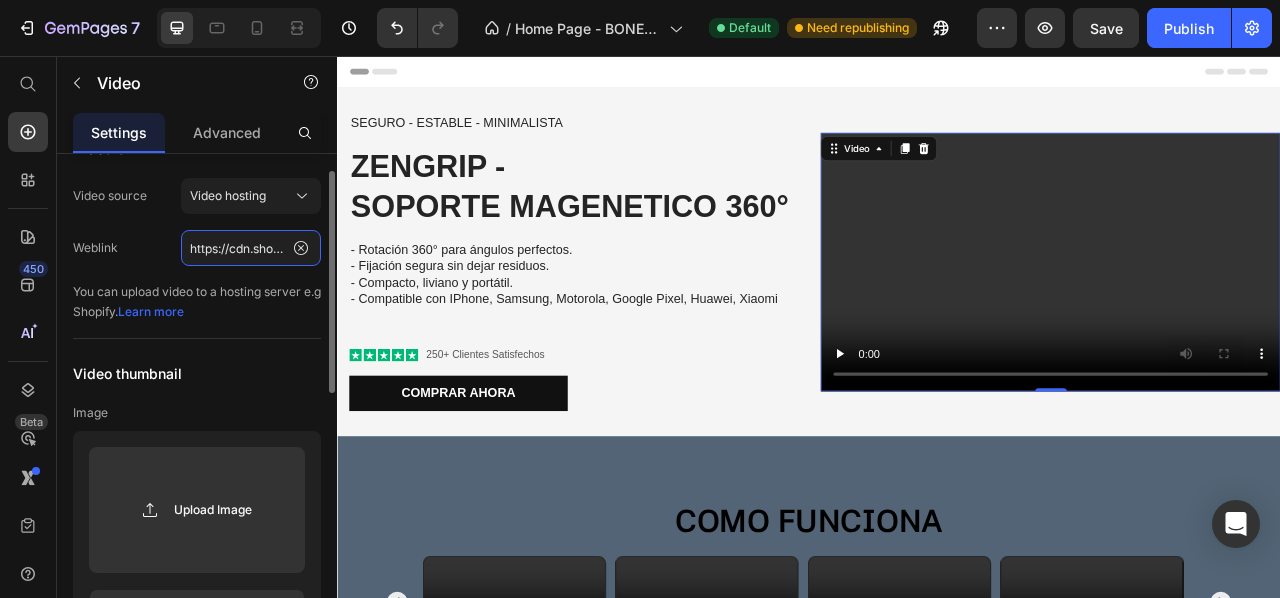 scroll, scrollTop: 0, scrollLeft: 365, axis: horizontal 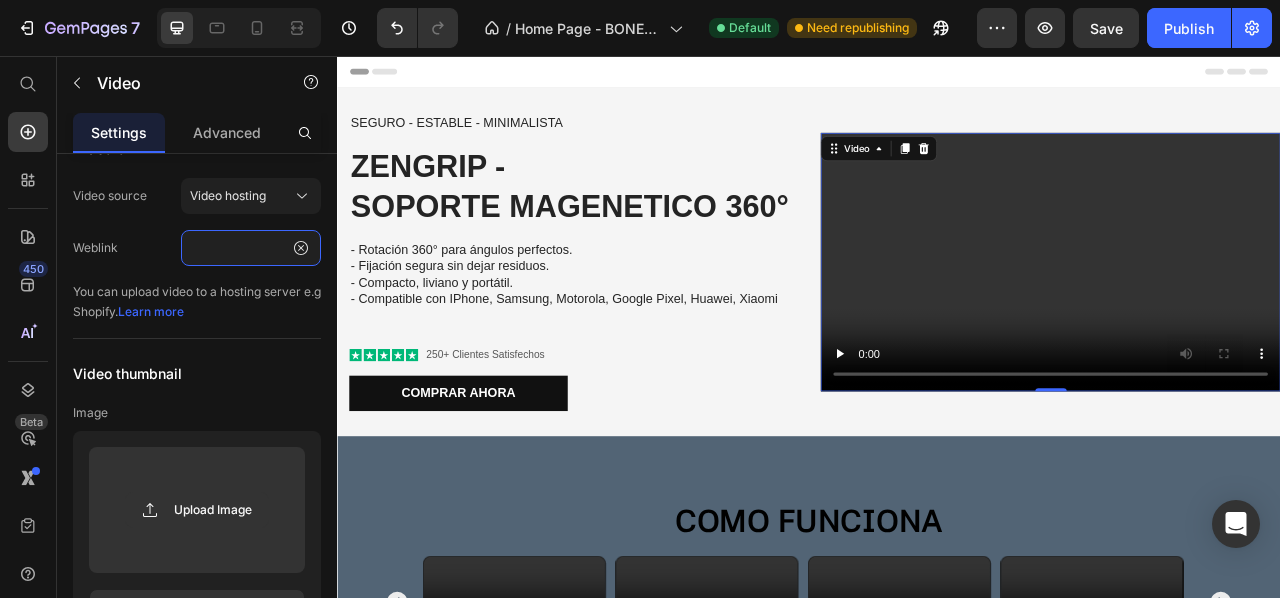 type on "https://cdn.shopify.com/videos/c/o/v/9b330ae806e44781a8c67f16878108d1.mp4" 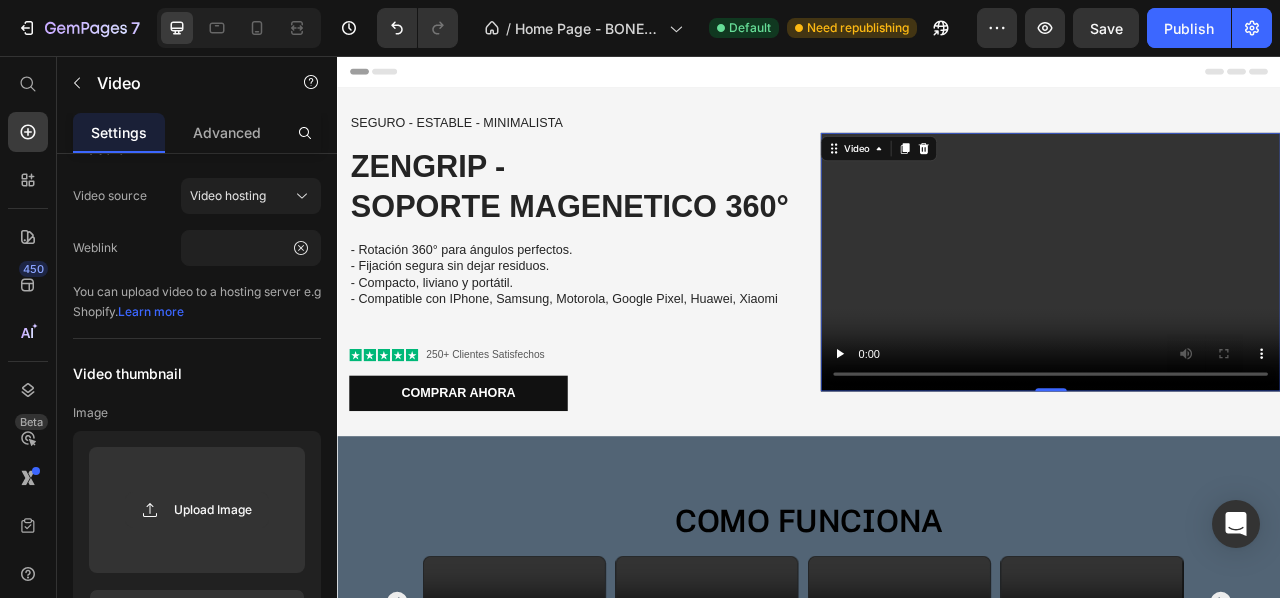 scroll, scrollTop: 0, scrollLeft: 0, axis: both 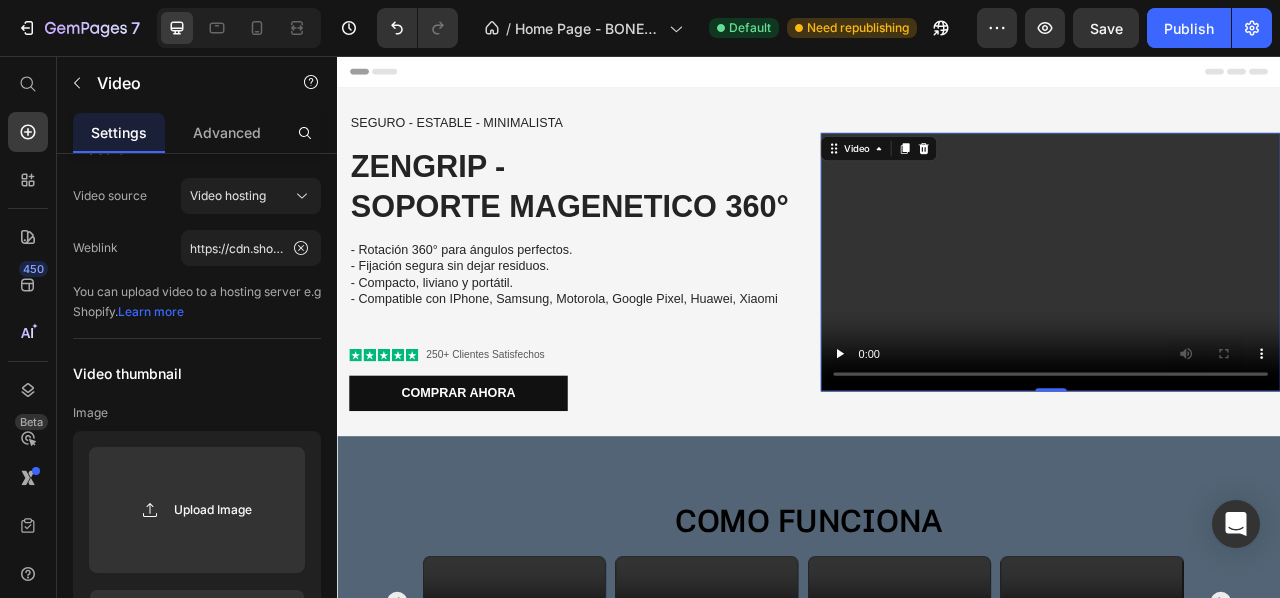 click at bounding box center [1244, 318] 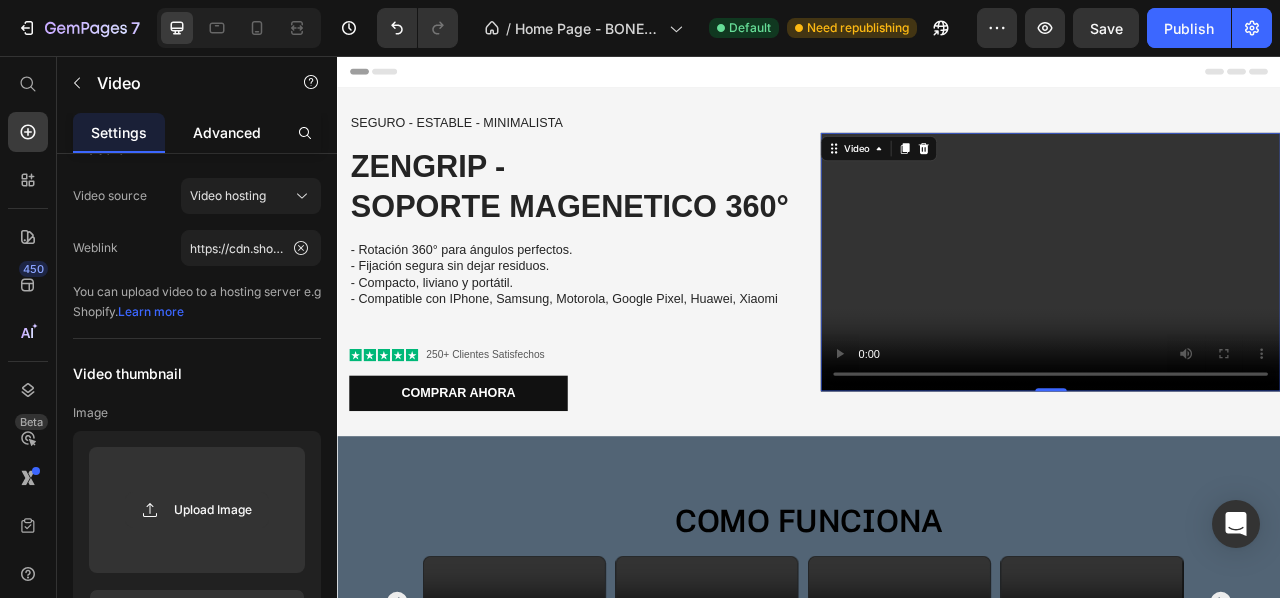 click on "Advanced" 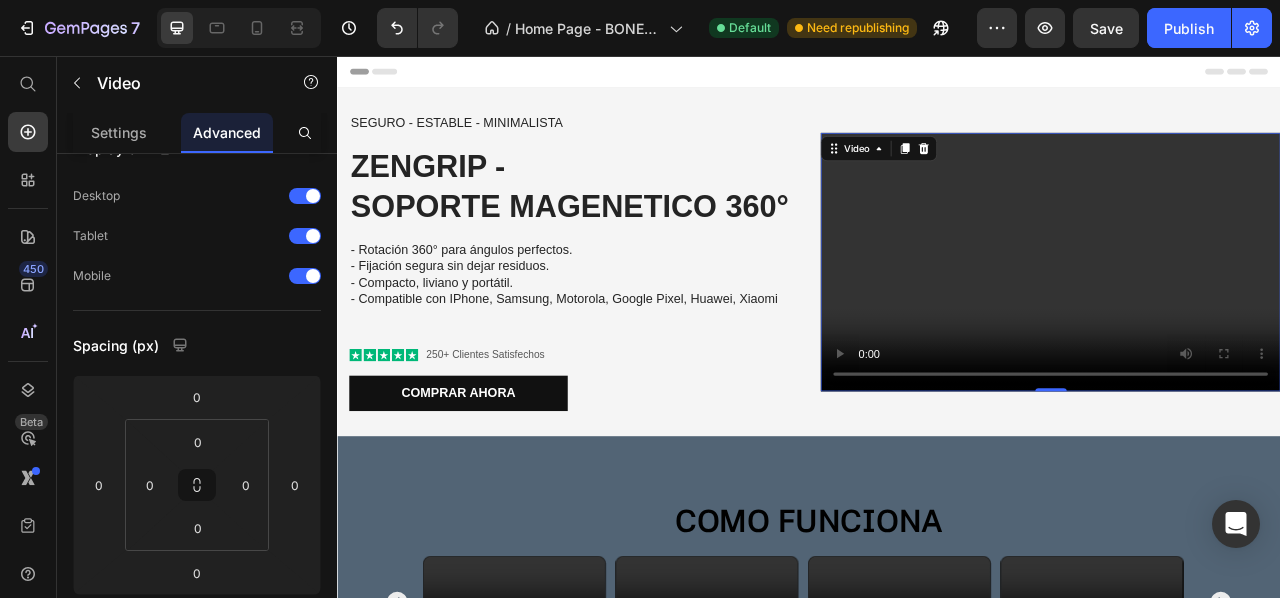 scroll, scrollTop: 0, scrollLeft: 0, axis: both 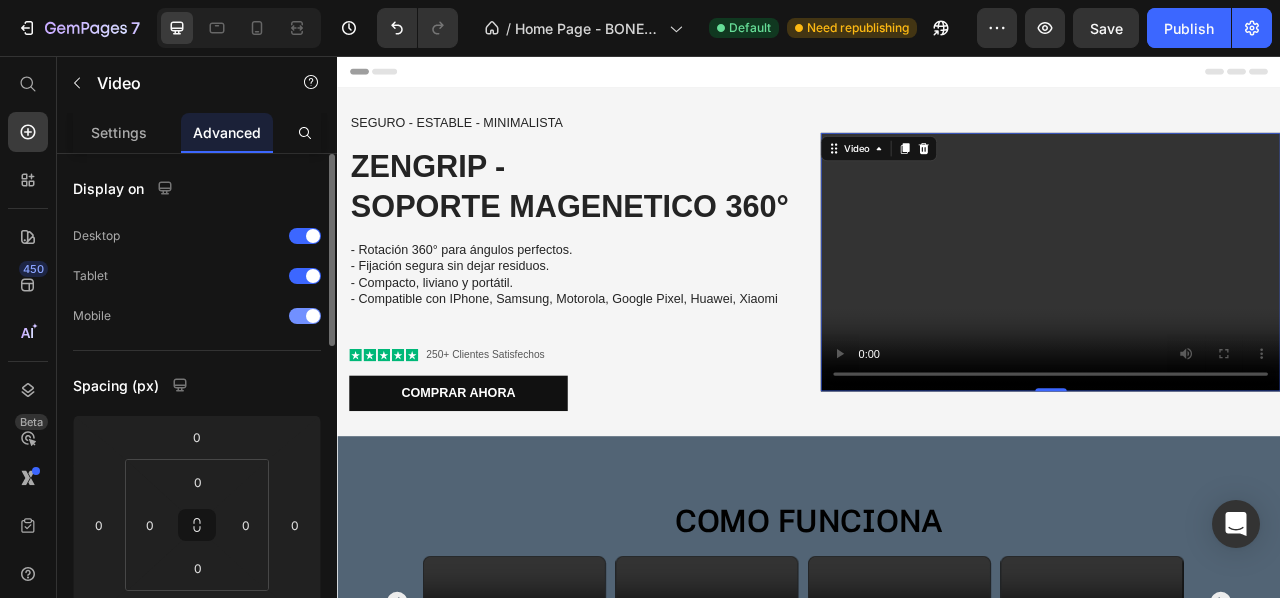 click on "Mobile" at bounding box center (197, 316) 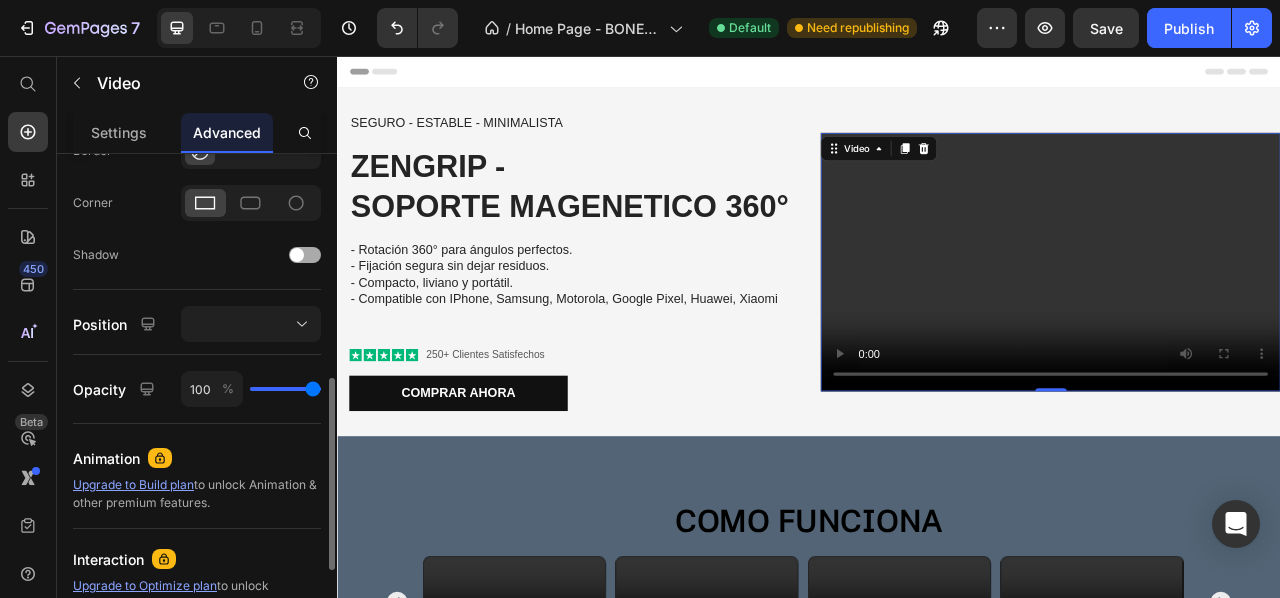 scroll, scrollTop: 584, scrollLeft: 0, axis: vertical 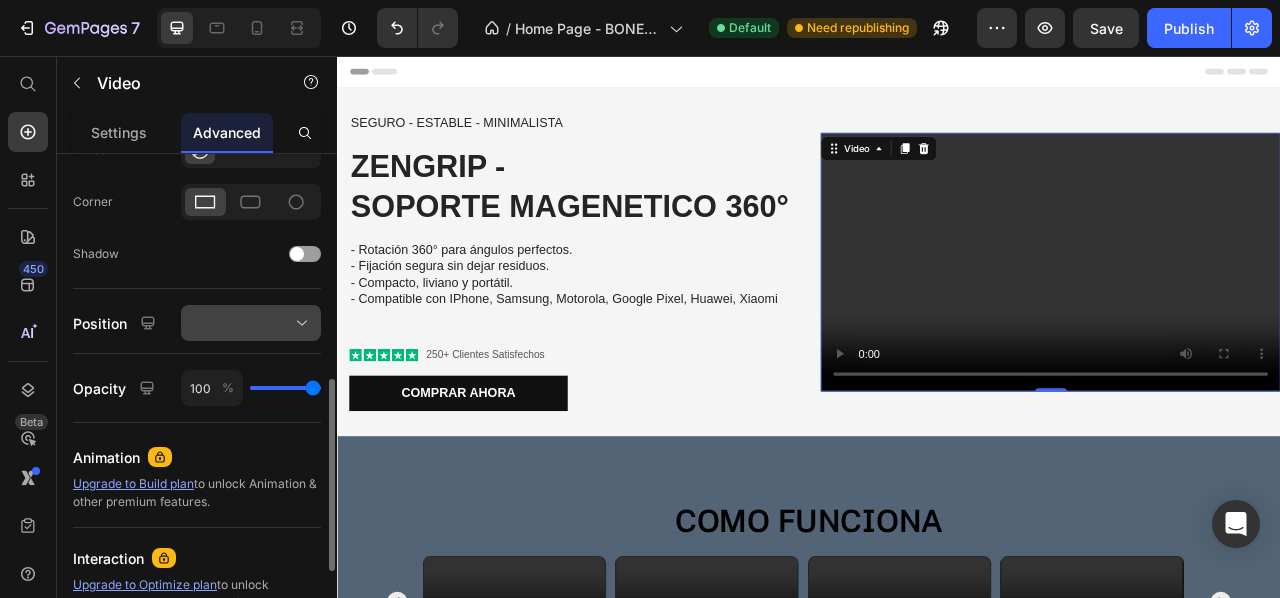click at bounding box center [251, 323] 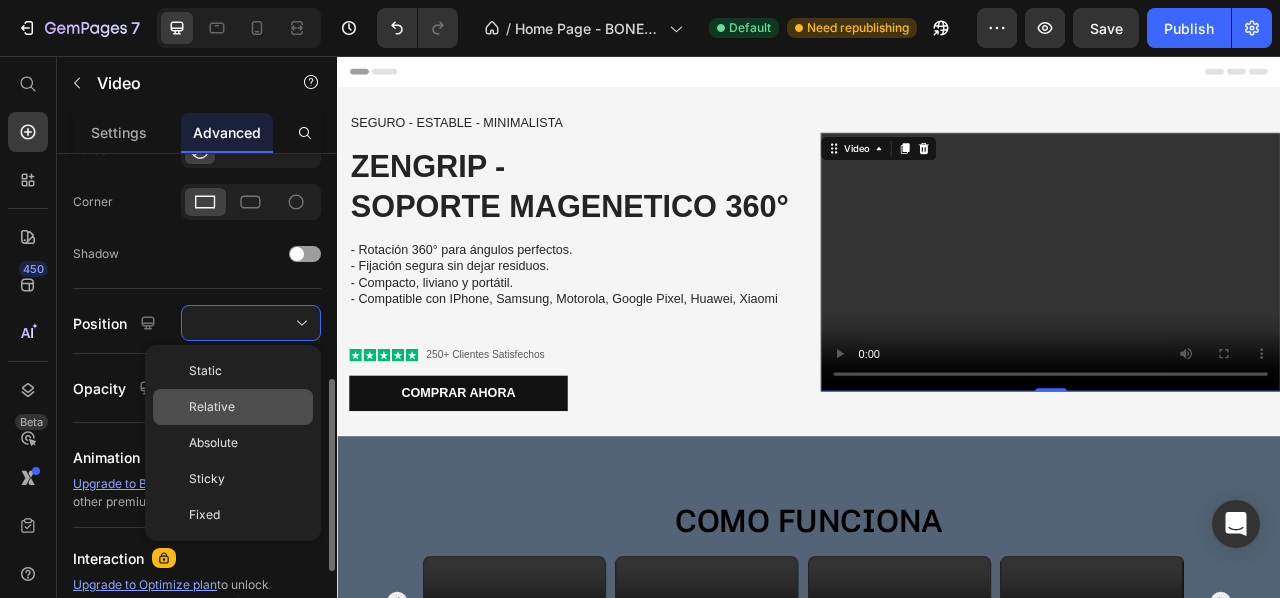 click on "Relative" at bounding box center (247, 407) 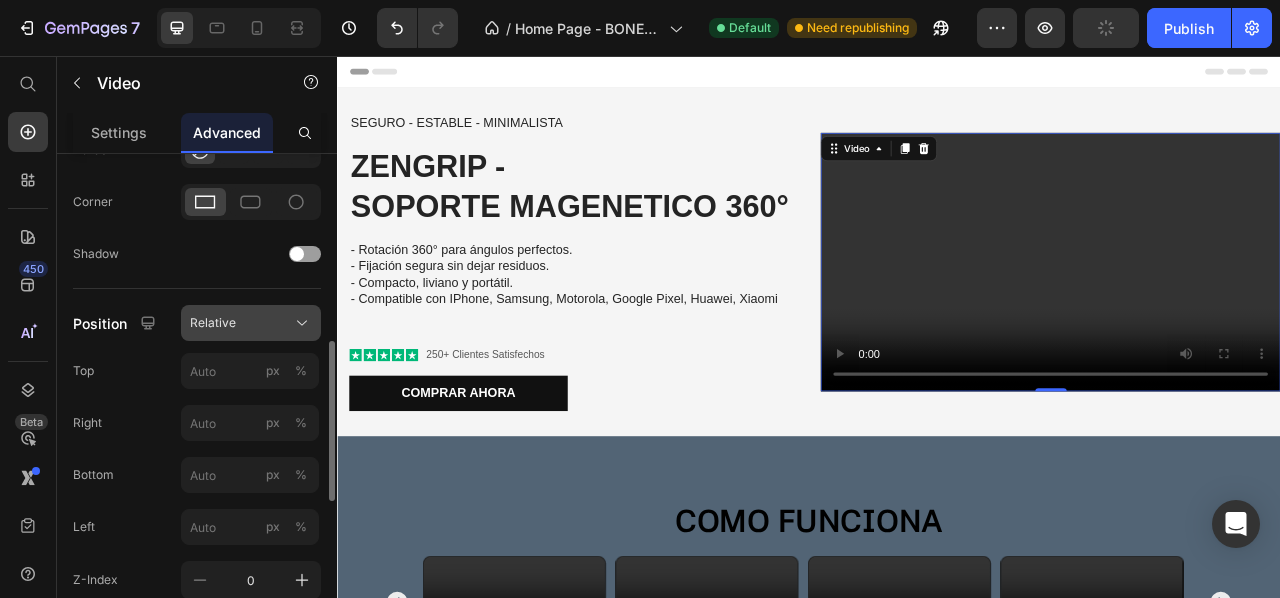 click on "Relative" 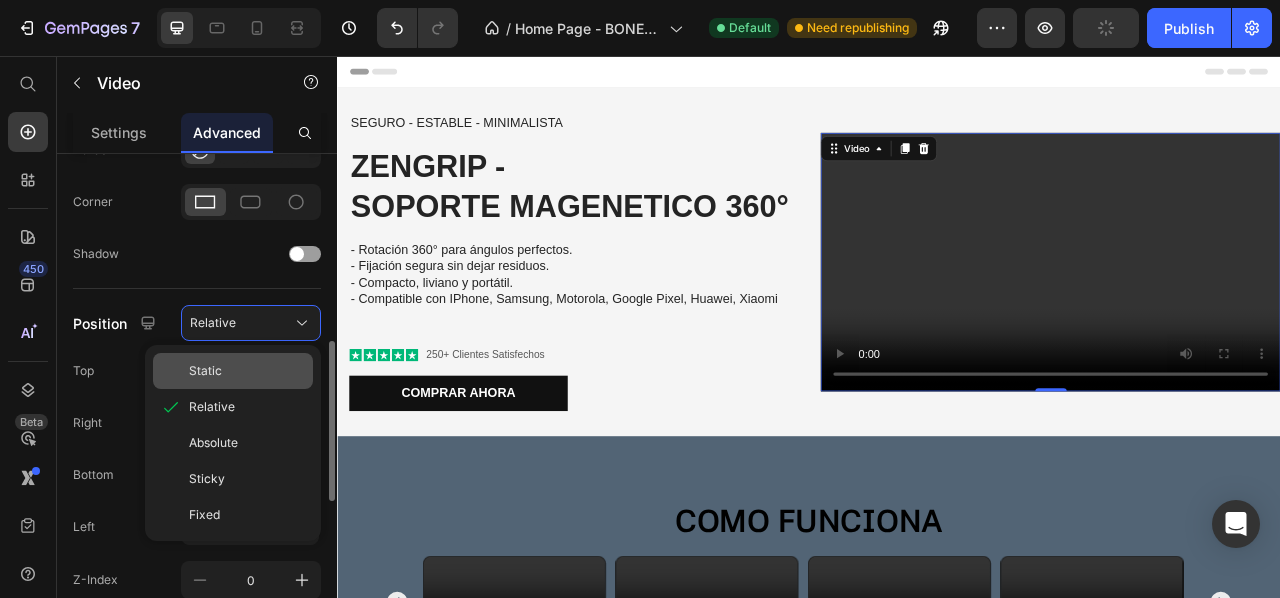 click on "Static" at bounding box center [247, 371] 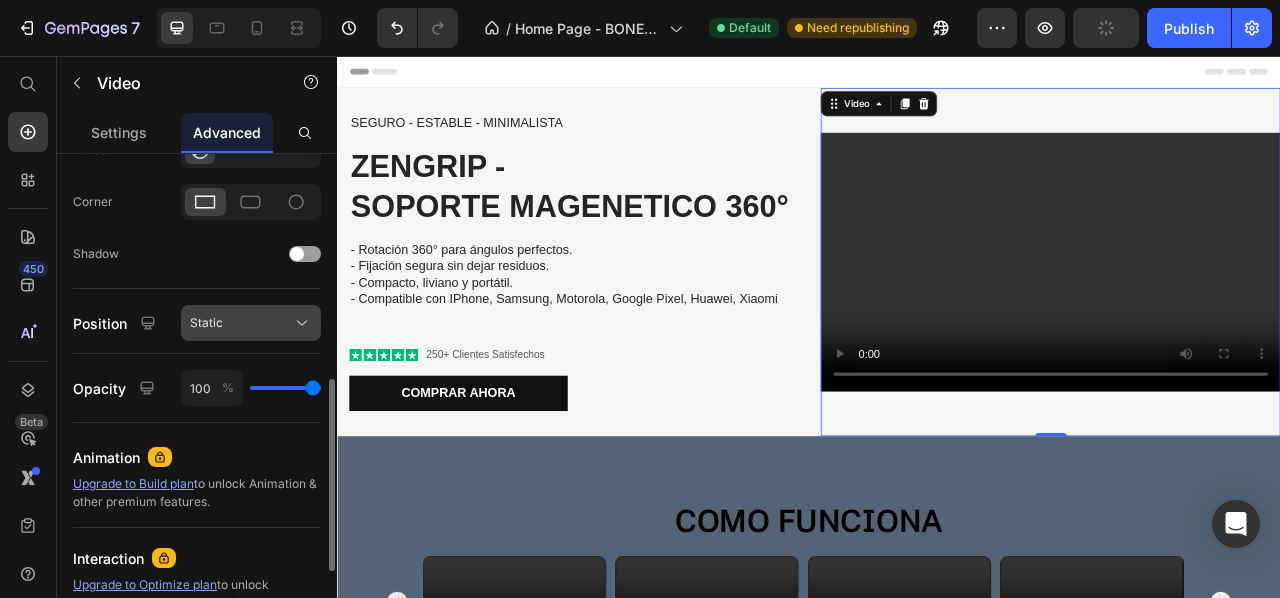 click on "Static" 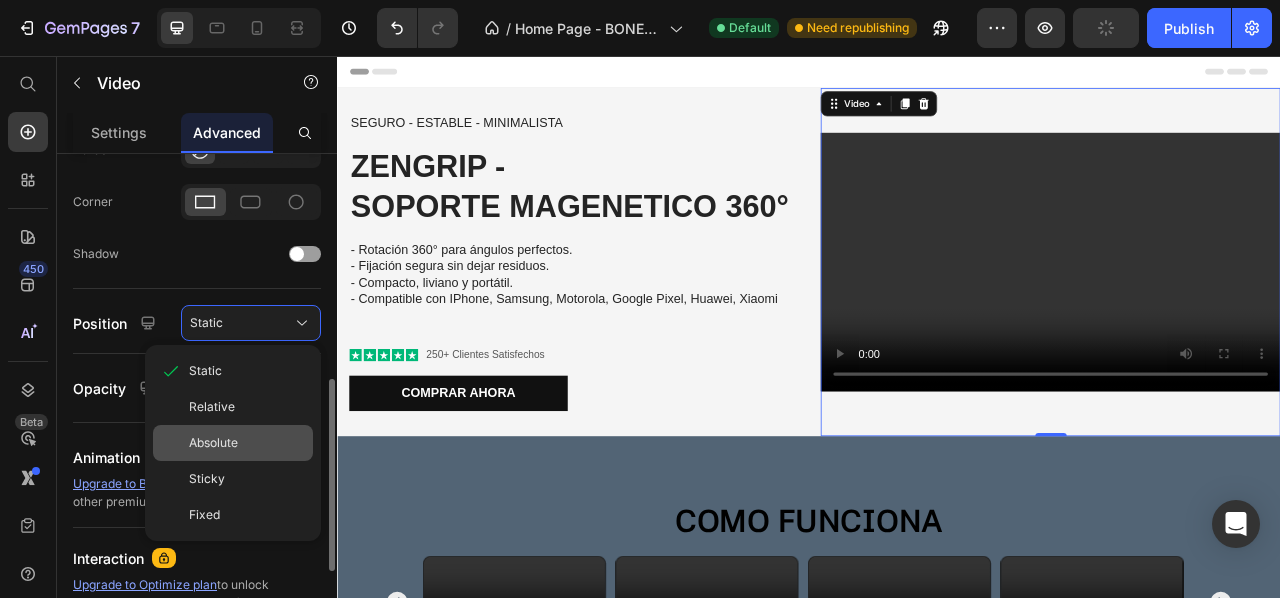 click on "Absolute" at bounding box center (247, 443) 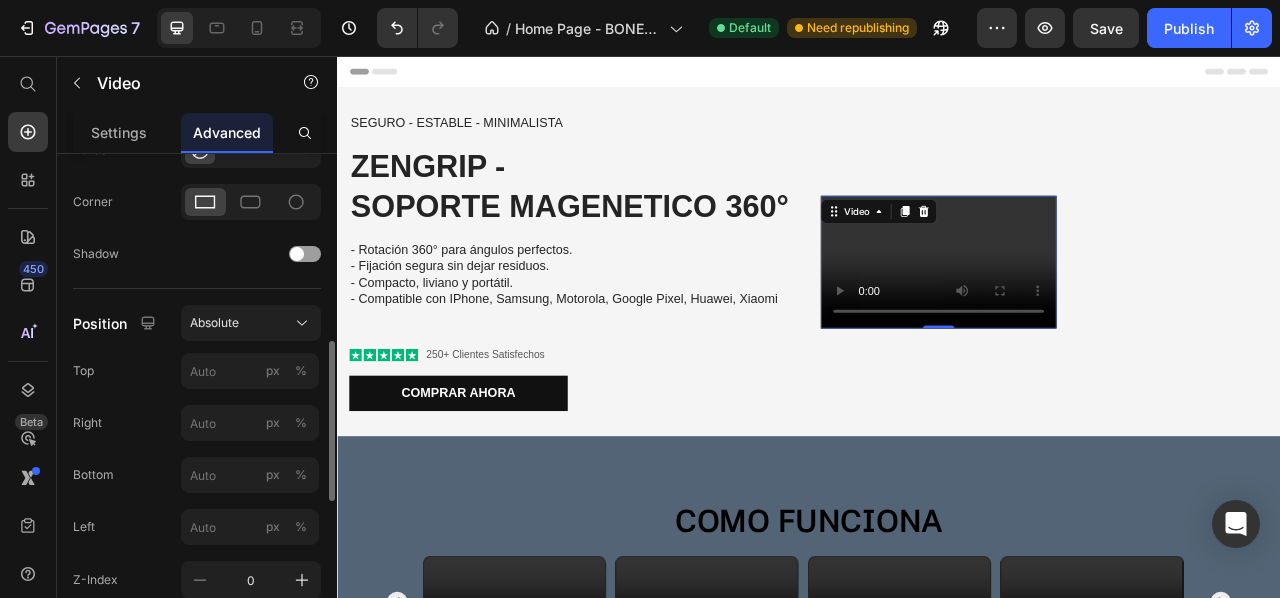 click on "Display on Desktop Tablet Mobile Spacing (px) 0 0 0 0 0 0 0 0 Shape Border Corner Shadow Position Absolute Top px % Right px % Bottom px % Left px % Z-Index 0 Opacity 100 % Animation Upgrade to Build plan  to unlock Animation & other premium features. Interaction Upgrade to Optimize plan  to unlock Interaction & other premium features. CSS class" at bounding box center [197, 304] 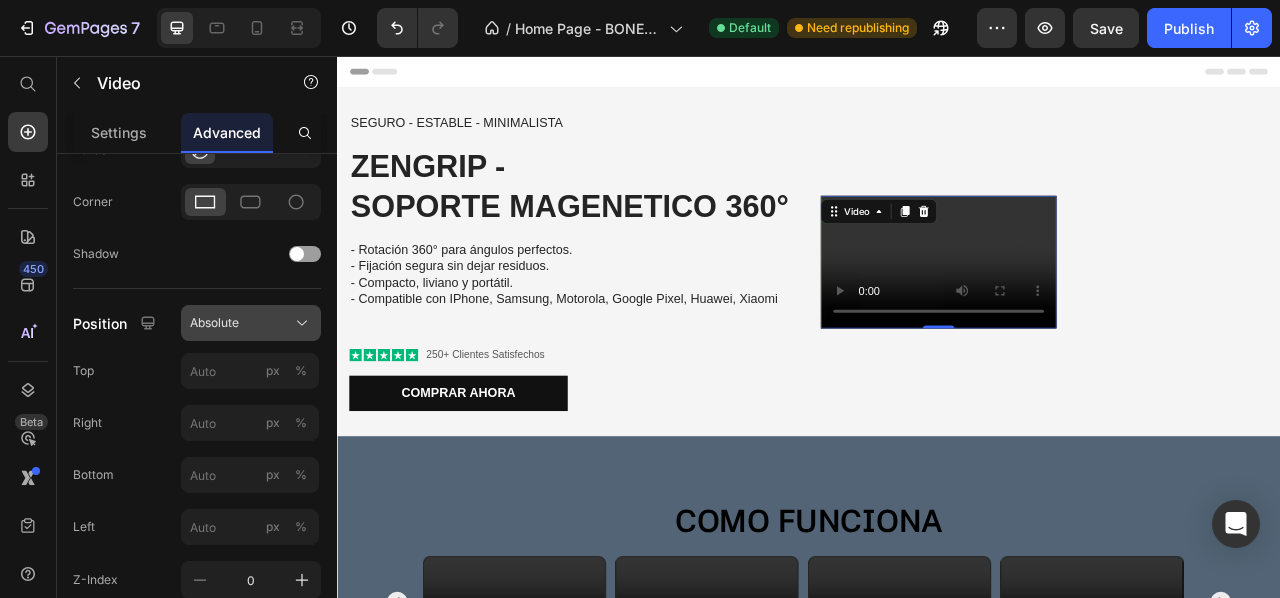 click on "Absolute" 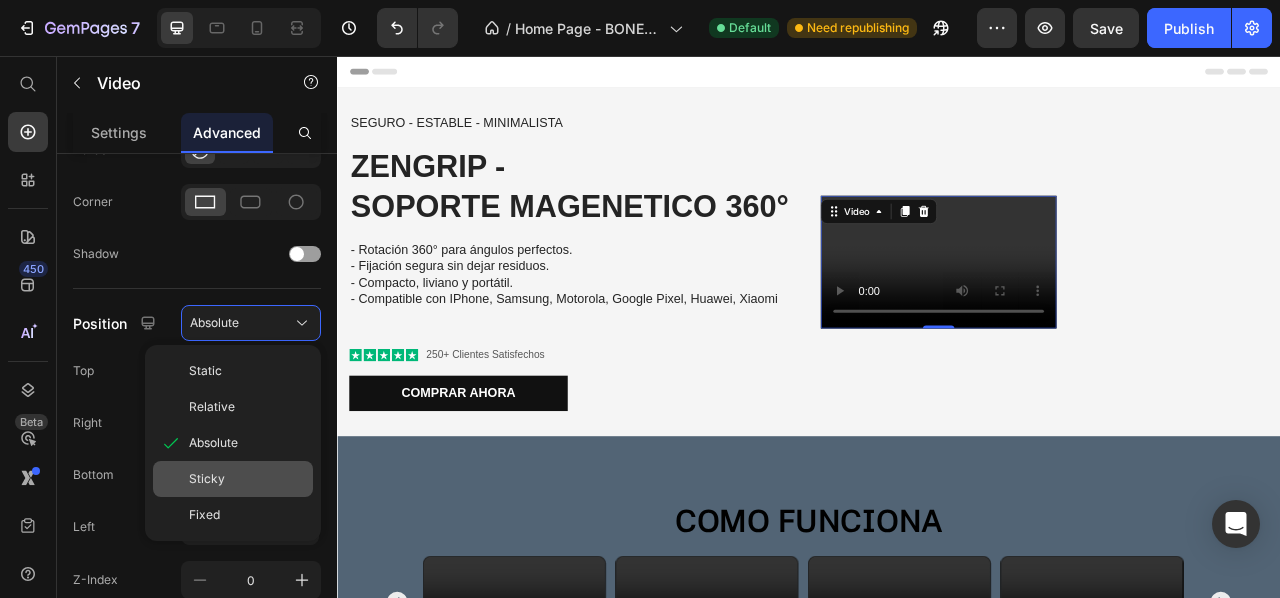 click on "Sticky" at bounding box center (247, 479) 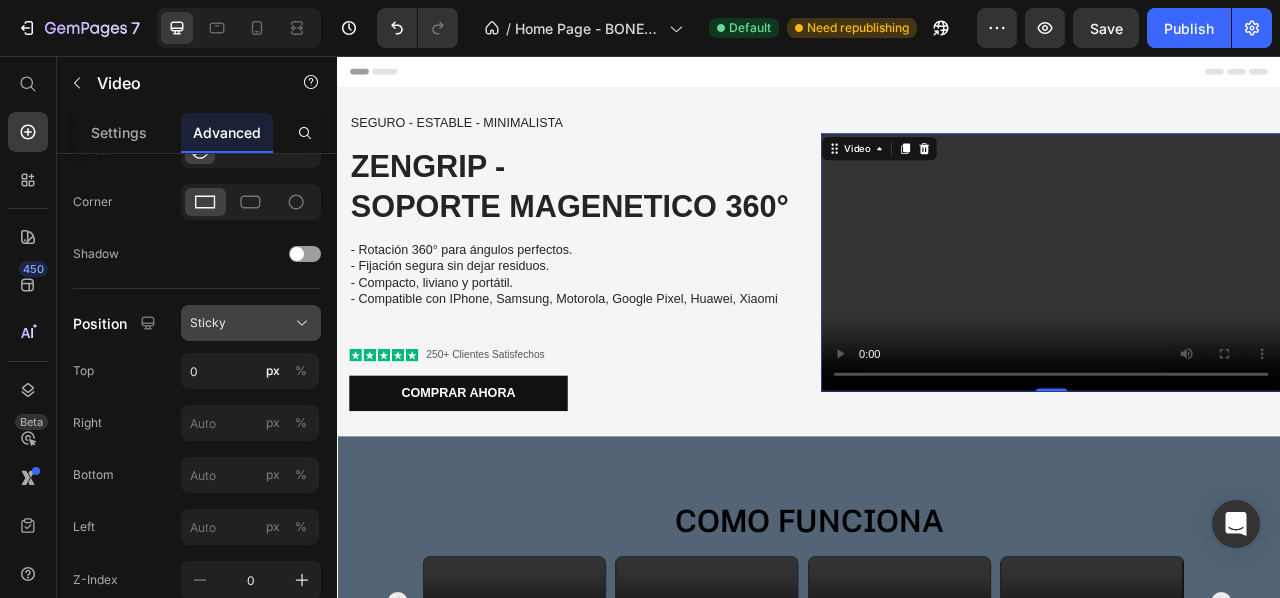 click on "Sticky" 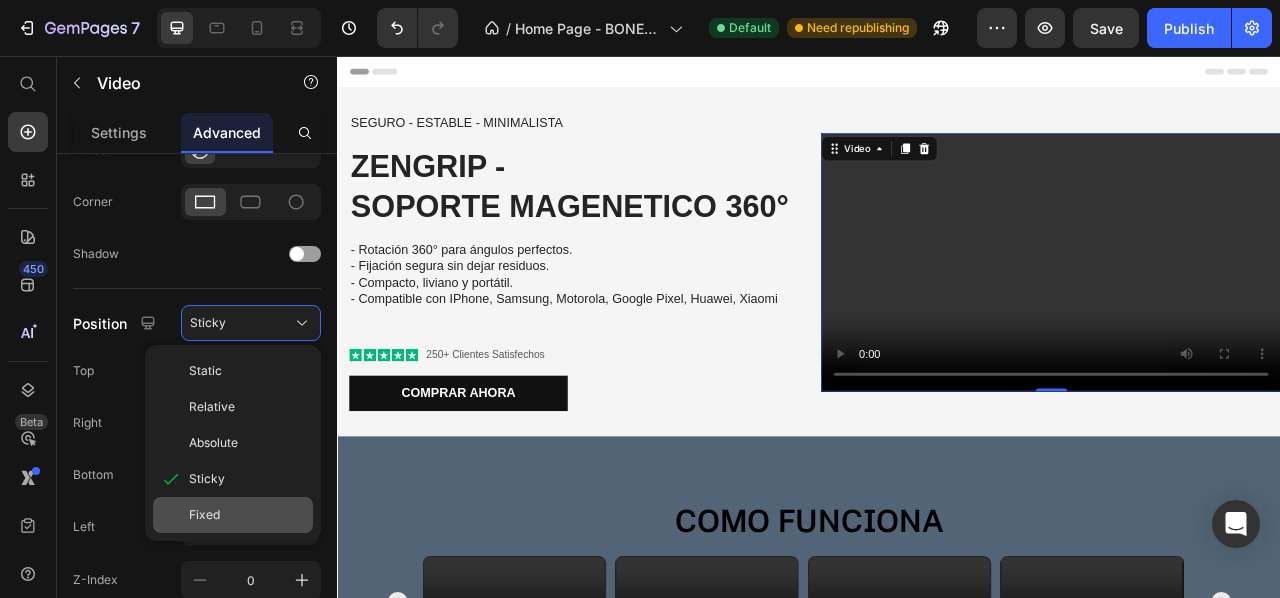 click on "Fixed" at bounding box center (204, 515) 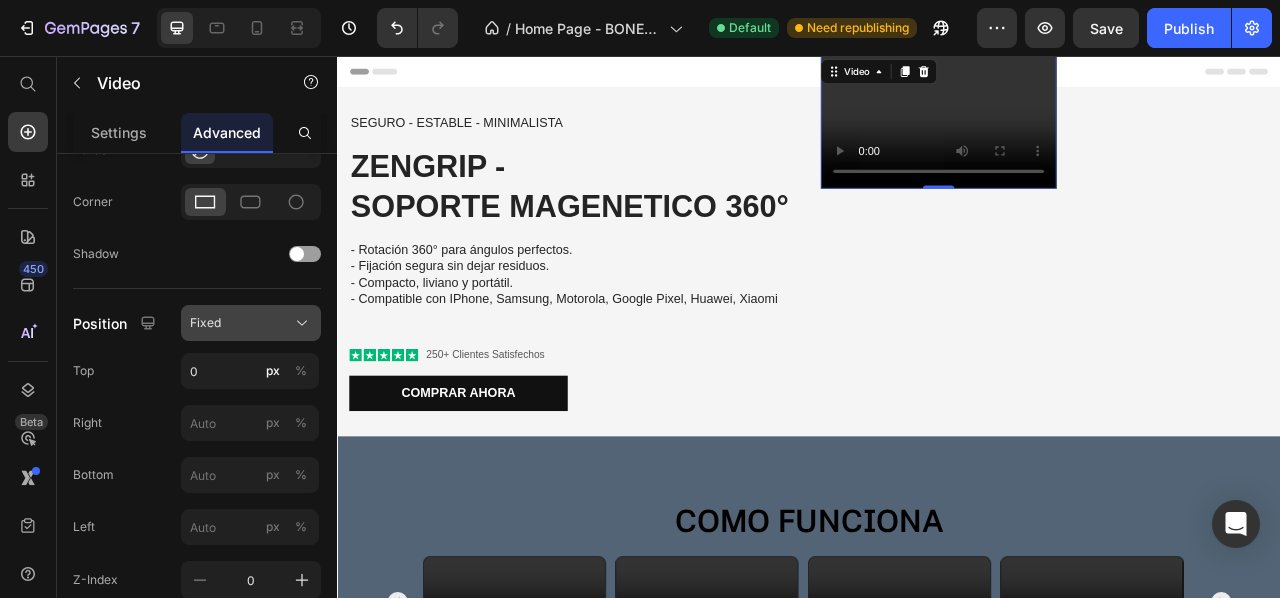 click on "Fixed" 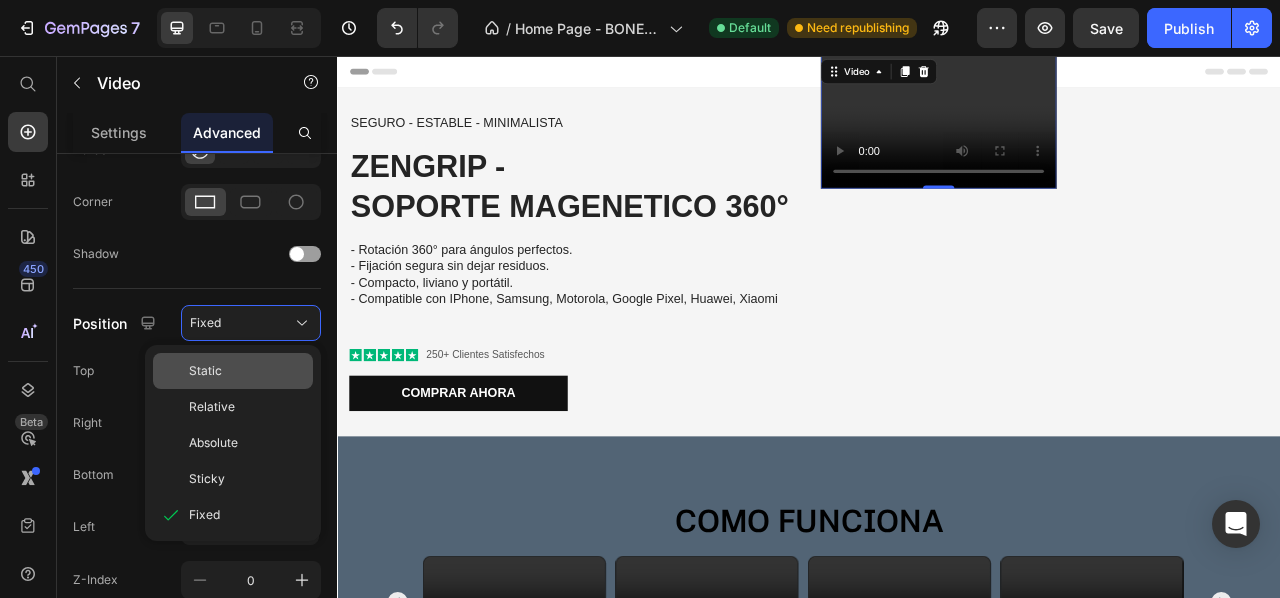 click on "Static" at bounding box center [247, 371] 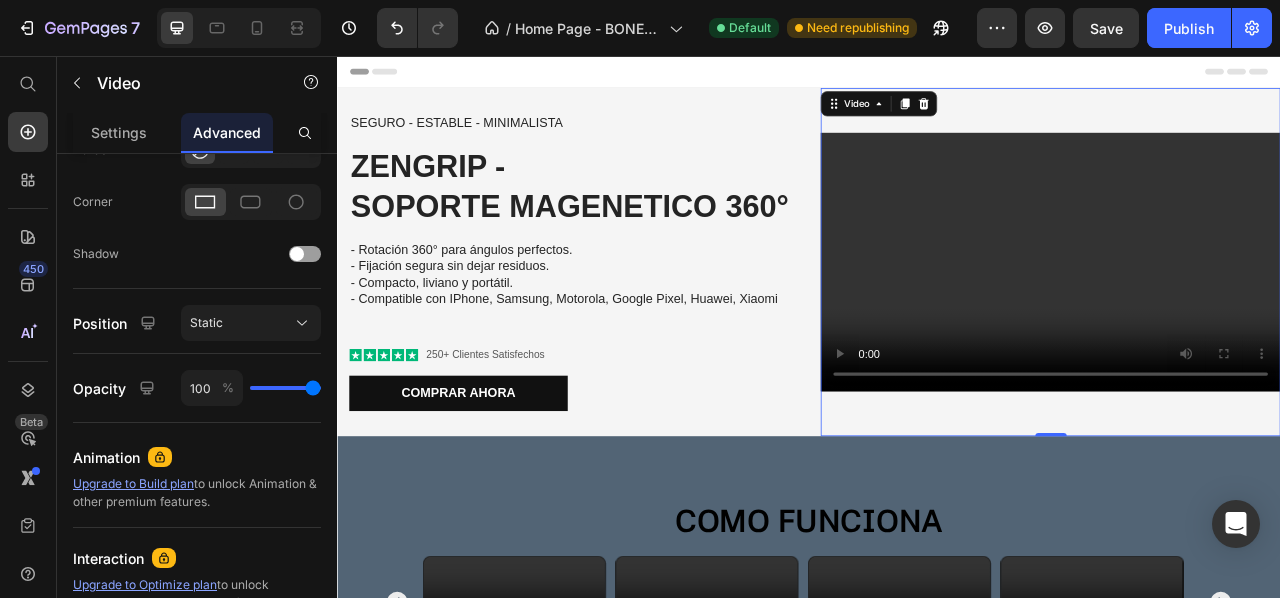 click at bounding box center [1244, 318] 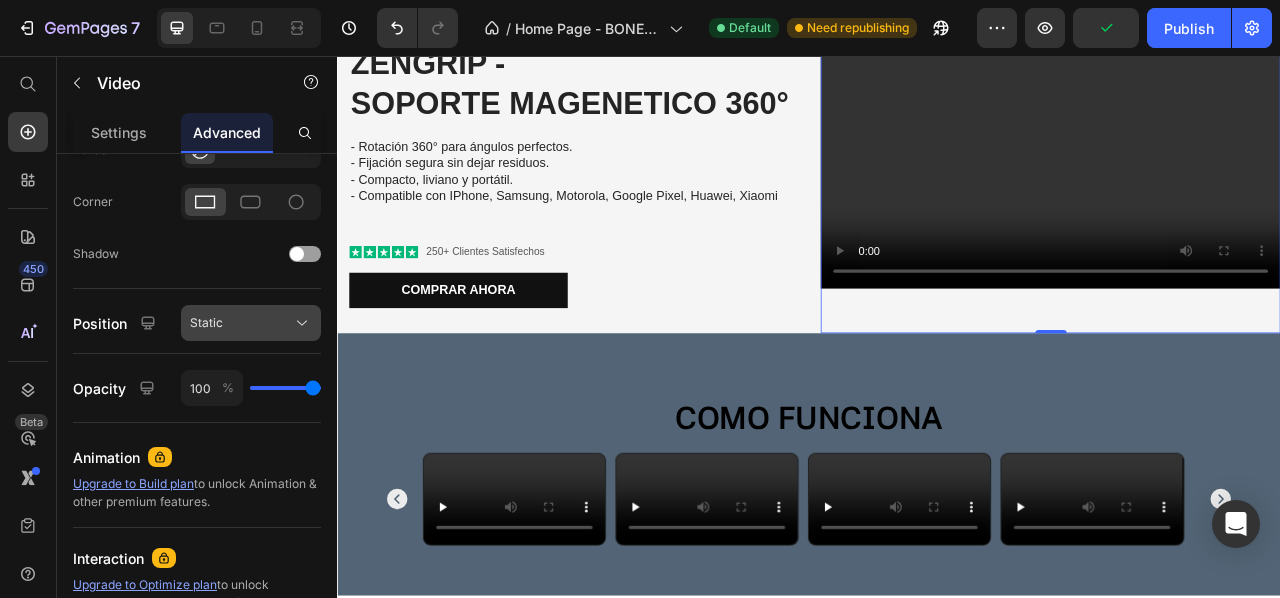 scroll, scrollTop: 134, scrollLeft: 0, axis: vertical 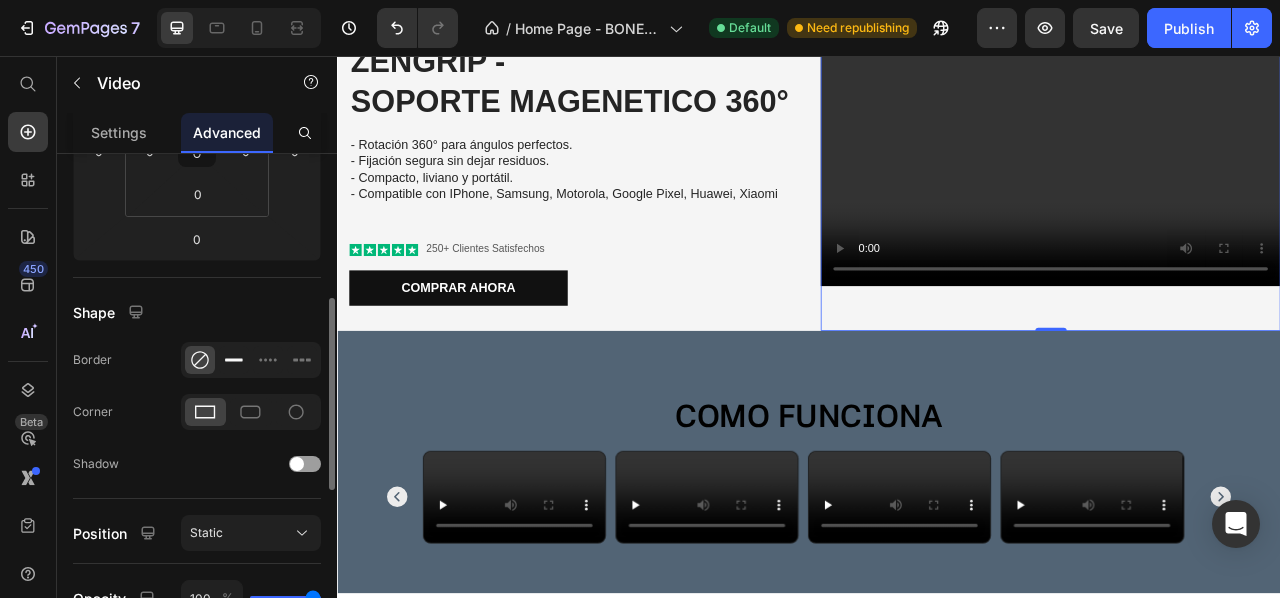 click 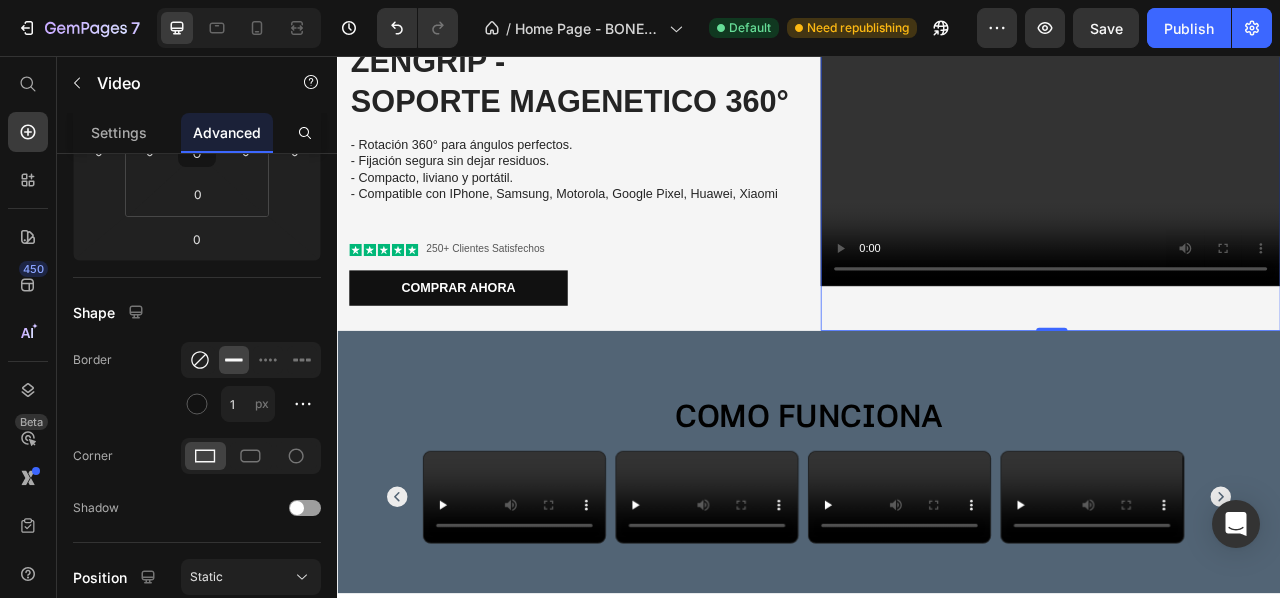 click 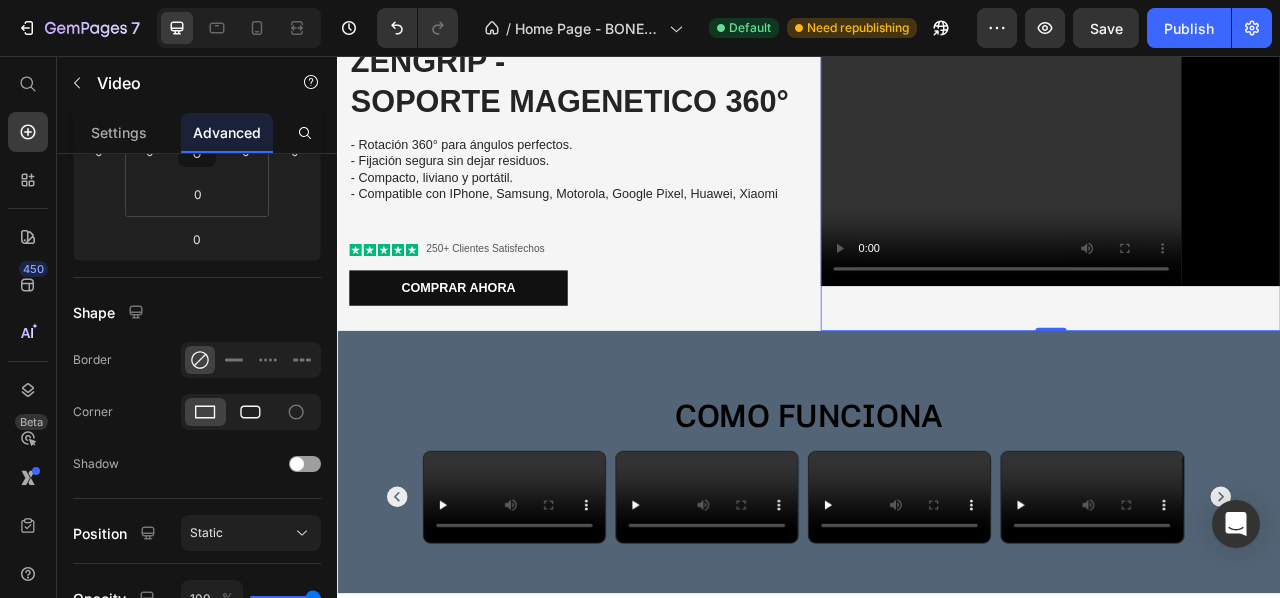 click 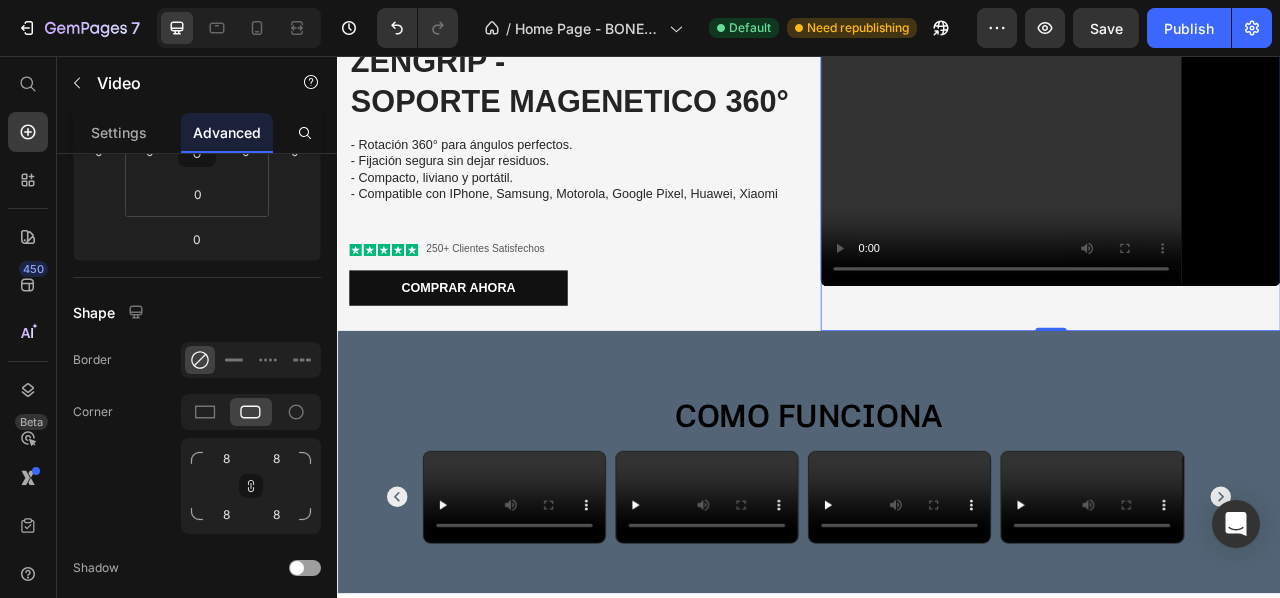 click 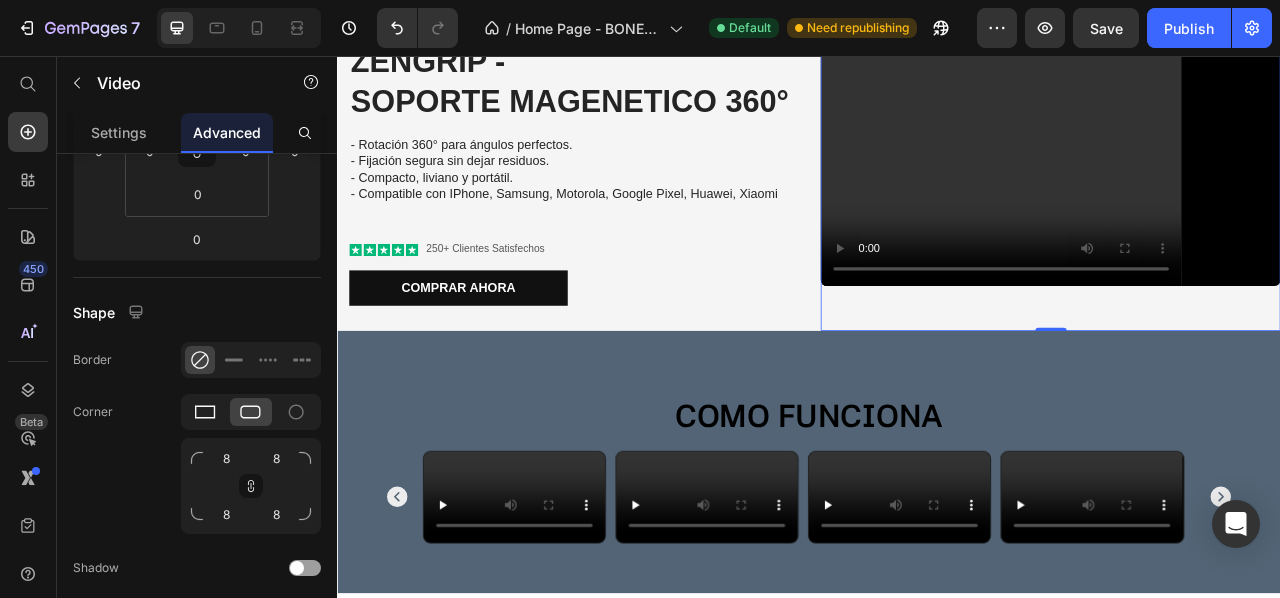click 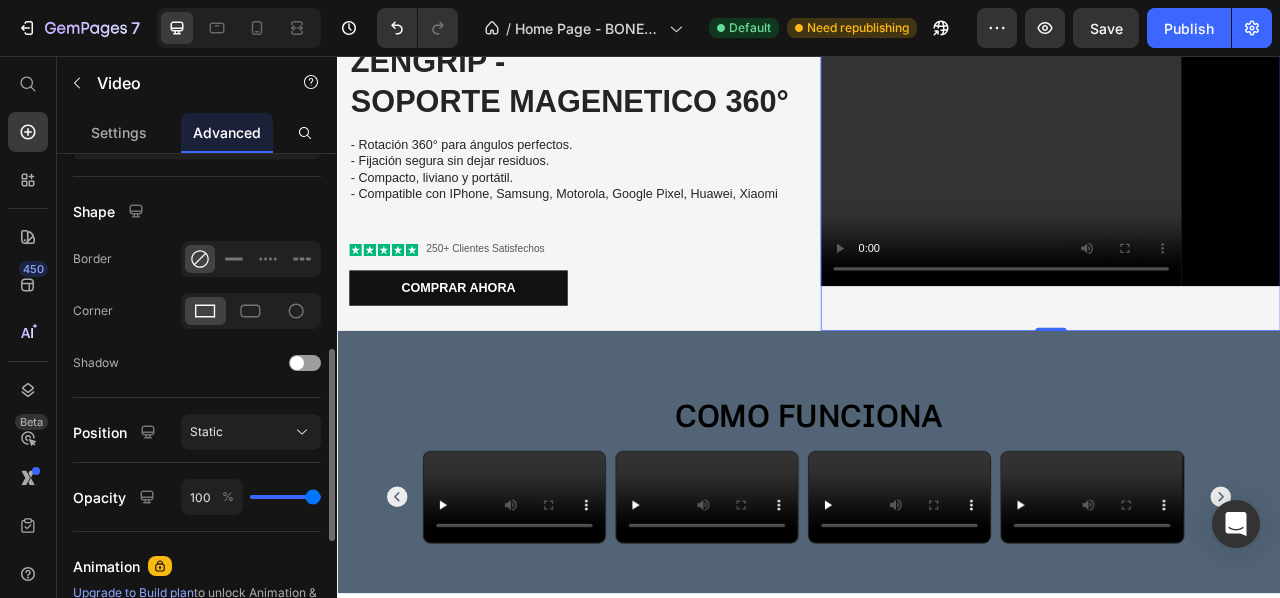 scroll, scrollTop: 487, scrollLeft: 0, axis: vertical 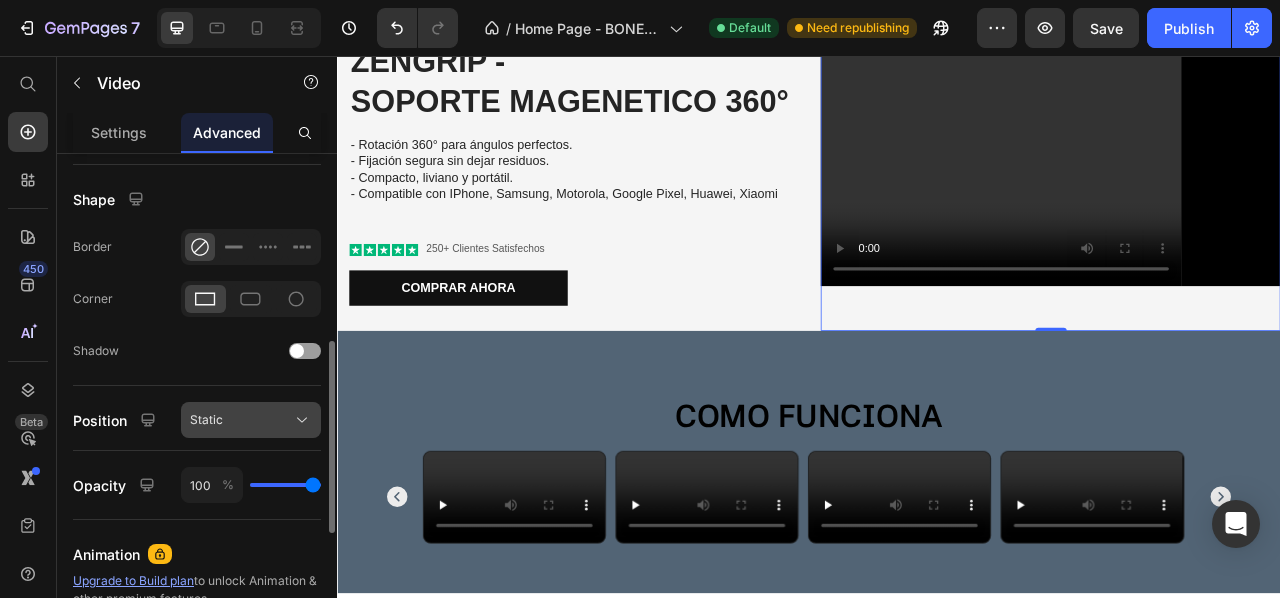 click on "Static" 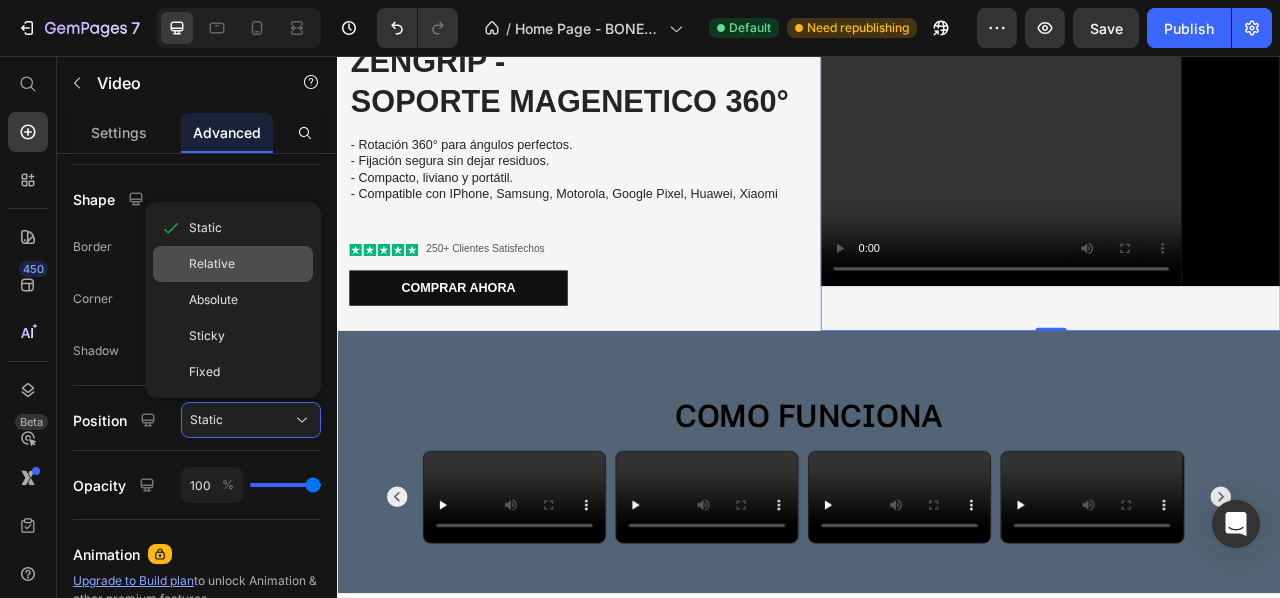 click on "Relative" at bounding box center (247, 264) 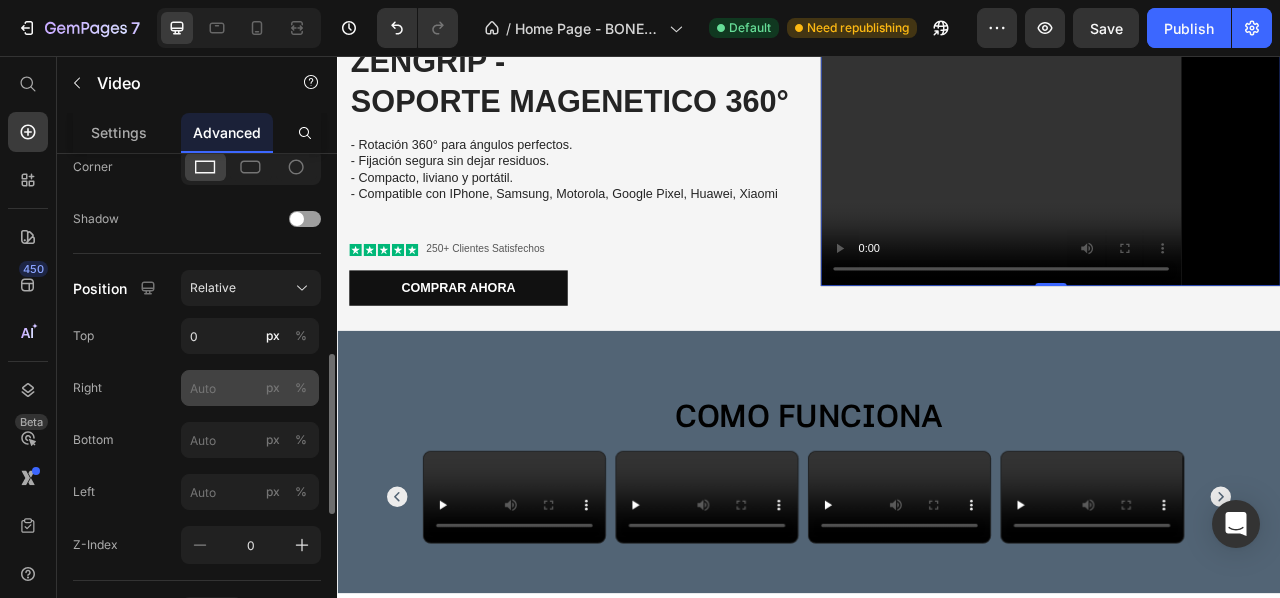 scroll, scrollTop: 620, scrollLeft: 0, axis: vertical 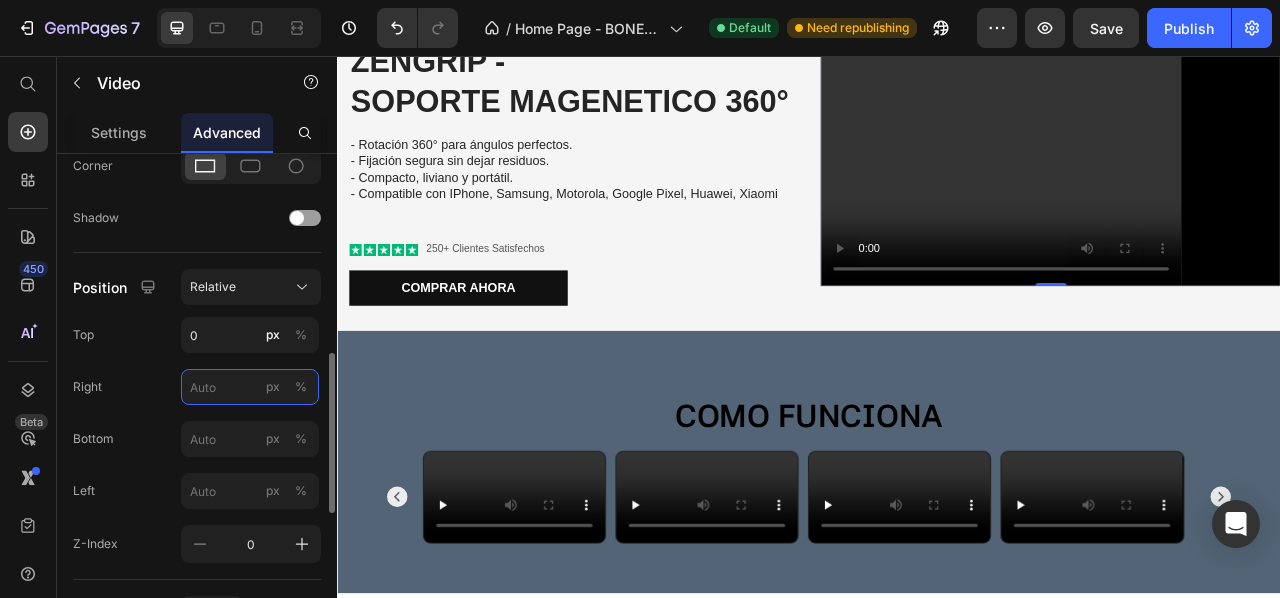 click on "px %" at bounding box center (250, 387) 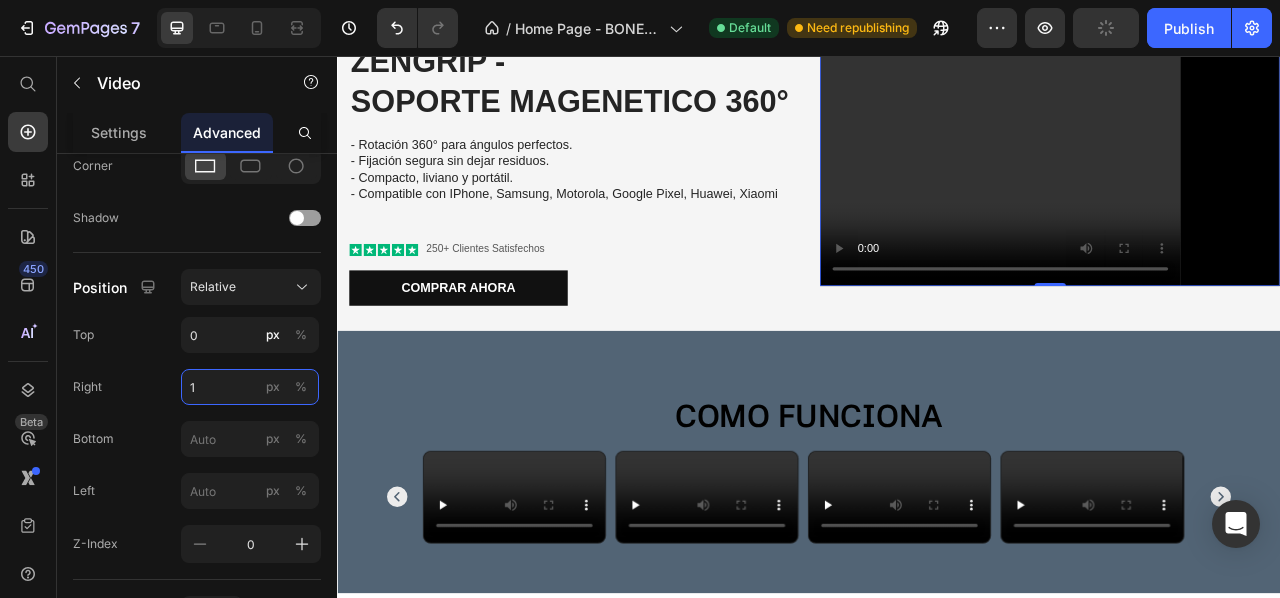 type on "10" 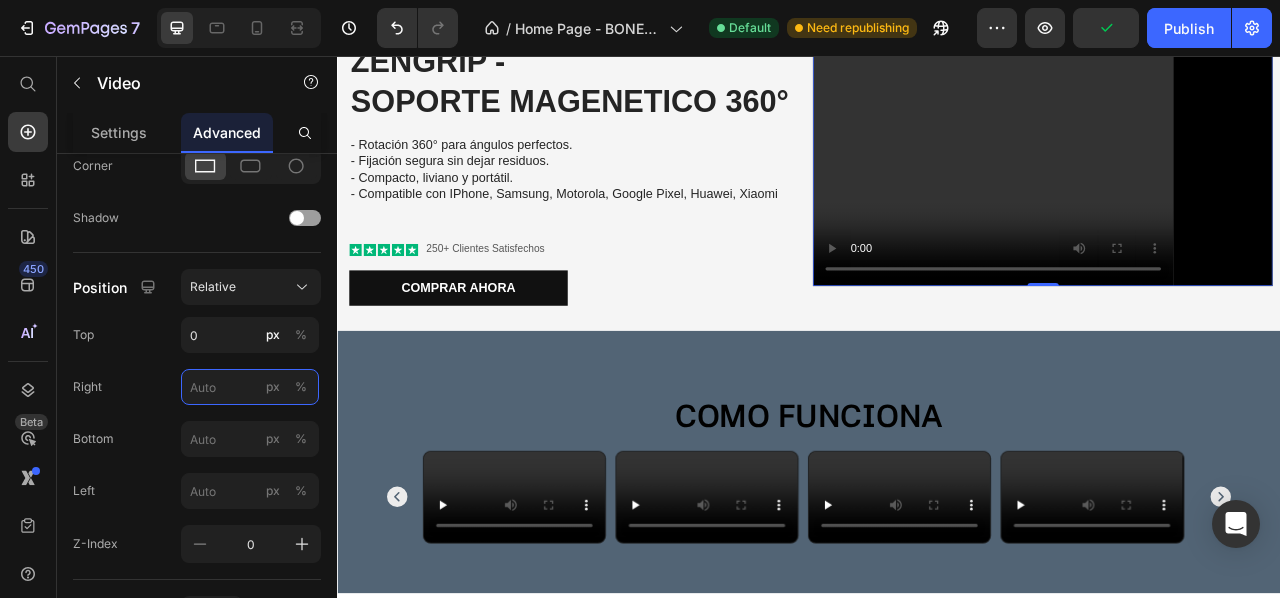 type on "0" 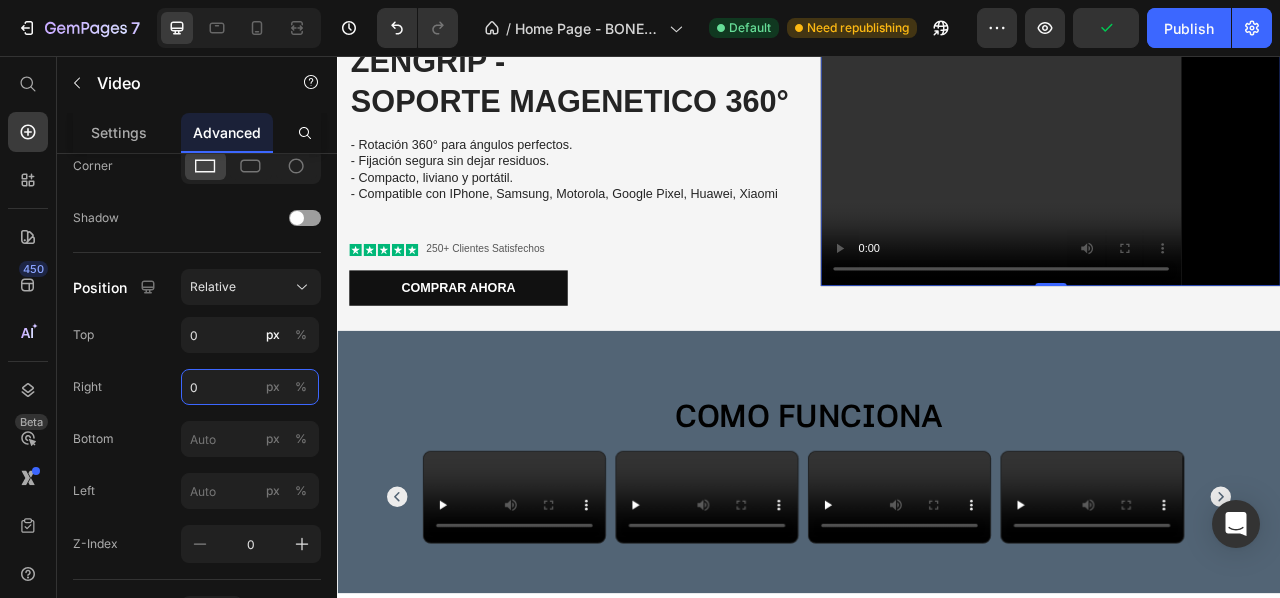 type 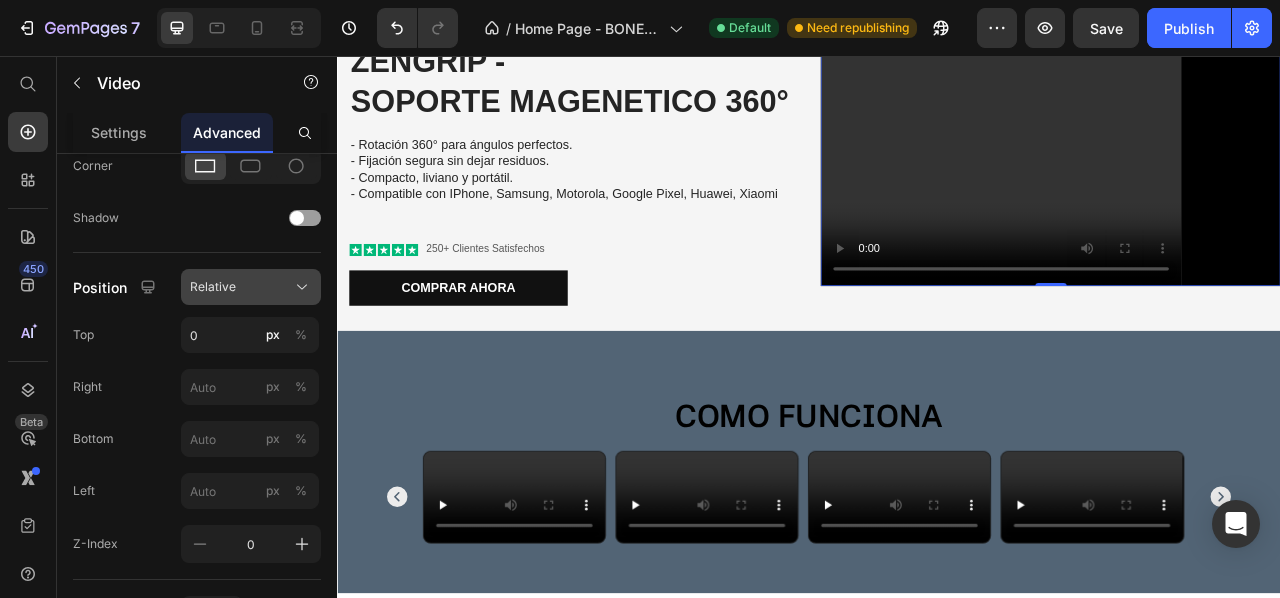 click on "Relative" at bounding box center (251, 287) 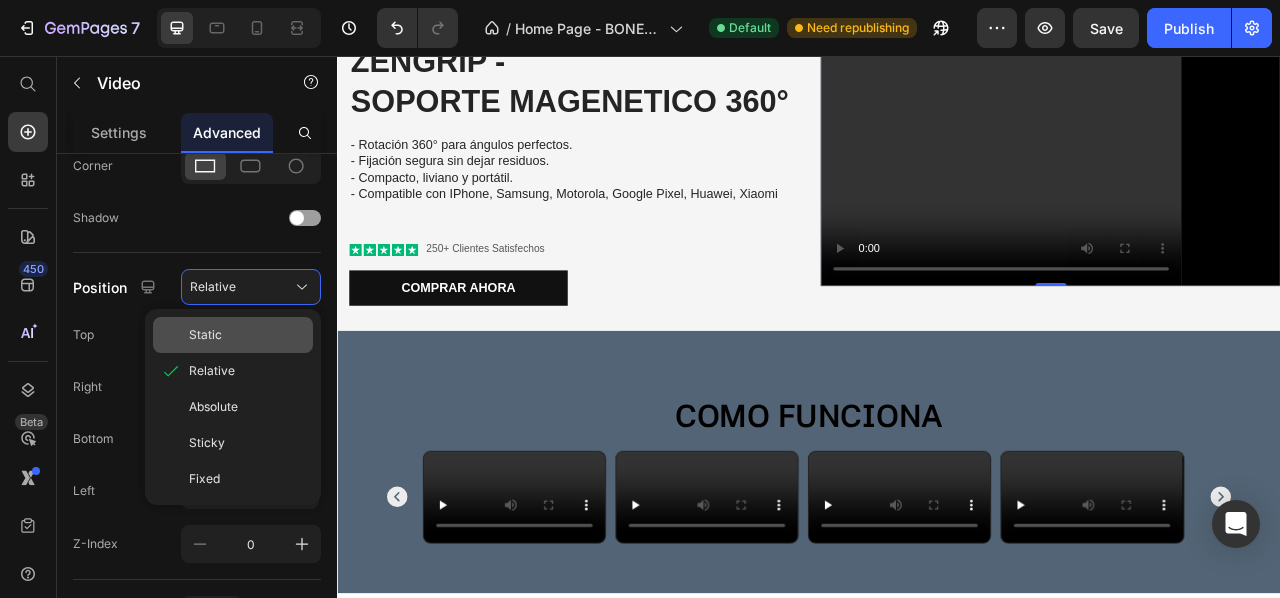 click on "Static" at bounding box center [247, 335] 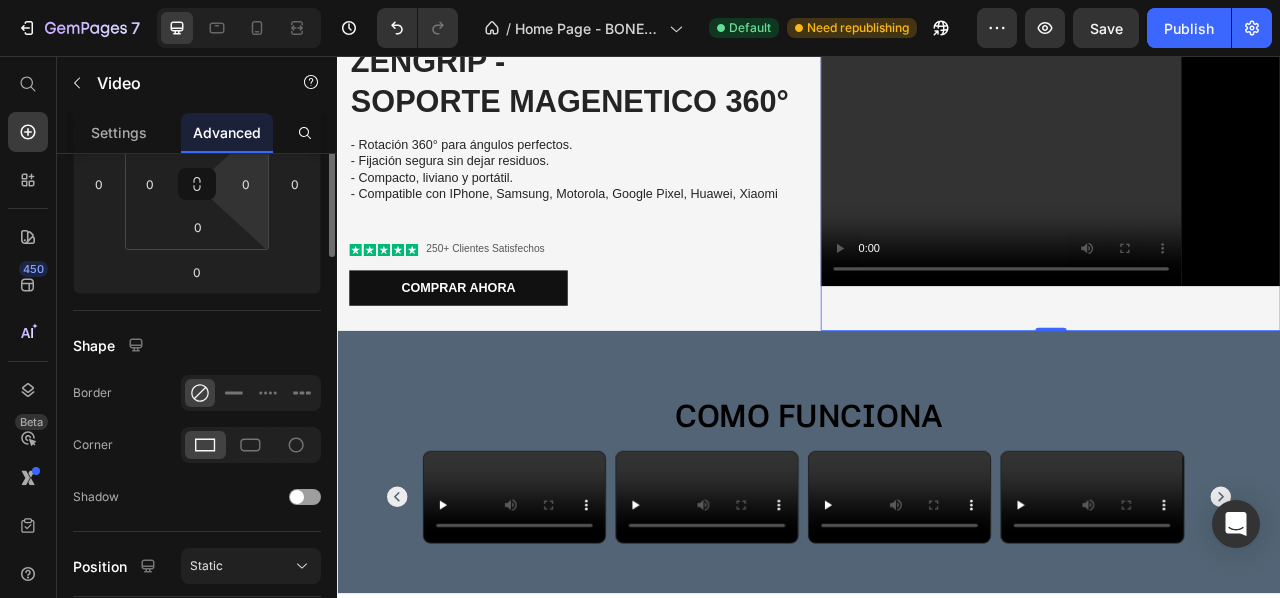 scroll, scrollTop: 0, scrollLeft: 0, axis: both 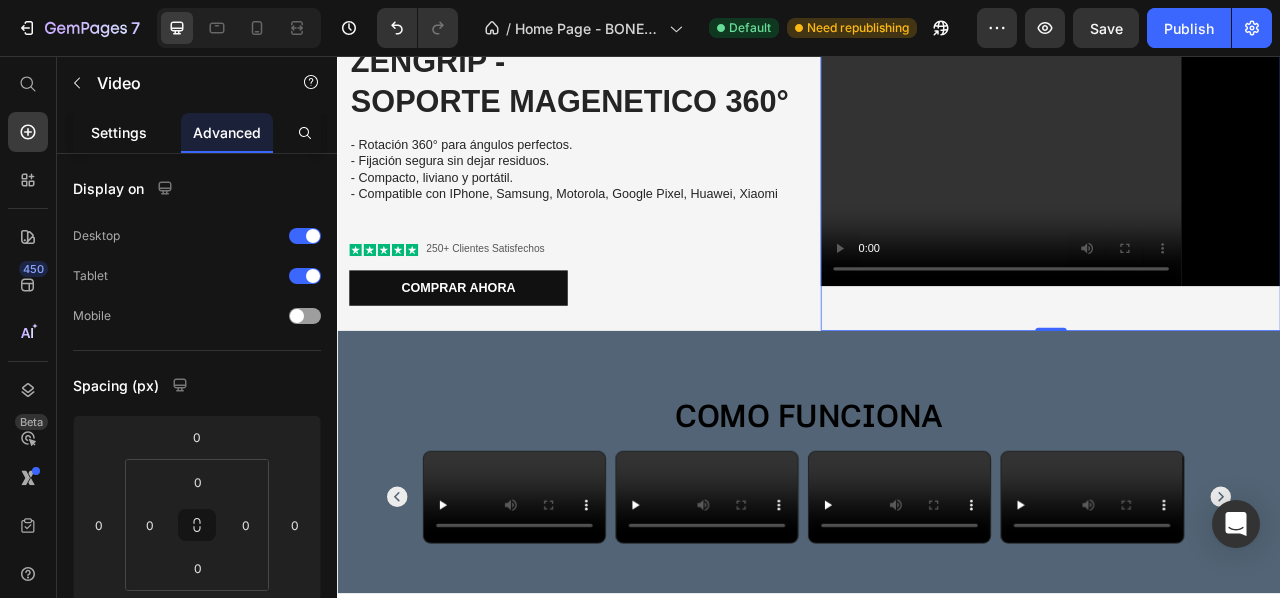 click on "Settings" at bounding box center [119, 132] 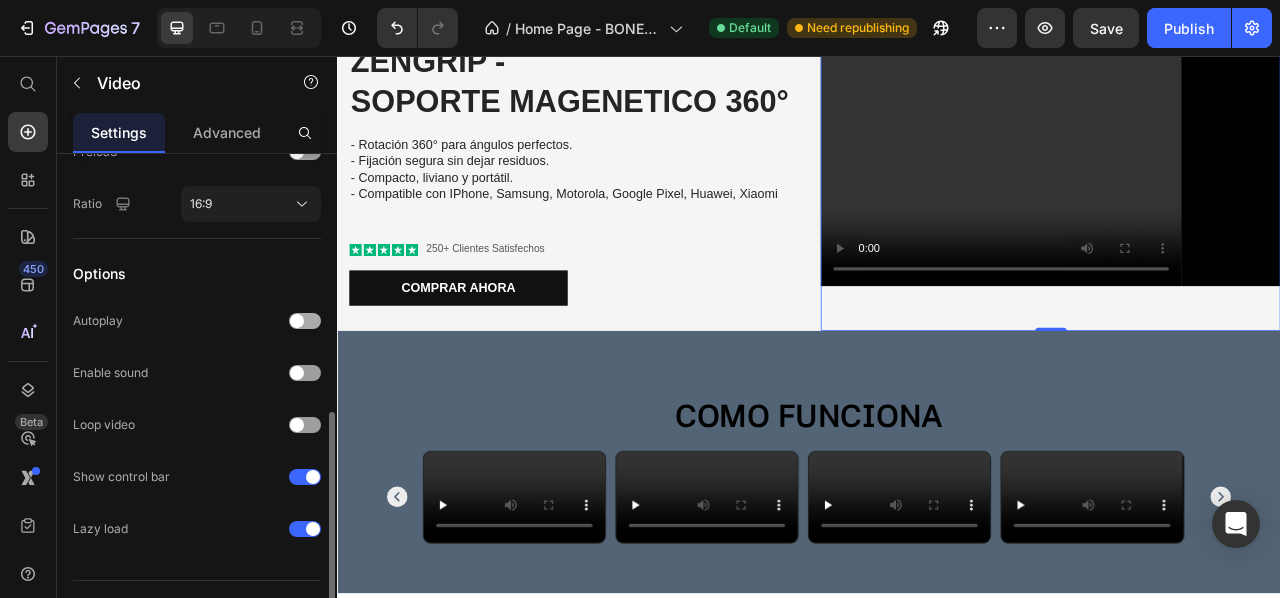 scroll, scrollTop: 592, scrollLeft: 0, axis: vertical 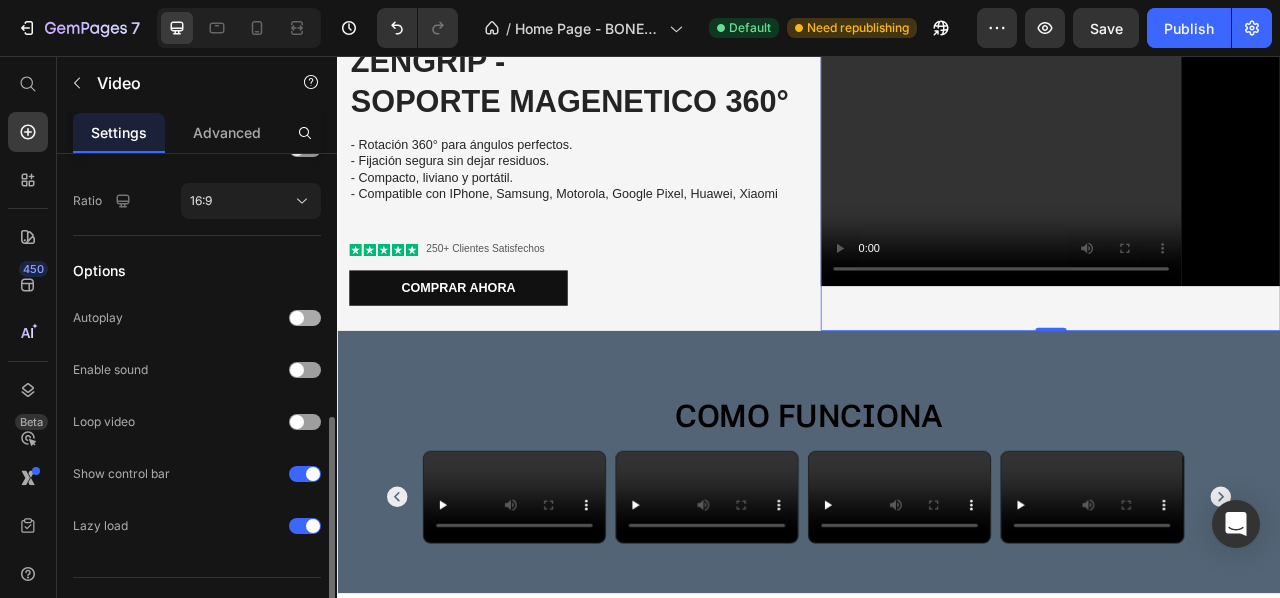 click at bounding box center [305, 318] 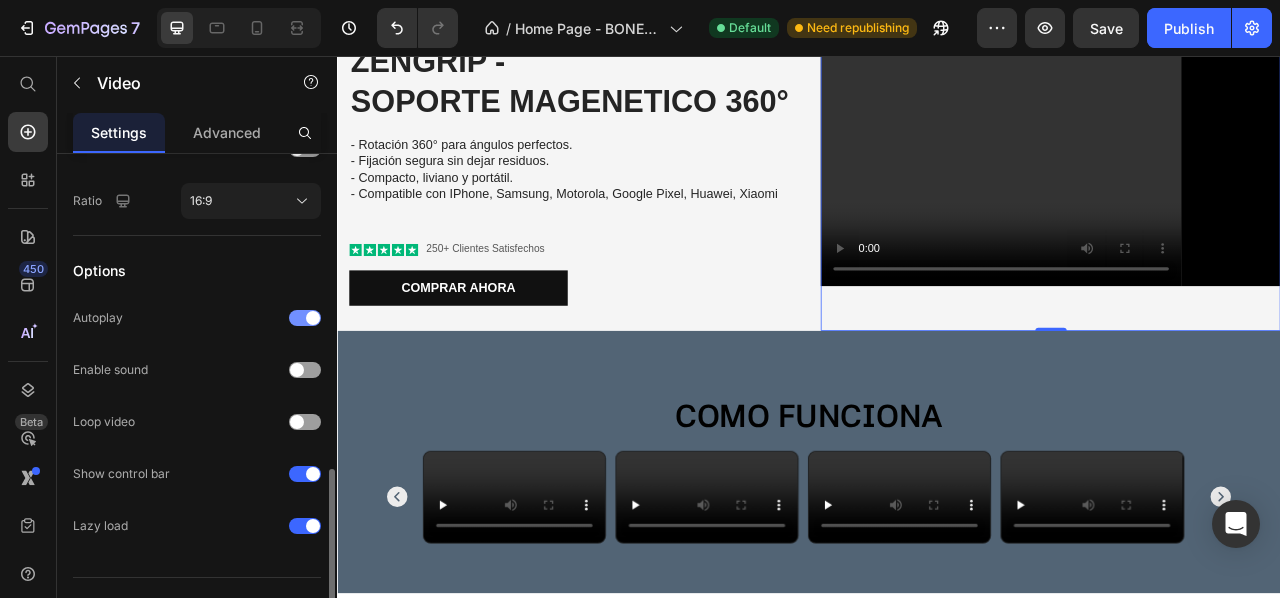 scroll, scrollTop: 628, scrollLeft: 0, axis: vertical 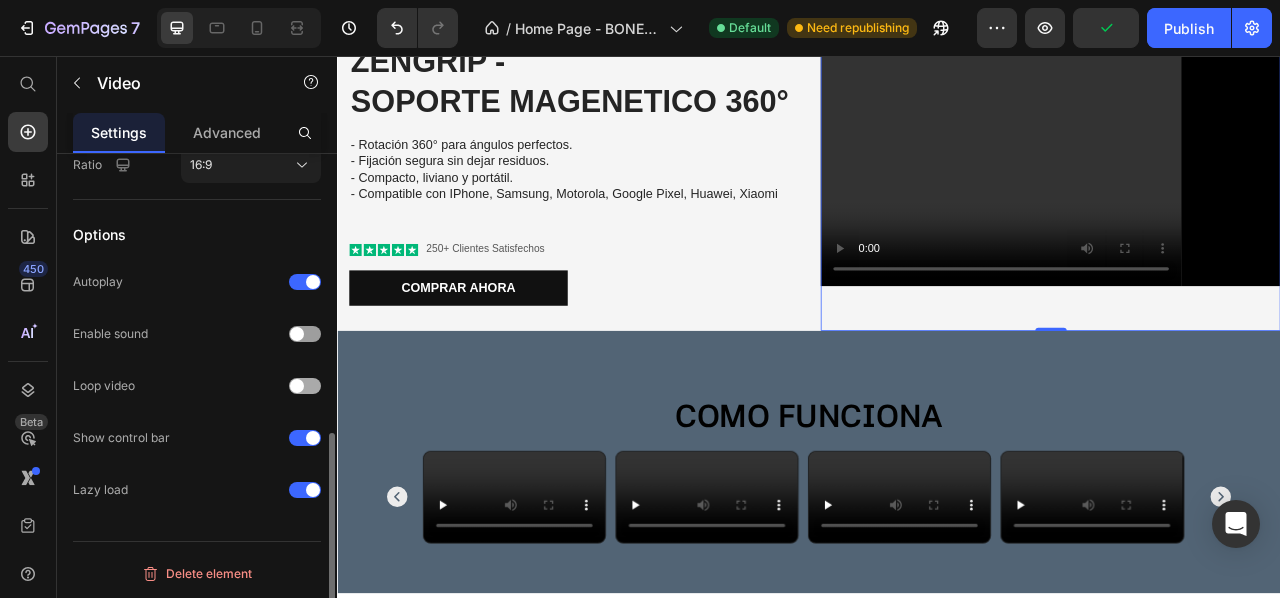 click at bounding box center [305, 386] 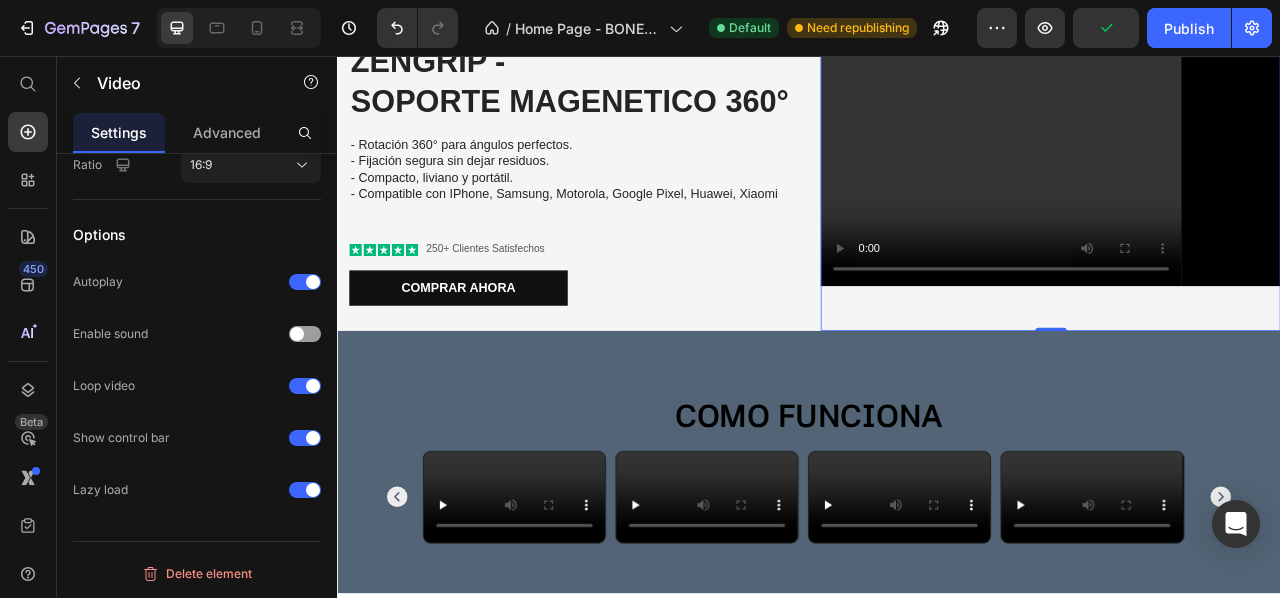 scroll, scrollTop: 0, scrollLeft: 0, axis: both 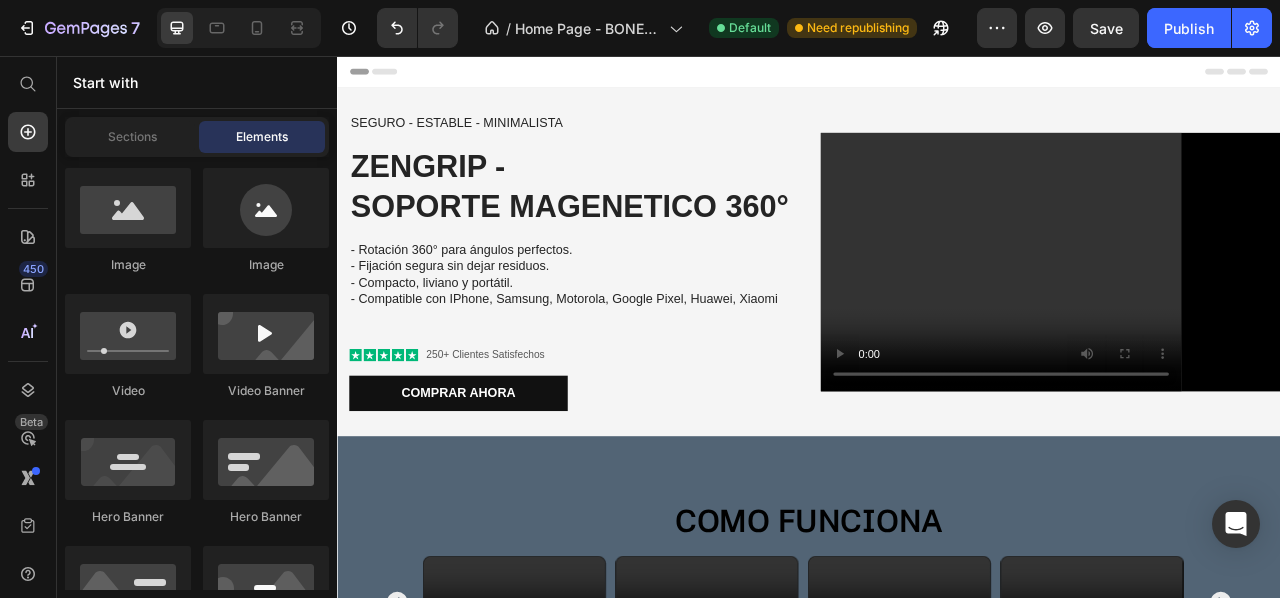 click on "Header" at bounding box center [937, 76] 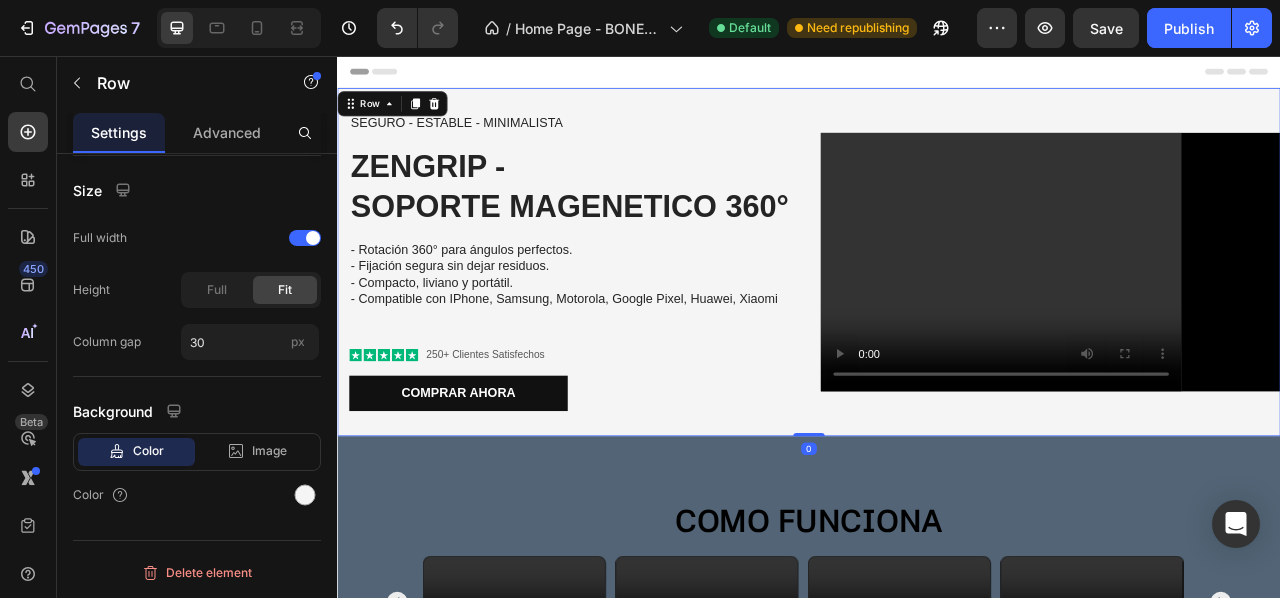 scroll, scrollTop: 0, scrollLeft: 0, axis: both 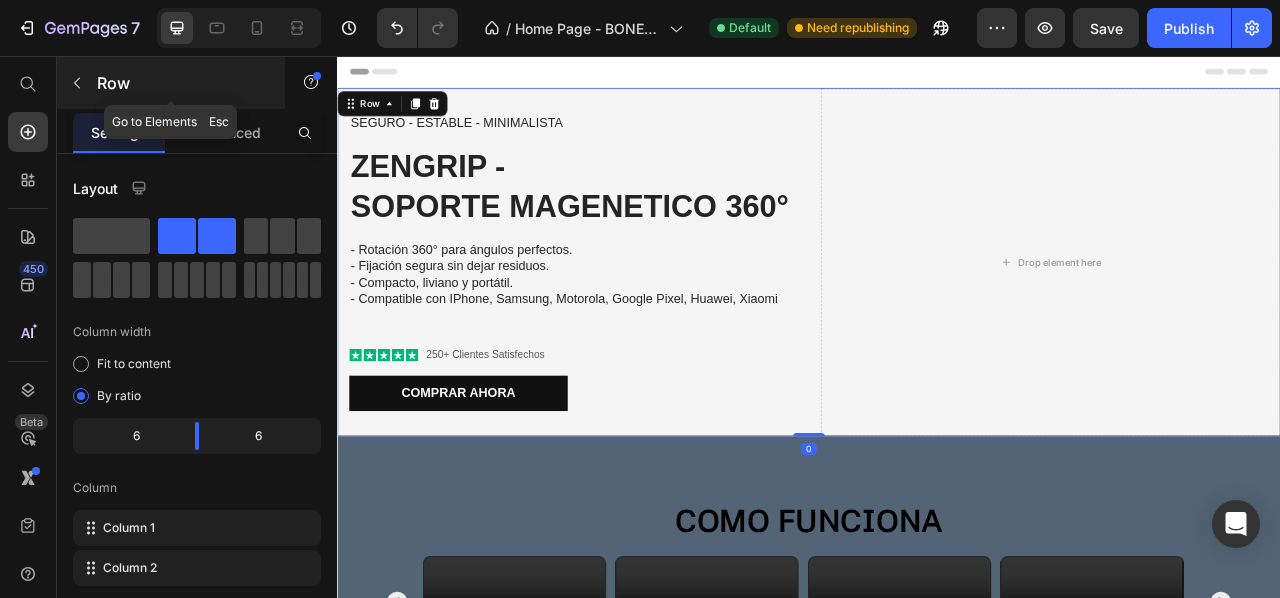 click on "Row" at bounding box center [182, 83] 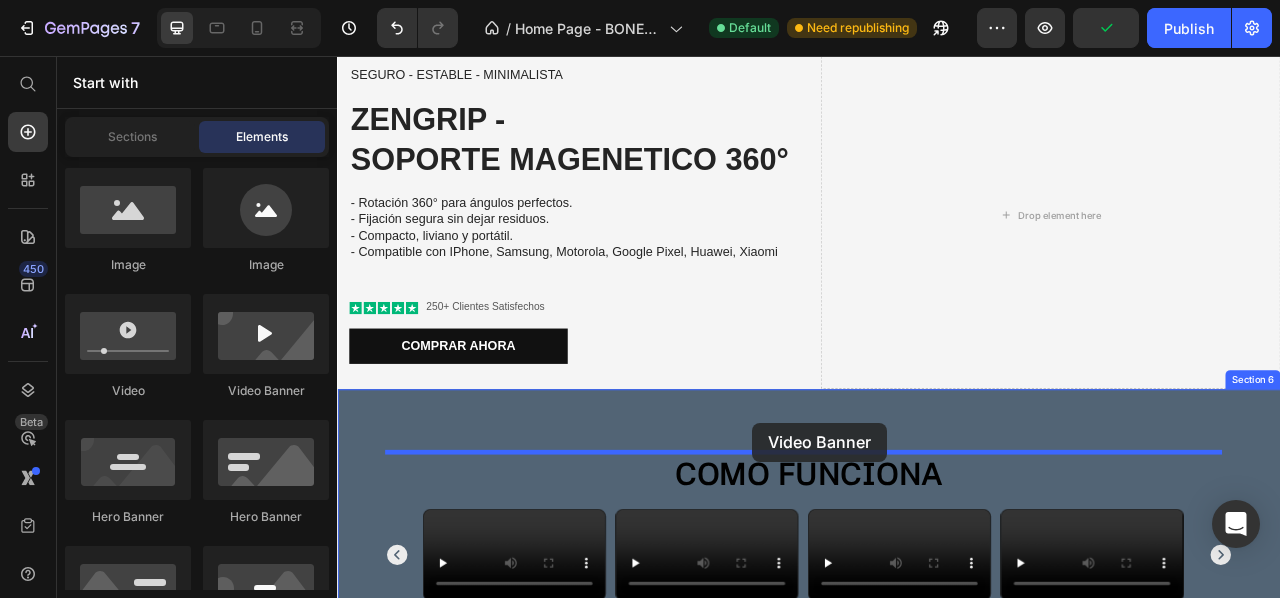 scroll, scrollTop: 80, scrollLeft: 0, axis: vertical 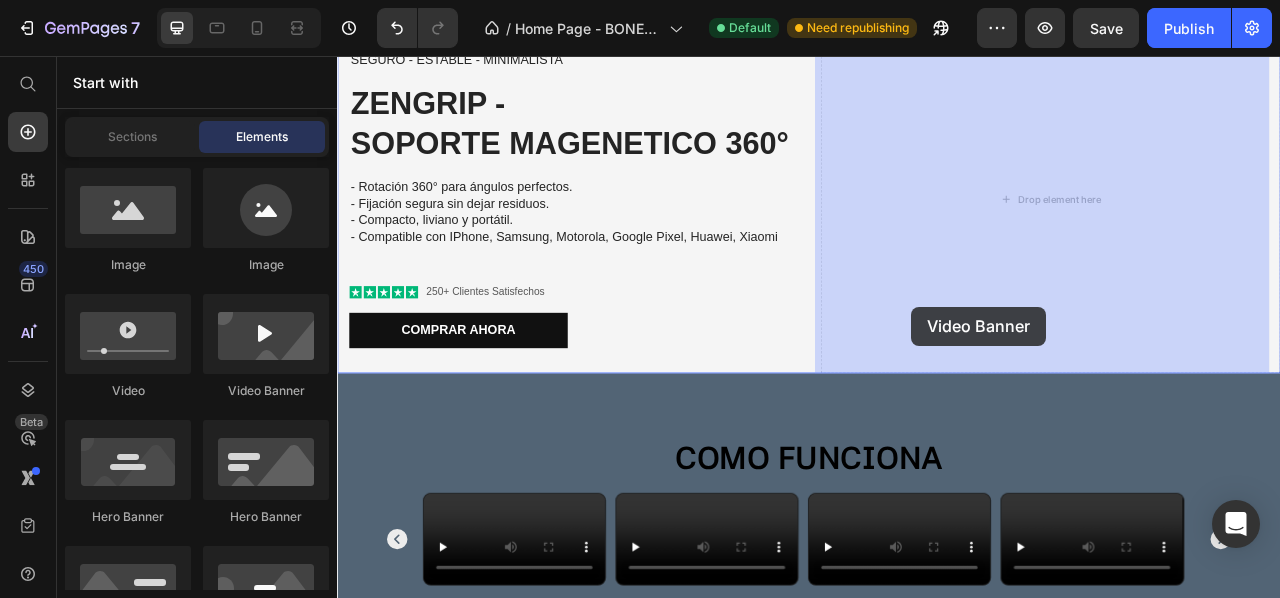 drag, startPoint x: 620, startPoint y: 417, endPoint x: 1069, endPoint y: 374, distance: 451.05432 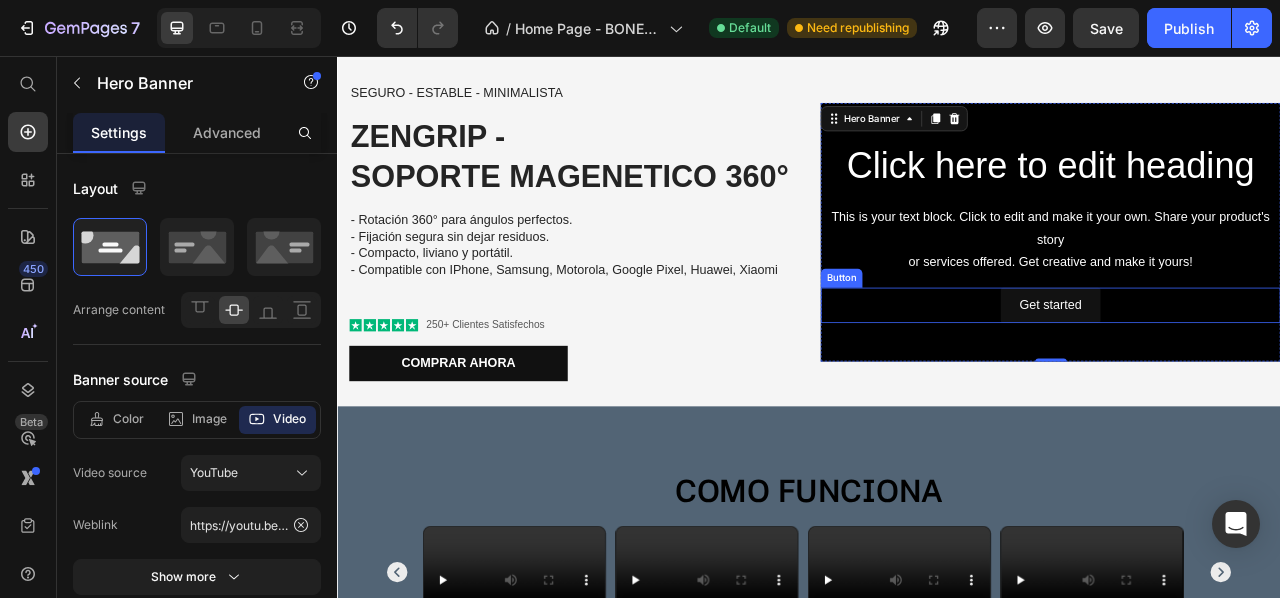 scroll, scrollTop: 0, scrollLeft: 0, axis: both 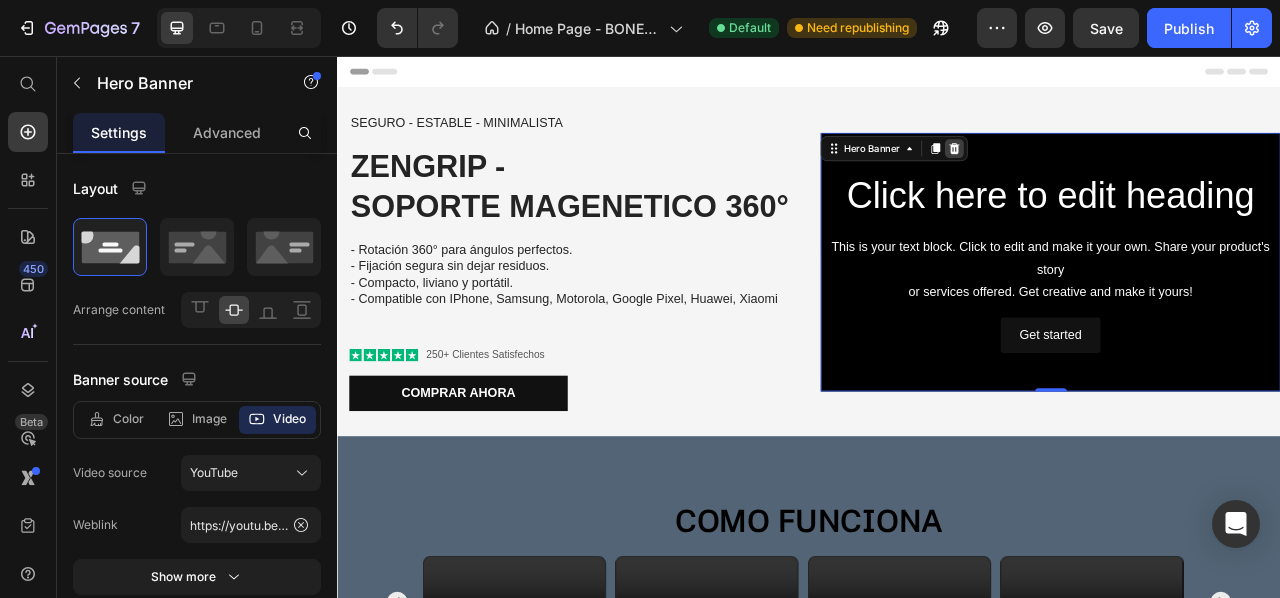 click 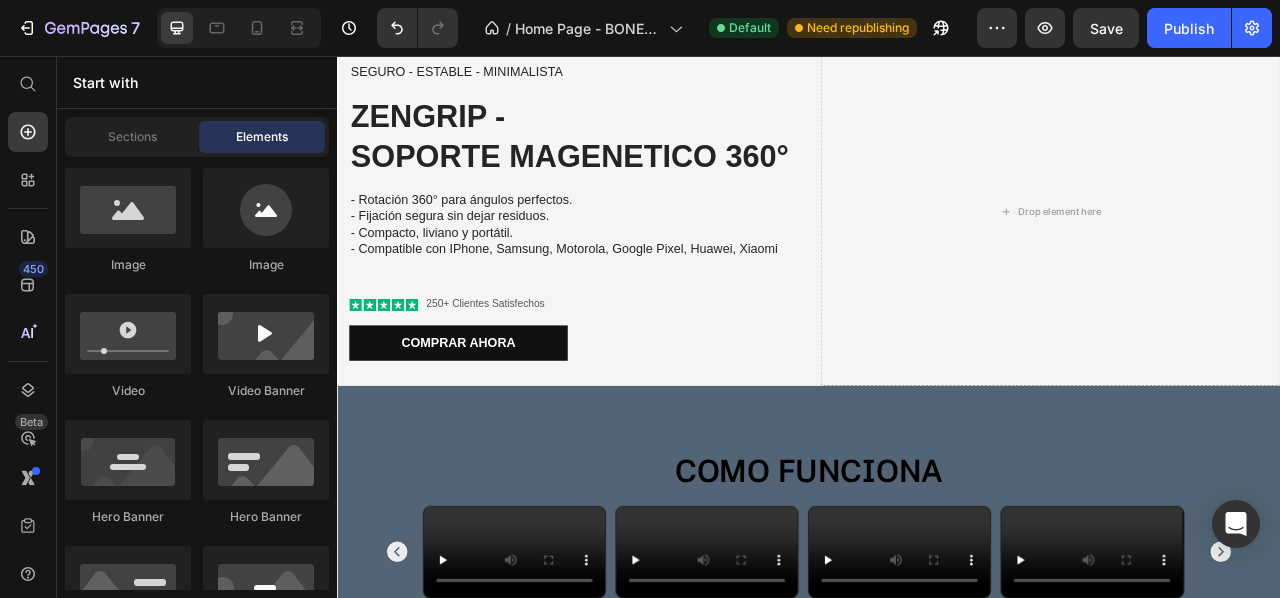 scroll, scrollTop: 0, scrollLeft: 0, axis: both 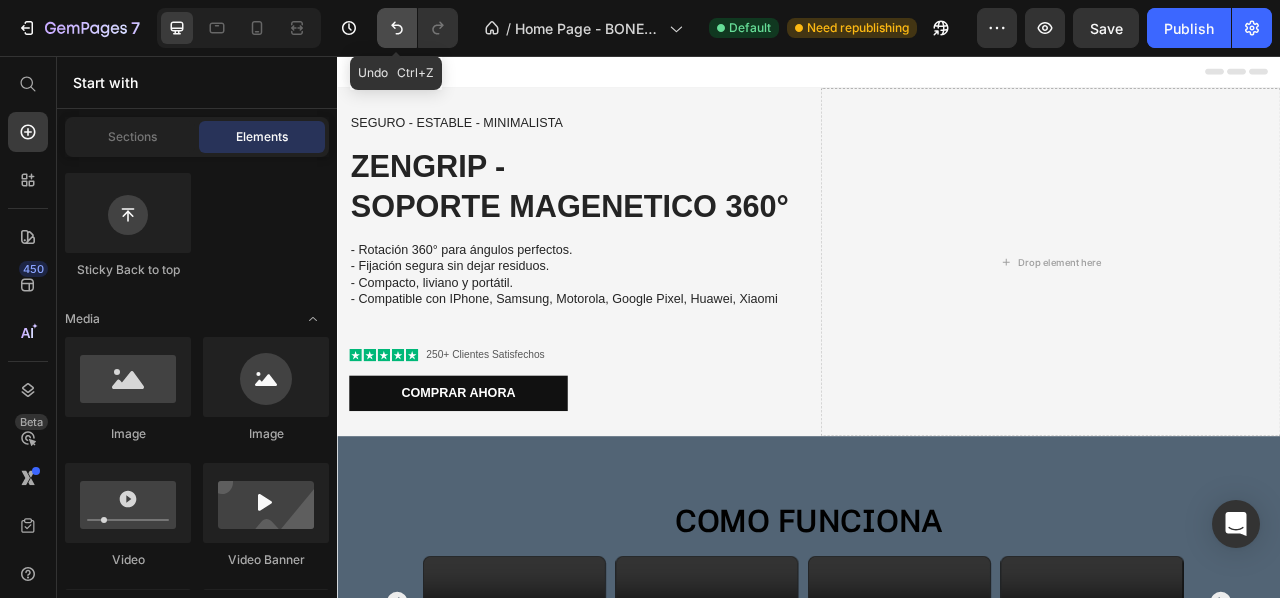 click 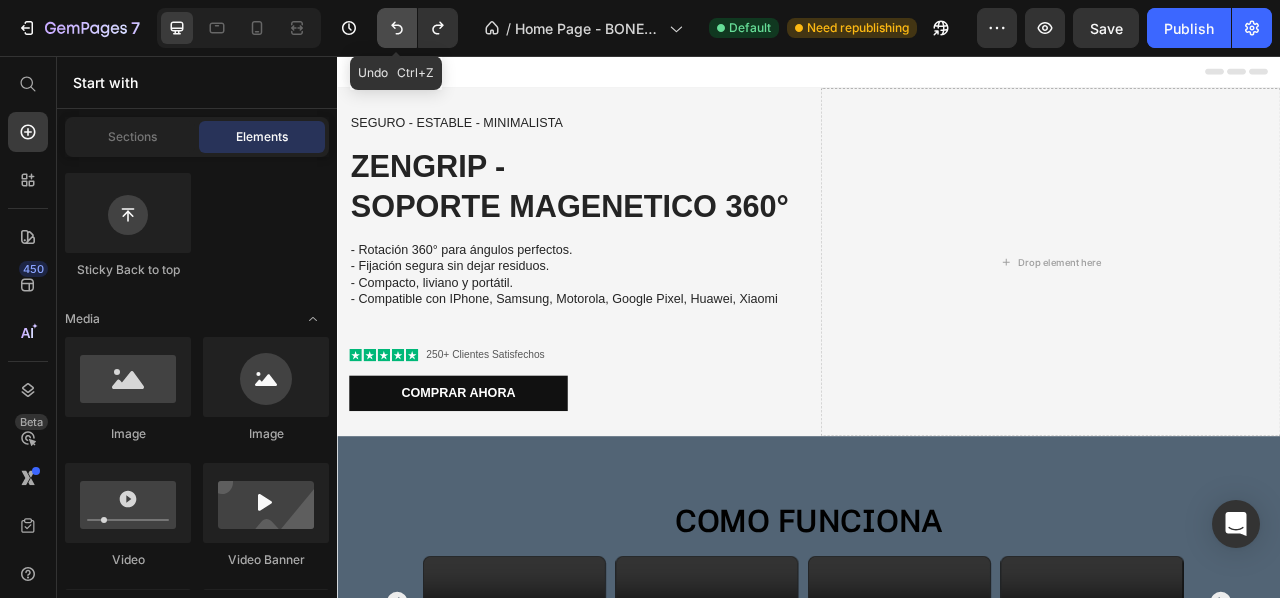 click 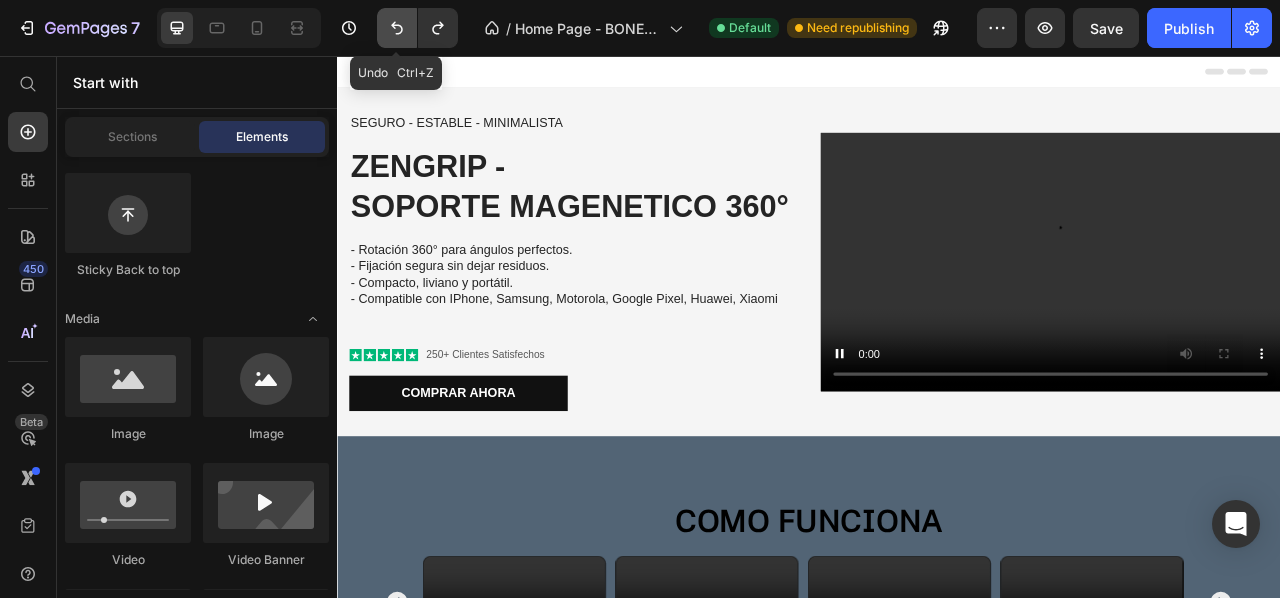 click 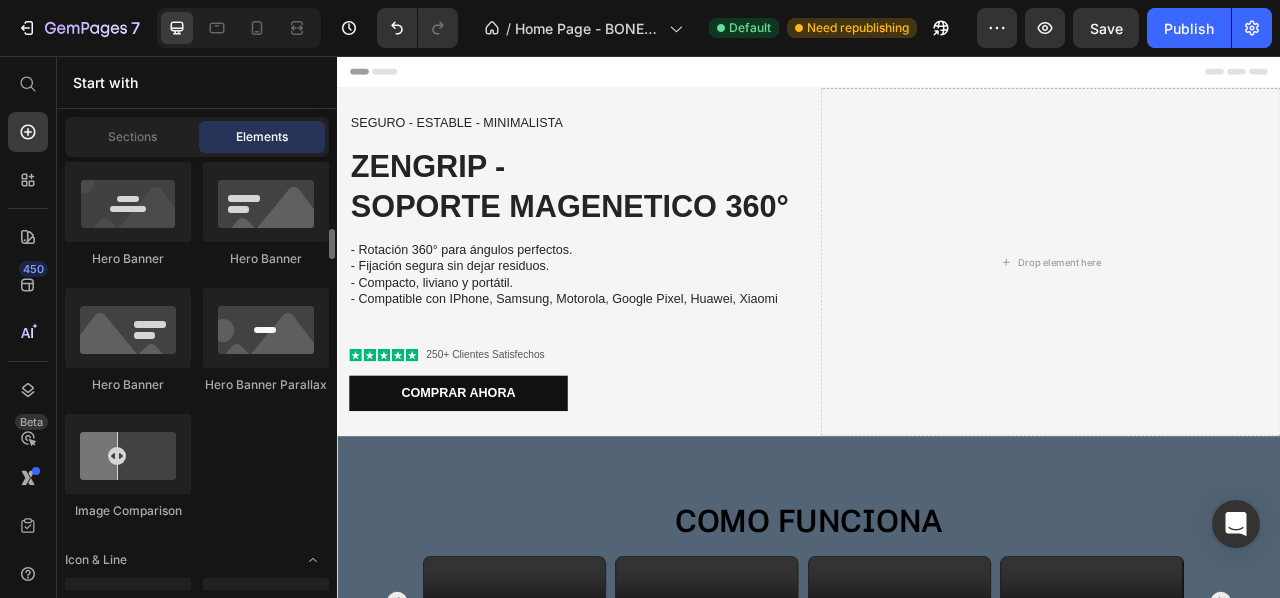 scroll, scrollTop: 1036, scrollLeft: 0, axis: vertical 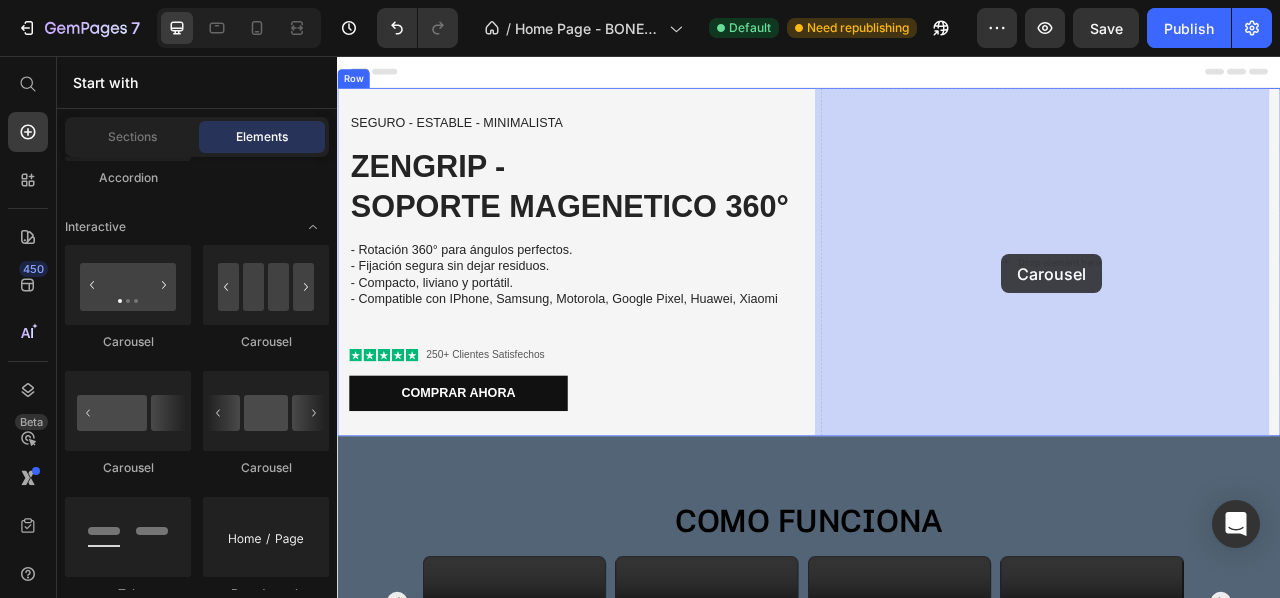 drag, startPoint x: 478, startPoint y: 354, endPoint x: 1182, endPoint y: 308, distance: 705.5012 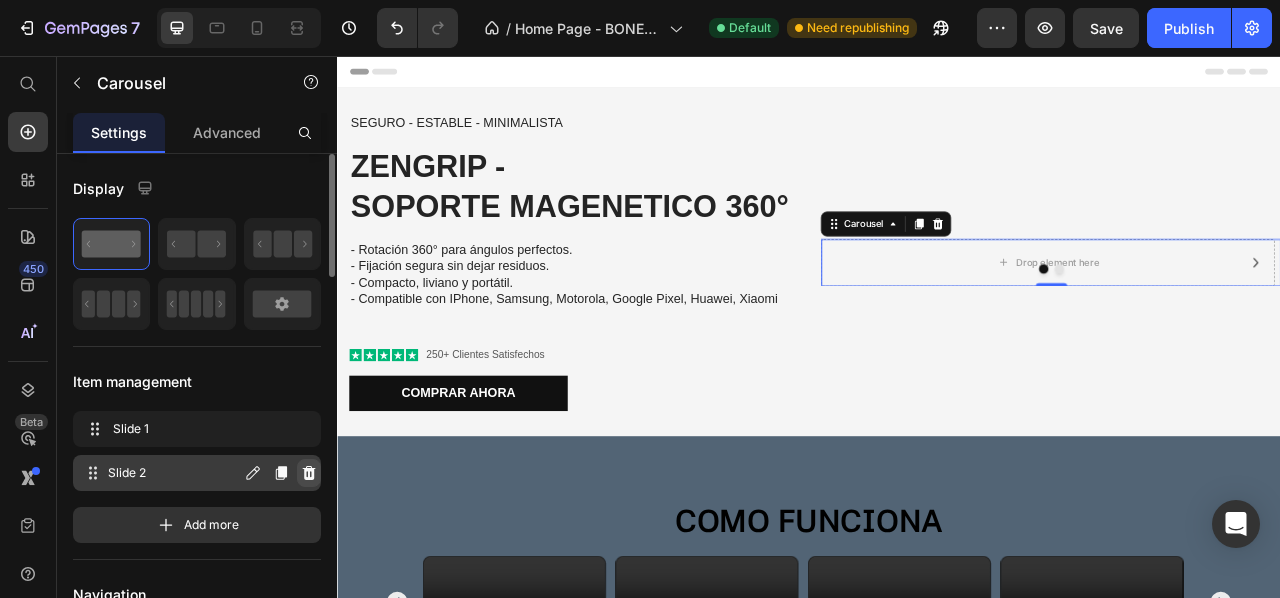 click 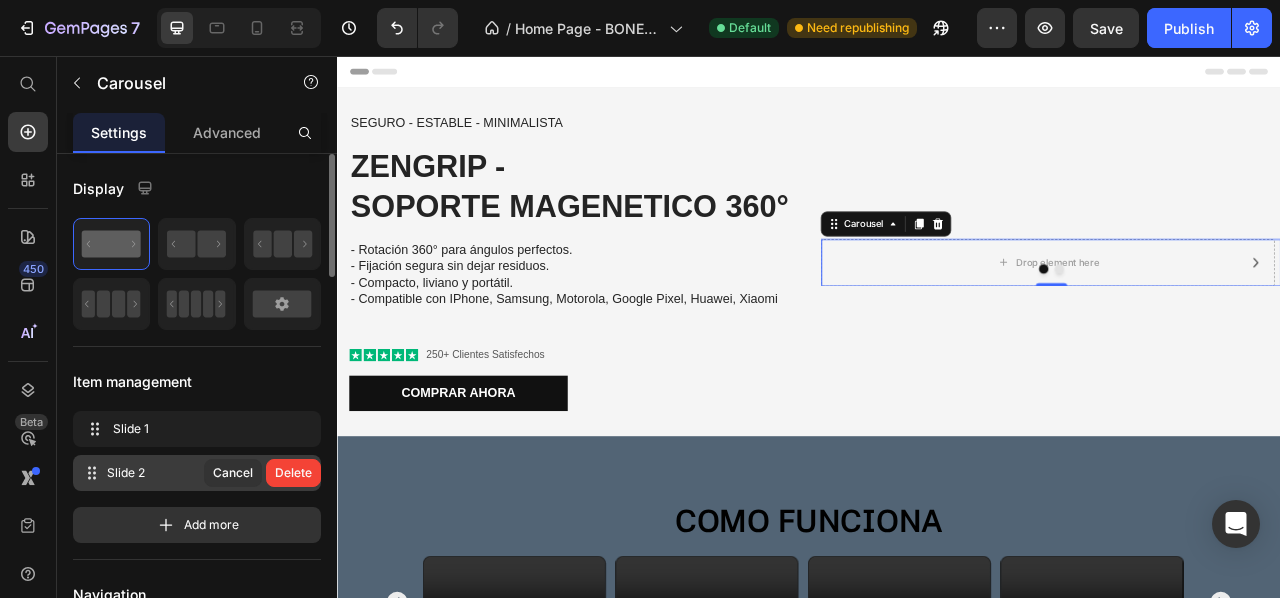 click on "Delete" at bounding box center [293, 473] 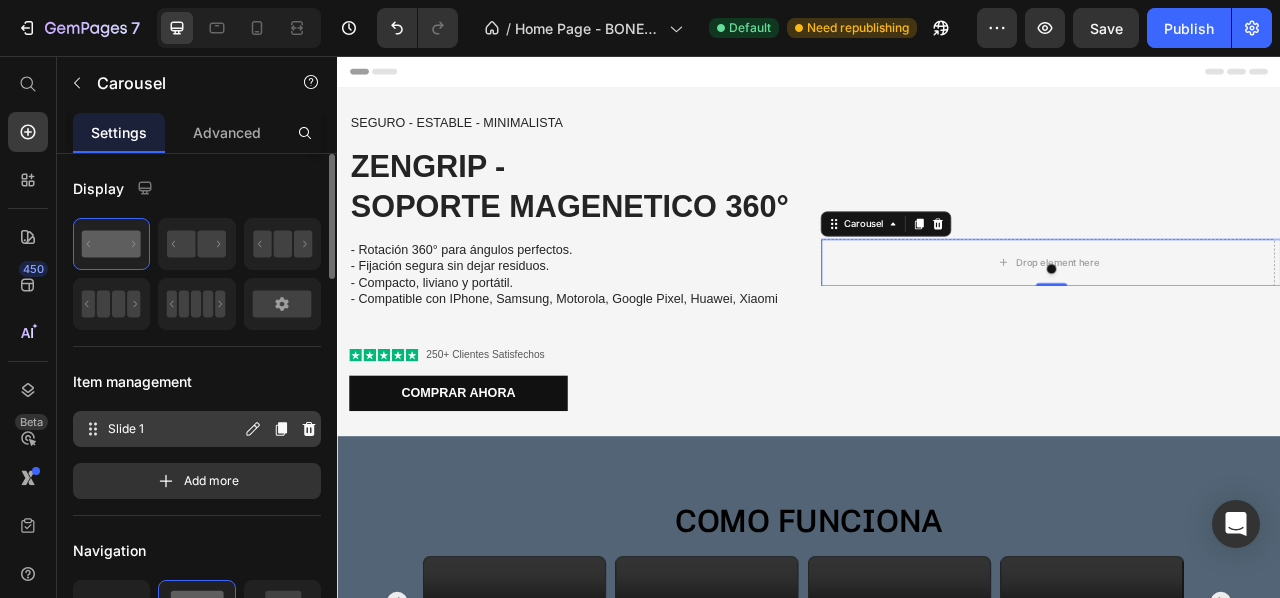 click on "Slide 1 Slide 1" at bounding box center [161, 429] 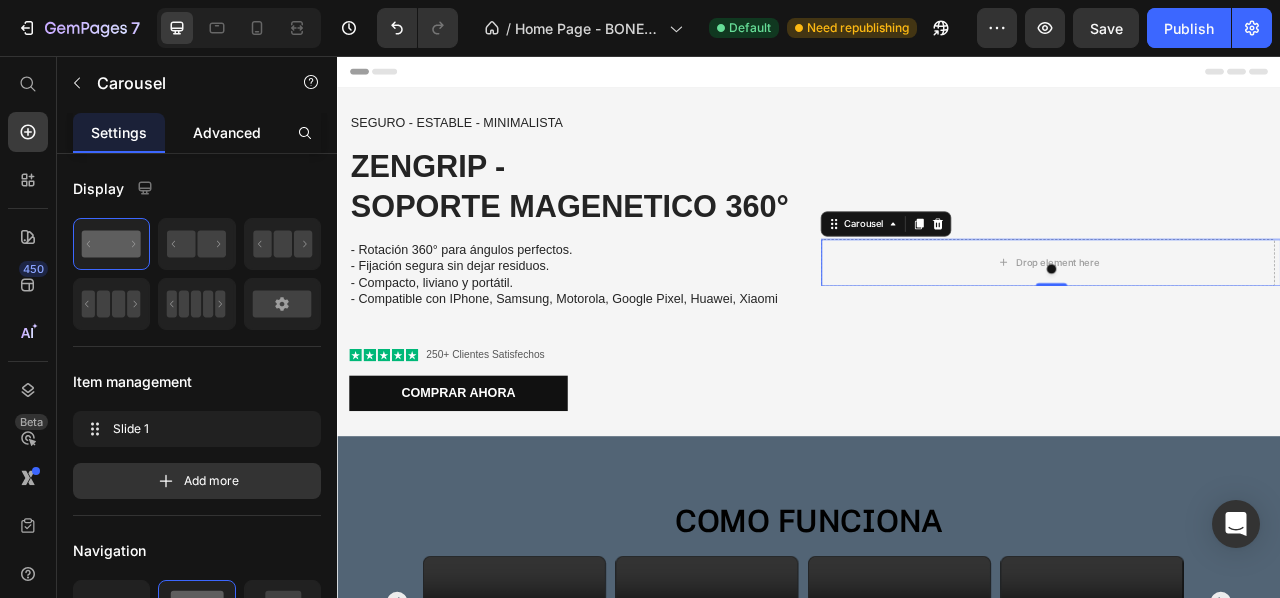 click on "Advanced" at bounding box center [227, 132] 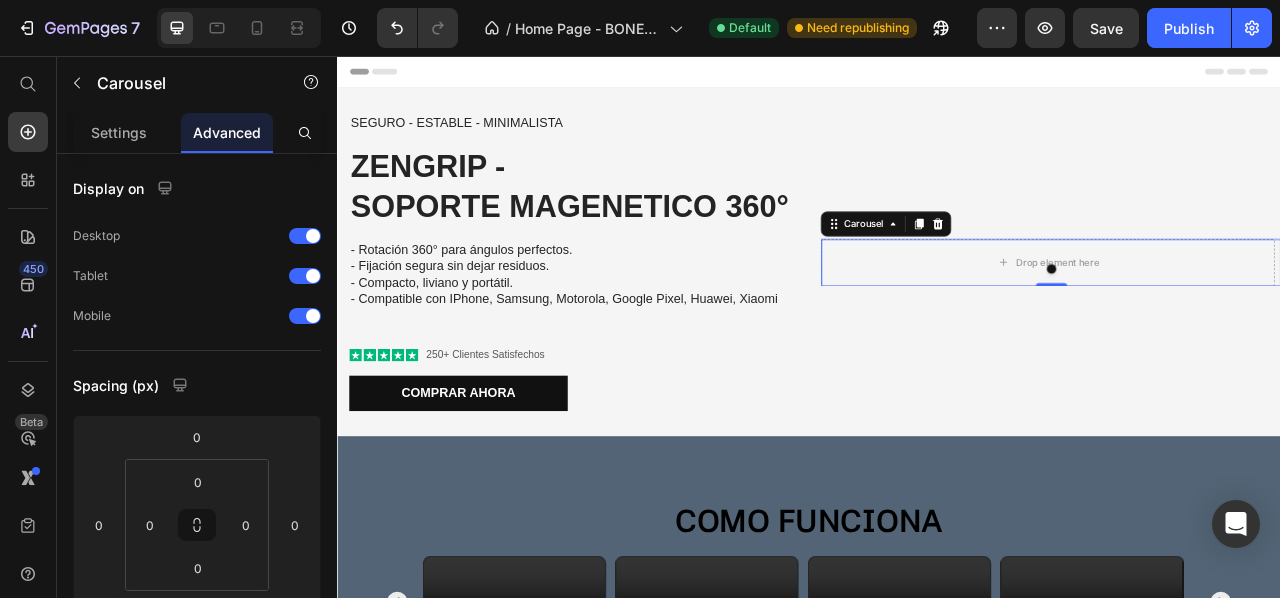 click on "Advanced" at bounding box center (227, 132) 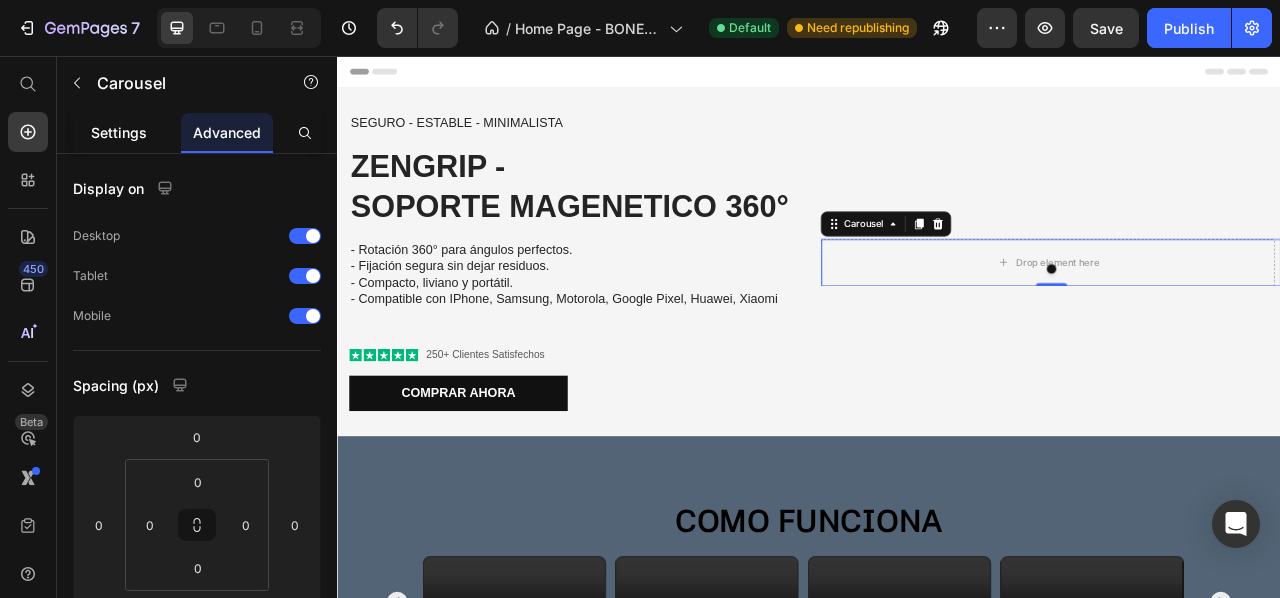 click on "Settings" at bounding box center [119, 132] 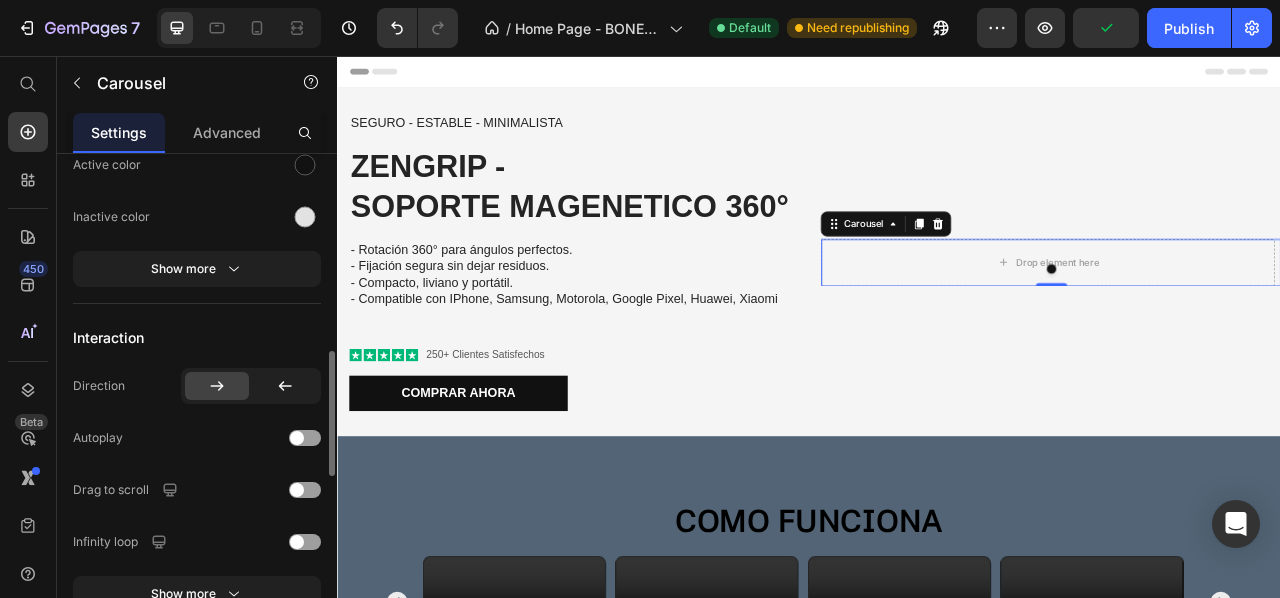scroll, scrollTop: 0, scrollLeft: 0, axis: both 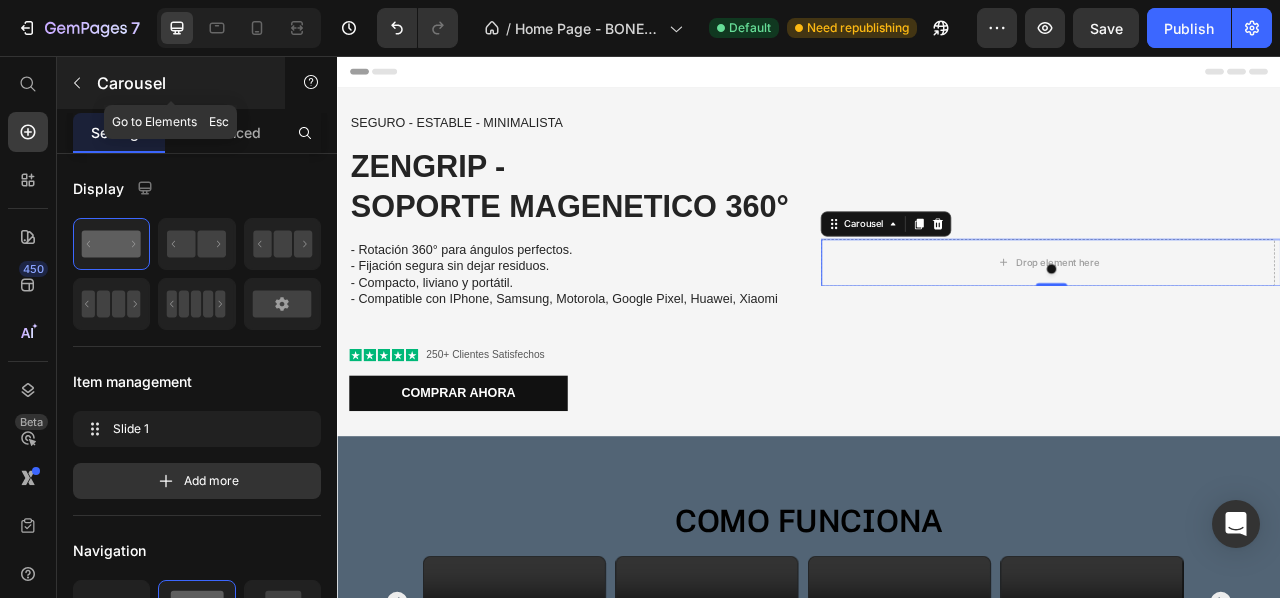 click 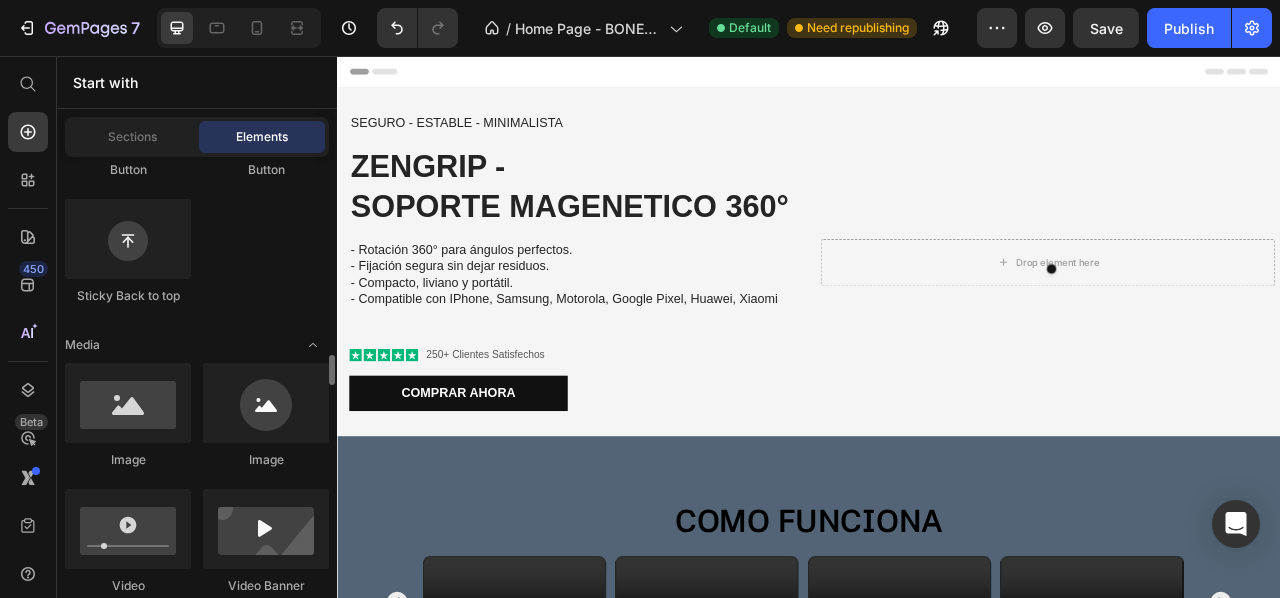 scroll, scrollTop: 736, scrollLeft: 0, axis: vertical 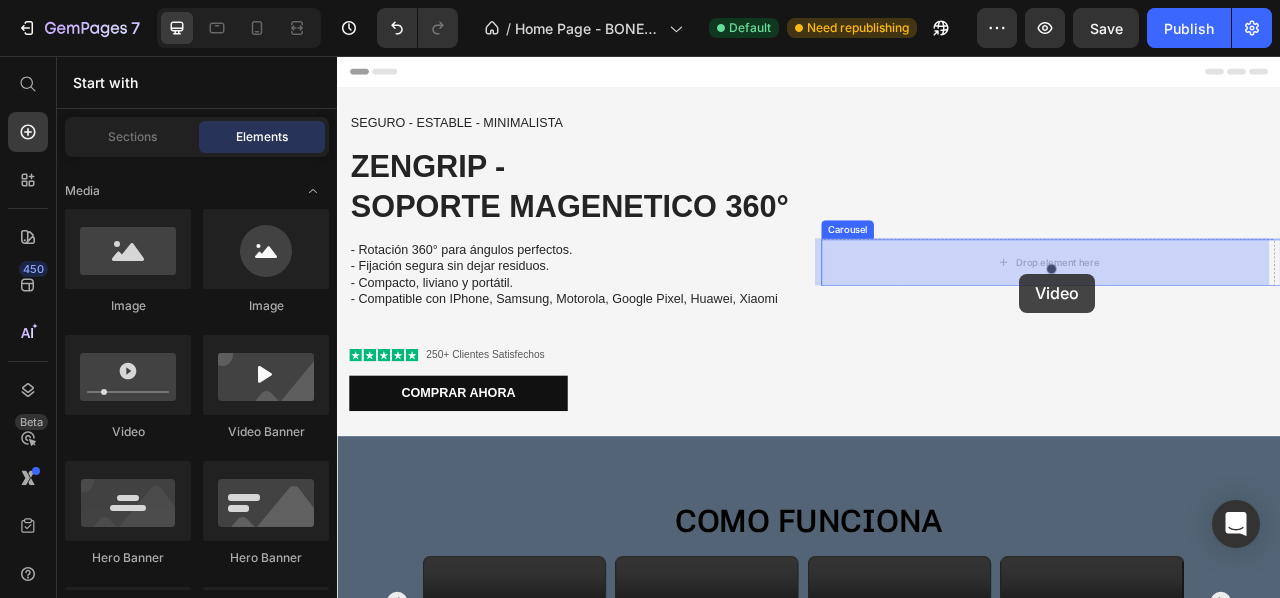 drag, startPoint x: 494, startPoint y: 453, endPoint x: 1201, endPoint y: 330, distance: 717.6197 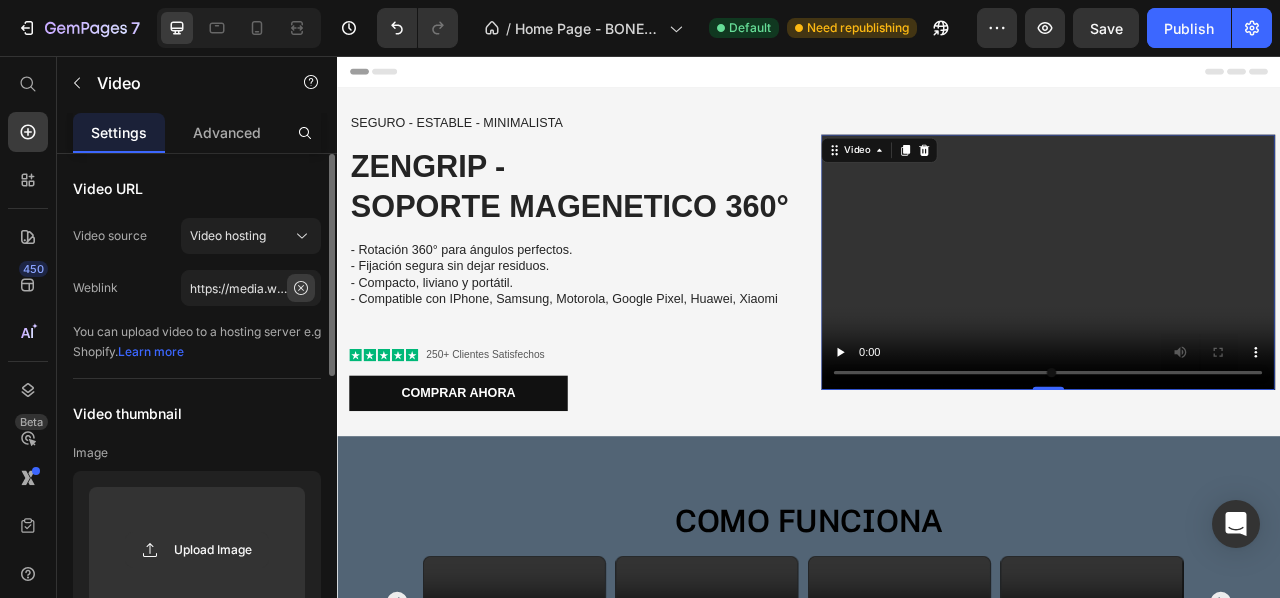 click 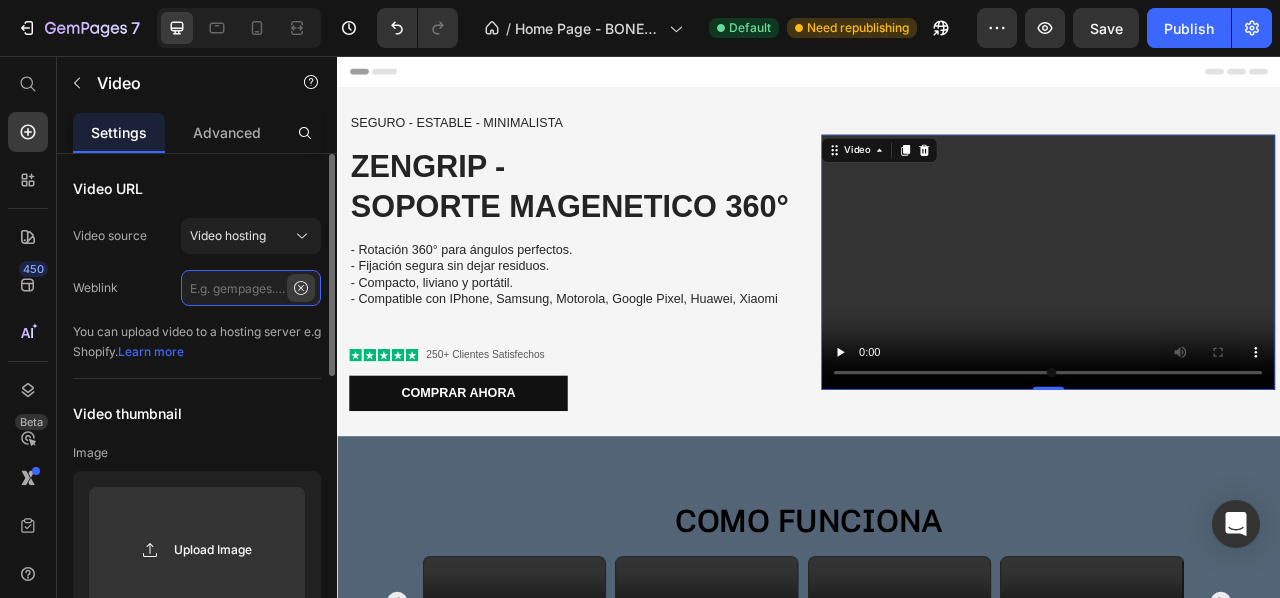 scroll, scrollTop: 0, scrollLeft: 0, axis: both 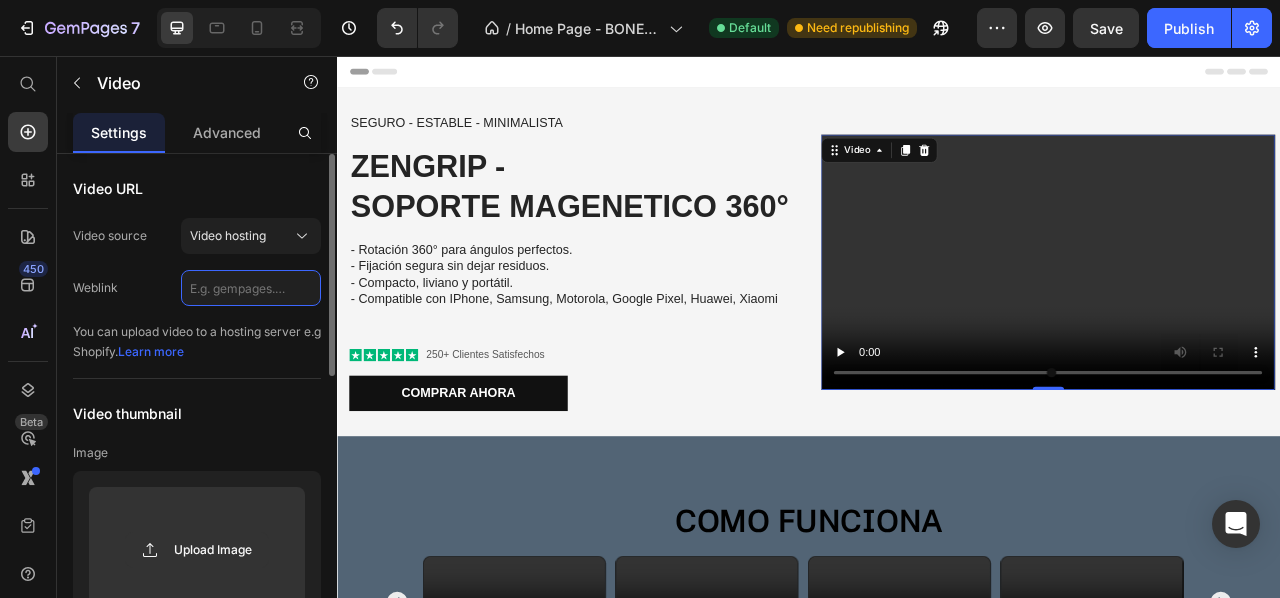 paste on "https://cdn.shopify.com/videos/c/o/v/9b330ae806e44781a8c67f16878108d1.mp4" 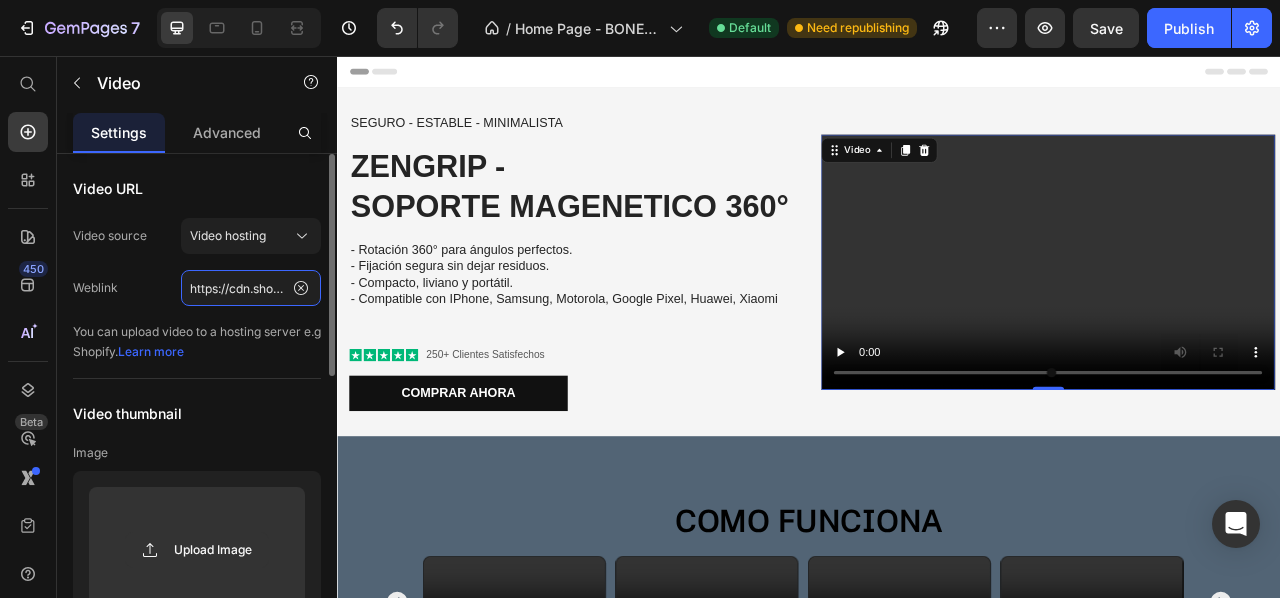 scroll, scrollTop: 0, scrollLeft: 365, axis: horizontal 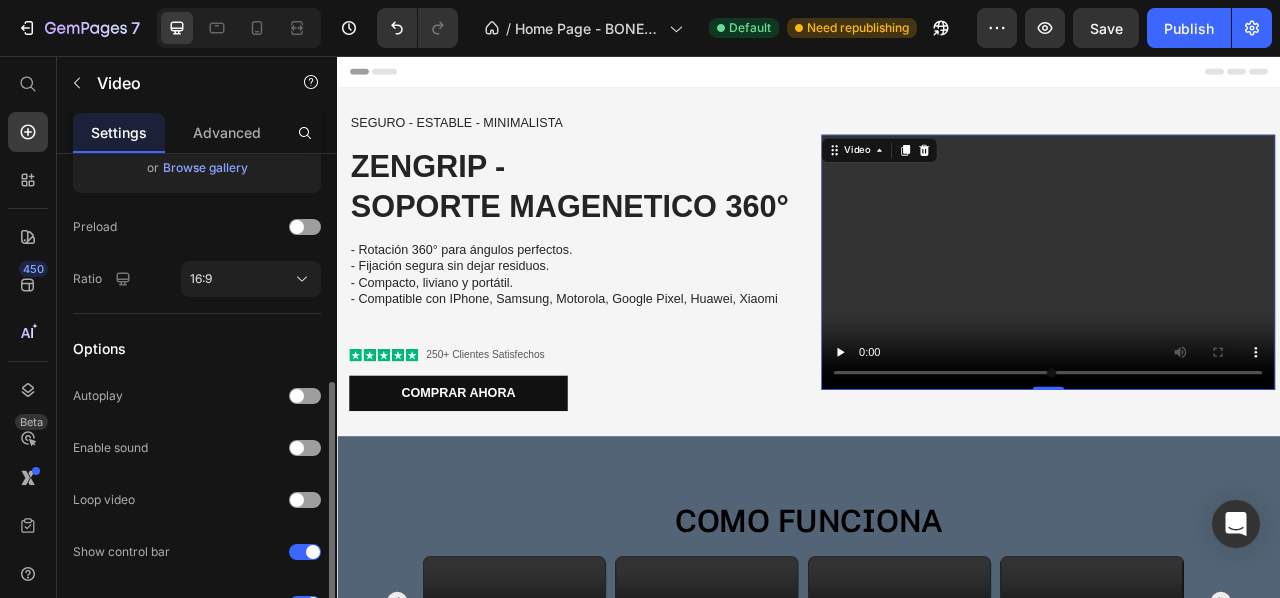type on "https://cdn.shopify.com/videos/c/o/v/9b330ae806e44781a8c67f16878108d1.mp4" 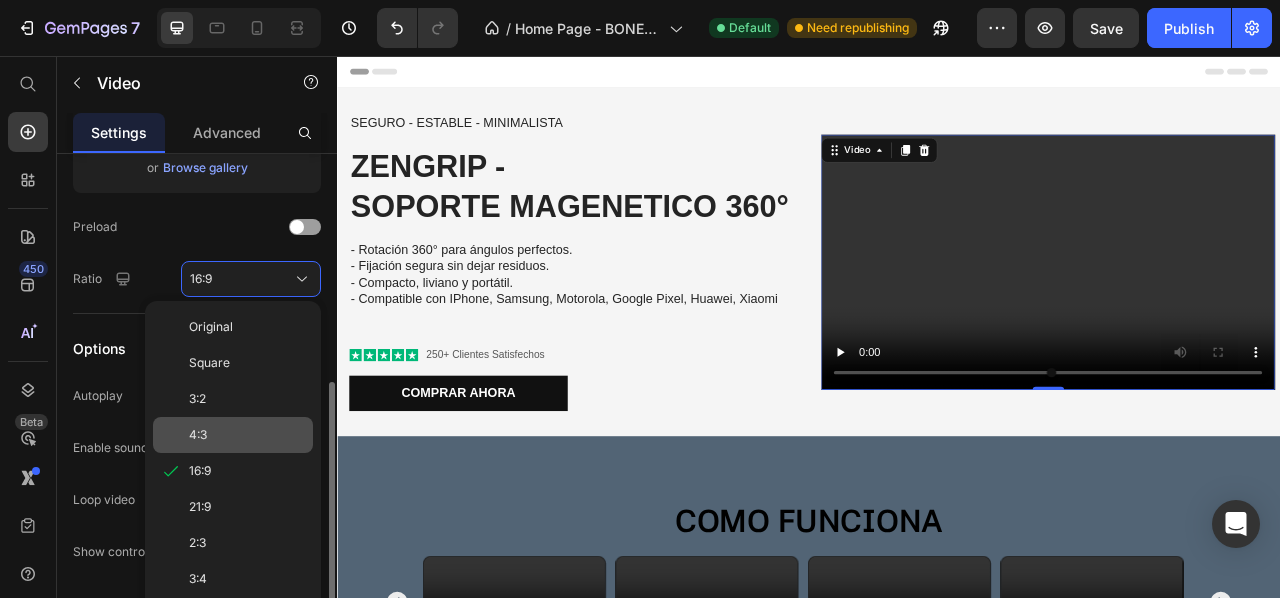 scroll, scrollTop: 628, scrollLeft: 0, axis: vertical 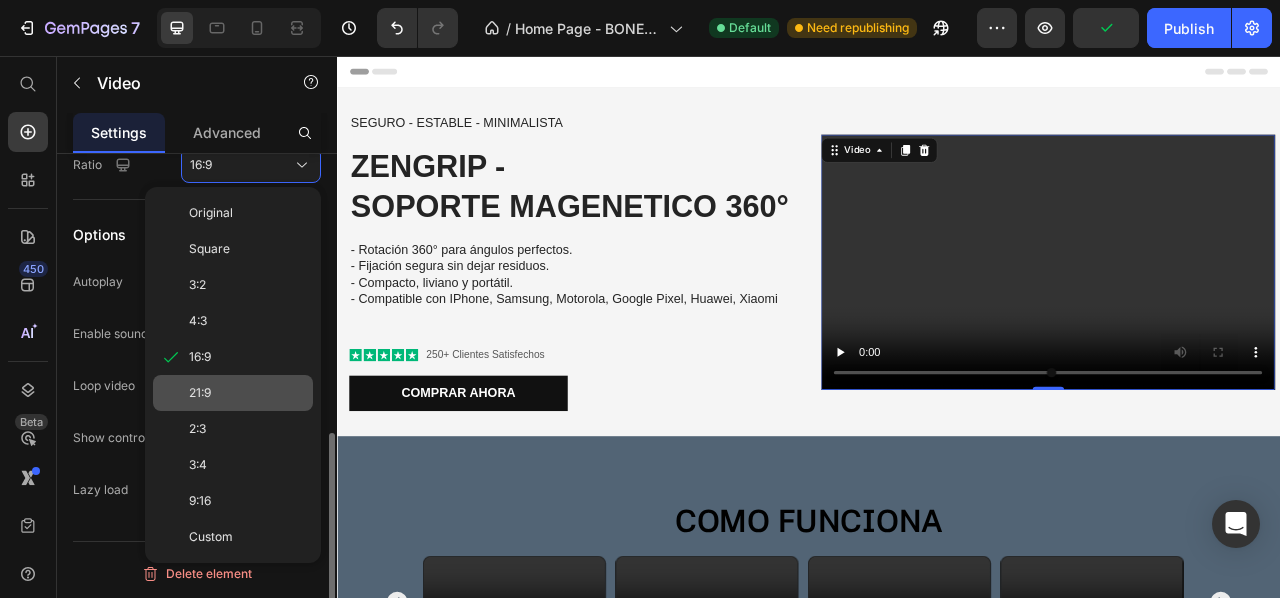 click on "21:9" at bounding box center (247, 393) 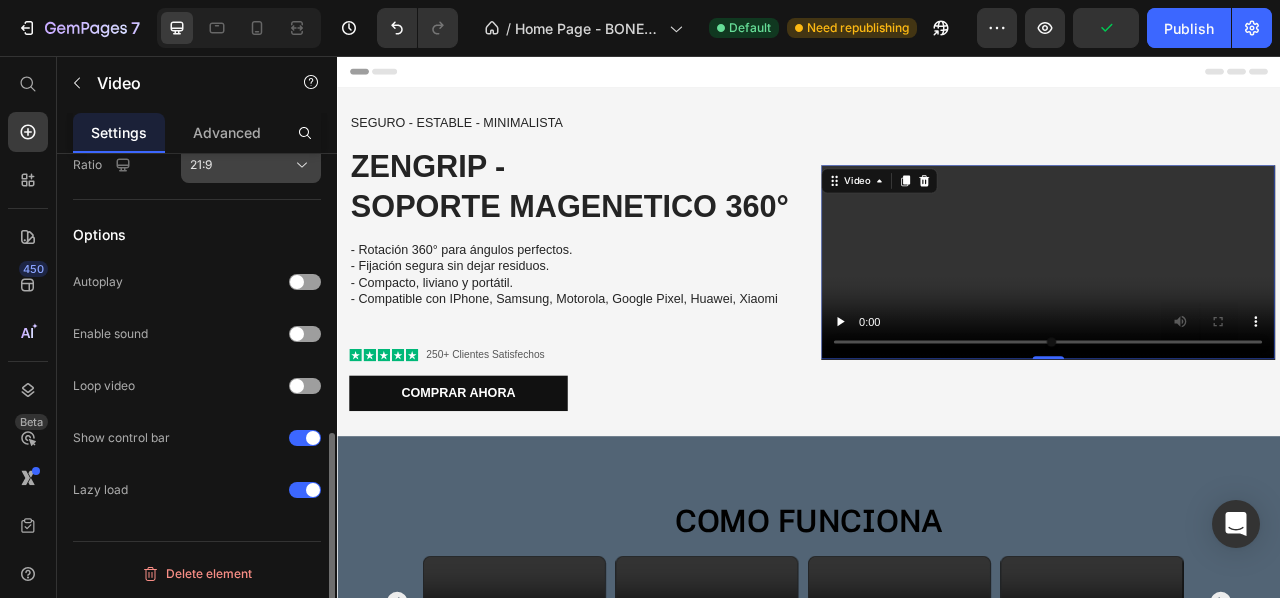 click on "21:9" 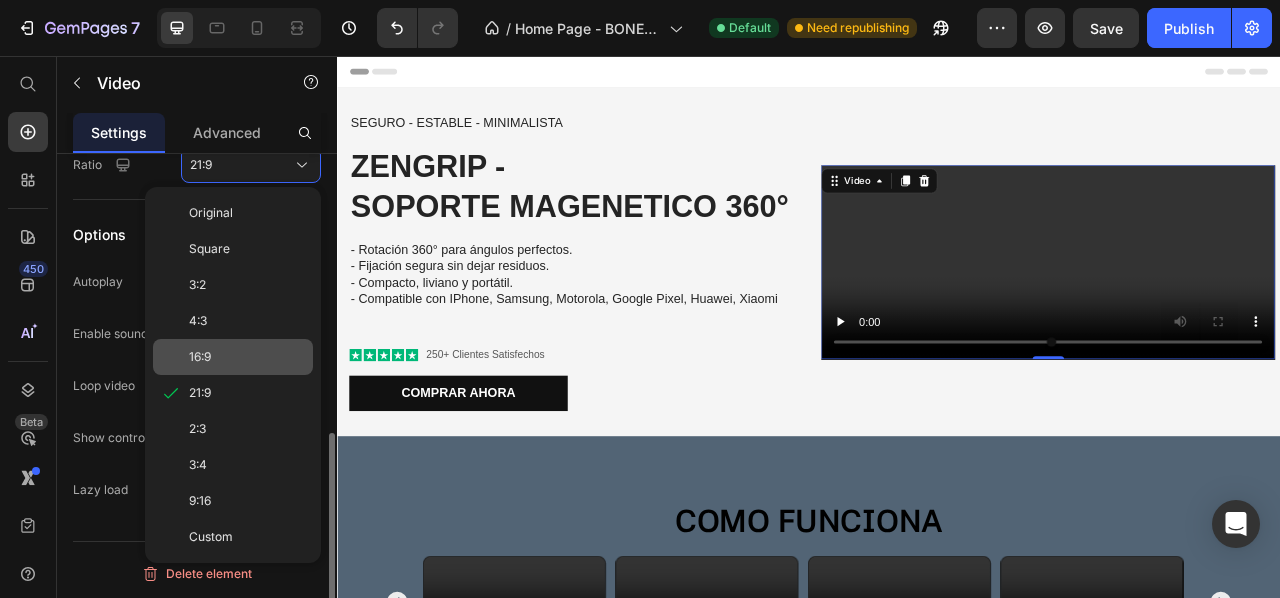 click on "16:9" at bounding box center [247, 357] 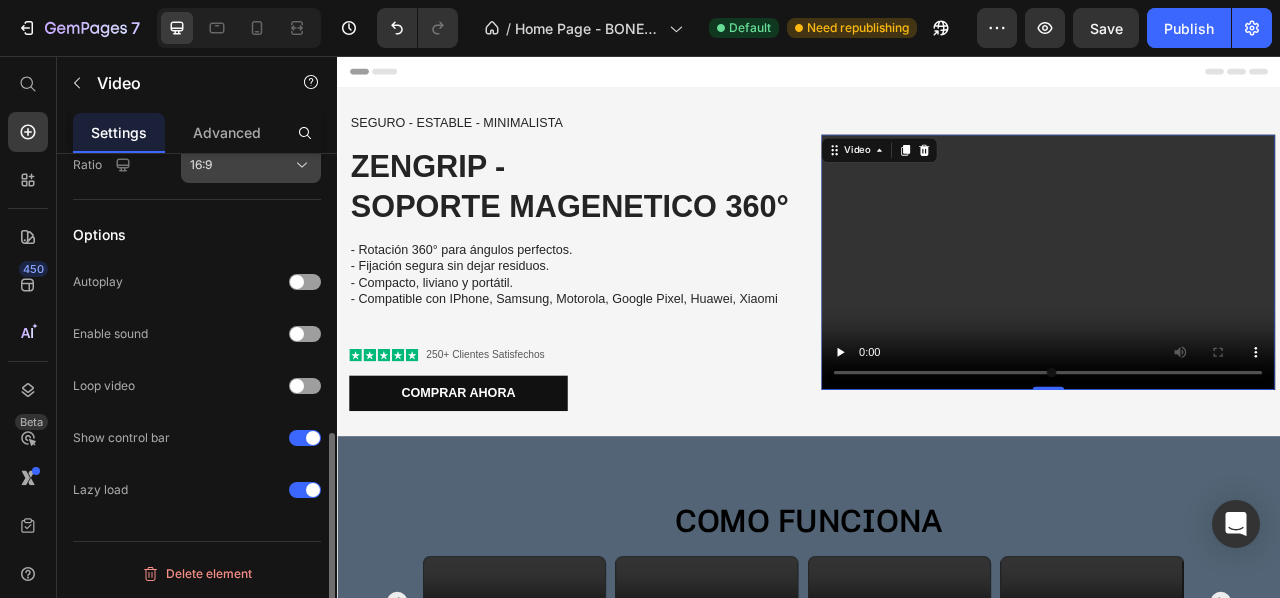 click on "16:9" 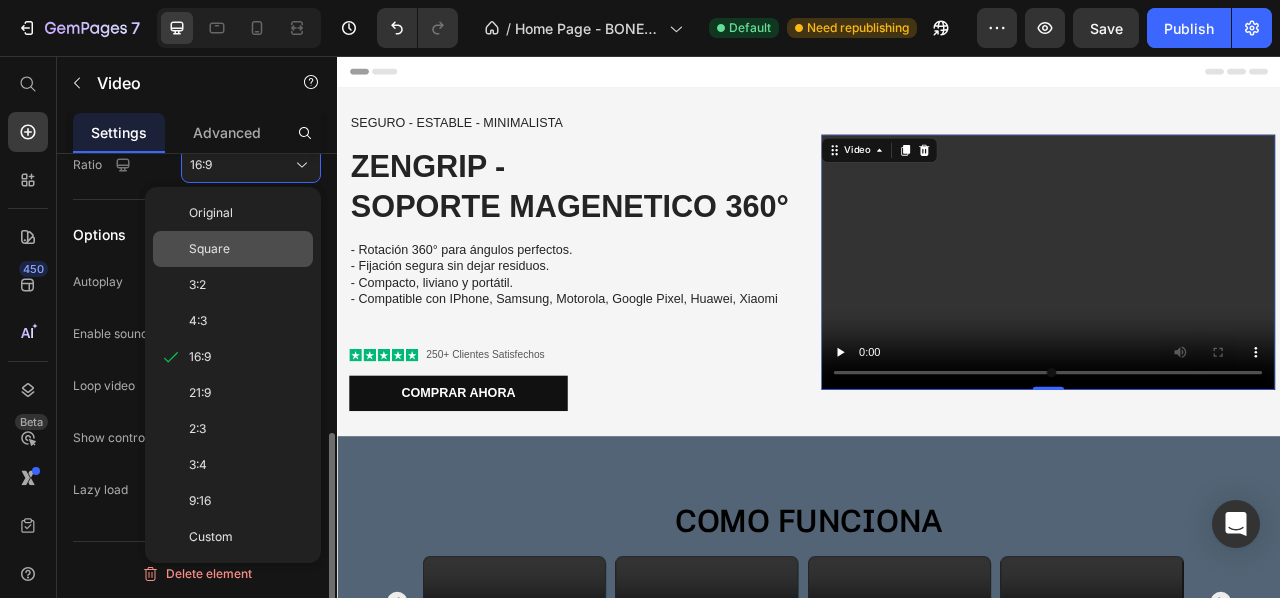click on "Square" at bounding box center (247, 249) 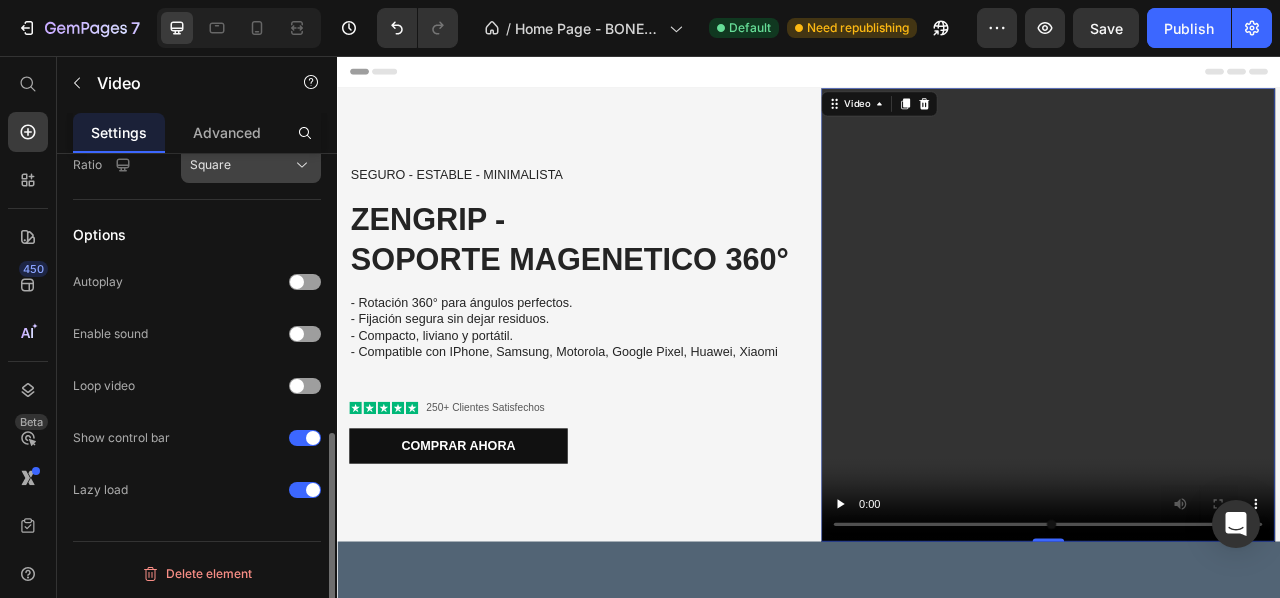click on "Square" at bounding box center [251, 165] 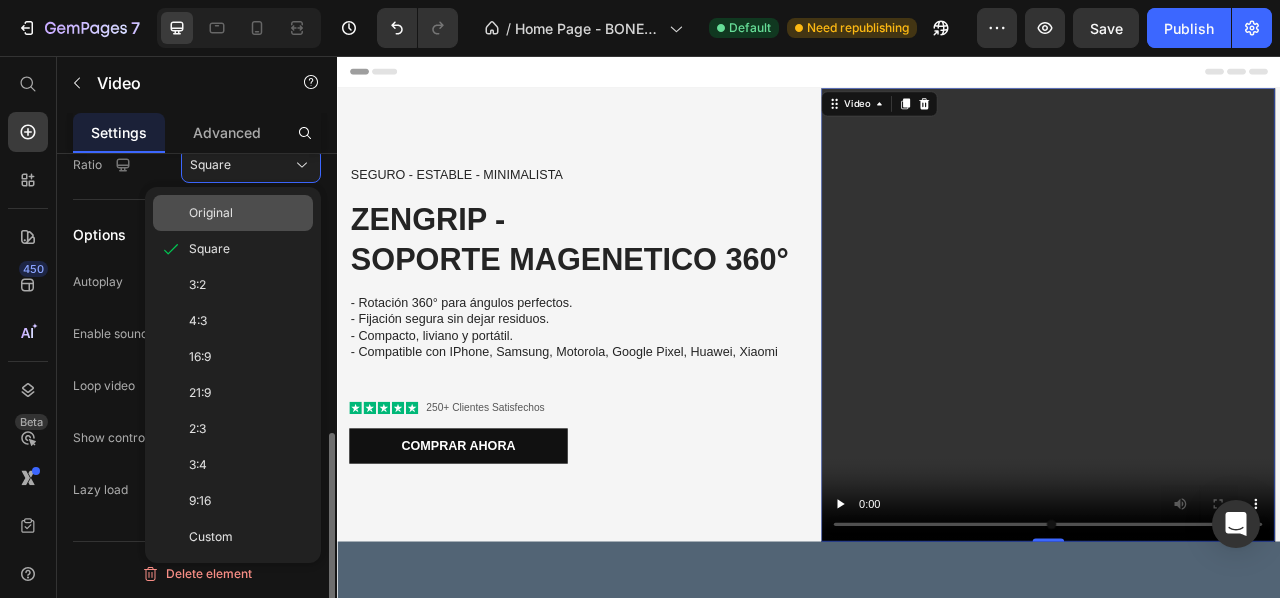 click on "Original" 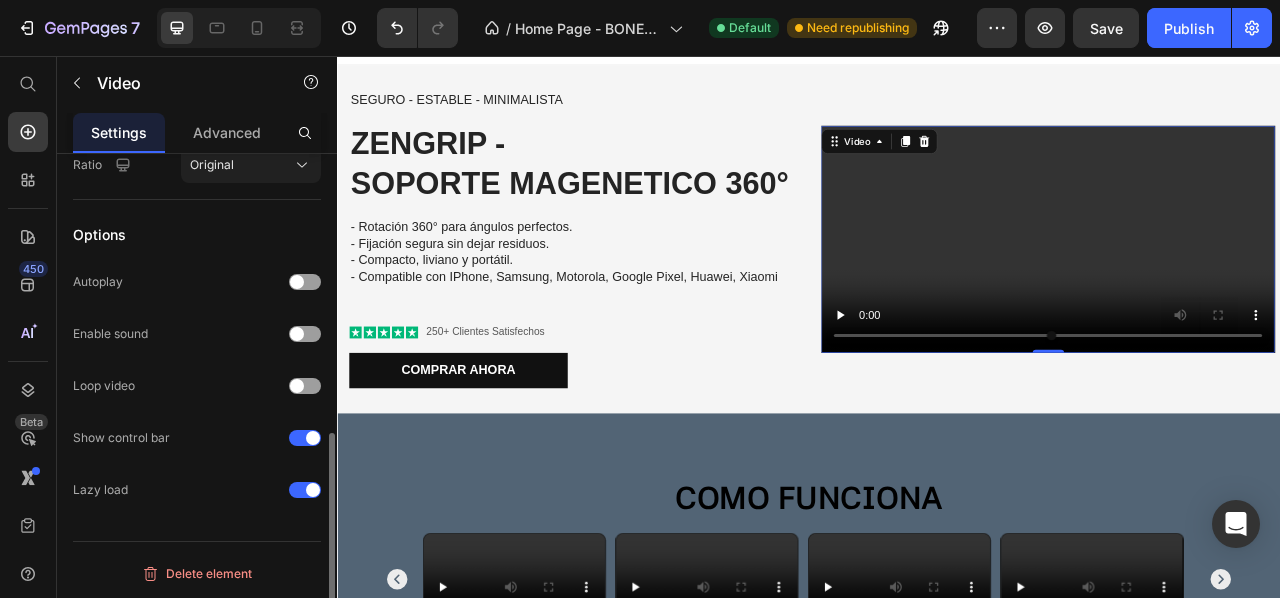 scroll, scrollTop: 0, scrollLeft: 0, axis: both 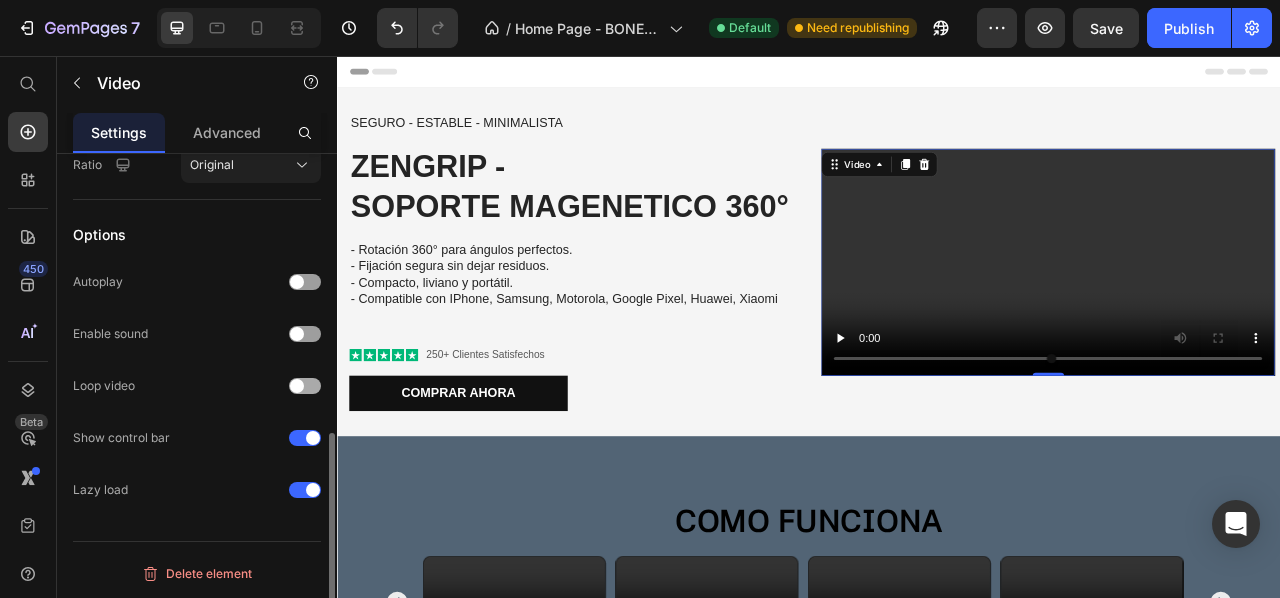 click at bounding box center [305, 386] 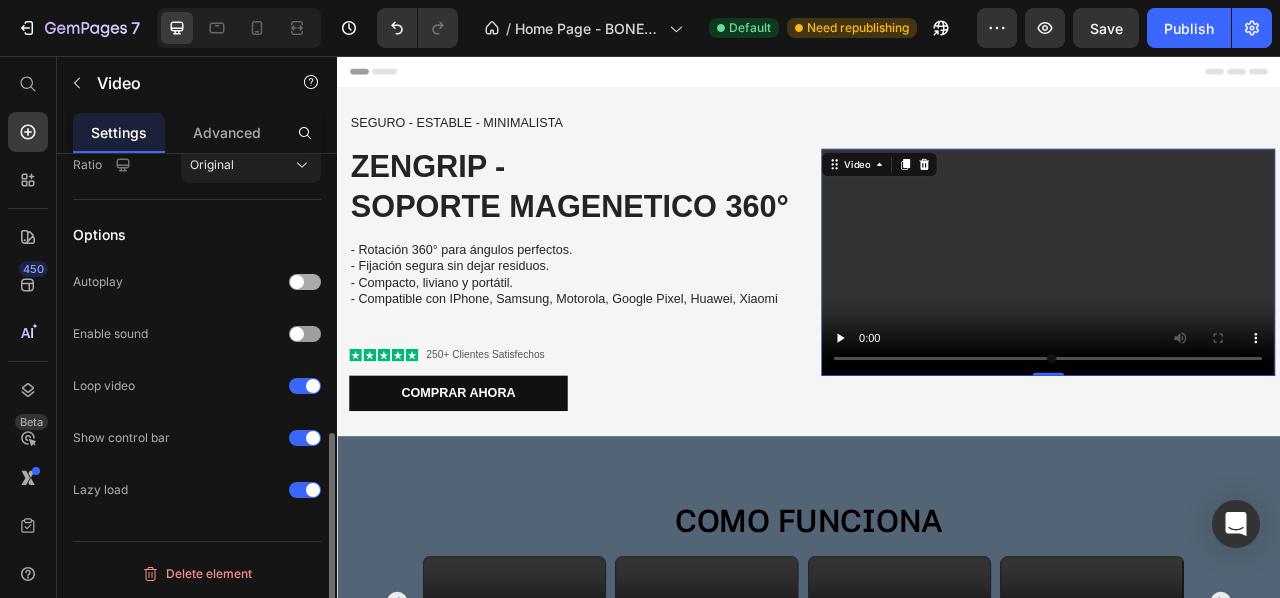 click at bounding box center [305, 282] 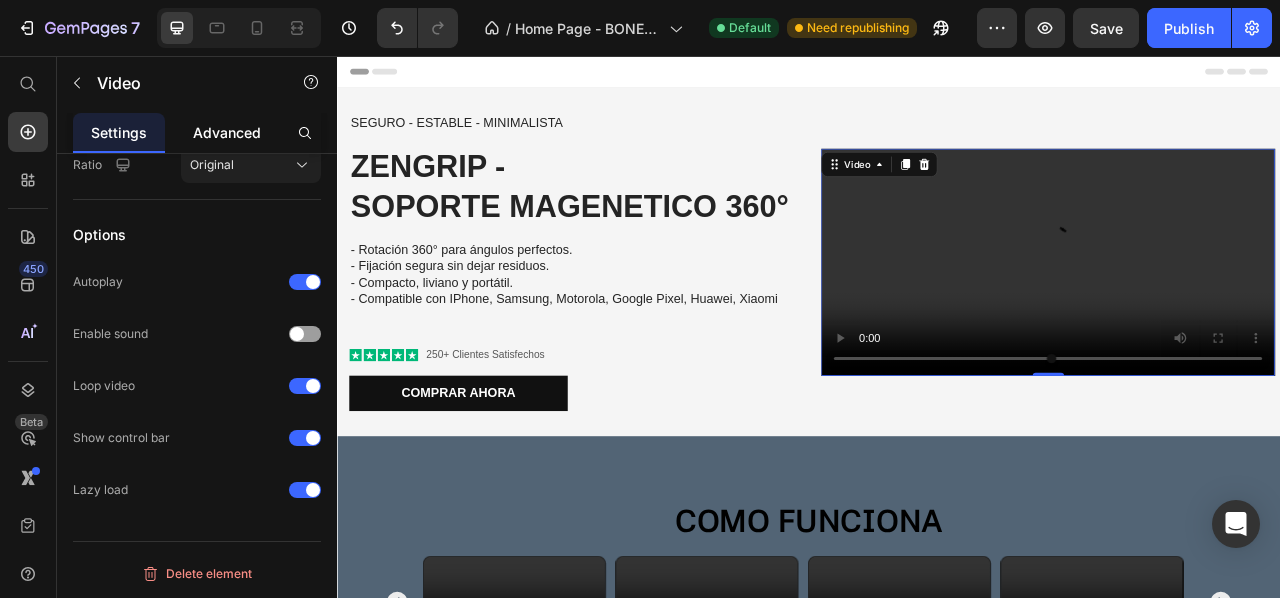 click on "Advanced" at bounding box center [227, 132] 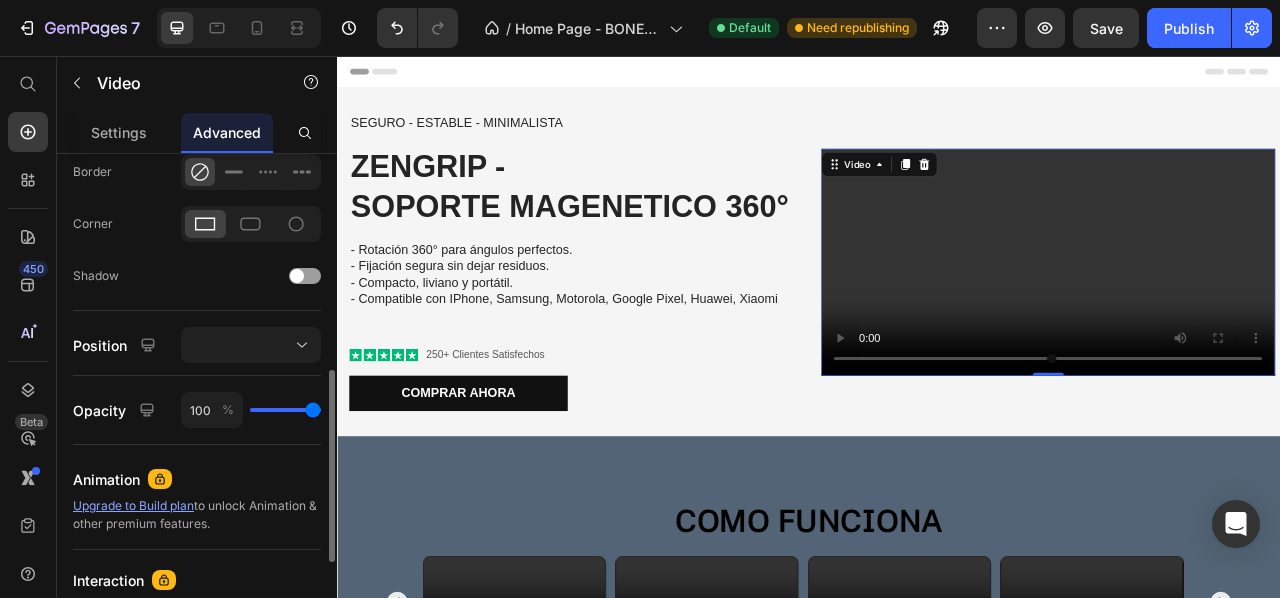 scroll, scrollTop: 580, scrollLeft: 0, axis: vertical 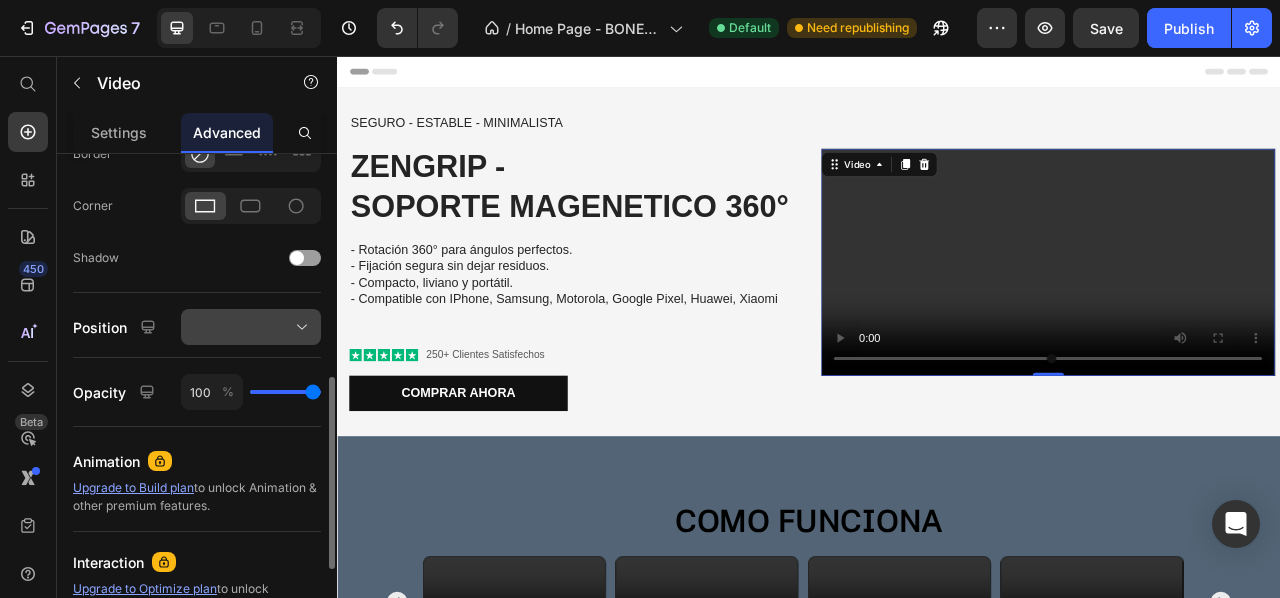 click at bounding box center [251, 327] 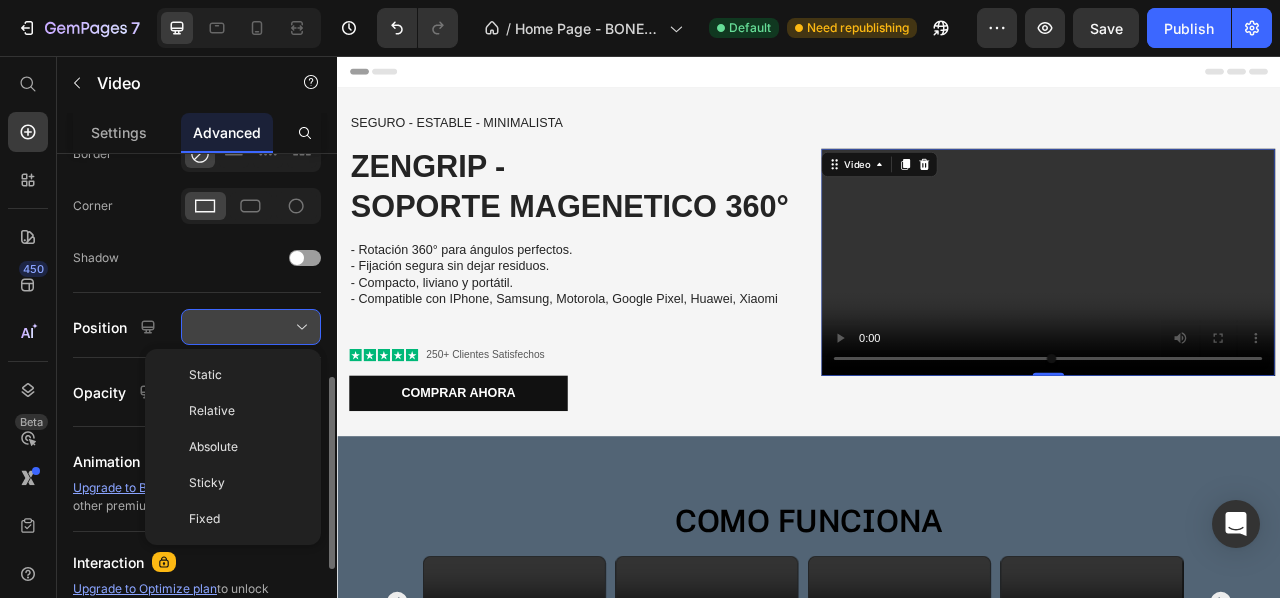 click at bounding box center (251, 327) 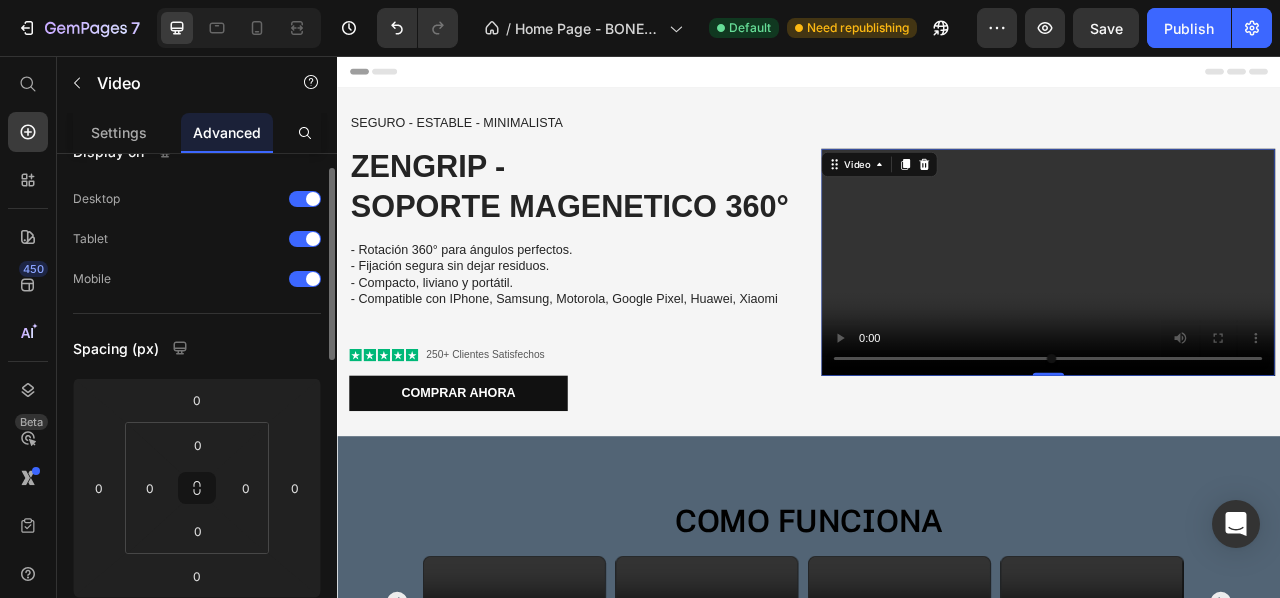 scroll, scrollTop: 0, scrollLeft: 0, axis: both 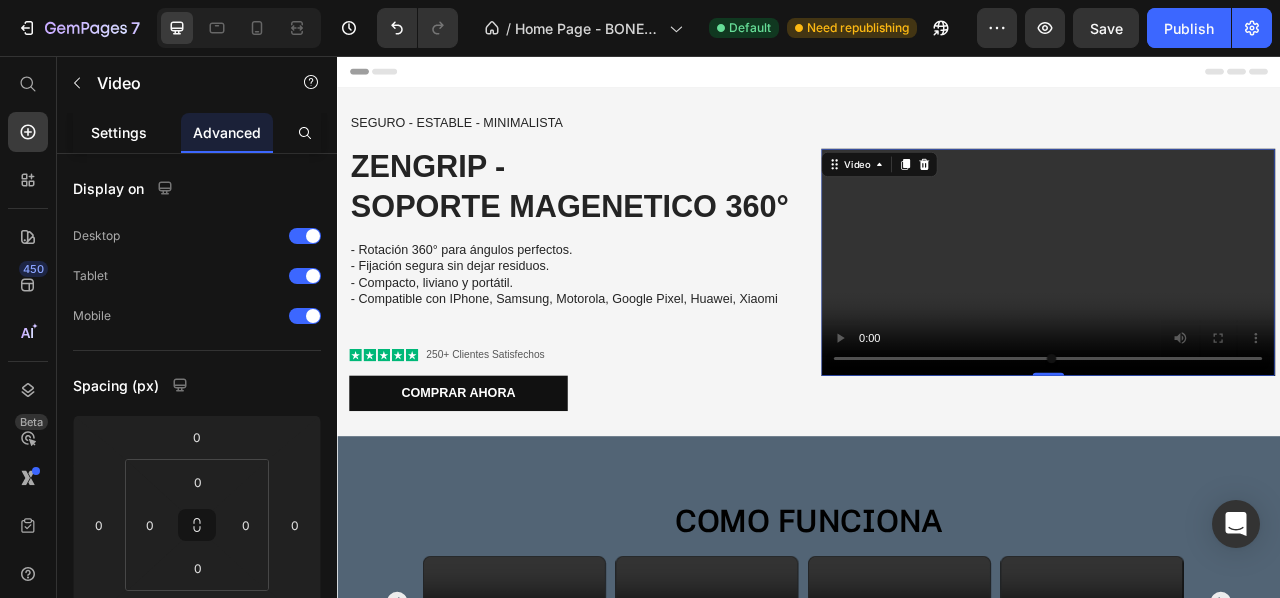 click on "Settings" 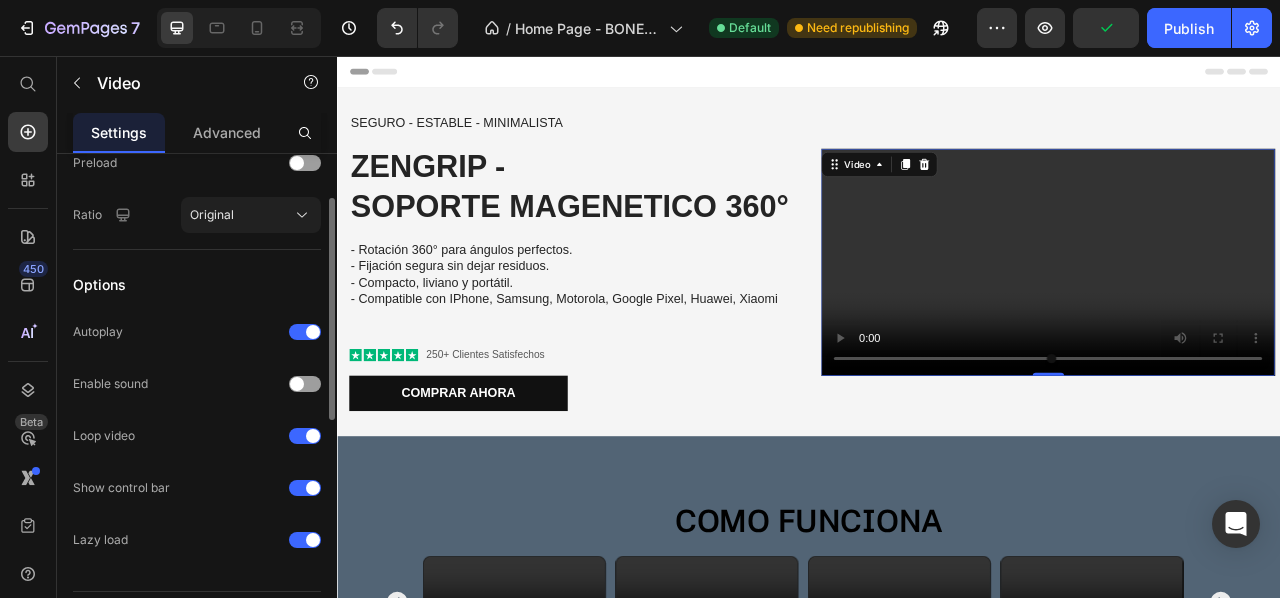 scroll, scrollTop: 431, scrollLeft: 0, axis: vertical 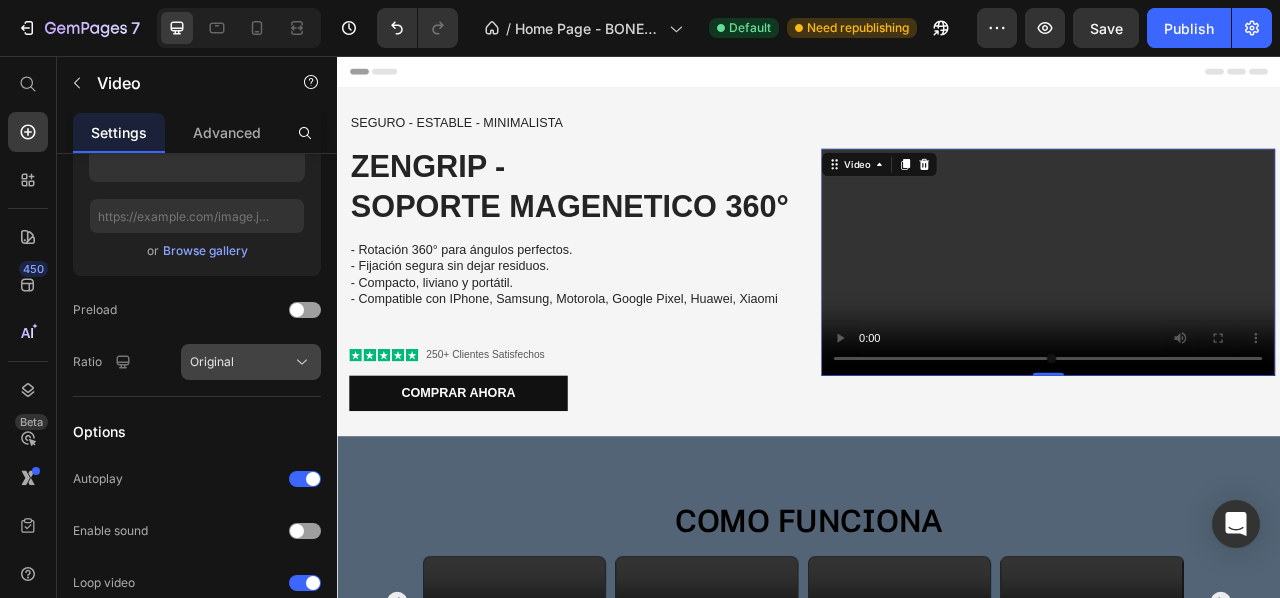 click on "Original" 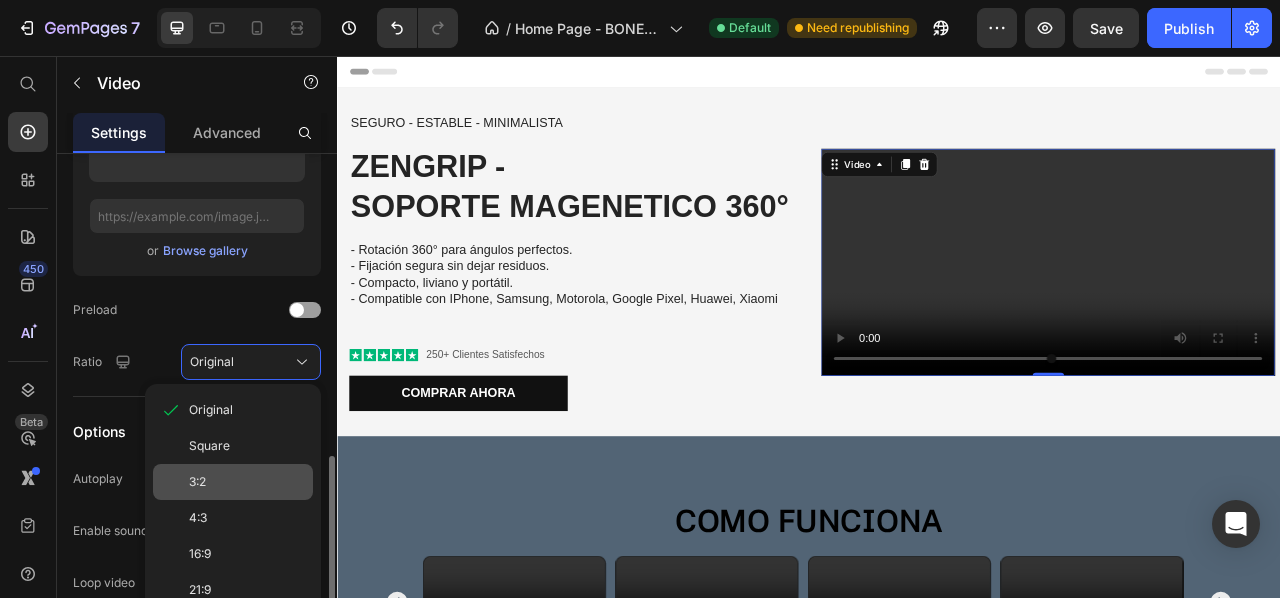 scroll, scrollTop: 628, scrollLeft: 0, axis: vertical 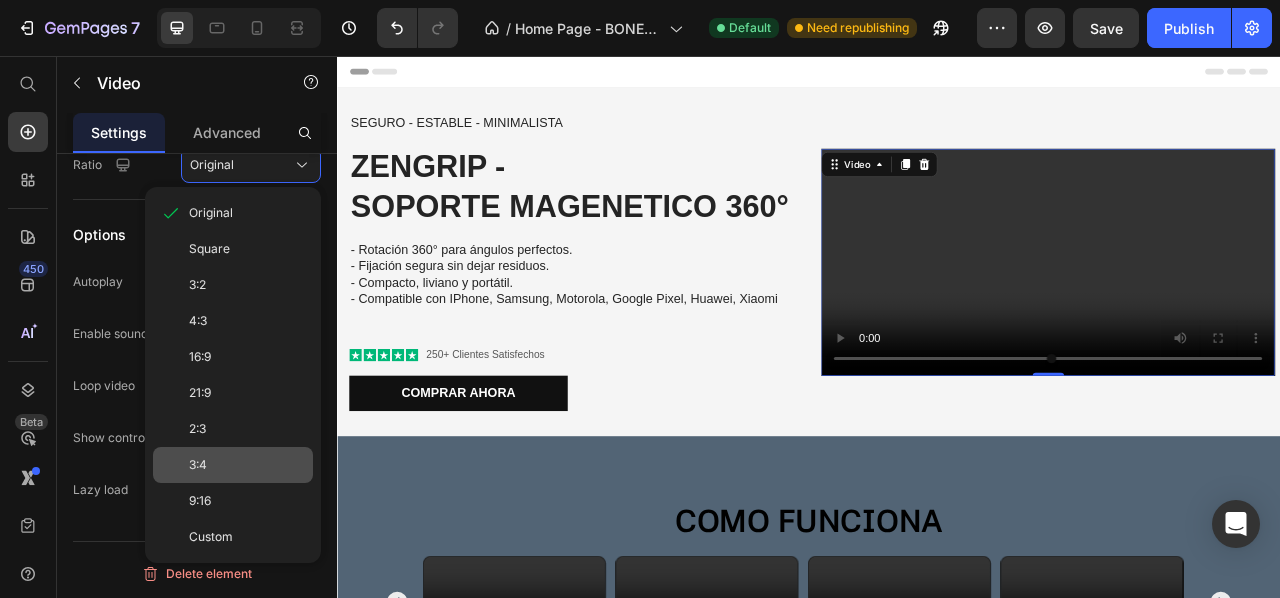 click on "3:4" at bounding box center [247, 465] 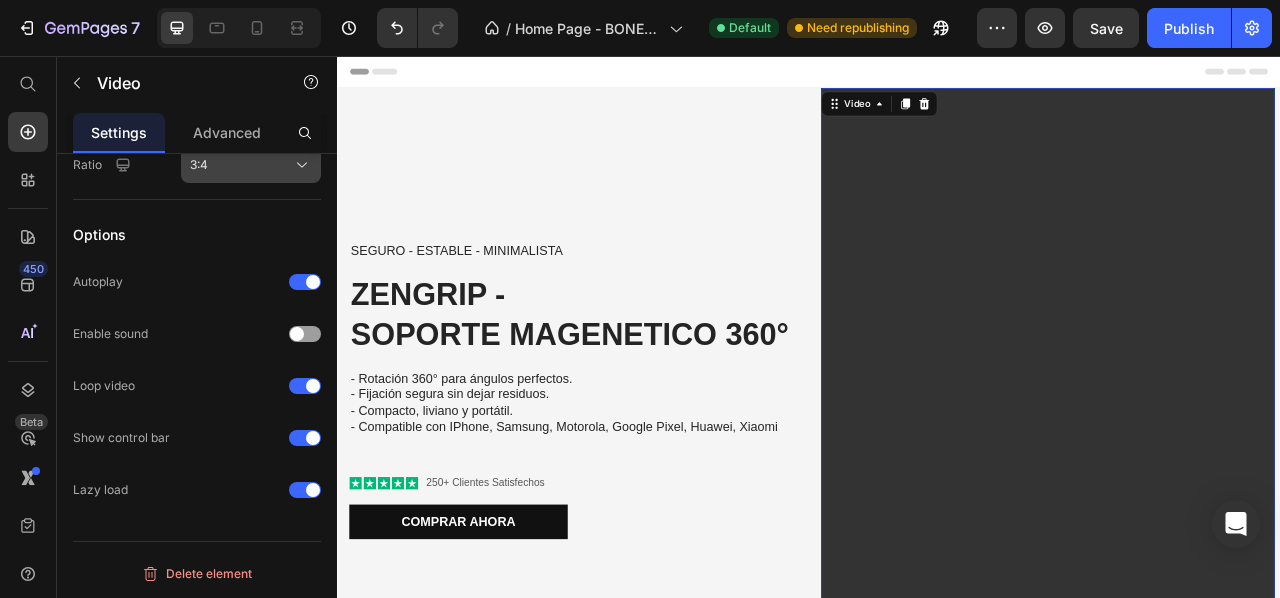 click on "3:4" 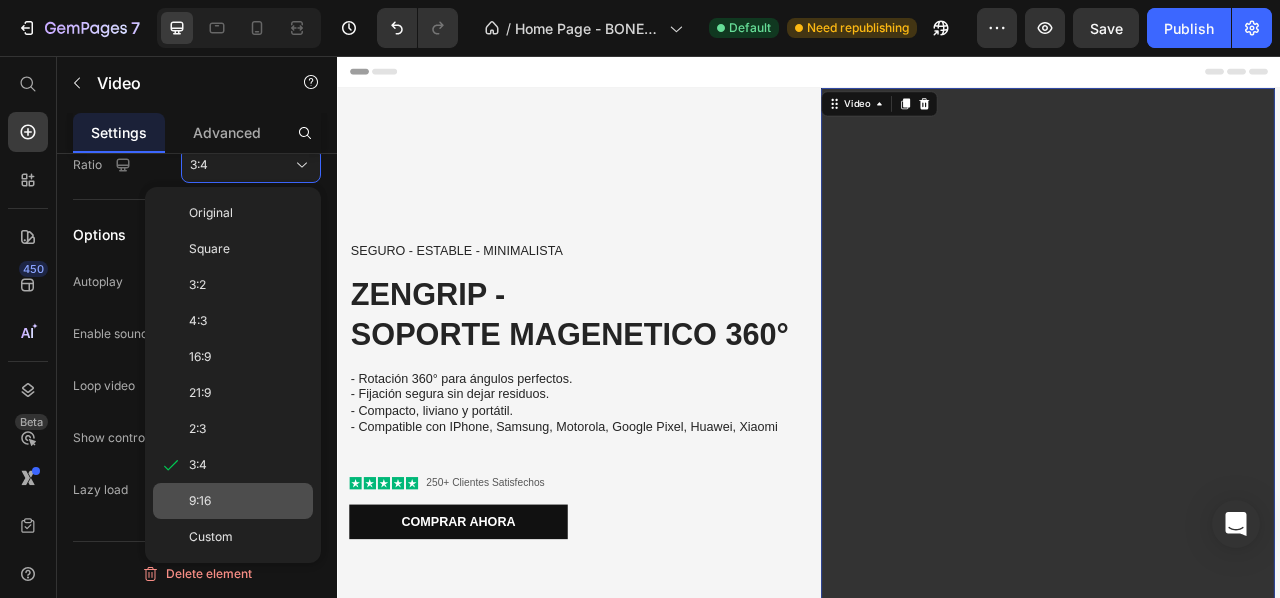 click on "9:16" 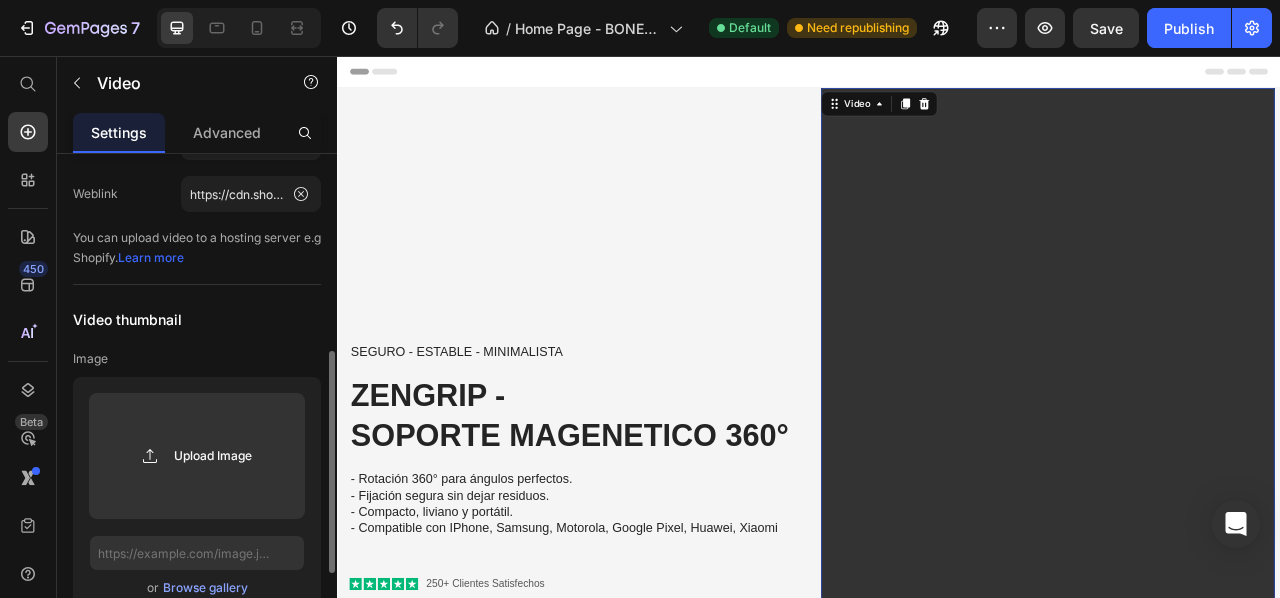 scroll, scrollTop: 0, scrollLeft: 0, axis: both 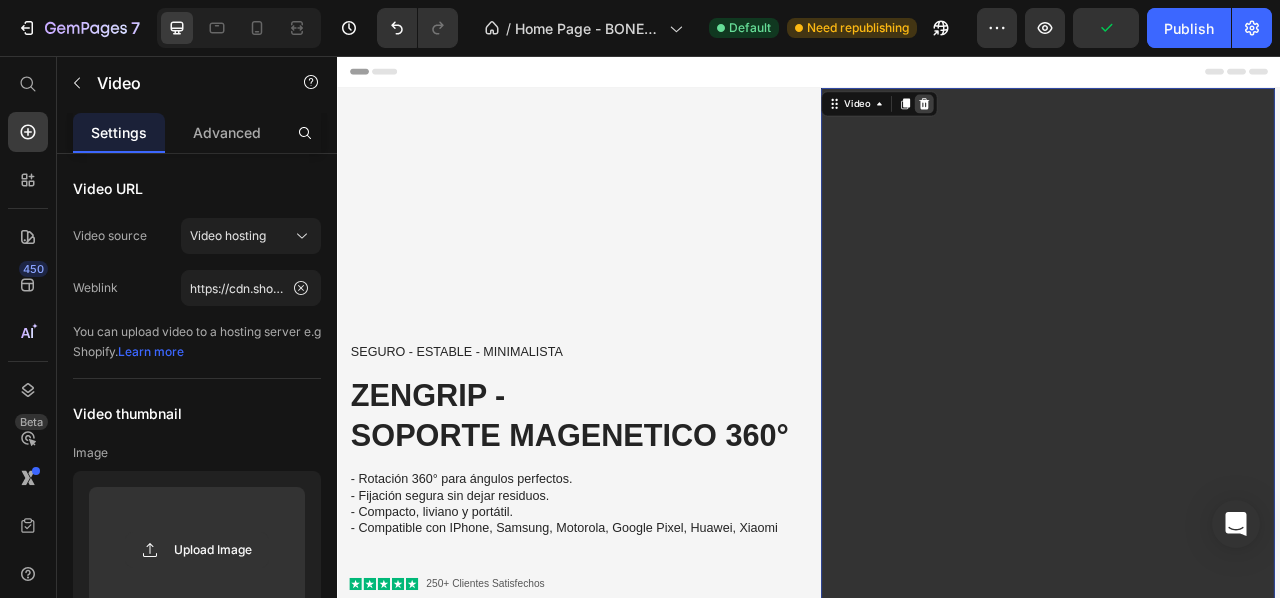 click 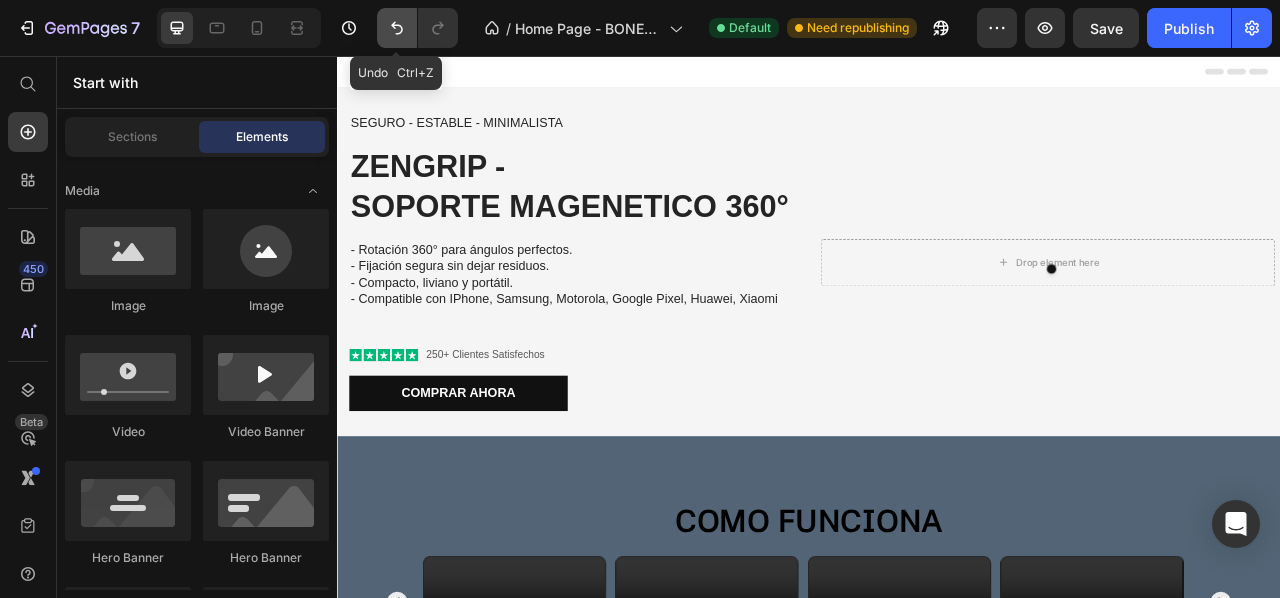 click 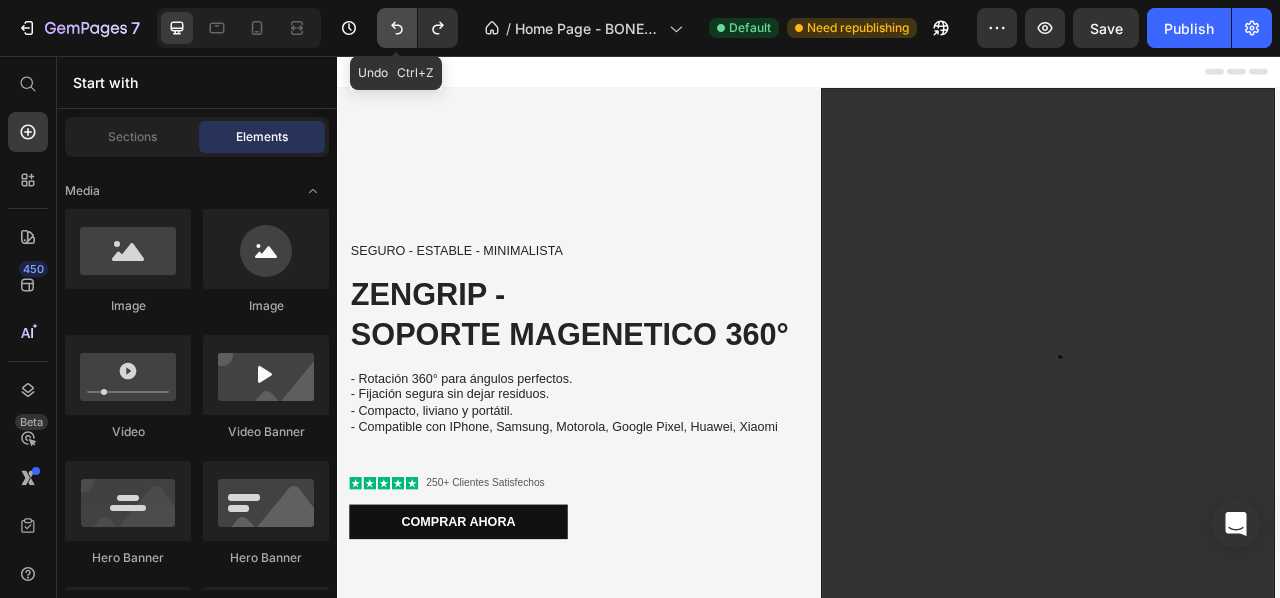 click 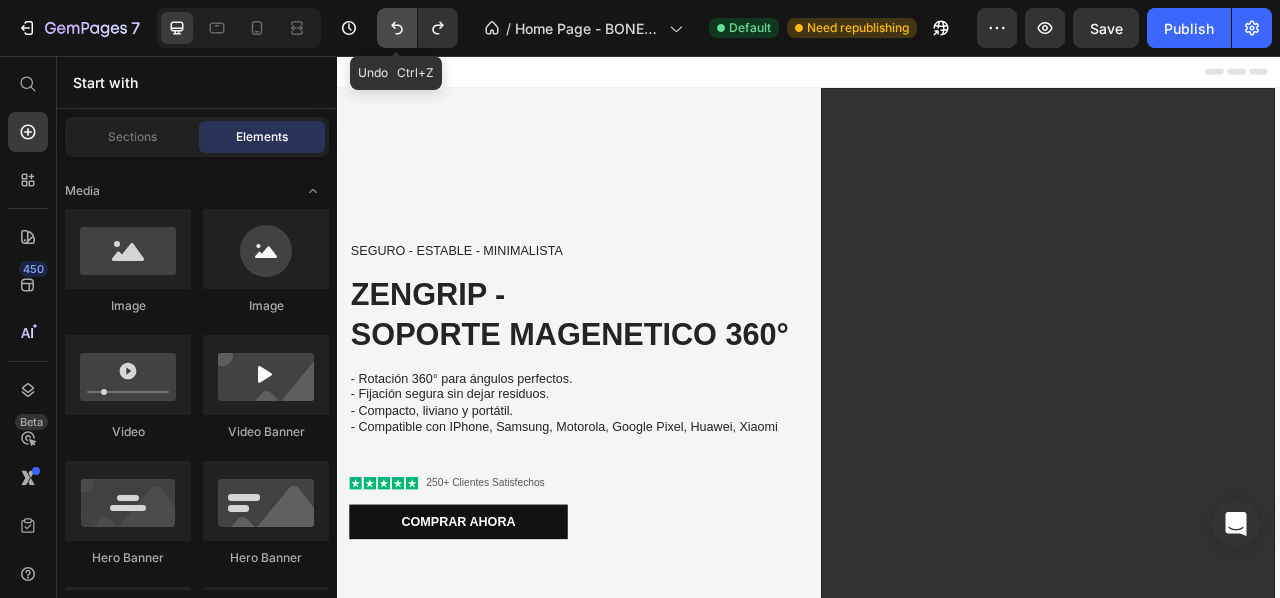 click 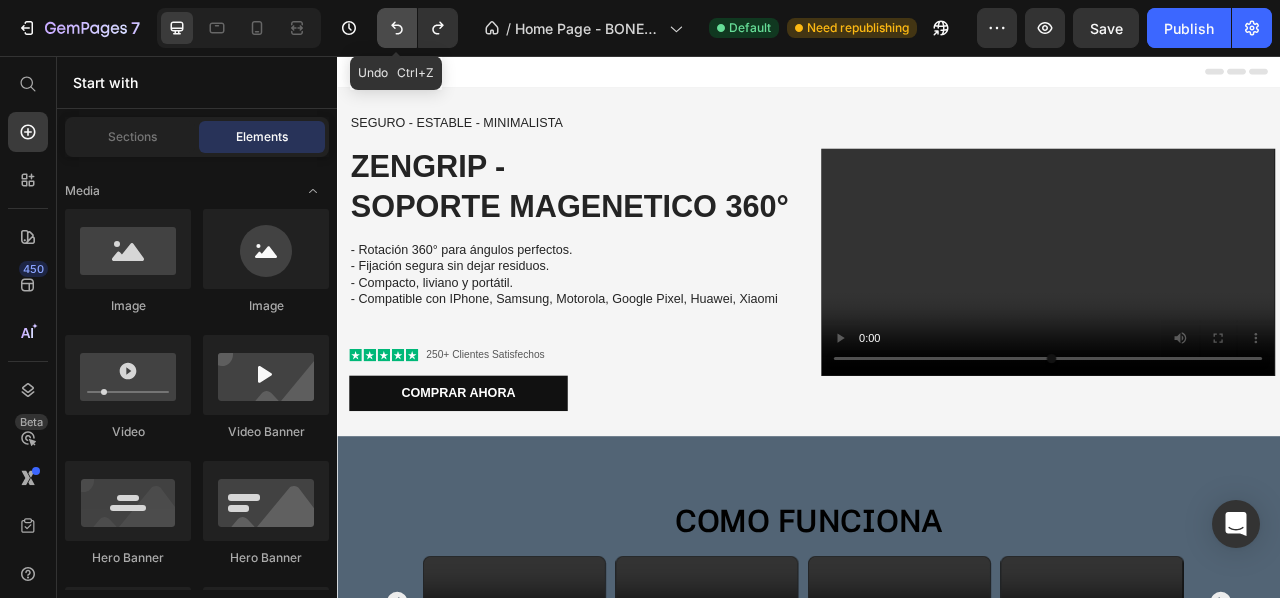 click 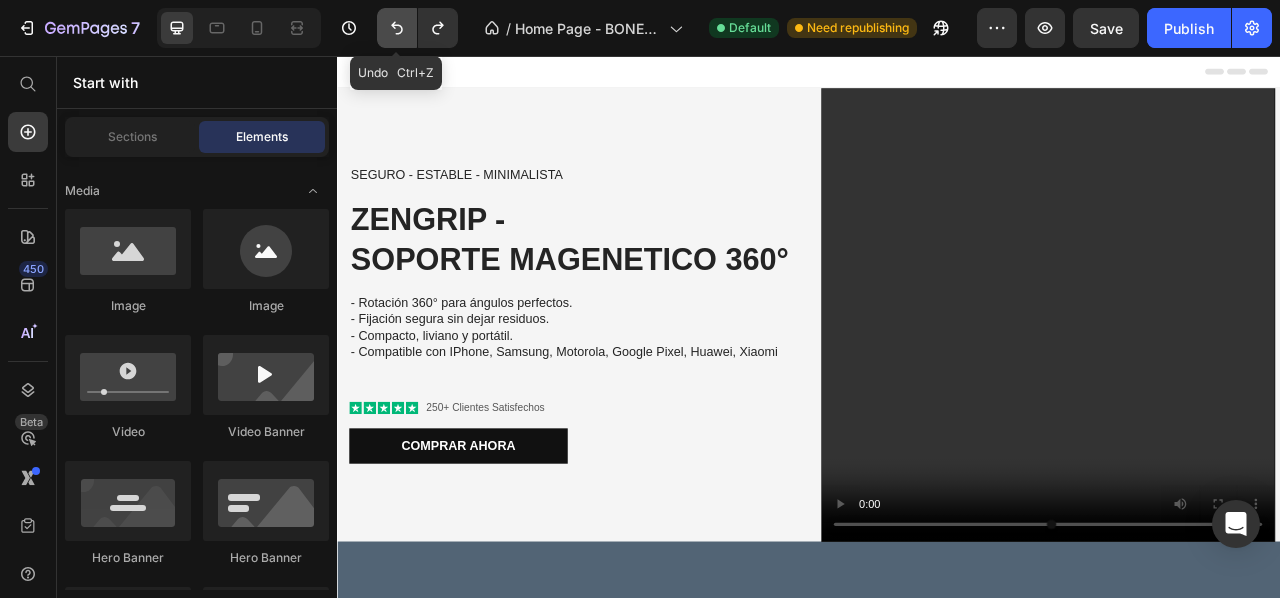 click 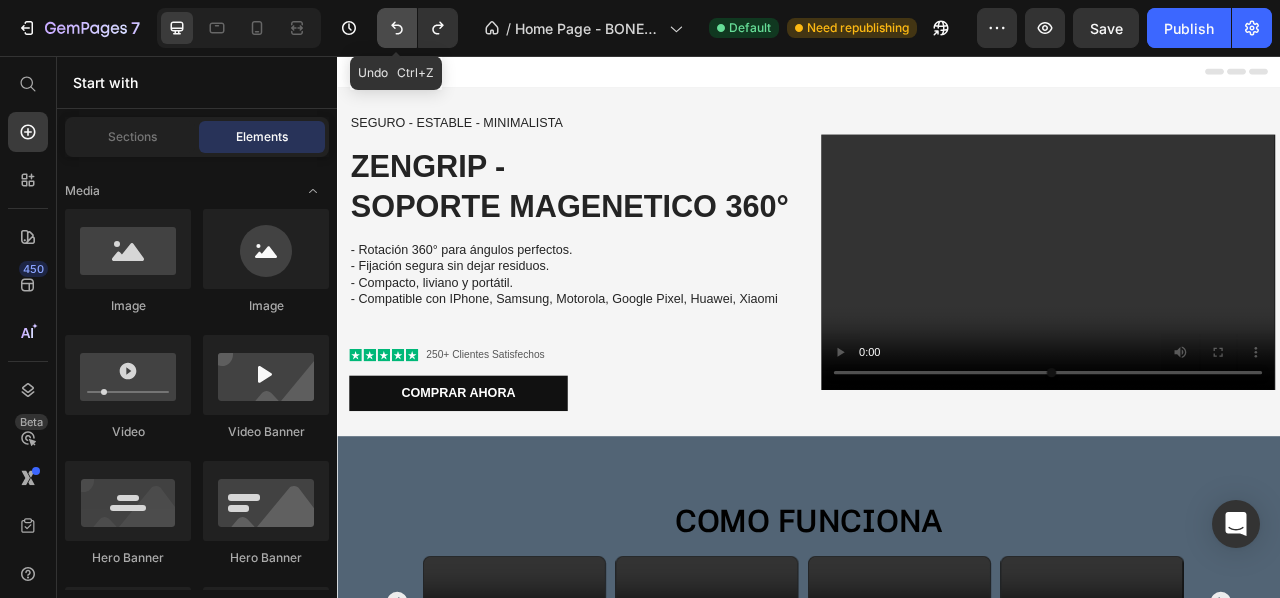 click 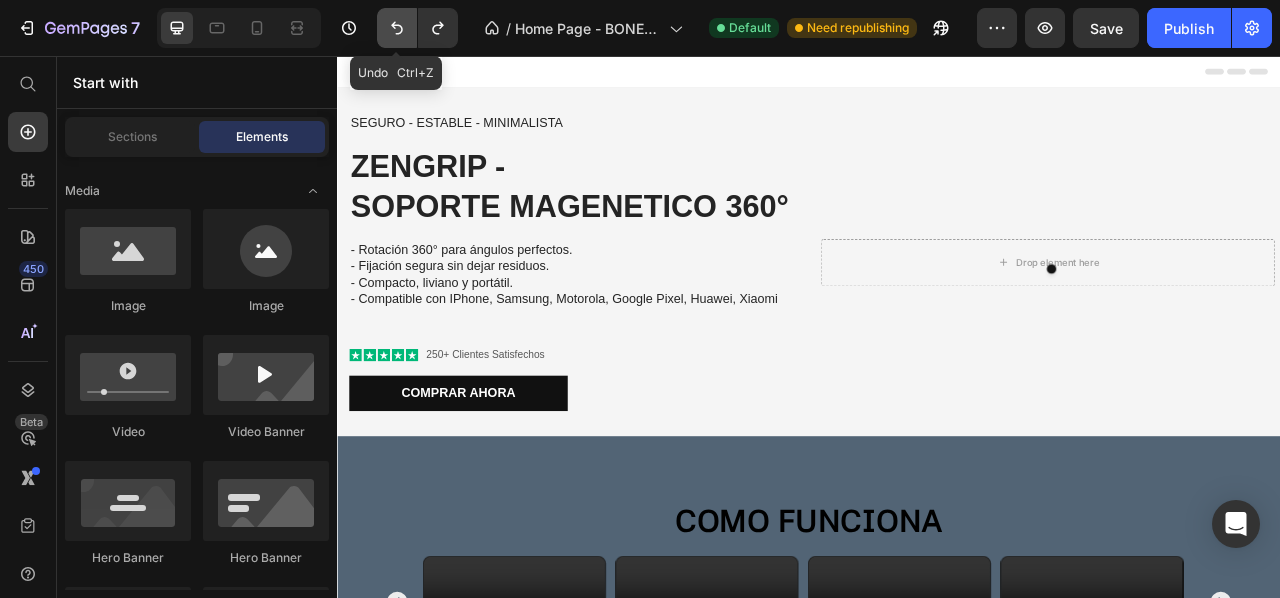click 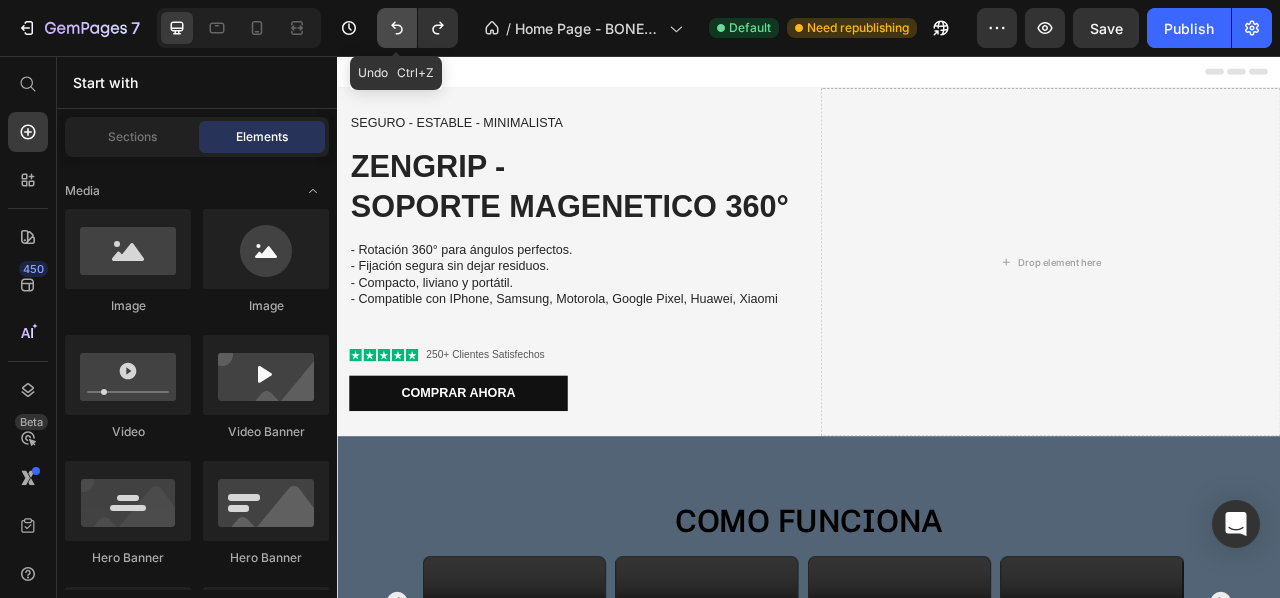 click 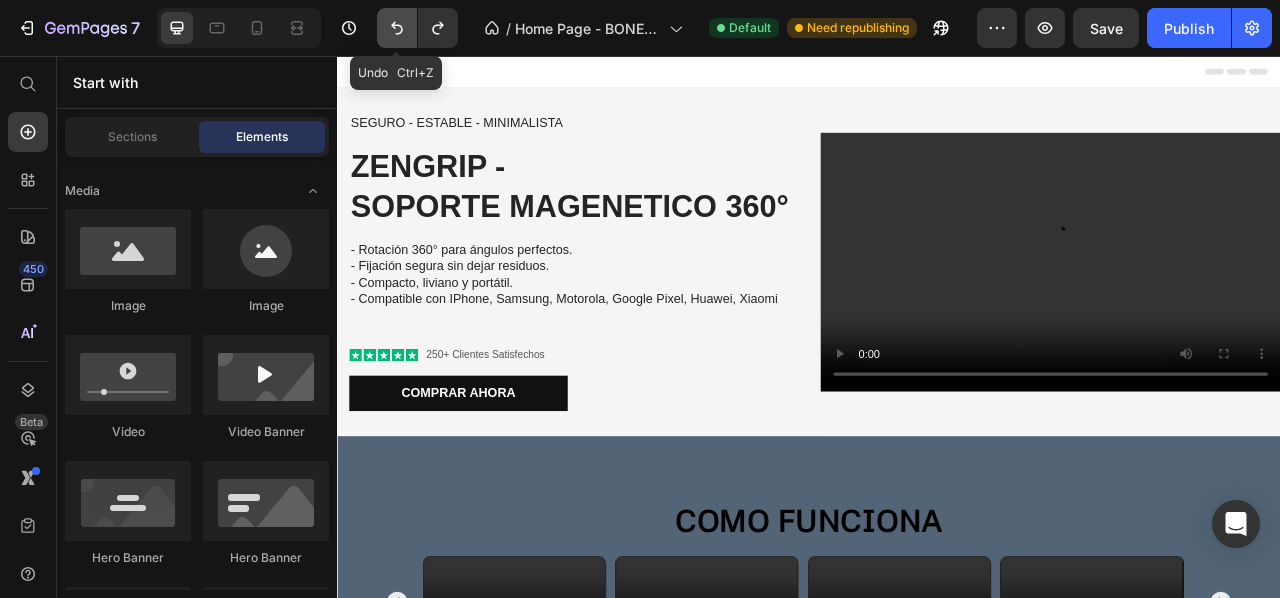 click 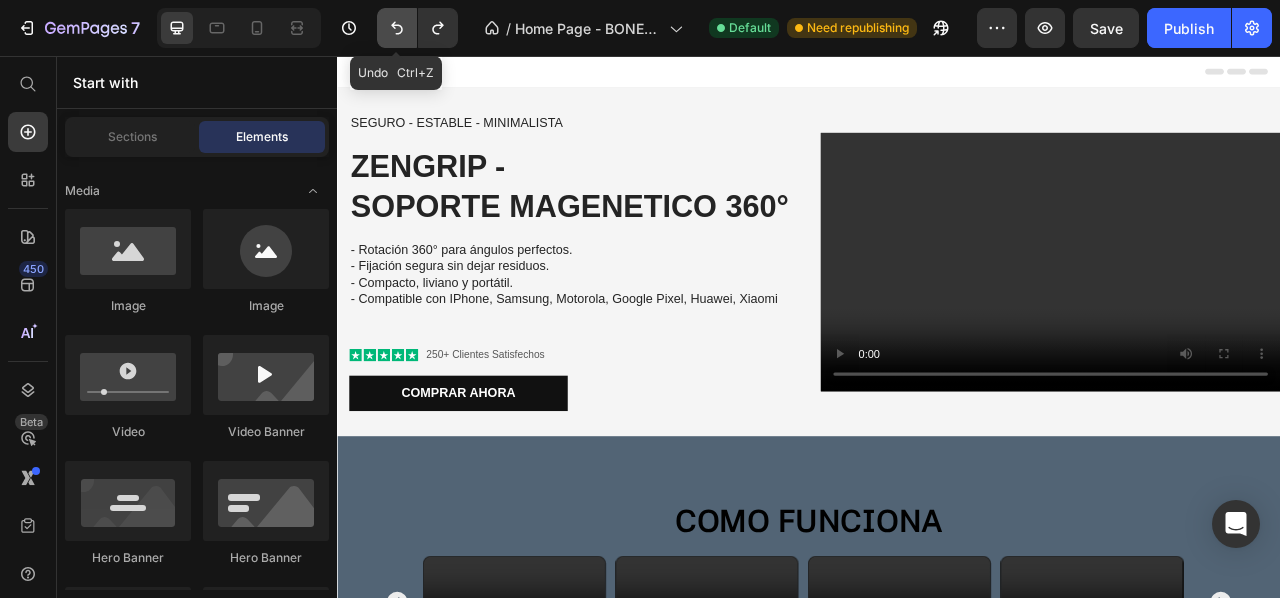 click 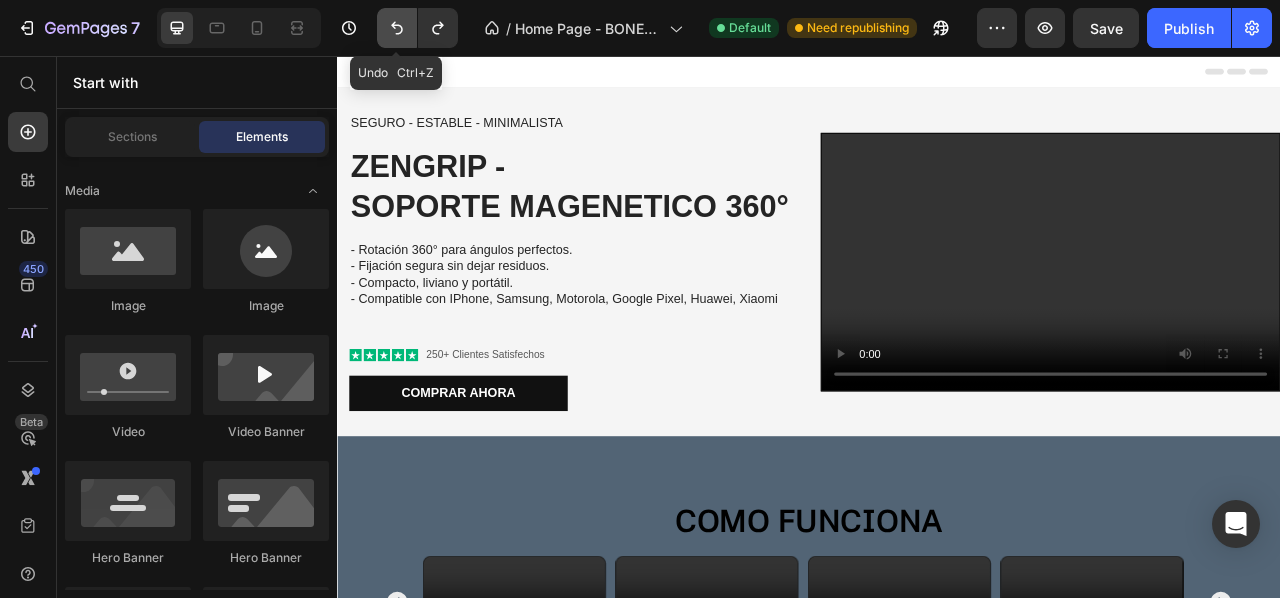 click 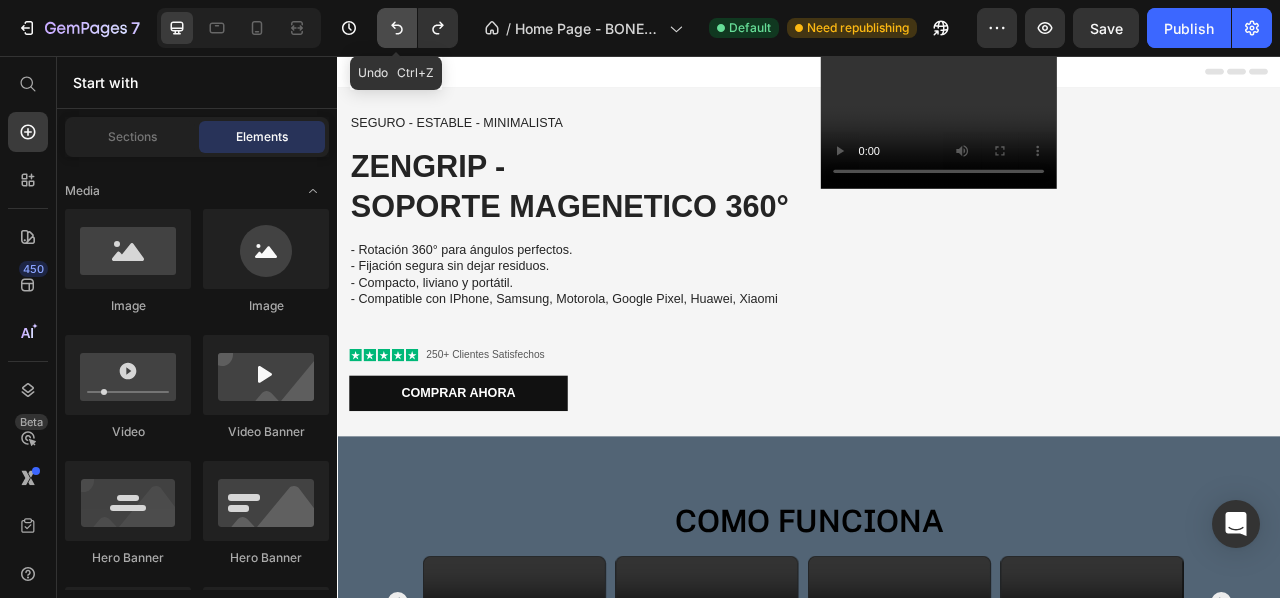 click 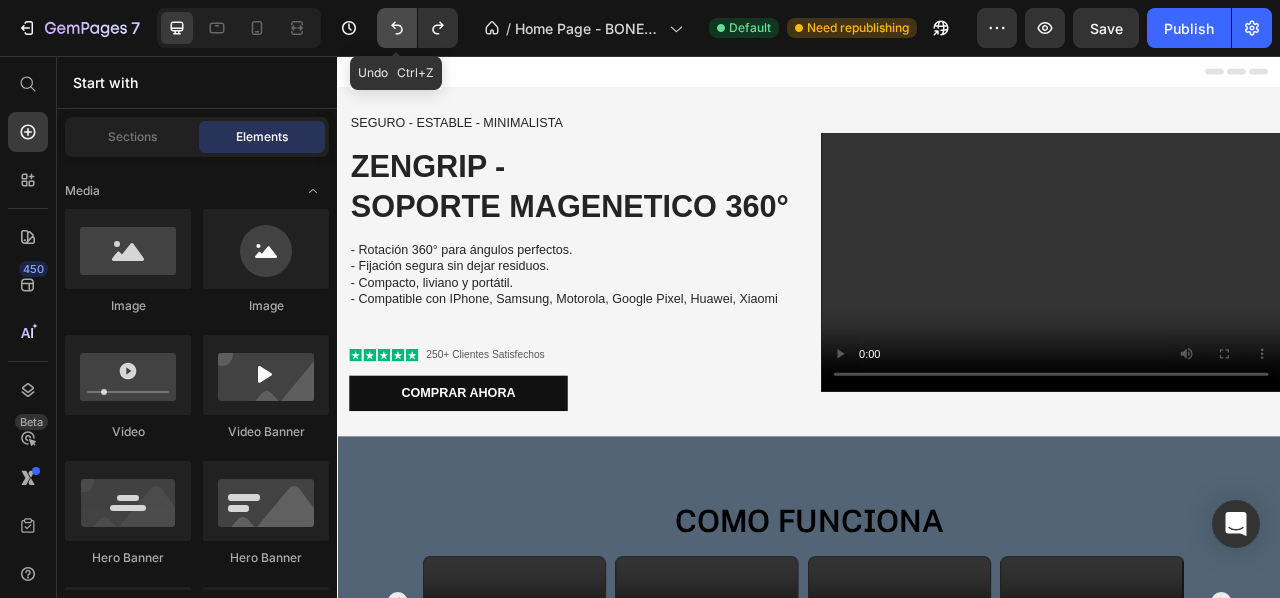 click 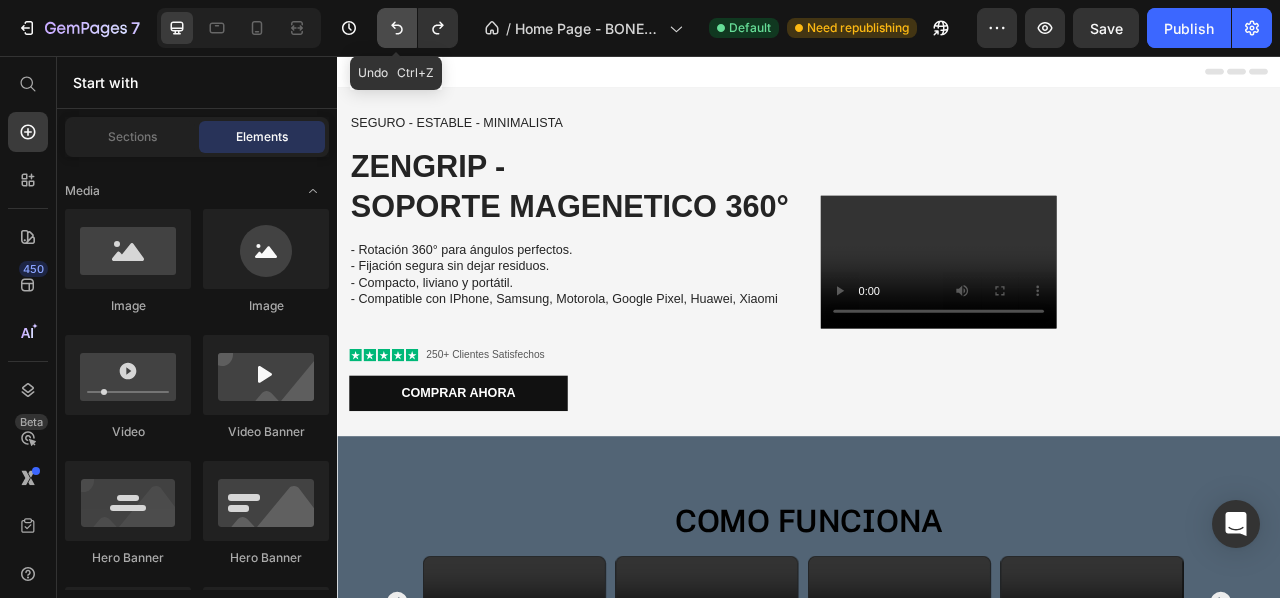 click 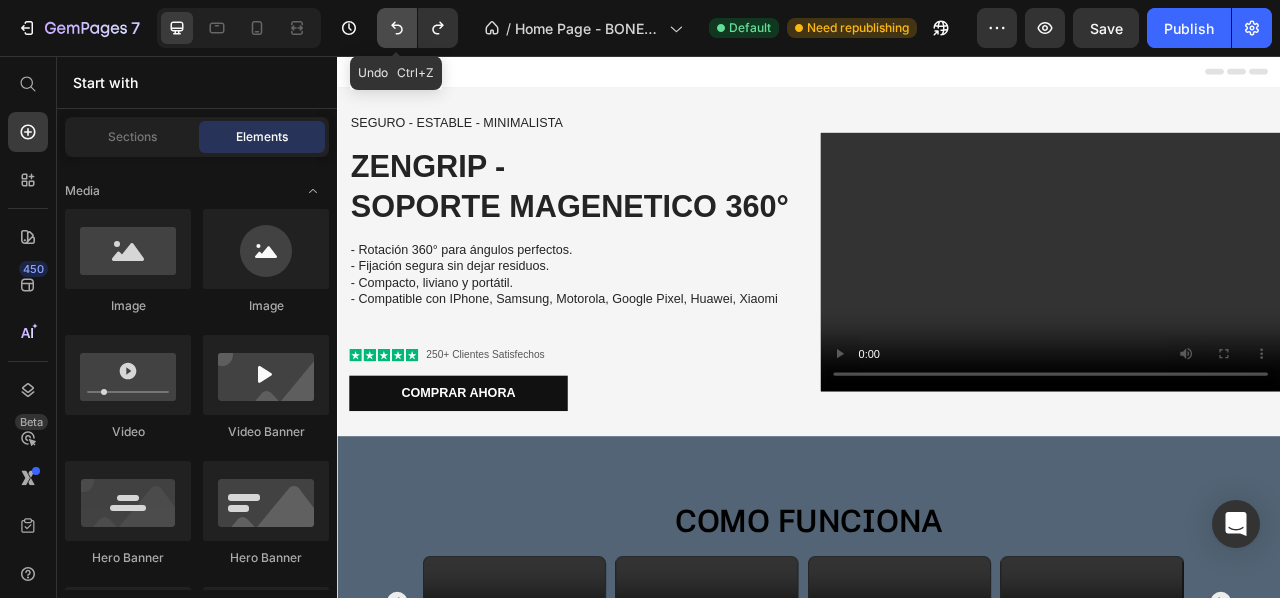 click 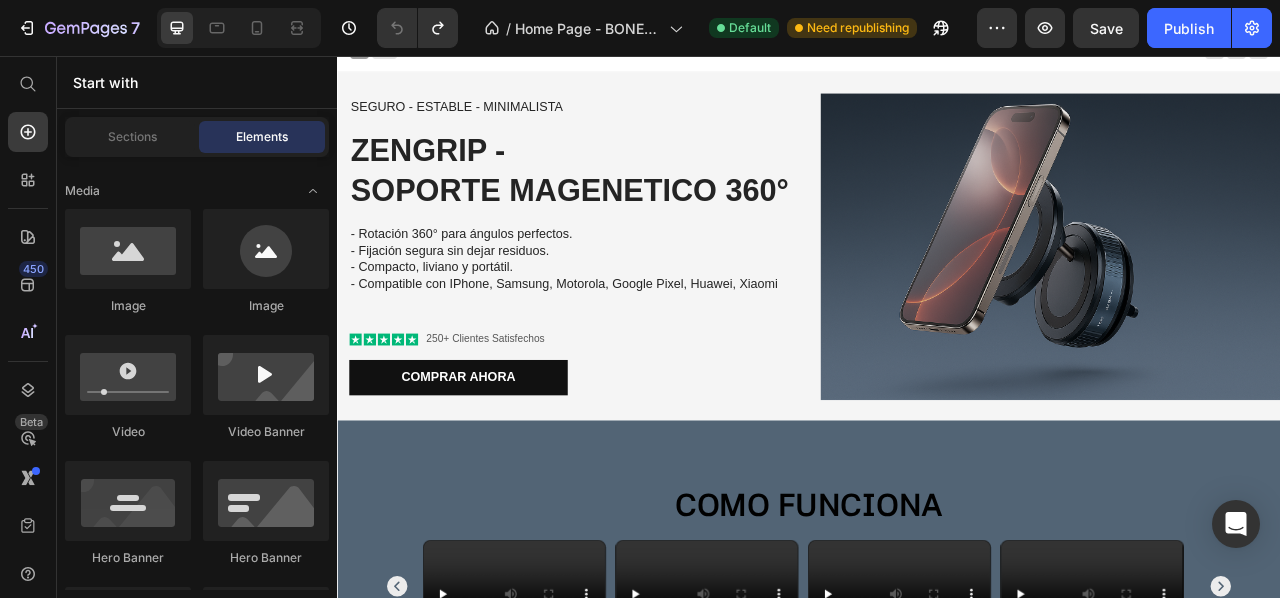 scroll, scrollTop: 0, scrollLeft: 0, axis: both 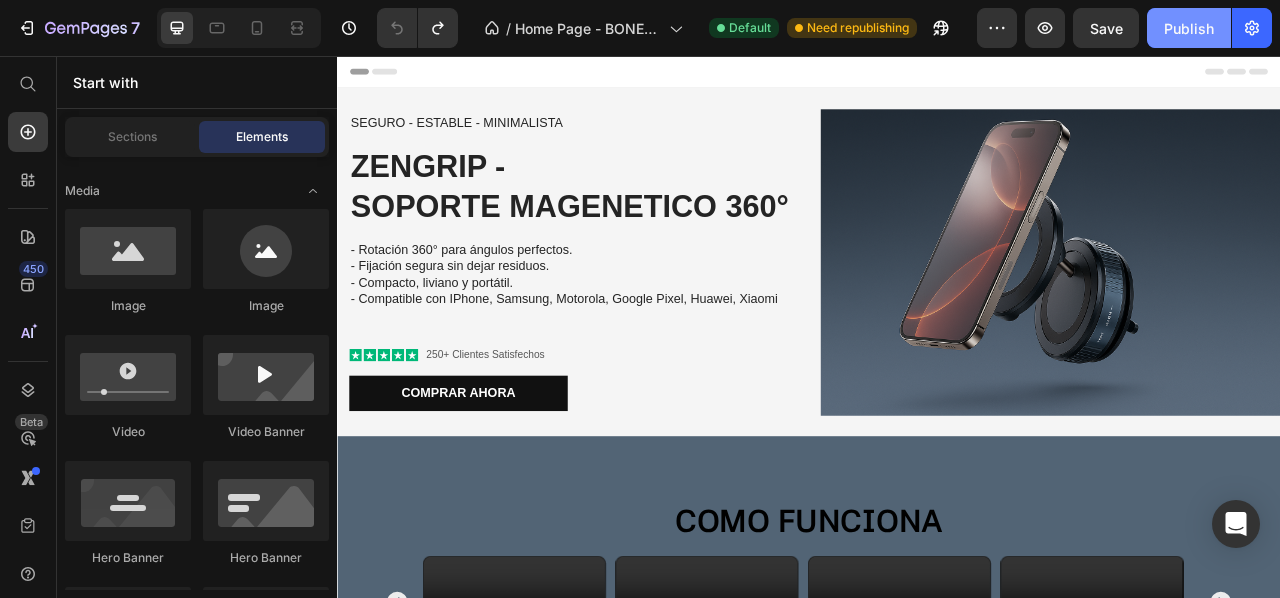 click on "Publish" at bounding box center (1189, 28) 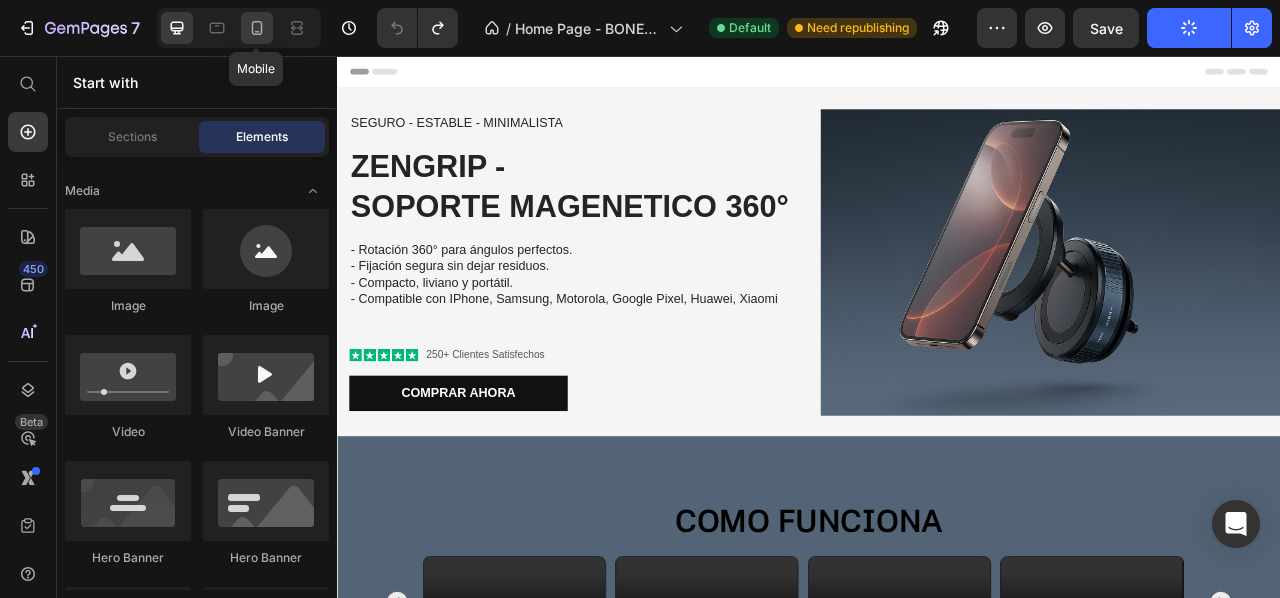 click 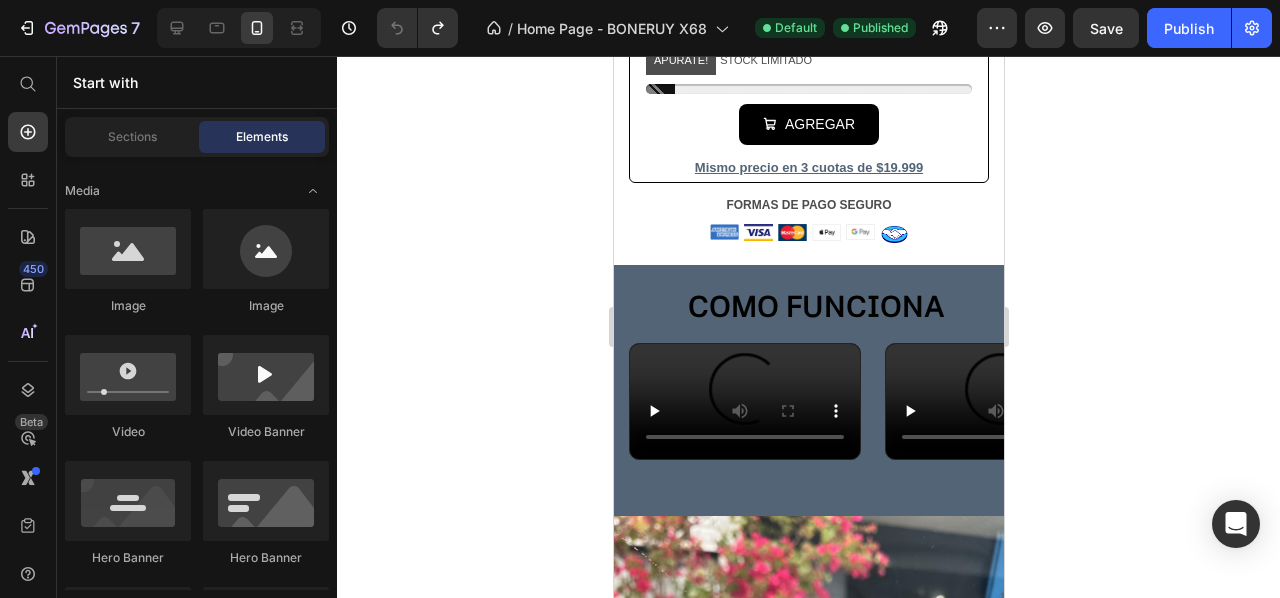 scroll, scrollTop: 0, scrollLeft: 0, axis: both 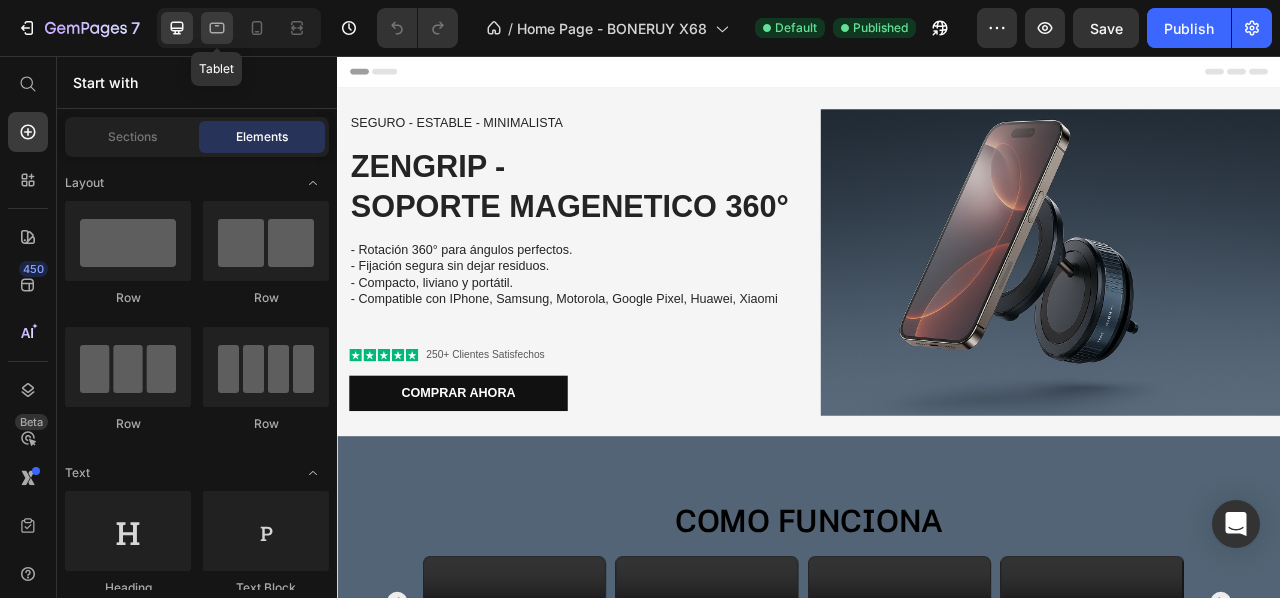 click 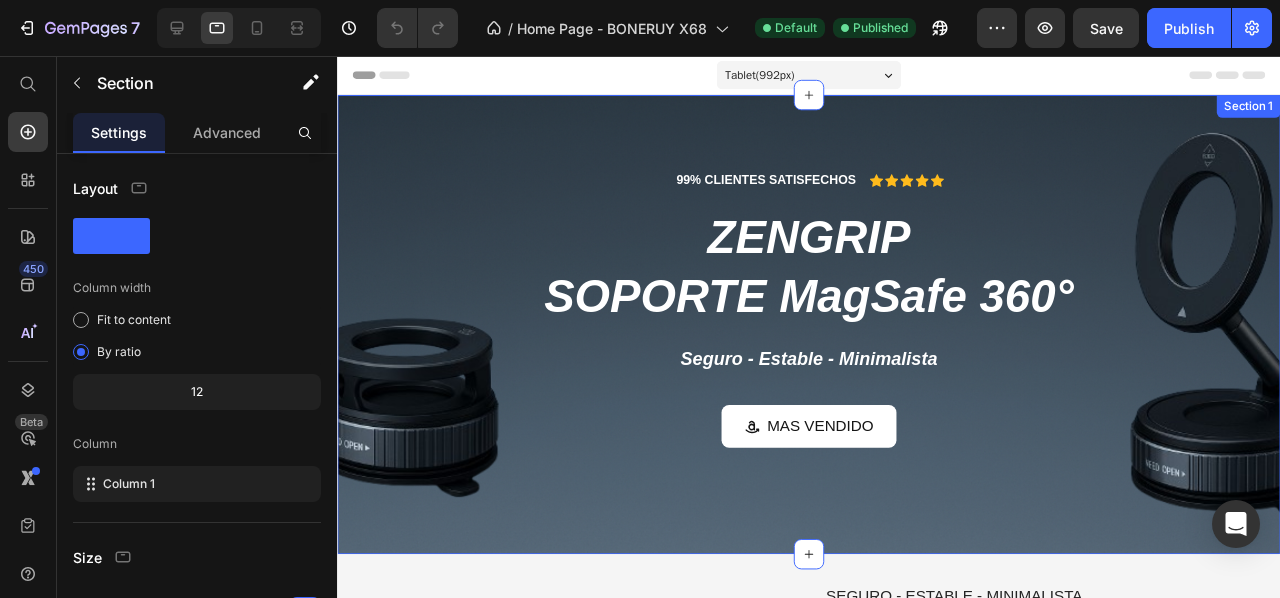 click on "99% CLIENTES SATISFECHOS Text Block Icon Icon Icon Icon Icon Icon List Row ZENGRIP  SOPORTE MagSafe 360° Heading Seguro - Estable - Minimalista Text block
MAS VENDIDO Button Row Section 1" at bounding box center (833, 338) 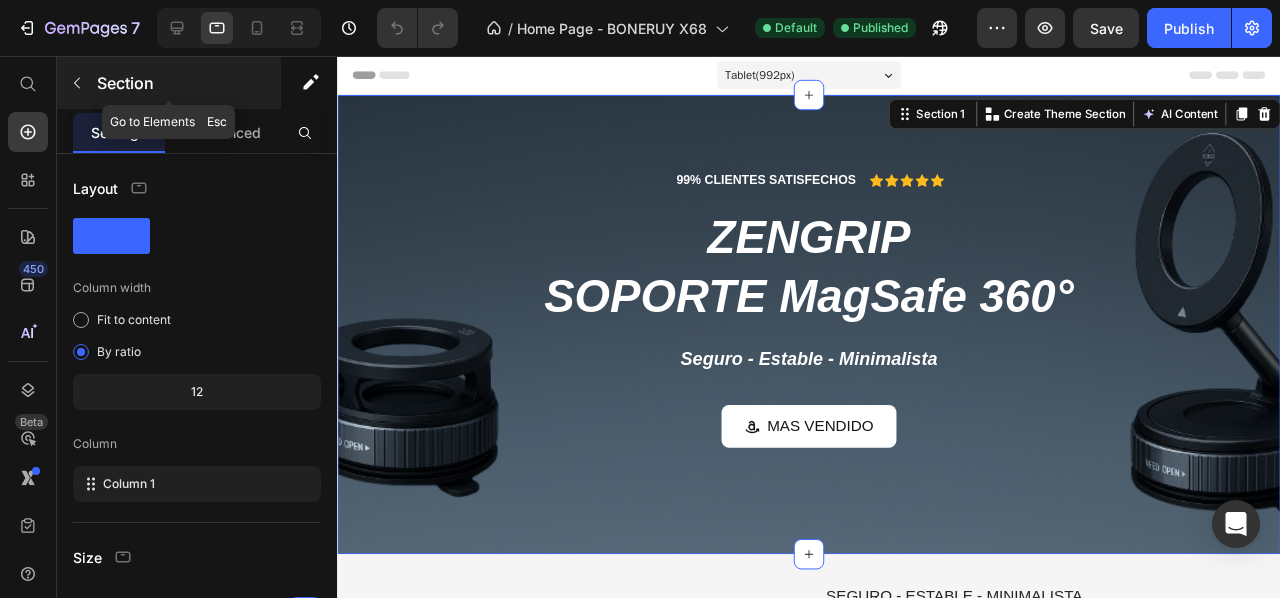 click 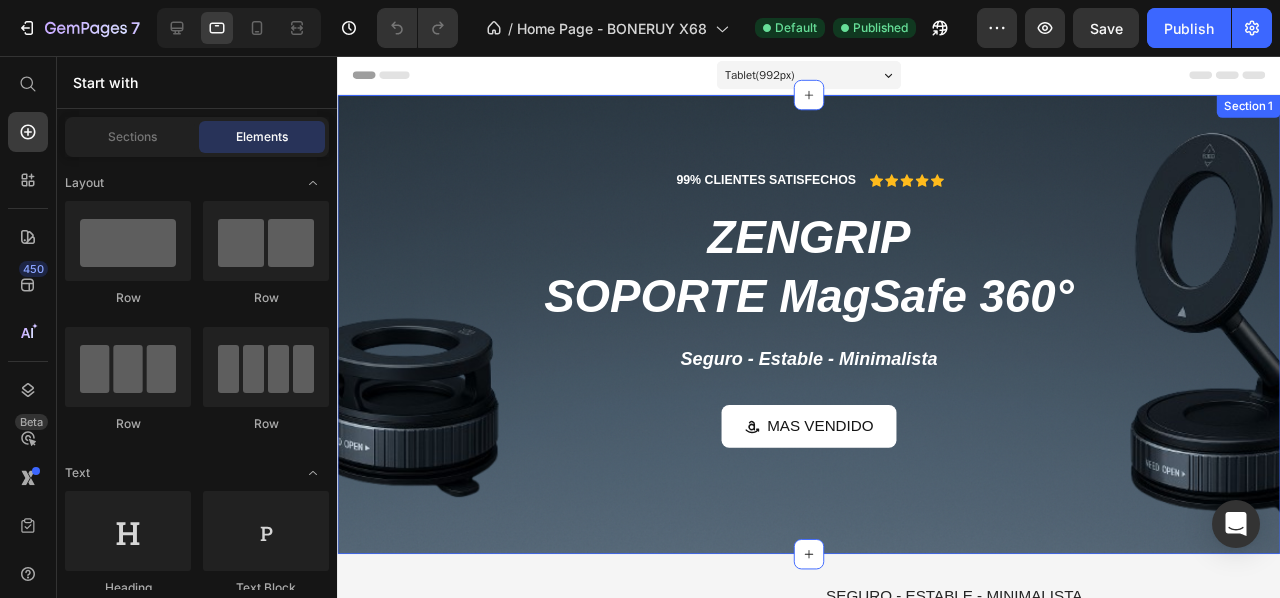 click on "99% CLIENTES SATISFECHOS Text Block Icon Icon Icon Icon Icon Icon List Row ZENGRIP  SOPORTE MagSafe 360° Heading Seguro - Estable - Minimalista Text block
MAS VENDIDO Button Row Section 1" at bounding box center [833, 338] 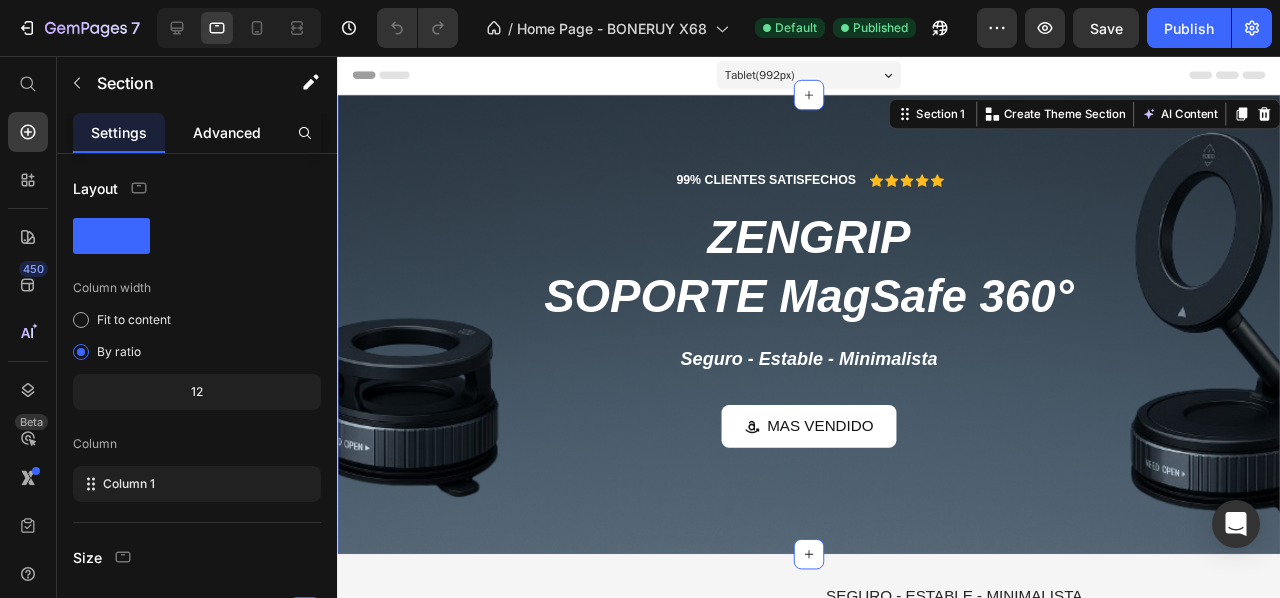 click on "Advanced" at bounding box center [227, 132] 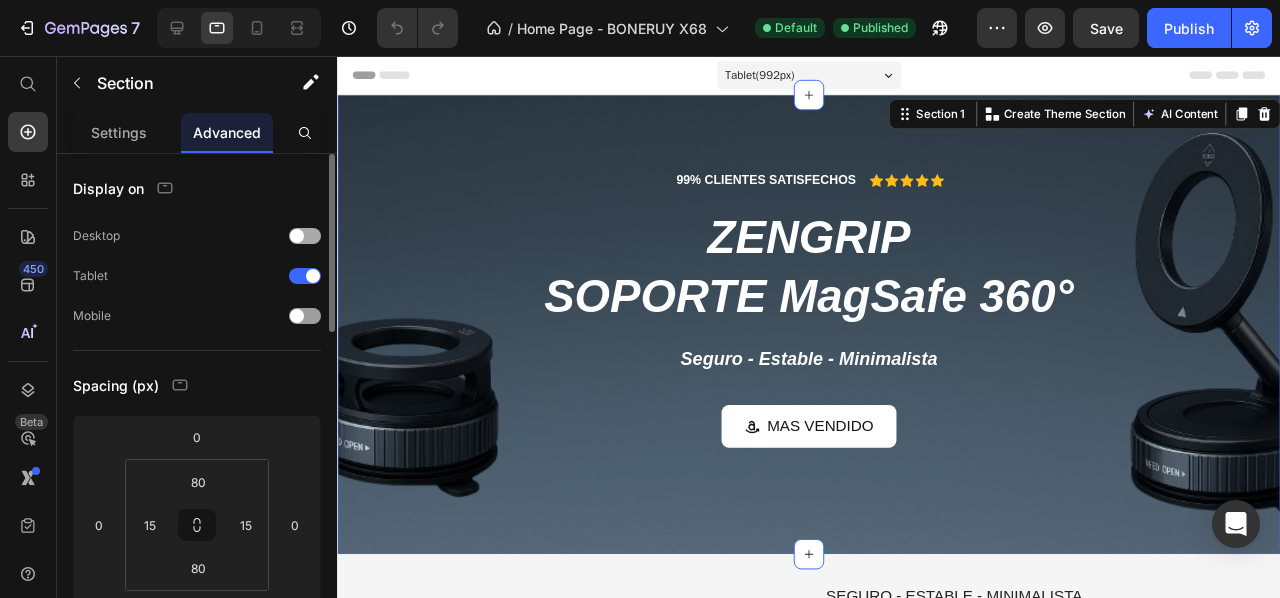 click at bounding box center [297, 236] 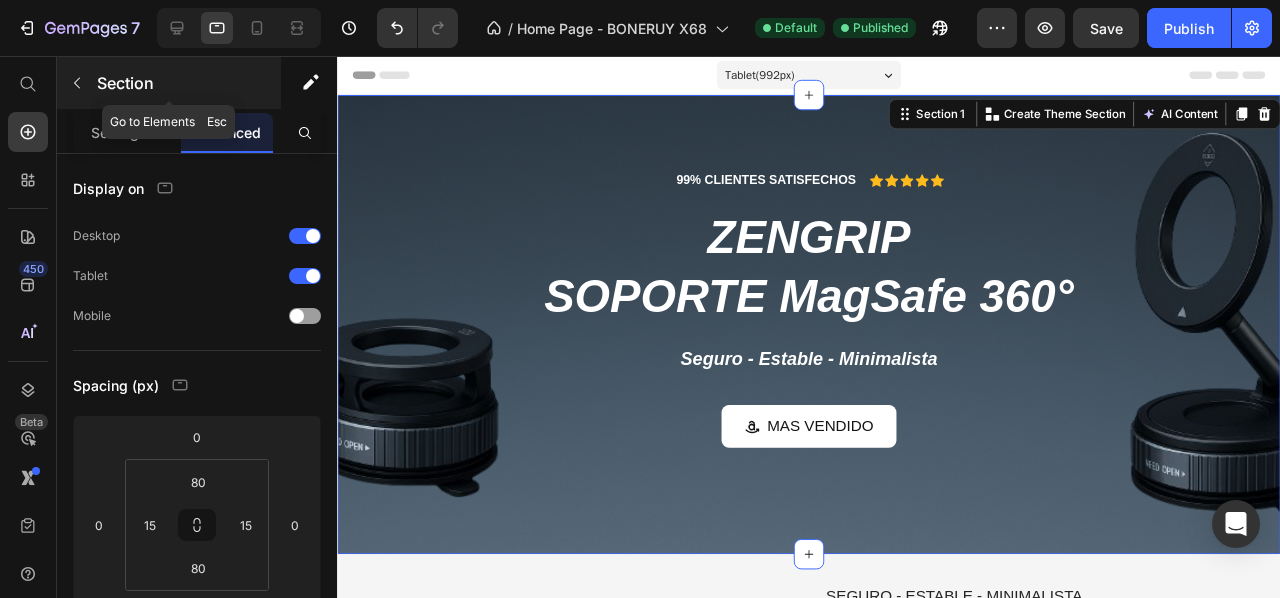 click on "Section" at bounding box center [169, 83] 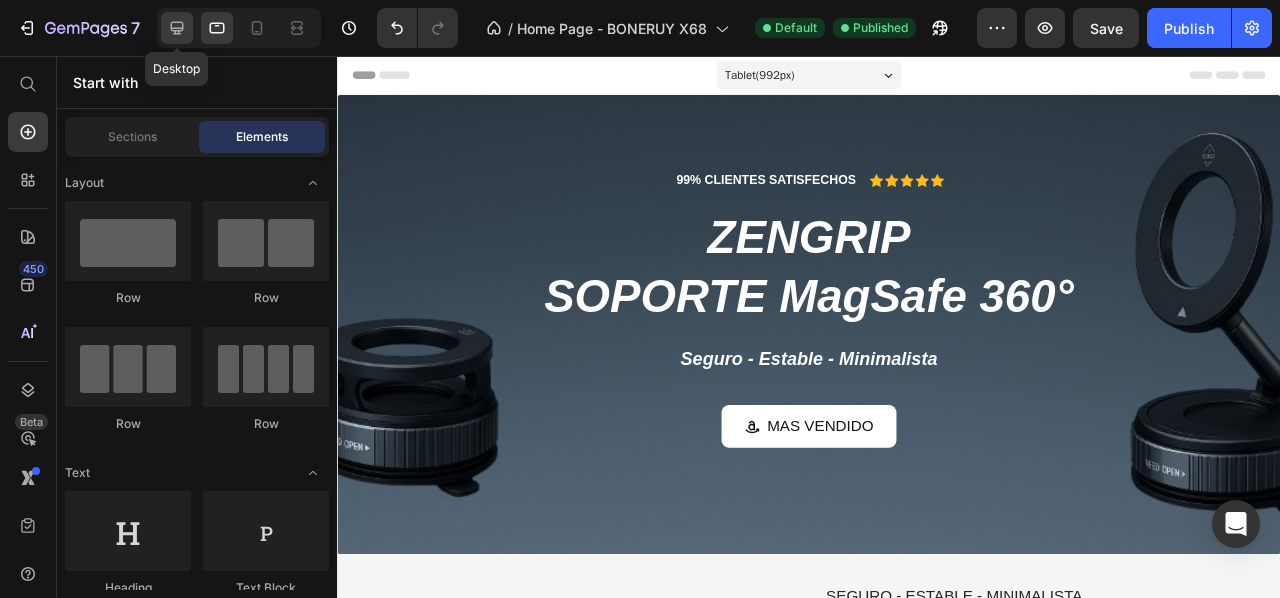 click 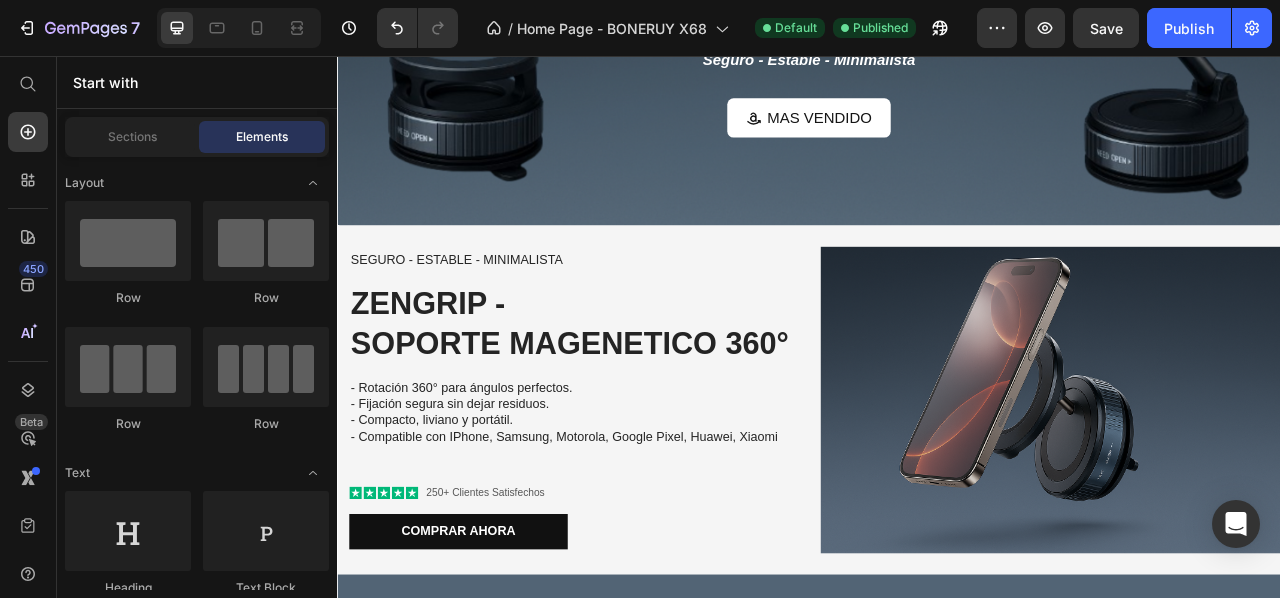 scroll, scrollTop: 328, scrollLeft: 0, axis: vertical 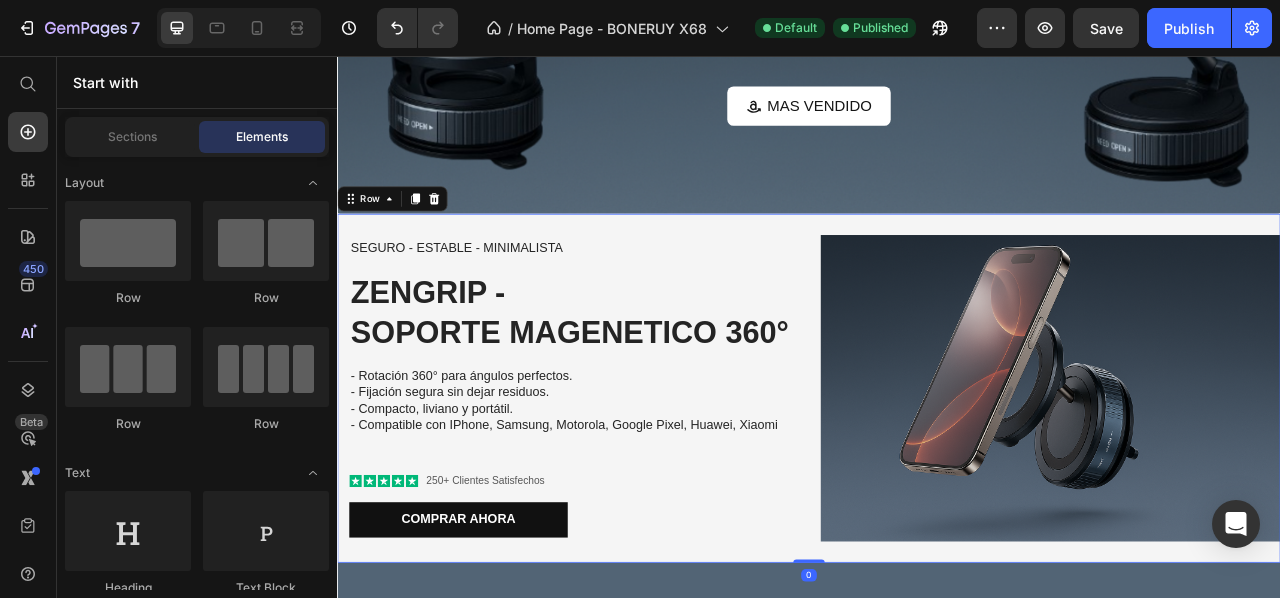 click on "SEGURO - ESTABLE - MINIMALISTA Text Block ZENGRIP -  SOPORTE MAGENETICO 360° Heading - Rotación 360° para ángulos perfectos. - Fijación segura sin dejar residuos. - Compacto, liviano y portátil.  - Compatible con IPhone, Samsung, Motorola, Google Pixel, Huawei, Xiaomi Text Block
Icon
Icon
Icon
Icon
Icon Icon List 250+ Clientes Satisfechos Text Block Row Comprar ahora Button Row Image Row   0" at bounding box center (937, 478) 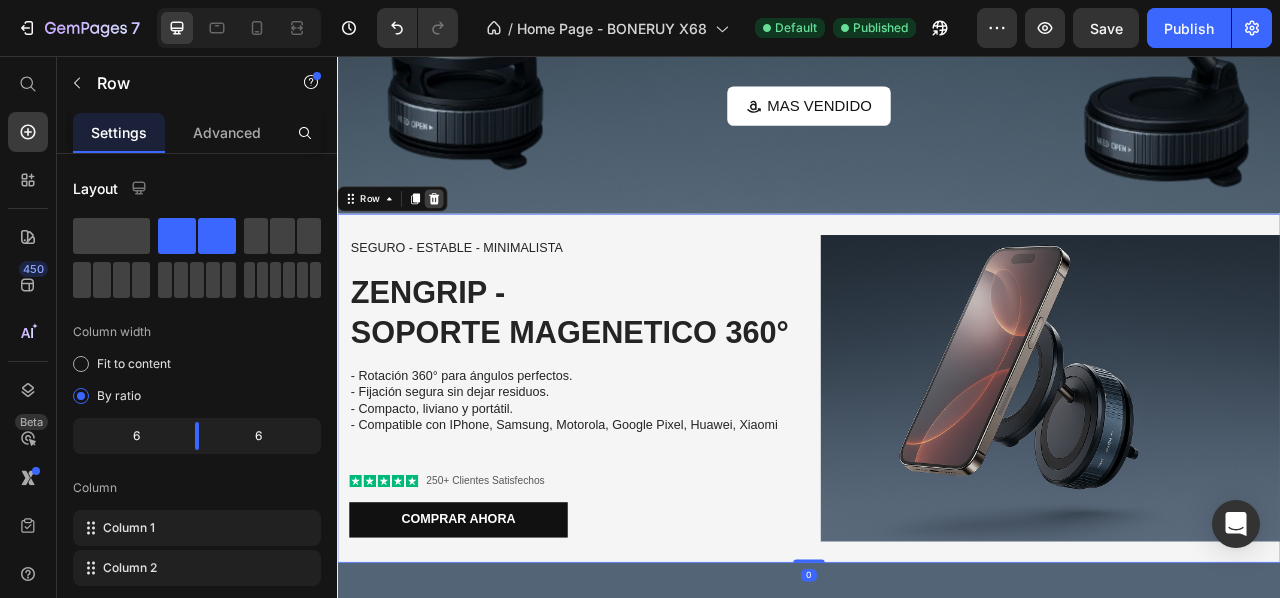 click 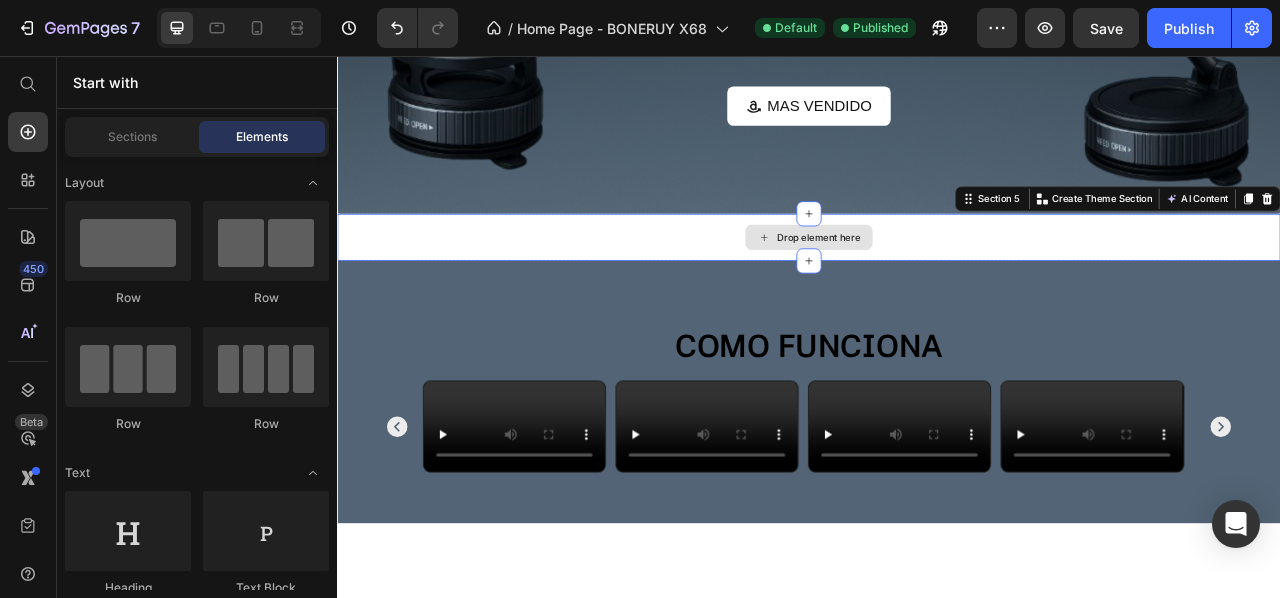 click on "Drop element here" at bounding box center [937, 287] 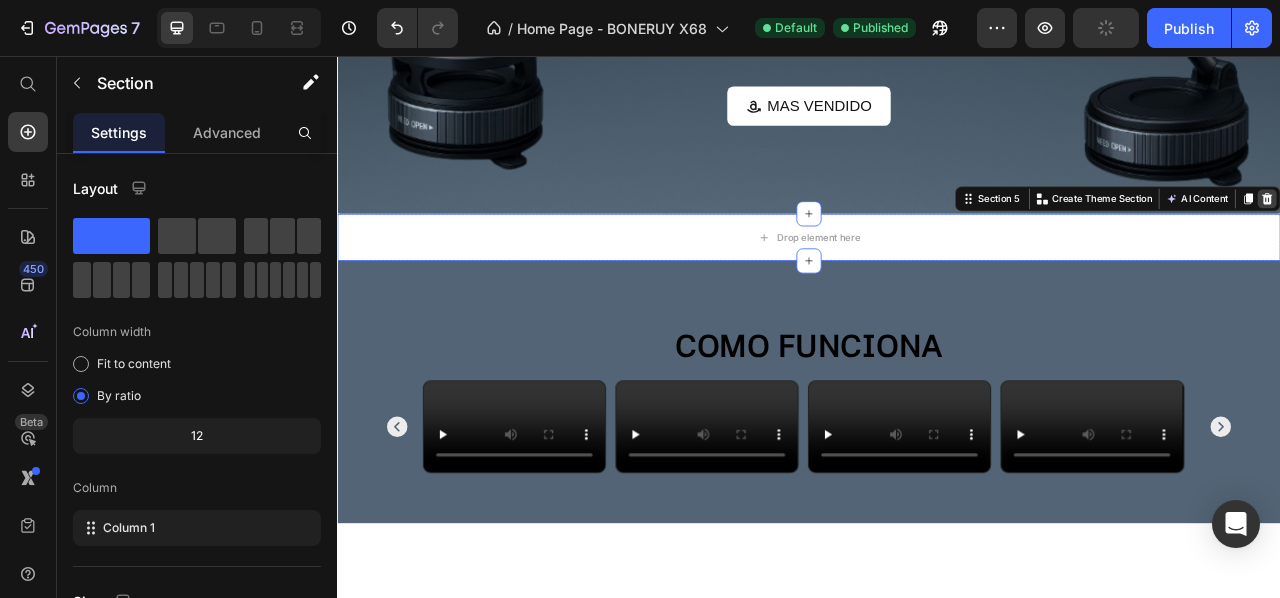 click 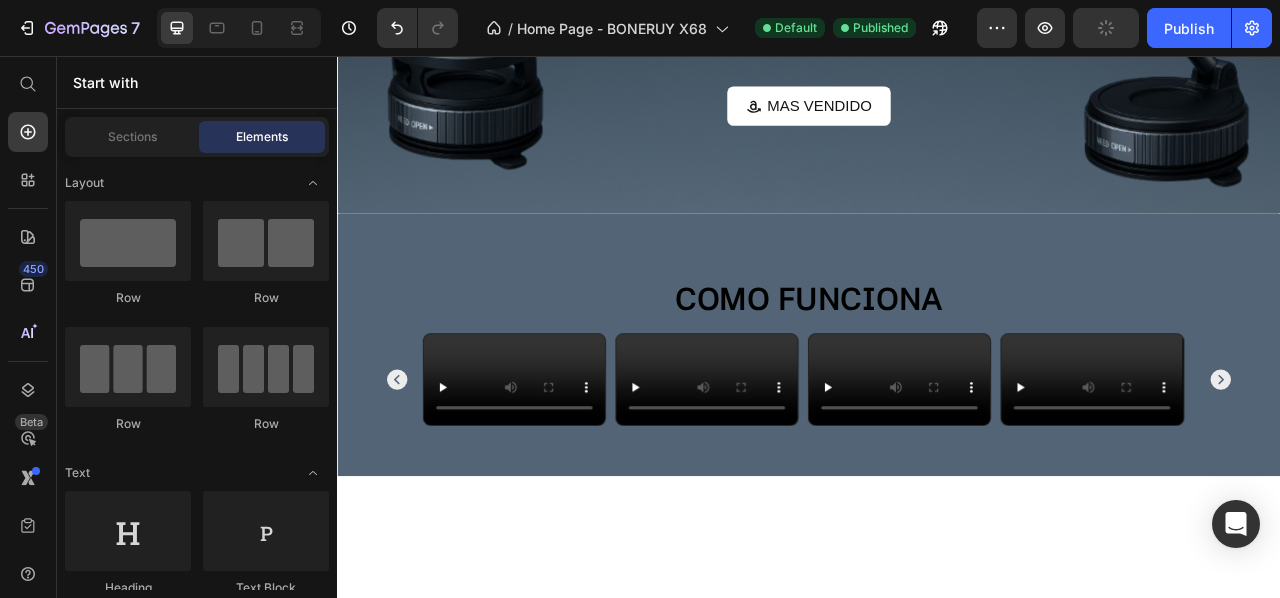 scroll, scrollTop: 0, scrollLeft: 0, axis: both 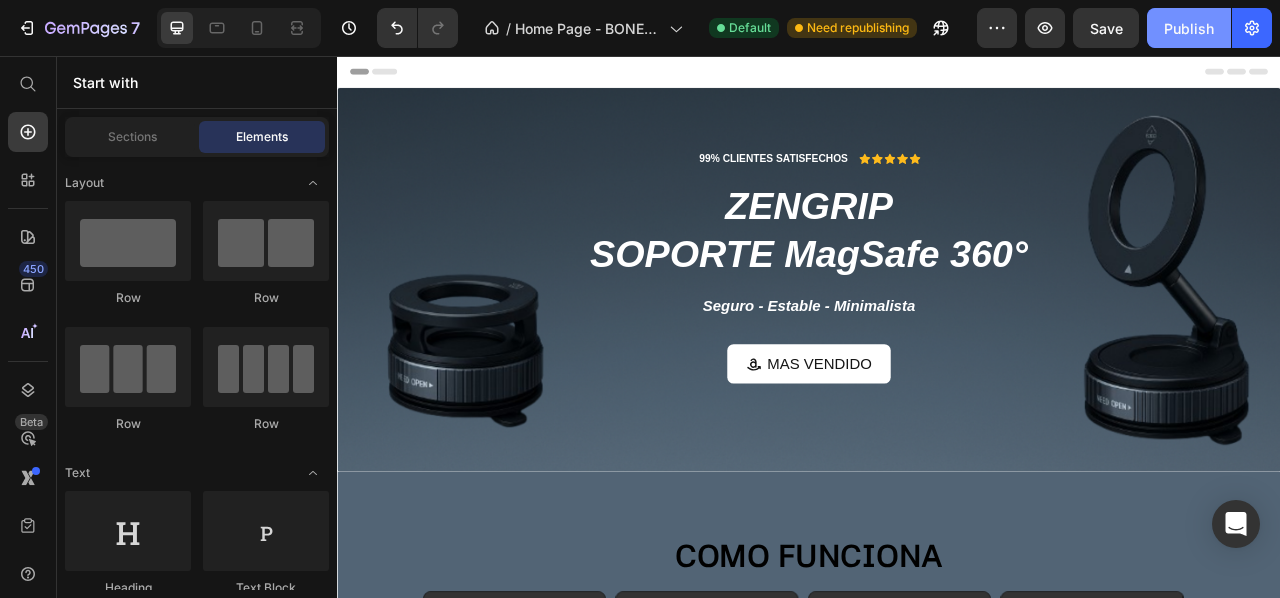 click on "Publish" at bounding box center (1189, 28) 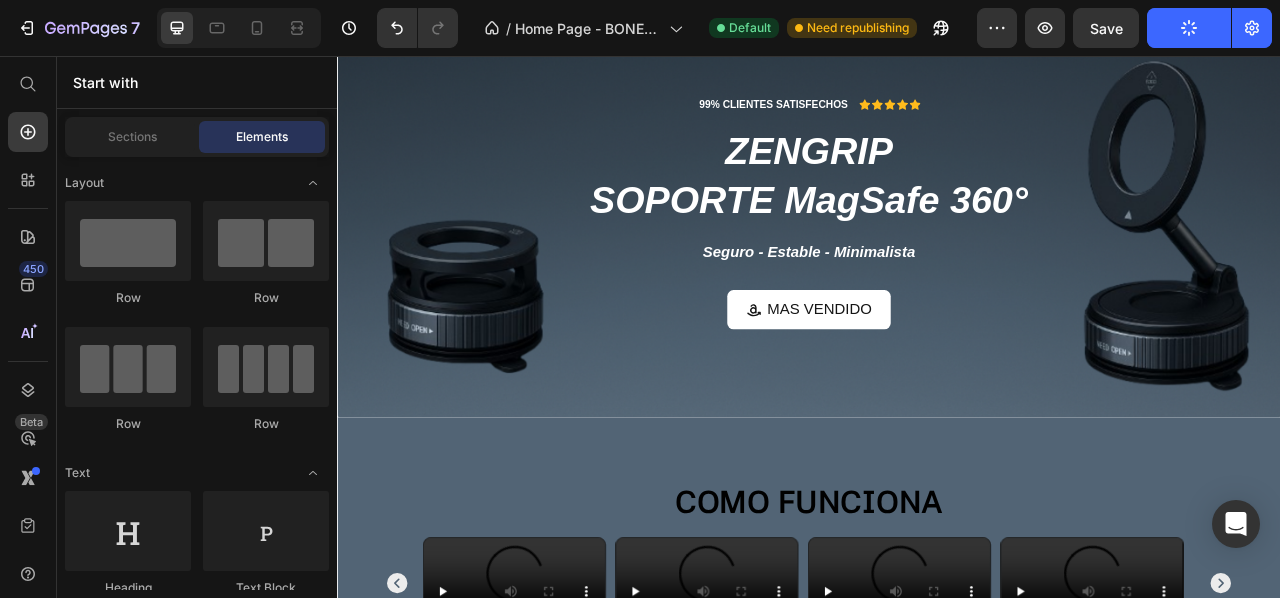 scroll, scrollTop: 0, scrollLeft: 0, axis: both 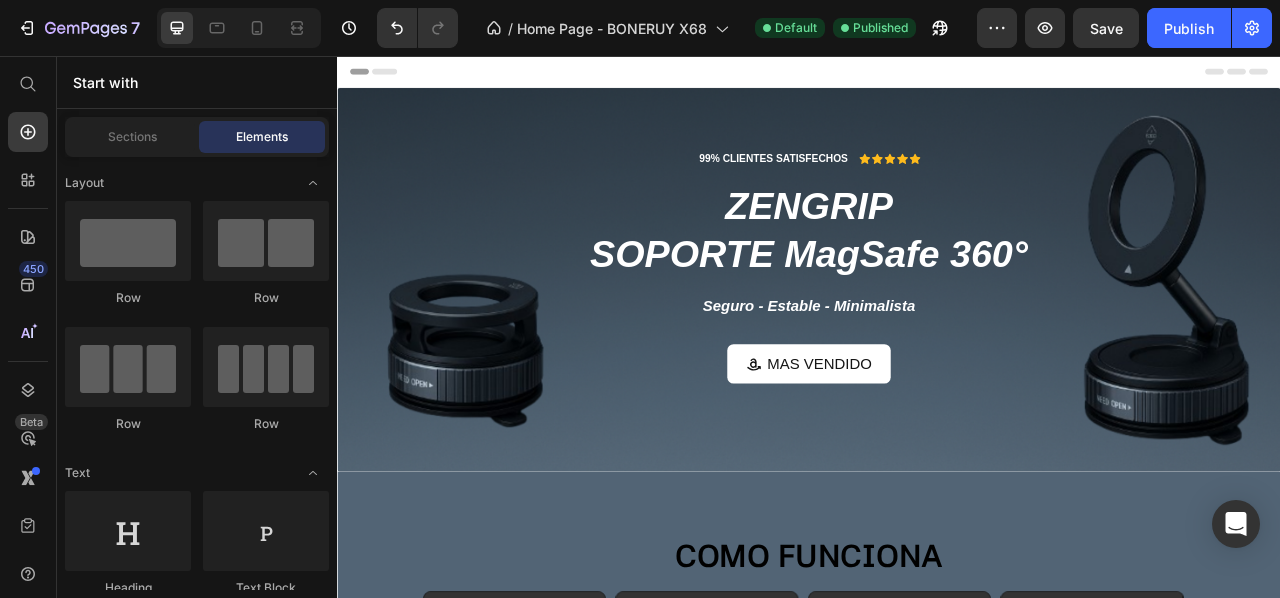 type 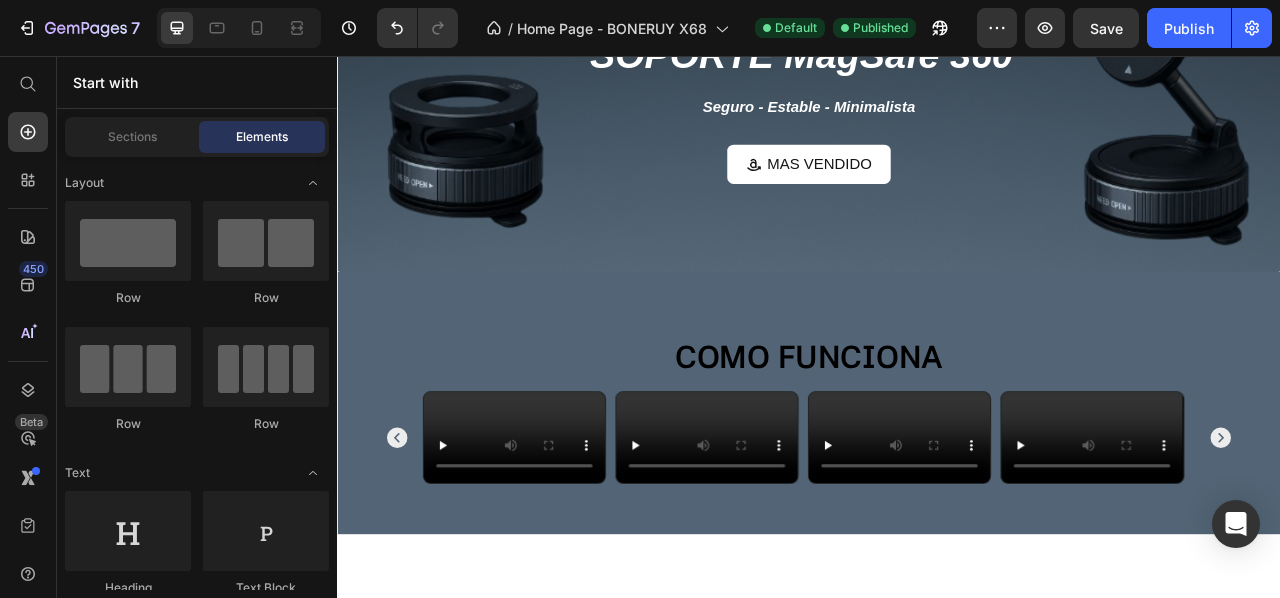 scroll, scrollTop: 0, scrollLeft: 0, axis: both 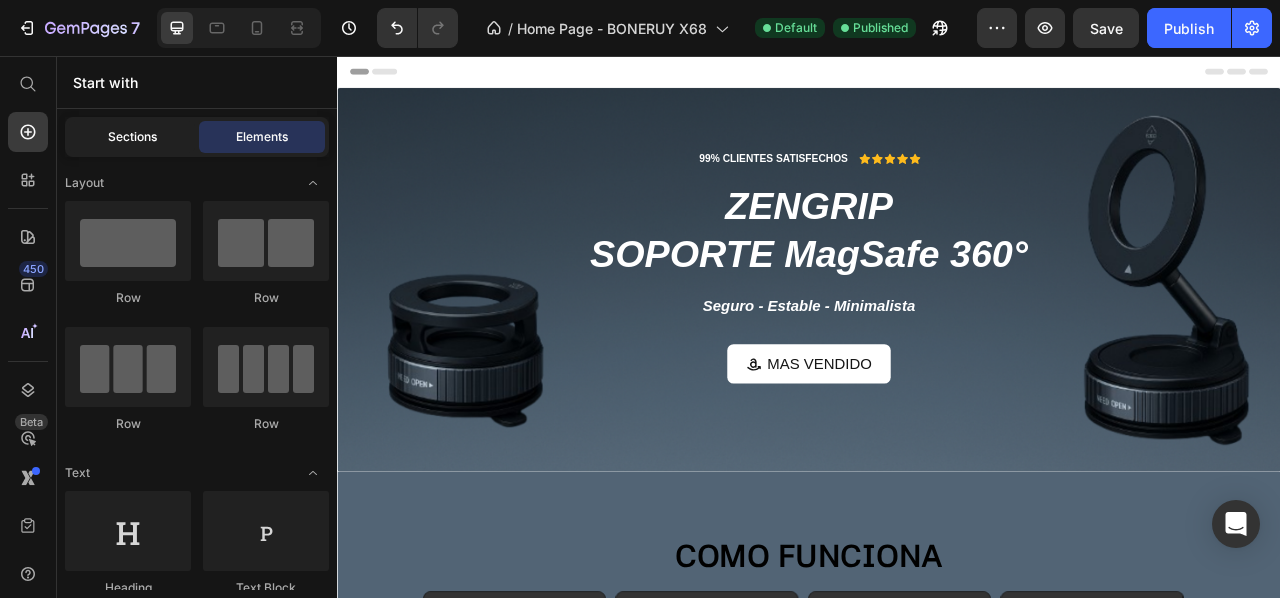 click on "Sections" at bounding box center (132, 137) 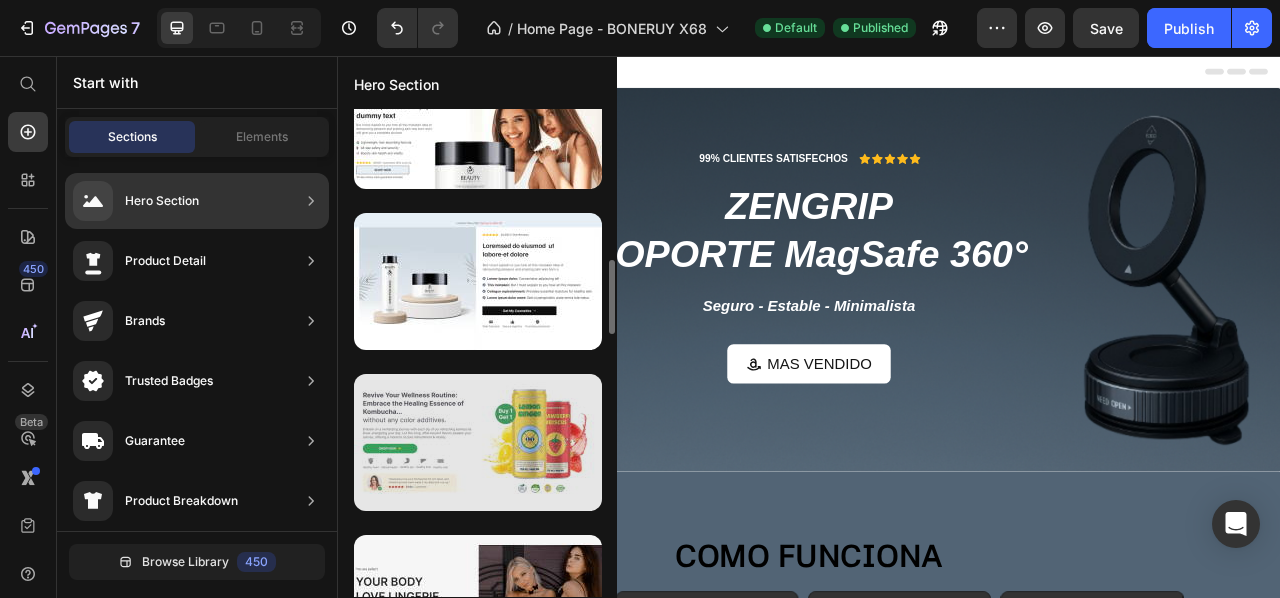 scroll, scrollTop: 1098, scrollLeft: 0, axis: vertical 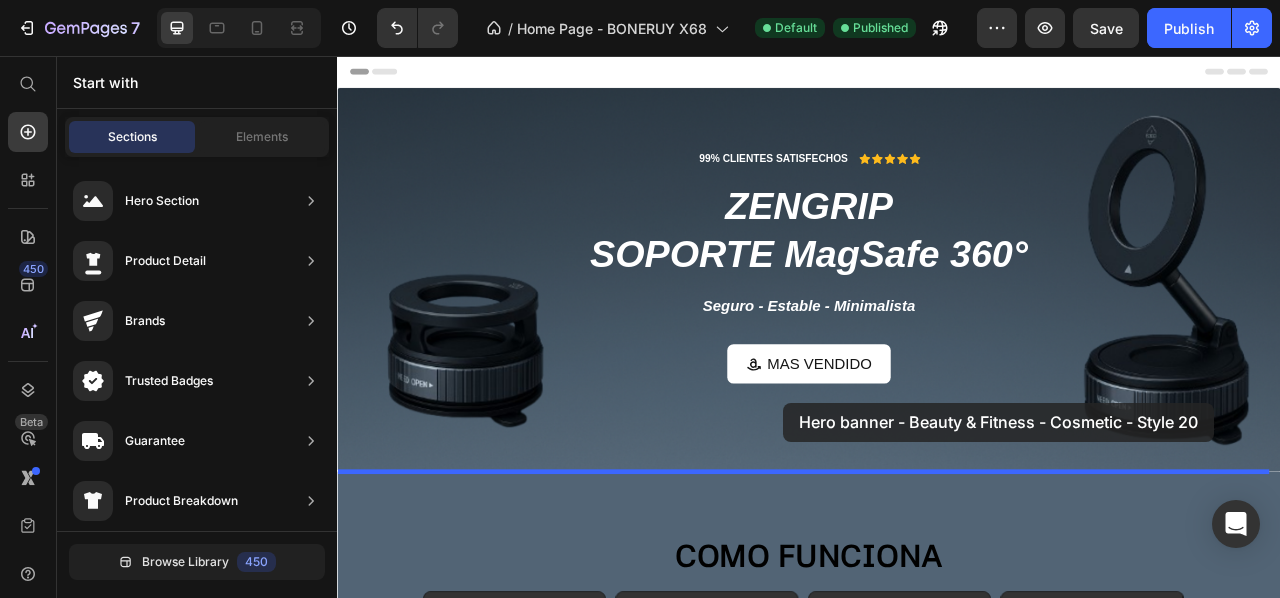 drag, startPoint x: 860, startPoint y: 455, endPoint x: 901, endPoint y: 497, distance: 58.694122 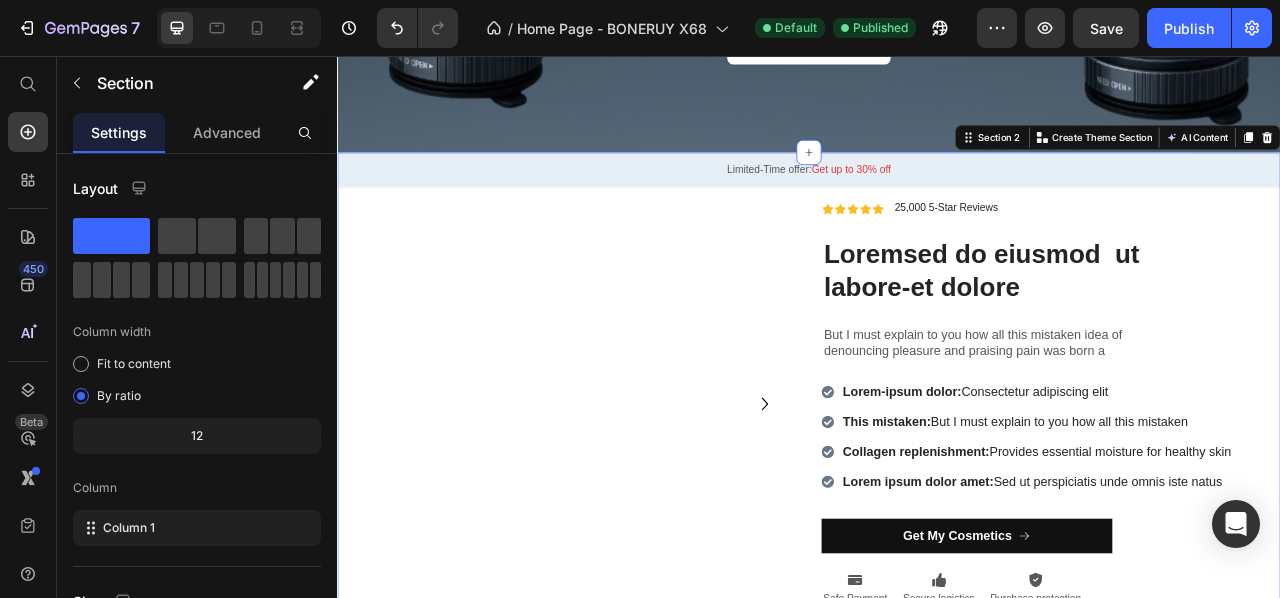 scroll, scrollTop: 459, scrollLeft: 0, axis: vertical 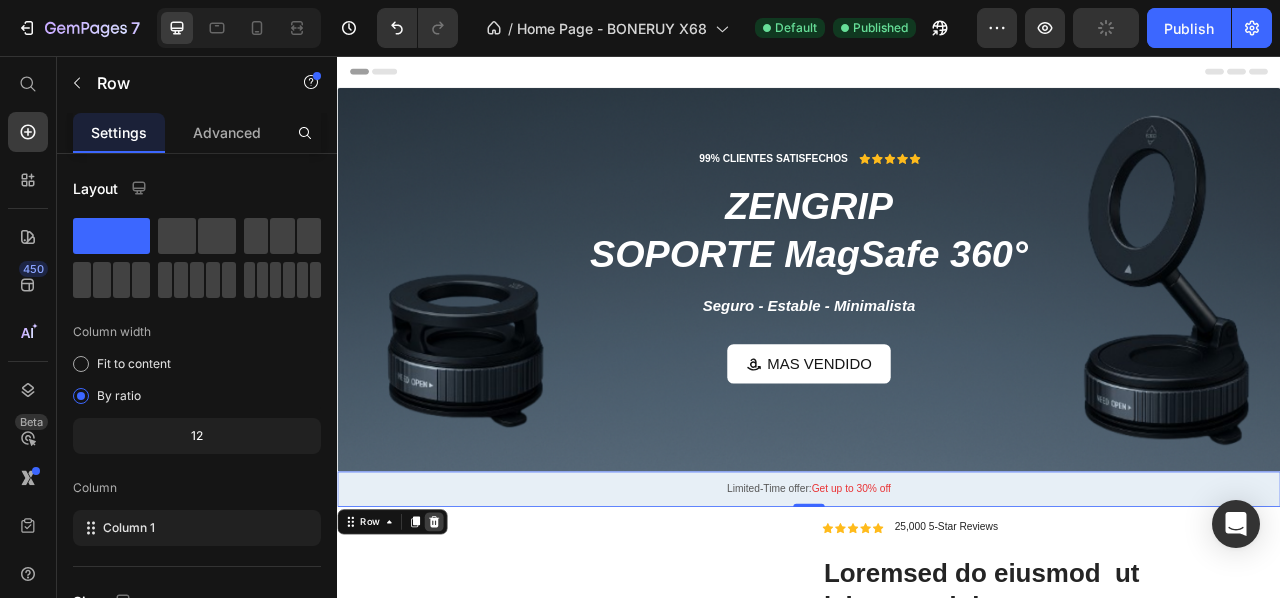 click 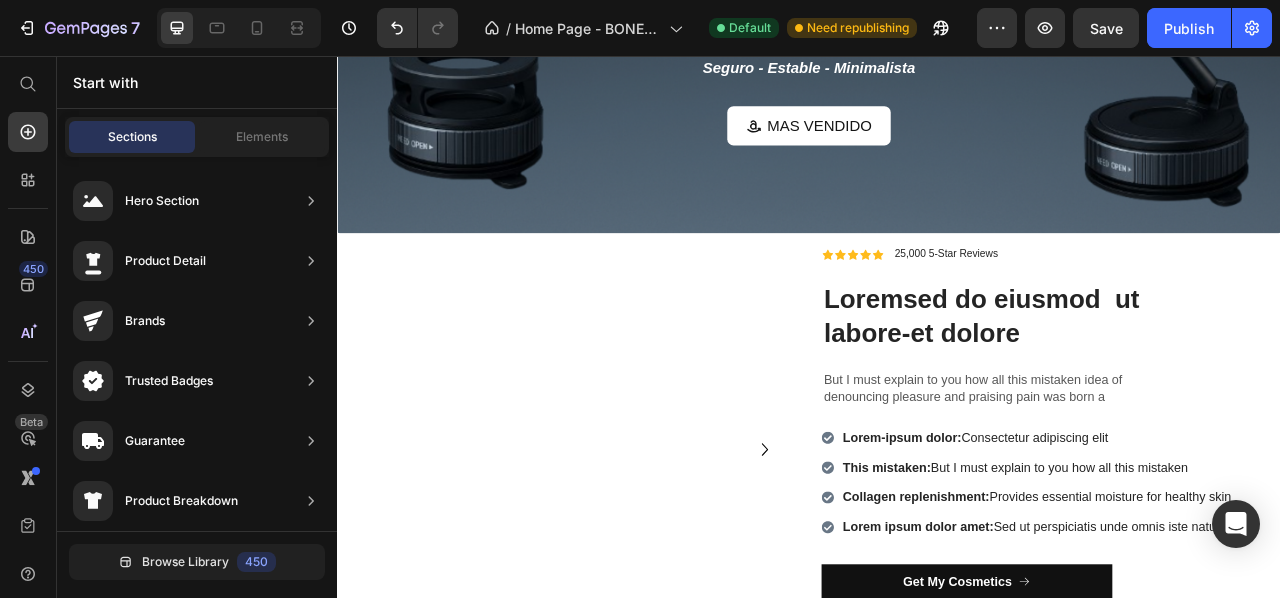 scroll, scrollTop: 311, scrollLeft: 0, axis: vertical 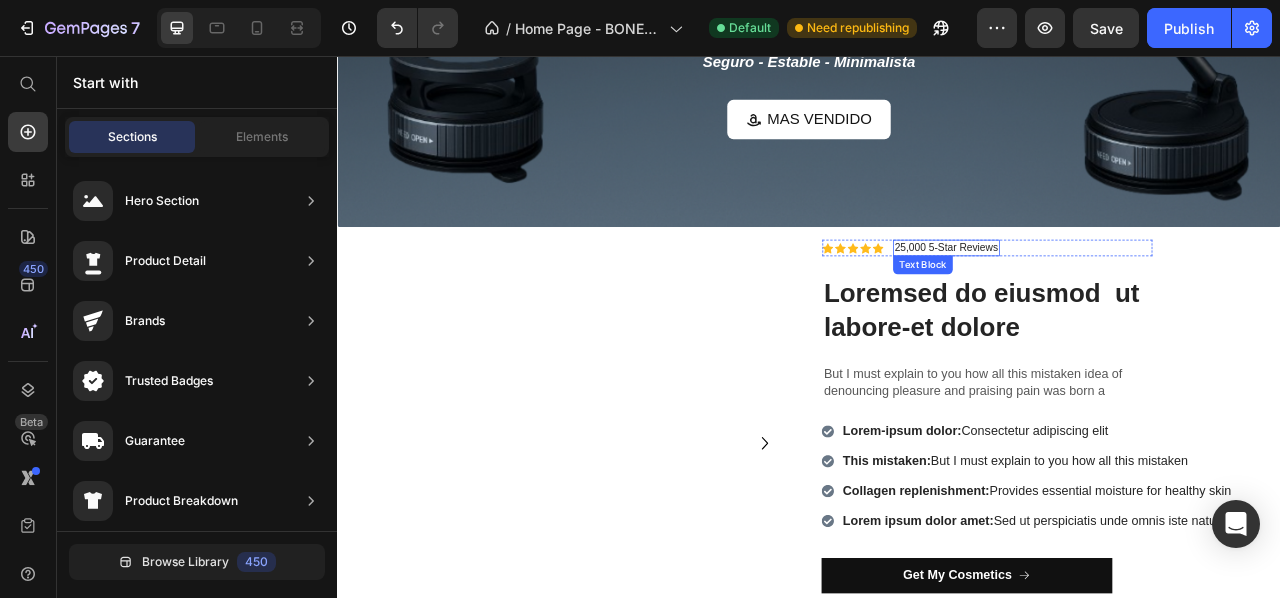 click on "25,000 5-Star Reviews" at bounding box center [1112, 300] 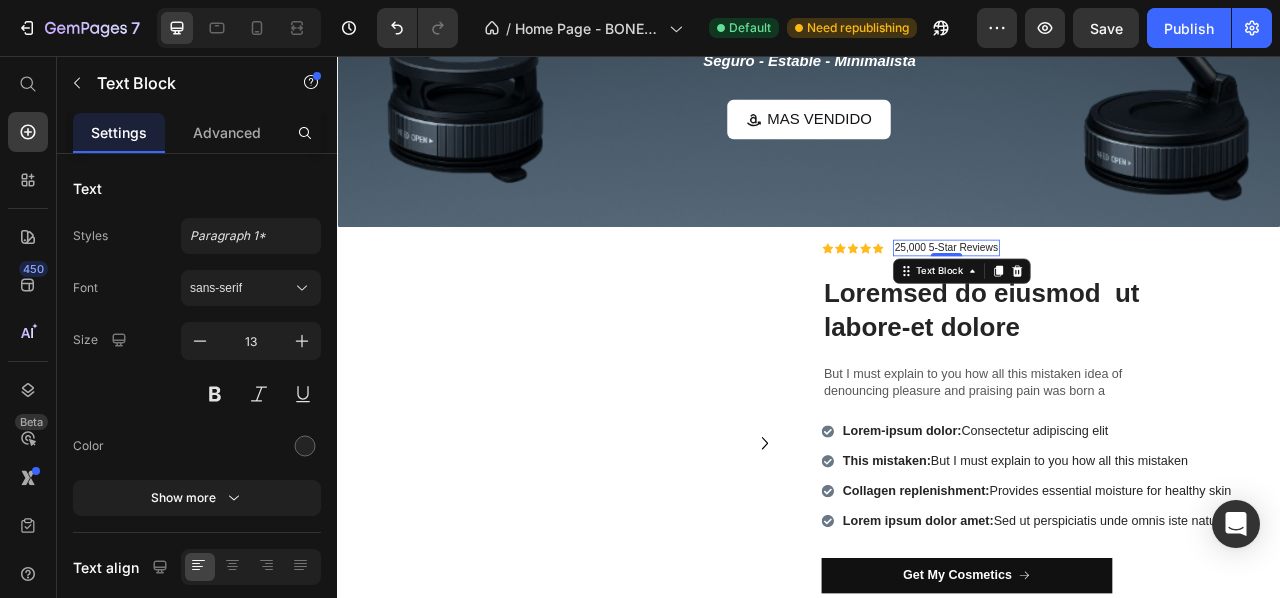 click on "25,000 5-Star Reviews" at bounding box center (1112, 300) 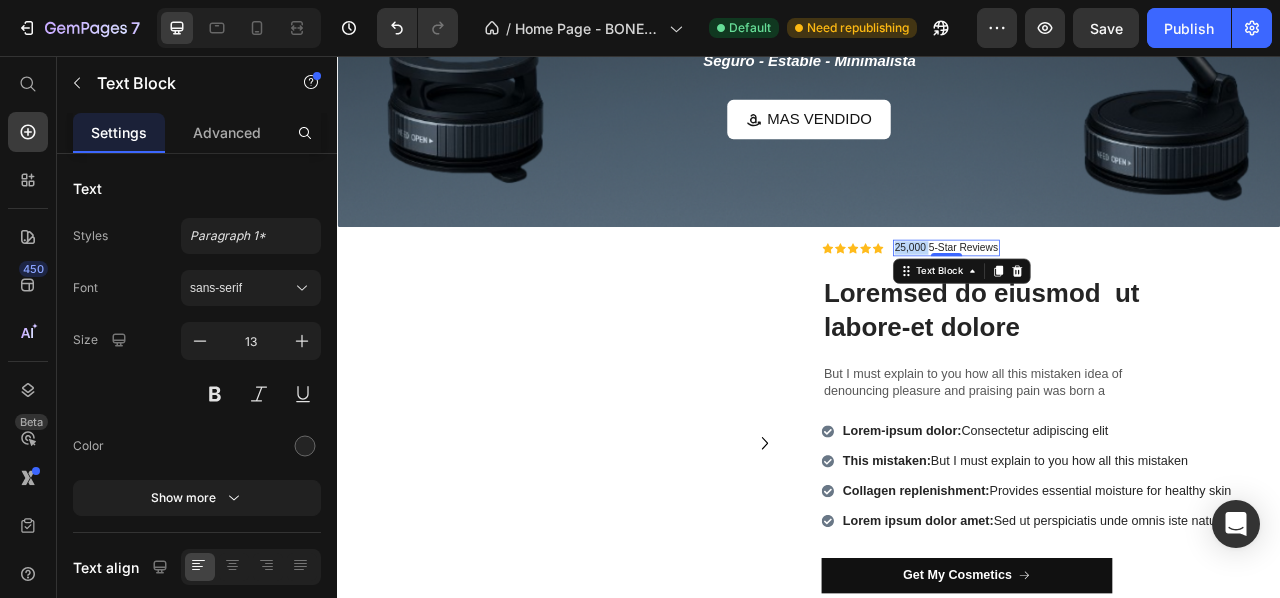 click on "25,000 5-Star Reviews" at bounding box center [1112, 300] 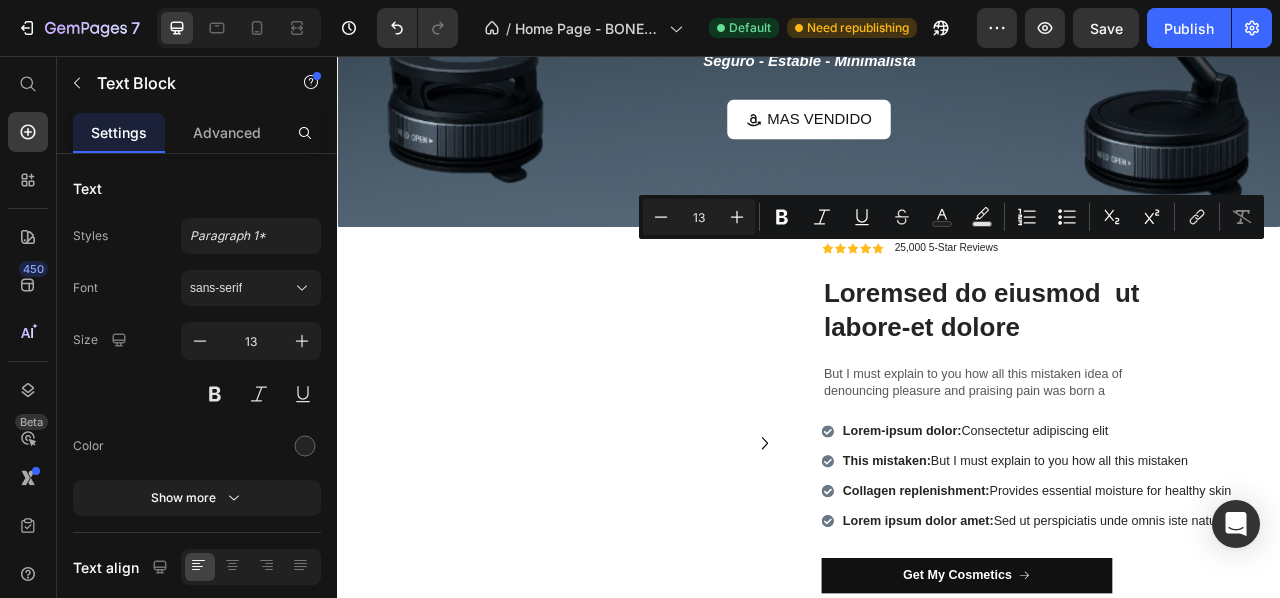 scroll, scrollTop: 0, scrollLeft: 0, axis: both 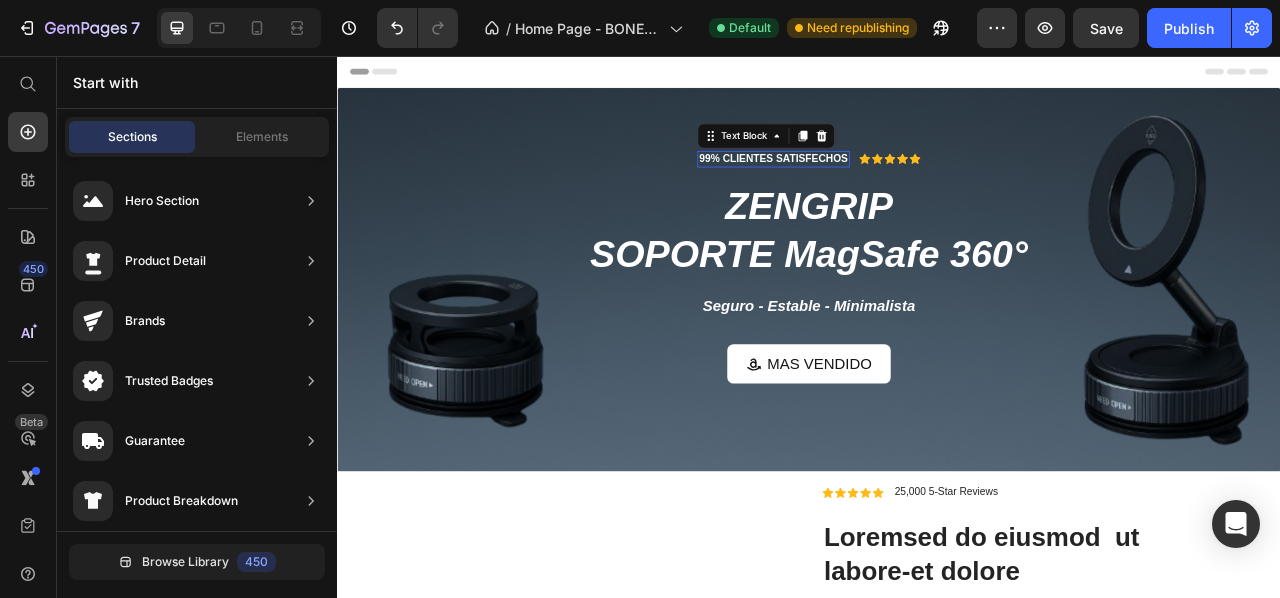 click on "99% CLIENTES SATISFECHOS" at bounding box center [891, 187] 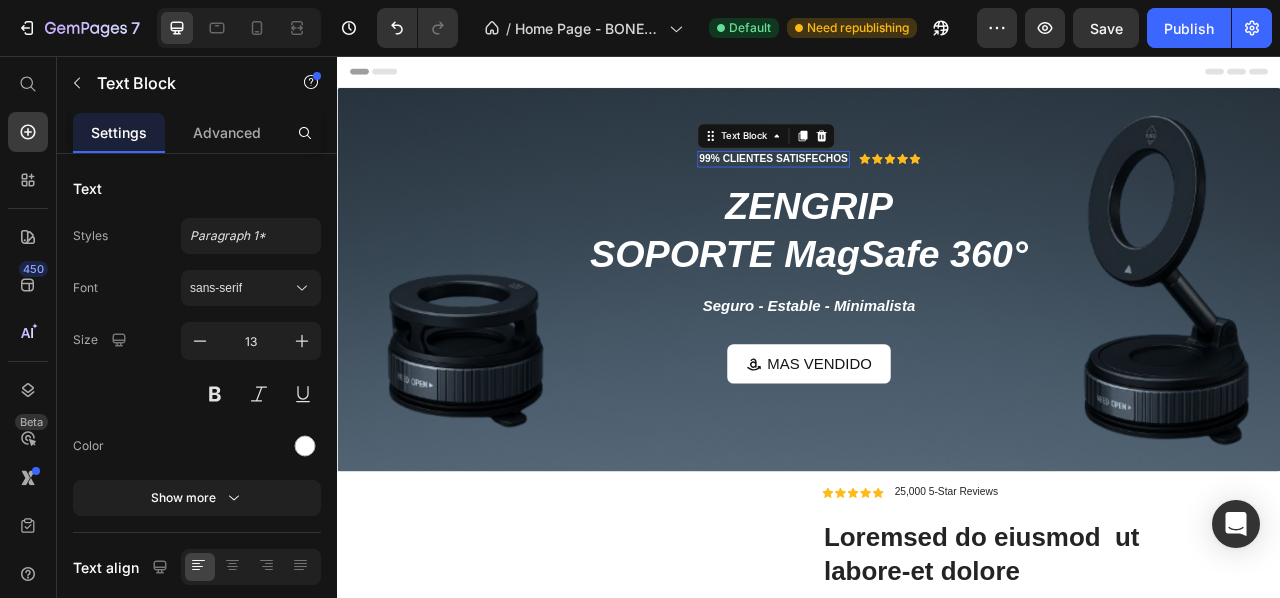 click on "99% CLIENTES SATISFECHOS" at bounding box center [891, 187] 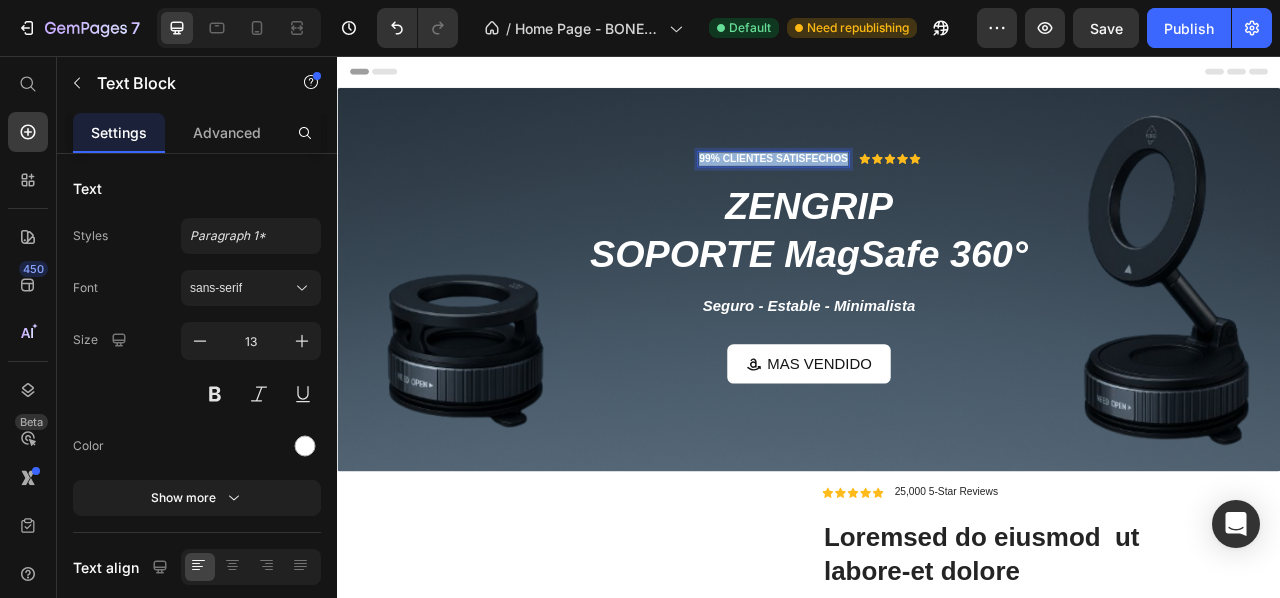 click on "99% CLIENTES SATISFECHOS" at bounding box center (891, 187) 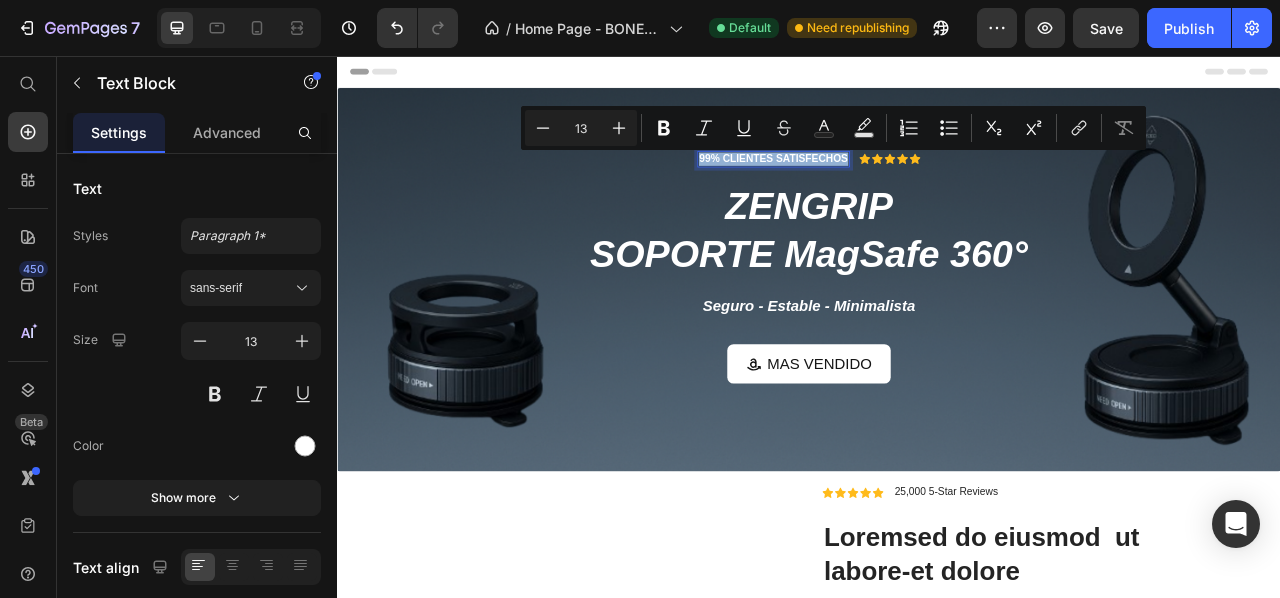 copy on "99% CLIENTES SATISFECHOS" 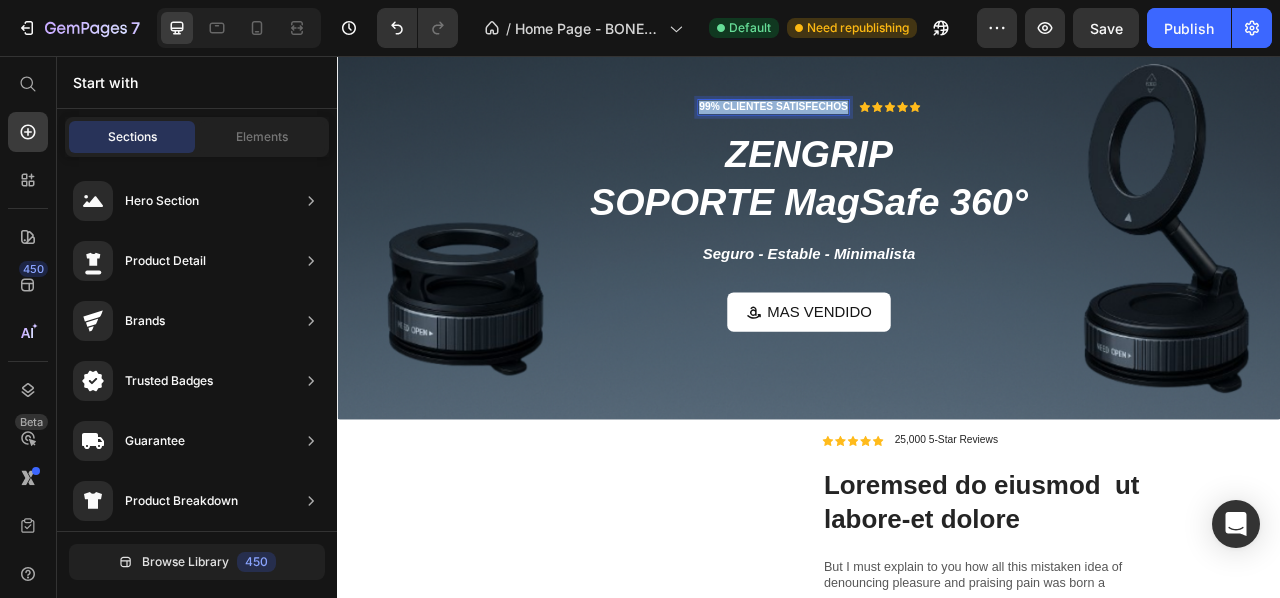 scroll, scrollTop: 295, scrollLeft: 0, axis: vertical 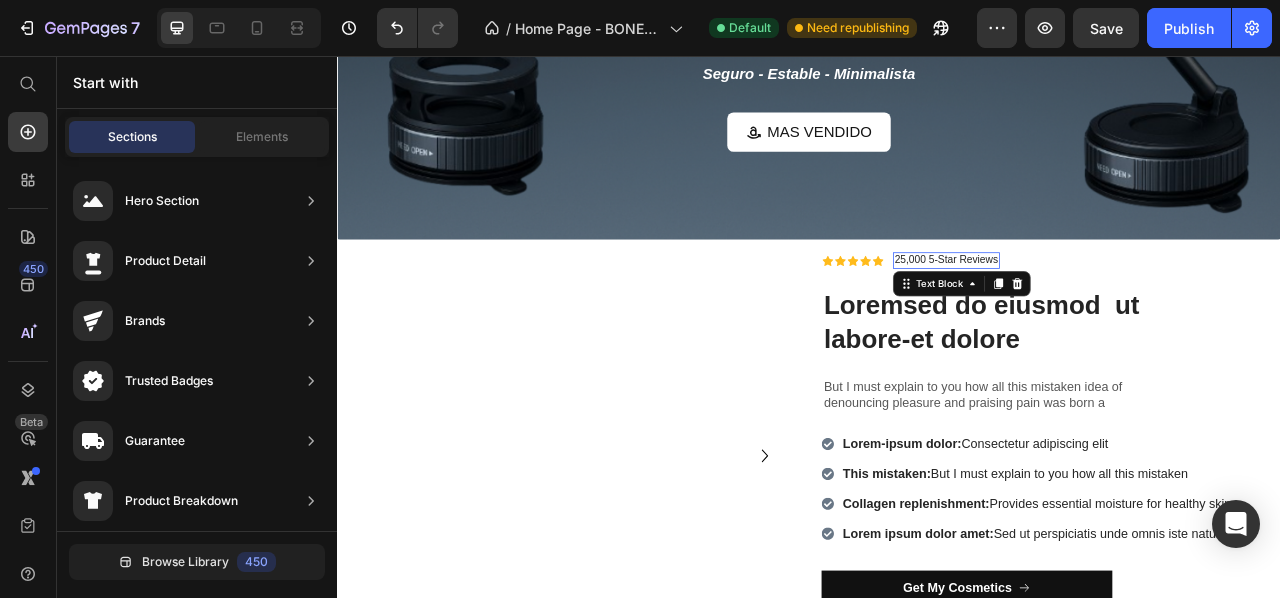 click on "25,000 5-Star Reviews" at bounding box center (1112, 316) 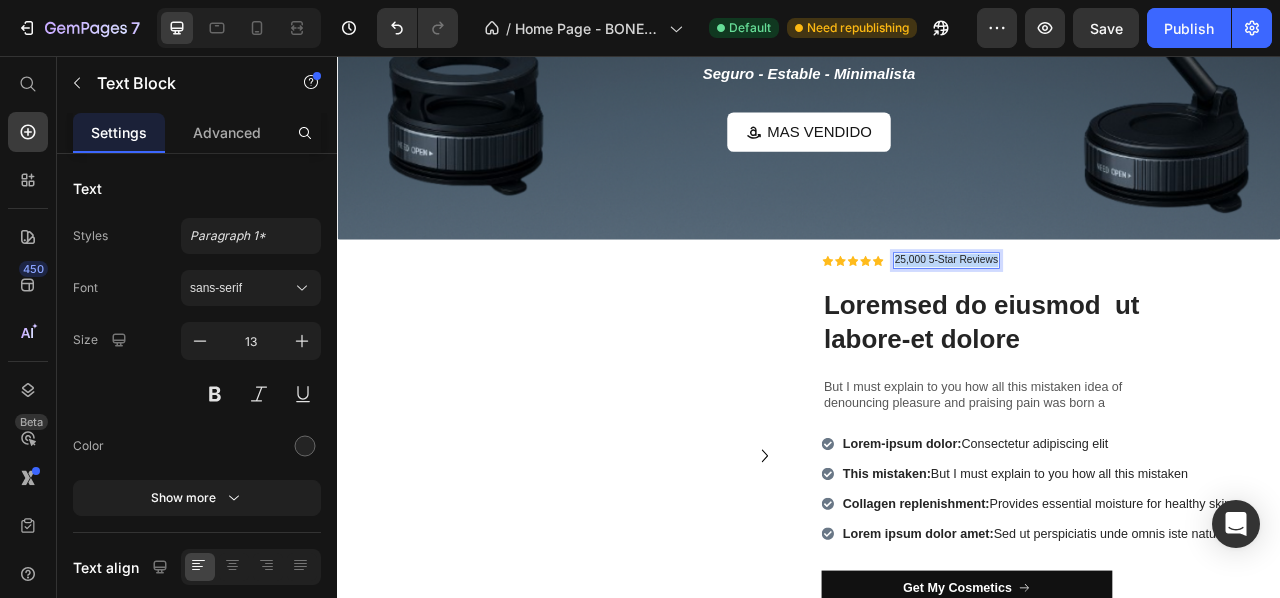 click on "25,000 5-Star Reviews" at bounding box center [1112, 316] 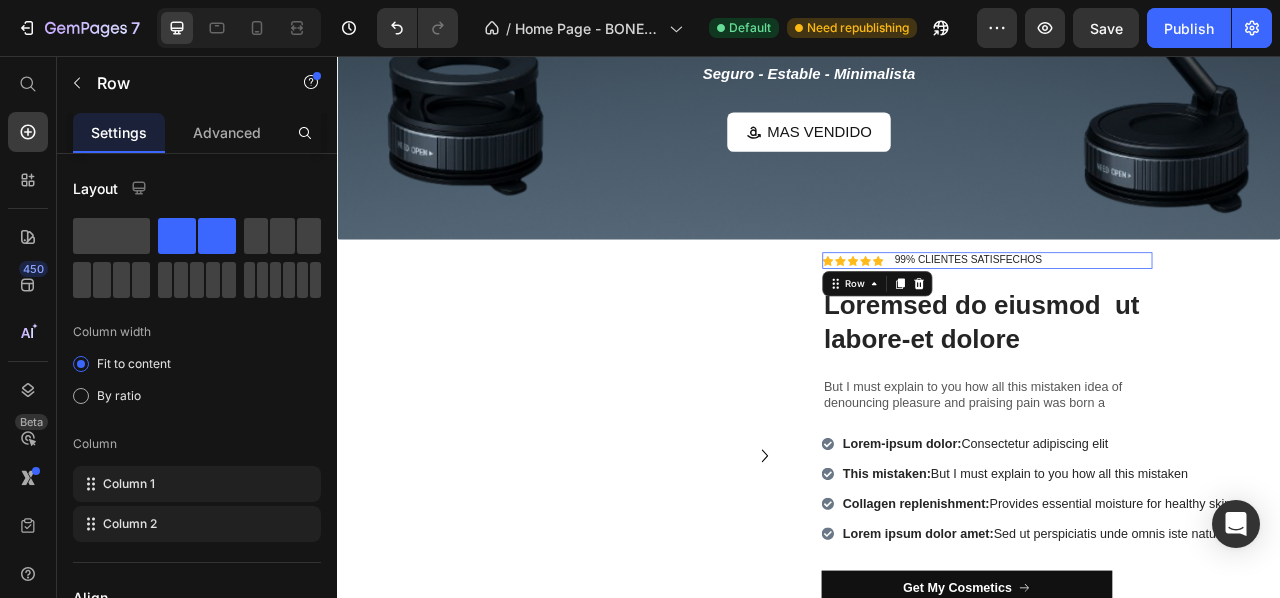 click on "Icon Icon Icon Icon Icon Icon List 99% CLIENTES SATISFECHOS Text Block Row   0" at bounding box center [1164, 316] 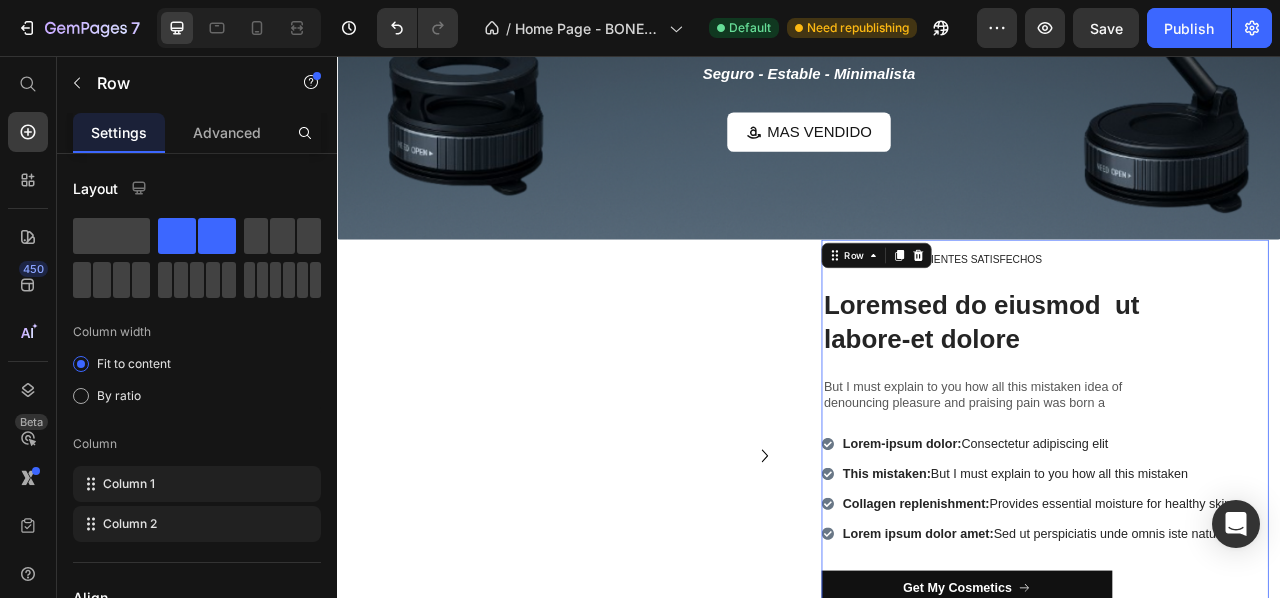 click on "Icon Icon Icon Icon Icon Icon List 99% CLIENTES SATISFECHOS Text Block Row Loremsed do eiusmod  ut labore-et dolore Heading But I must explain to you how all this mistaken idea of denouncing pleasure and praising pain was born a Text Block Row Lorem-ipsum dolor:  Consectetur adipiscing elit This mistaken:  But I must explain to you how all this mistaken Collagen replenishment:  Provides essential moisture for healthy skin Lorem ipsum dolor amet:  Sed ut perspiciatis unde omnis iste natus Item List
Get My Cosmetics Button
Icon Safe Payment Text Block
Icon Secure logistics Text Block
Icon Purchase protection Text Block Row" at bounding box center [1237, 565] 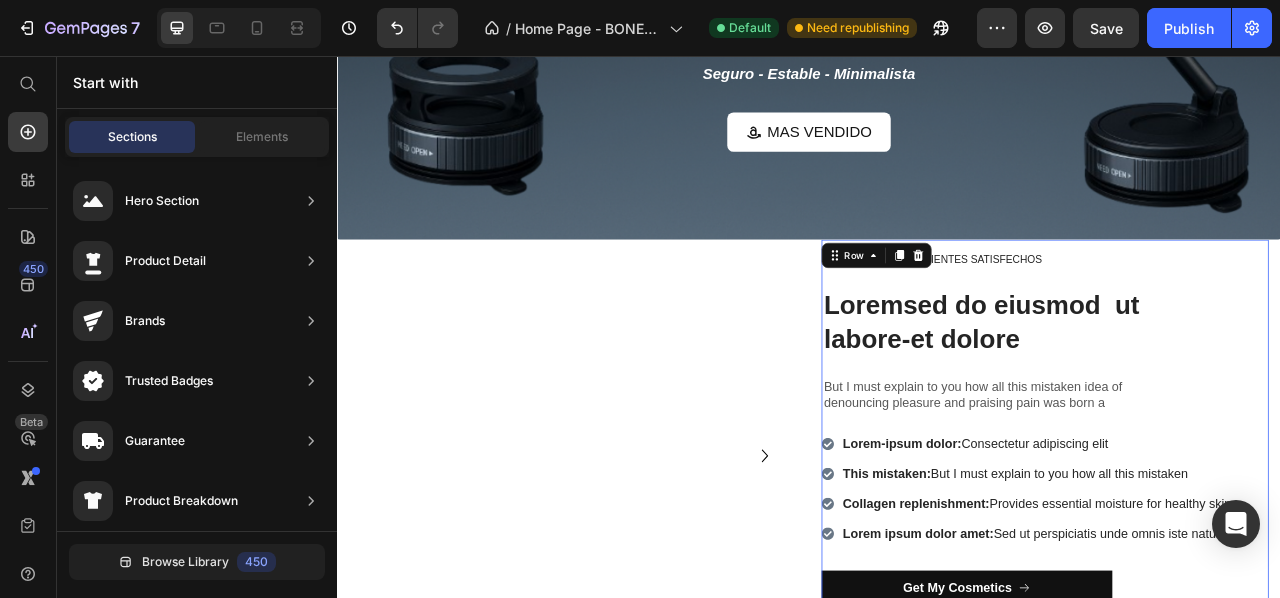 scroll, scrollTop: 0, scrollLeft: 0, axis: both 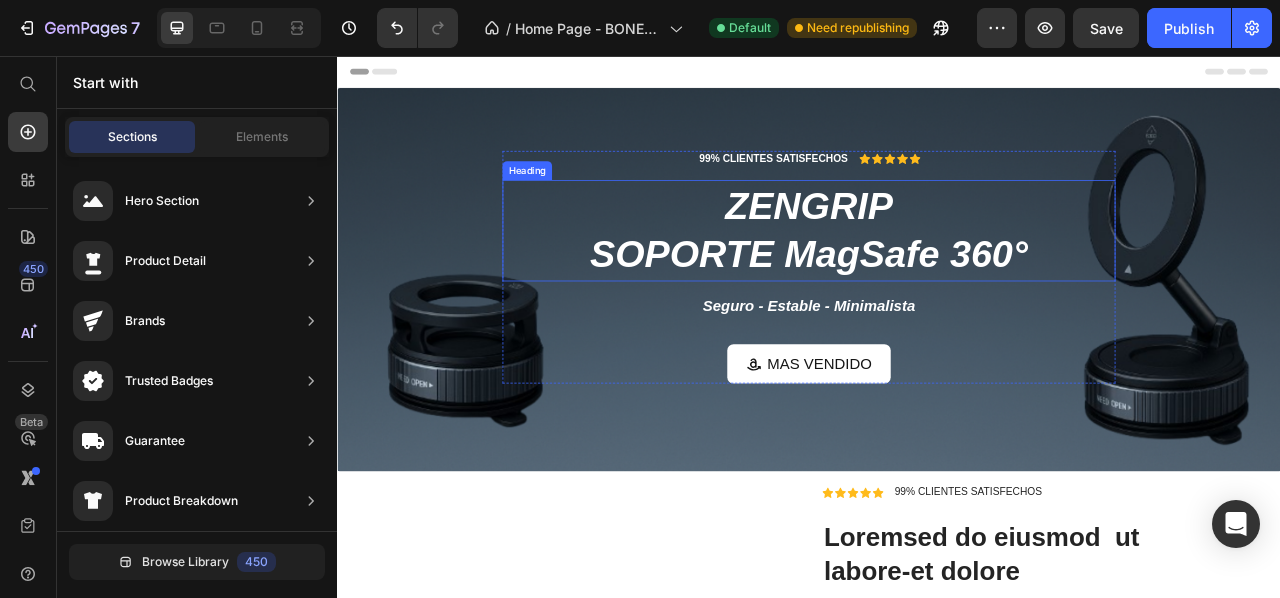 click on "ZENGRIP  SOPORTE MagSafe 360°" at bounding box center [937, 278] 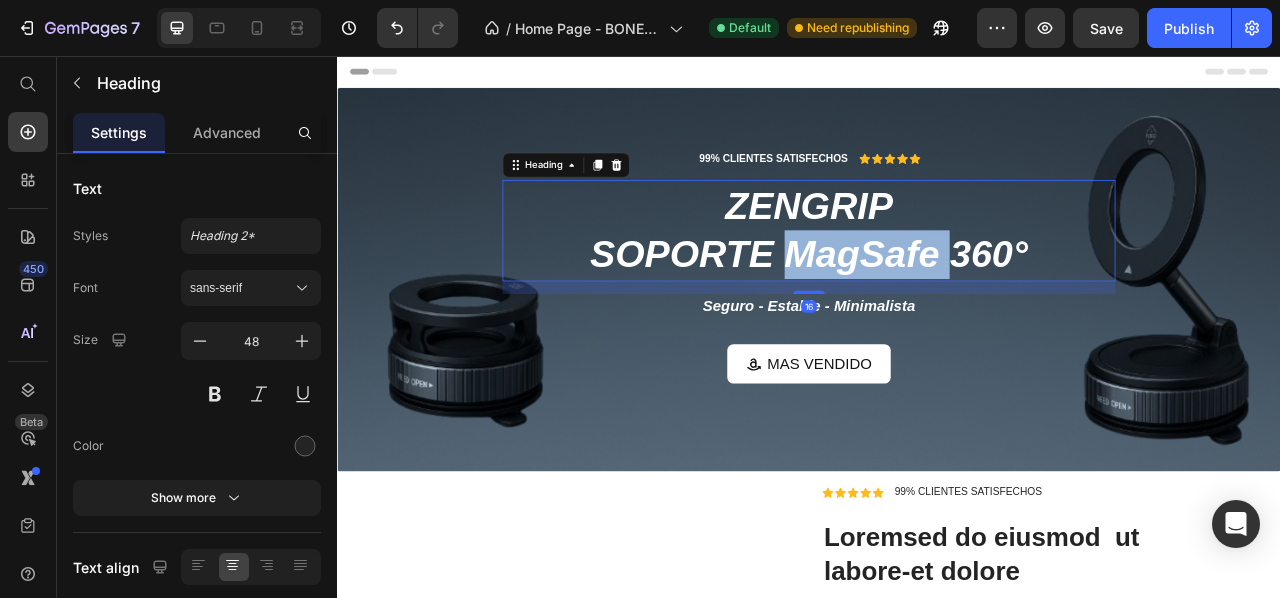 click on "ZENGRIP  SOPORTE MagSafe 360°" at bounding box center [937, 278] 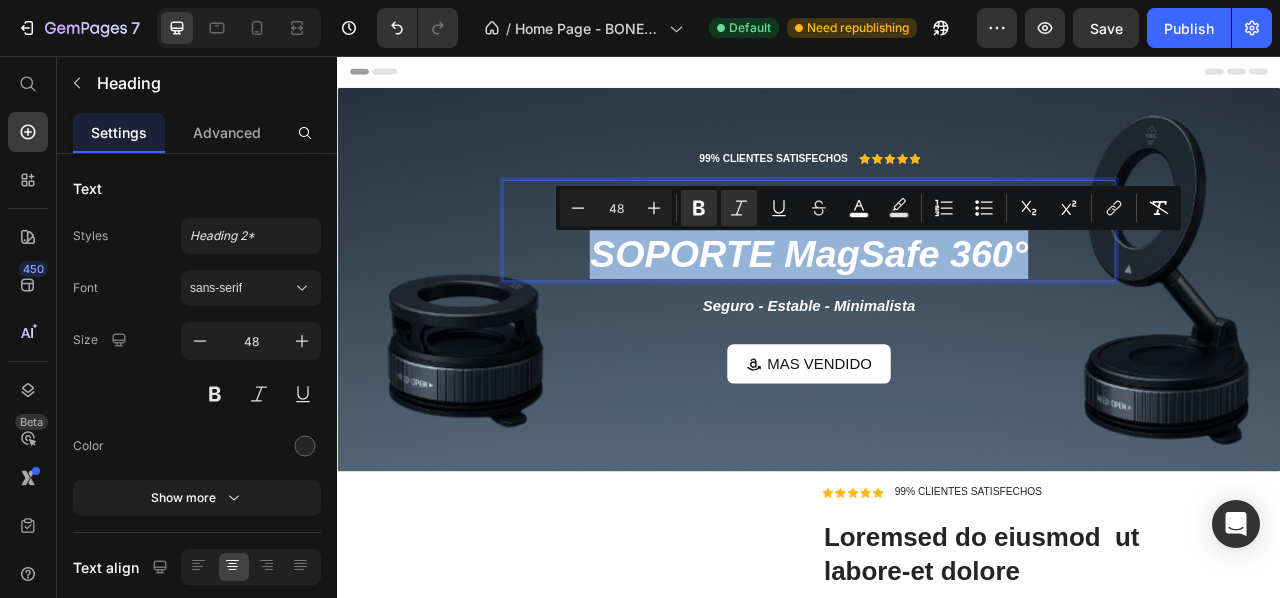 click on "ZENGRIP  SOPORTE MagSafe 360°" at bounding box center (937, 278) 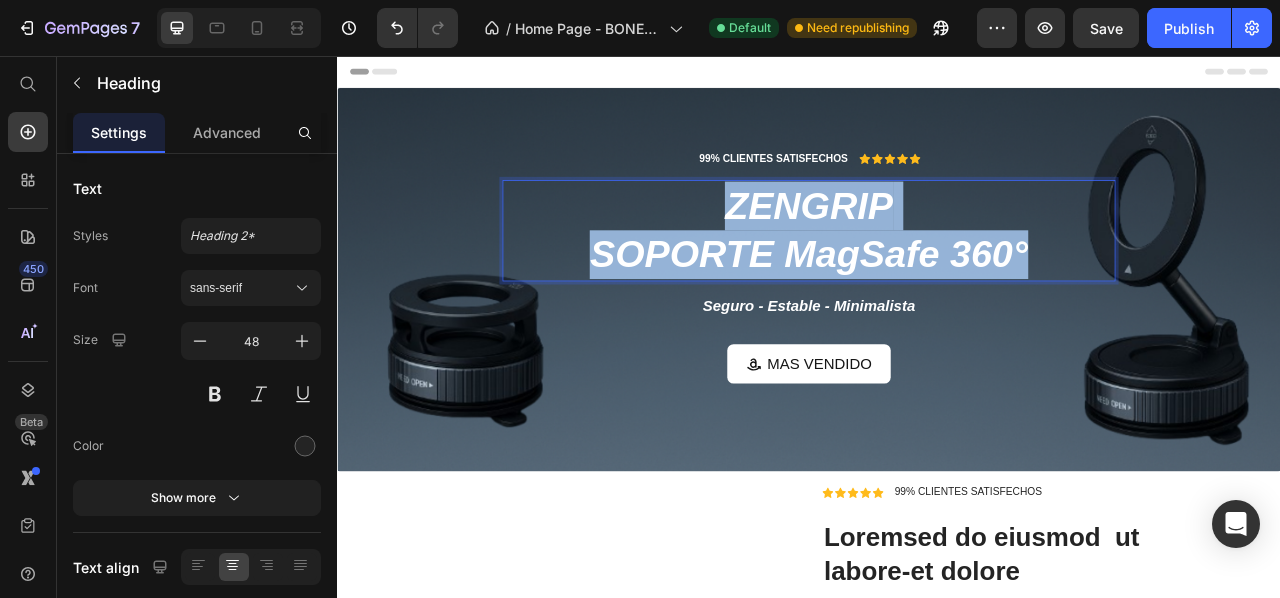 drag, startPoint x: 1237, startPoint y: 309, endPoint x: 799, endPoint y: 248, distance: 442.22733 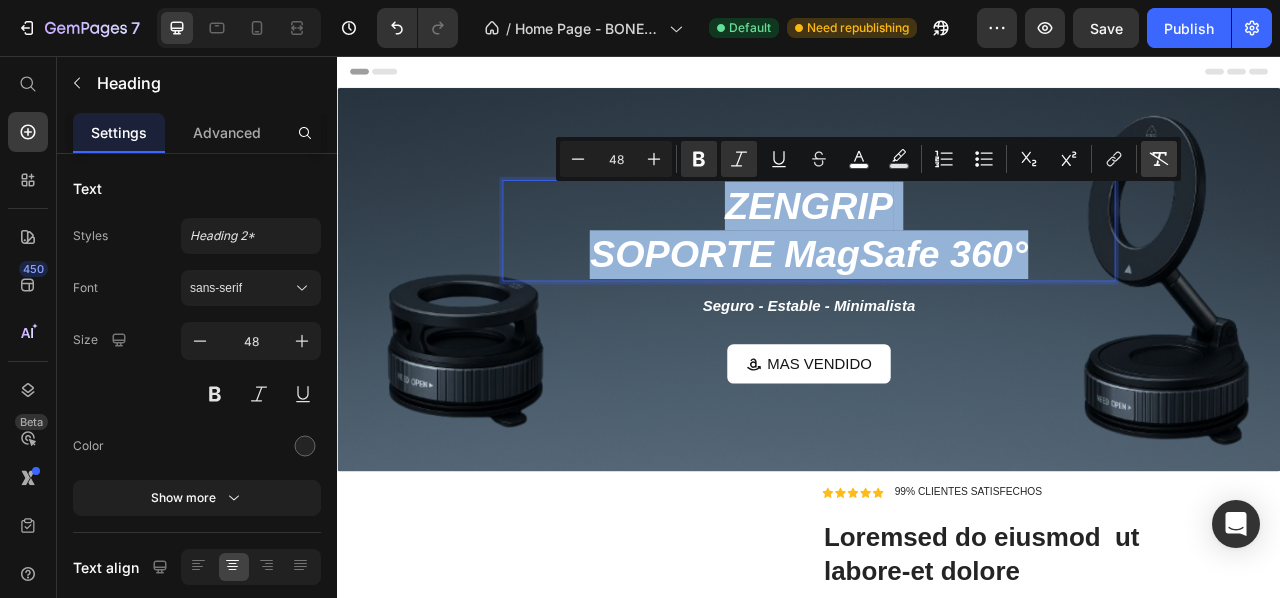copy on "ZENGRIP  SOPORTE MagSafe 360°" 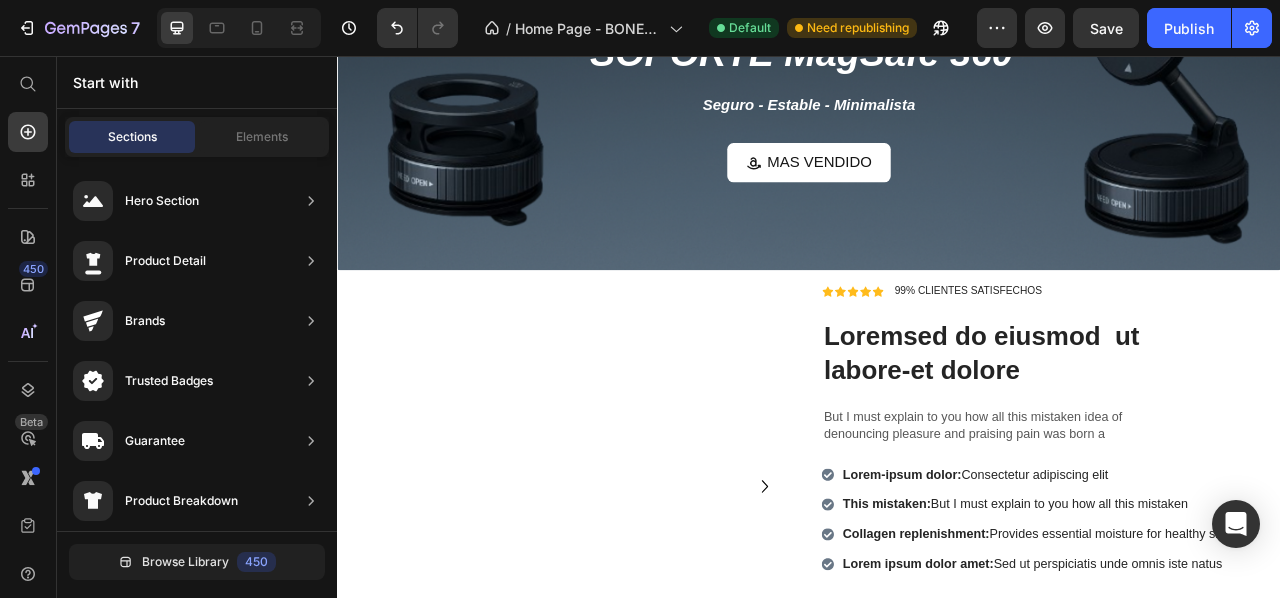 scroll, scrollTop: 264, scrollLeft: 0, axis: vertical 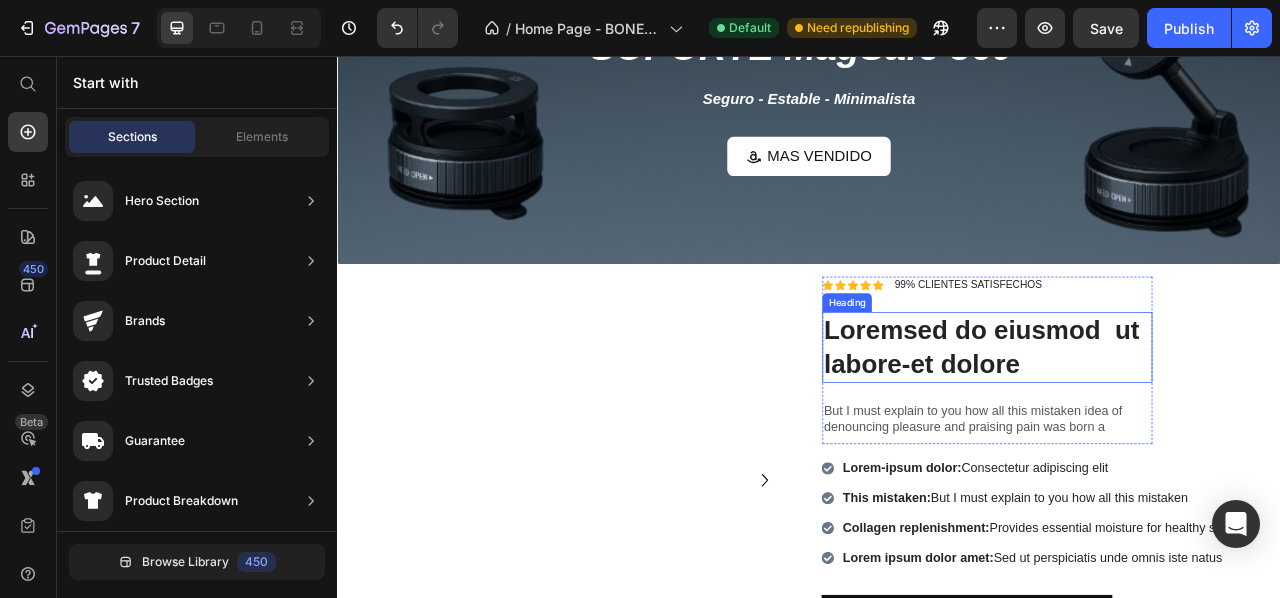 click on "Loremsed do eiusmod  ut labore-et dolore" at bounding box center [1164, 427] 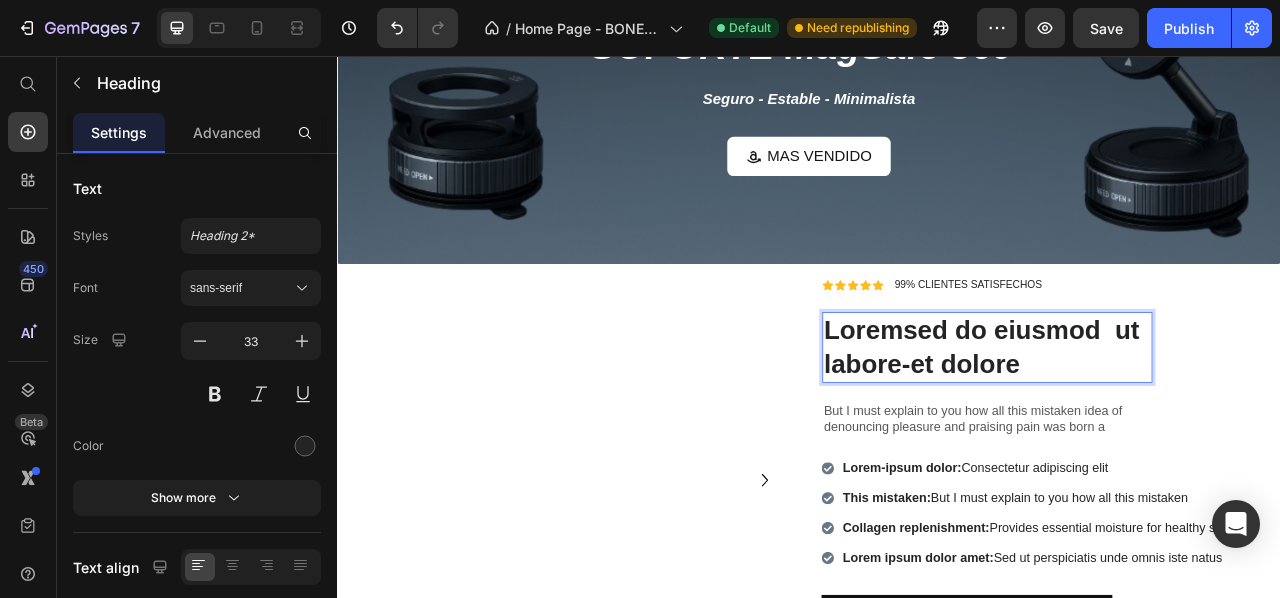 click on "Loremsed do eiusmod  ut labore-et dolore" at bounding box center (1164, 427) 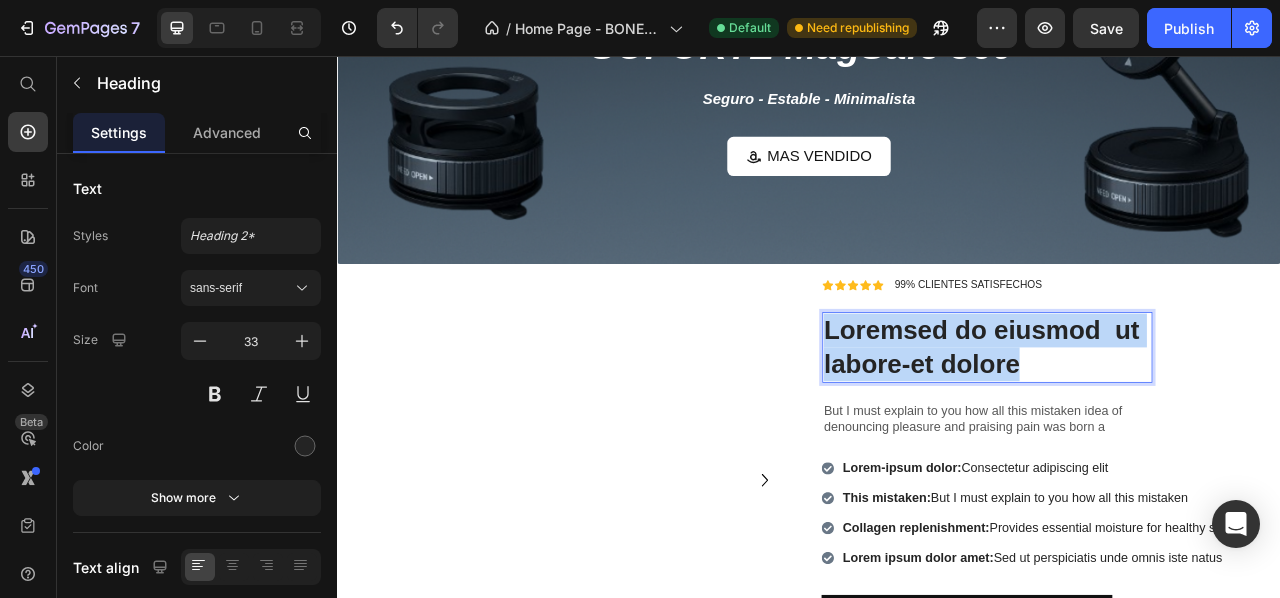 click on "Loremsed do eiusmod  ut labore-et dolore" at bounding box center (1164, 427) 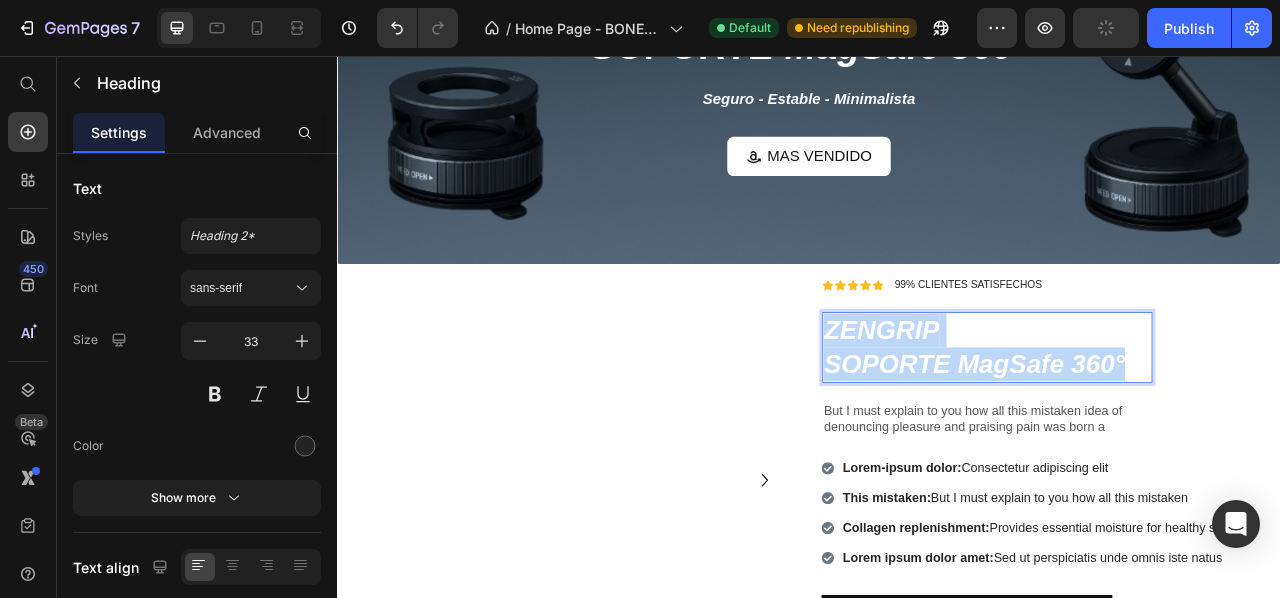 drag, startPoint x: 1340, startPoint y: 449, endPoint x: 948, endPoint y: 389, distance: 396.56525 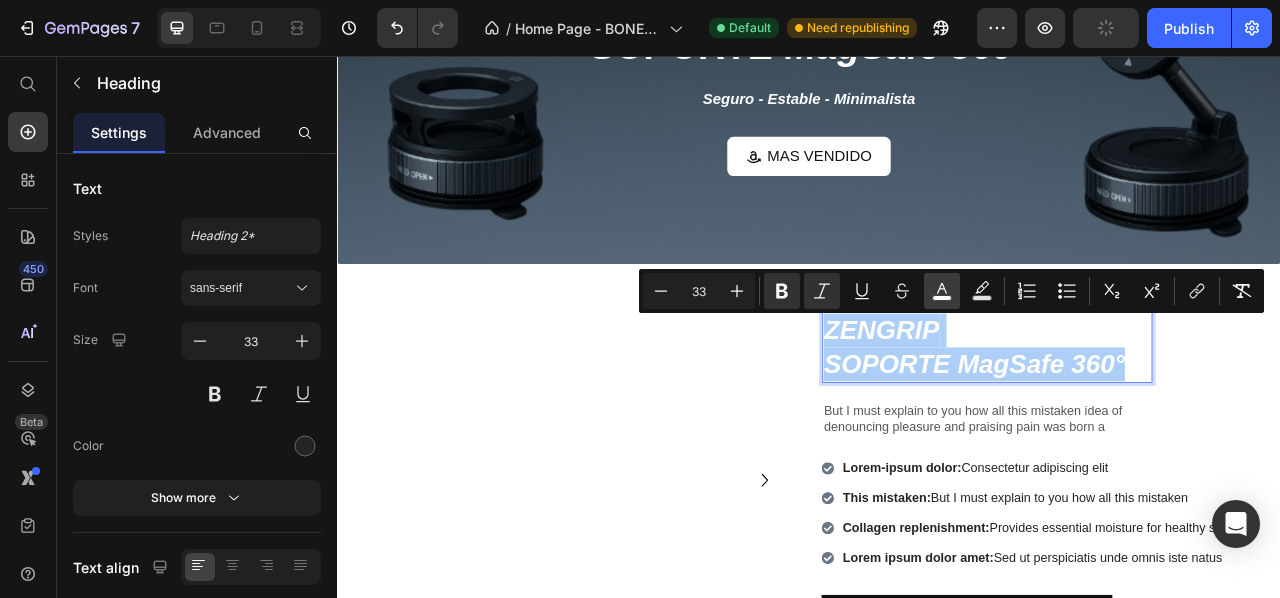 click on "color" at bounding box center [942, 291] 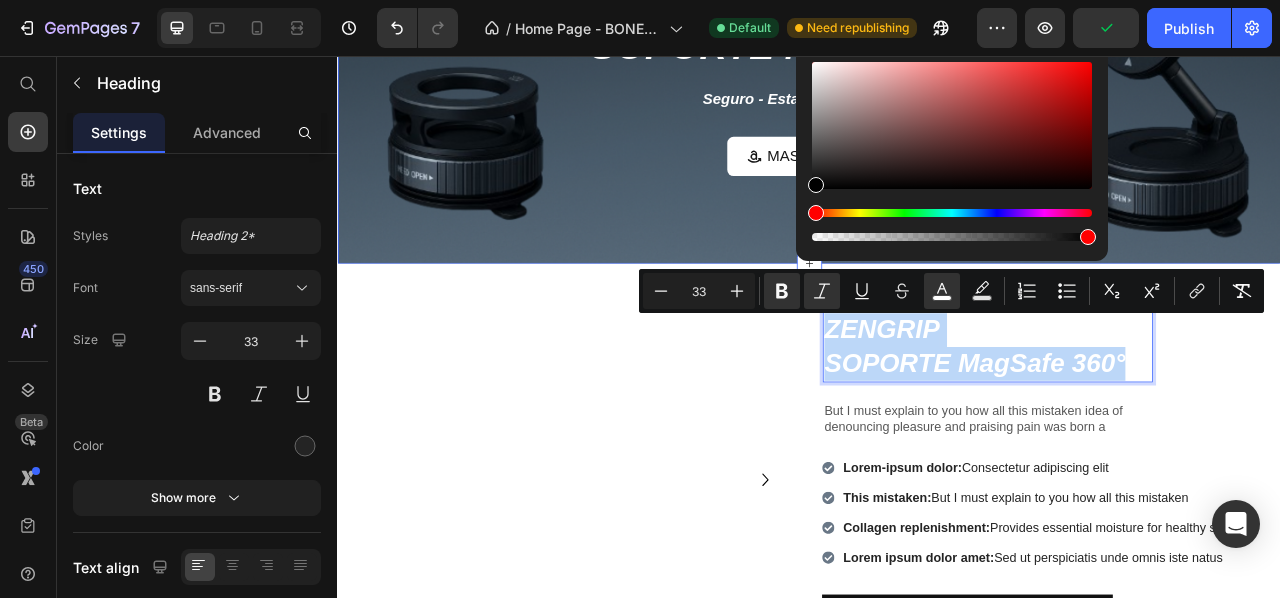 type on "000000" 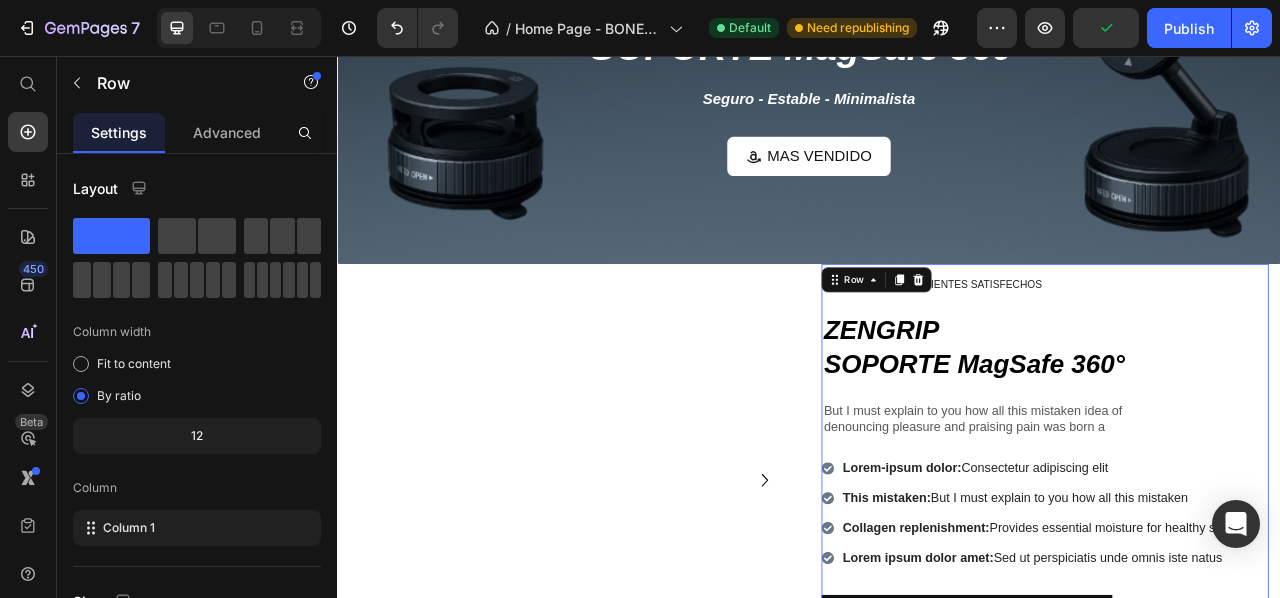 click on "Icon Icon Icon Icon Icon Icon List 99% CLIENTES SATISFECHOS Text Block Row ⁠⁠⁠⁠⁠⁠⁠ ZENGRIP  SOPORTE MagSafe 360° Heading But I must explain to you how all this mistaken idea of denouncing pleasure and praising pain was born a Text Block Row Lorem-ipsum dolor:  Consectetur adipiscing elit This mistaken:  But I must explain to you how all this mistaken Collagen replenishment:  Provides essential moisture for healthy skin Lorem ipsum dolor amet:  Sed ut perspiciatis unde omnis iste natus Item List
Get My Cosmetics Button
Icon Safe Payment Text Block
Icon Secure logistics Text Block
Icon Purchase protection Text Block Row" at bounding box center (1237, 596) 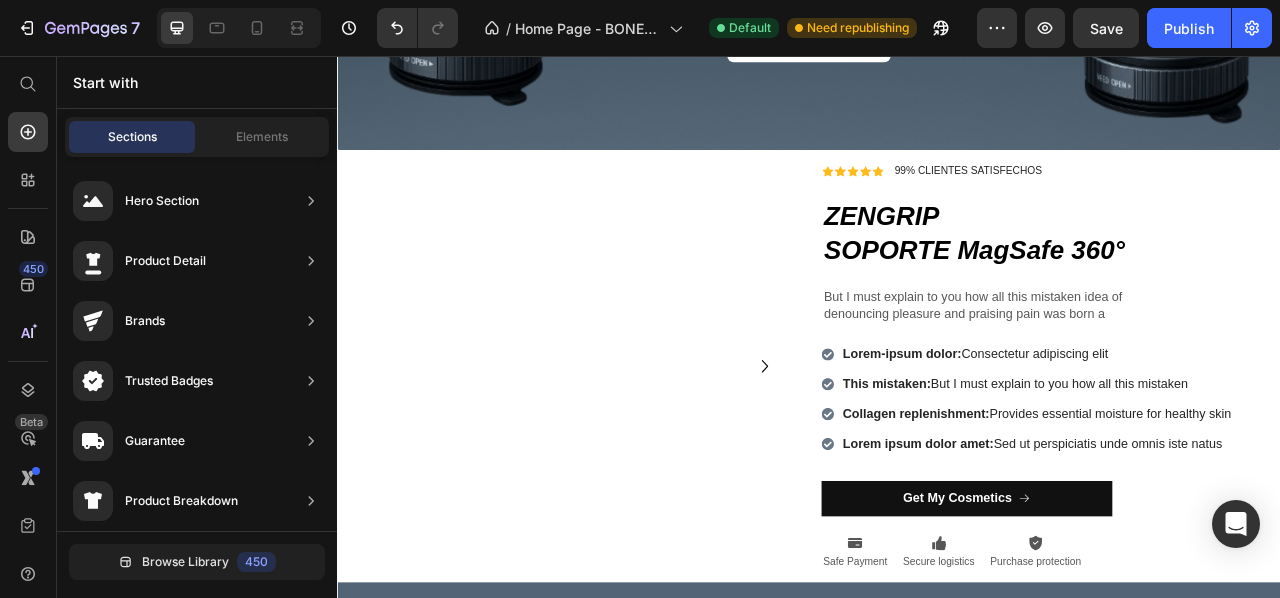 scroll, scrollTop: 551, scrollLeft: 0, axis: vertical 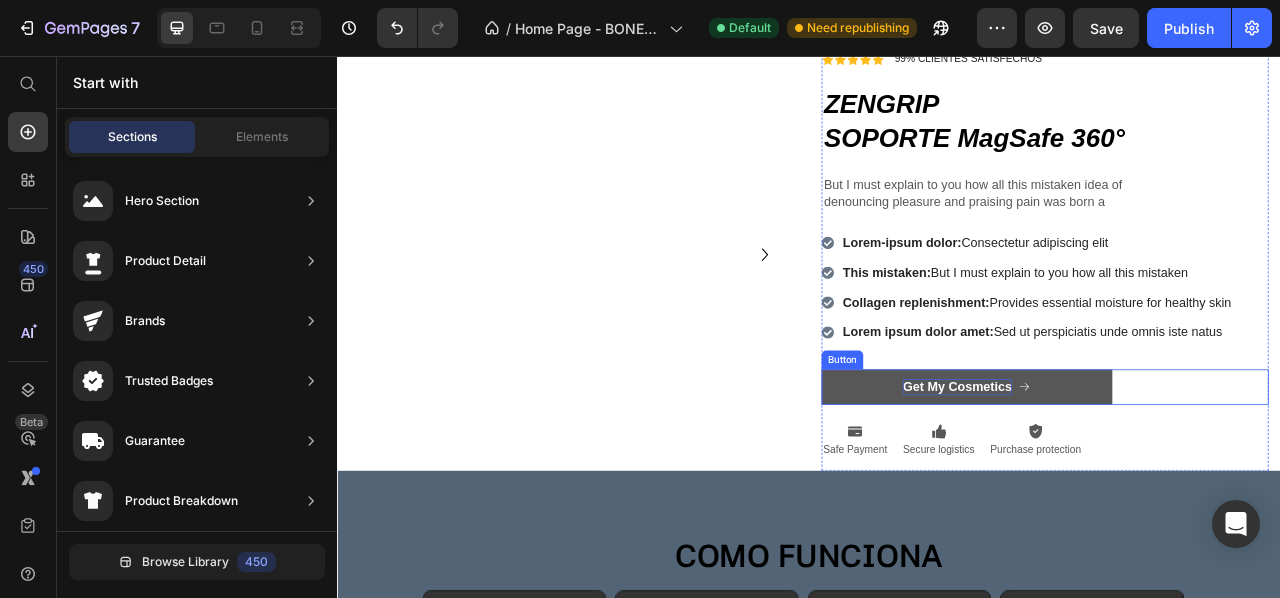 click on "Get My Cosmetics" at bounding box center [1126, 477] 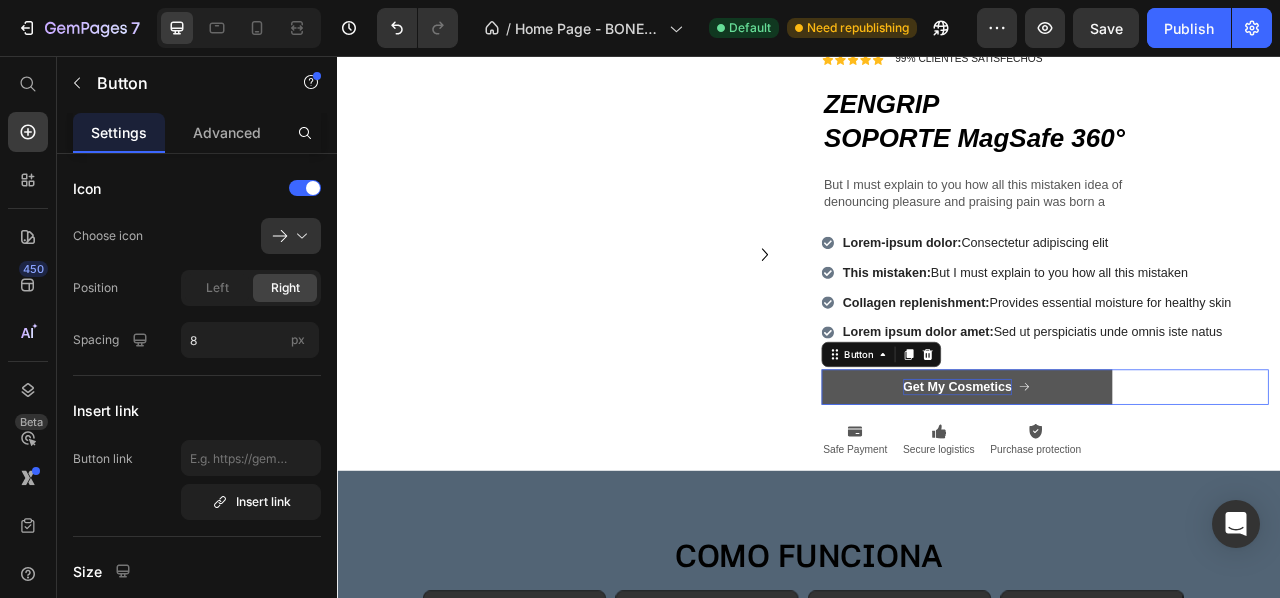 click on "Get My Cosmetics" at bounding box center (1126, 477) 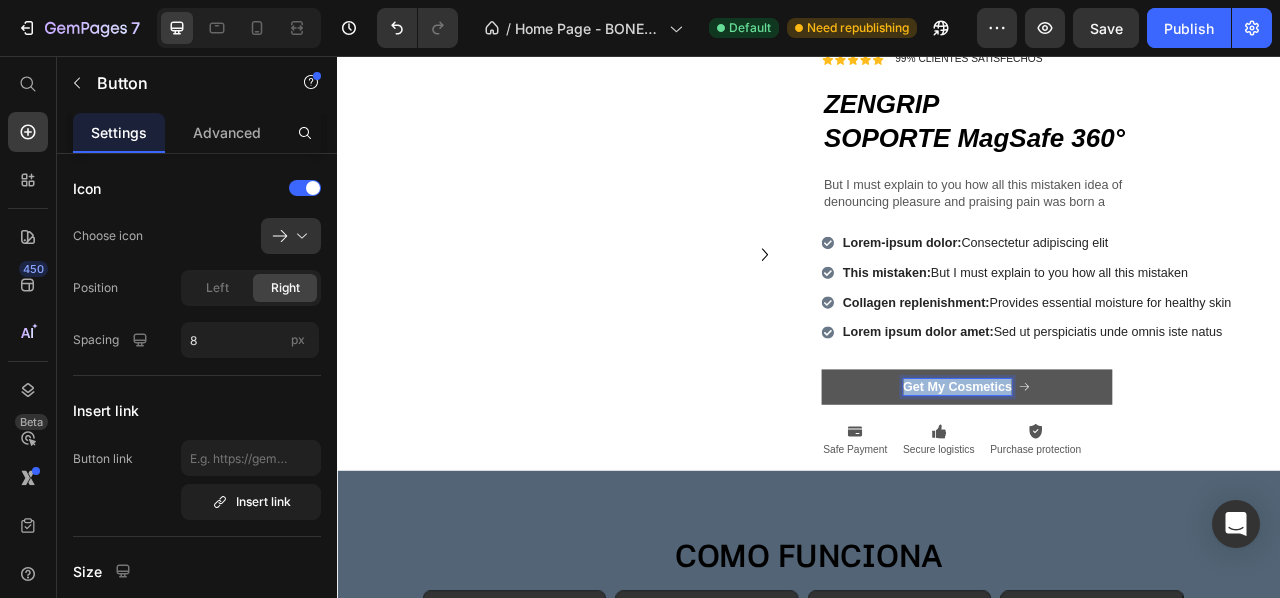click on "Get My Cosmetics" at bounding box center [1126, 477] 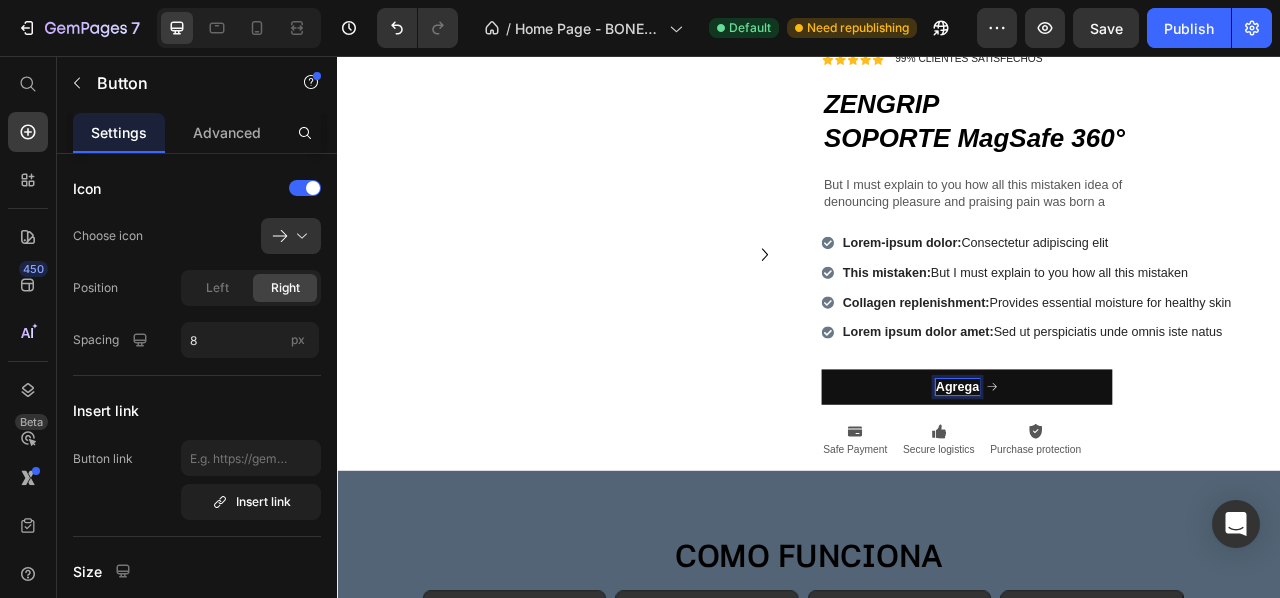 click on "Agrega" at bounding box center (1138, 477) 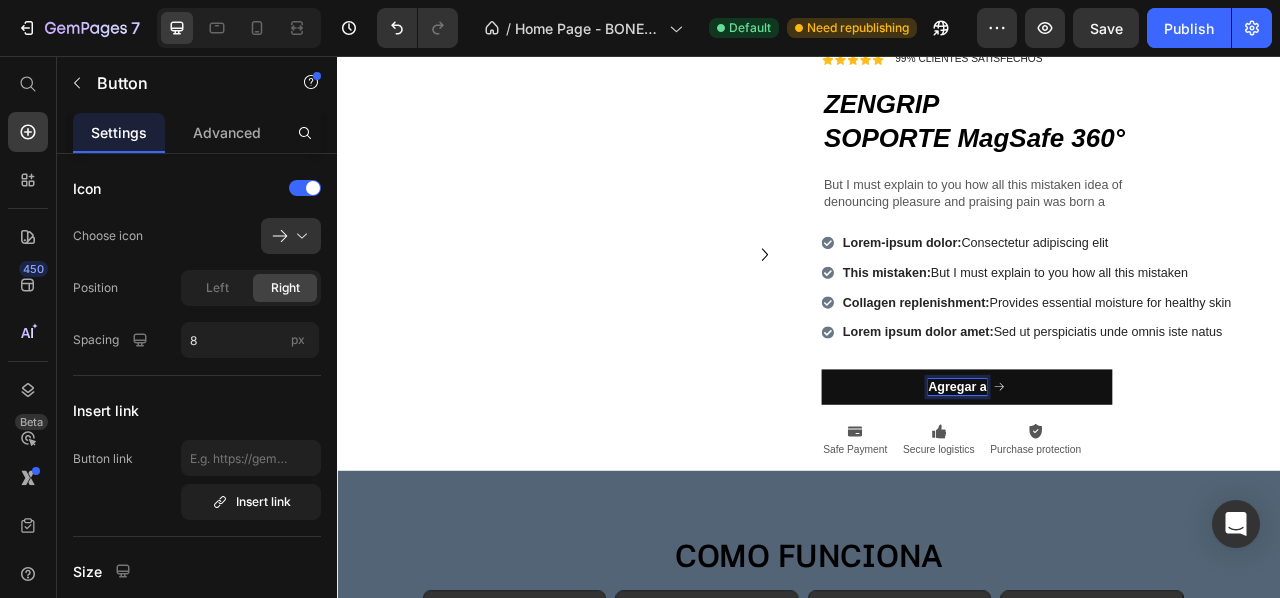 click on "Agregar a" at bounding box center (1138, 477) 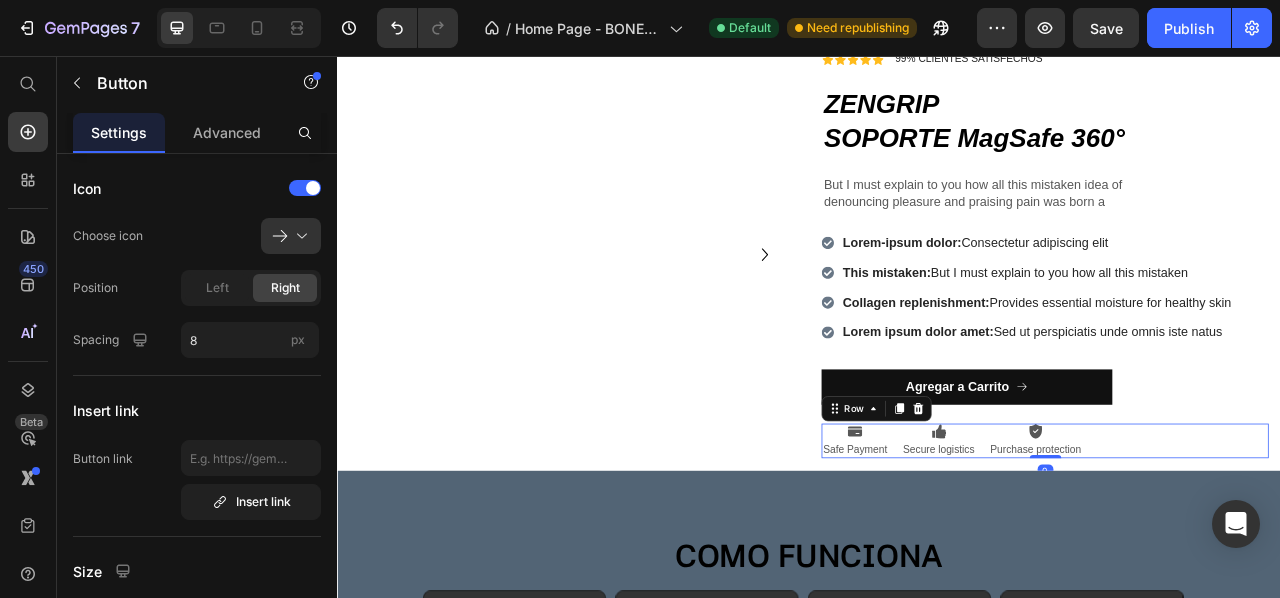 click on "Icon Safe Payment Text Block
Icon Secure logistics Text Block
Icon Purchase protection Text Block Row   0" at bounding box center (1237, 546) 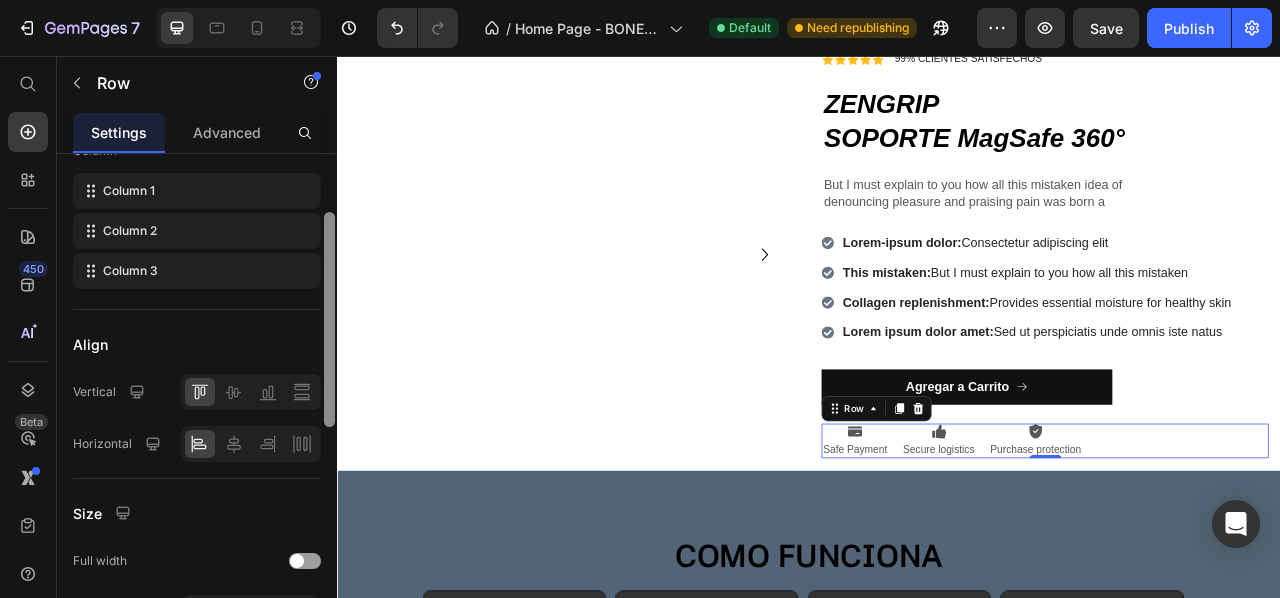 scroll, scrollTop: 316, scrollLeft: 0, axis: vertical 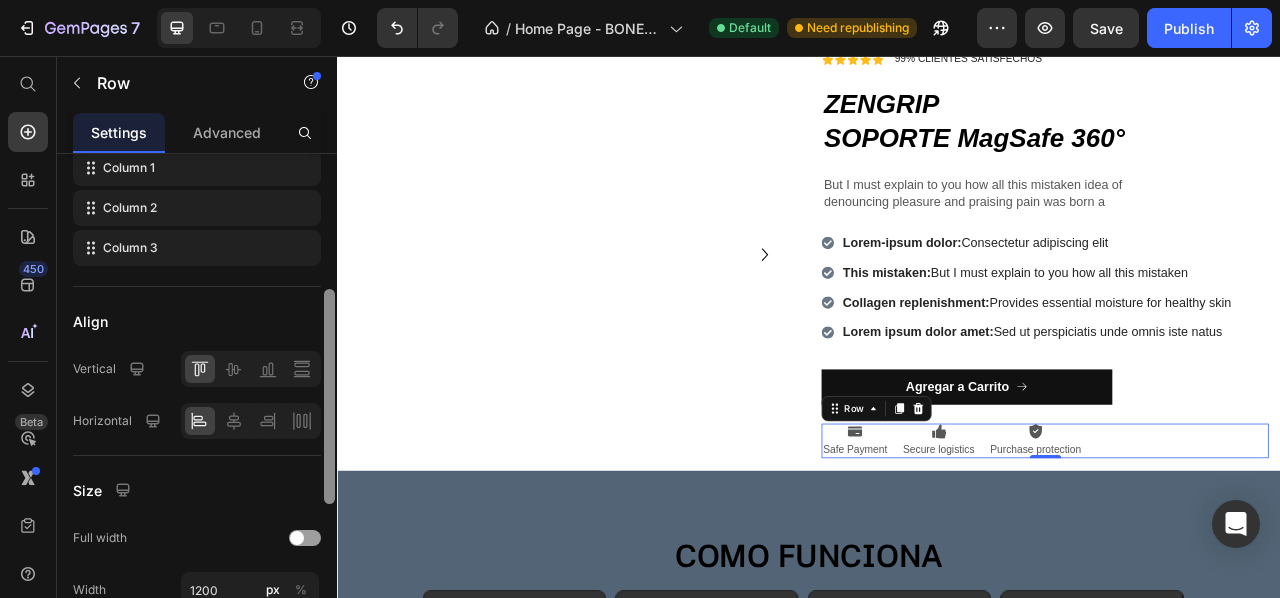drag, startPoint x: 328, startPoint y: 281, endPoint x: 328, endPoint y: 417, distance: 136 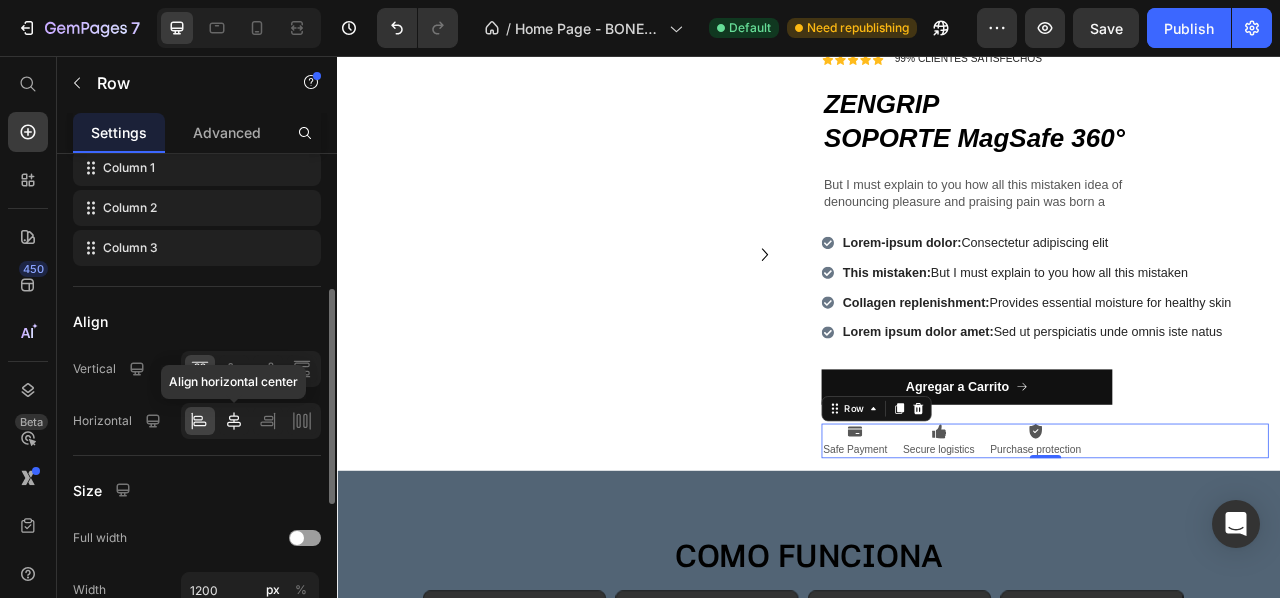 click 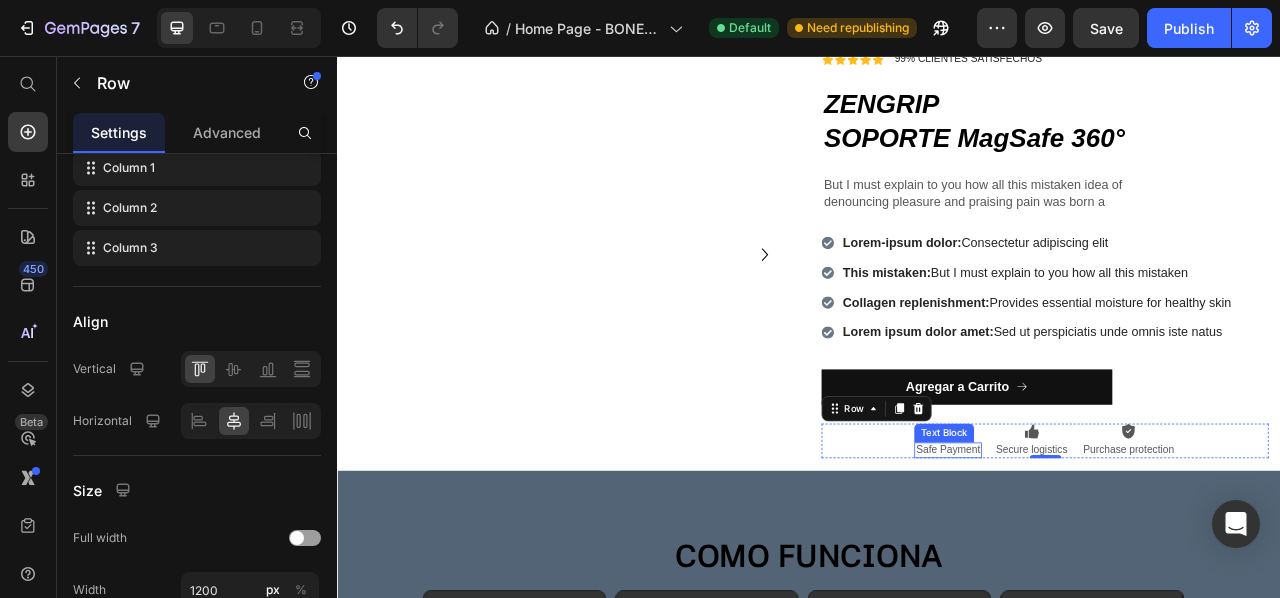 click on "Safe Payment" at bounding box center [1114, 558] 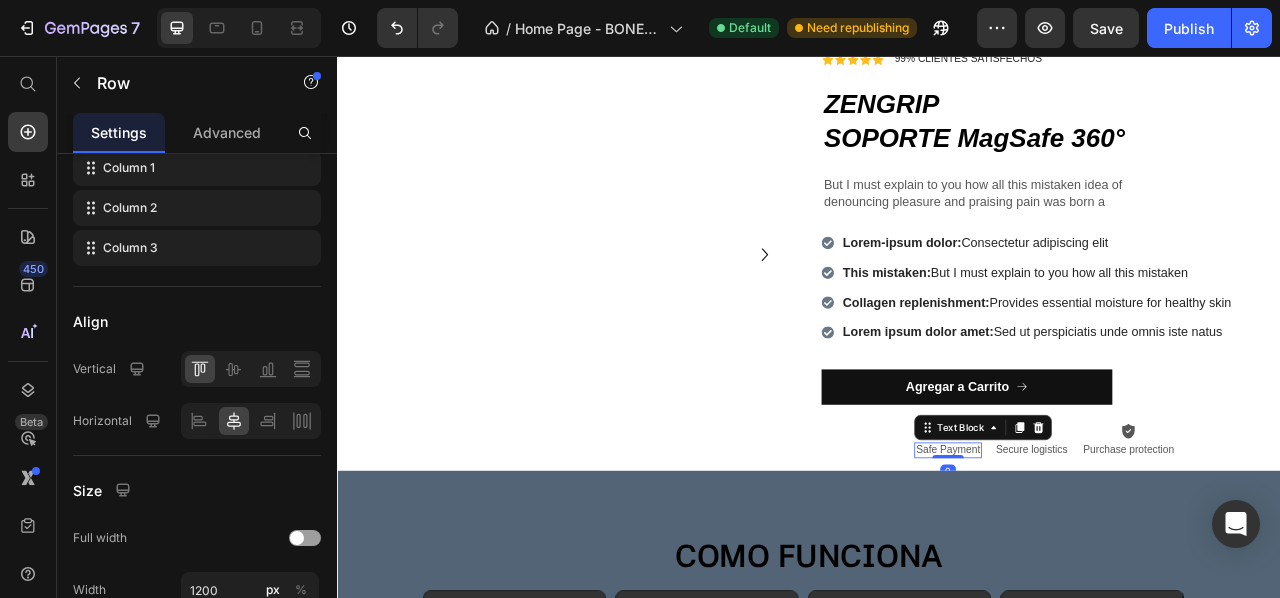 scroll, scrollTop: 0, scrollLeft: 0, axis: both 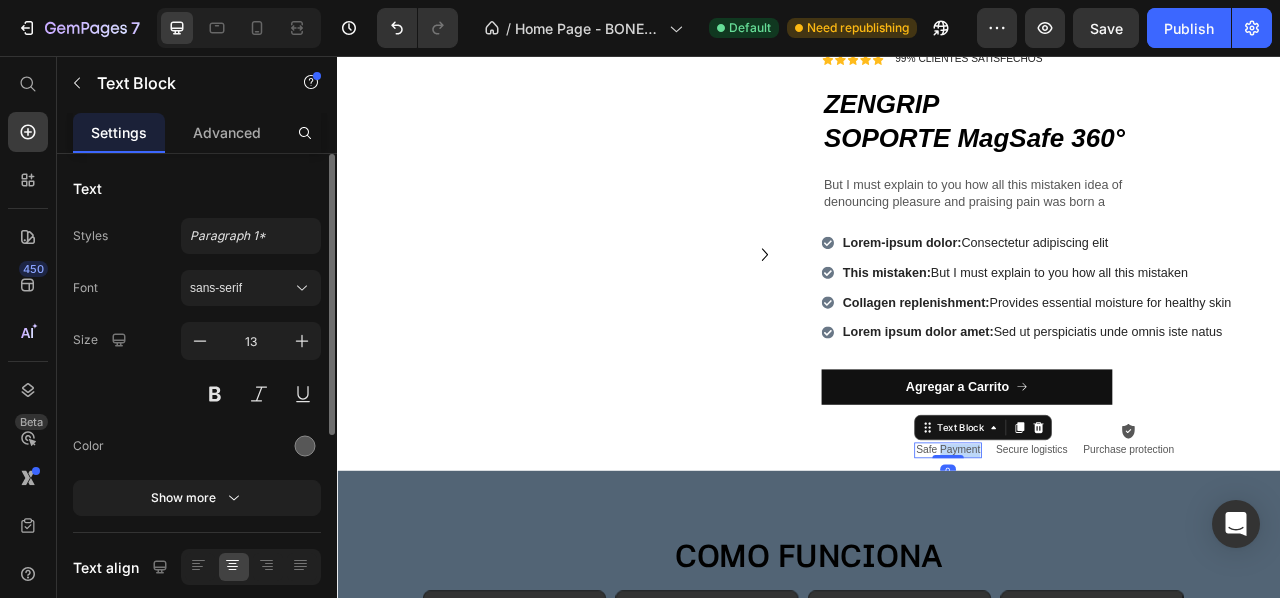 click on "Safe Payment" at bounding box center [1114, 558] 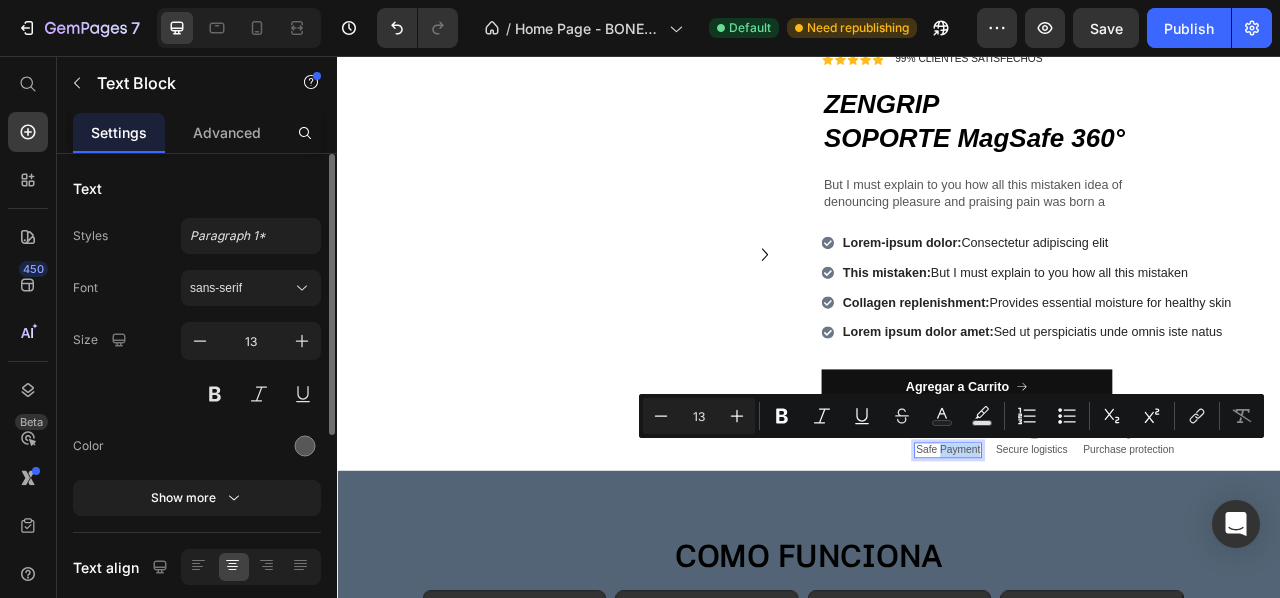 click on "Safe Payment" at bounding box center [1114, 558] 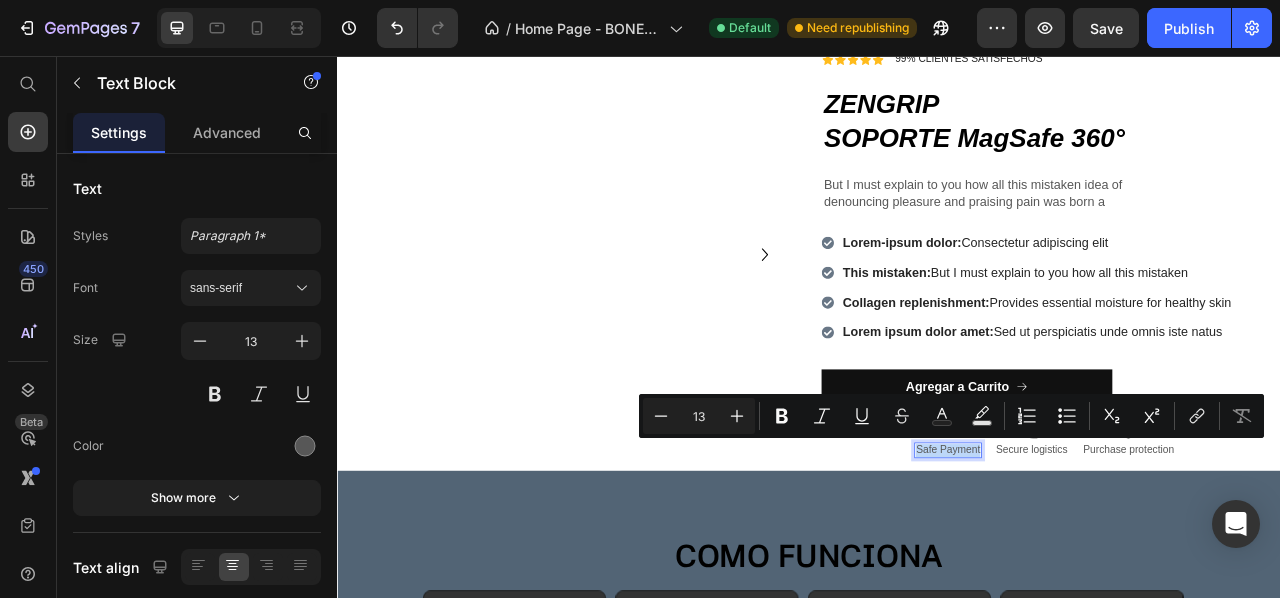 click on "Safe Payment" at bounding box center (1114, 558) 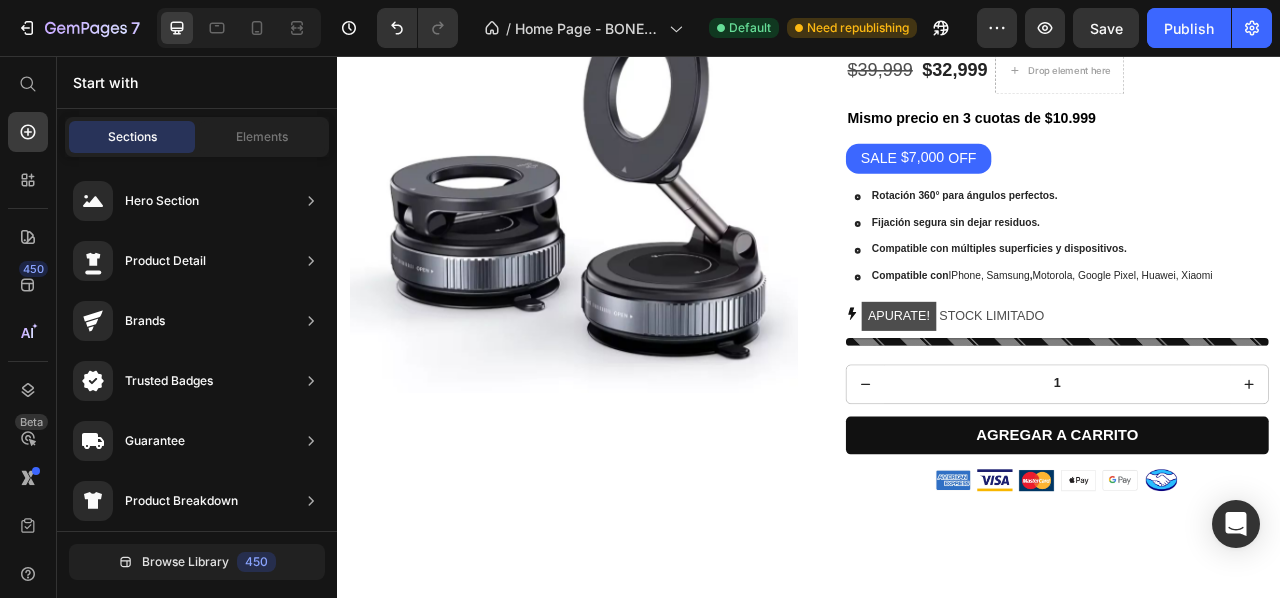 scroll, scrollTop: 444, scrollLeft: 0, axis: vertical 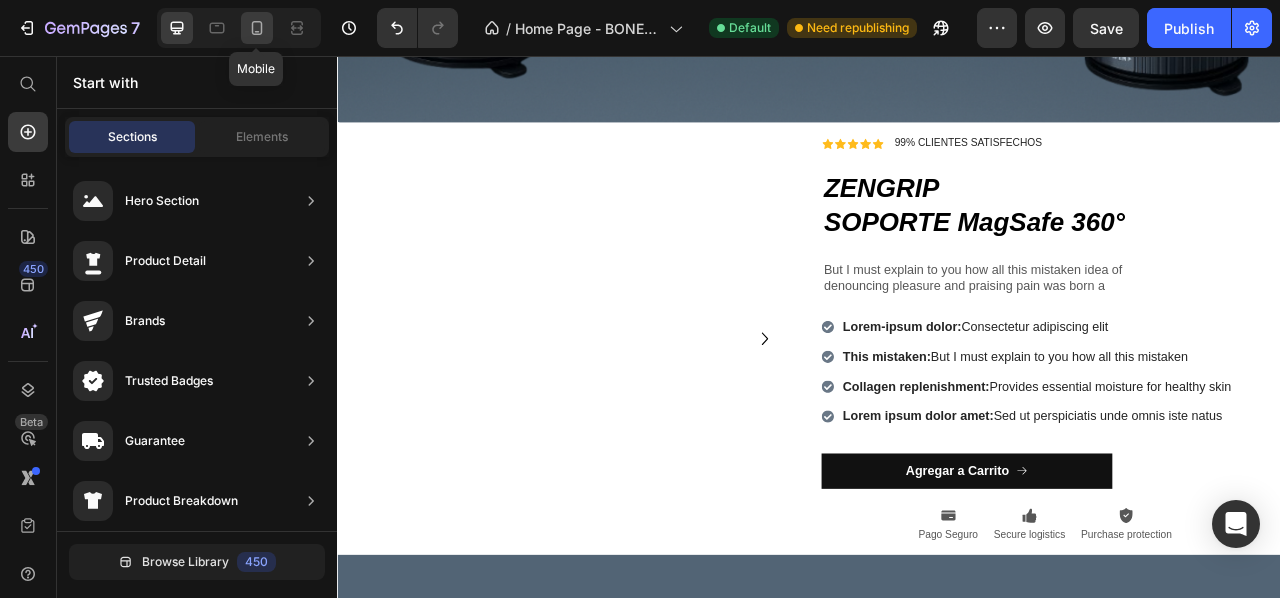 click 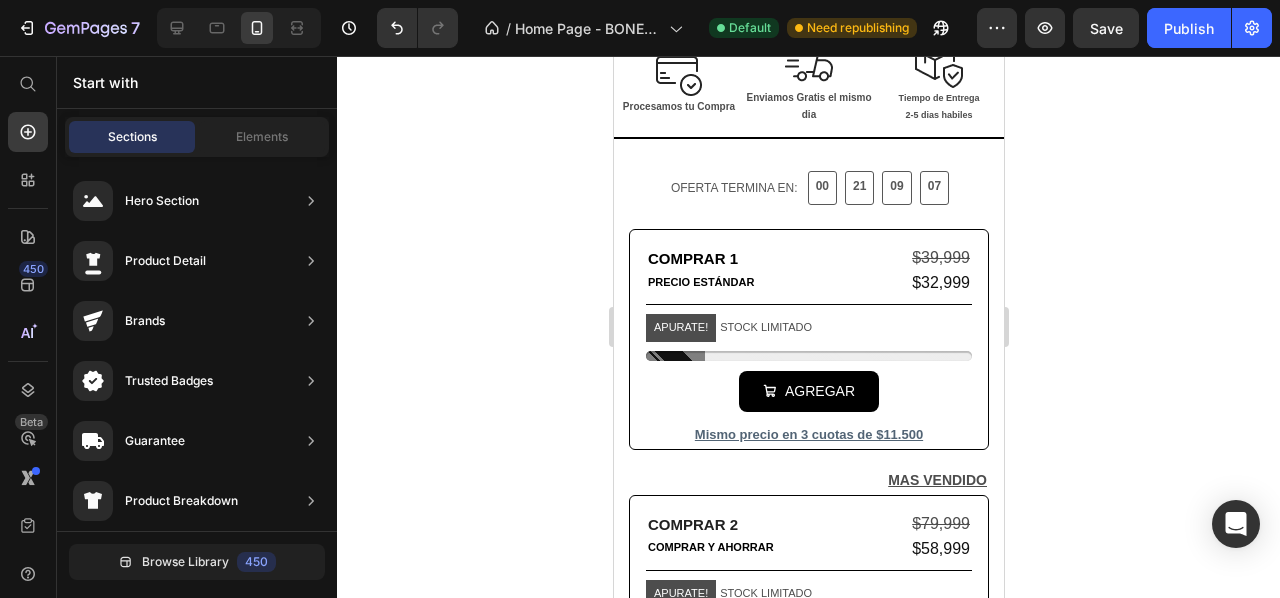 scroll, scrollTop: 1327, scrollLeft: 0, axis: vertical 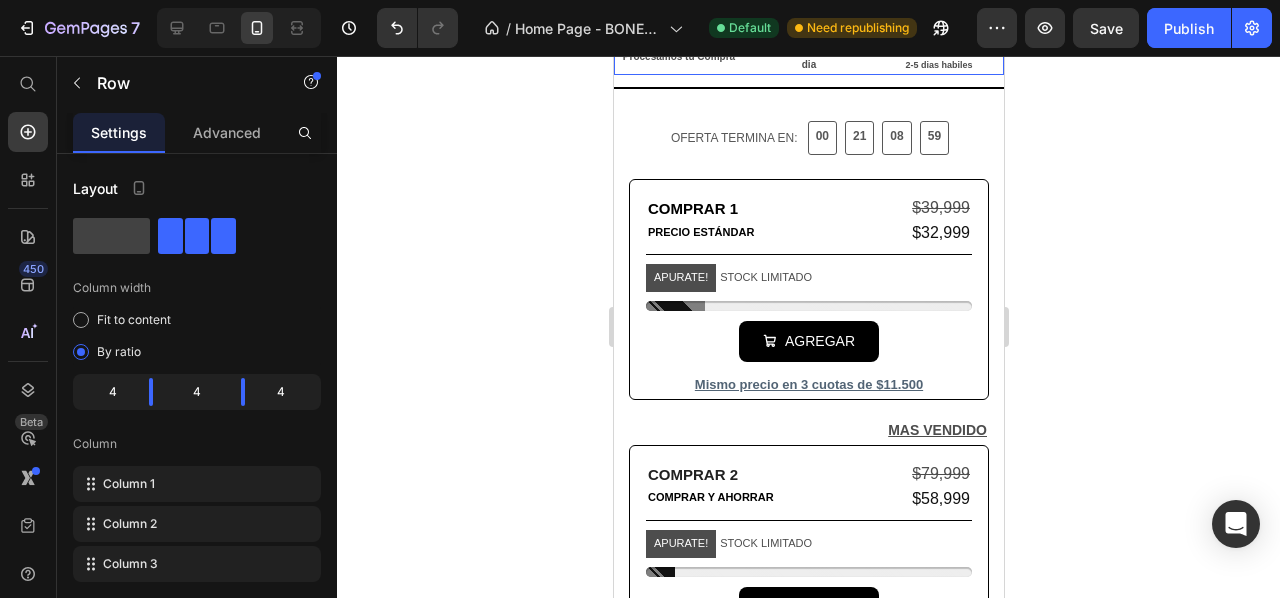 click on "Image Procesamos tu Compra Text Block" at bounding box center (678, 32) 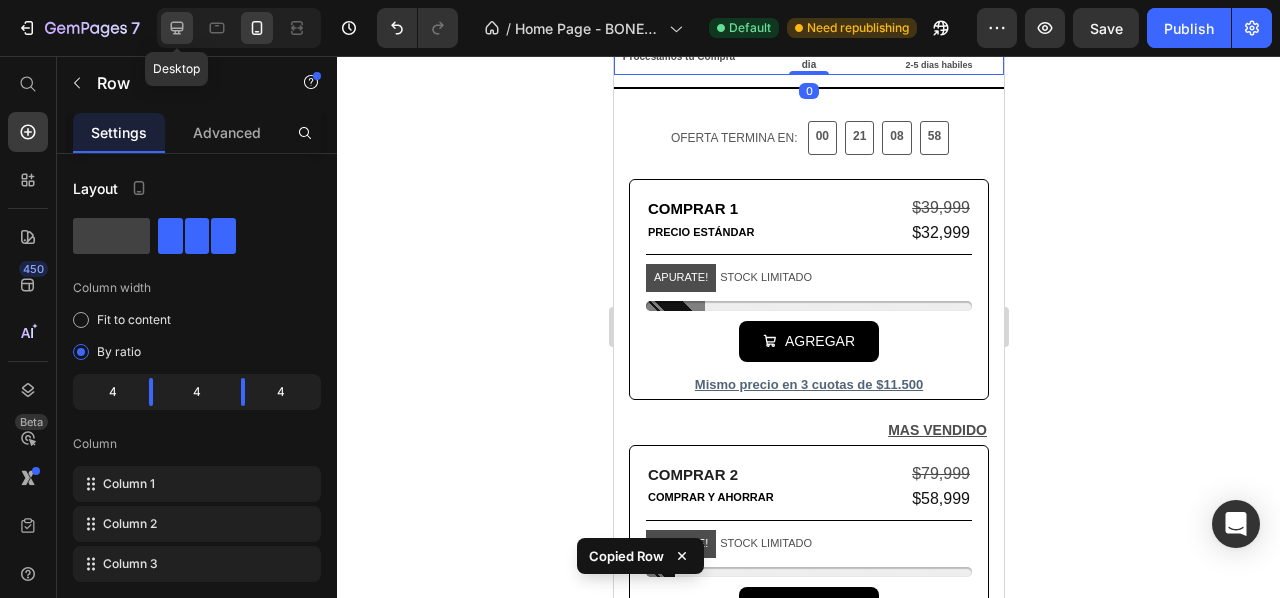 click 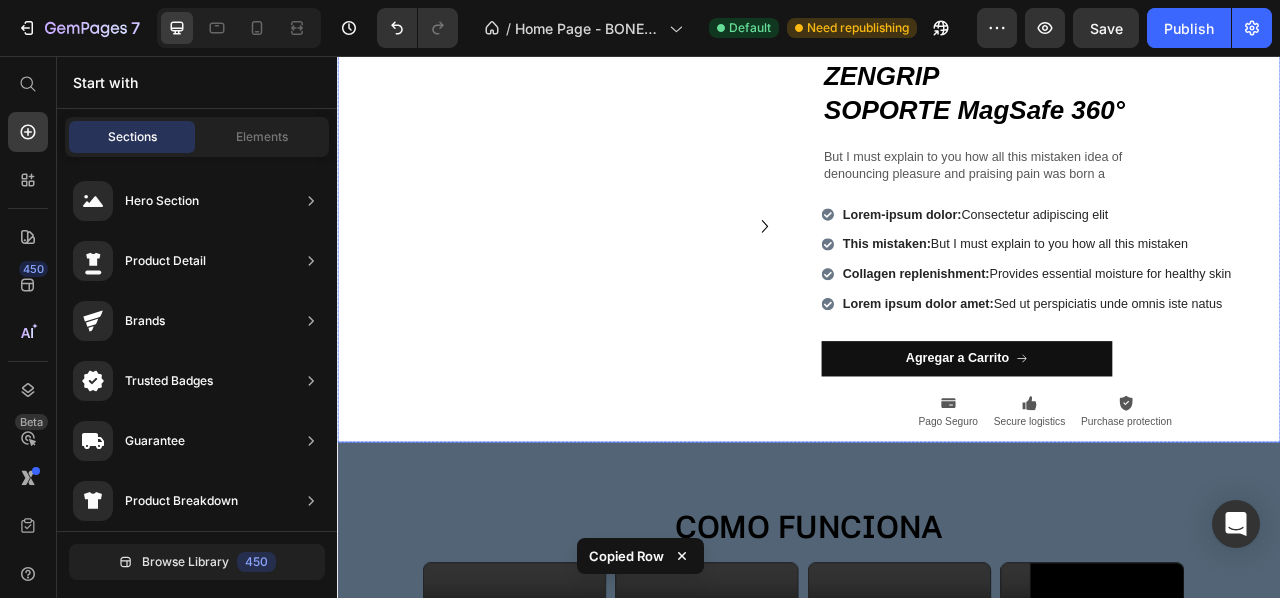scroll, scrollTop: 595, scrollLeft: 0, axis: vertical 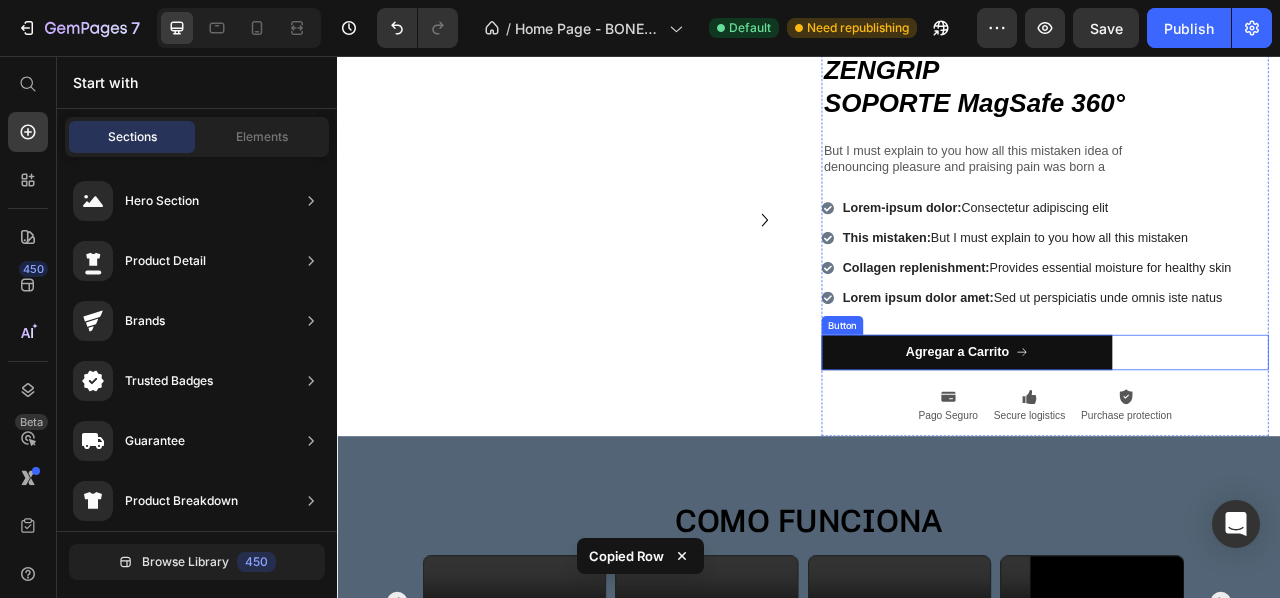 click on "Agregar a Carrito Button" at bounding box center [1237, 433] 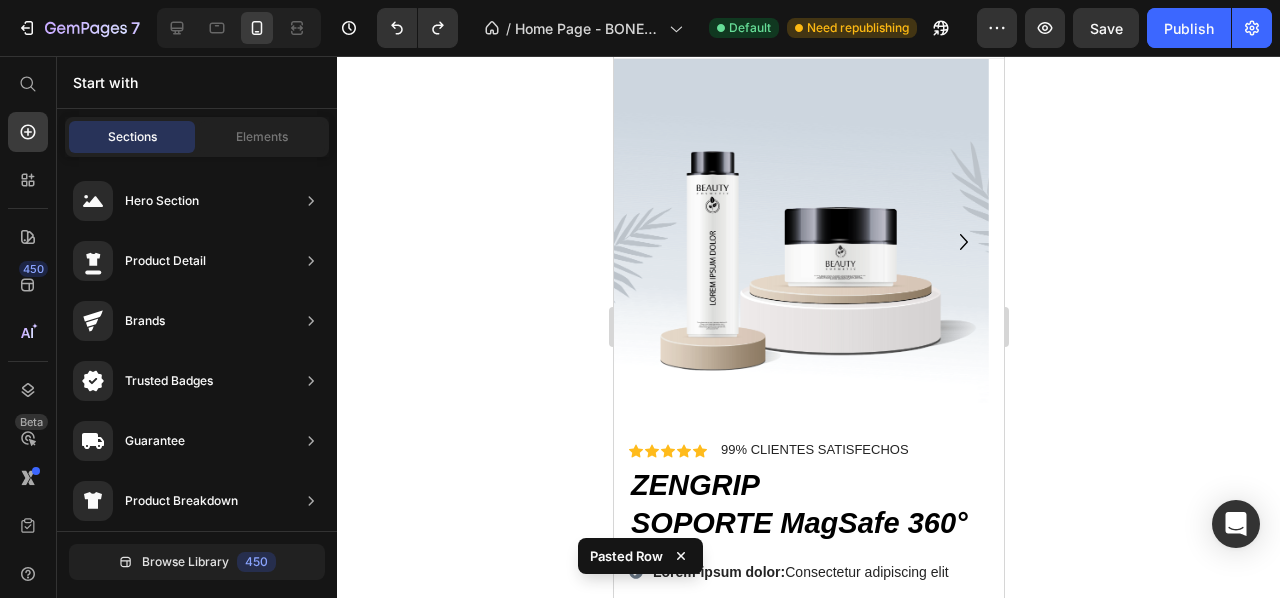 scroll, scrollTop: 0, scrollLeft: 0, axis: both 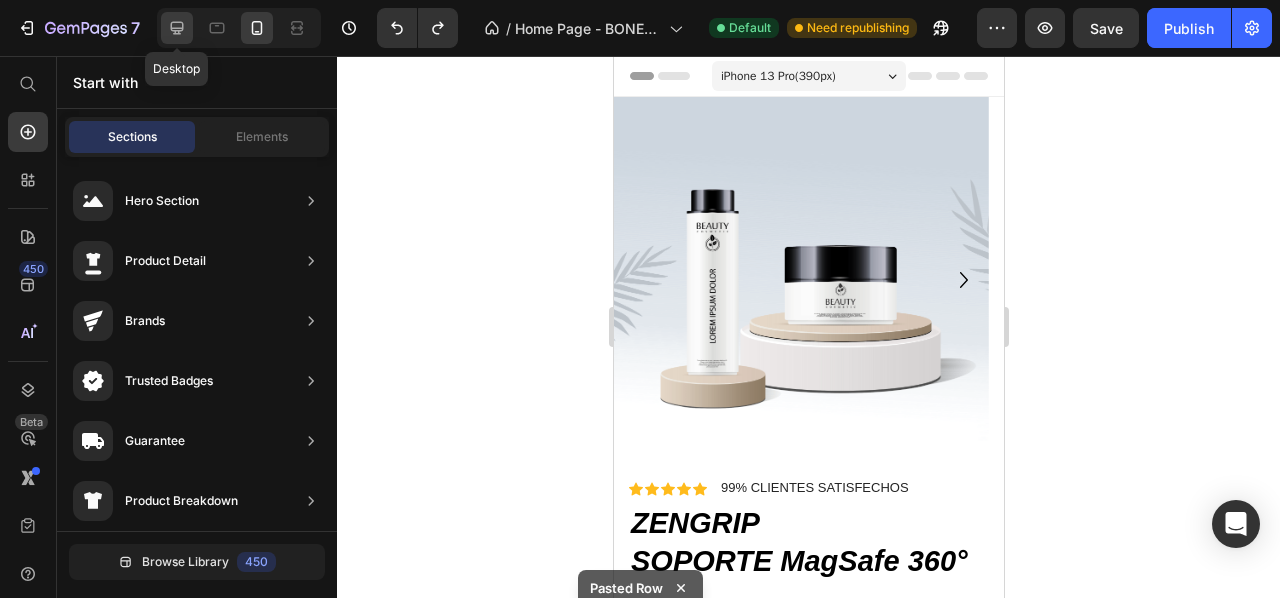 click 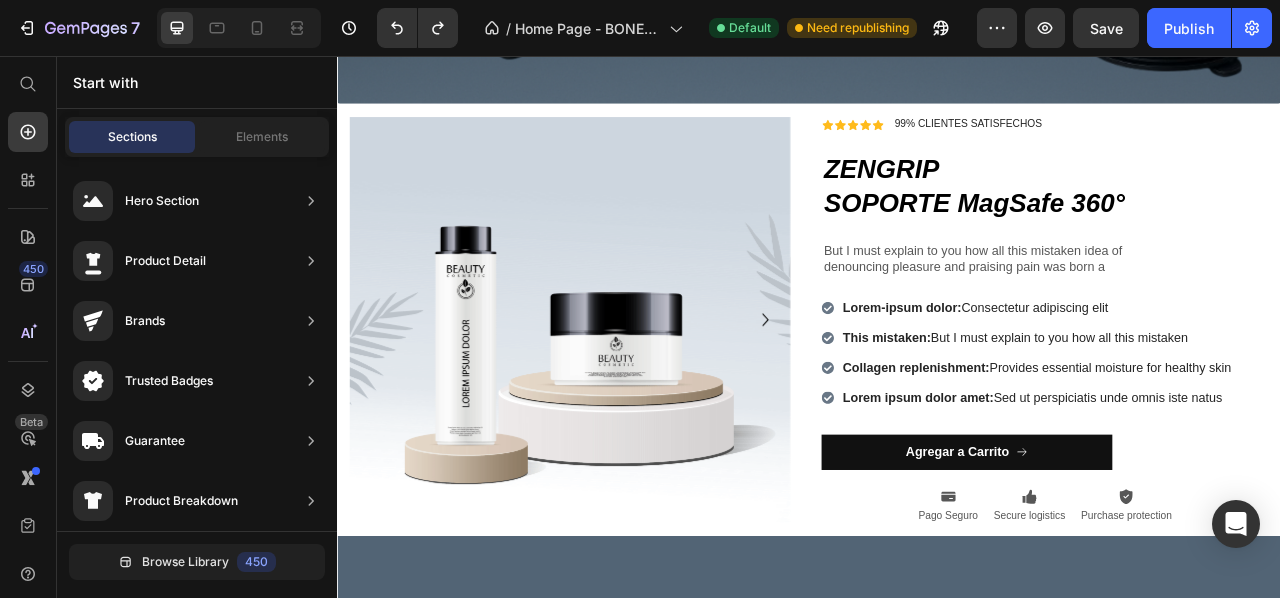 scroll, scrollTop: 476, scrollLeft: 0, axis: vertical 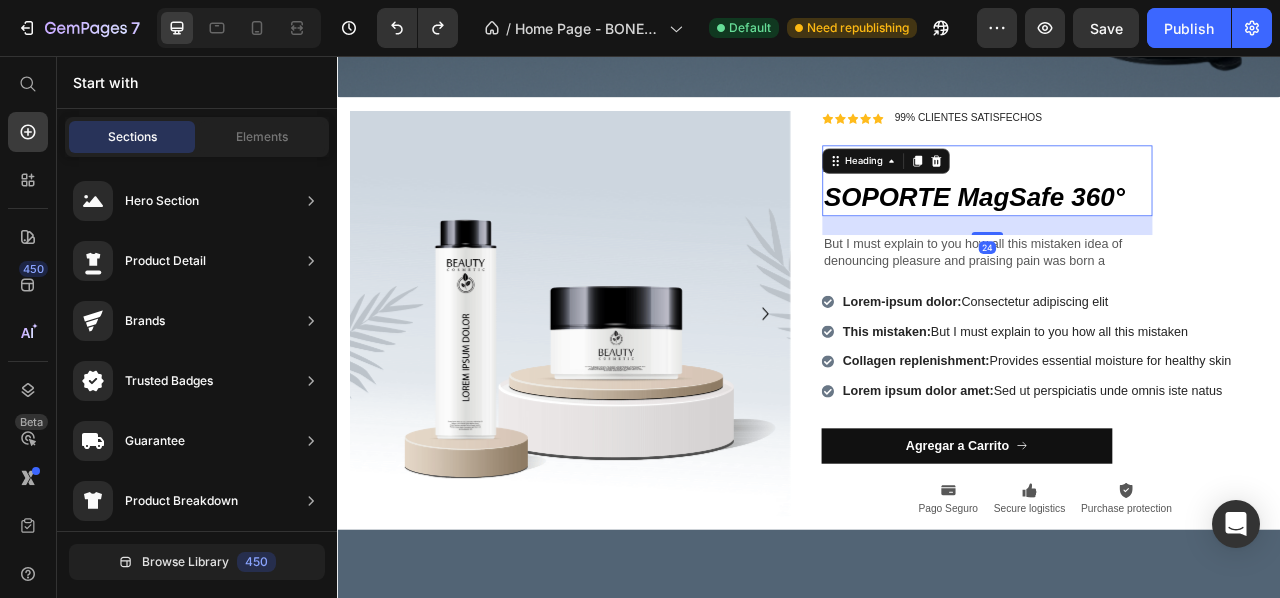 click on "ZENGRIP  SOPORTE MagSafe 360°" at bounding box center [1164, 215] 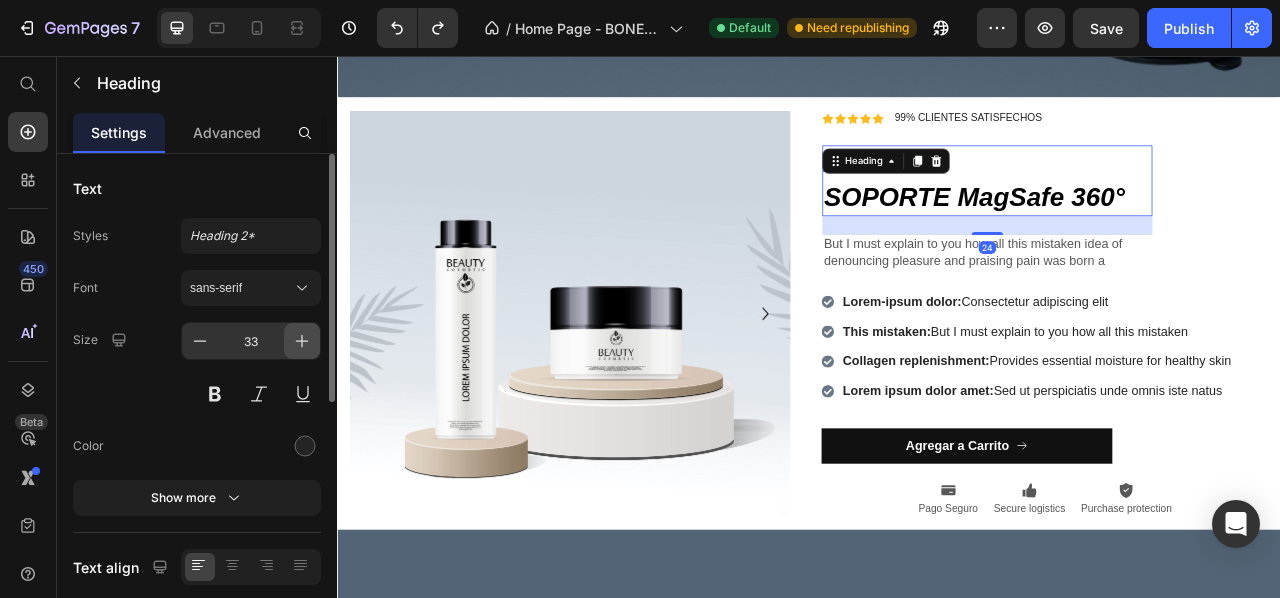 click 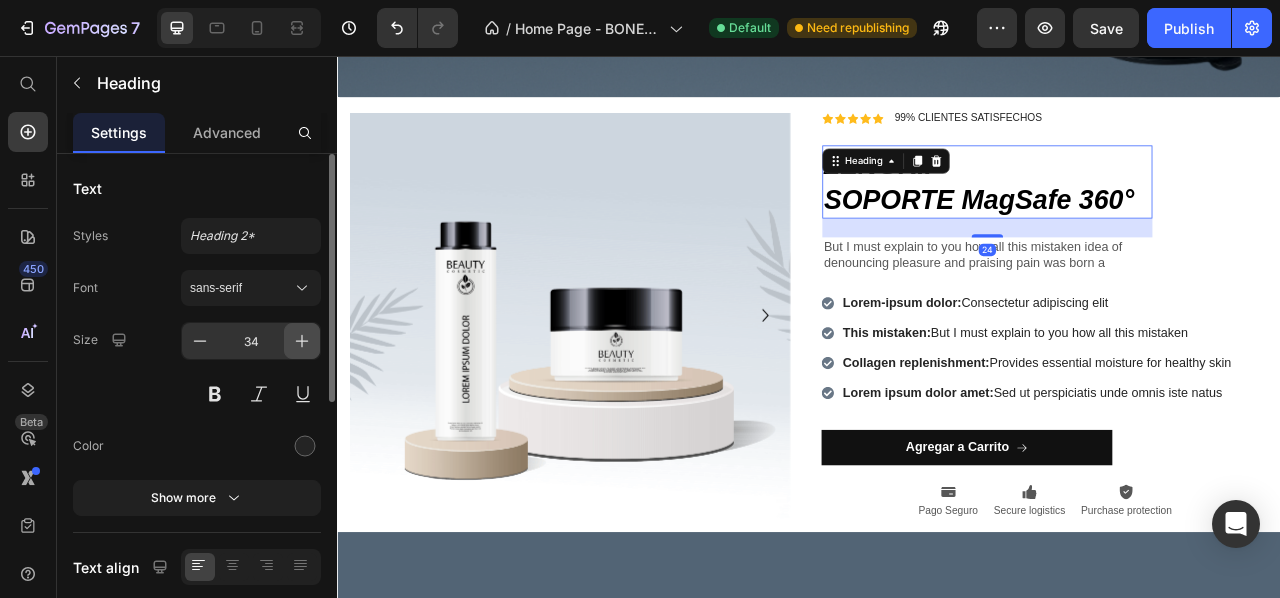 click 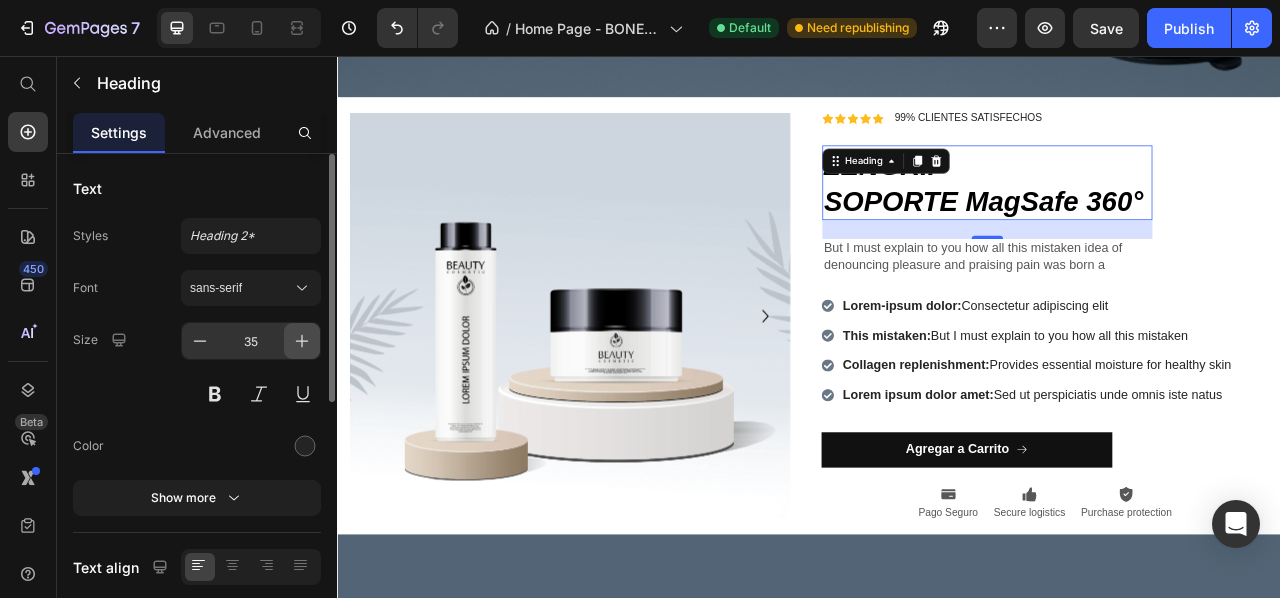 click 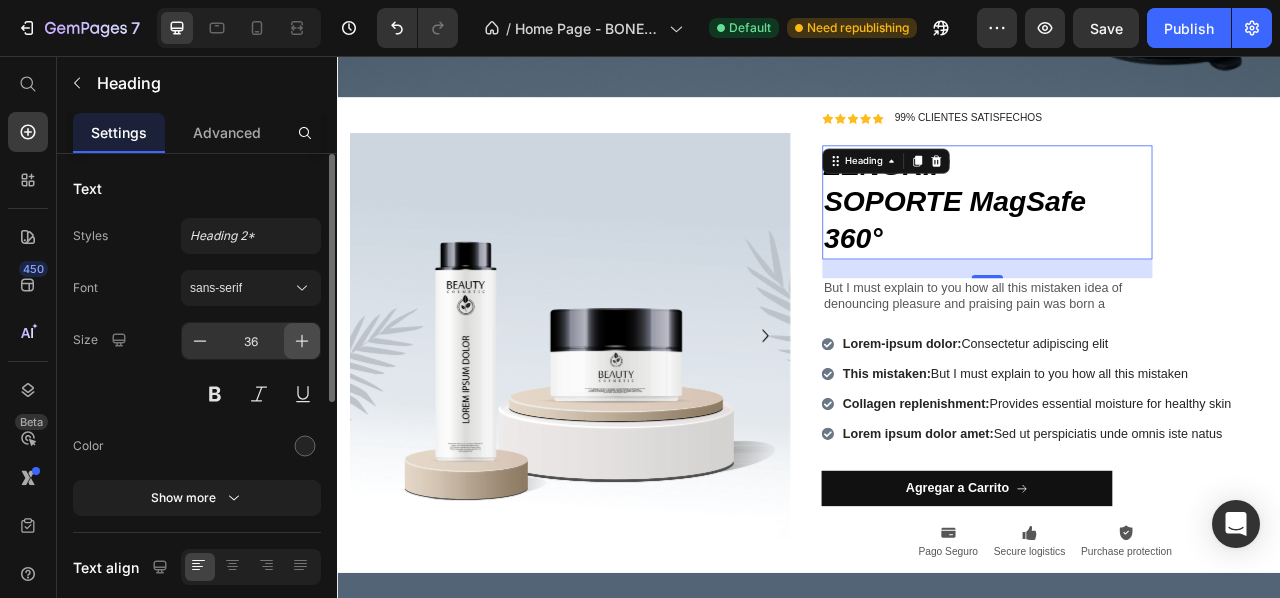 click 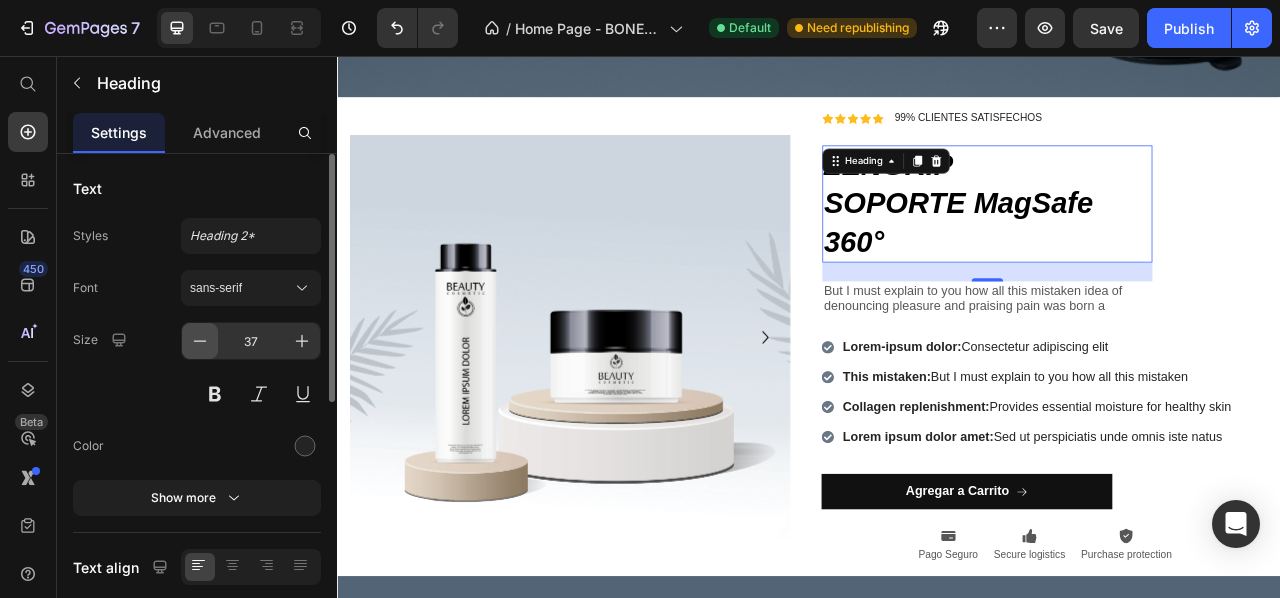 click 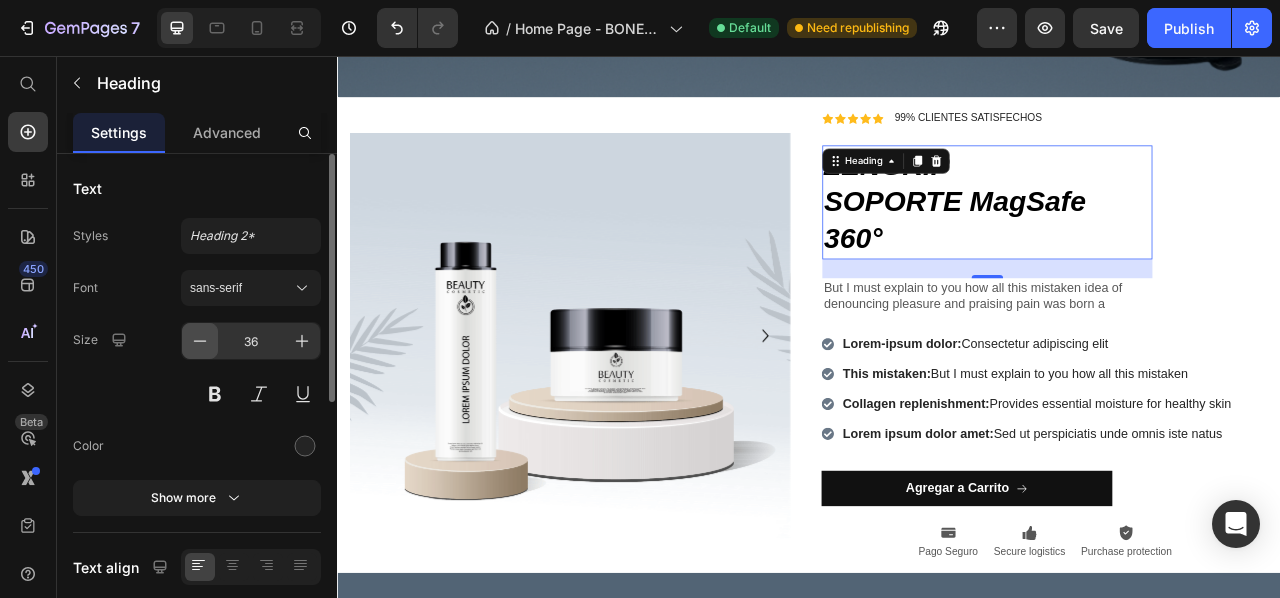 click 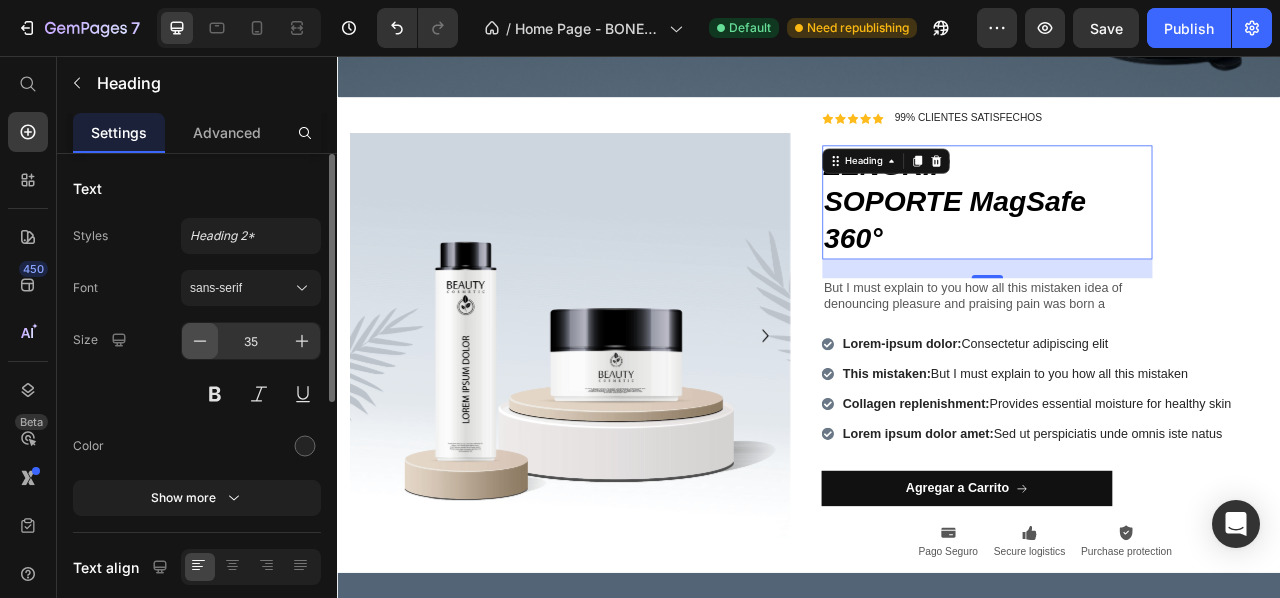 click 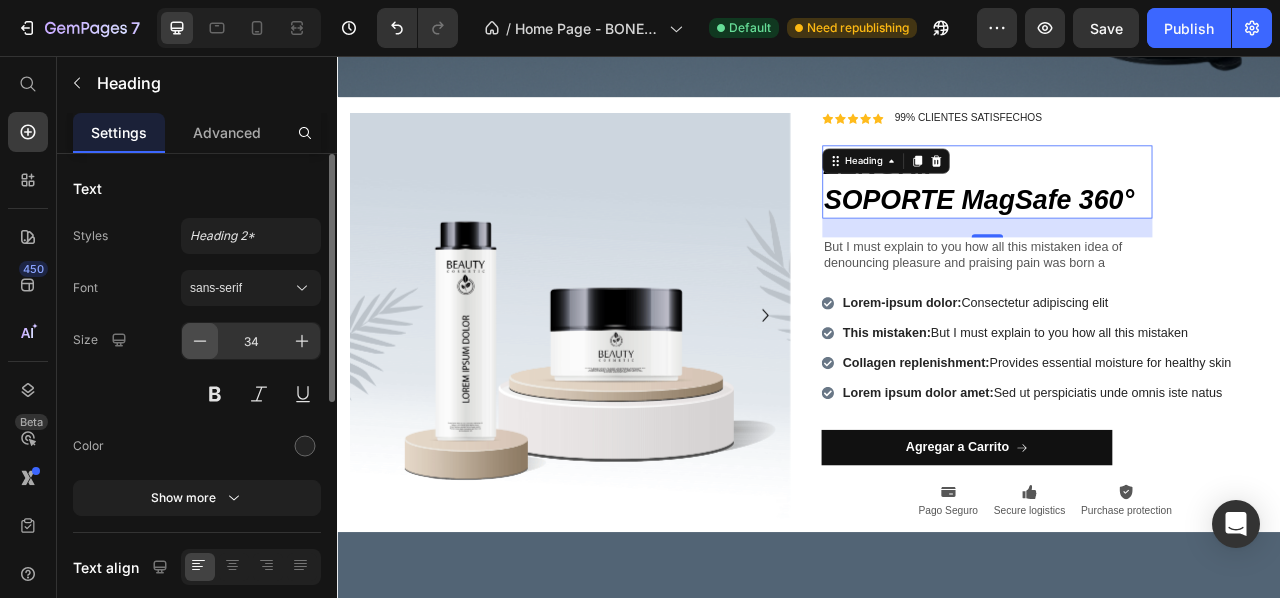 click 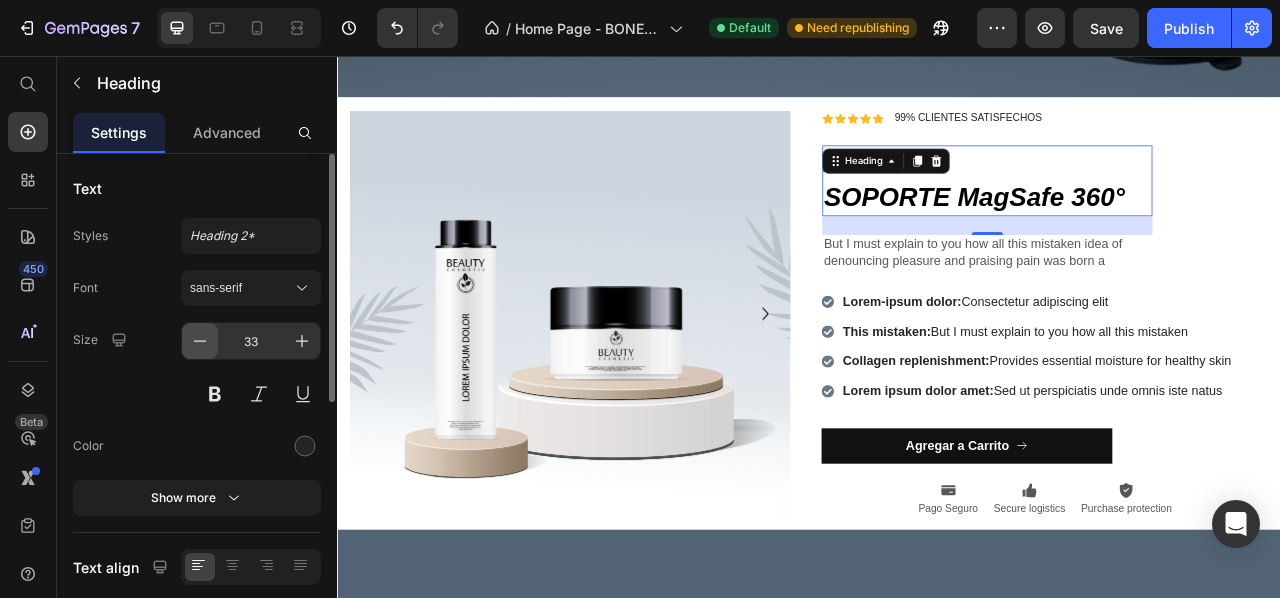 click 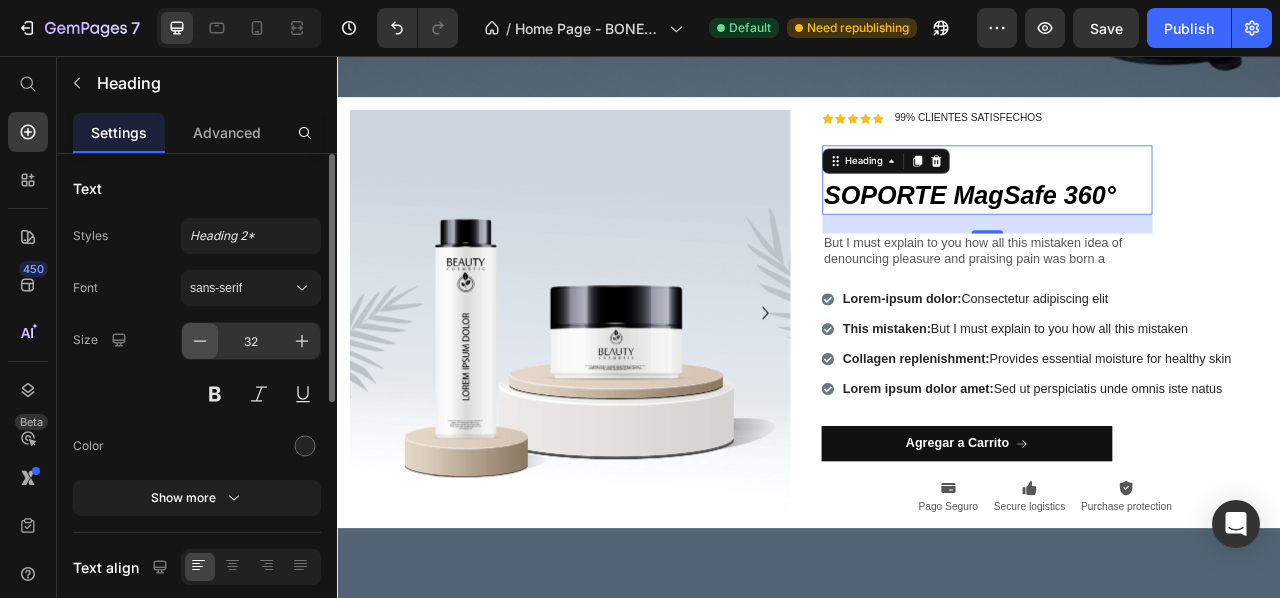 click 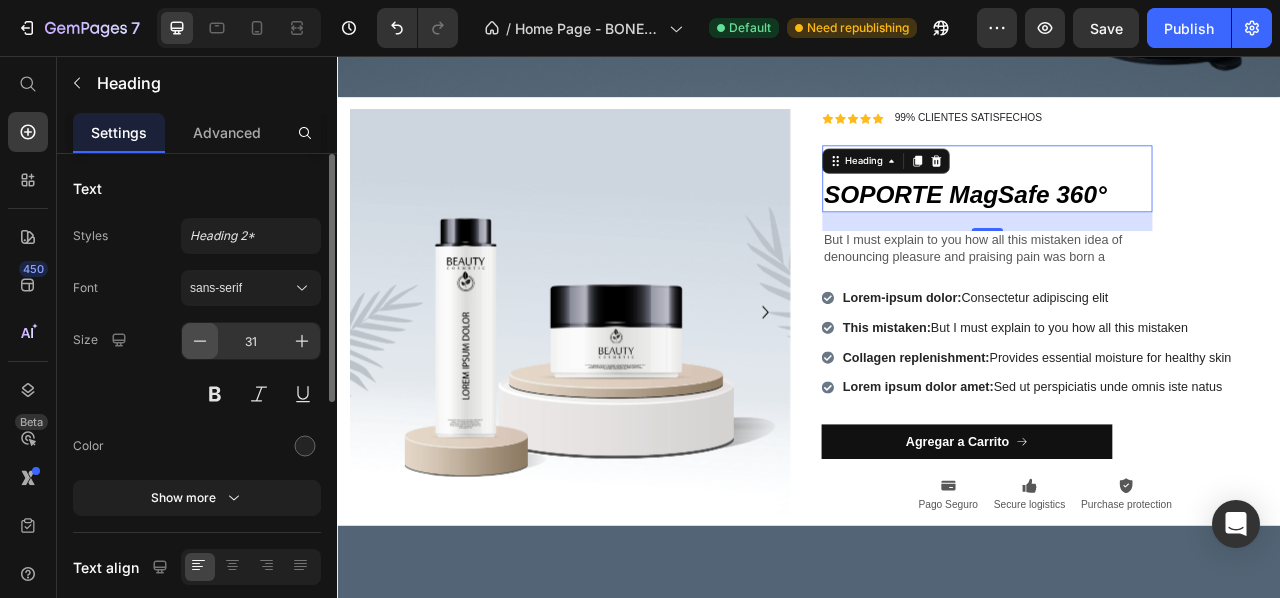 click 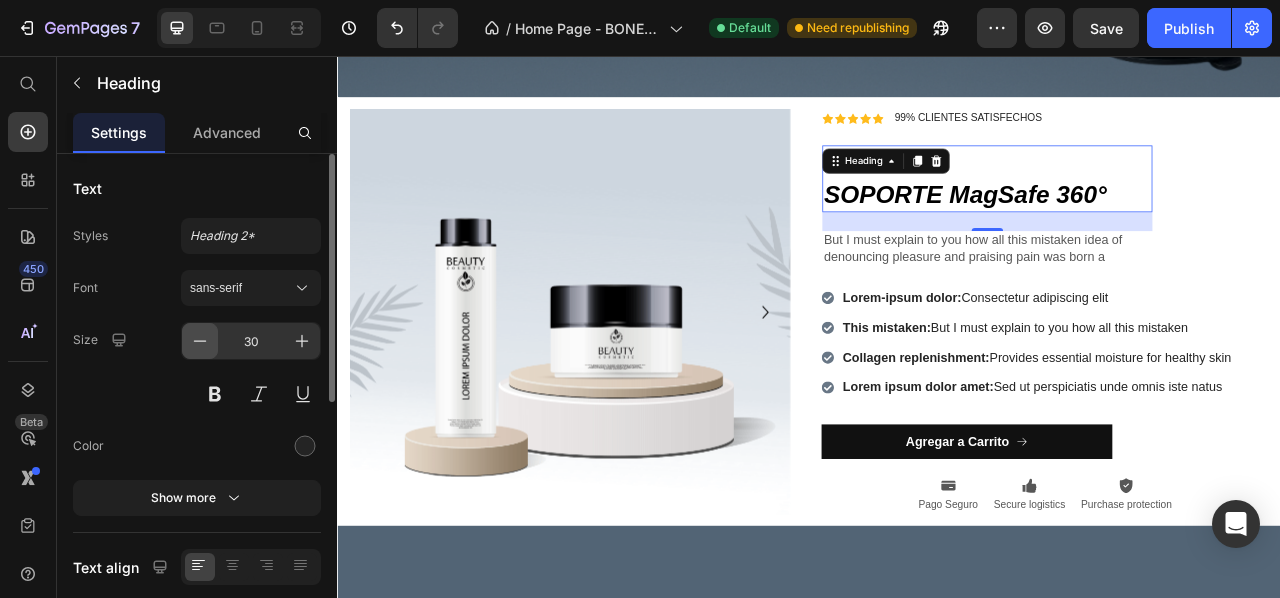 click 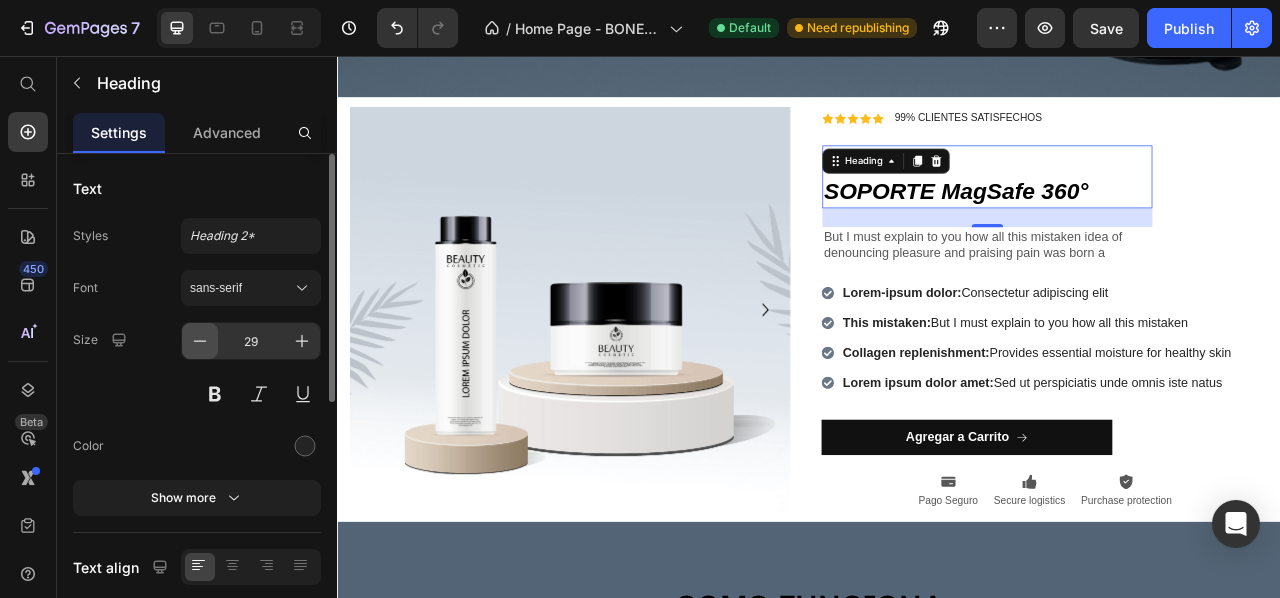 click 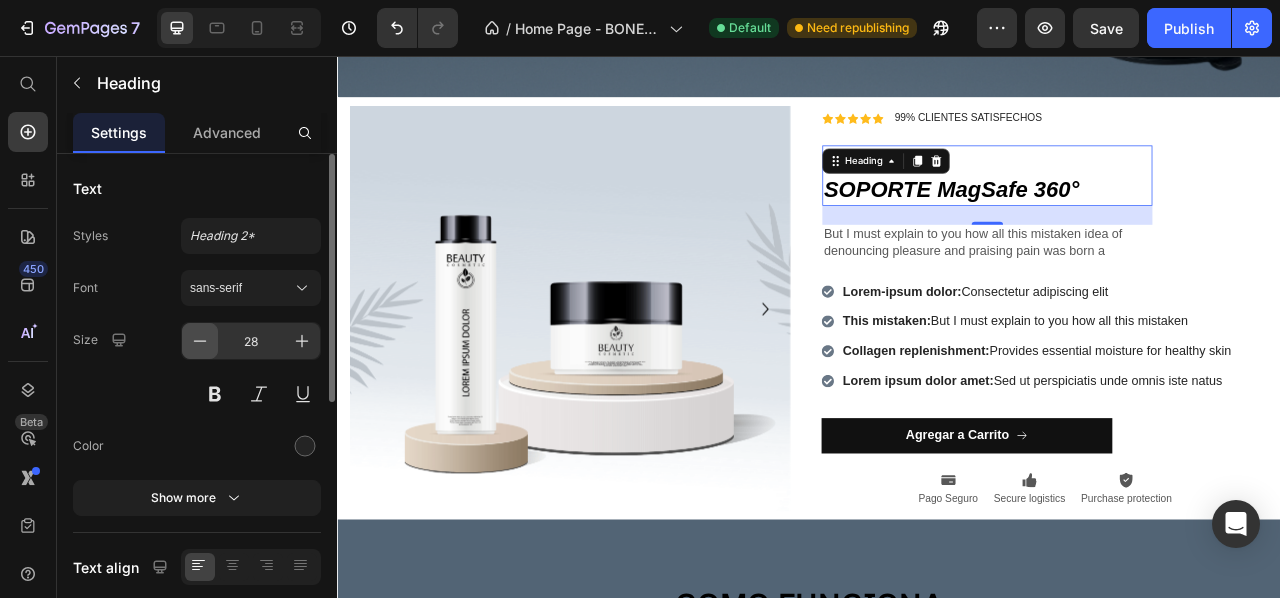 click 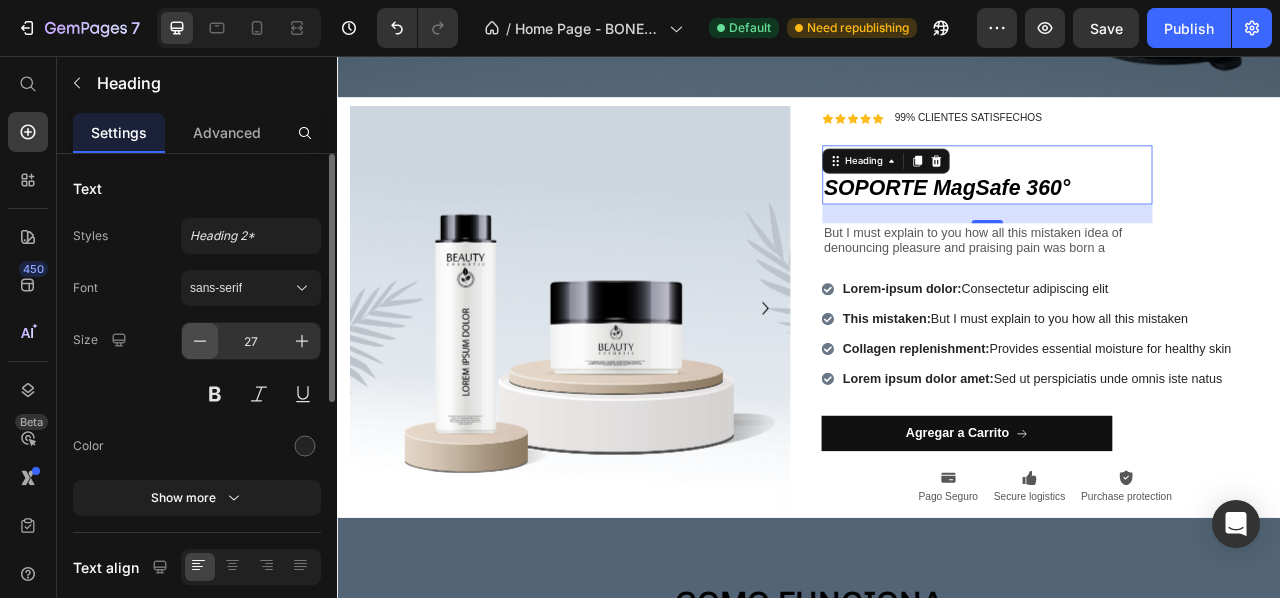 click 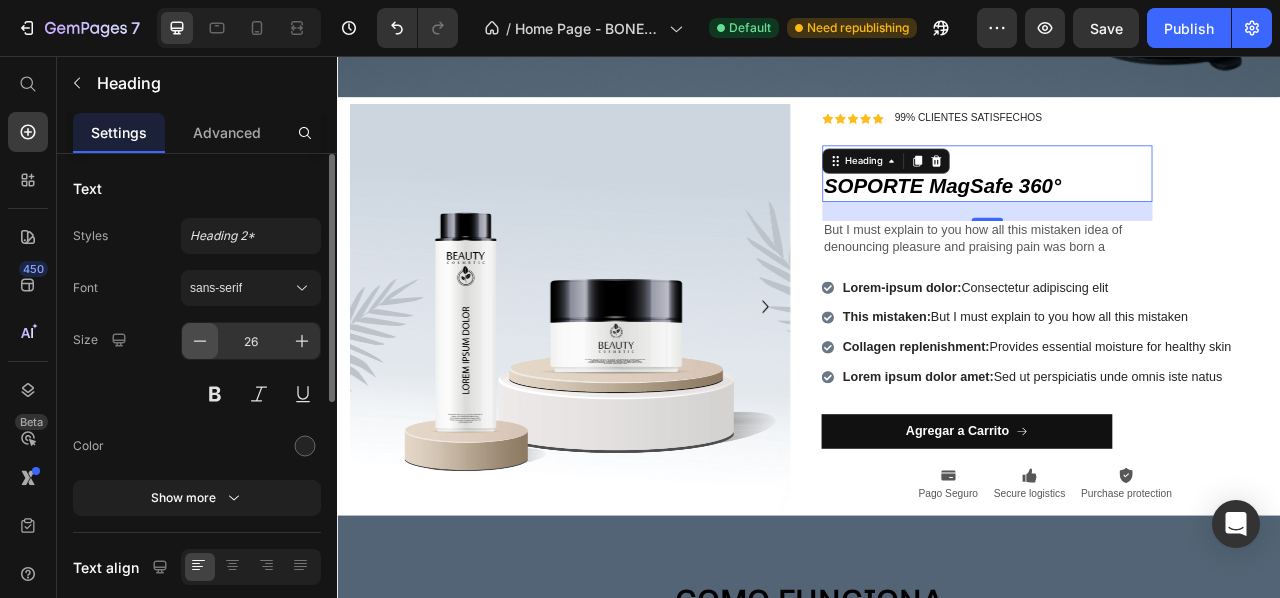 click 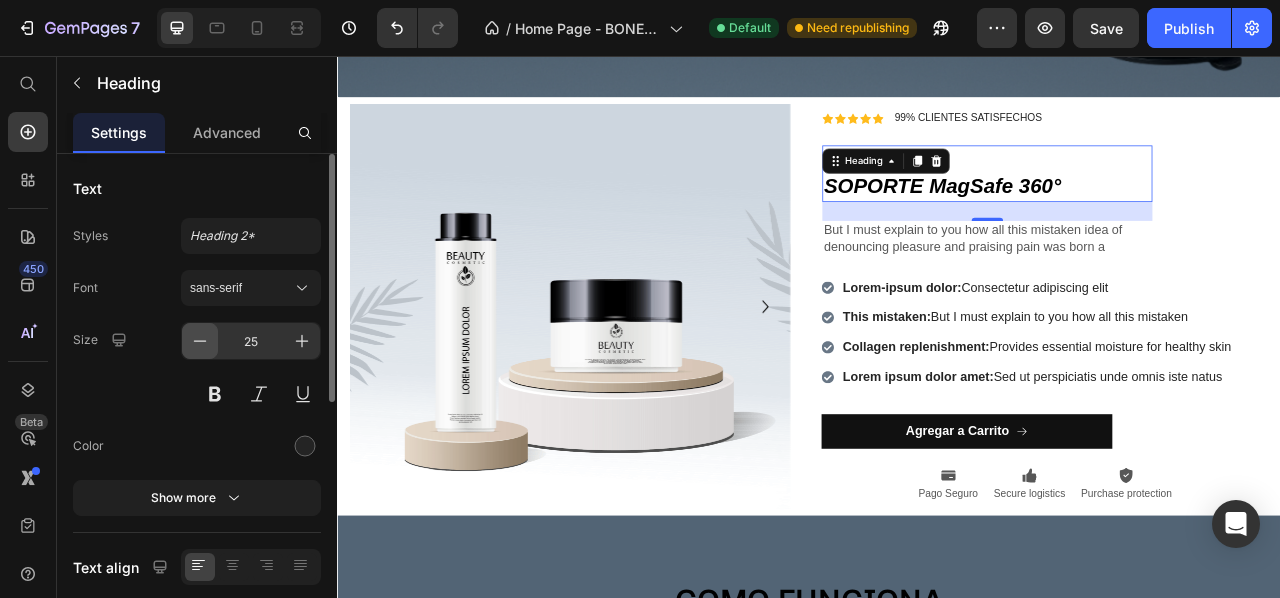 click 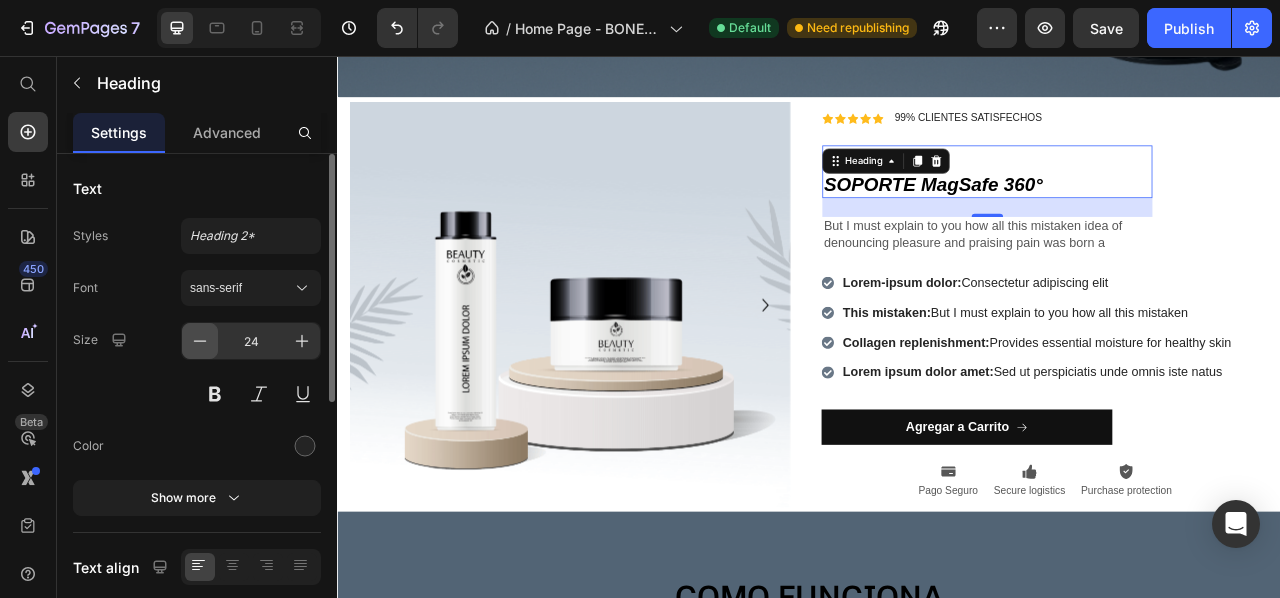 click 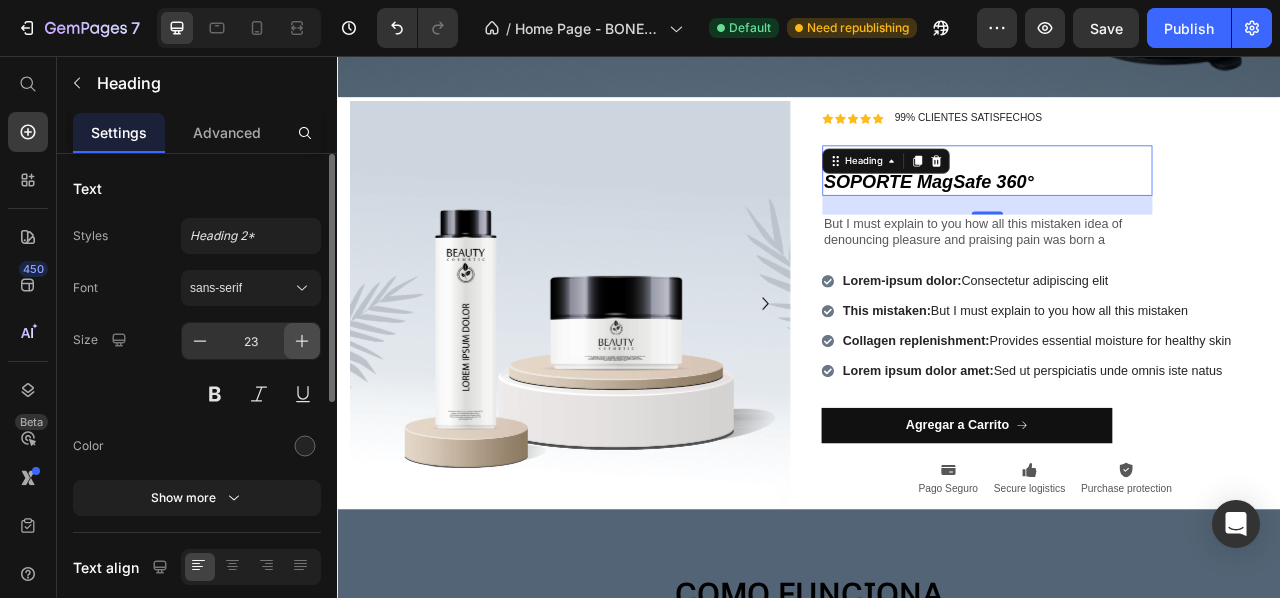click 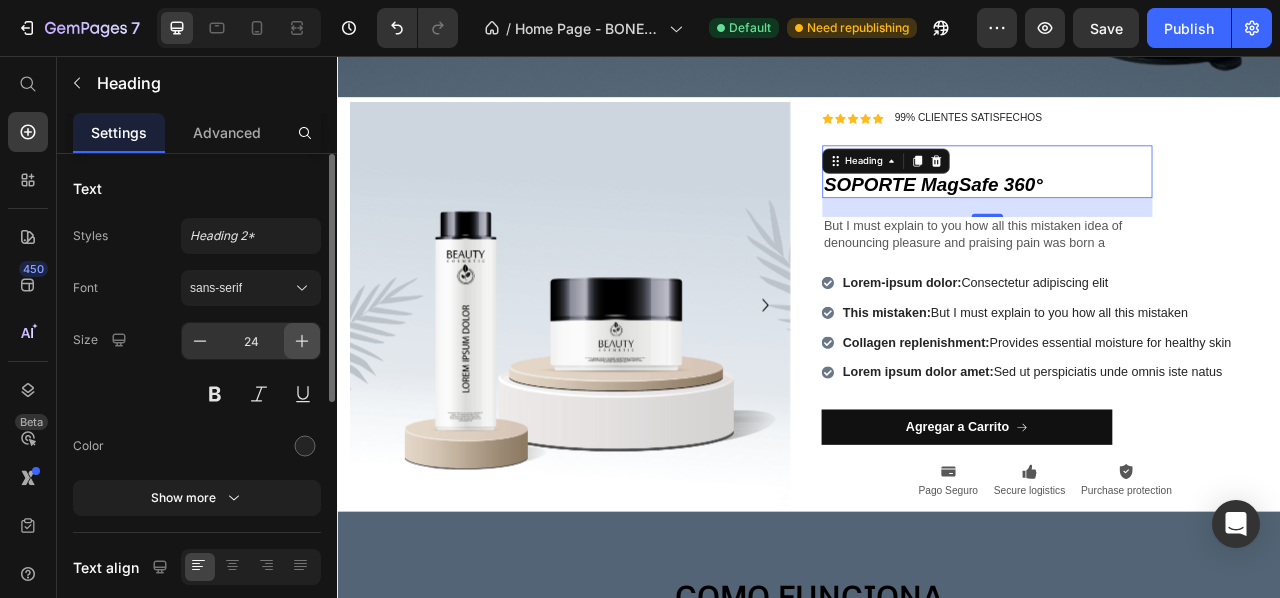 click 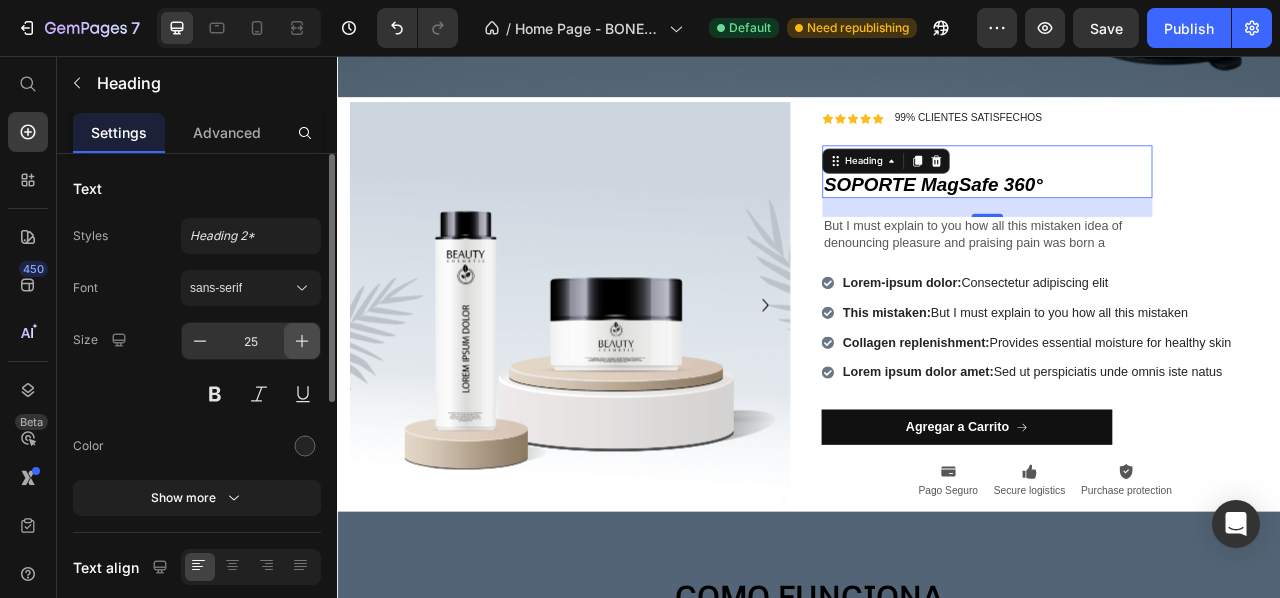 click 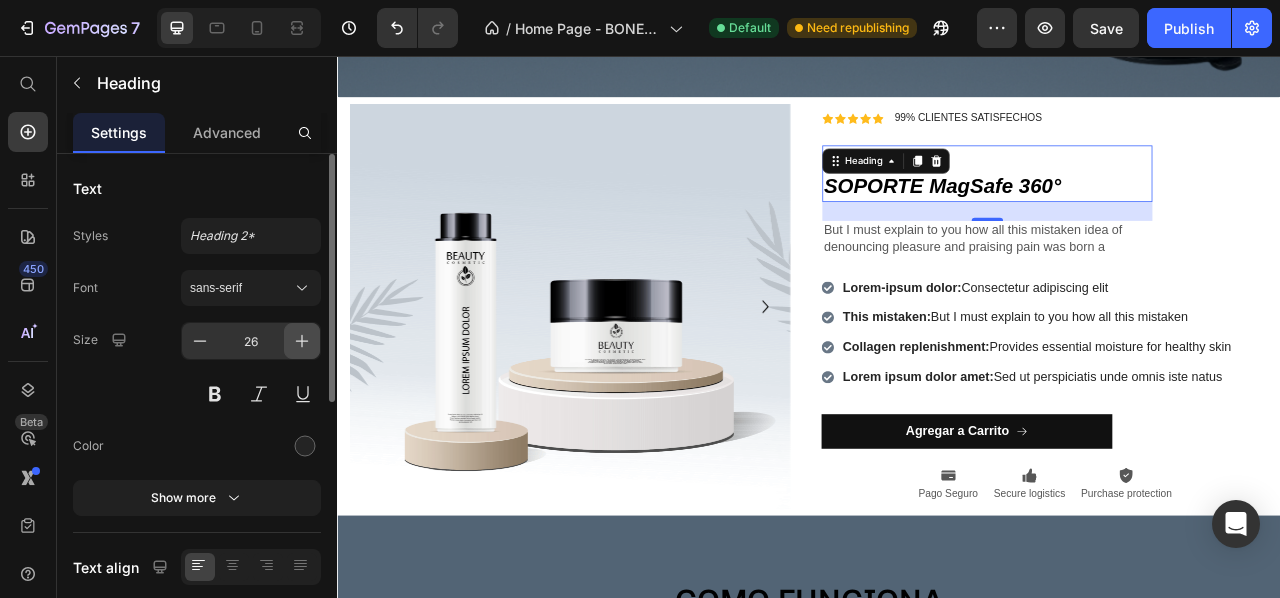 click 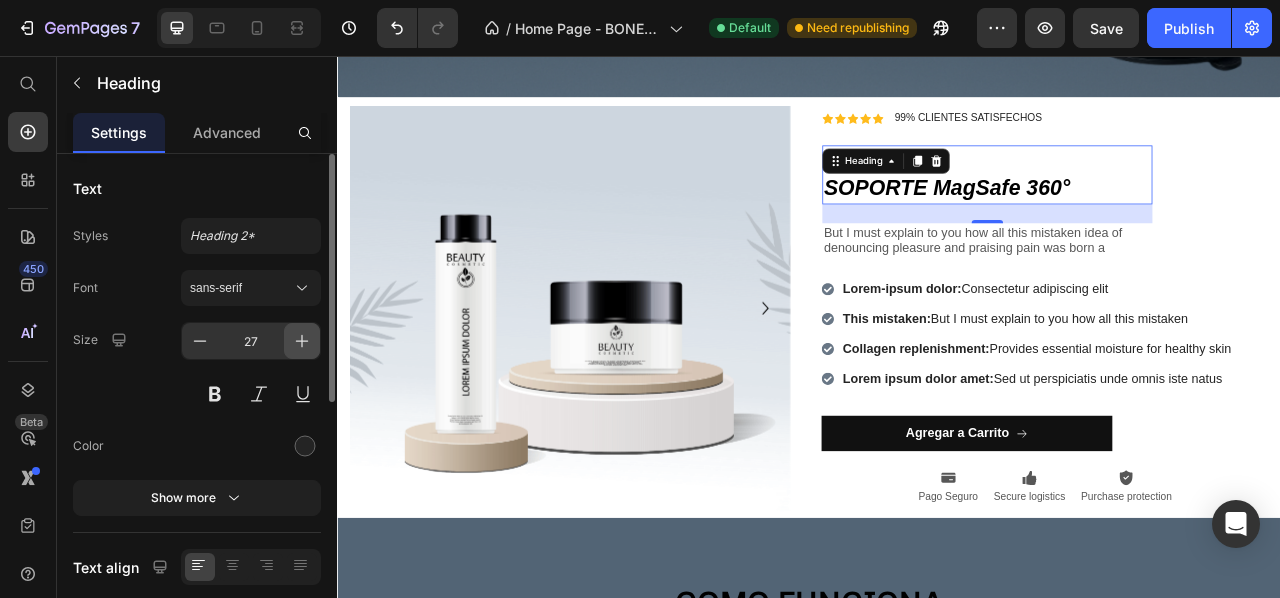 click 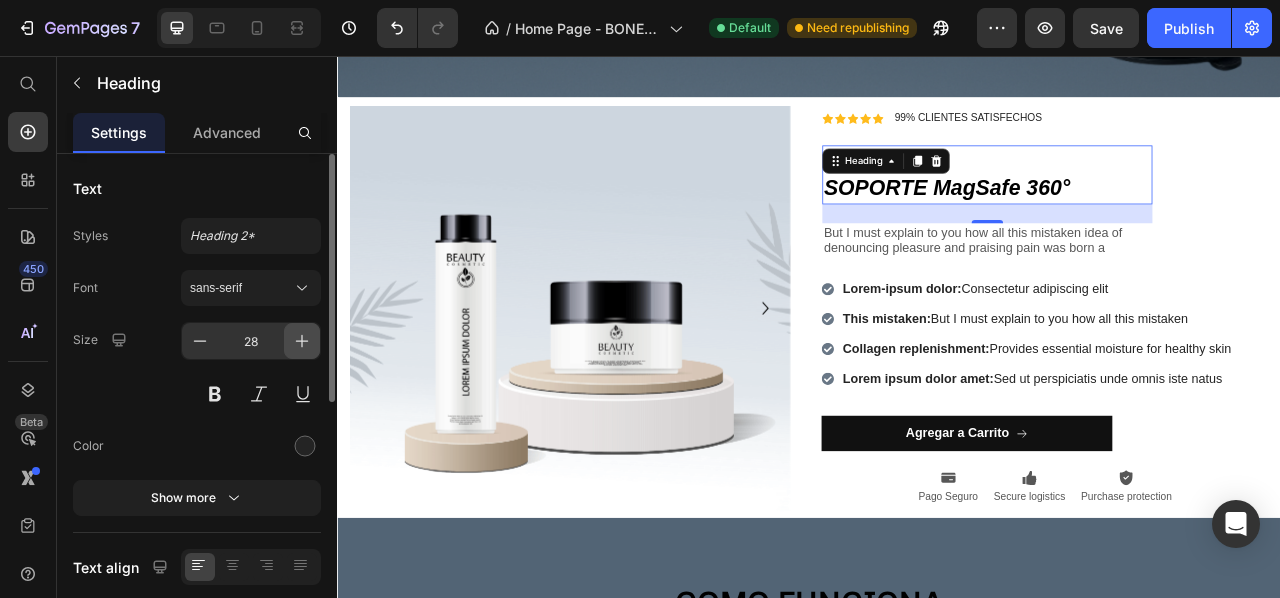 click 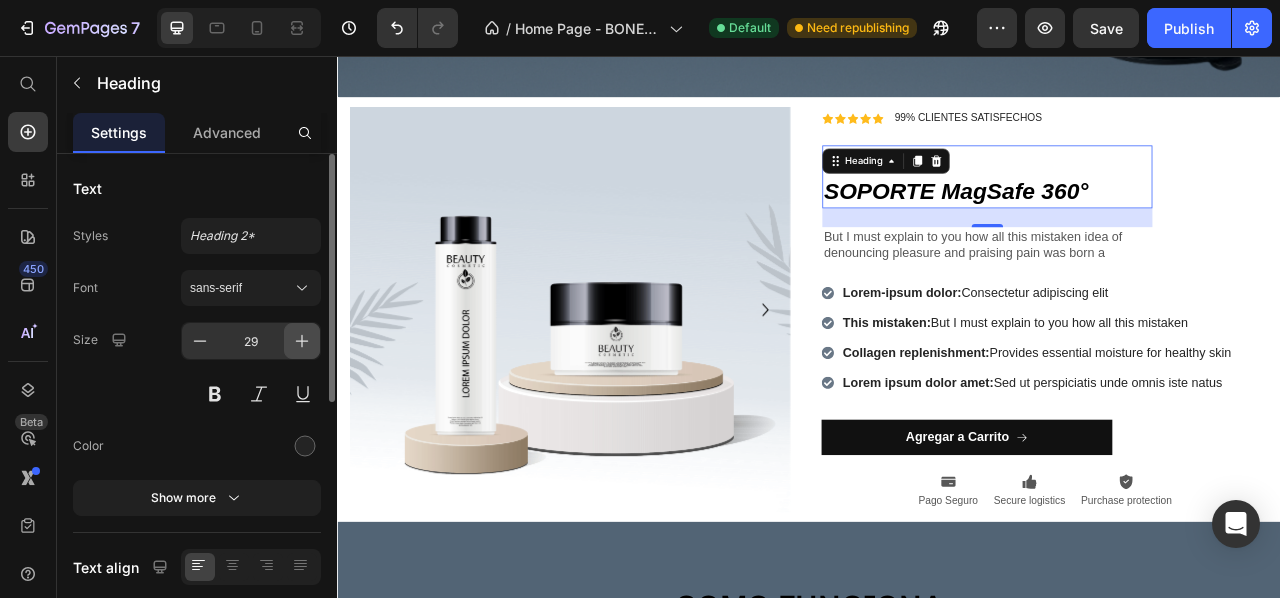 click 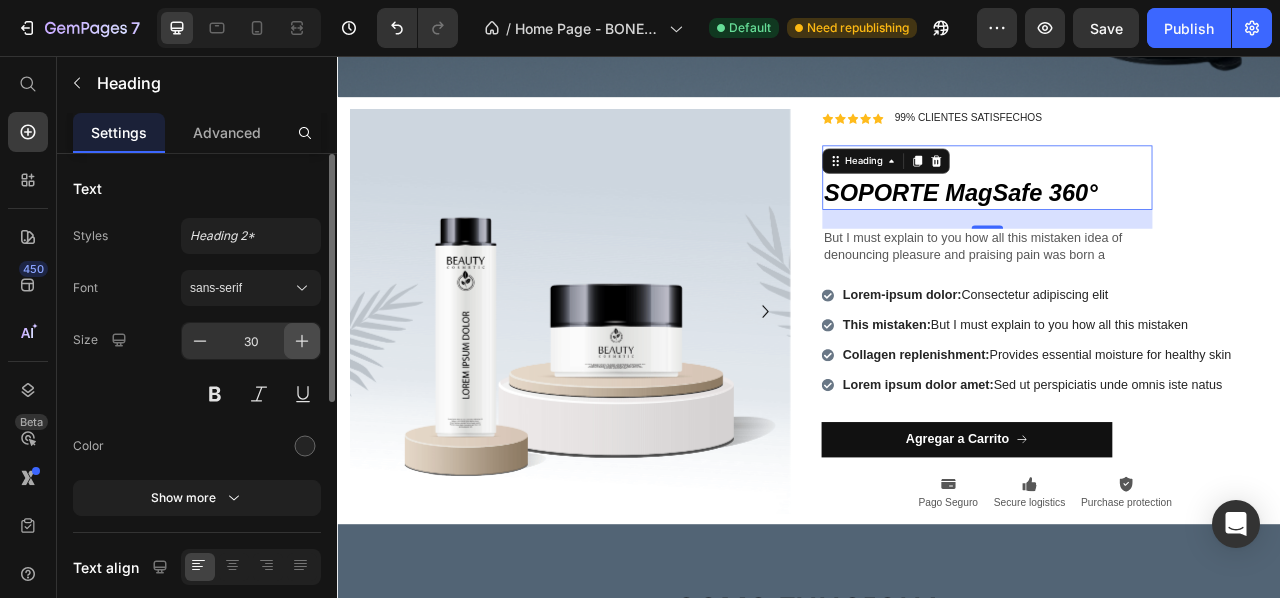 click 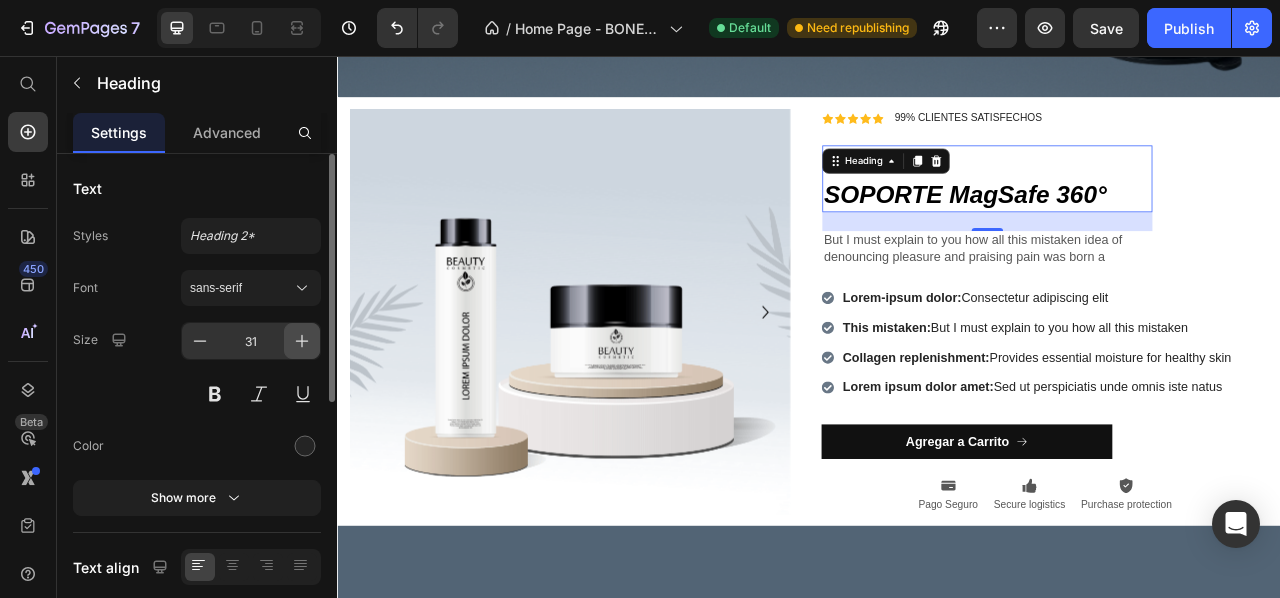 click 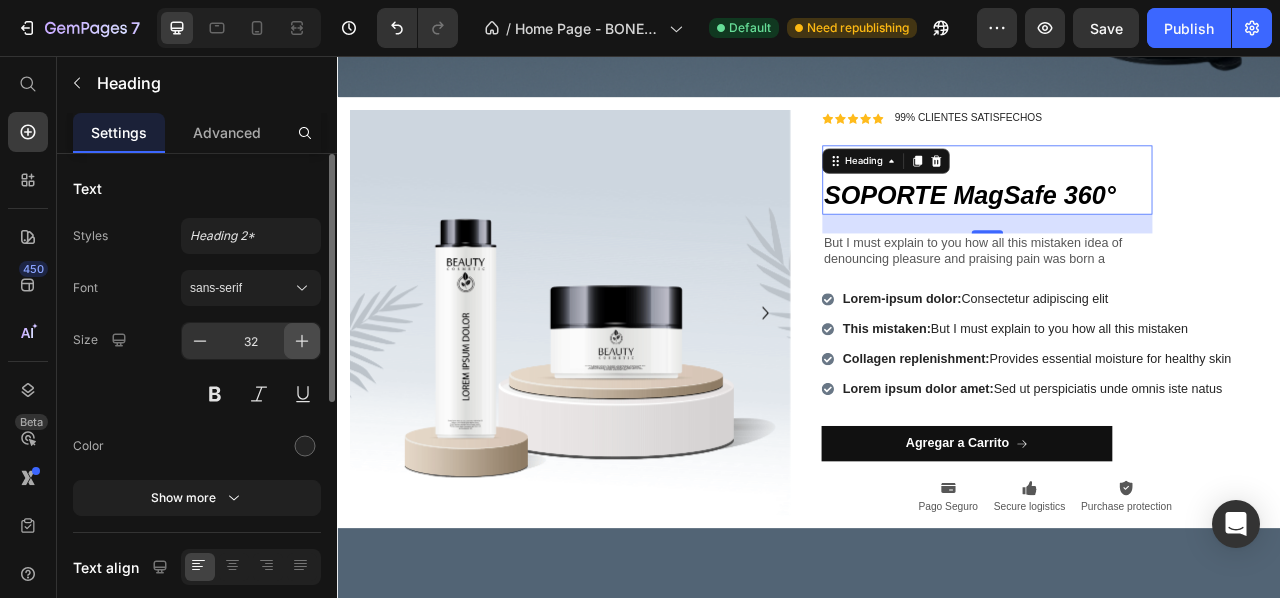click 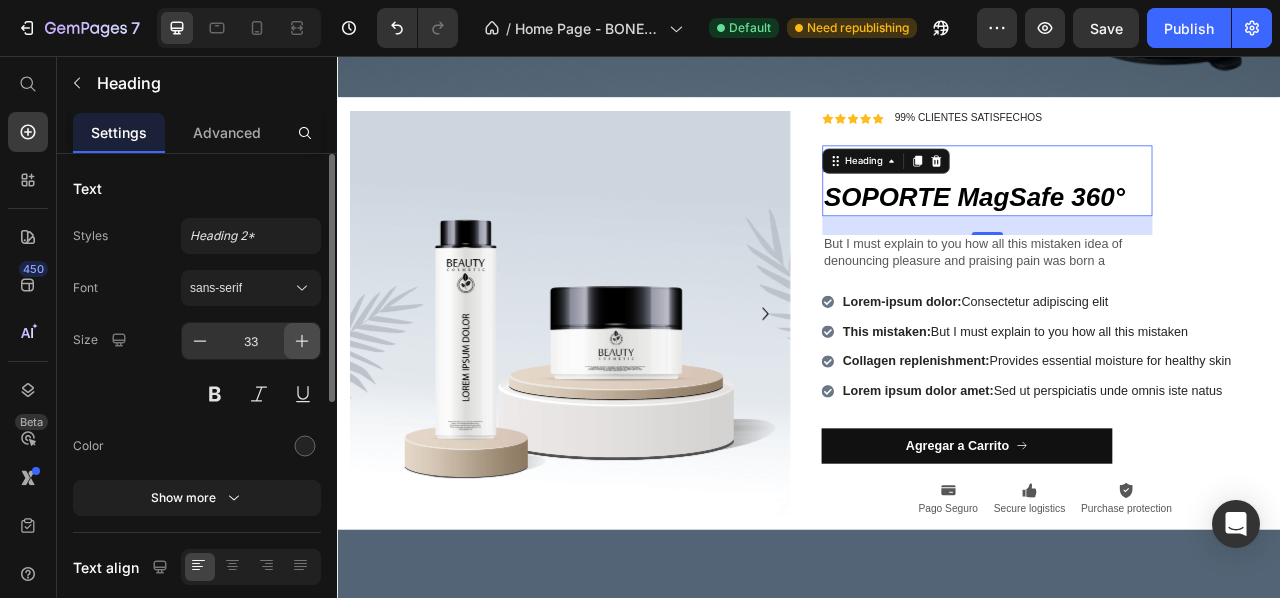 click 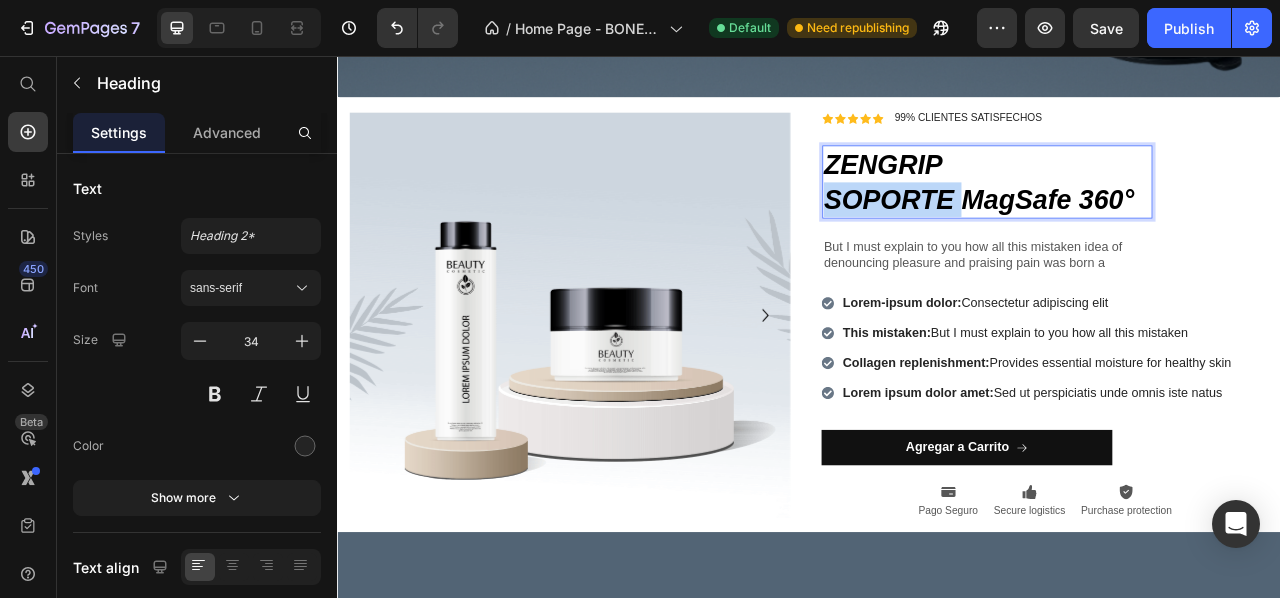 click on "SOPORTE MagSafe 360°" at bounding box center (1153, 239) 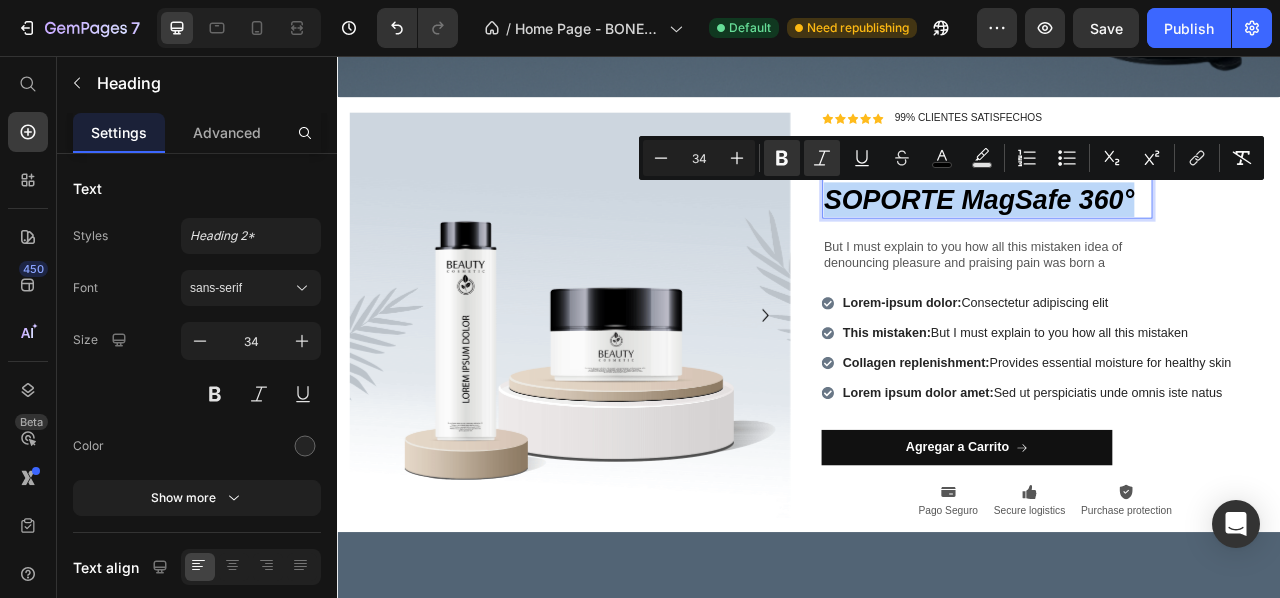 click on "SOPORTE MagSafe 360°" at bounding box center (1153, 239) 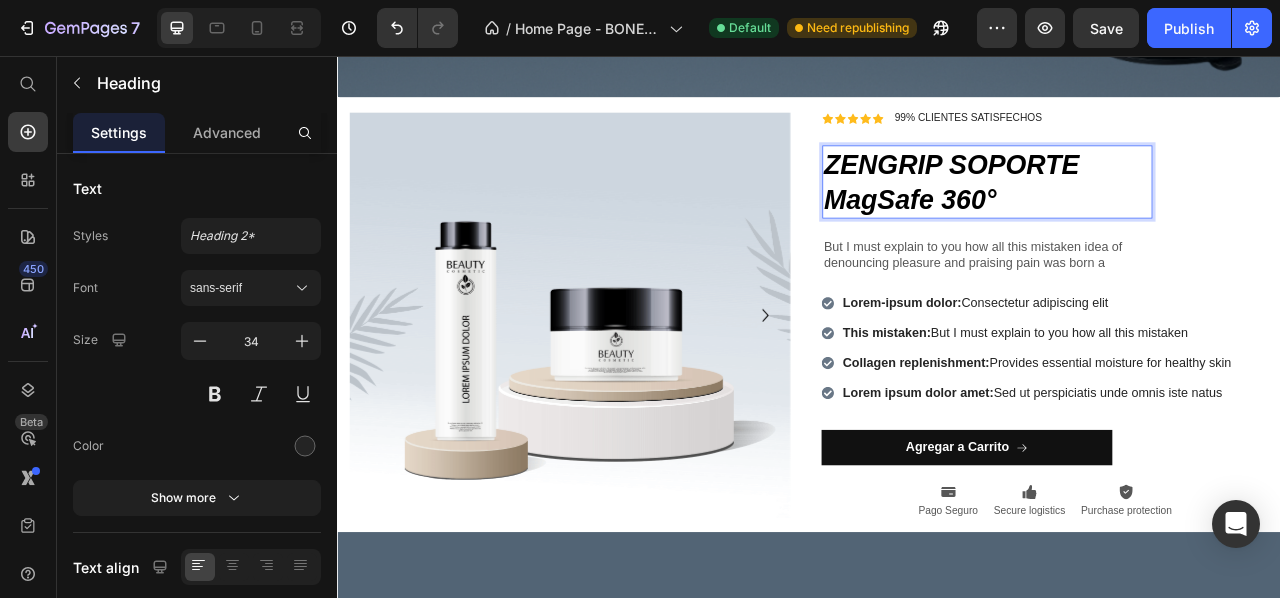 click on "ZENGRIP SOPORTE MagSafe 360°" at bounding box center (1118, 216) 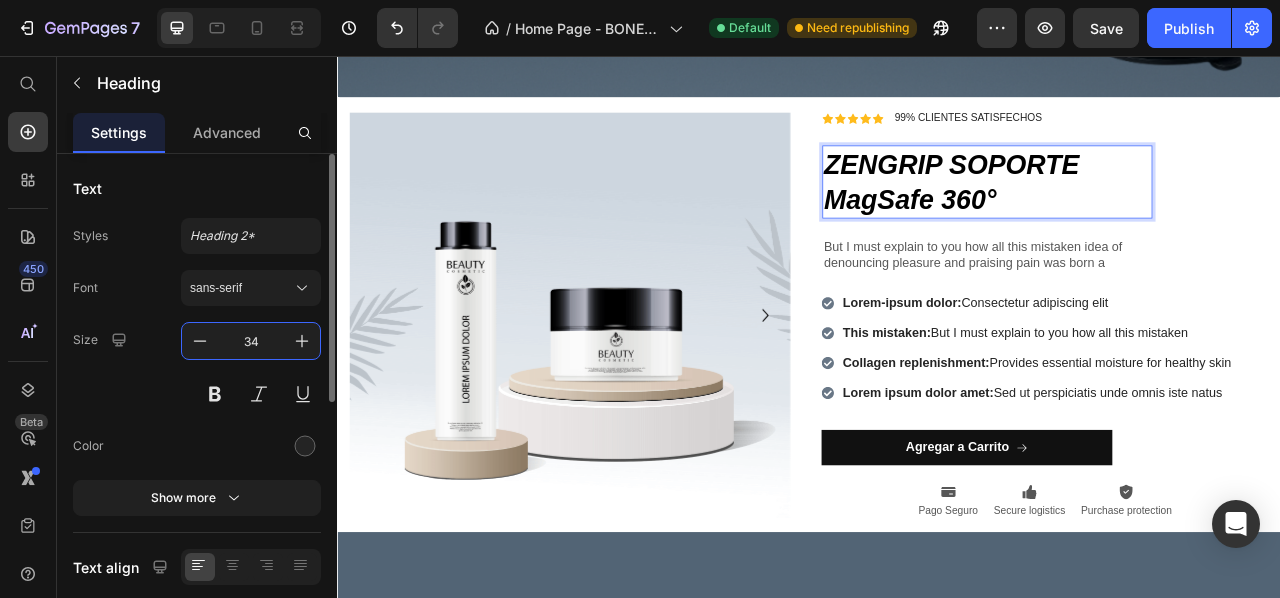 click on "34" at bounding box center [251, 341] 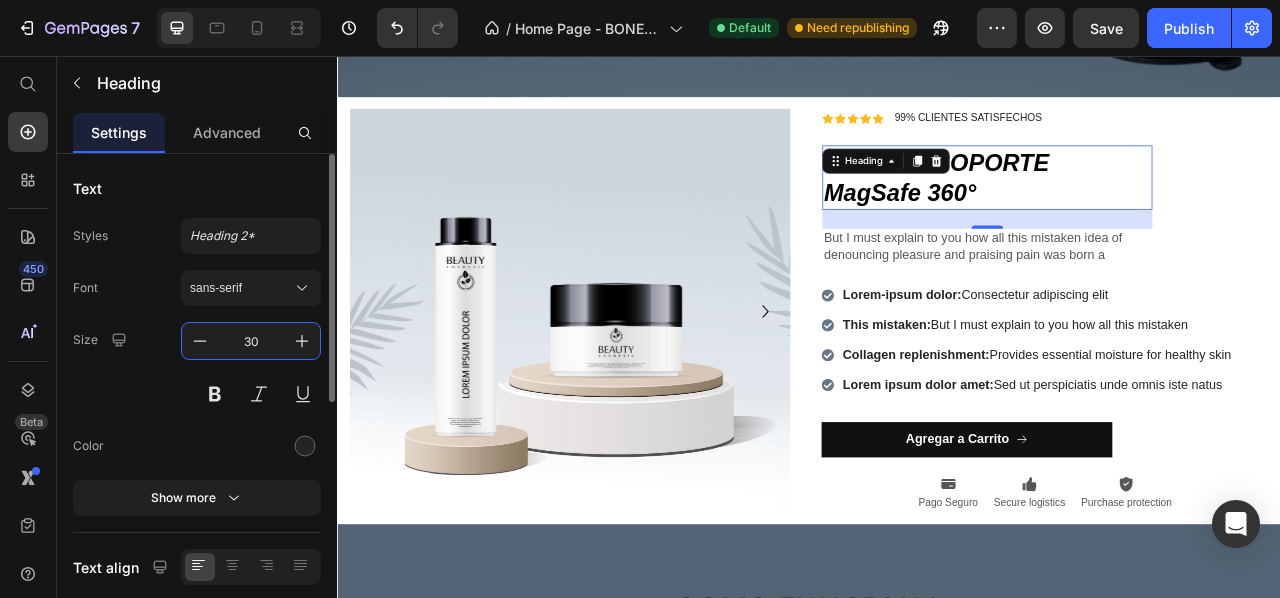 type on "3" 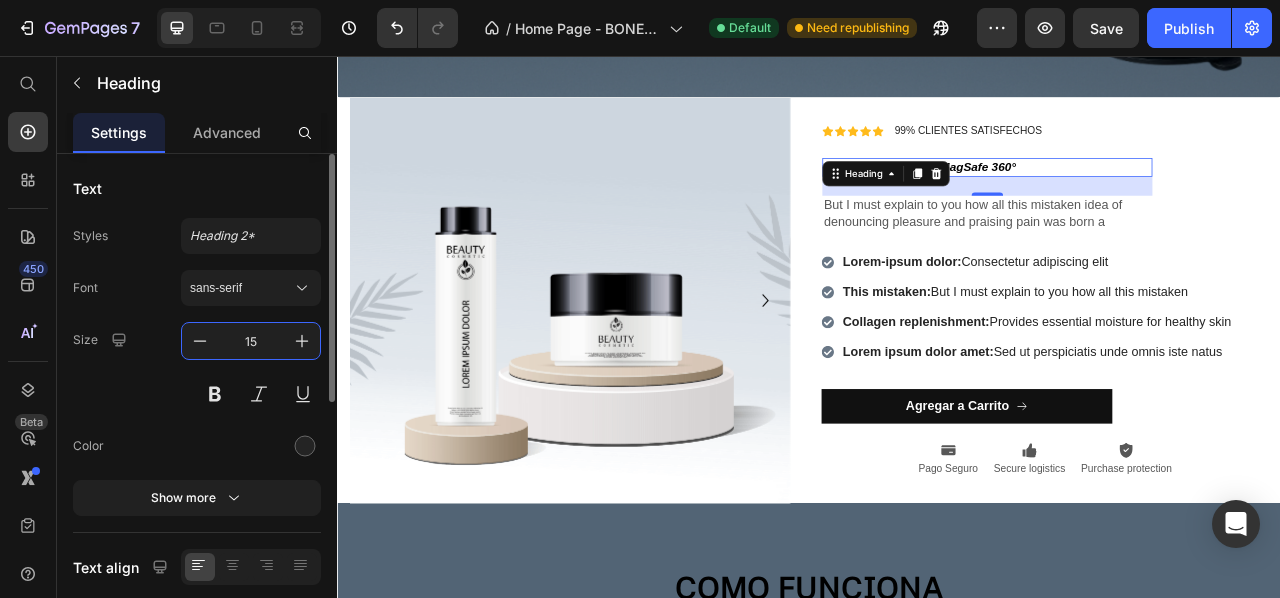 type on "1" 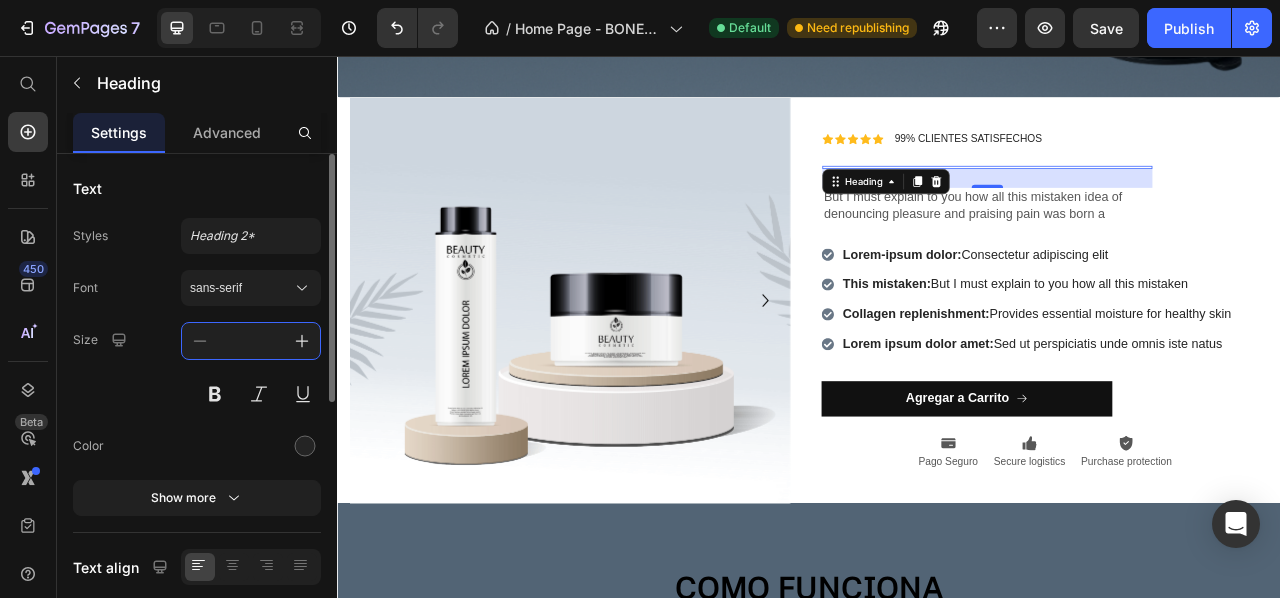 type on "2" 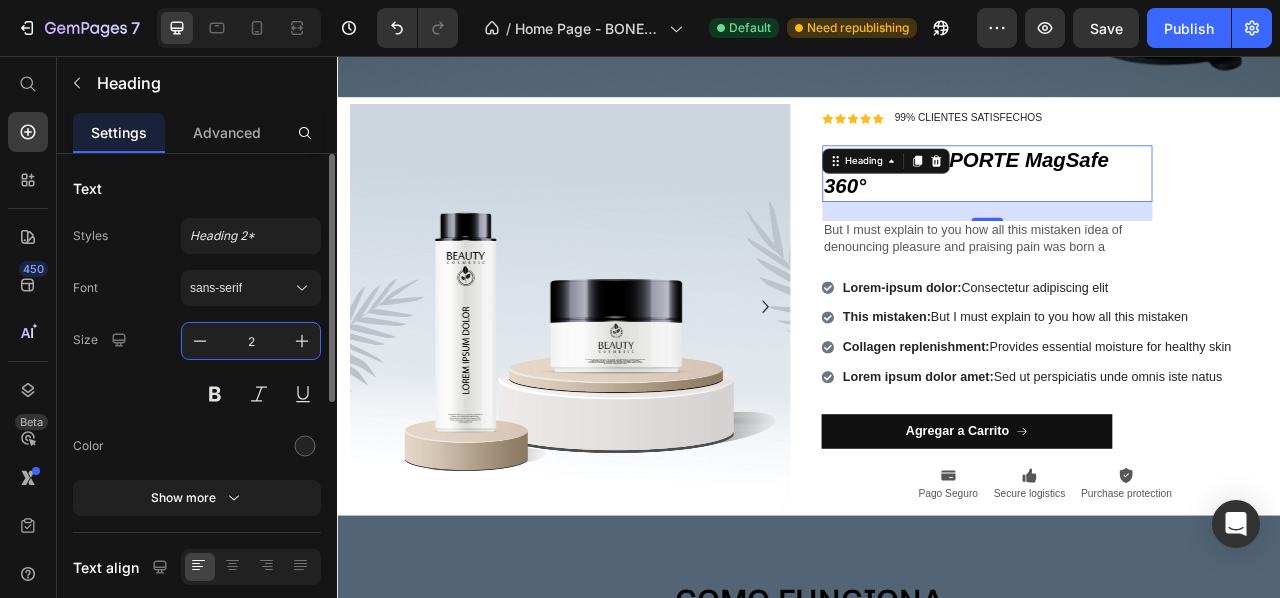 type on "25" 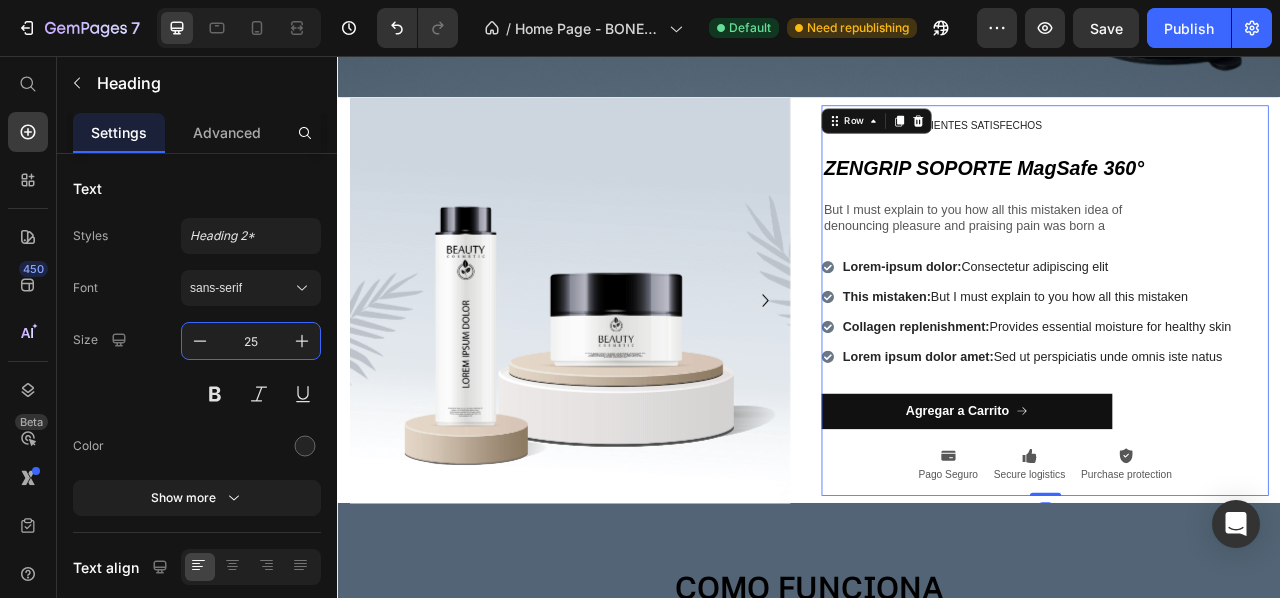 click on "Icon Icon Icon Icon Icon Icon List 99% CLIENTES SATISFECHOS Text Block Row ⁠⁠⁠⁠⁠⁠⁠ ZENGRIP SOPORTE MagSafe 360° Heading But I must explain to you how all this mistaken idea of denouncing pleasure and praising pain was born a Text Block Row Lorem-ipsum dolor:  Consectetur adipiscing elit This mistaken:  But I must explain to you how all this mistaken Collagen replenishment:  Provides essential moisture for healthy skin Lorem ipsum dolor amet:  Sed ut perspiciatis unde omnis iste natus Item List
Agregar a Carrito Button
Icon Pago Seguro Text Block
Icon Secure logistics Text Block
Icon Purchase protection Text Block Row" at bounding box center [1237, 367] 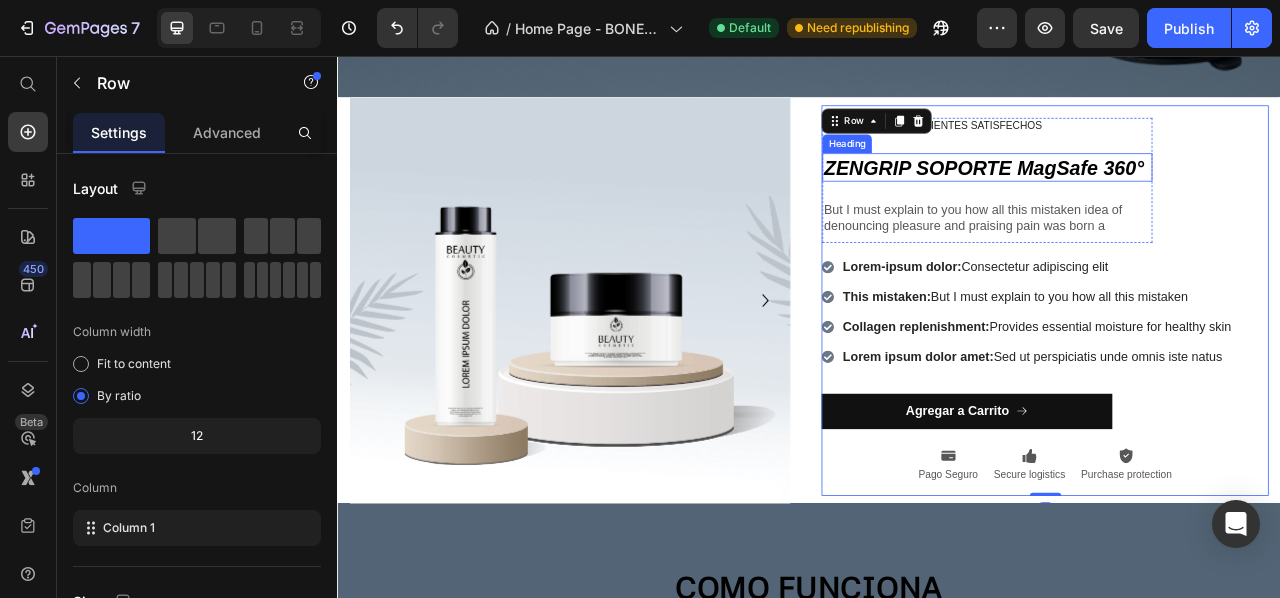 click on "ZENGRIP SOPORTE MagSafe 360°" at bounding box center [1159, 198] 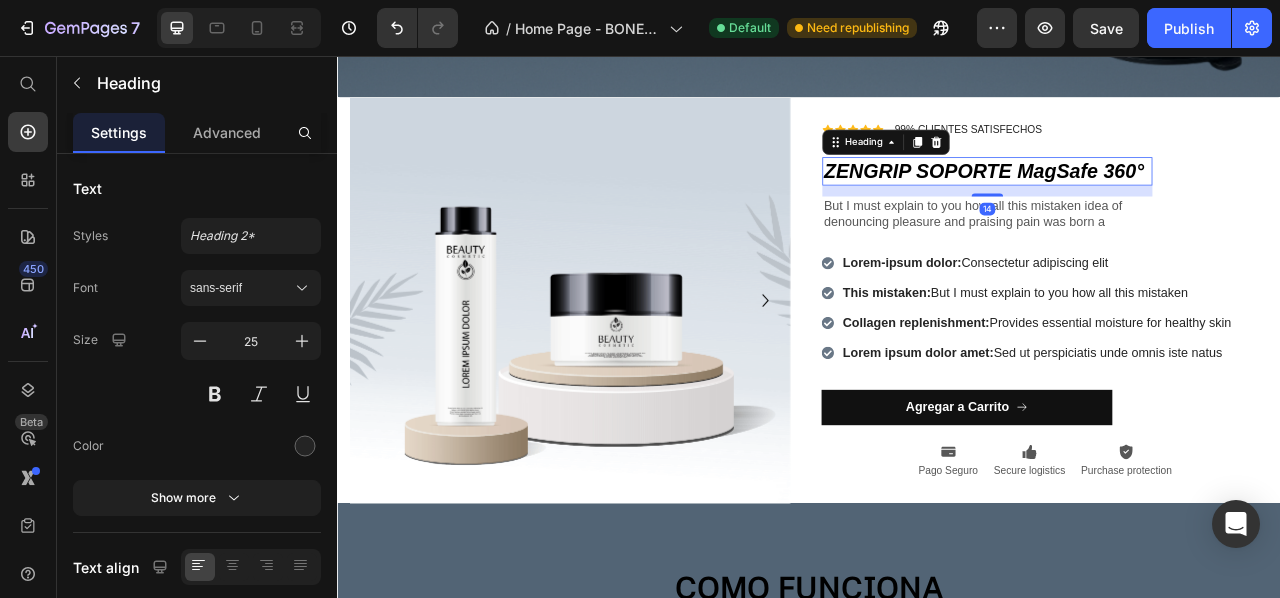 drag, startPoint x: 1156, startPoint y: 239, endPoint x: 1161, endPoint y: 229, distance: 11.18034 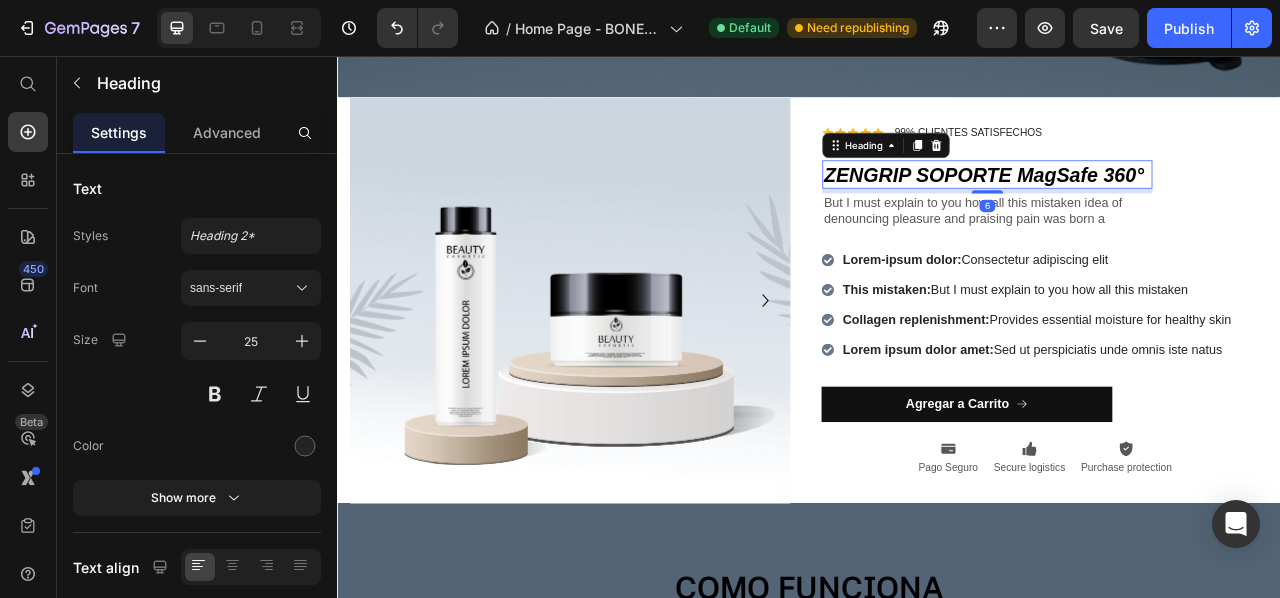 click on "⁠⁠⁠⁠⁠⁠⁠ ZENGRIP SOPORTE MagSafe 360° Heading   6" at bounding box center [1164, 207] 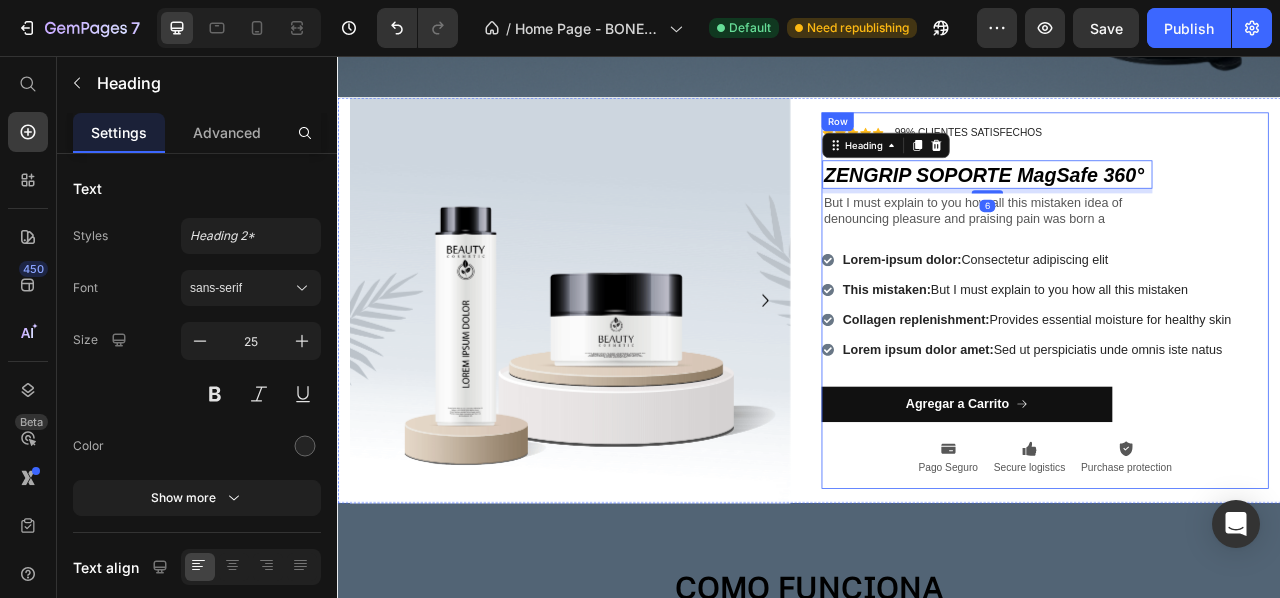 click on "Icon Icon Icon Icon Icon Icon List 99% CLIENTES SATISFECHOS Text Block Row ⁠⁠⁠⁠⁠⁠⁠ ZENGRIP SOPORTE MagSafe 360° Heading   6 But I must explain to you how all this mistaken idea of denouncing pleasure and praising pain was born a Text Block Row Lorem-ipsum dolor:  Consectetur adipiscing elit This mistaken:  But I must explain to you how all this mistaken Collagen replenishment:  Provides essential moisture for healthy skin Lorem ipsum dolor amet:  Sed ut perspiciatis unde omnis iste natus Item List
Agregar a Carrito Button
Icon Pago Seguro Text Block
Icon Secure logistics Text Block
Icon Purchase protection Text Block Row" at bounding box center (1237, 367) 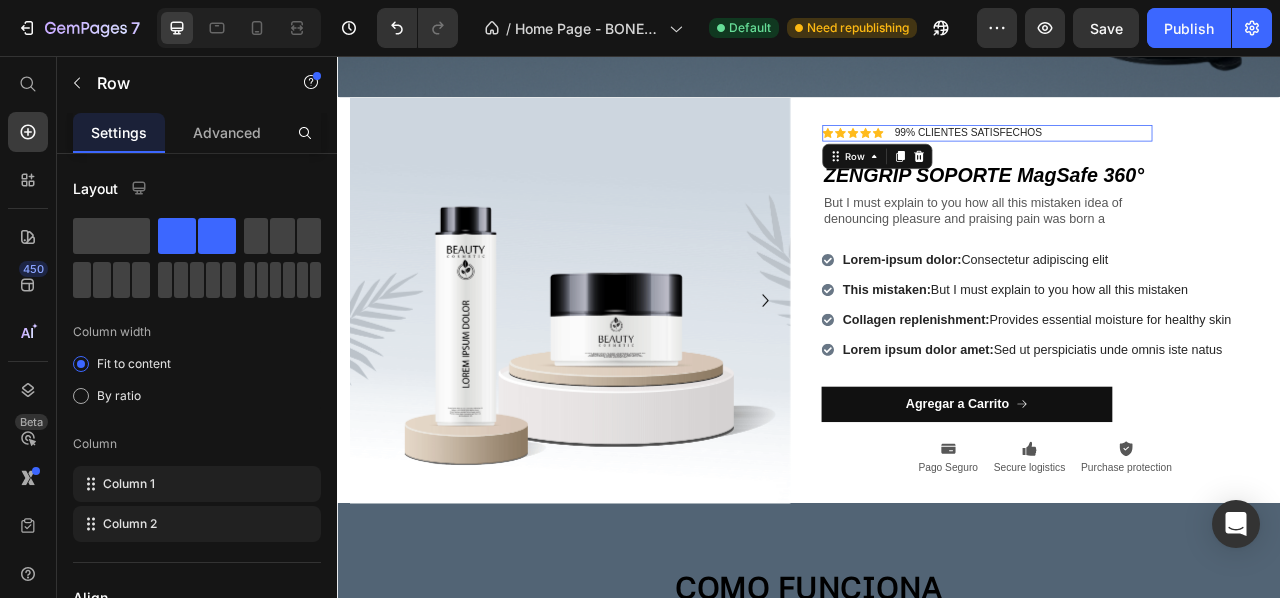 click on "Icon Icon Icon Icon Icon Icon List 99% CLIENTES SATISFECHOS Text Block Row   0" at bounding box center [1164, 154] 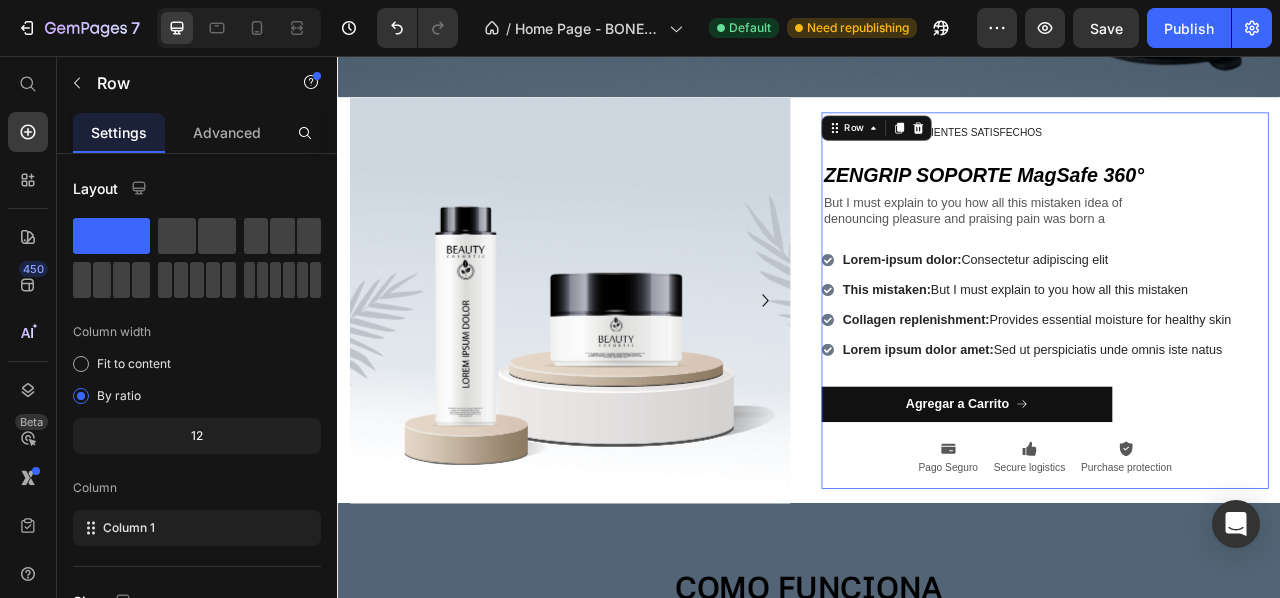 click on "Icon Icon Icon Icon Icon Icon List 99% CLIENTES SATISFECHOS Text Block Row ⁠⁠⁠⁠⁠⁠⁠ ZENGRIP SOPORTE MagSafe 360° Heading But I must explain to you how all this mistaken idea of denouncing pleasure and praising pain was born a Text Block Row Lorem-ipsum dolor:  Consectetur adipiscing elit This mistaken:  But I must explain to you how all this mistaken Collagen replenishment:  Provides essential moisture for healthy skin Lorem ipsum dolor amet:  Sed ut perspiciatis unde omnis iste natus Item List
Agregar a Carrito Button
Icon Pago Seguro Text Block
Icon Secure logistics Text Block
Icon Purchase protection Text Block Row" at bounding box center [1237, 367] 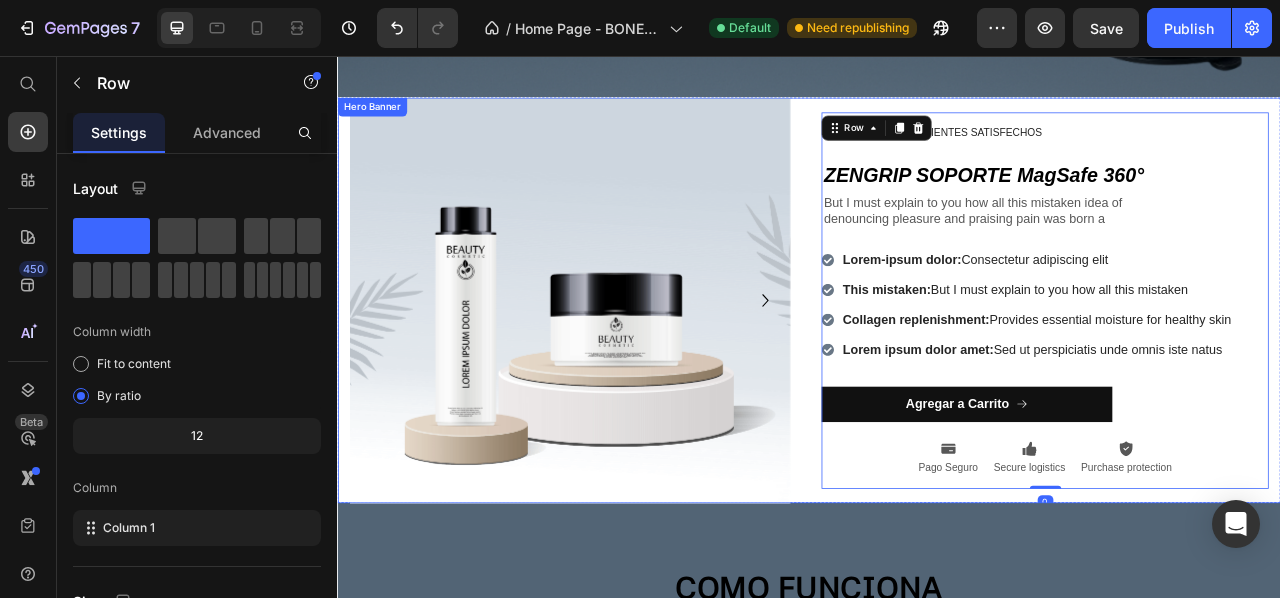 click on "Image Image
Carousel Icon Icon Icon Icon Icon Icon List 99% CLIENTES SATISFECHOS Text Block Row ⁠⁠⁠⁠⁠⁠⁠ ZENGRIP SOPORTE MagSafe 360° Heading But I must explain to you how all this mistaken idea of denouncing pleasure and praising pain was born a Text Block Row Lorem-ipsum dolor:  Consectetur adipiscing elit This mistaken:  But I must explain to you how all this mistaken Collagen replenishment:  Provides essential moisture for healthy skin Lorem ipsum dolor amet:  Sed ut perspiciatis unde omnis iste natus Item List
Agregar a Carrito Button
Icon Pago Seguro Text Block
Icon Secure logistics Text Block
Icon Purchase protection Text Block Row Row   0" at bounding box center (937, 367) 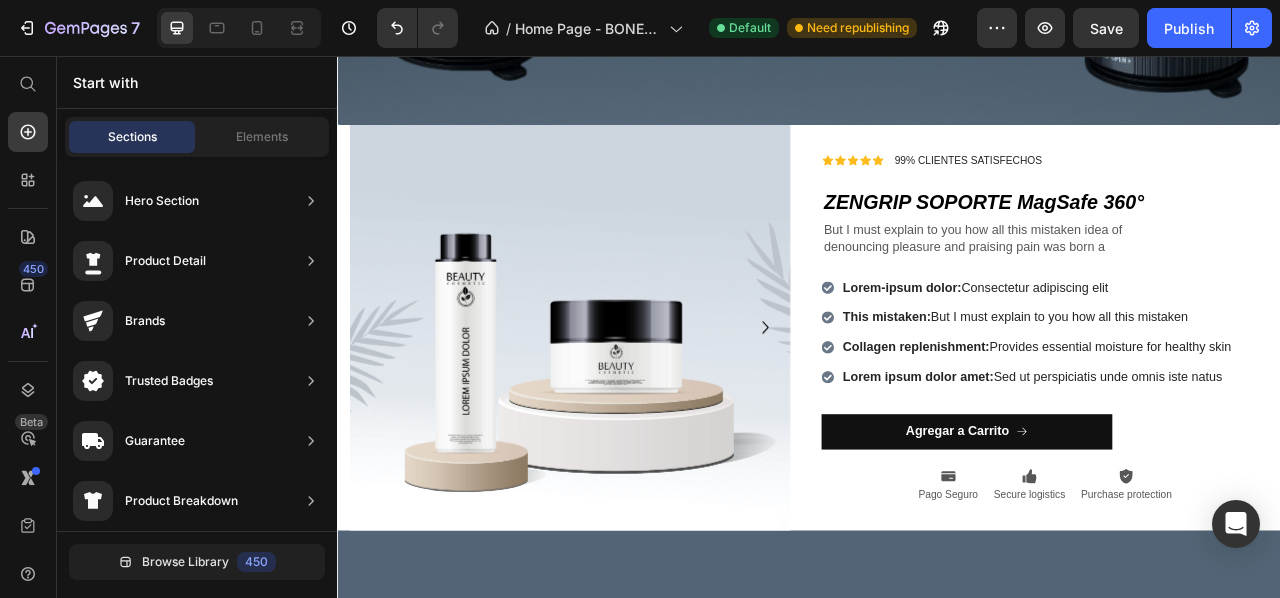 scroll, scrollTop: 488, scrollLeft: 0, axis: vertical 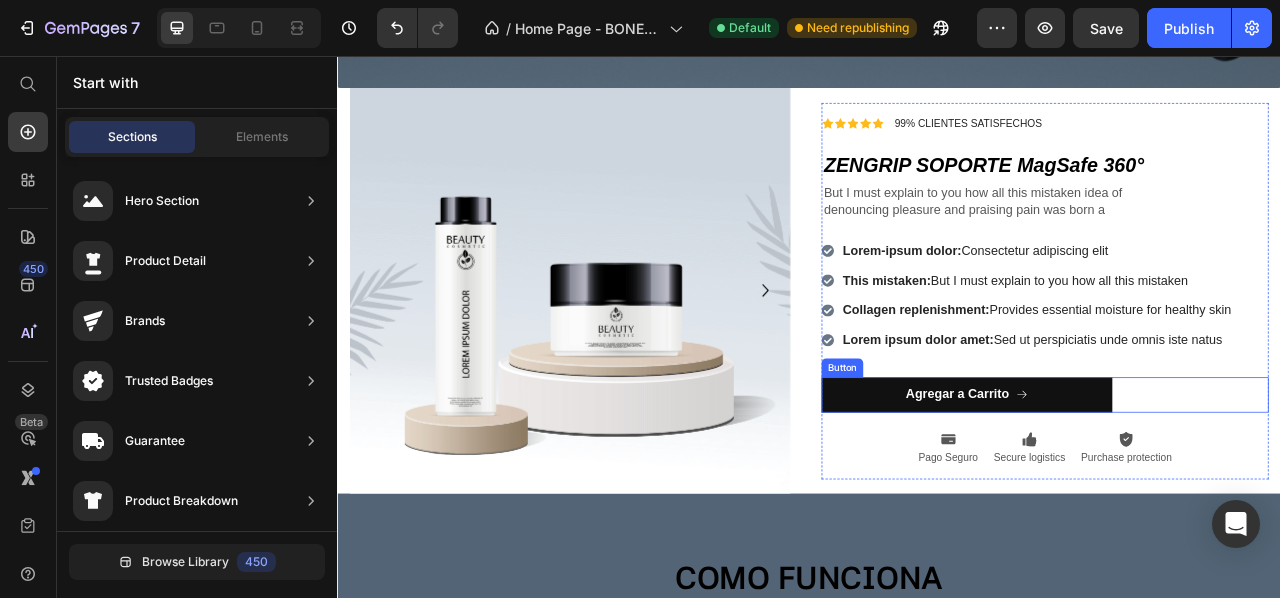 click on "Agregar a Carrito Button" at bounding box center [1237, 487] 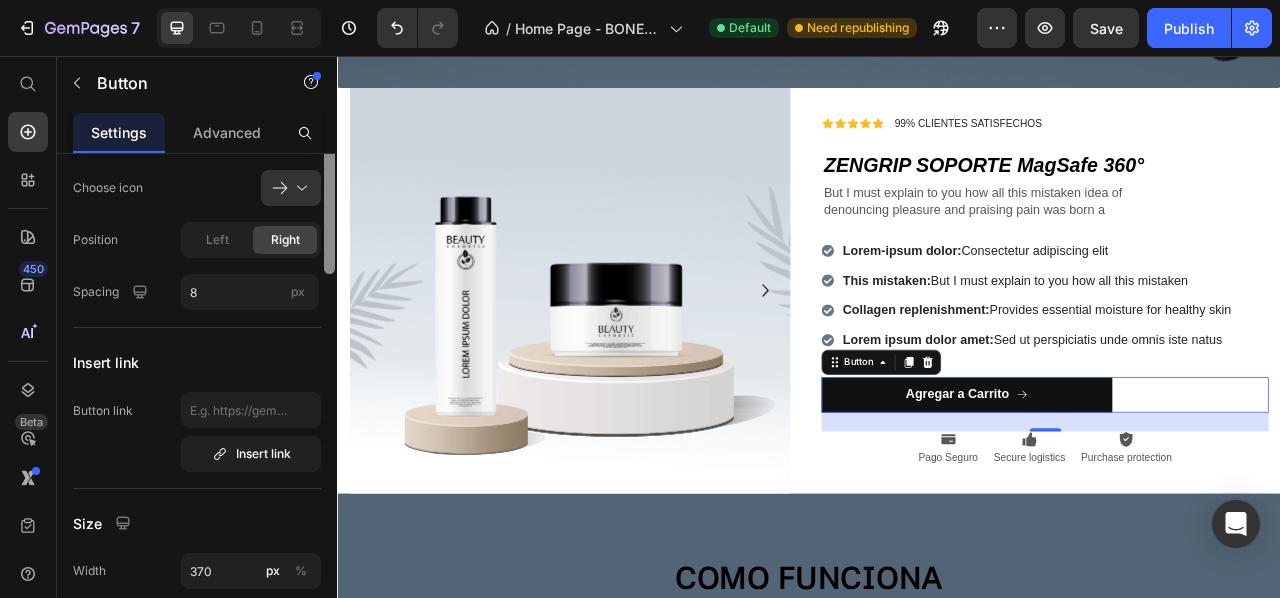 scroll, scrollTop: 0, scrollLeft: 0, axis: both 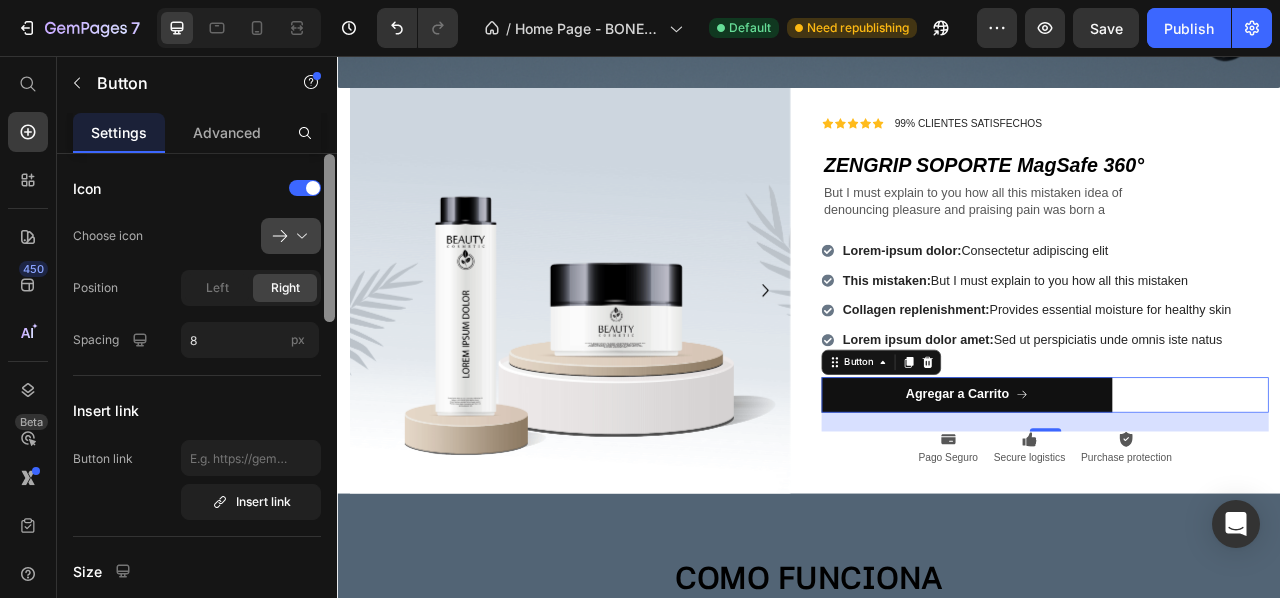 drag, startPoint x: 331, startPoint y: 281, endPoint x: 320, endPoint y: 233, distance: 49.24429 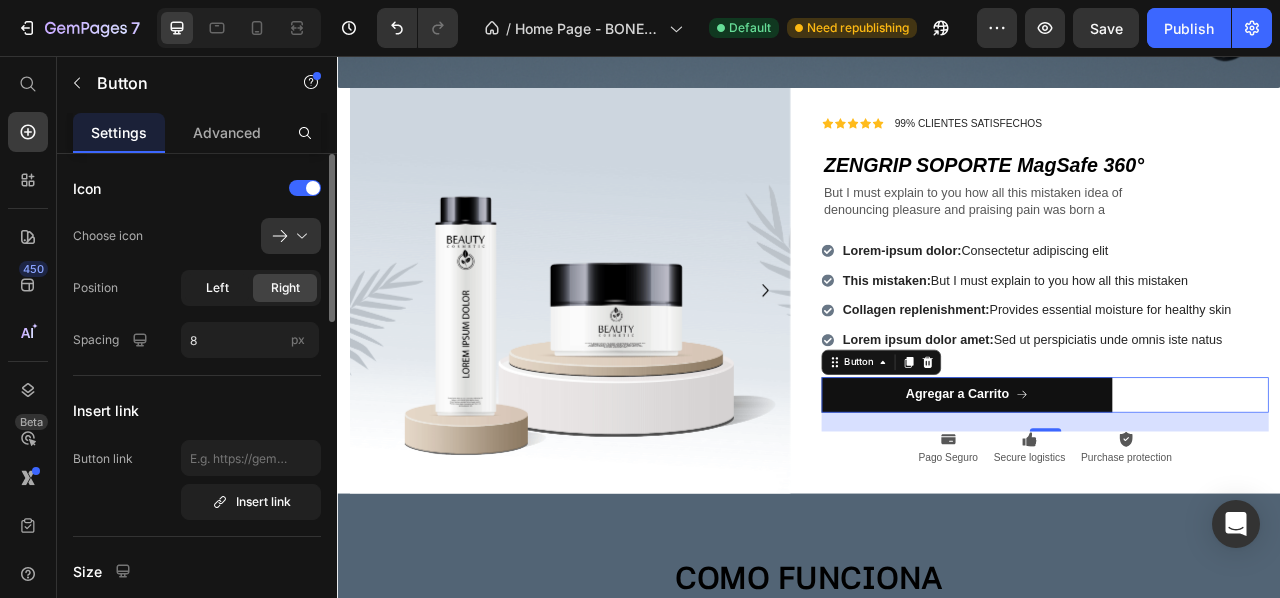 click on "Left" 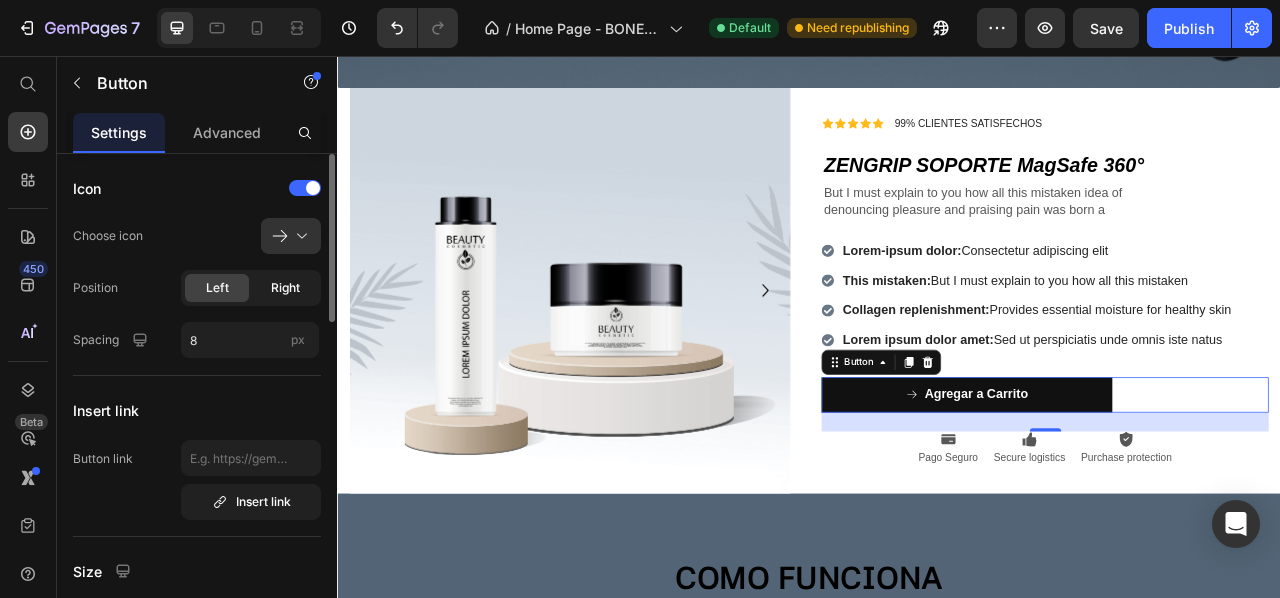 click on "Right" 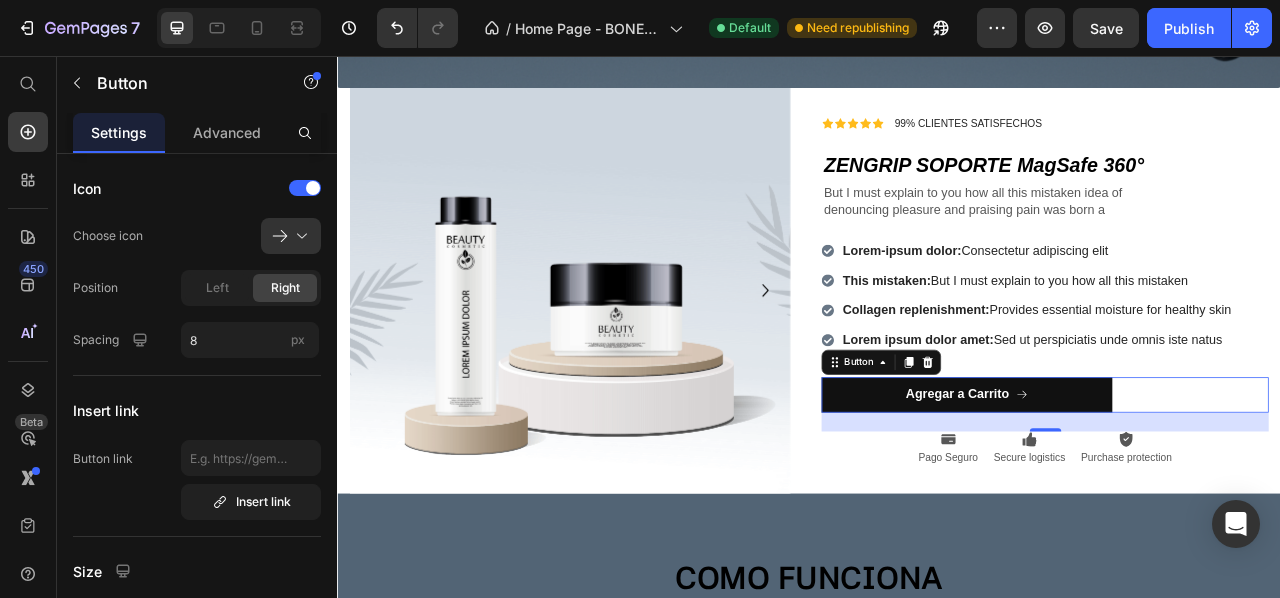 click on "Agregar a Carrito Button   24" at bounding box center [1237, 487] 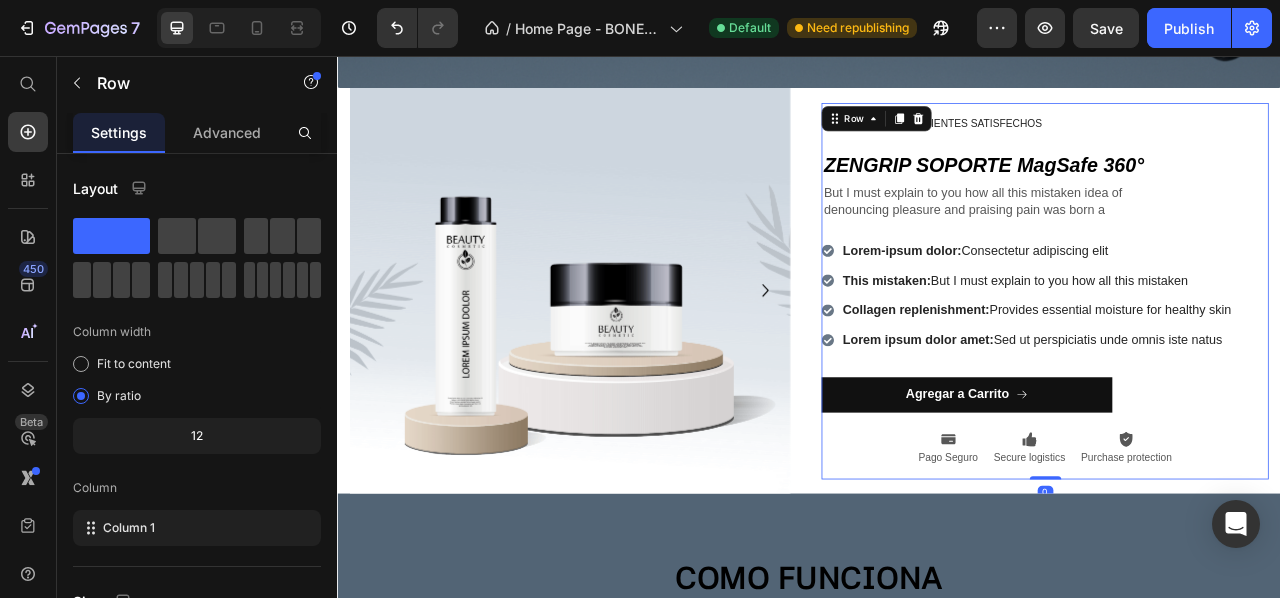 click on "Icon Icon Icon Icon Icon Icon List 99% CLIENTES SATISFECHOS Text Block Row ⁠⁠⁠⁠⁠⁠⁠ ZENGRIP SOPORTE MagSafe 360° Heading But I must explain to you how all this mistaken idea of denouncing pleasure and praising pain was born a Text Block Row Lorem-ipsum dolor:  Consectetur adipiscing elit This mistaken:  But I must explain to you how all this mistaken Collagen replenishment:  Provides essential moisture for healthy skin Lorem ipsum dolor amet:  Sed ut perspiciatis unde omnis iste natus Item List
Agregar a Carrito Button
Icon Pago Seguro Text Block
Icon Secure logistics Text Block
Icon Purchase protection Text Block Row" at bounding box center [1237, 355] 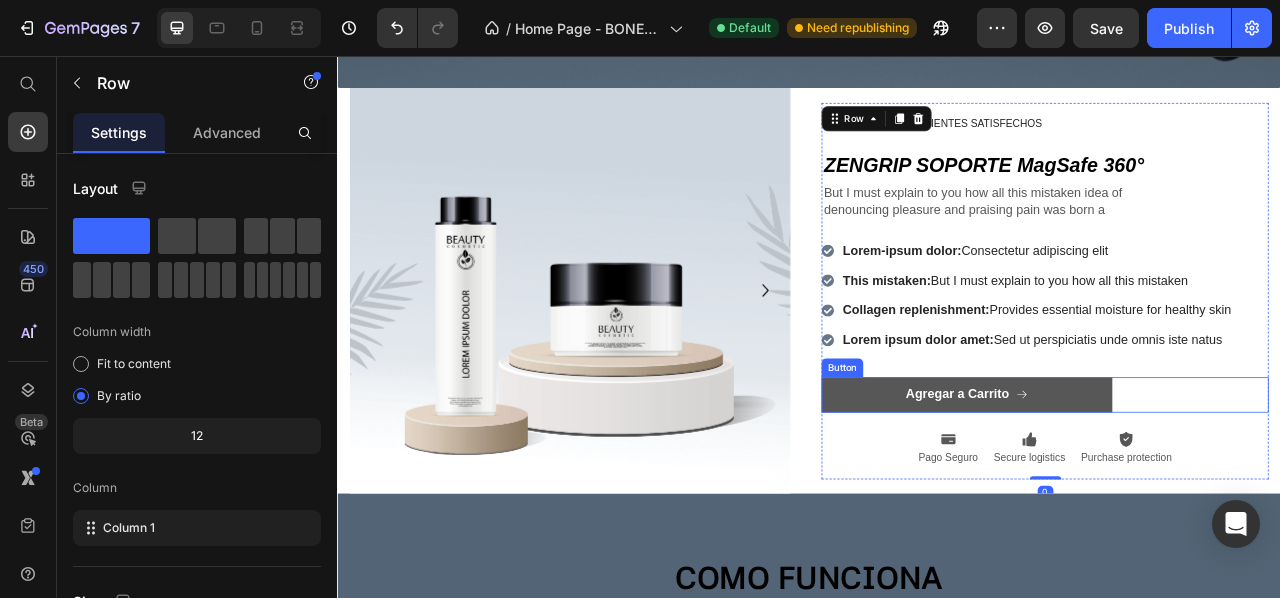 click on "Agregar a Carrito" at bounding box center (1138, 487) 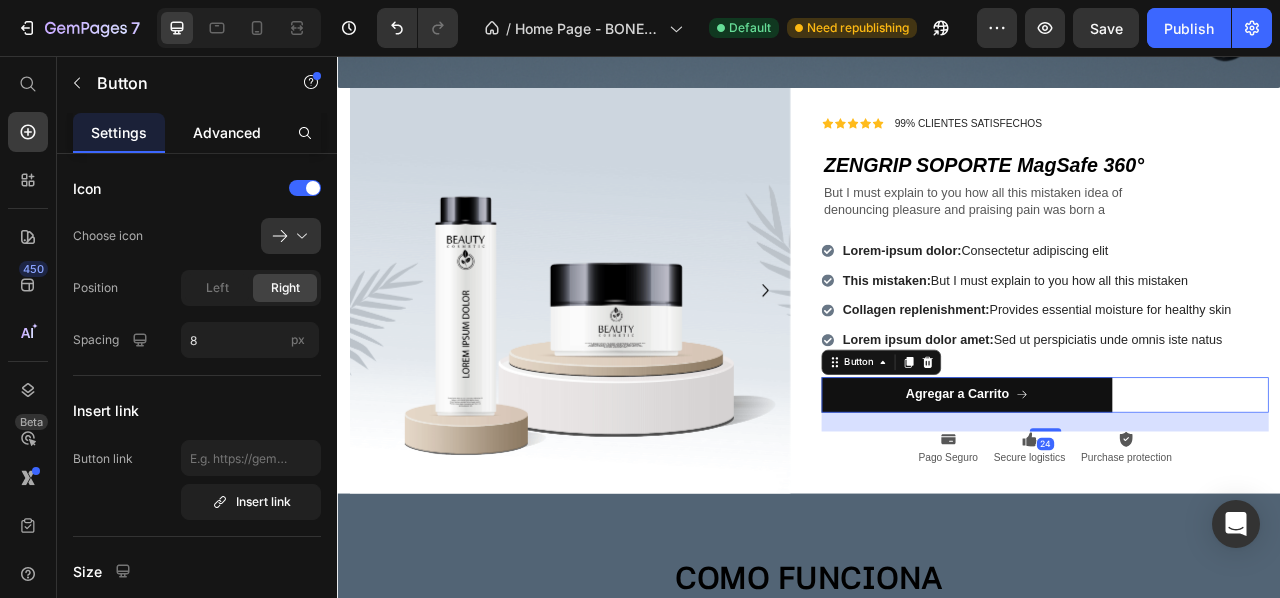 click on "Advanced" at bounding box center (227, 132) 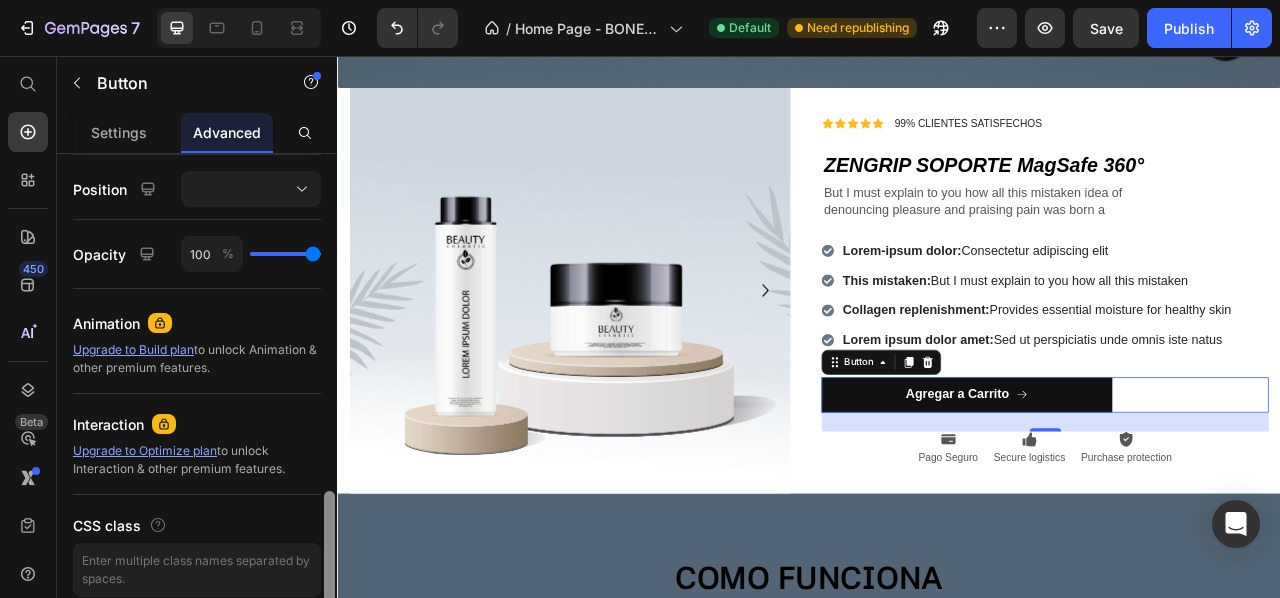 scroll, scrollTop: 800, scrollLeft: 0, axis: vertical 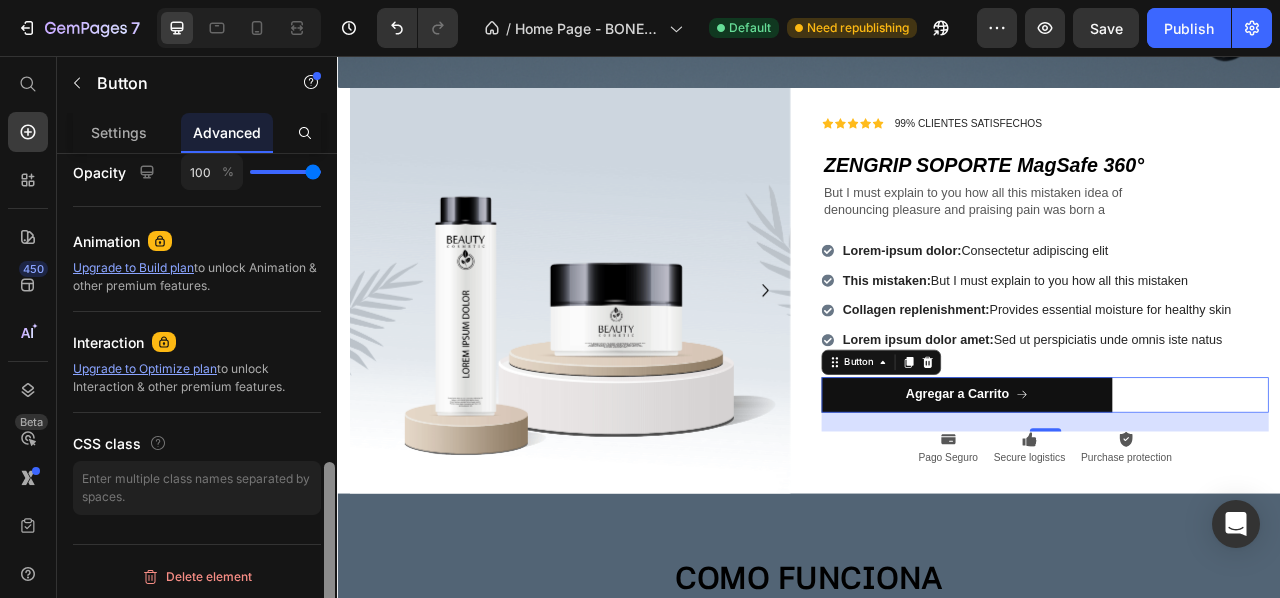 drag, startPoint x: 334, startPoint y: 204, endPoint x: 324, endPoint y: 498, distance: 294.17 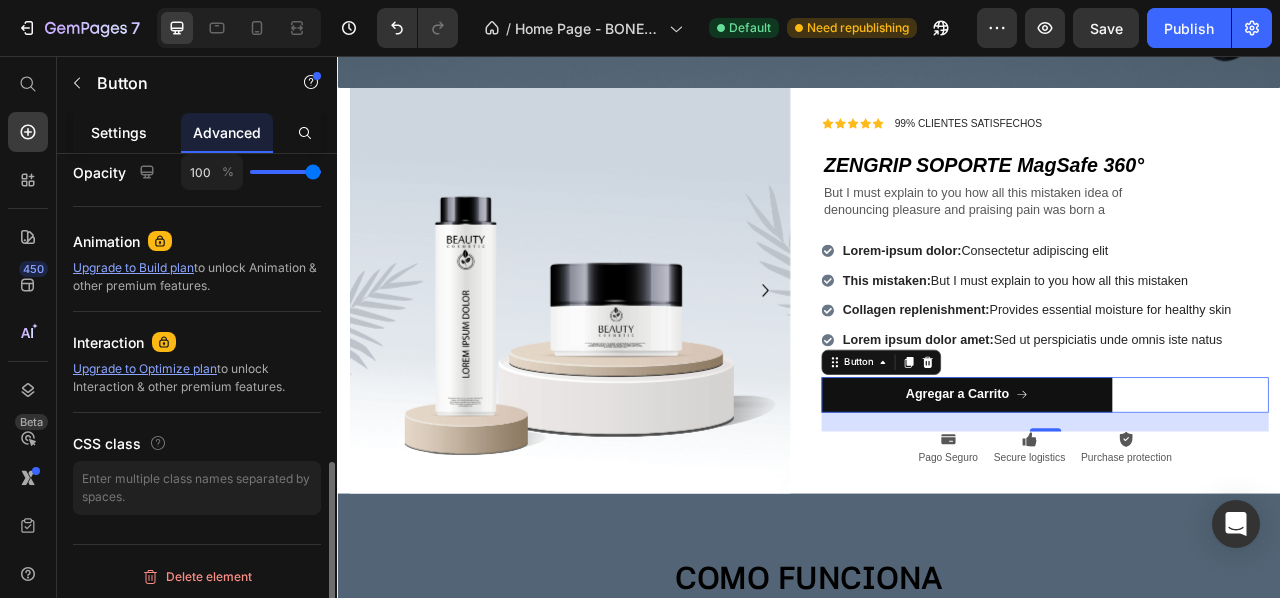 click on "Settings" at bounding box center (119, 132) 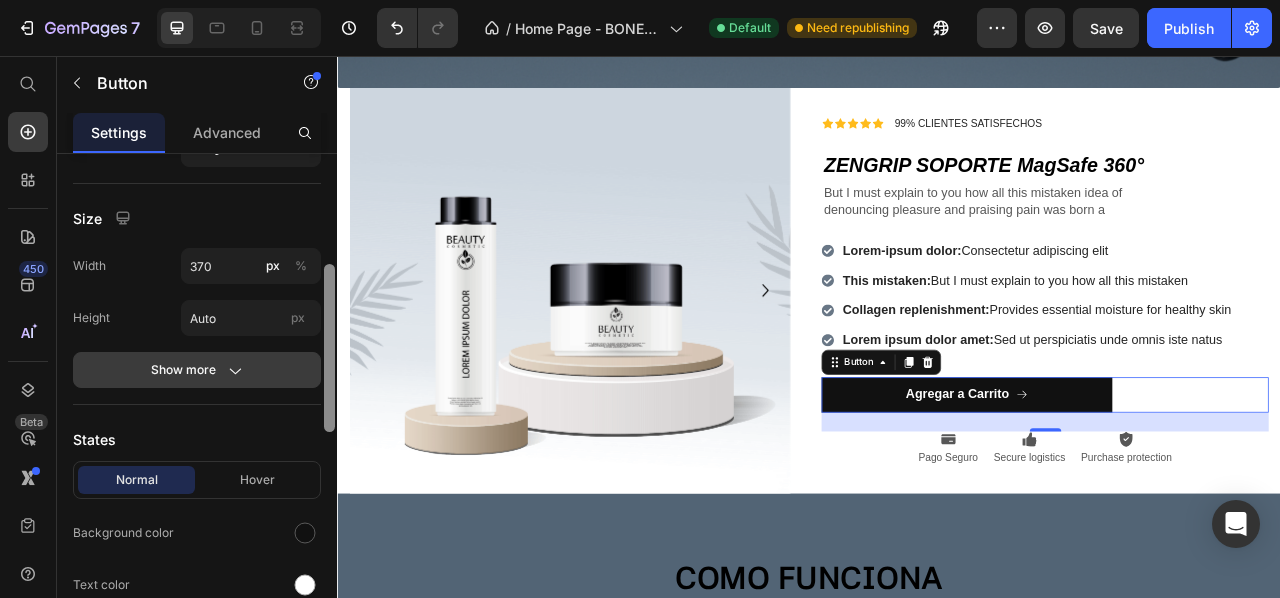 scroll, scrollTop: 368, scrollLeft: 0, axis: vertical 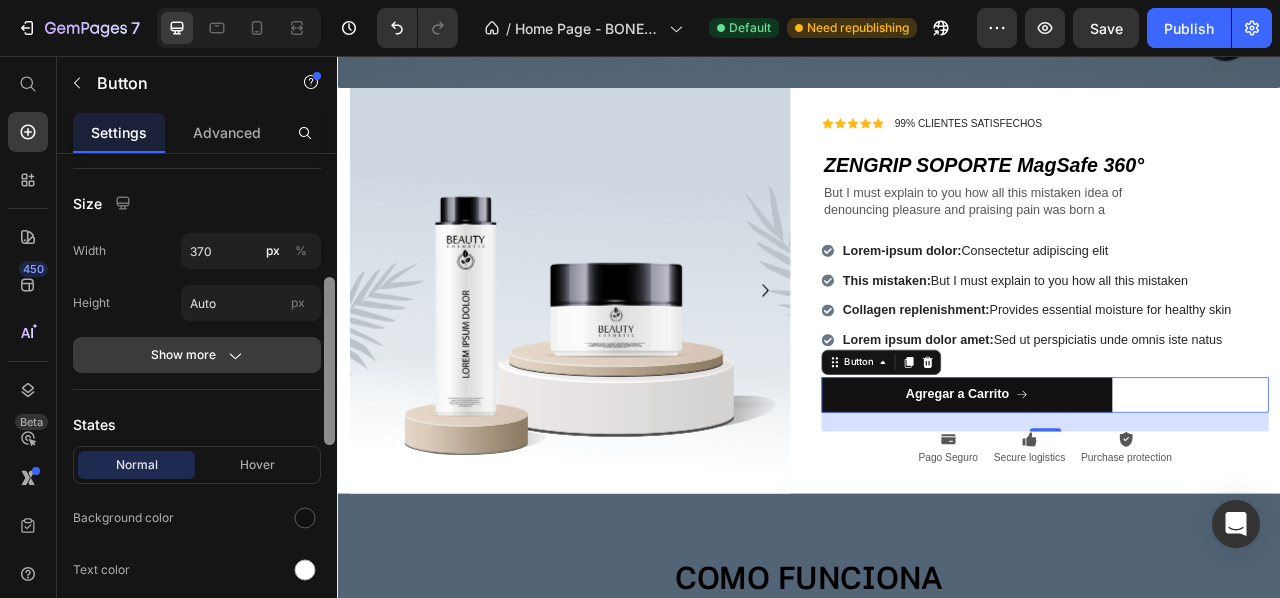 drag, startPoint x: 330, startPoint y: 248, endPoint x: 314, endPoint y: 372, distance: 125.028 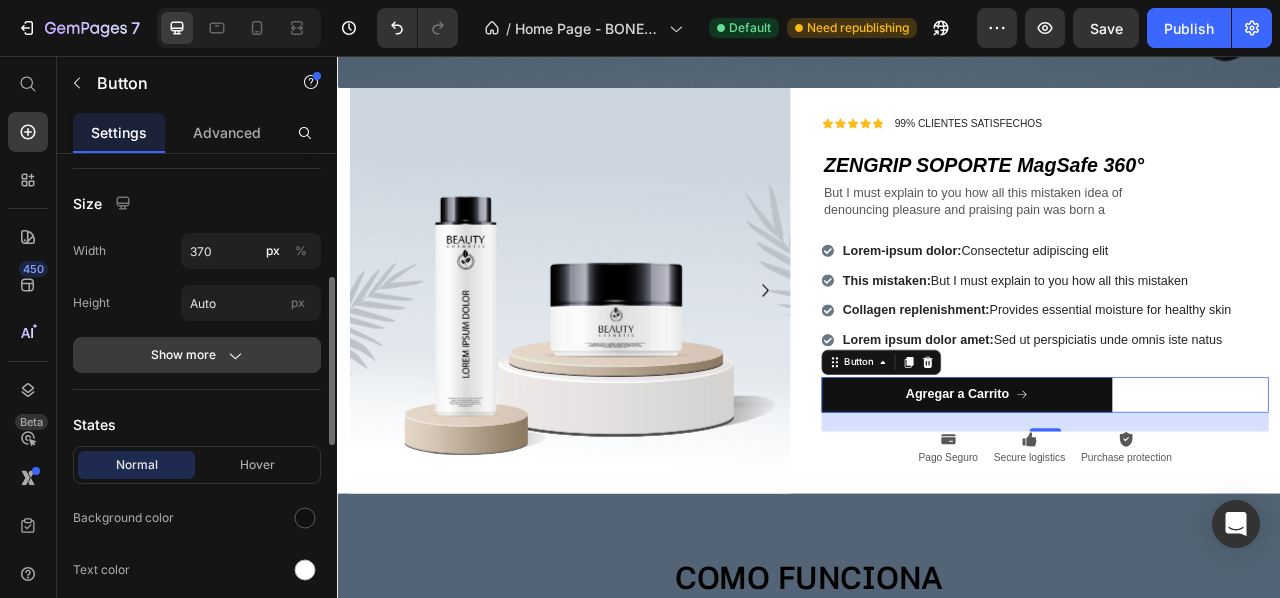 click on "Show more" 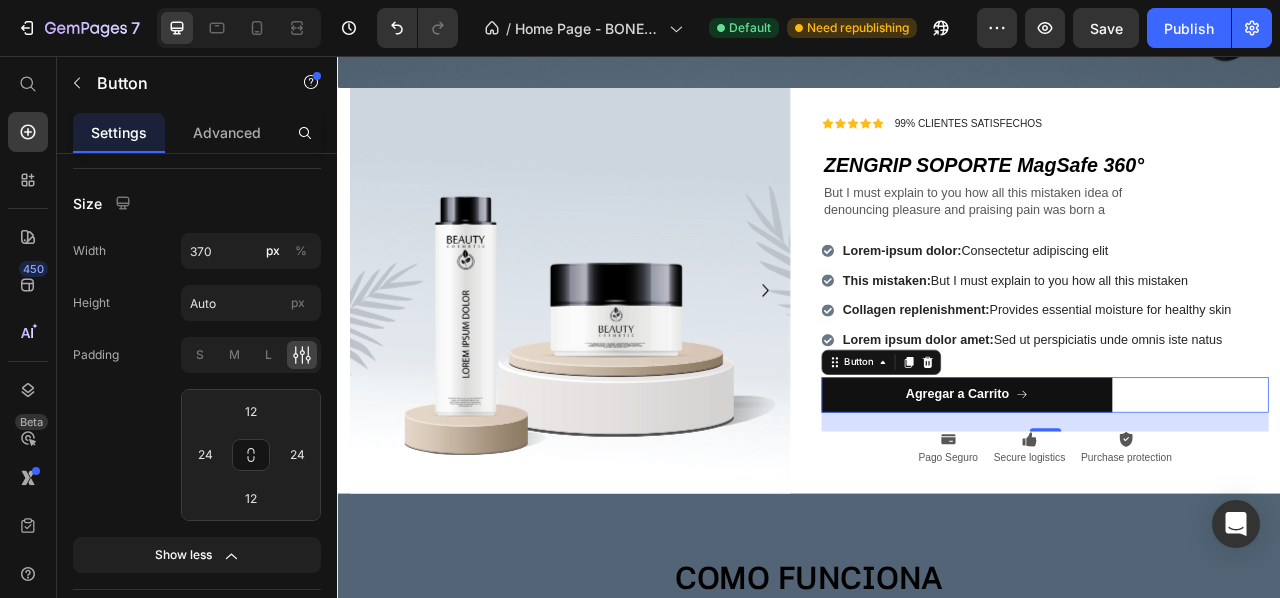 scroll, scrollTop: 869, scrollLeft: 0, axis: vertical 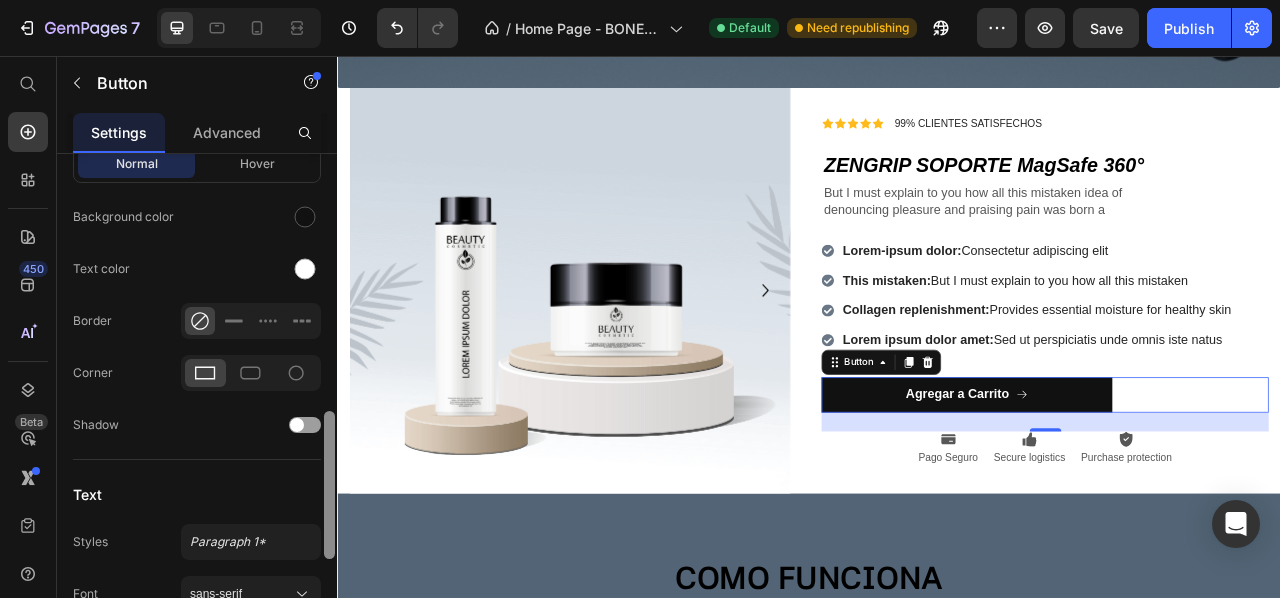 drag, startPoint x: 336, startPoint y: 346, endPoint x: 331, endPoint y: 363, distance: 17.720045 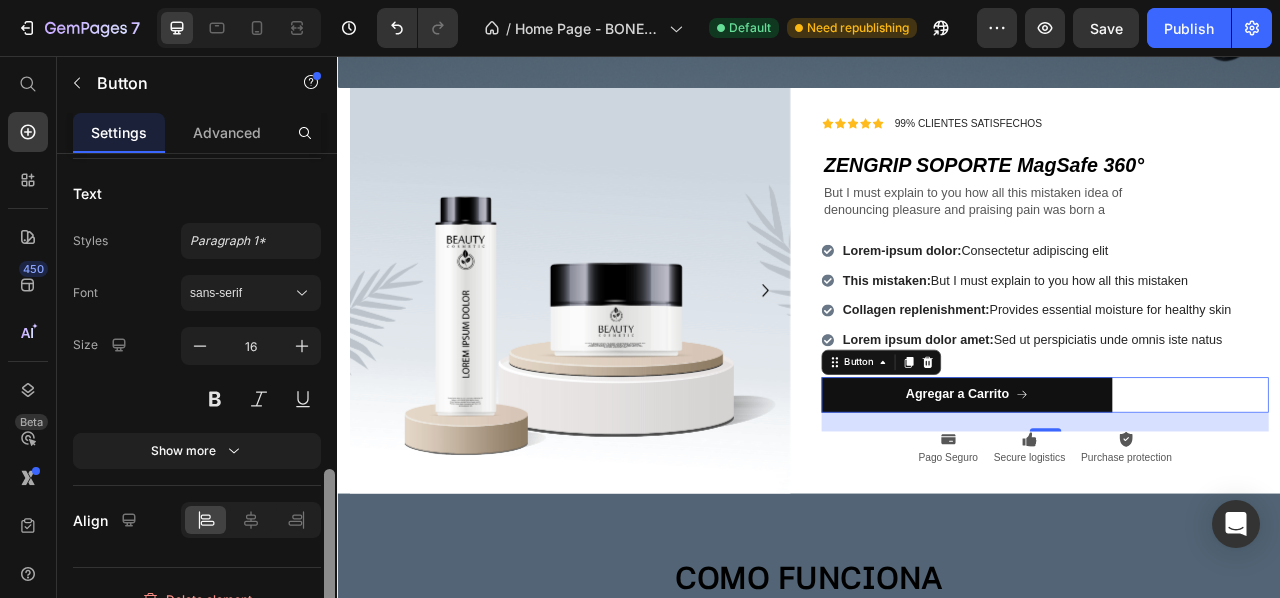 scroll, scrollTop: 1193, scrollLeft: 0, axis: vertical 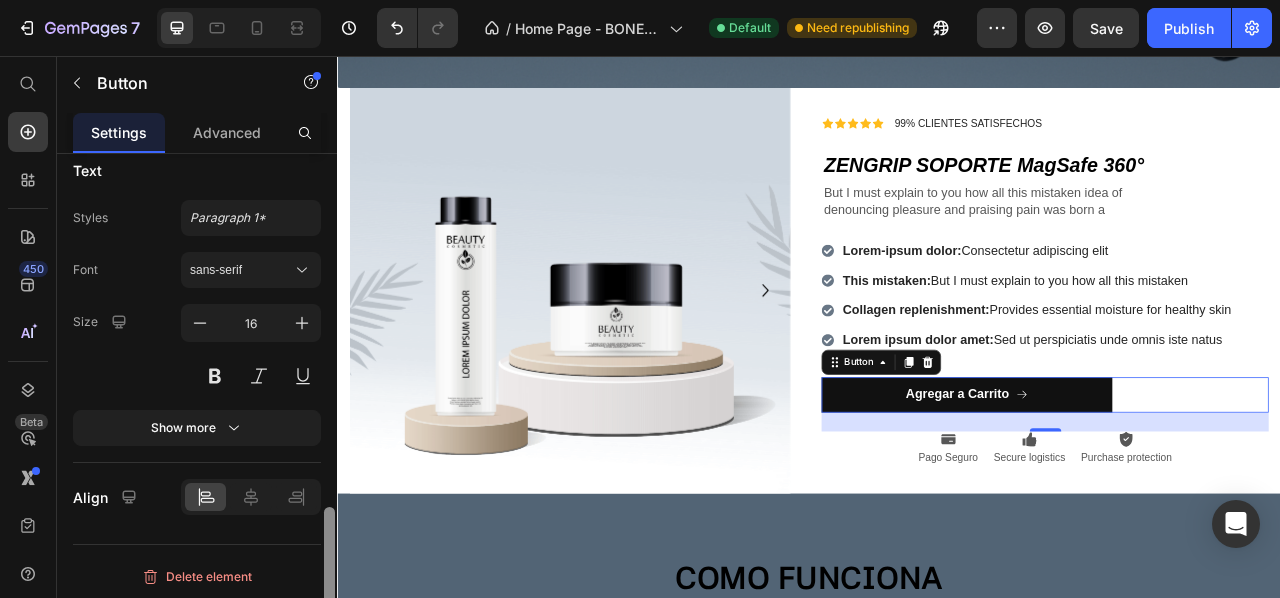 drag, startPoint x: 331, startPoint y: 443, endPoint x: 318, endPoint y: 551, distance: 108.779594 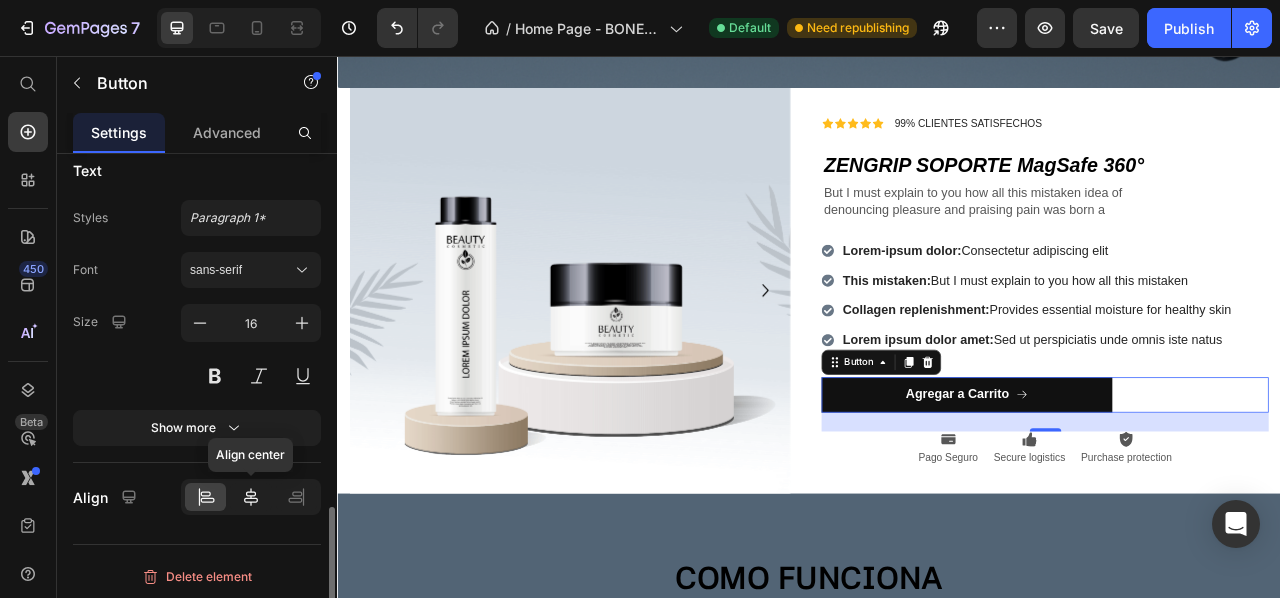 click 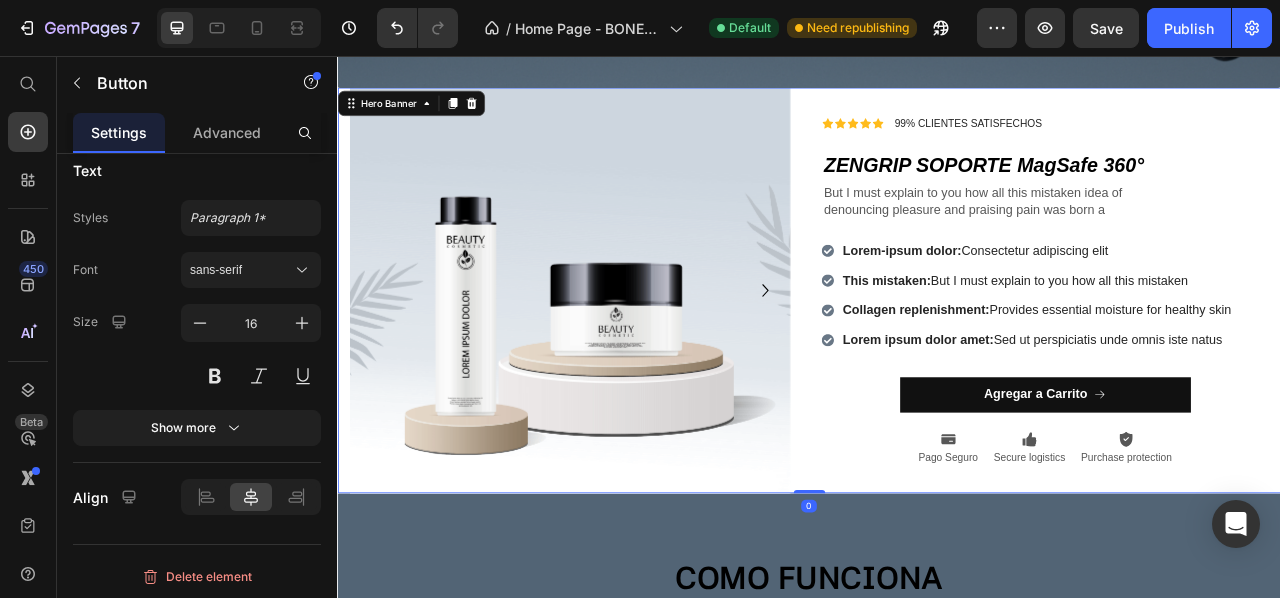 click on "Icon Icon Icon Icon Icon Icon List 99% CLIENTES SATISFECHOS Text Block Row ⁠⁠⁠⁠⁠⁠⁠ ZENGRIP SOPORTE MagSafe 360° Heading But I must explain to you how all this mistaken idea of denouncing pleasure and praising pain was born a Text Block Row Lorem-ipsum dolor:  Consectetur adipiscing elit This mistaken:  But I must explain to you how all this mistaken Collagen replenishment:  Provides essential moisture for healthy skin Lorem ipsum dolor amet:  Sed ut perspiciatis unde omnis iste natus Item List
Agregar a Carrito Button
Icon Pago Seguro Text Block
Icon Secure logistics Text Block
Icon Purchase protection Text Block Row Row" at bounding box center (1237, 355) 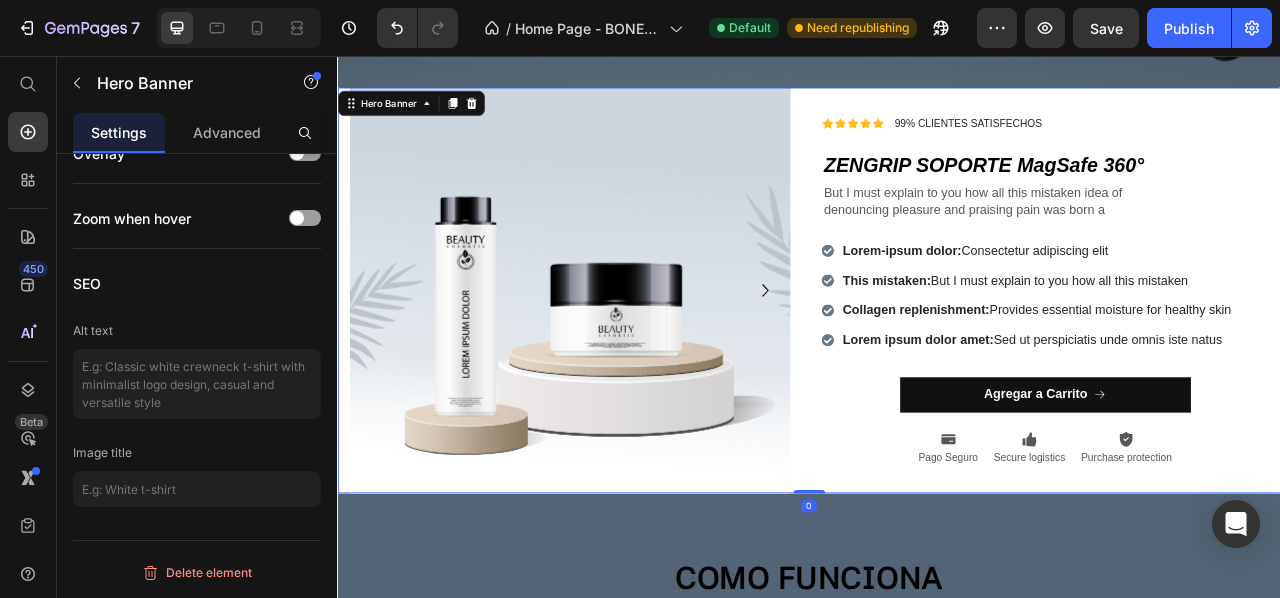 scroll, scrollTop: 0, scrollLeft: 0, axis: both 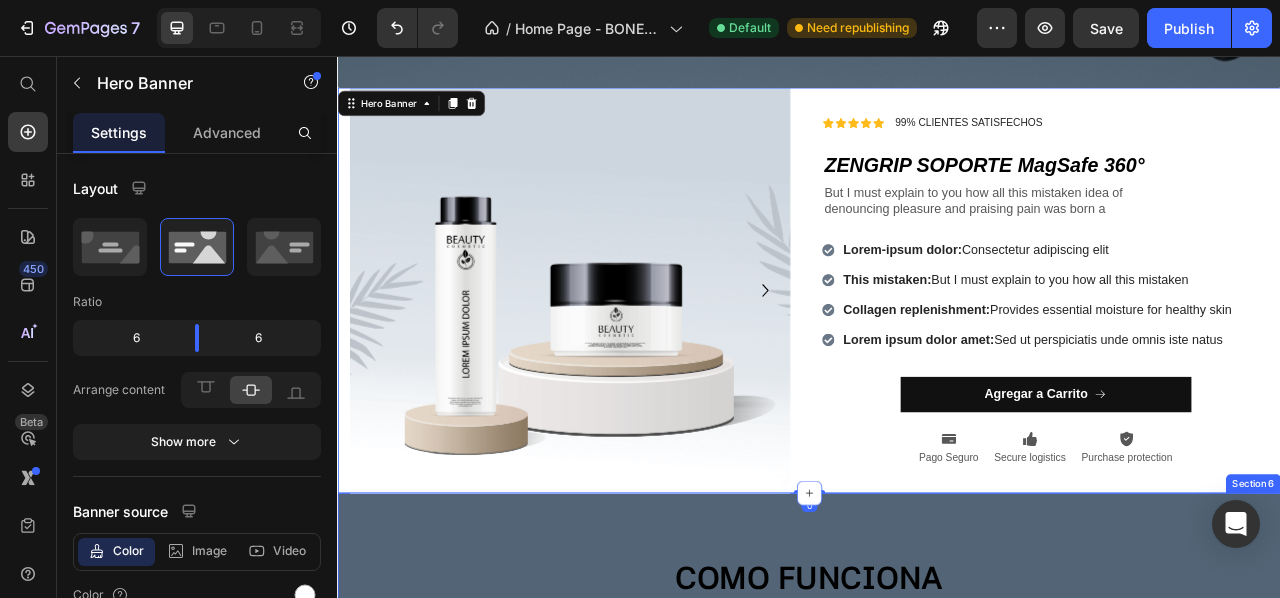 click on "COMO FUNCIONA Heading
Video Video Video Video Video
Carousel Section 6" at bounding box center [937, 780] 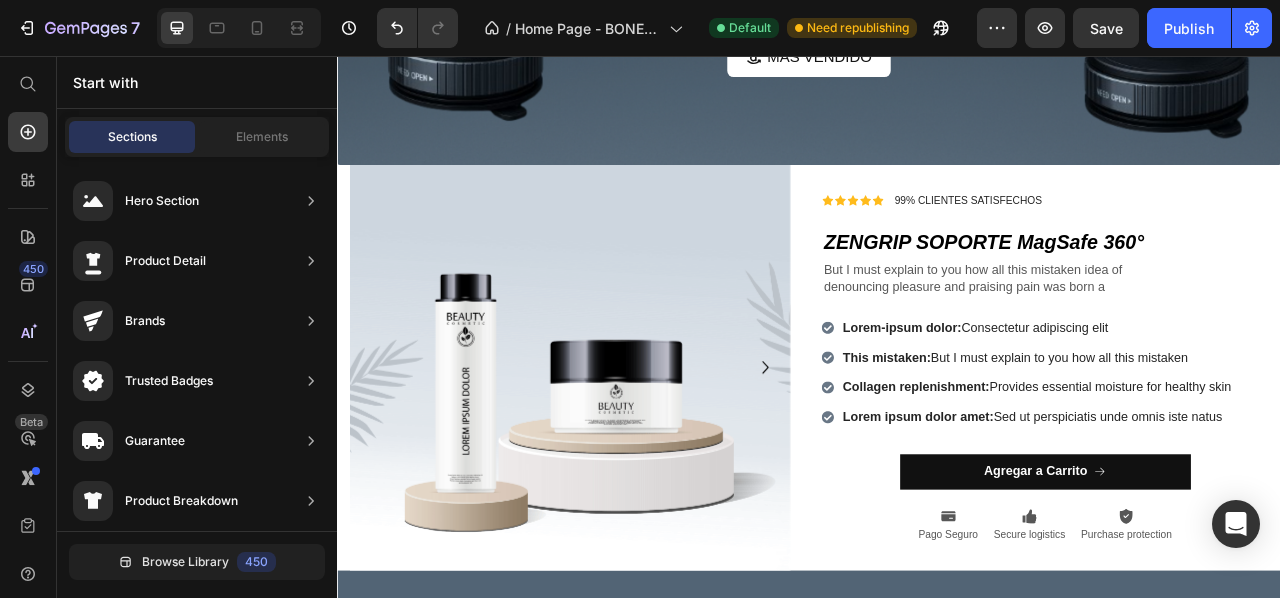 scroll, scrollTop: 429, scrollLeft: 0, axis: vertical 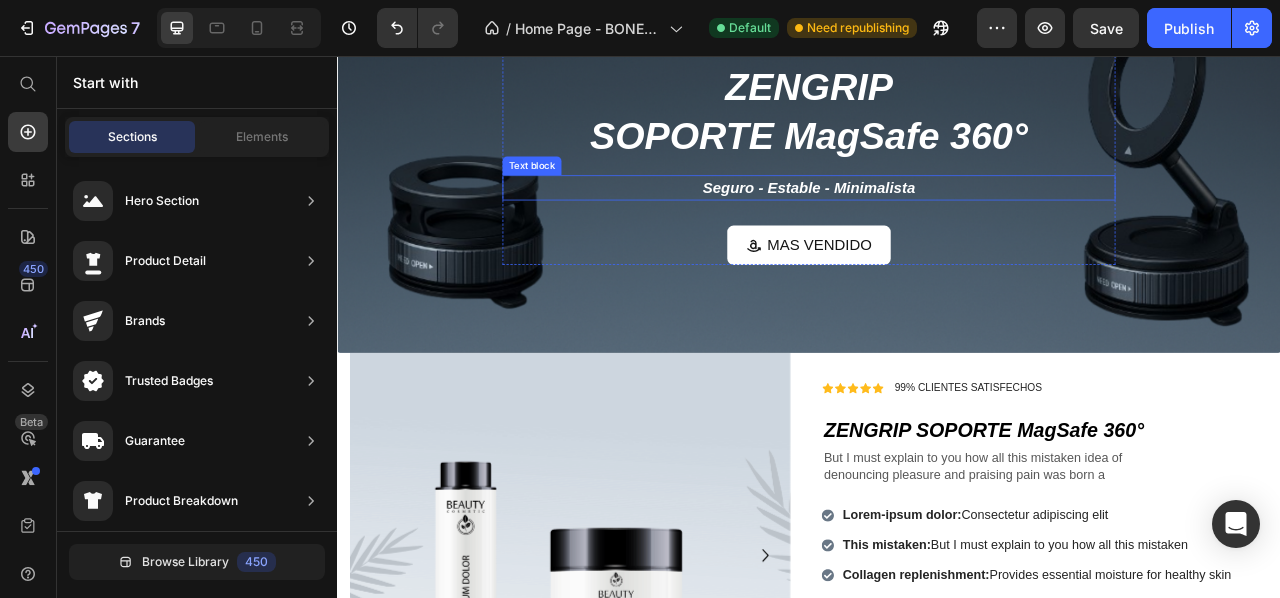 click on "Seguro - Estable - Minimalista" at bounding box center (937, 223) 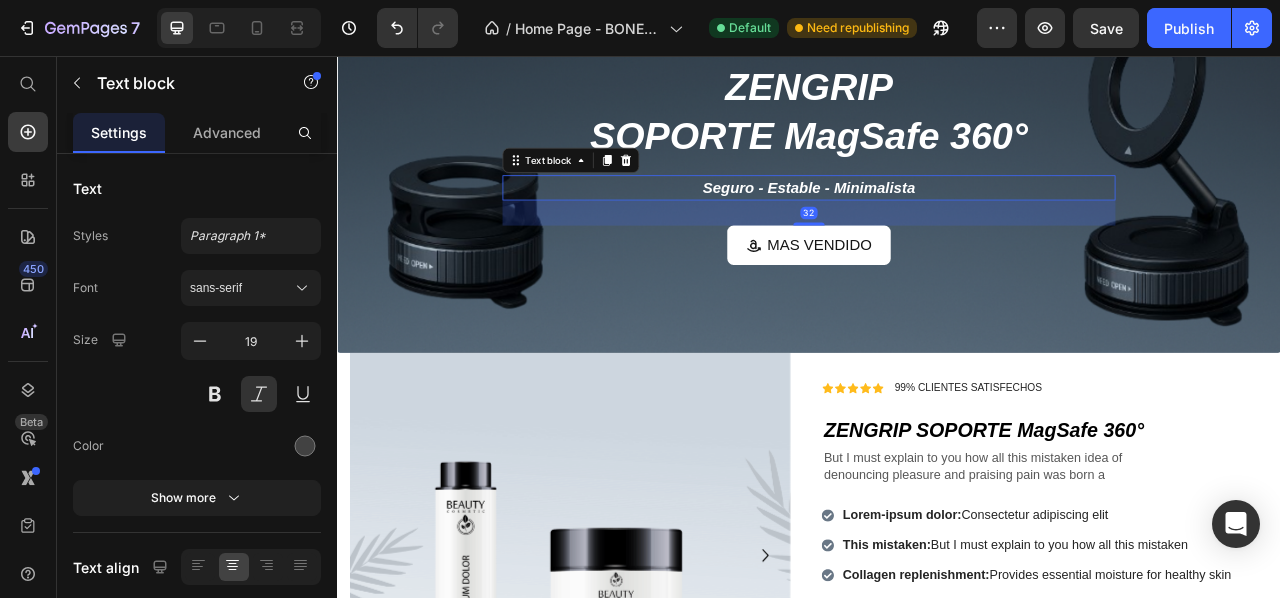 click on "Seguro - Estable - Minimalista" at bounding box center [937, 223] 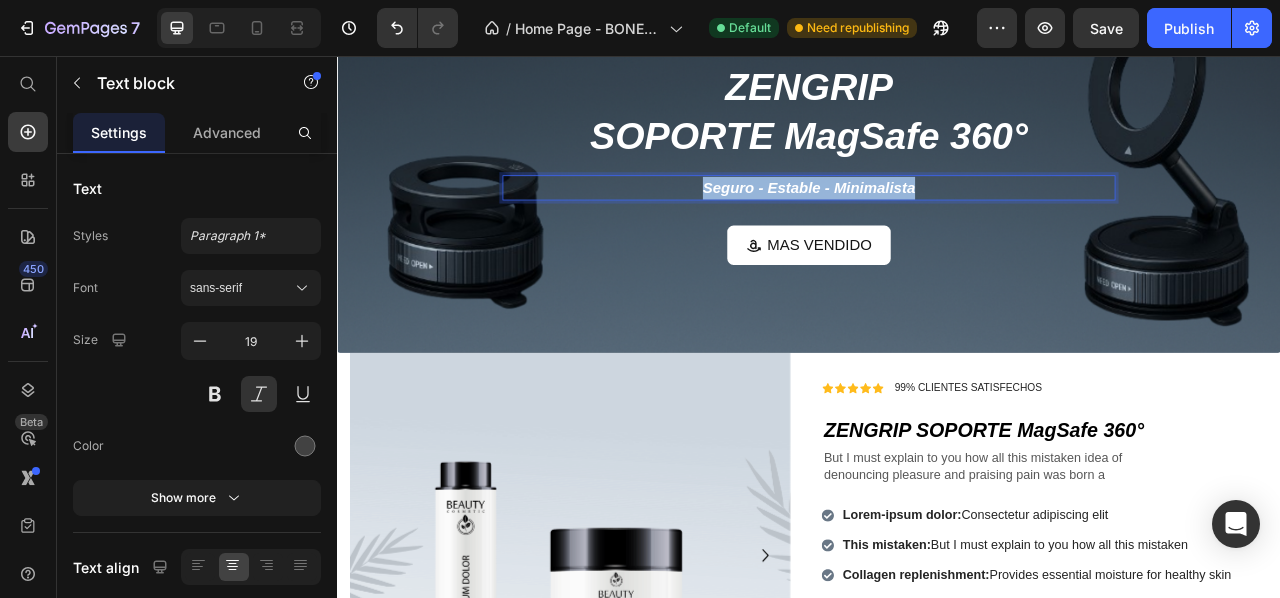 click on "Seguro - Estable - Minimalista" at bounding box center (937, 223) 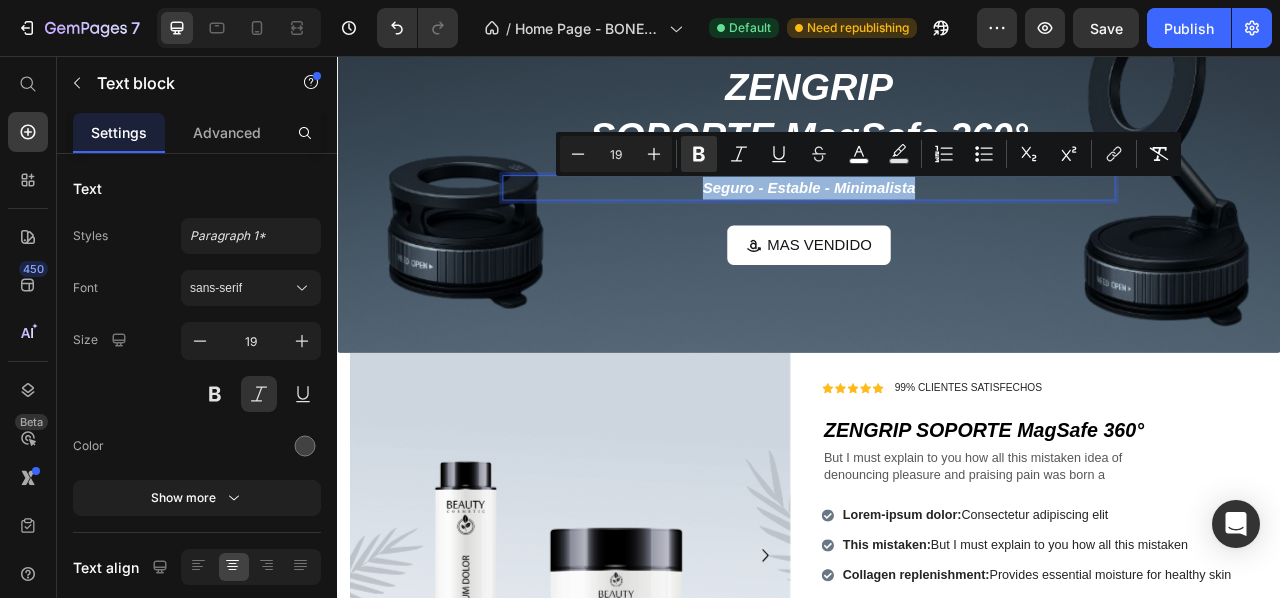copy on "Seguro - Estable - Minimalista" 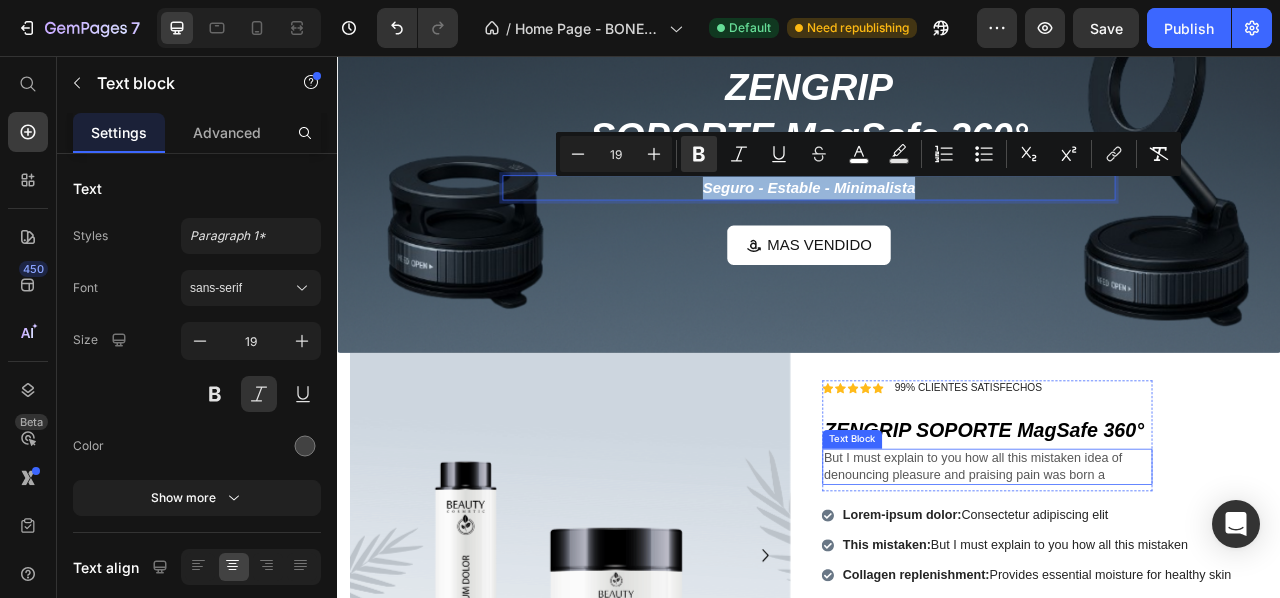 click on "But I must explain to you how all this mistaken idea of denouncing pleasure and praising pain was born a" at bounding box center [1164, 579] 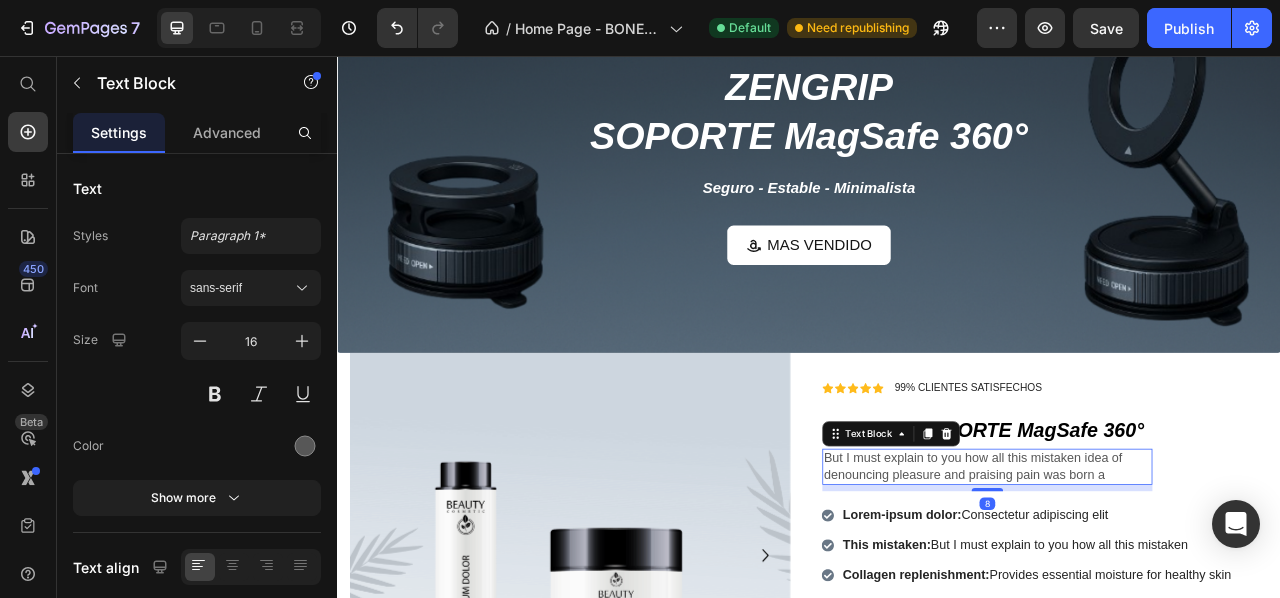 click on "But I must explain to you how all this mistaken idea of denouncing pleasure and praising pain was born a" at bounding box center [1164, 579] 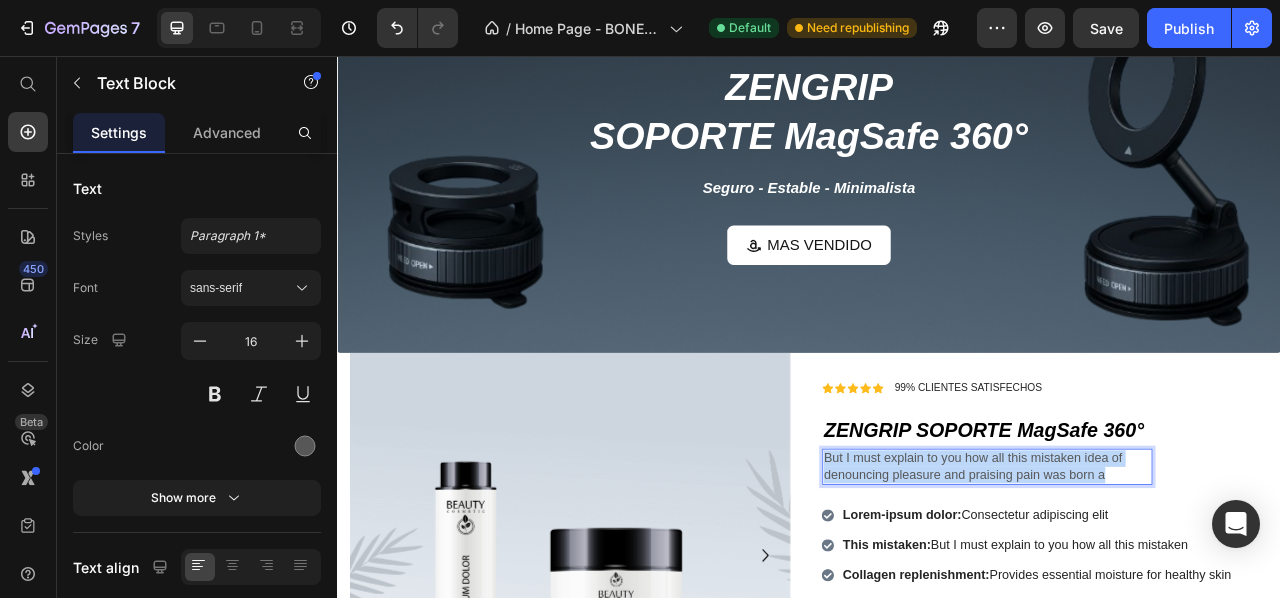 click on "But I must explain to you how all this mistaken idea of denouncing pleasure and praising pain was born a" at bounding box center [1164, 579] 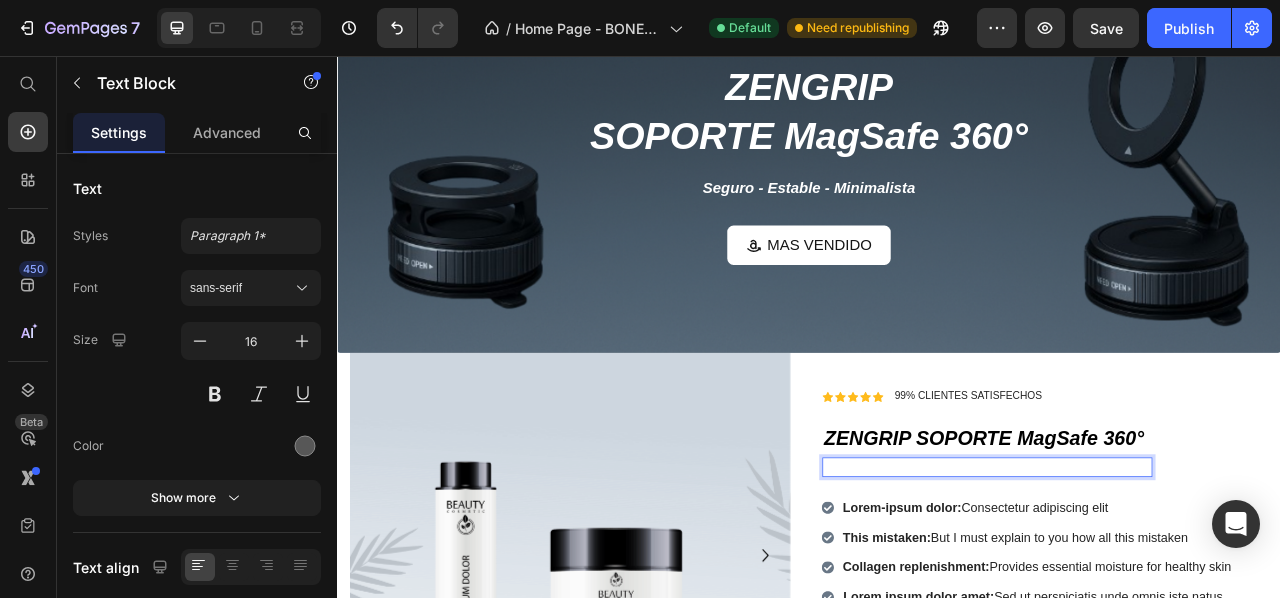 scroll, scrollTop: 161, scrollLeft: 0, axis: vertical 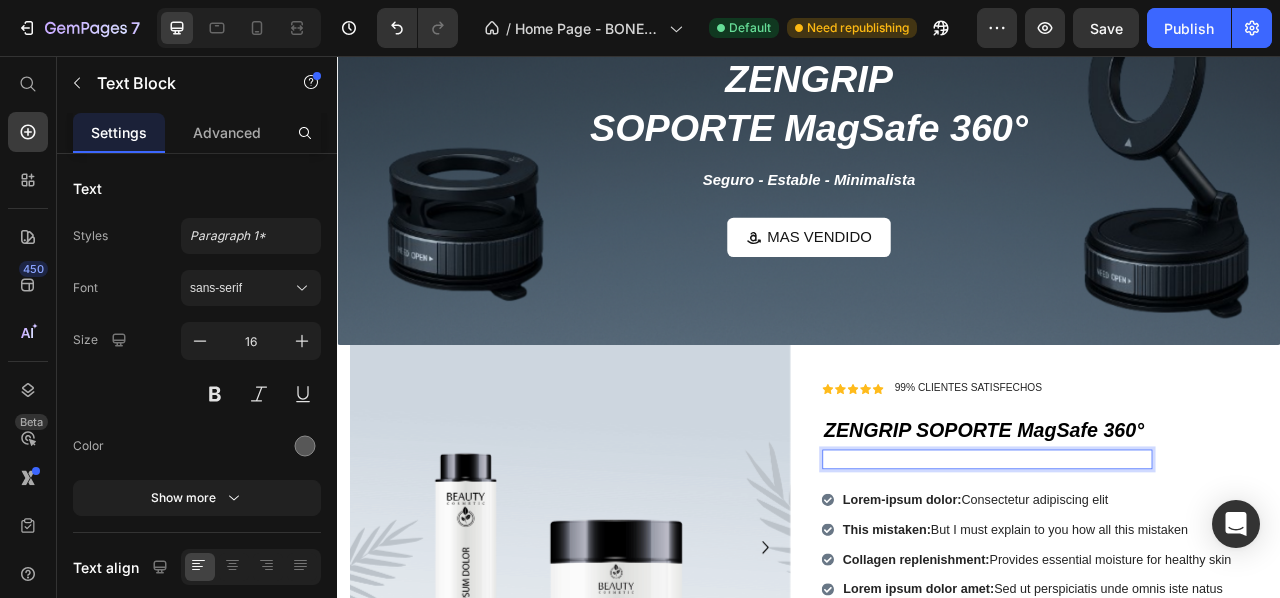 click on "Seguro - Estable - Minimalista" at bounding box center (1164, 569) 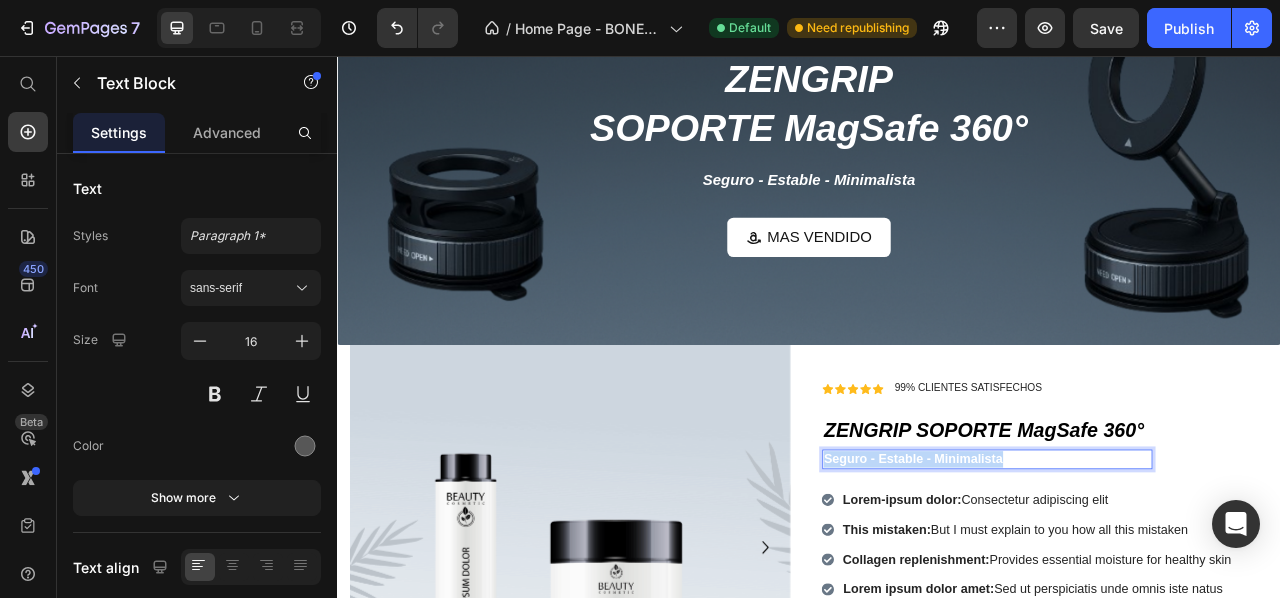 click on "Seguro - Estable - Minimalista" at bounding box center [1164, 569] 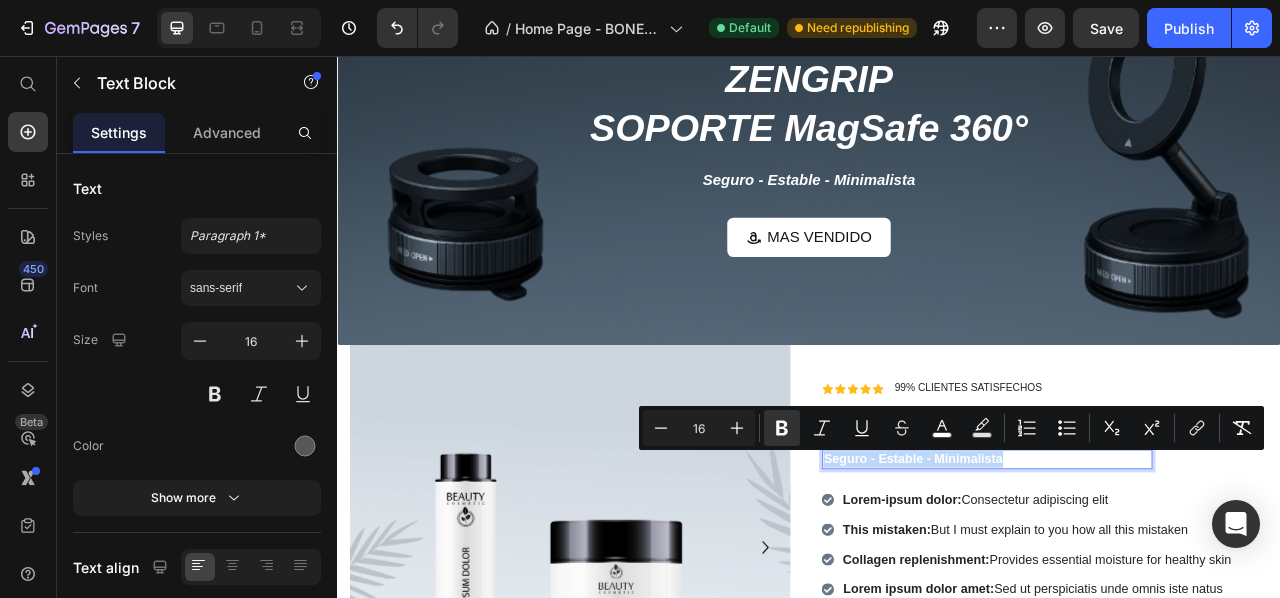 click on "Seguro - Estable - Minimalista" at bounding box center (1164, 569) 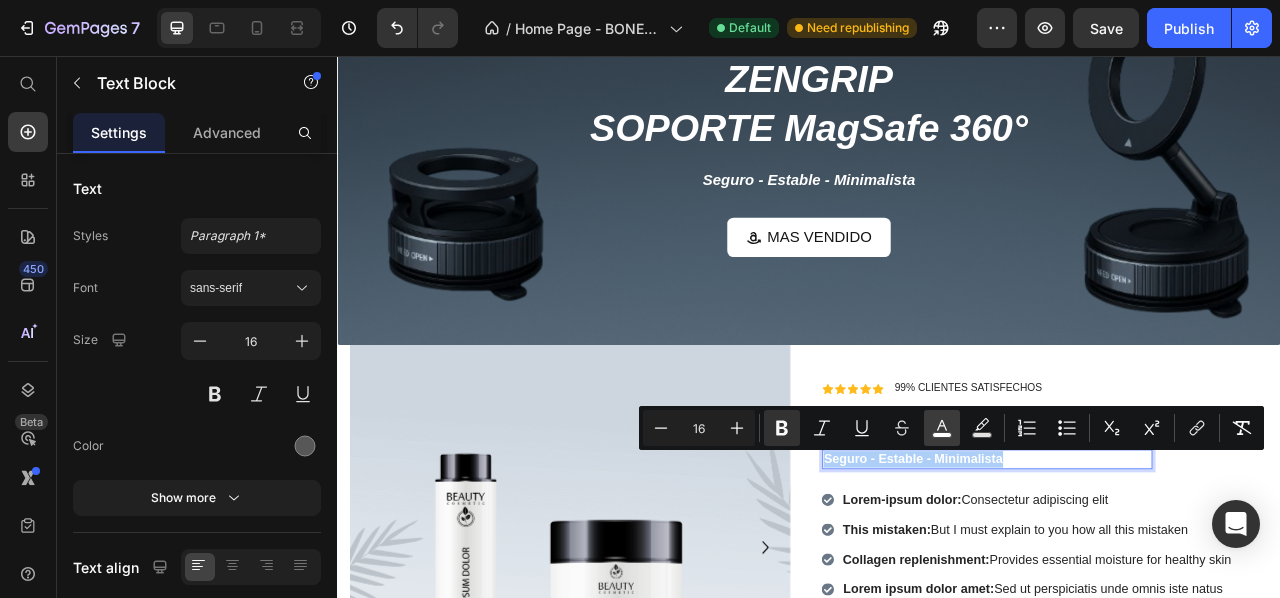 click 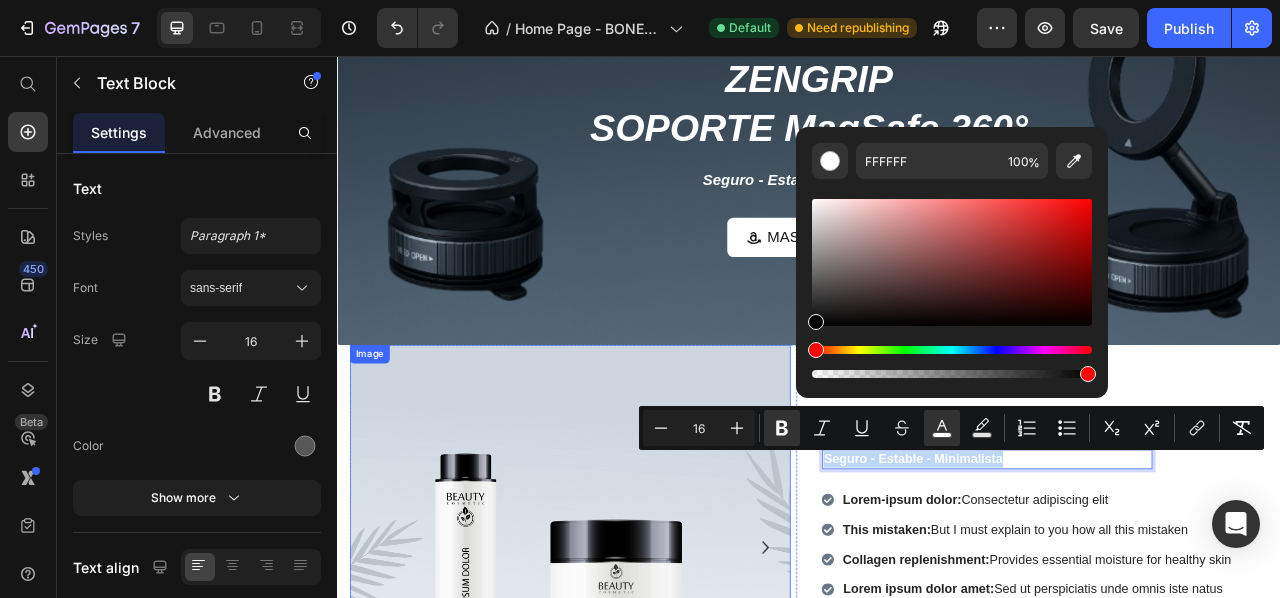 drag, startPoint x: 1174, startPoint y: 285, endPoint x: 900, endPoint y: 471, distance: 331.16763 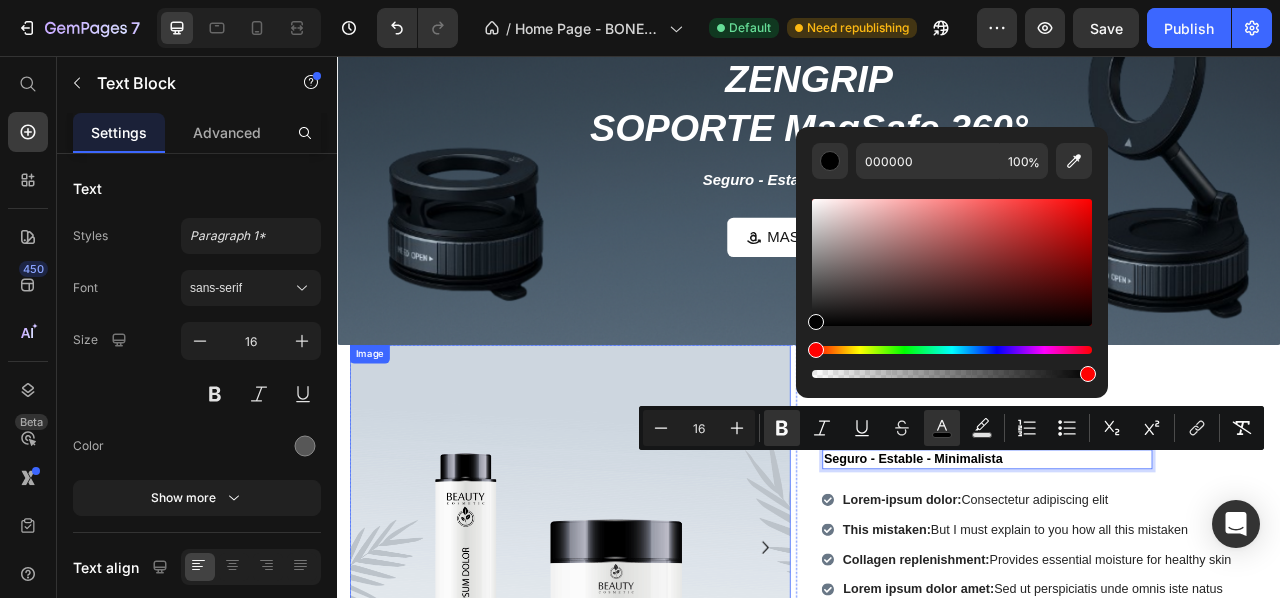 click at bounding box center [632, 682] 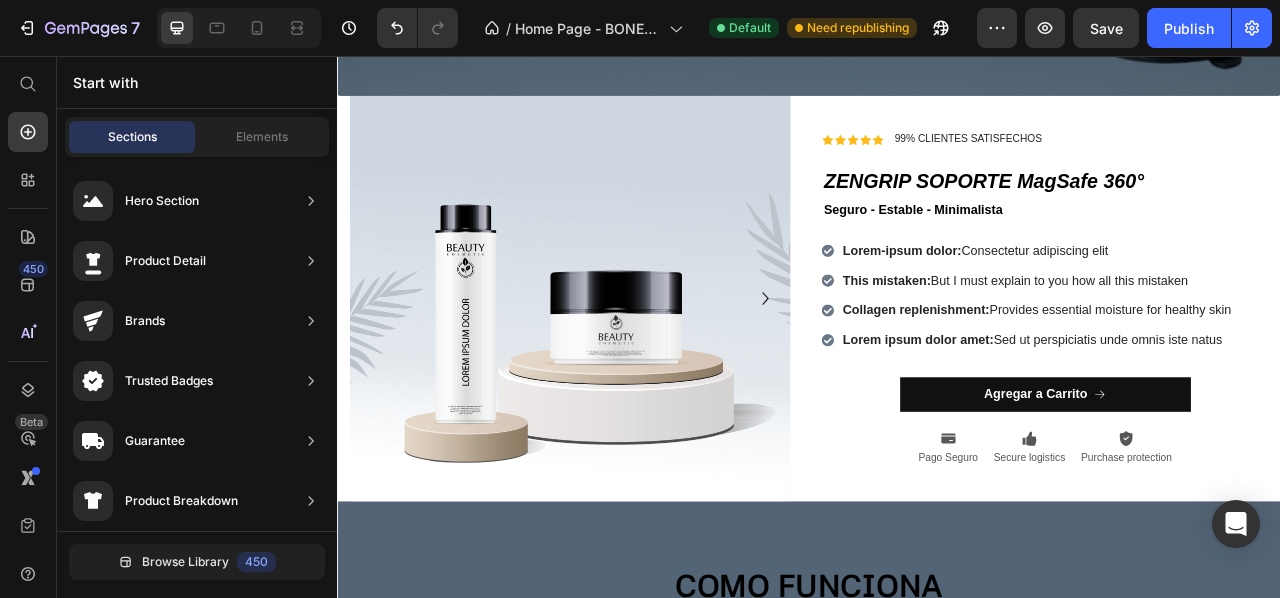 scroll, scrollTop: 470, scrollLeft: 0, axis: vertical 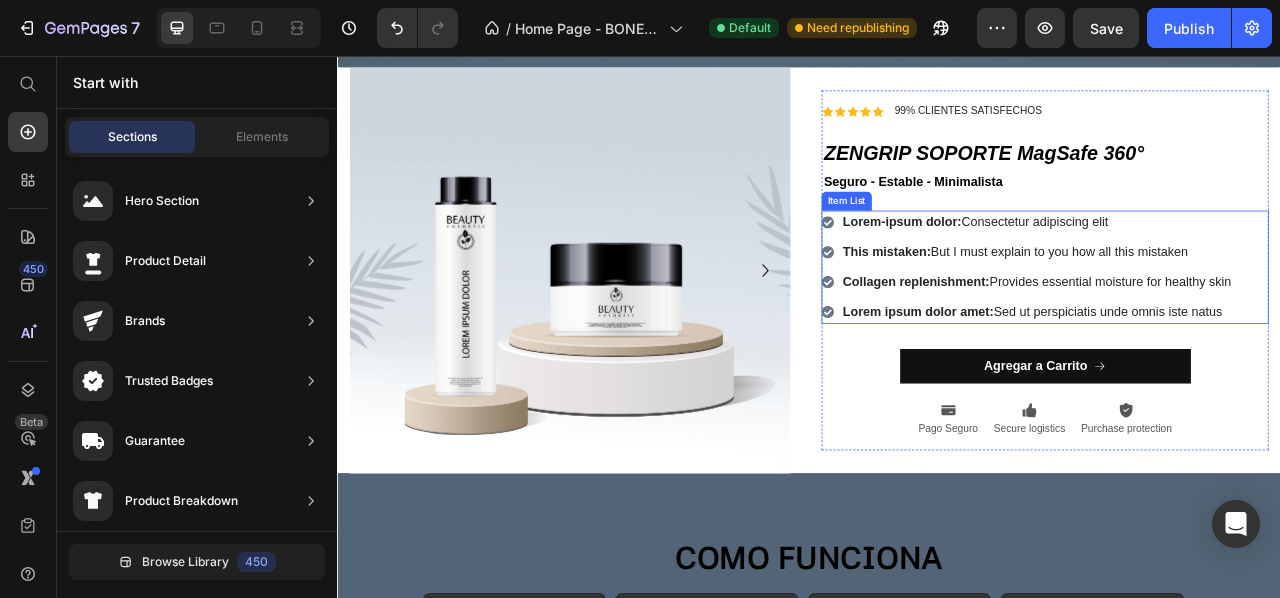 click on "Lorem-ipsum dolor:" at bounding box center [1055, 267] 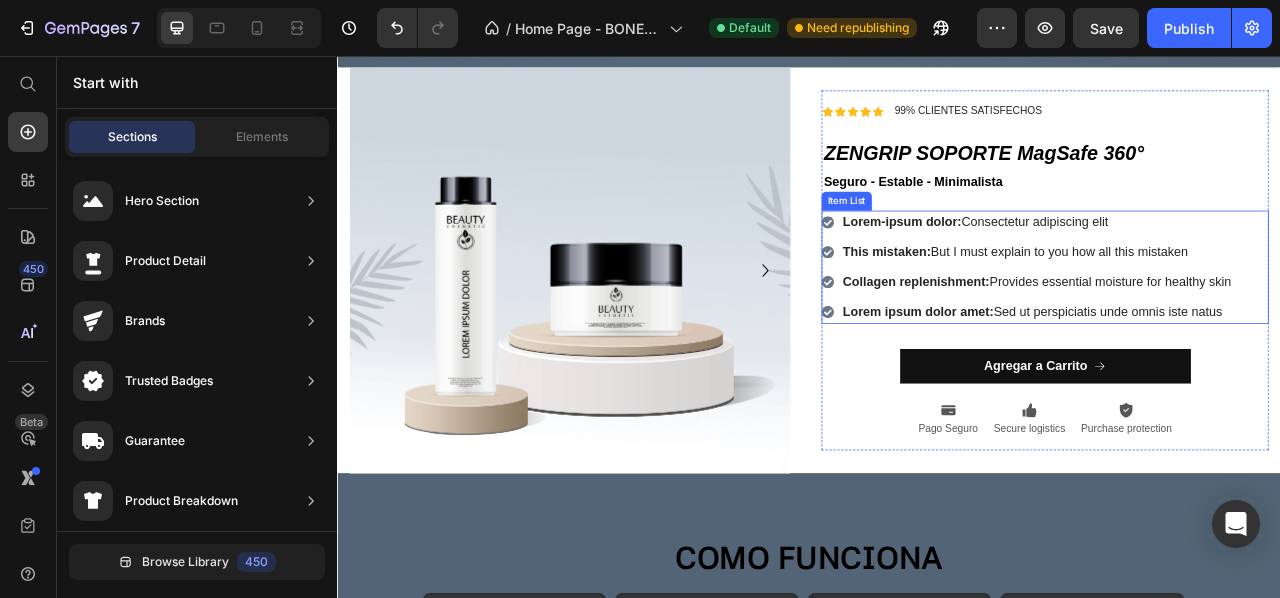 click on "Lorem-ipsum dolor:" at bounding box center (1055, 267) 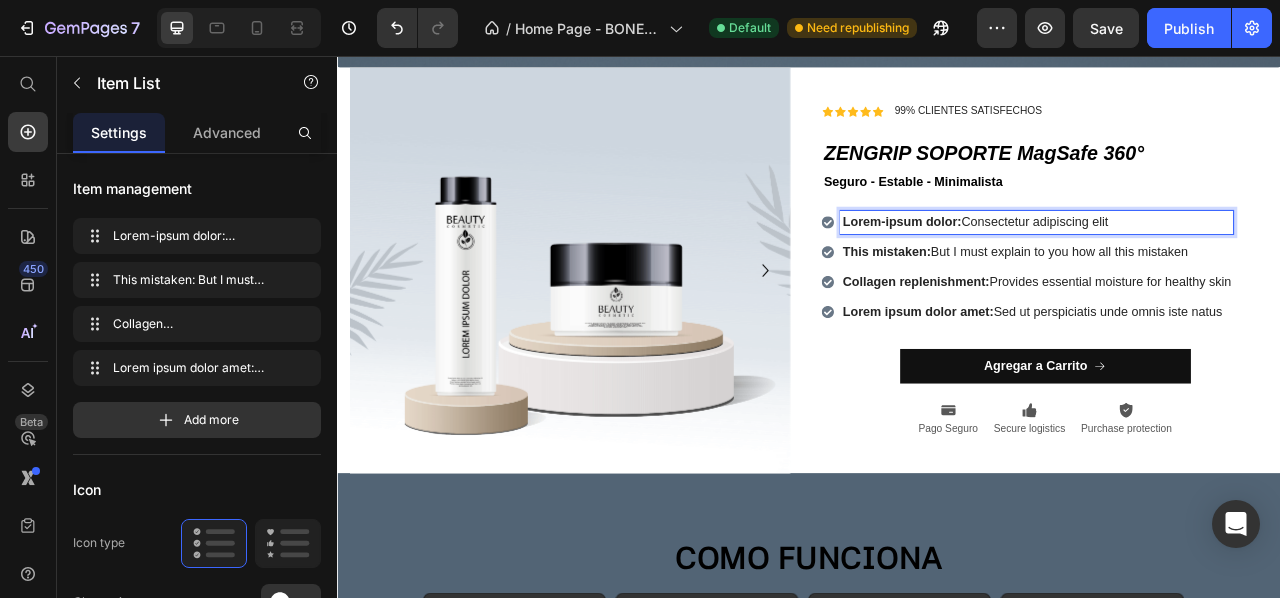 click on "Lorem-ipsum dolor:  Consectetur adipiscing elit" at bounding box center (1227, 268) 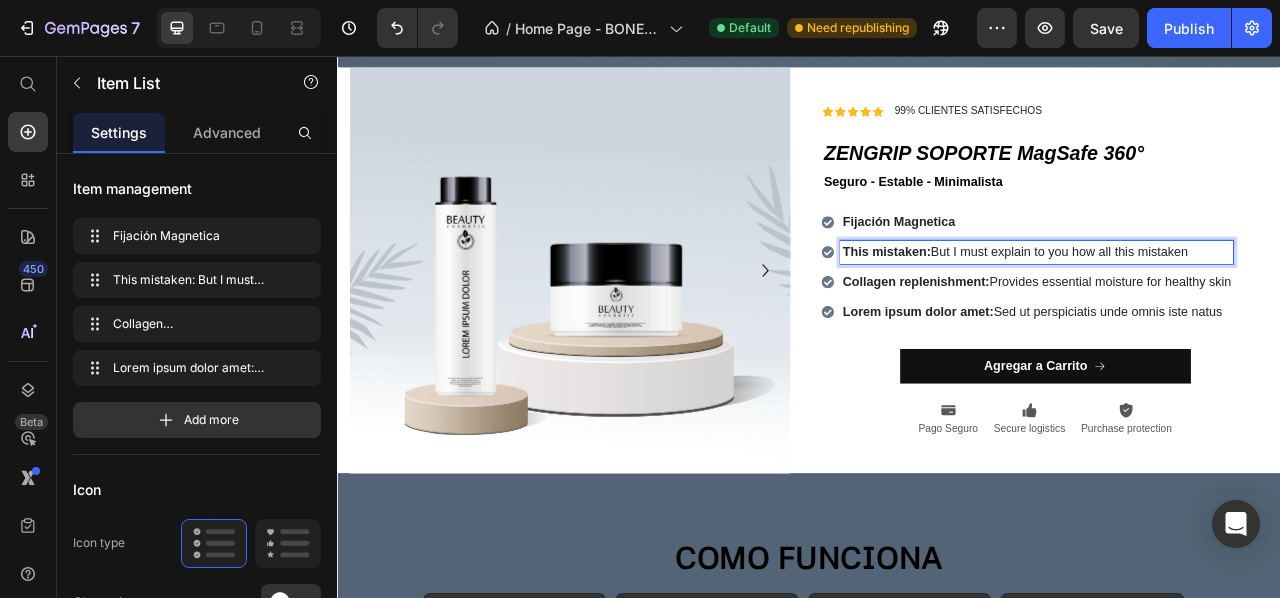 click on "This mistaken:  But I must explain to you how all this mistaken" at bounding box center [1227, 306] 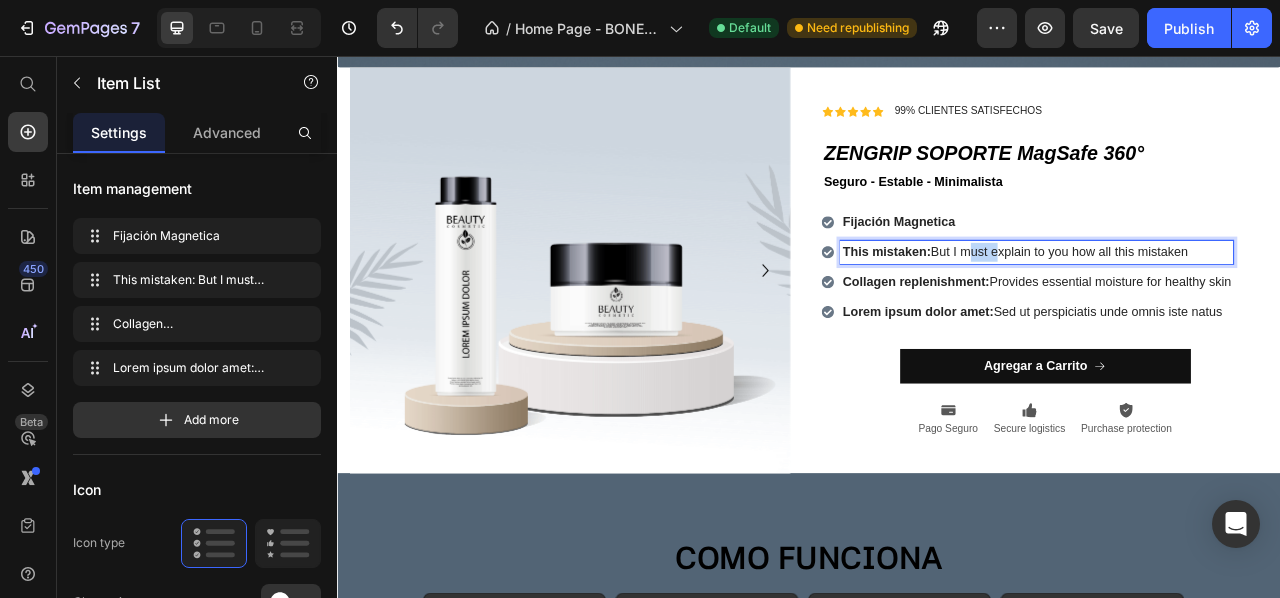 click on "This mistaken:  But I must explain to you how all this mistaken" at bounding box center [1227, 306] 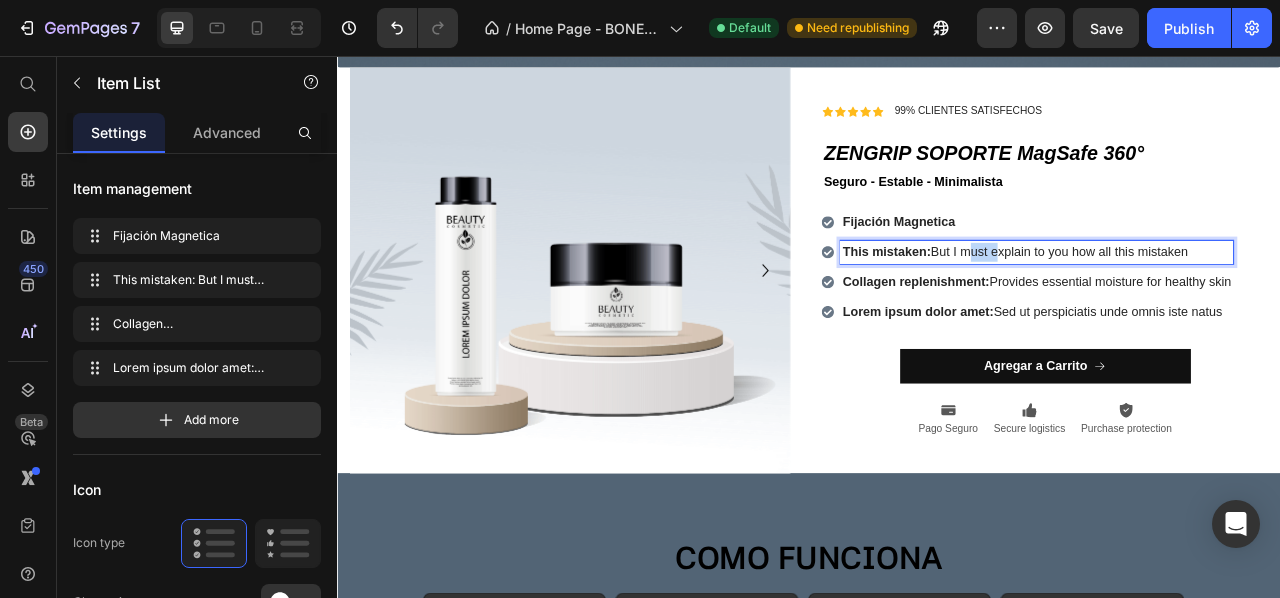 click on "This mistaken:  But I must explain to you how all this mistaken" at bounding box center [1227, 306] 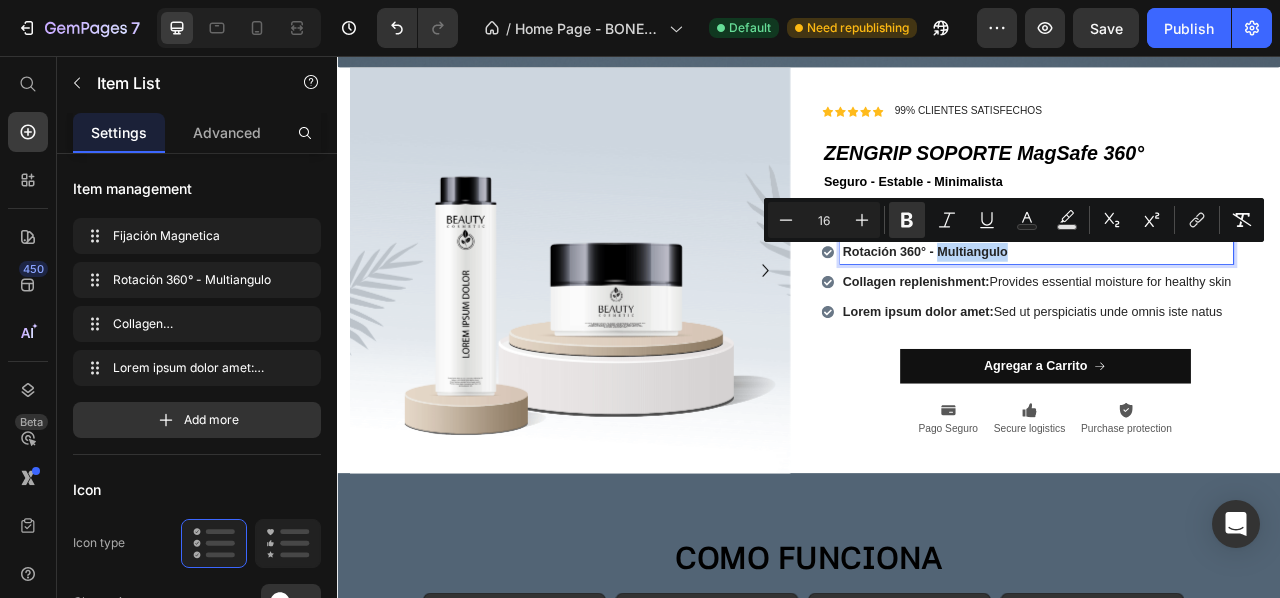 drag, startPoint x: 1173, startPoint y: 305, endPoint x: 1273, endPoint y: 300, distance: 100.12492 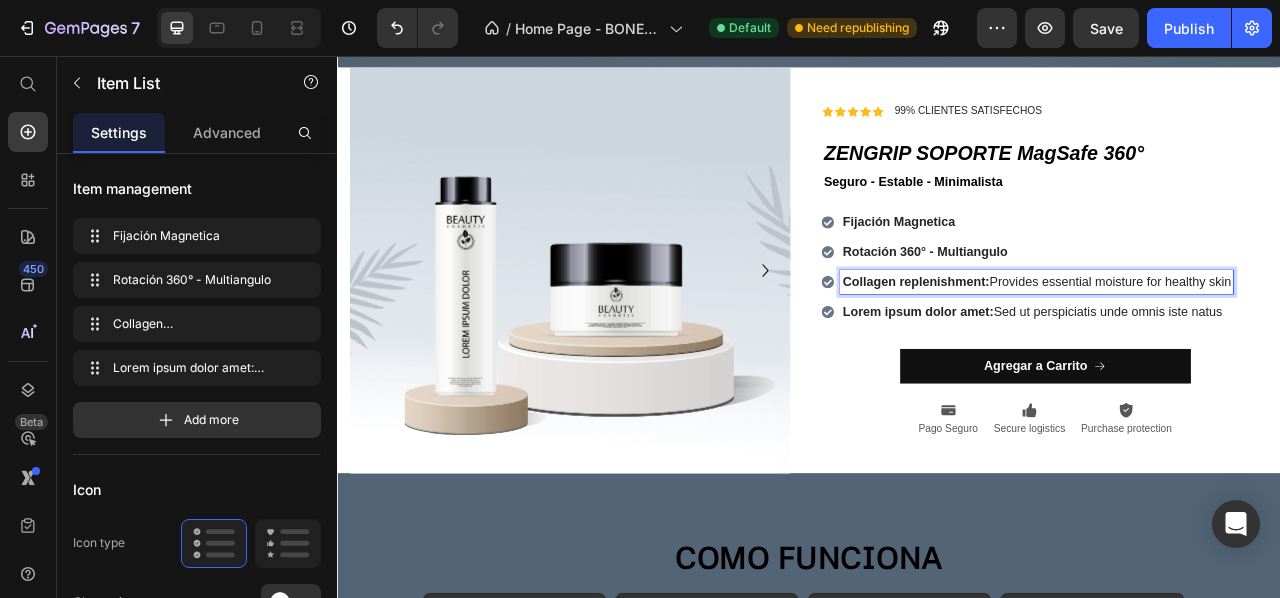 click on "Collagen replenishment:  Provides essential moisture for healthy skin" at bounding box center (1227, 344) 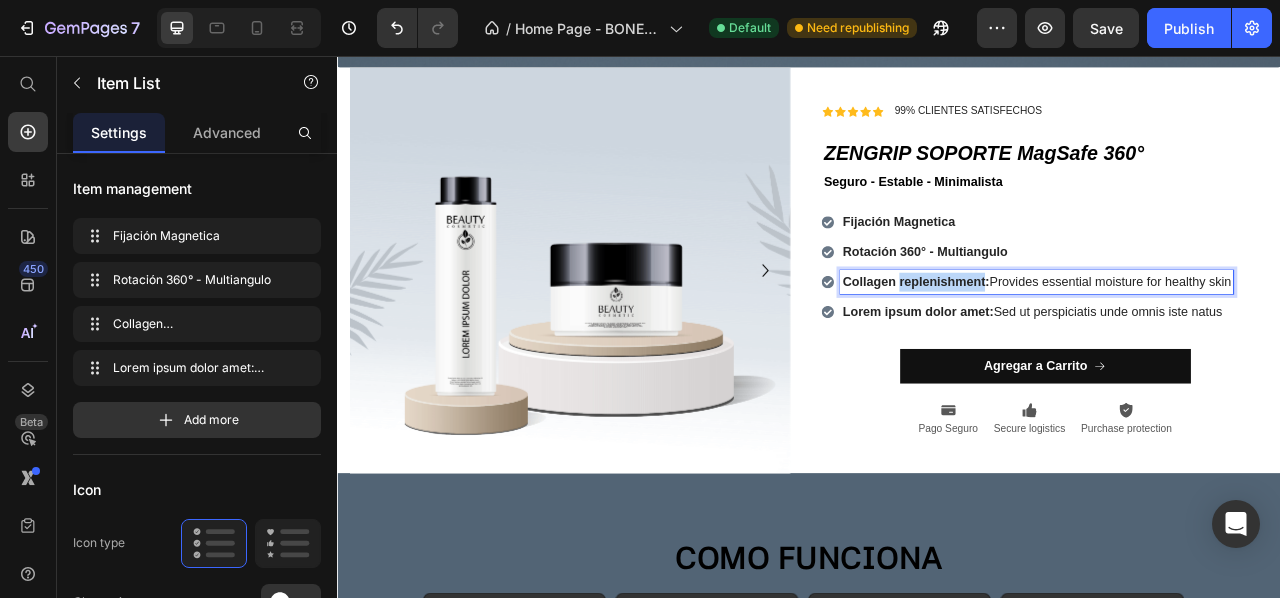 click on "Collagen replenishment:  Provides essential moisture for healthy skin" at bounding box center [1227, 344] 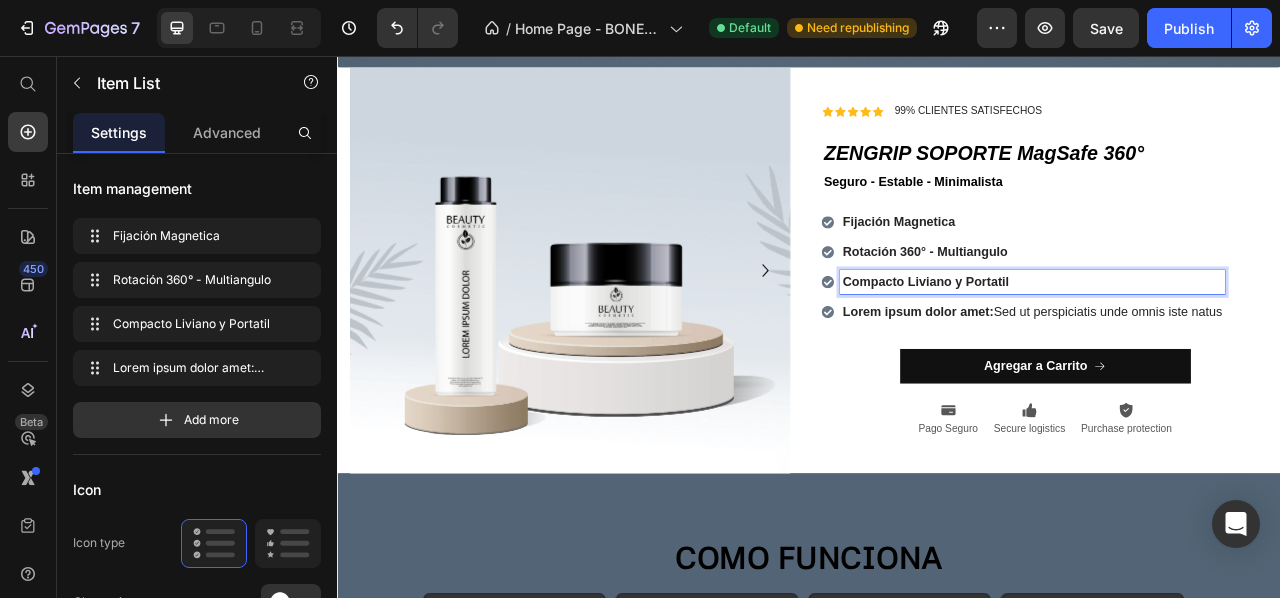 click on "Lorem ipsum dolor amet:" at bounding box center [1076, 381] 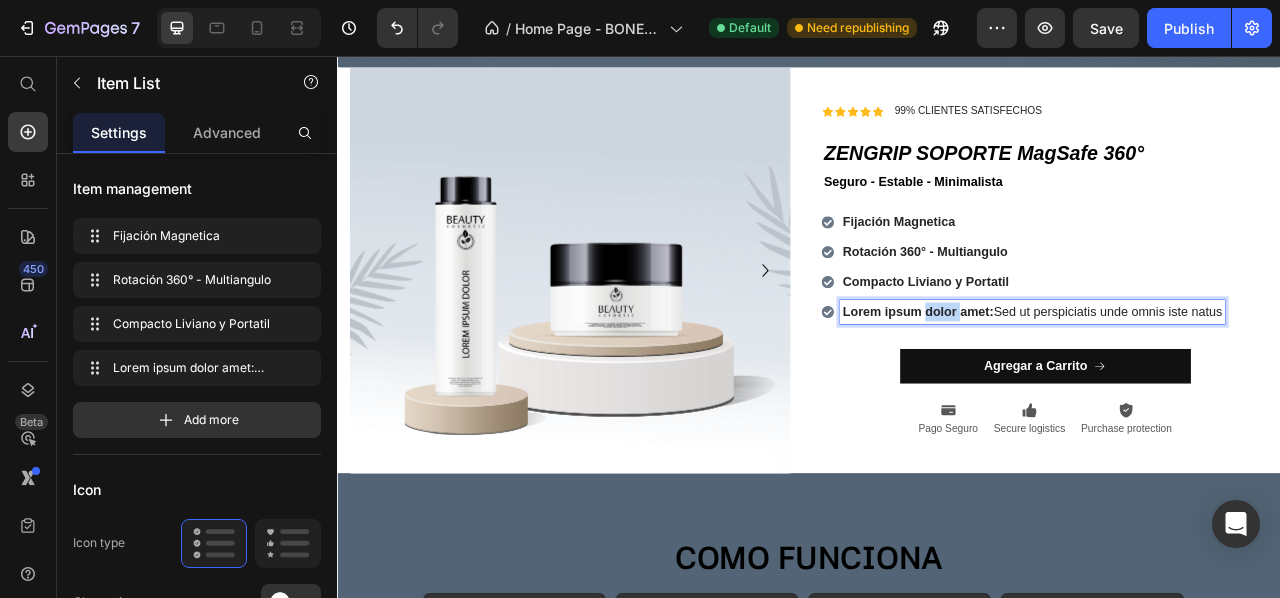 click on "Lorem ipsum dolor amet:" at bounding box center (1076, 381) 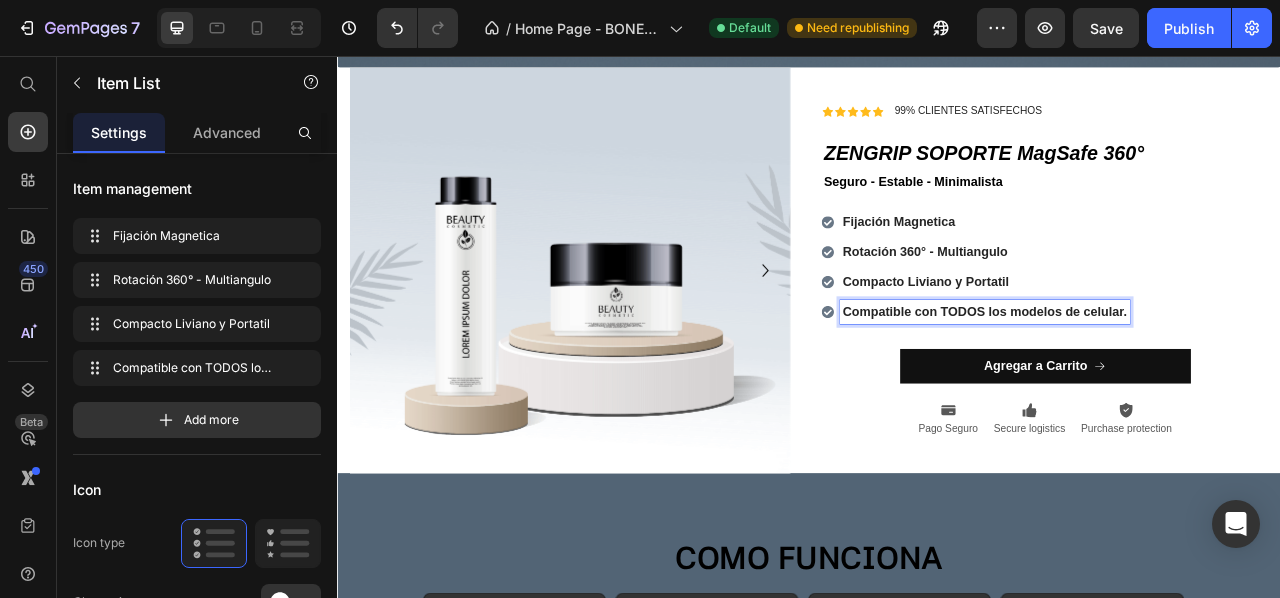 scroll, scrollTop: 514, scrollLeft: 0, axis: vertical 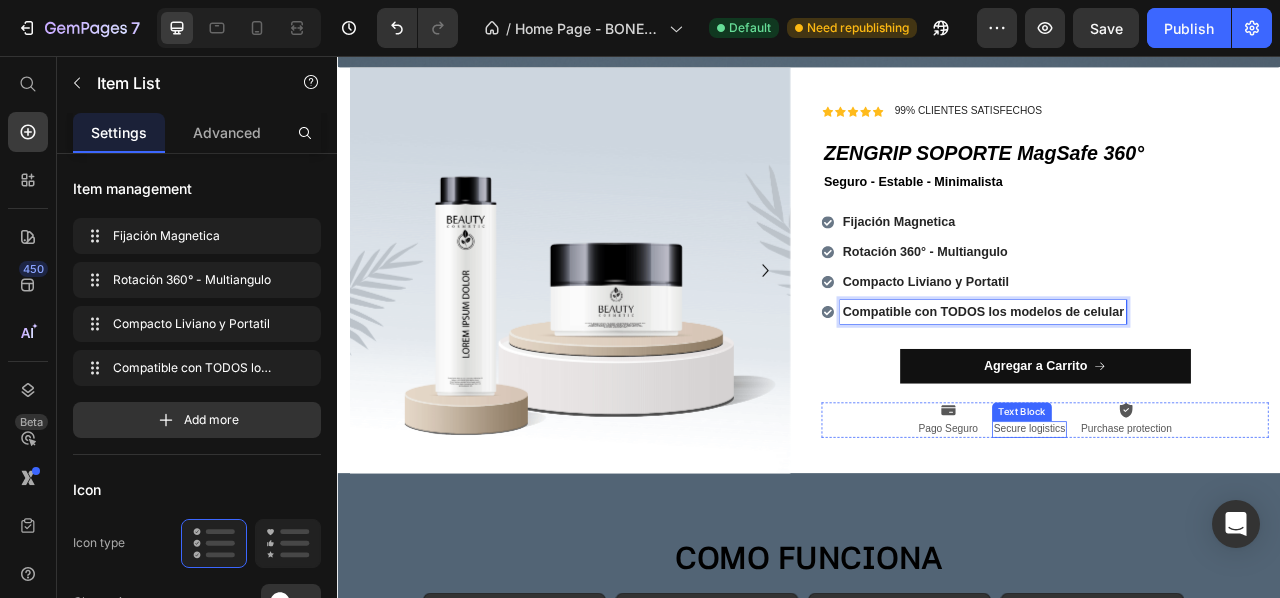 click on "Secure logistics" at bounding box center (1217, 531) 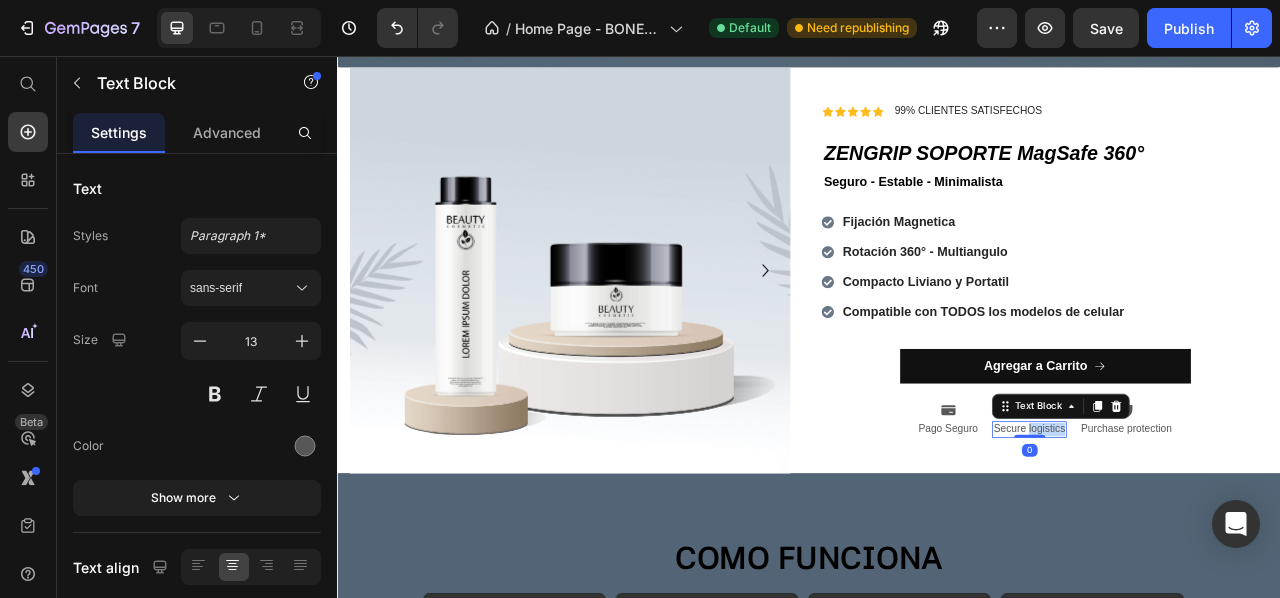 click on "Secure logistics" at bounding box center (1217, 531) 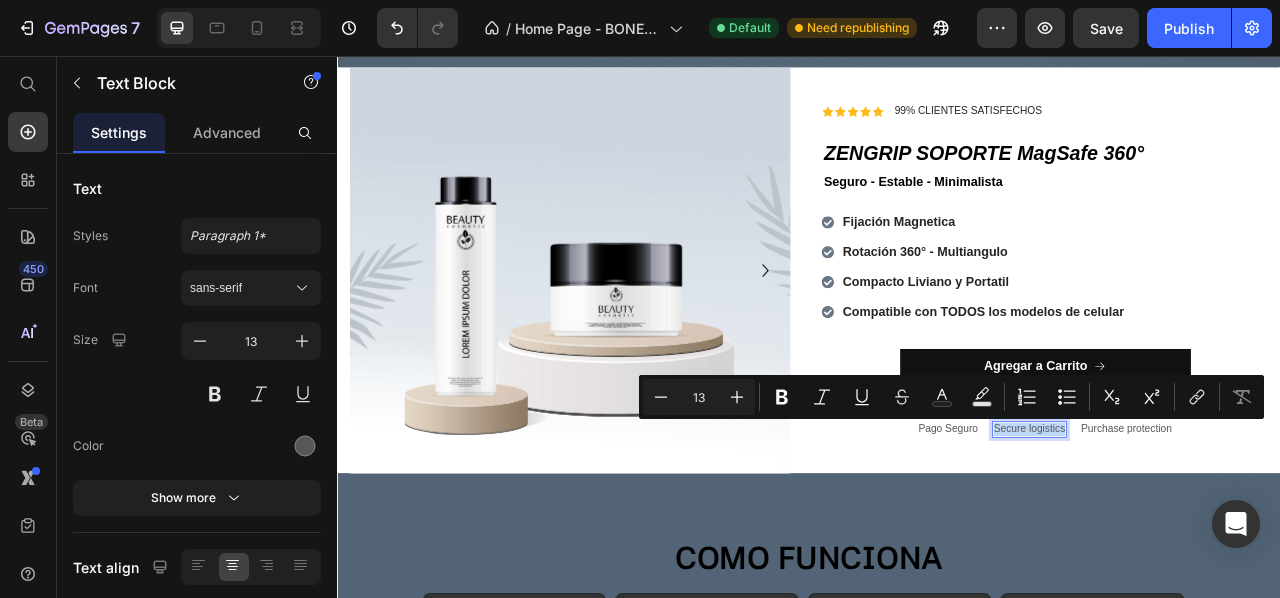 click on "Secure logistics" at bounding box center [1217, 531] 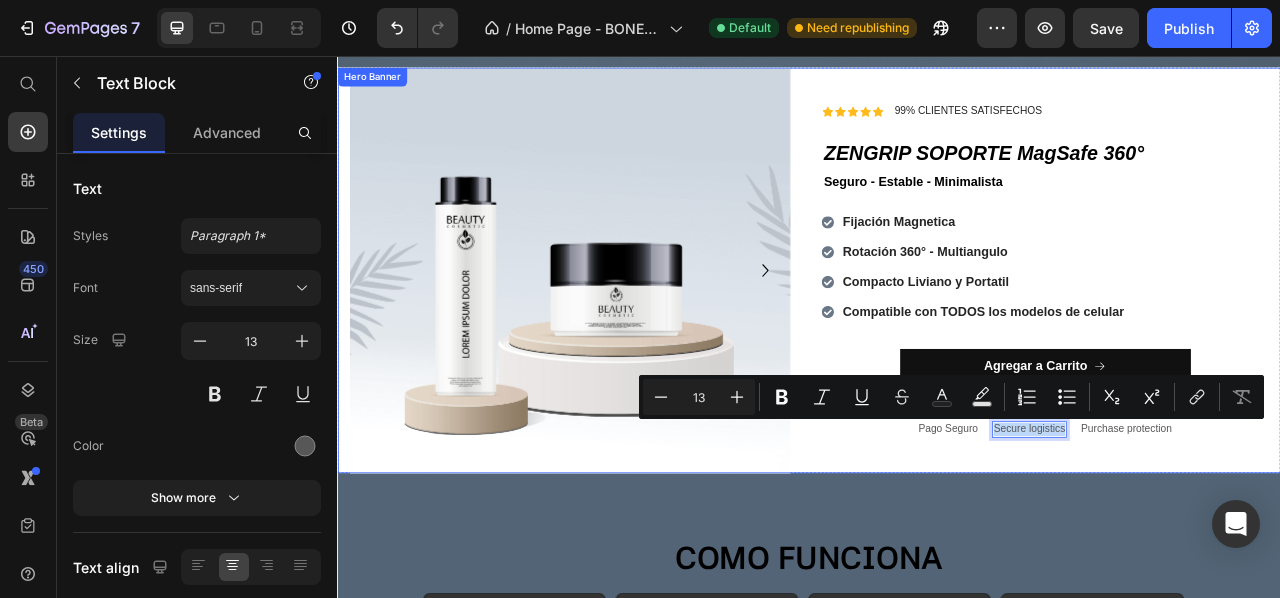 click on "Icon Icon Icon Icon Icon Icon List 99% CLIENTES SATISFECHOS Text Block Row ZENGRIP SOPORTE MagSafe 360° Heading Seguro - Estable - Minimalista Text Block Row Fijación Magnetica Rotación 360° - Multiangulo Compacto Liviano y Portatil Compatible con TODOS los modelos de celular Item List
Agregar a Carrito Button
Icon Pago Seguro Text Block
Icon Secure logistics Text Block   0
Icon Purchase protection Text Block Row Row" at bounding box center (1237, 329) 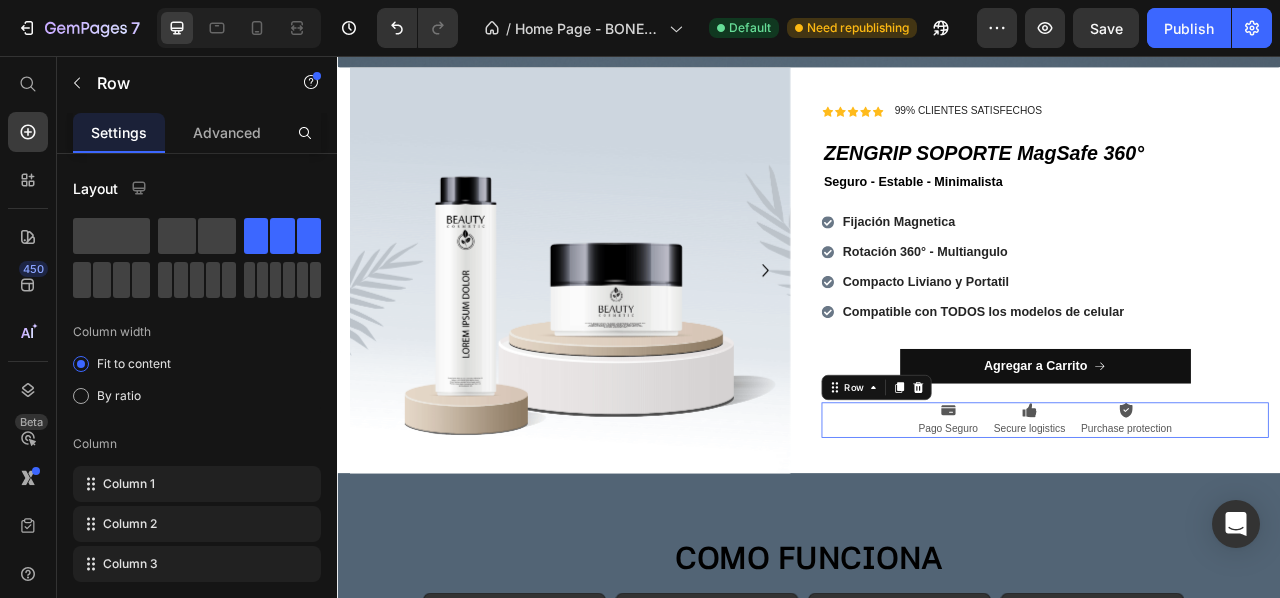 click on "Icon Pago Seguro Text Block
Icon Secure logistics Text Block
Icon Purchase protection Text Block Row   0" at bounding box center (1237, 519) 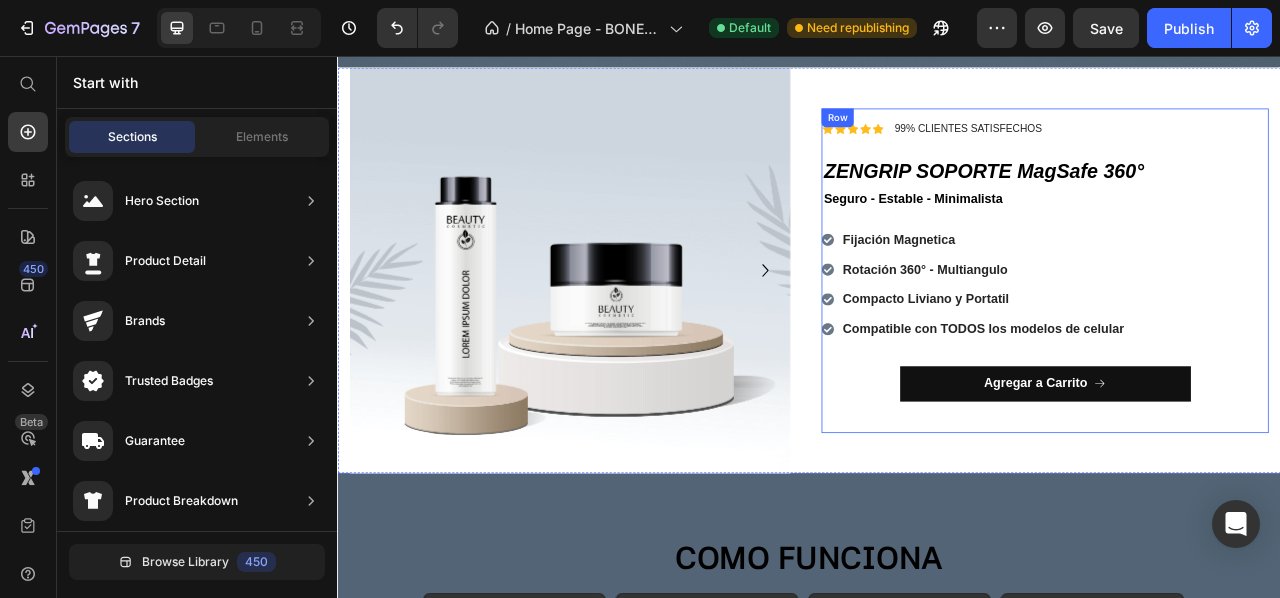 click on "Icon Icon Icon Icon Icon Icon List 99% CLIENTES SATISFECHOS Text Block Row ZENGRIP SOPORTE MagSafe 360° Heading Seguro - Estable - Minimalista Text Block Row Fijación Magnetica Rotación 360° - Multiangulo Compacto Liviano y Portatil Compatible con TODOS los modelos de celular Item List
Agregar a Carrito Button" at bounding box center [1237, 329] 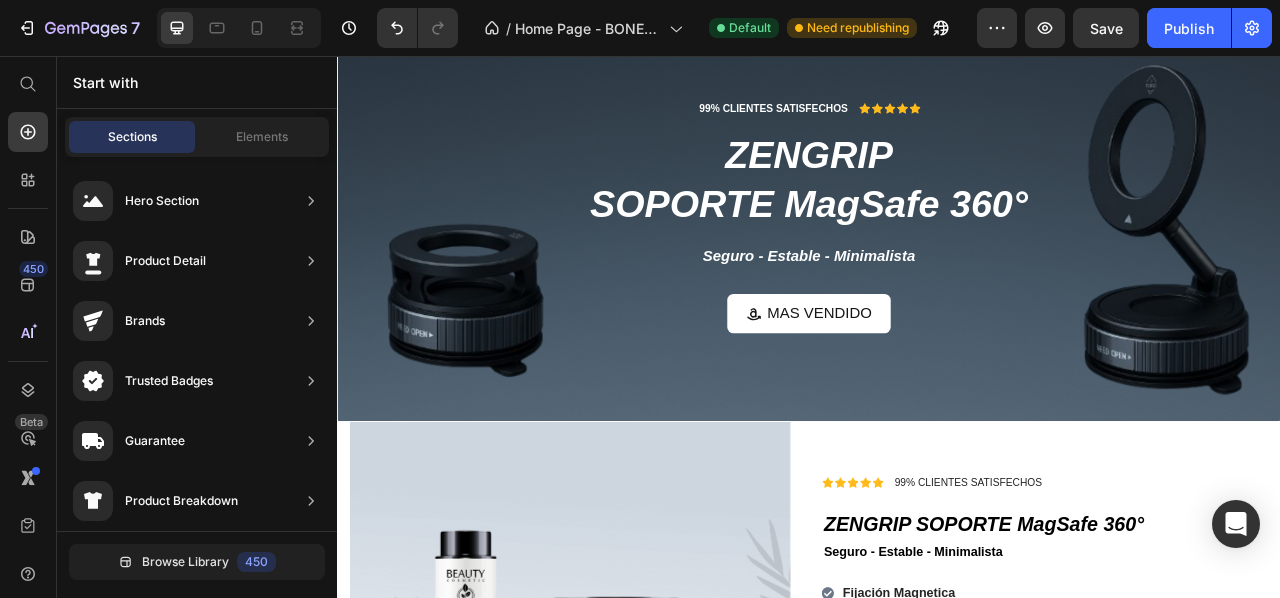 scroll, scrollTop: 0, scrollLeft: 0, axis: both 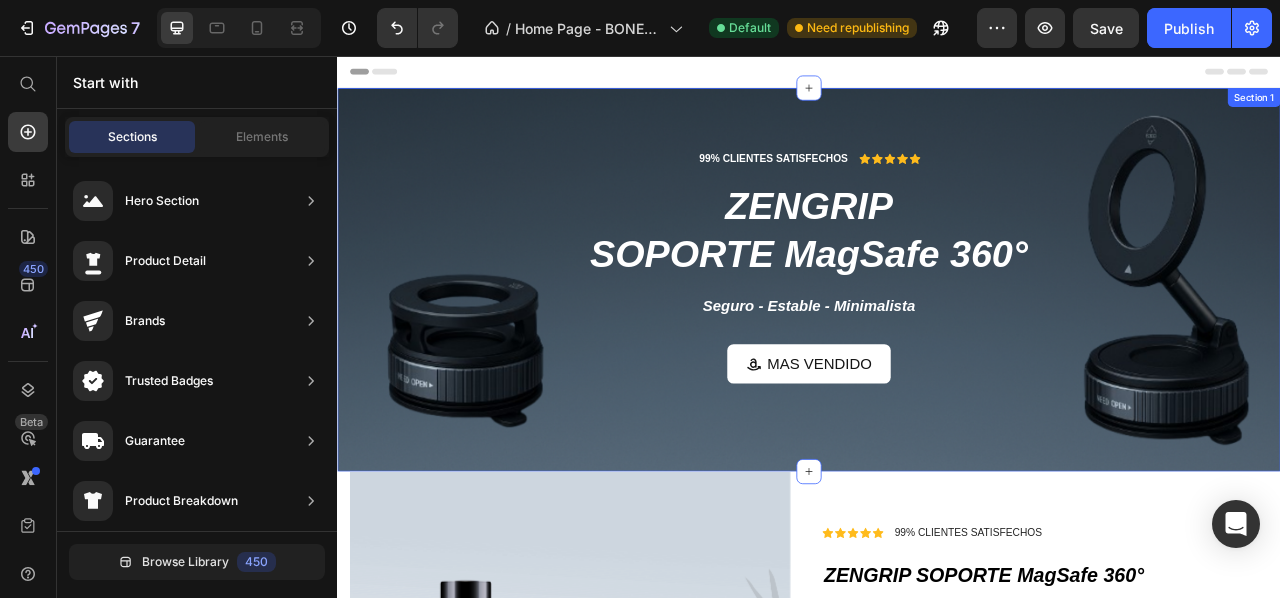click on "99% CLIENTES SATISFECHOS Text Block Icon Icon Icon Icon Icon Icon List Row ZENGRIP  SOPORTE MagSafe 360° Heading Seguro - Estable - Minimalista Text block
MAS VENDIDO Button Row Section 1" at bounding box center (937, 341) 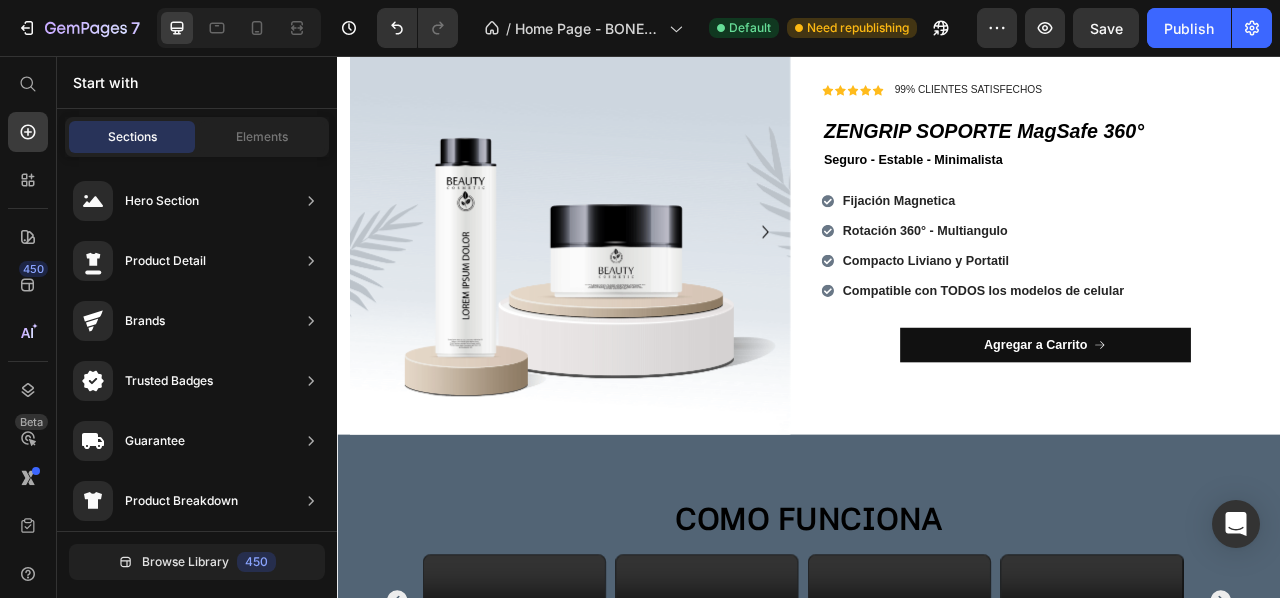 scroll, scrollTop: 0, scrollLeft: 0, axis: both 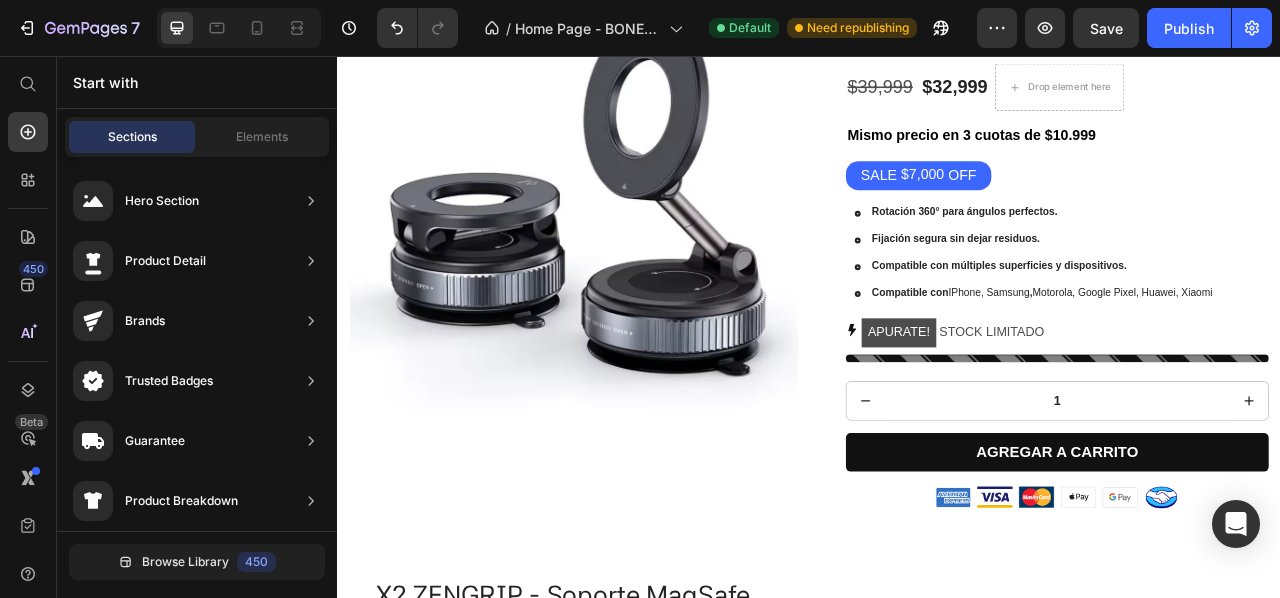 click on "INCLUYE ANILLO MAGNÉTICO UNIVERSAL" at bounding box center (1253, 8) 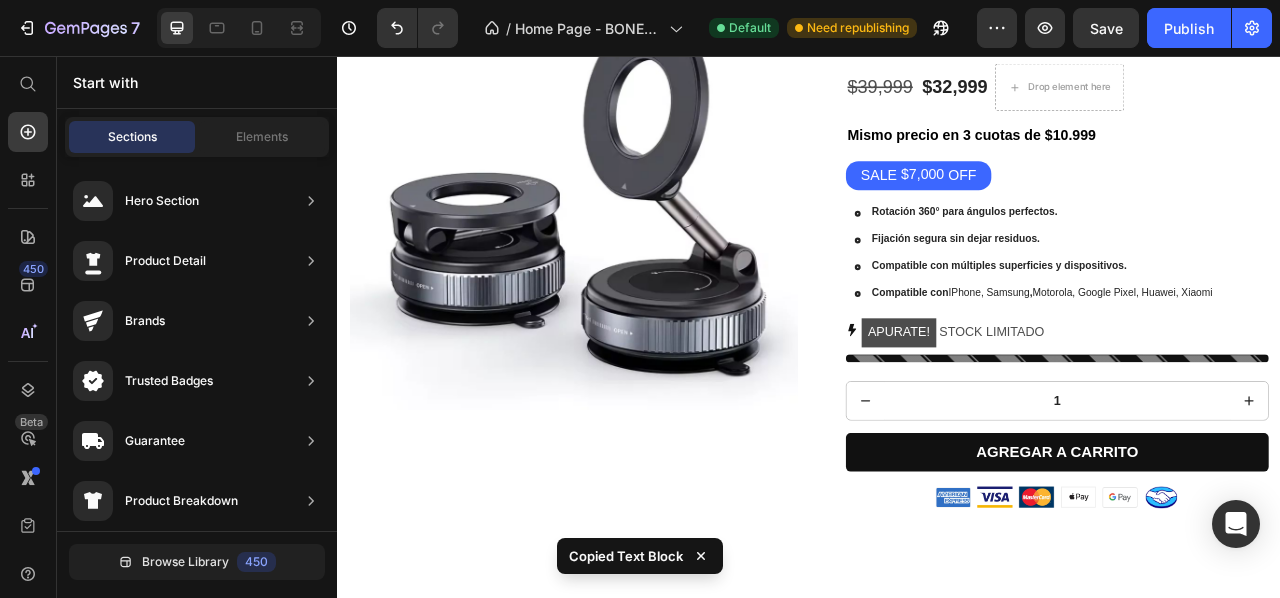 scroll, scrollTop: 158, scrollLeft: 0, axis: vertical 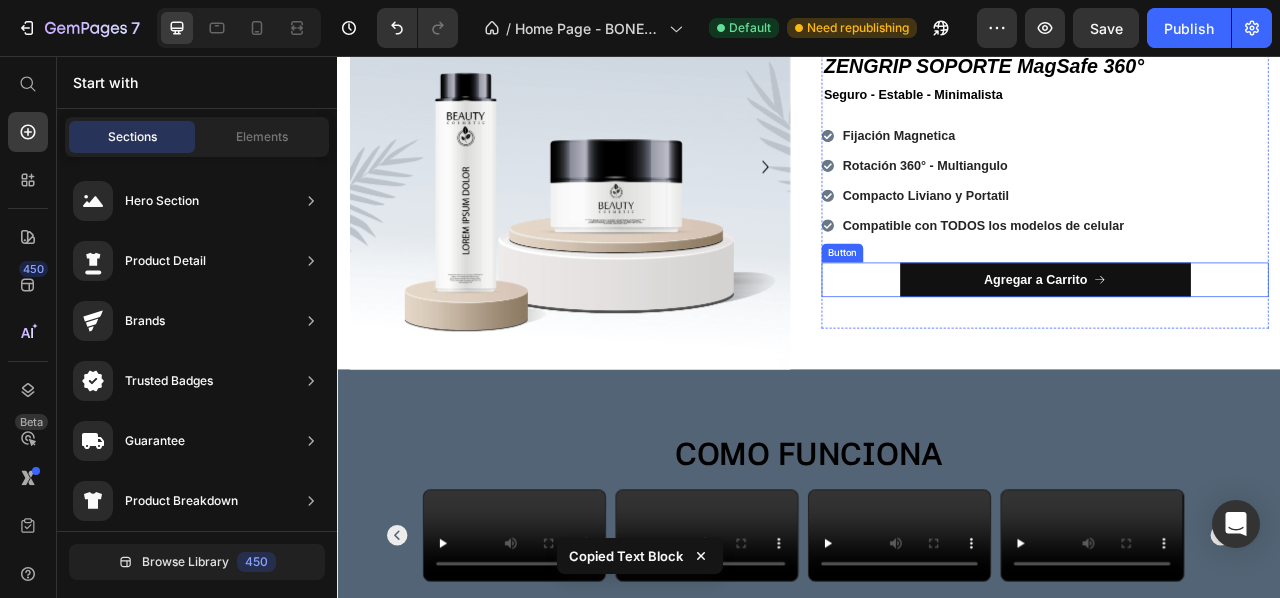 click on "Agregar a Carrito Button" at bounding box center [1237, 341] 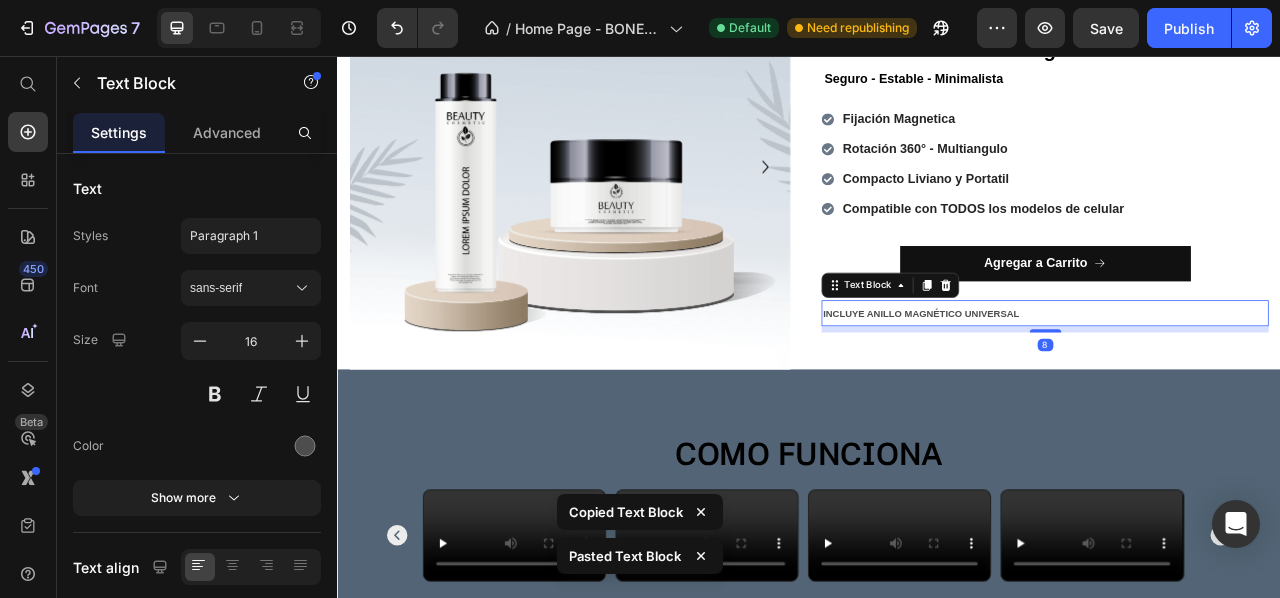 click on "INCLUYE ANILLO MAGNÉTICO UNIVERSAL" at bounding box center [1080, 384] 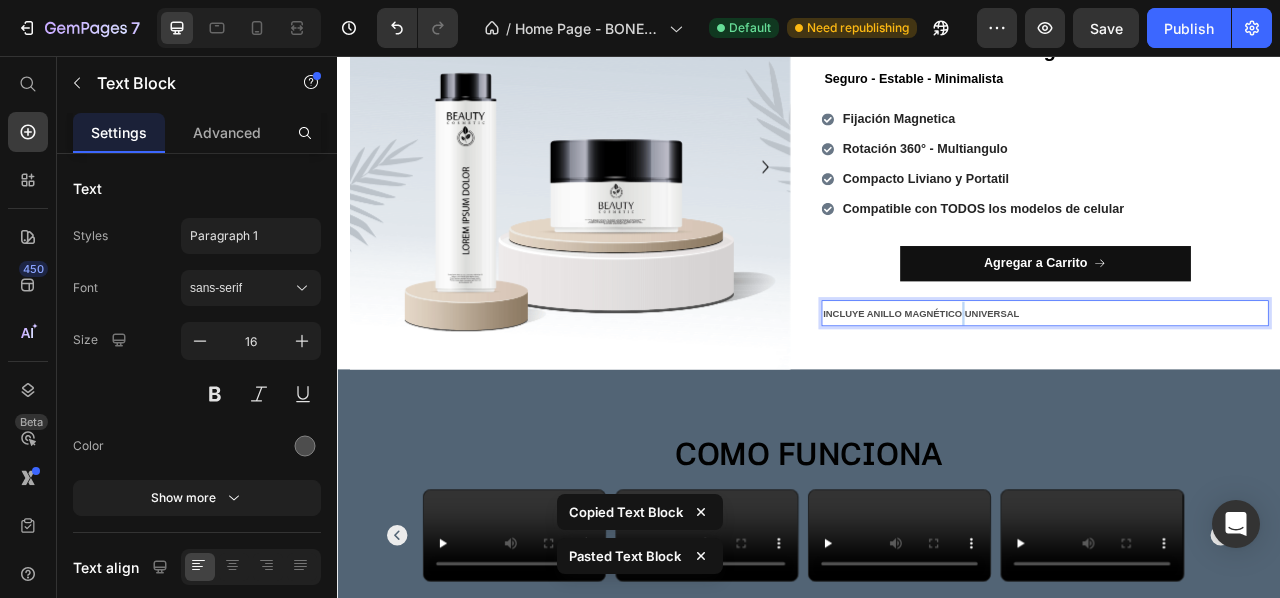 click on "INCLUYE ANILLO MAGNÉTICO UNIVERSAL" at bounding box center (1080, 384) 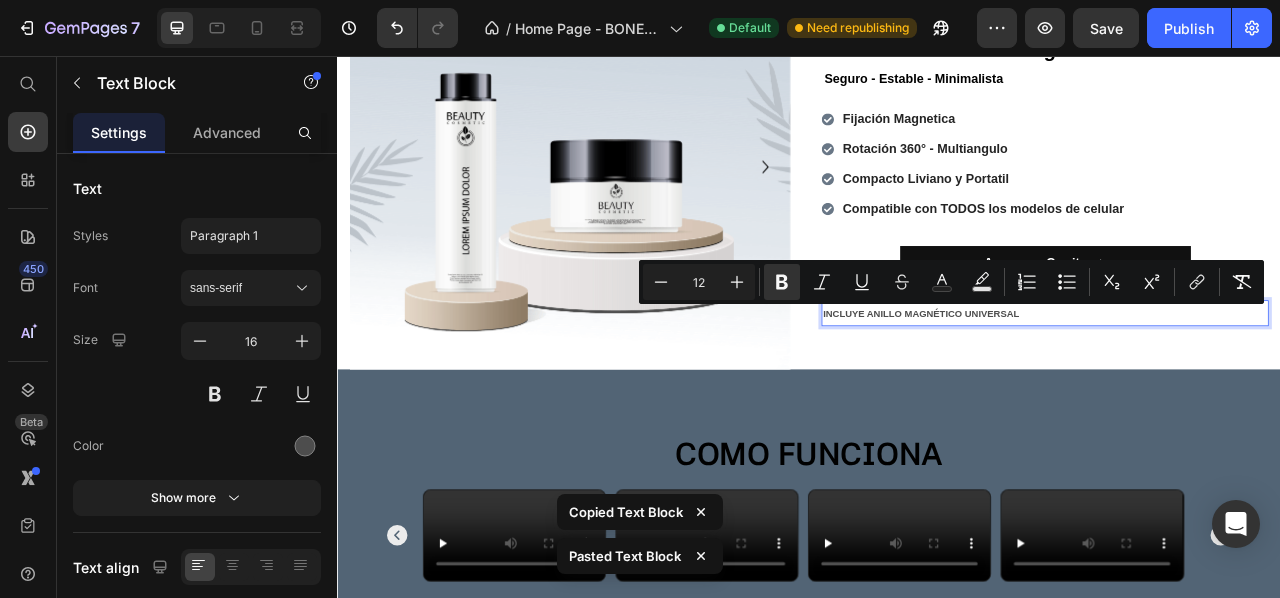 click on "INCLUYE ANILLO MAGNÉTICO UNIVERSAL" at bounding box center [1237, 384] 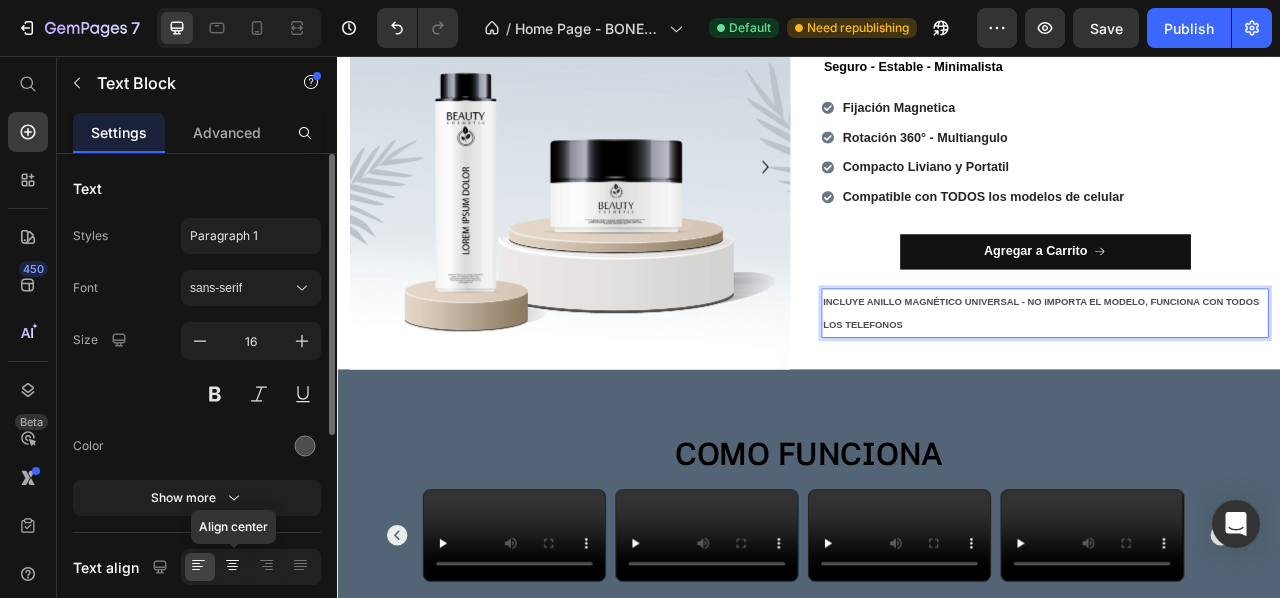 click 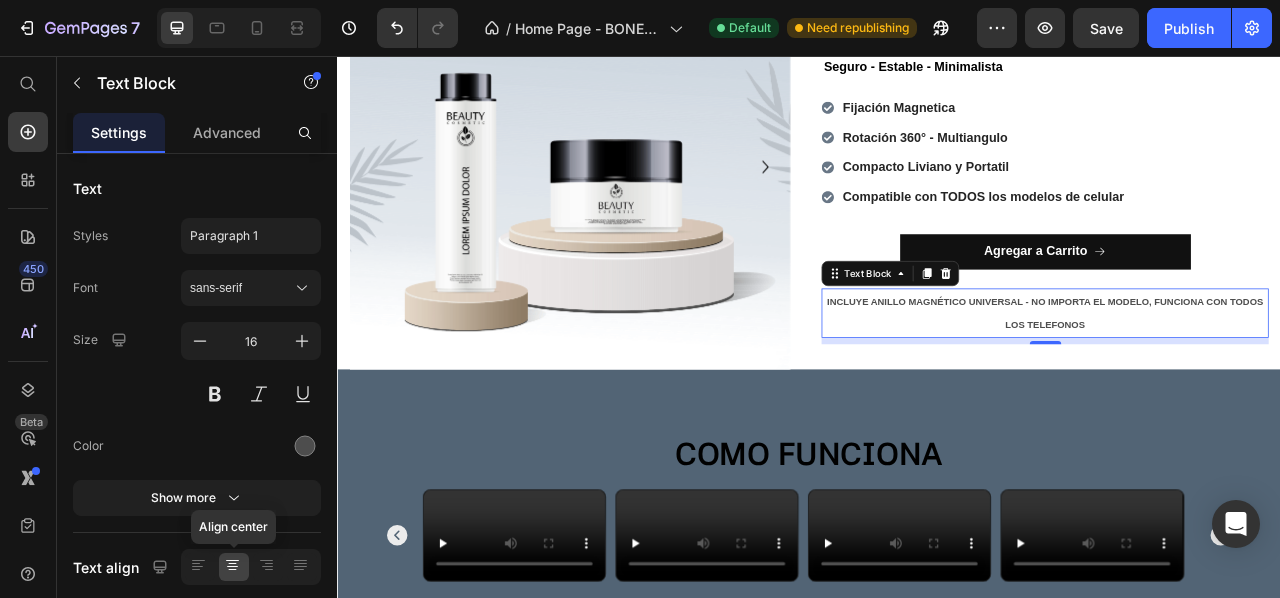 drag, startPoint x: 577, startPoint y: 617, endPoint x: 1326, endPoint y: 430, distance: 771.9909 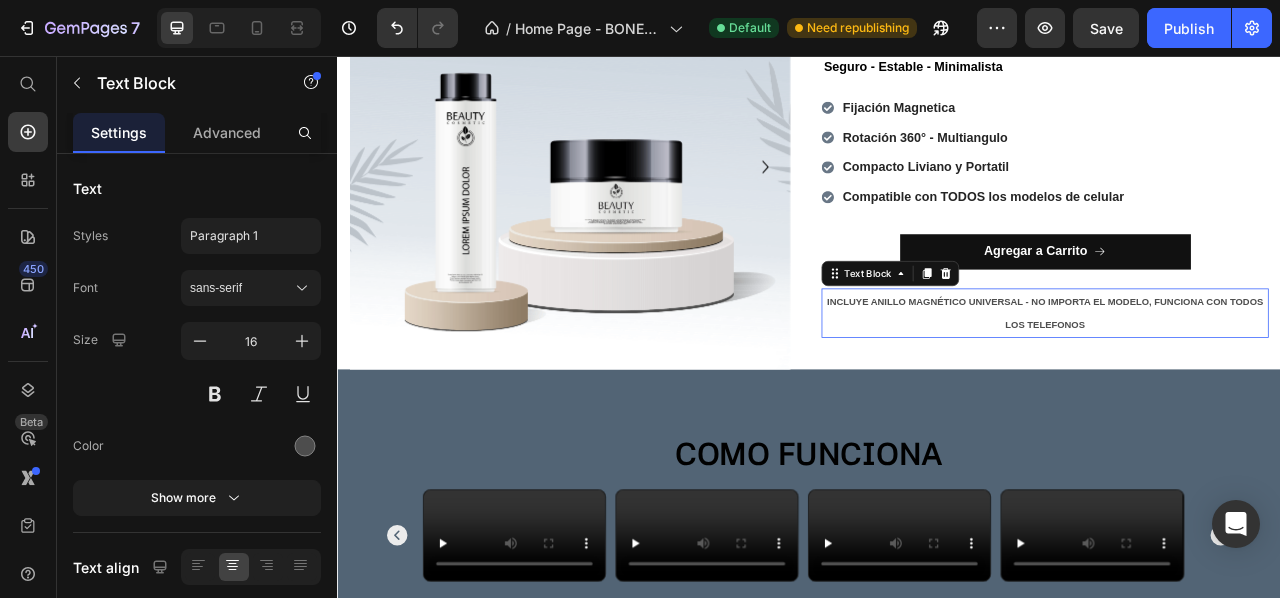 click on "INCLUYE ANILLO MAGNÉTICO UNIVERSAL - NO IMPORTA EL MODELO, FUNCIONA CON TODOS LOS TELEFONOS" at bounding box center [1237, 384] 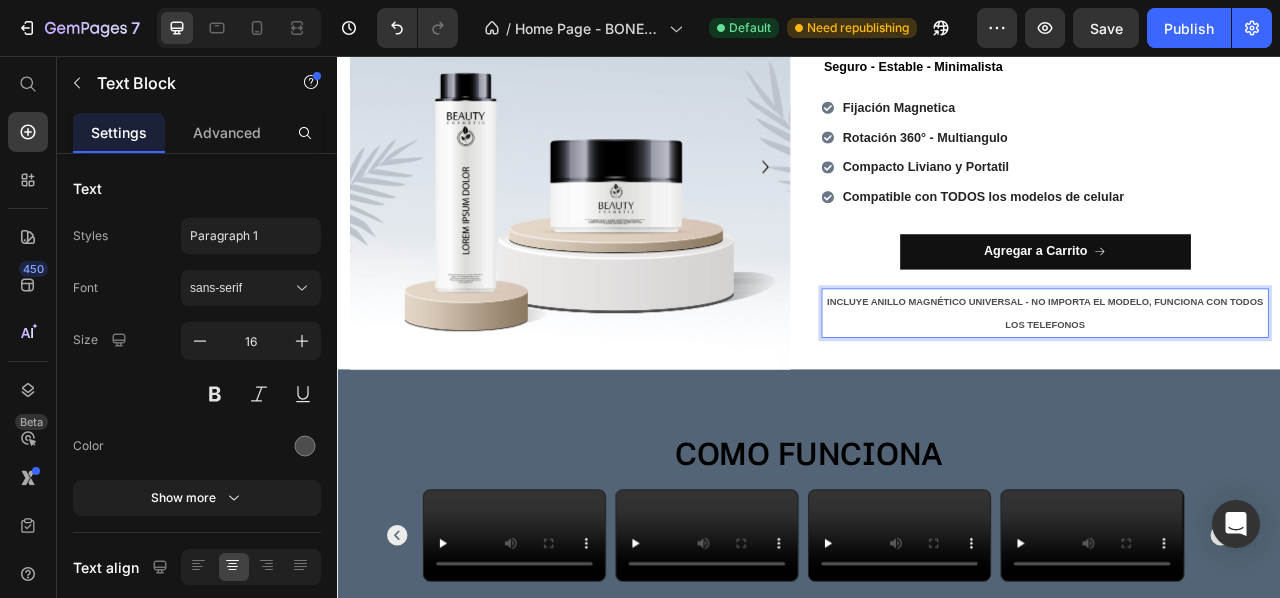 click on "INCLUYE ANILLO MAGNÉTICO UNIVERSAL - NO IMPORTA EL MODELO, FUNCIONA CON TODOS LOS TELEFONOS" at bounding box center (1237, 384) 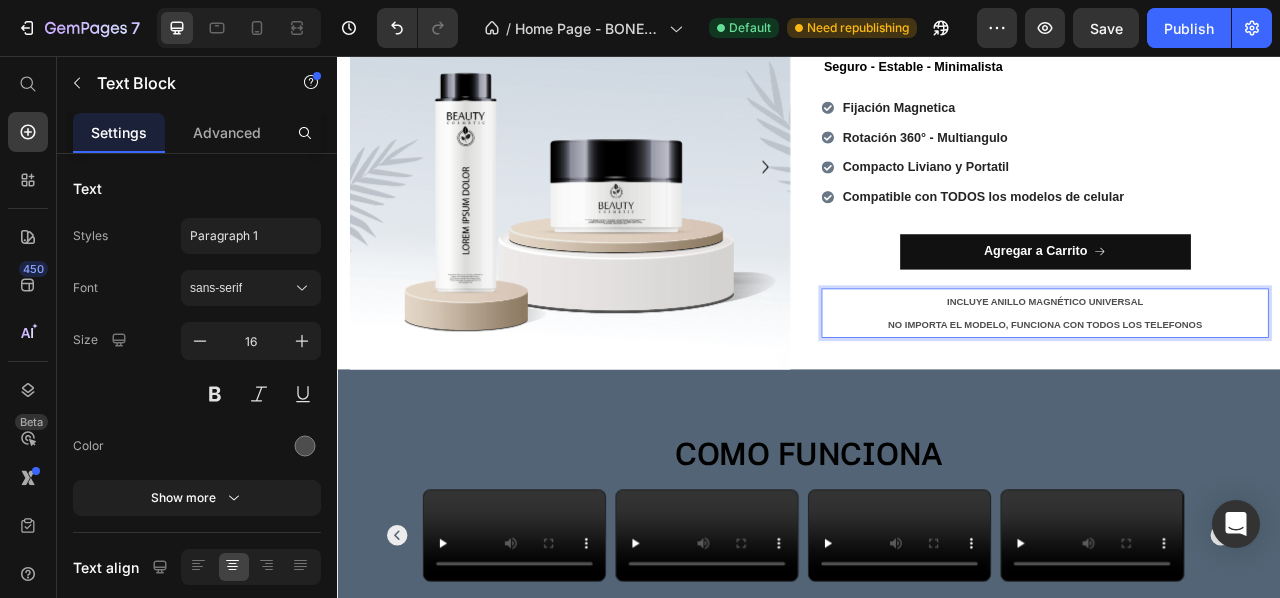 click on "NO IMPORTA EL MODELO, FUNCIONA CON TODOS LOS TELEFONOS" at bounding box center (1238, 398) 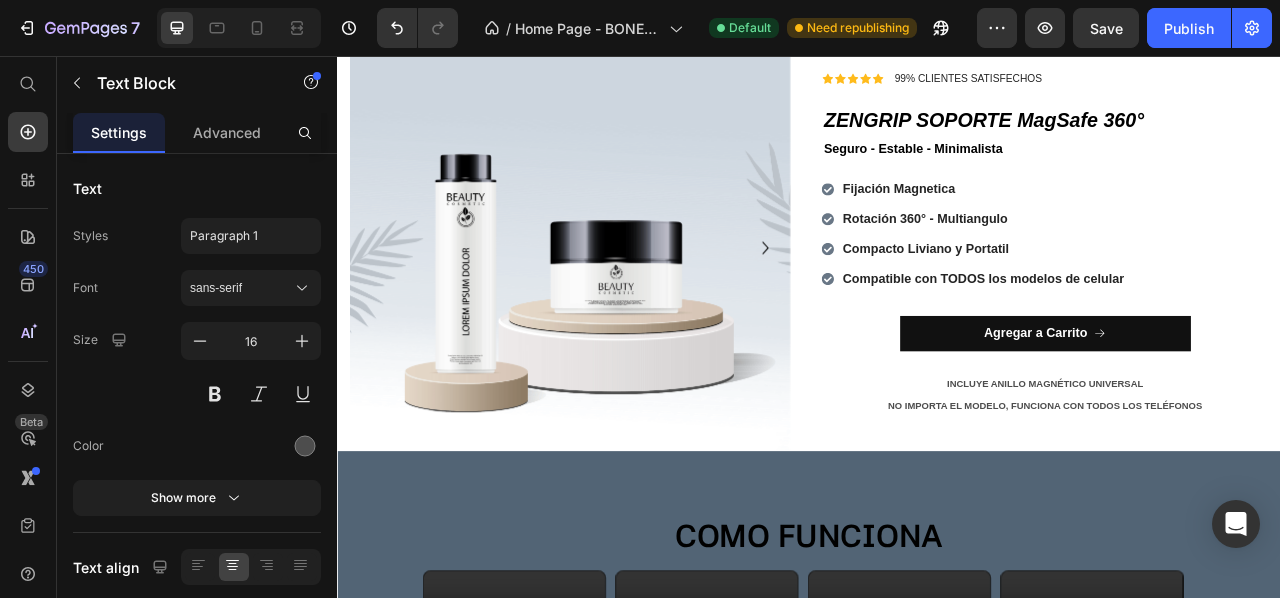 scroll, scrollTop: 0, scrollLeft: 0, axis: both 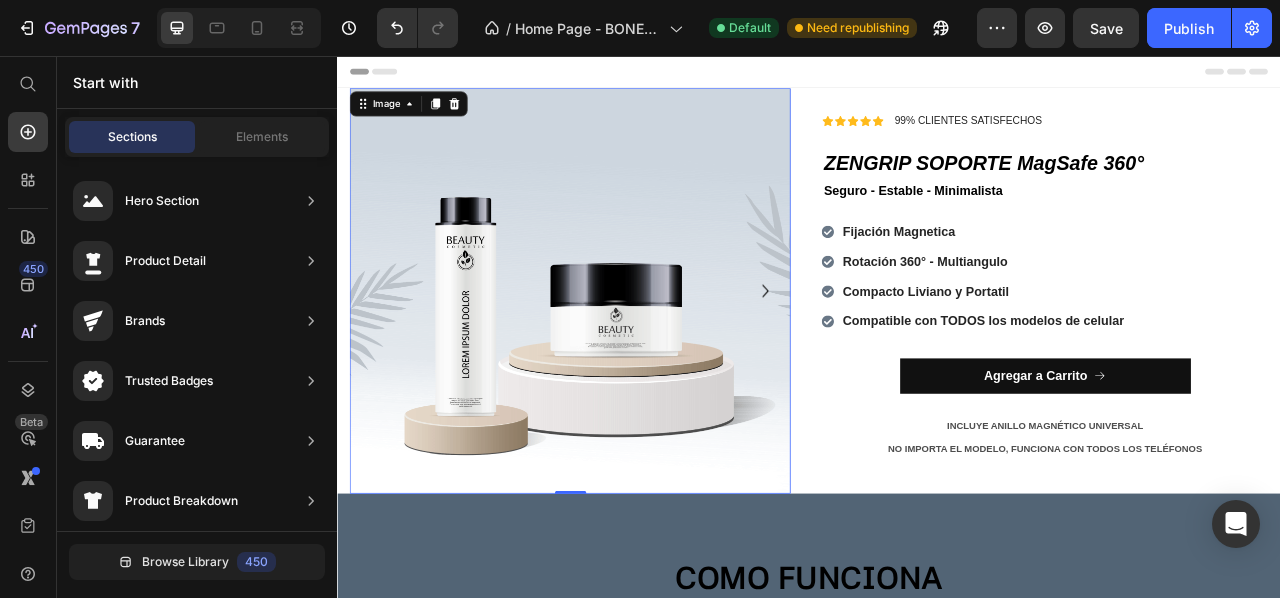 click at bounding box center (632, 355) 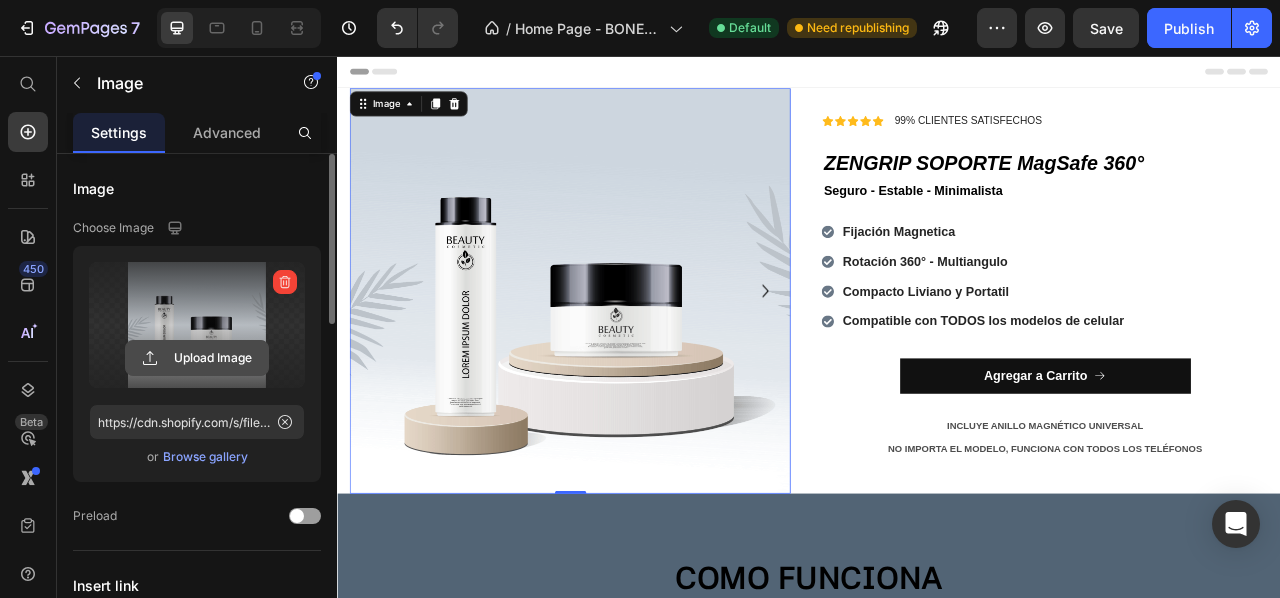 click 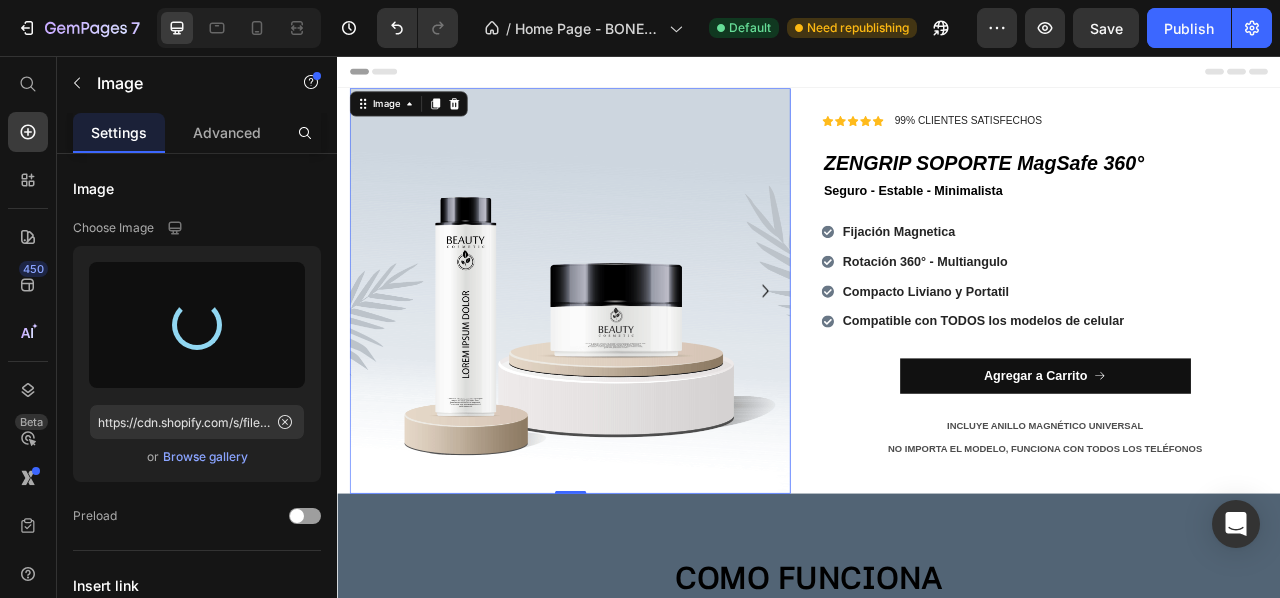 type on "https://cdn.shopify.com/s/files/1/0925/3702/8926/files/gempages_559521967049278510-dcaa060a-40b3-4877-9fb9-9af1d7b25fe4.jpg" 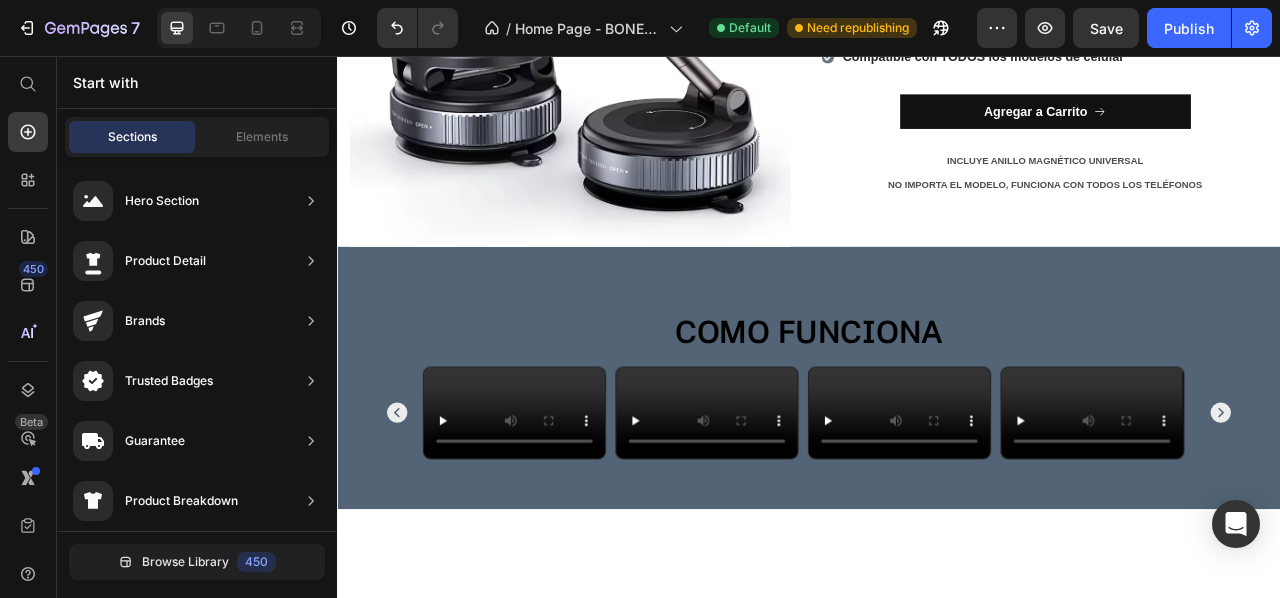 scroll, scrollTop: 0, scrollLeft: 0, axis: both 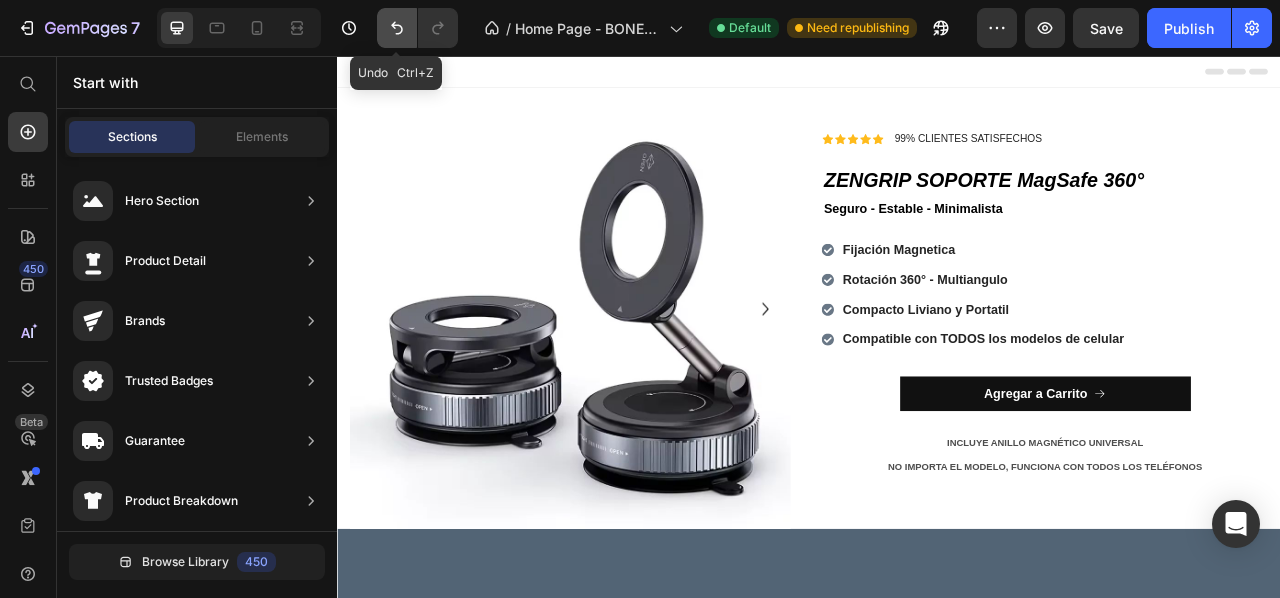 click 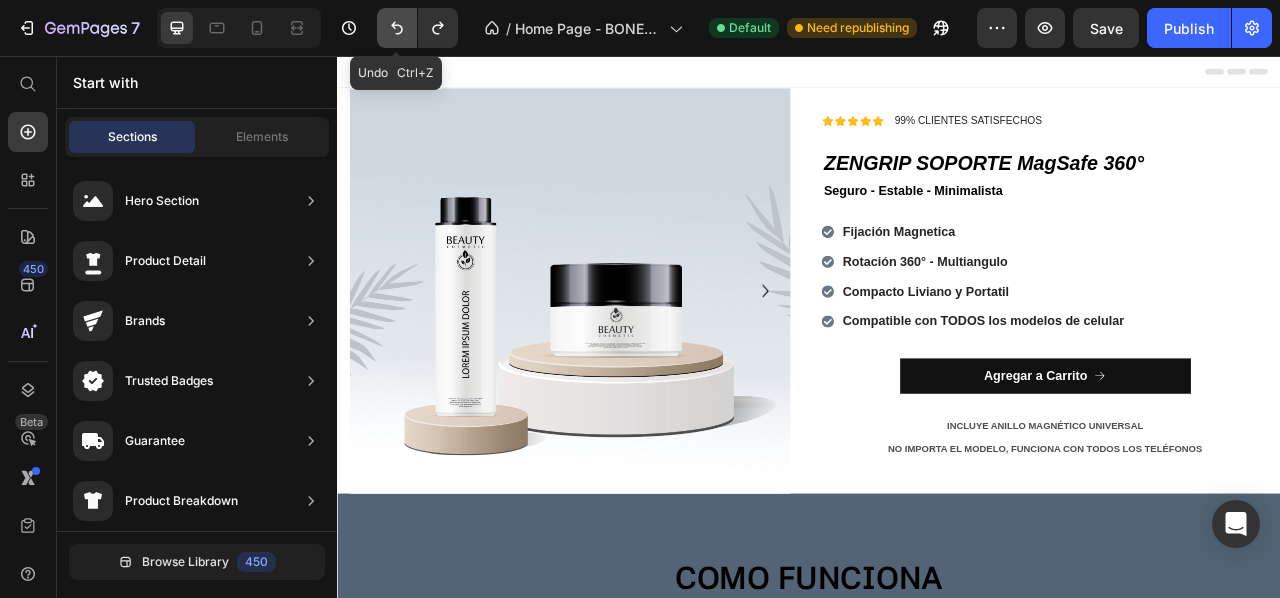 click 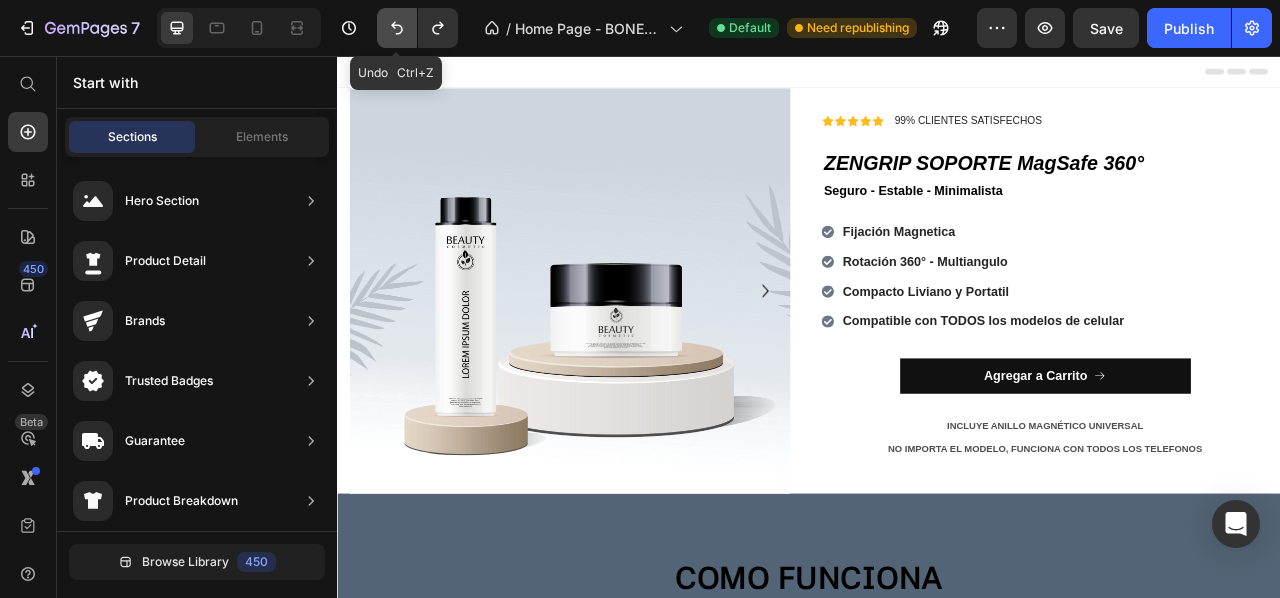 click 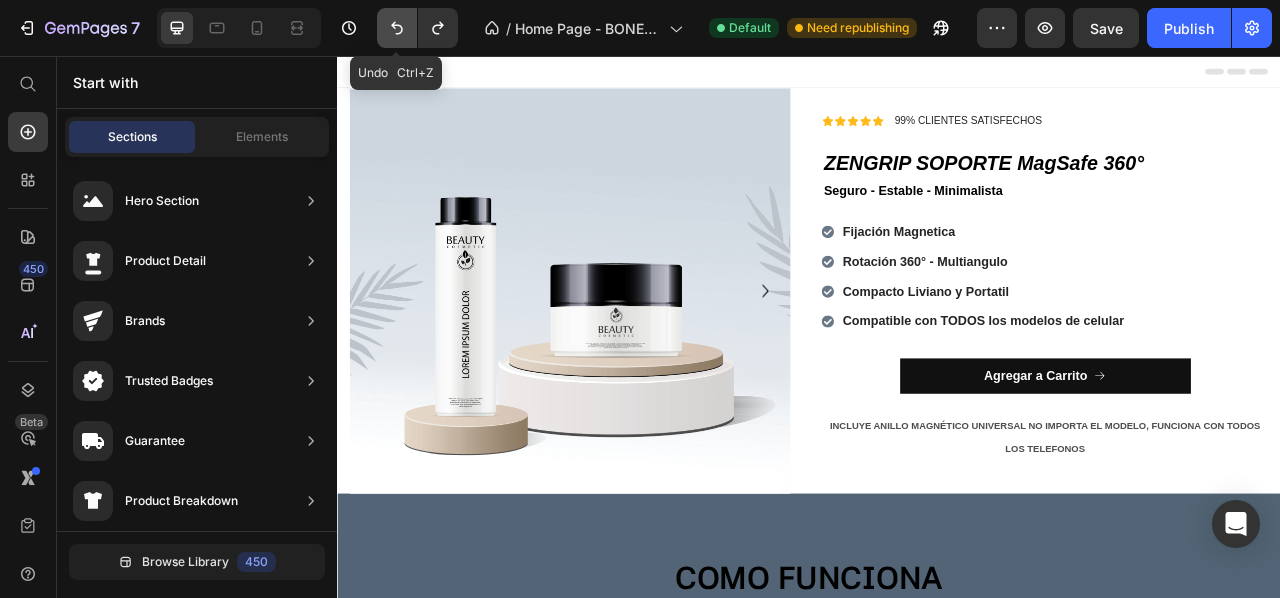 click 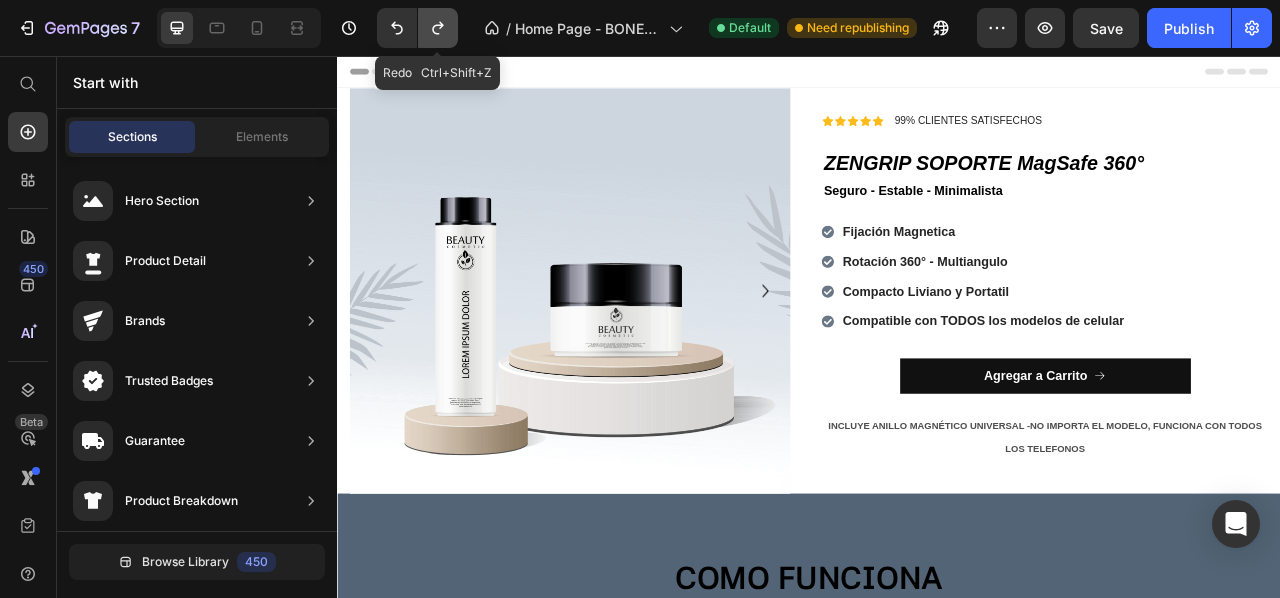 click 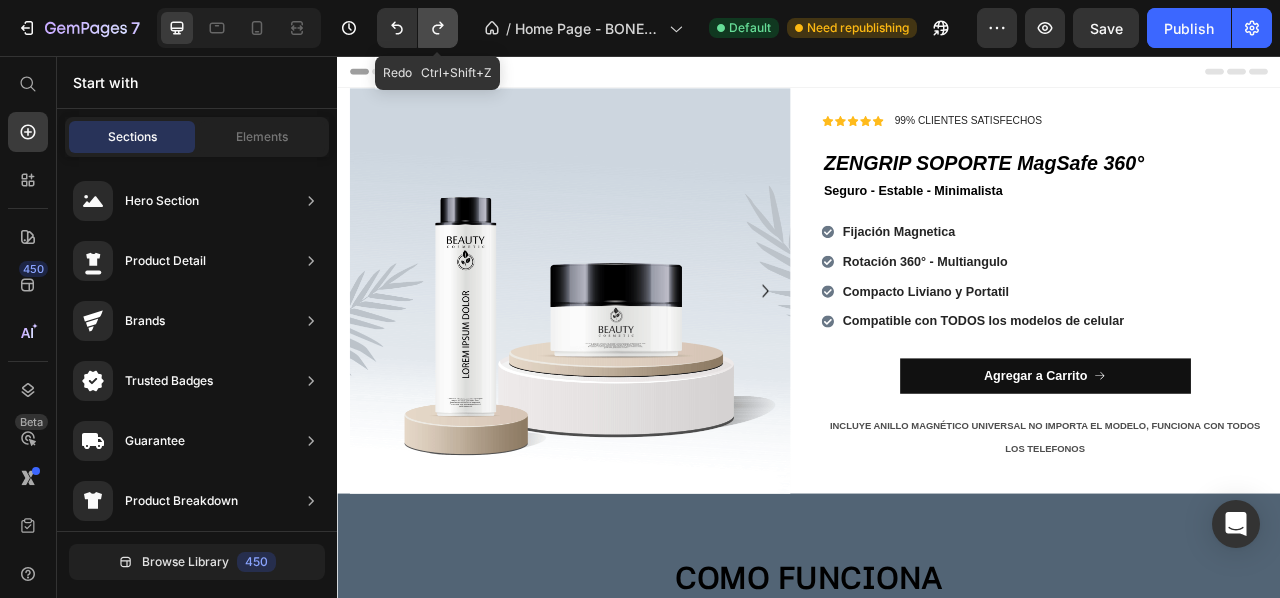 click 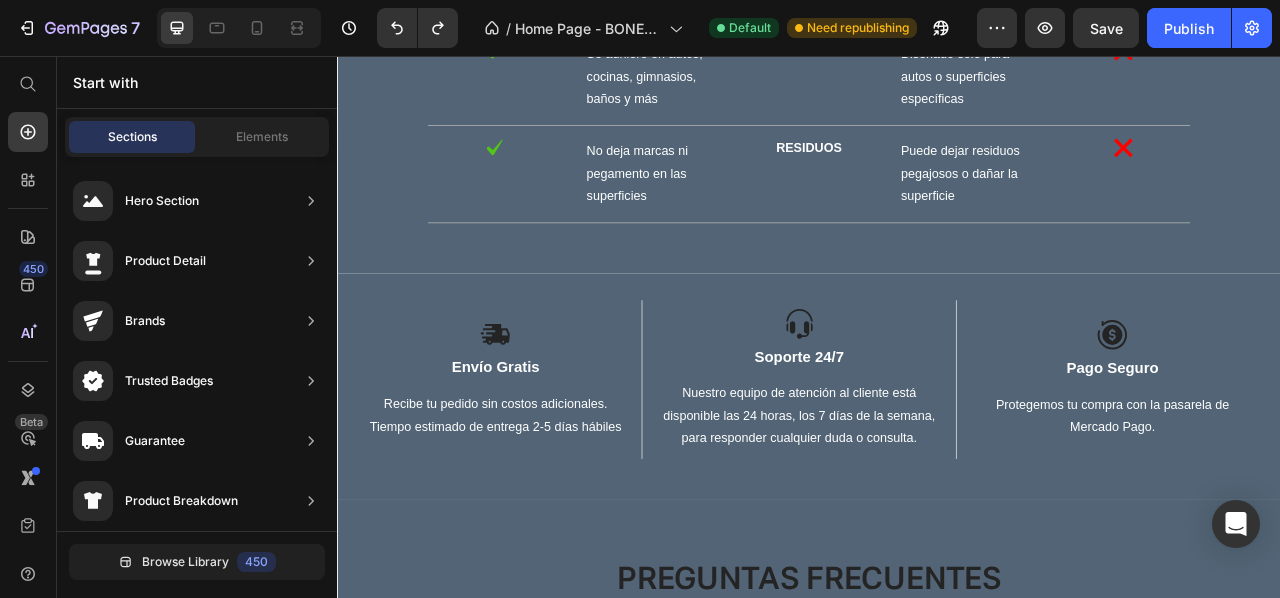 scroll, scrollTop: 3917, scrollLeft: 0, axis: vertical 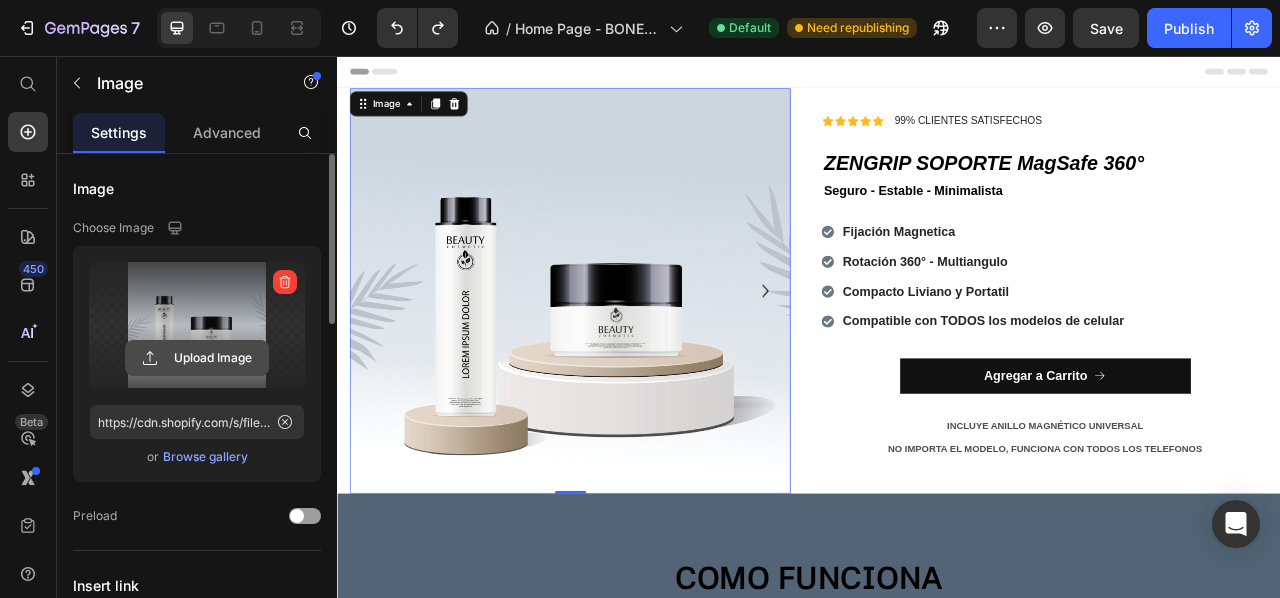 click 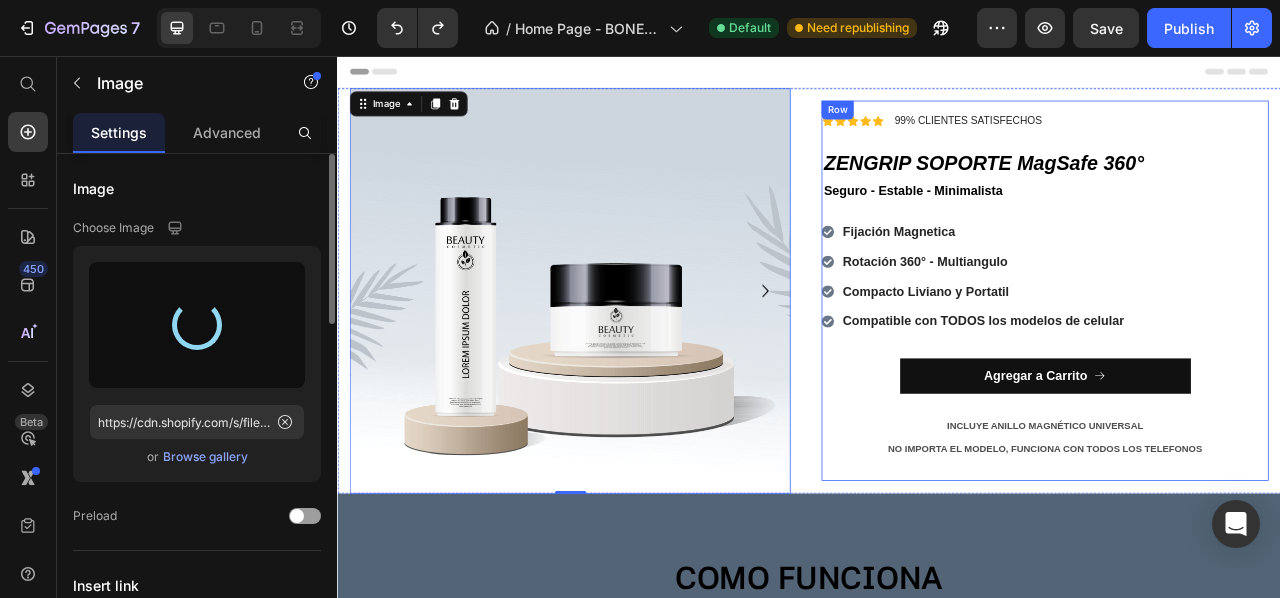 type on "https://cdn.shopify.com/s/files/1/0925/3702/8926/files/gempages_559521967049278510-ef89df96-f817-4aab-ab14-afa8d06fb1f2.png" 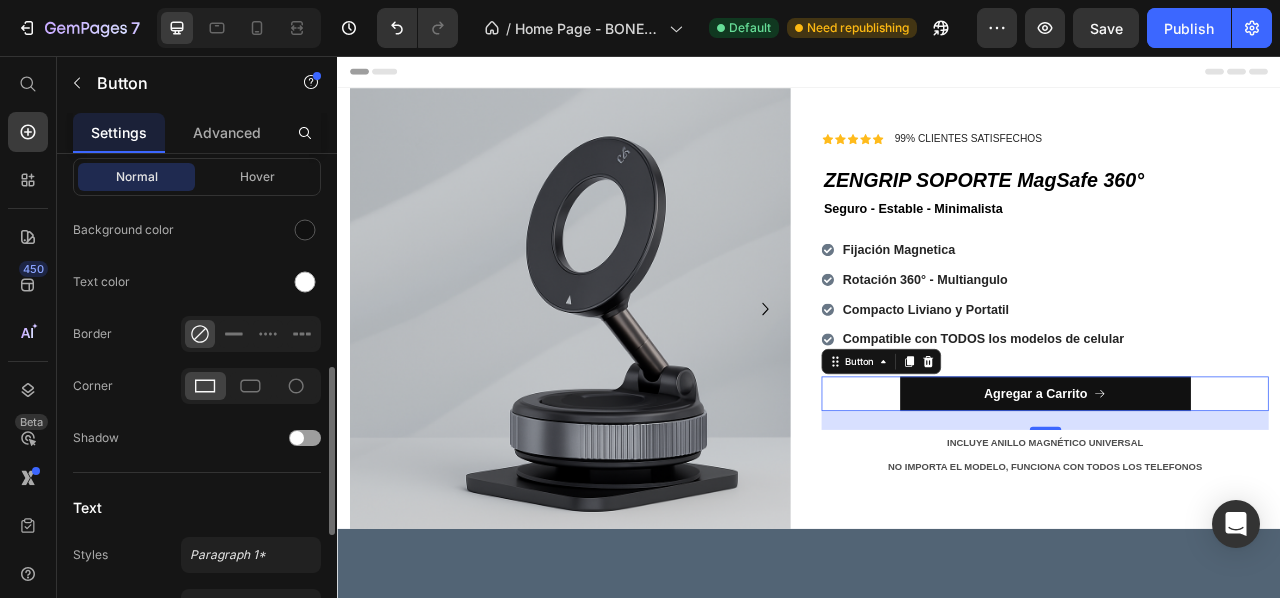 scroll, scrollTop: 658, scrollLeft: 0, axis: vertical 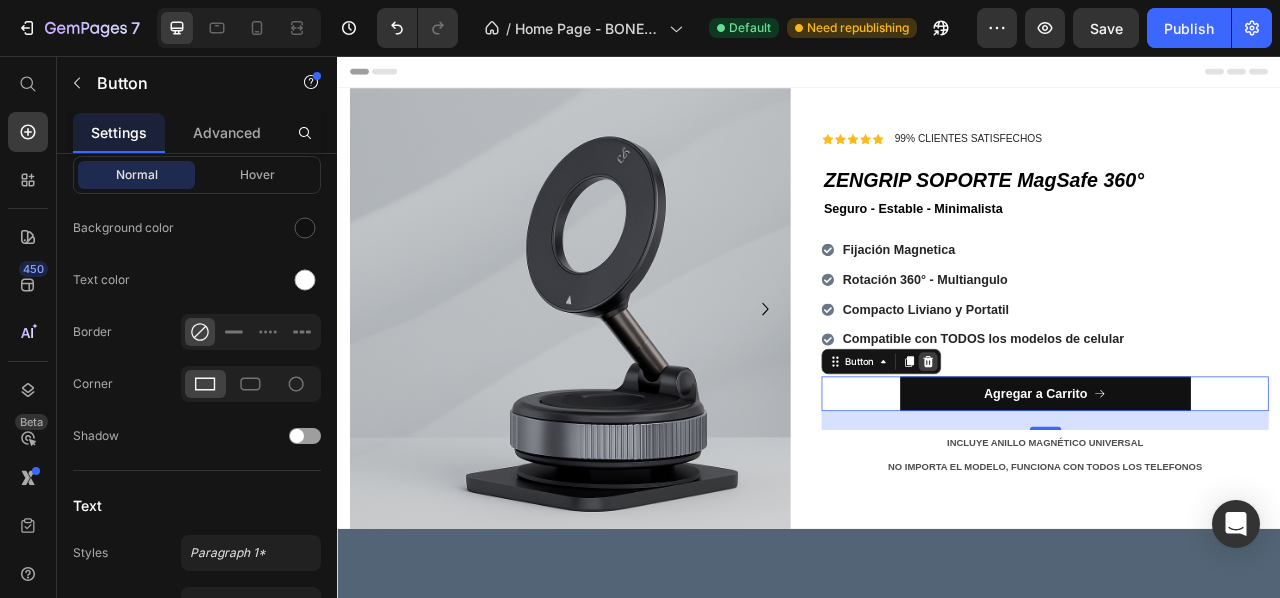 click 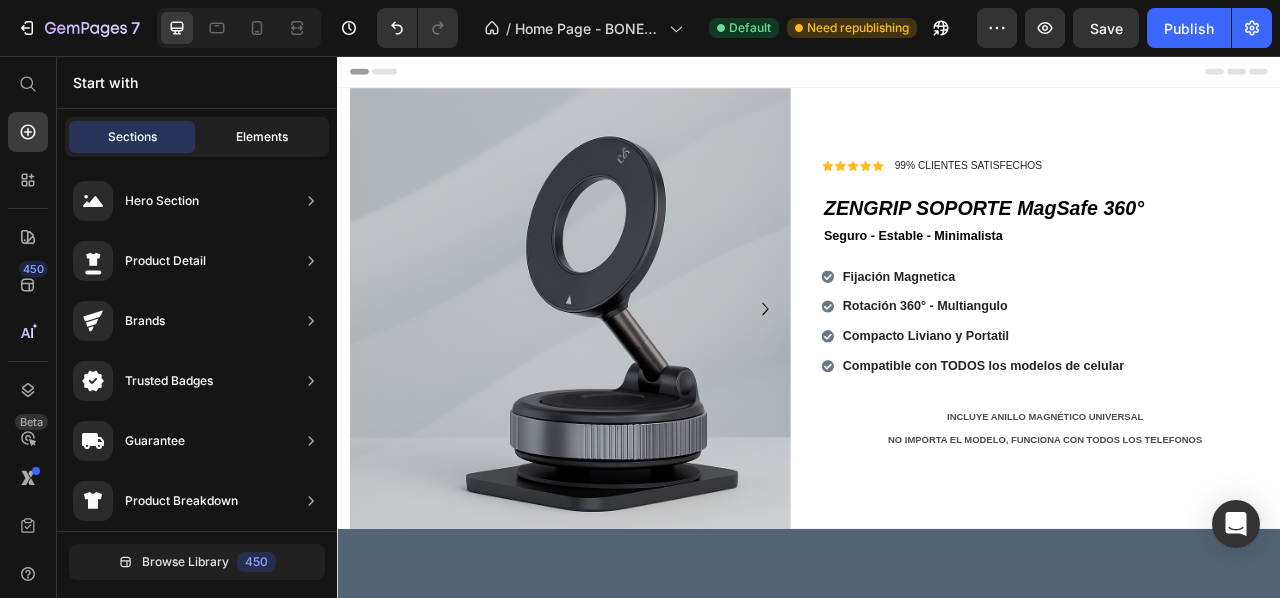 click on "Elements" at bounding box center (262, 137) 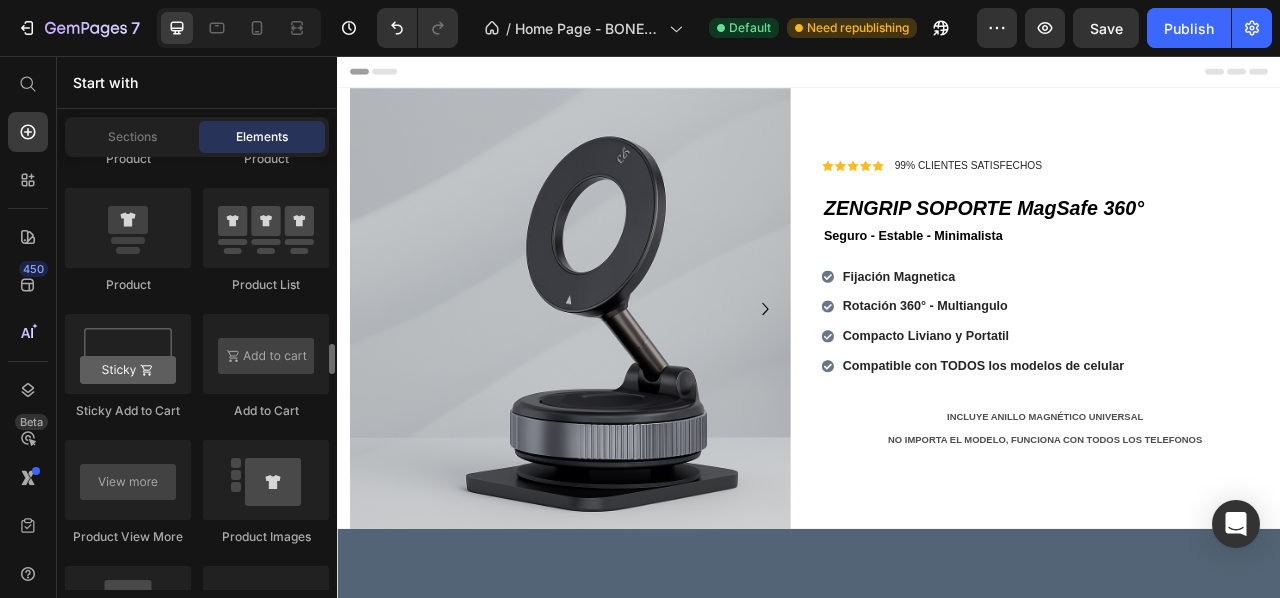 scroll, scrollTop: 2802, scrollLeft: 0, axis: vertical 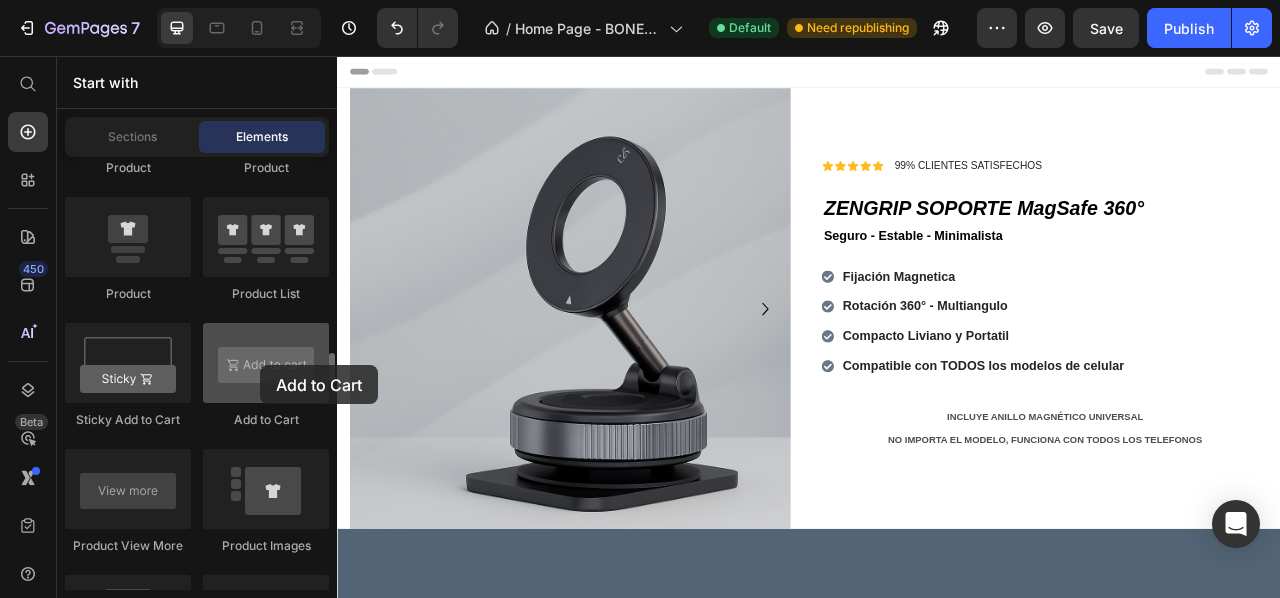 drag, startPoint x: 266, startPoint y: 382, endPoint x: 260, endPoint y: 364, distance: 18.973665 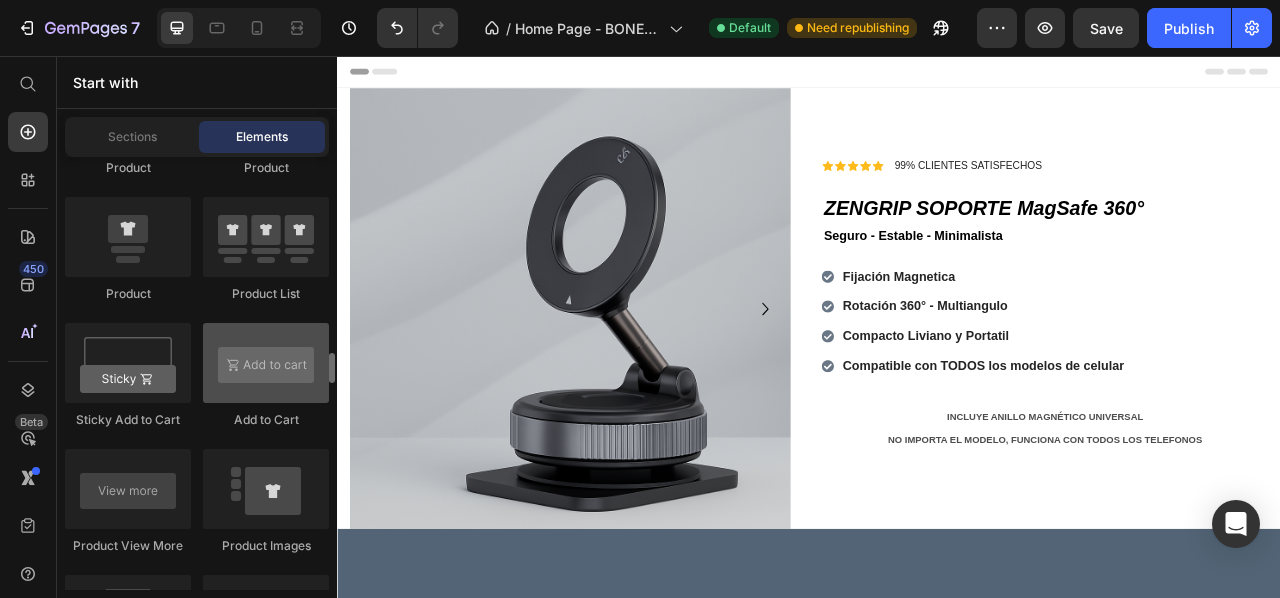 scroll, scrollTop: 2992, scrollLeft: 0, axis: vertical 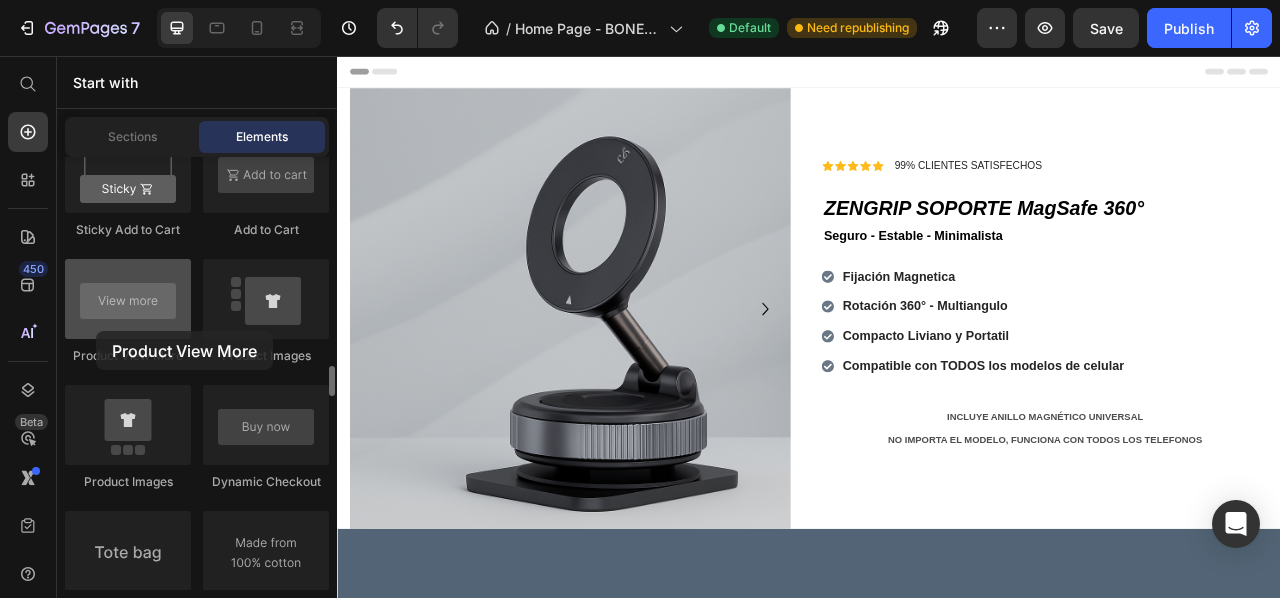 drag, startPoint x: 120, startPoint y: 315, endPoint x: 99, endPoint y: 325, distance: 23.259407 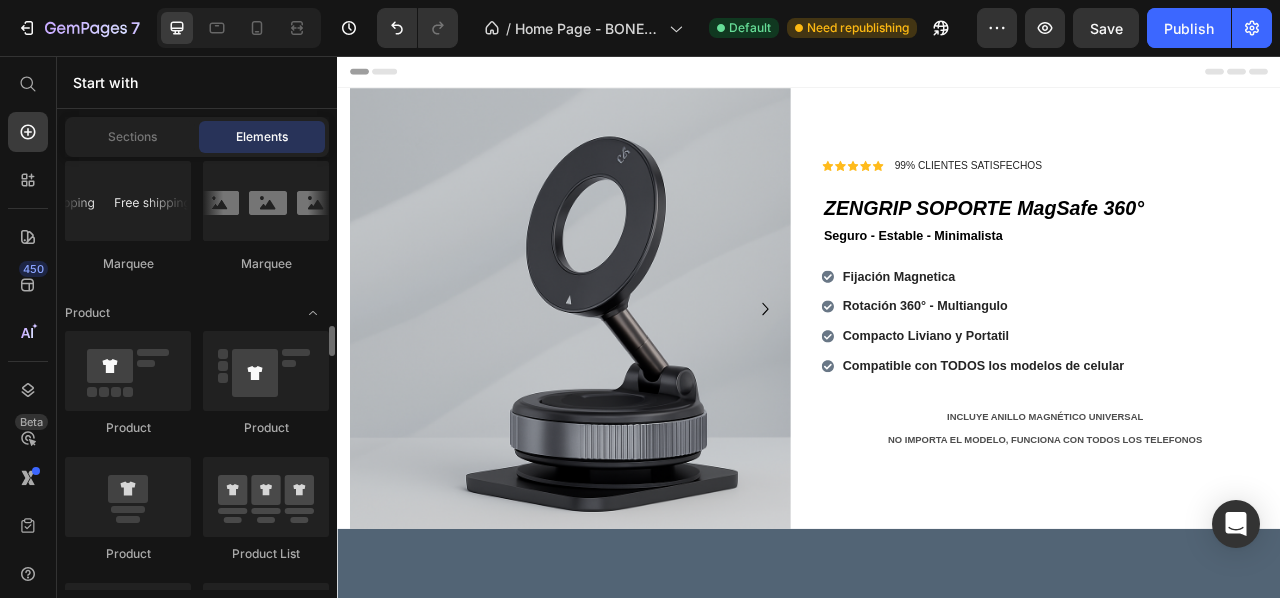 scroll, scrollTop: 2532, scrollLeft: 0, axis: vertical 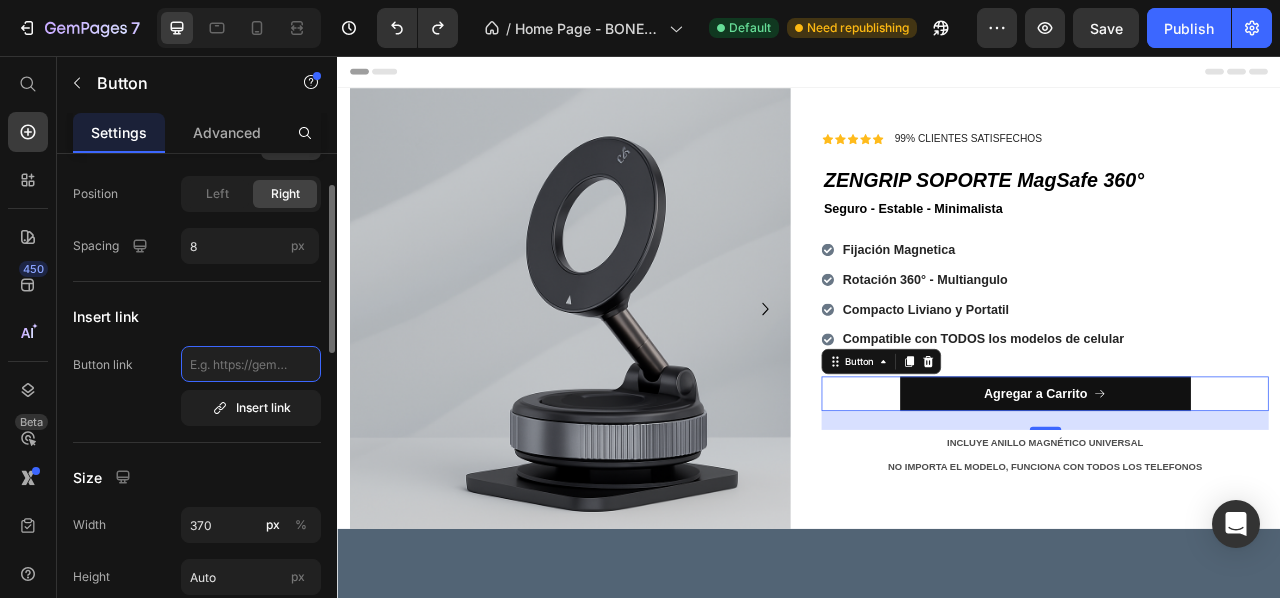 click 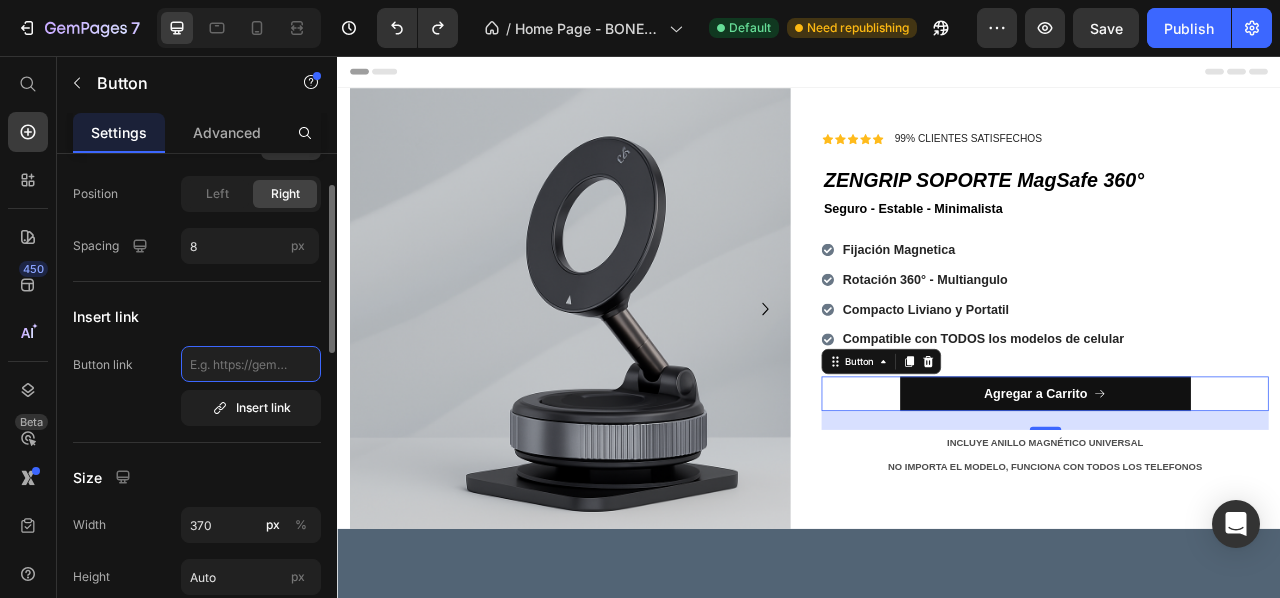 paste on "https://thomtech.site/checkouts/cn/Z2NwLXVzLWVhc3QxOjAxSzAyQTE0R0tIR1hLRjVUSzhFUks0S0RN?preview_theme_id=180505215294" 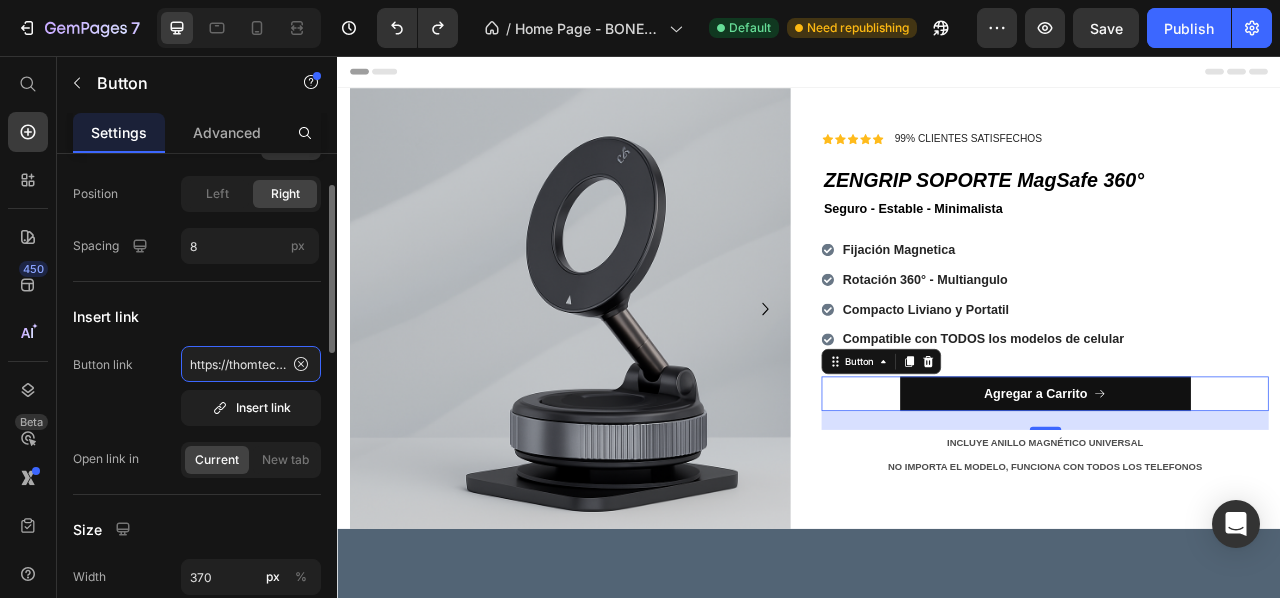 scroll, scrollTop: 0, scrollLeft: 685, axis: horizontal 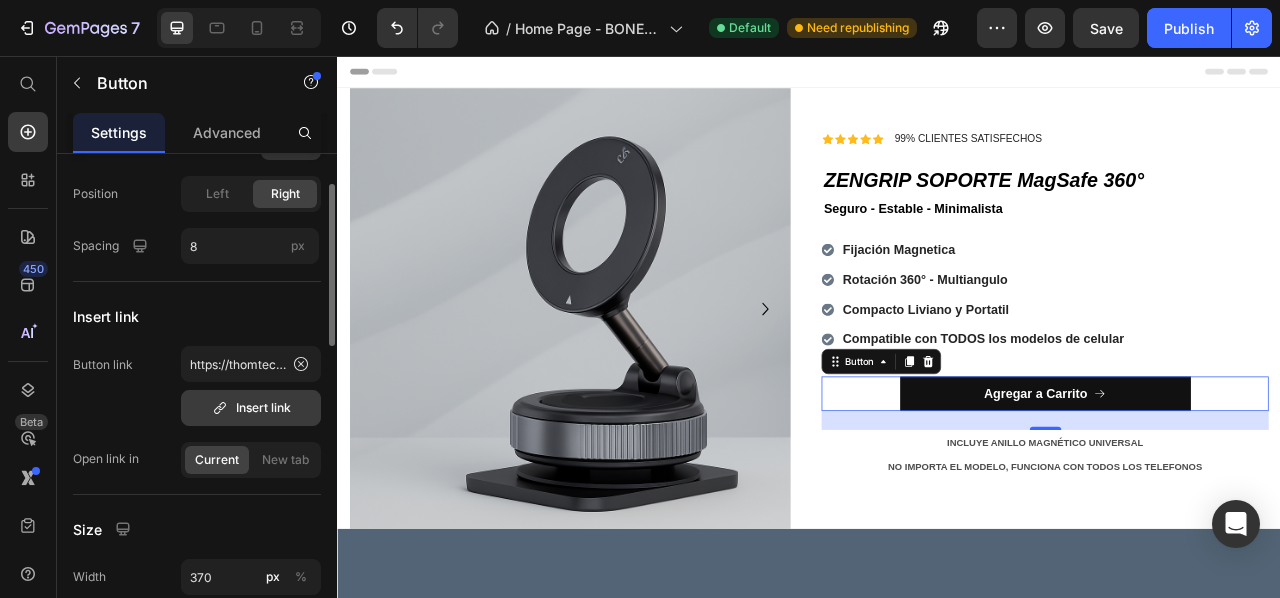 click on "Insert link" at bounding box center (251, 408) 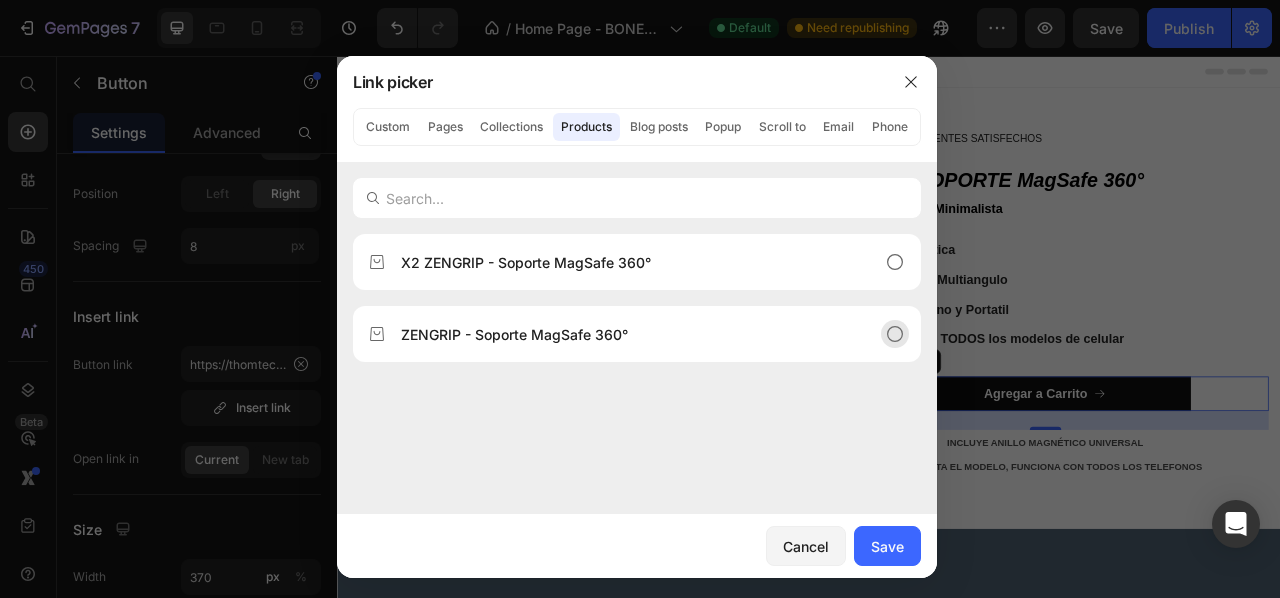 click on "ZENGRIP - Soporte MagSafe 360°" at bounding box center (514, 334) 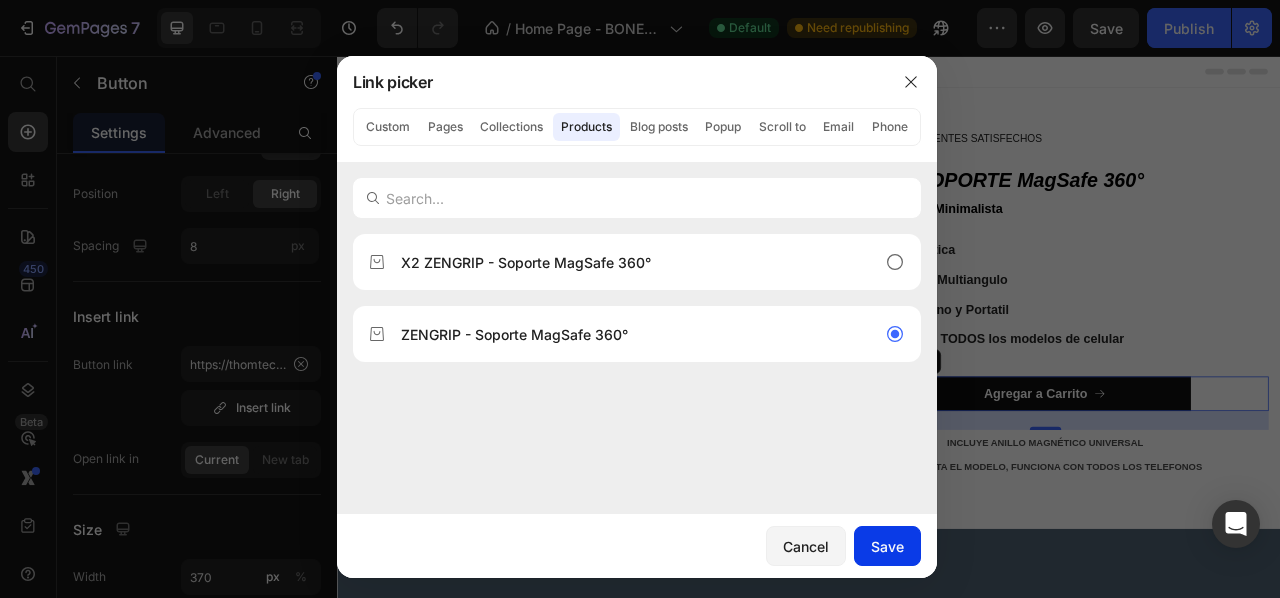 click on "Save" at bounding box center (887, 546) 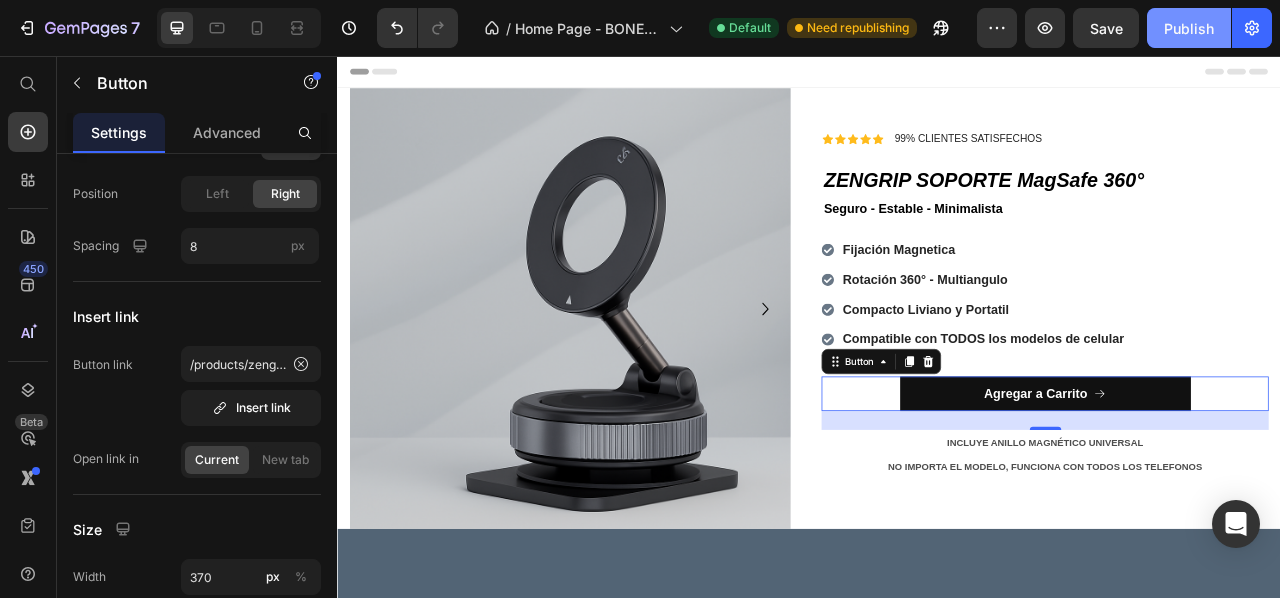 click on "Publish" 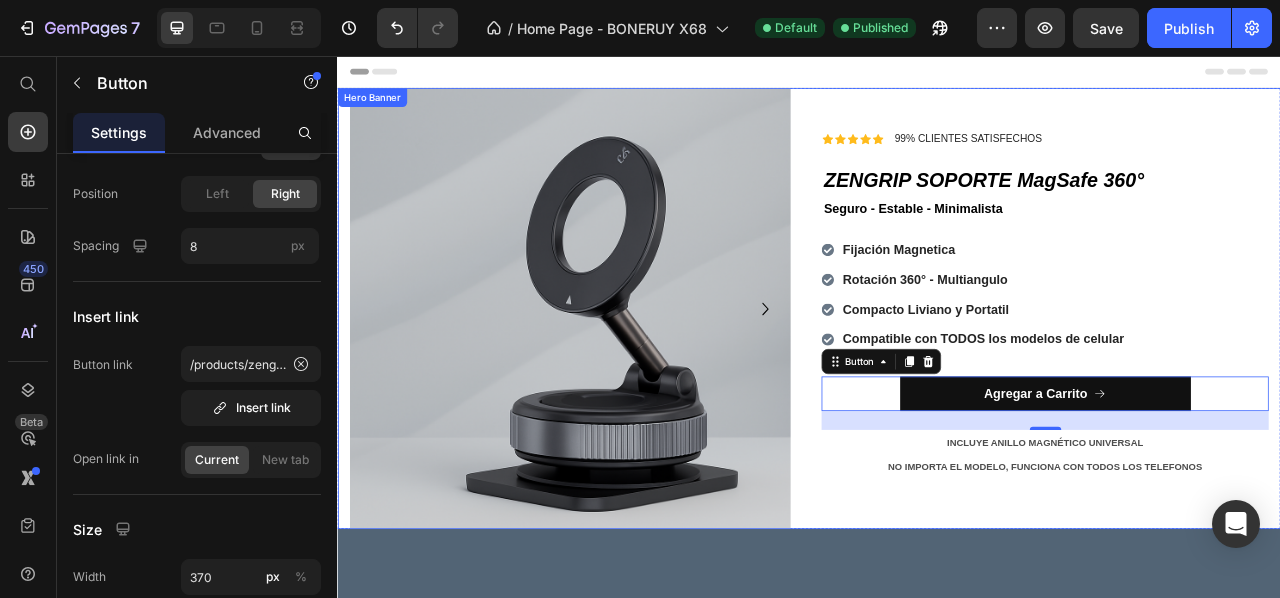 click on "Icon Icon Icon Icon Icon Icon List 99% CLIENTES SATISFECHOS Text Block Row ZENGRIP SOPORTE MagSafe 360° Heading Seguro - Estable - Minimalista Text Block Row Fijación Magnetica Rotación 360° - Multiangulo Compacto Liviano y Portatil Compatible con TODOS los modelos de celular Item List
Agregar a Carrito Button   24 INCLUYE ANILLO MAGNÉTICO UNIVERSAL  NO IMPORTA EL MODELO, FUNCIONA CON TODOS LOS TELEFONOS Text Block Row" at bounding box center [1237, 377] 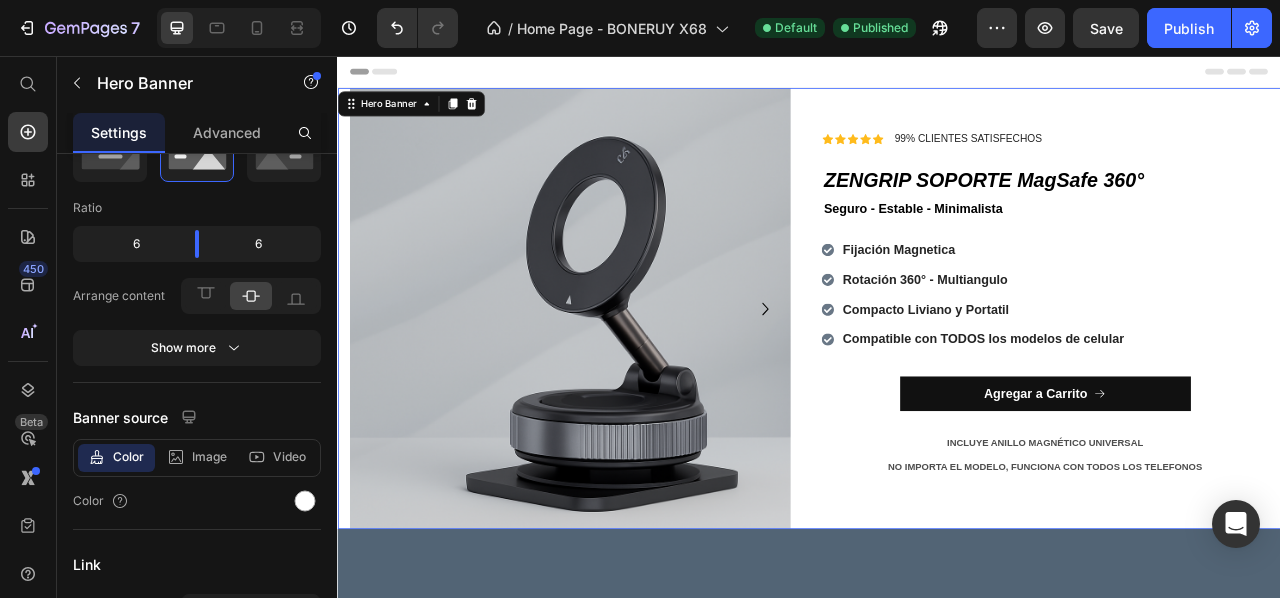 scroll, scrollTop: 0, scrollLeft: 0, axis: both 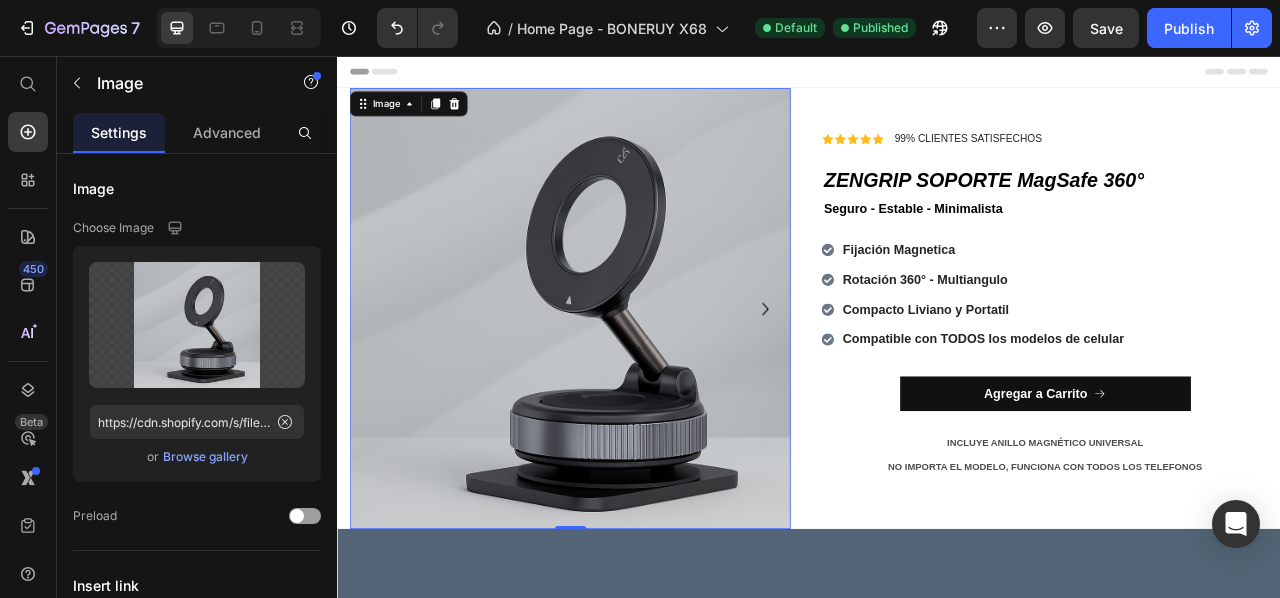 click at bounding box center [632, 377] 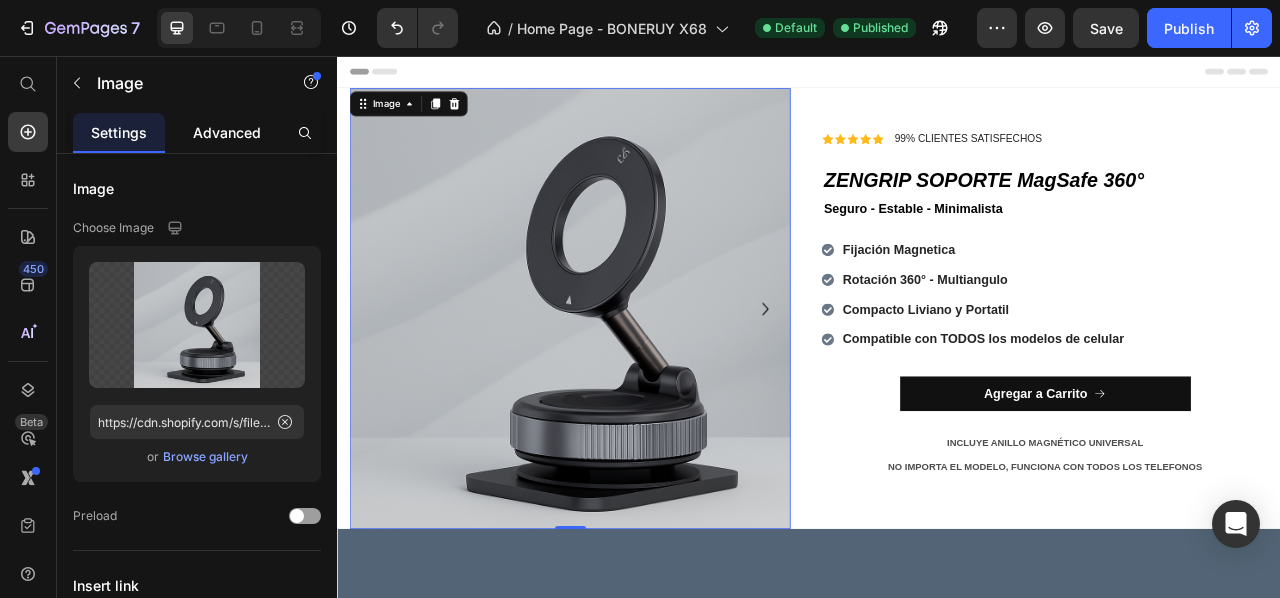 click on "Advanced" 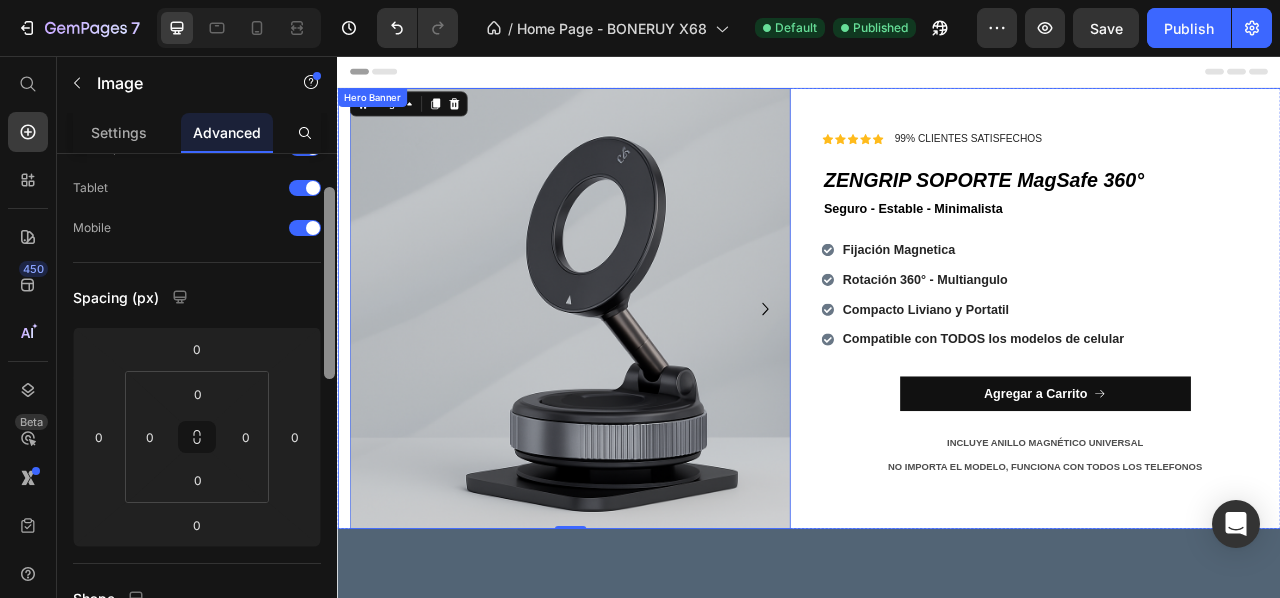 drag, startPoint x: 669, startPoint y: 253, endPoint x: 345, endPoint y: 464, distance: 386.6484 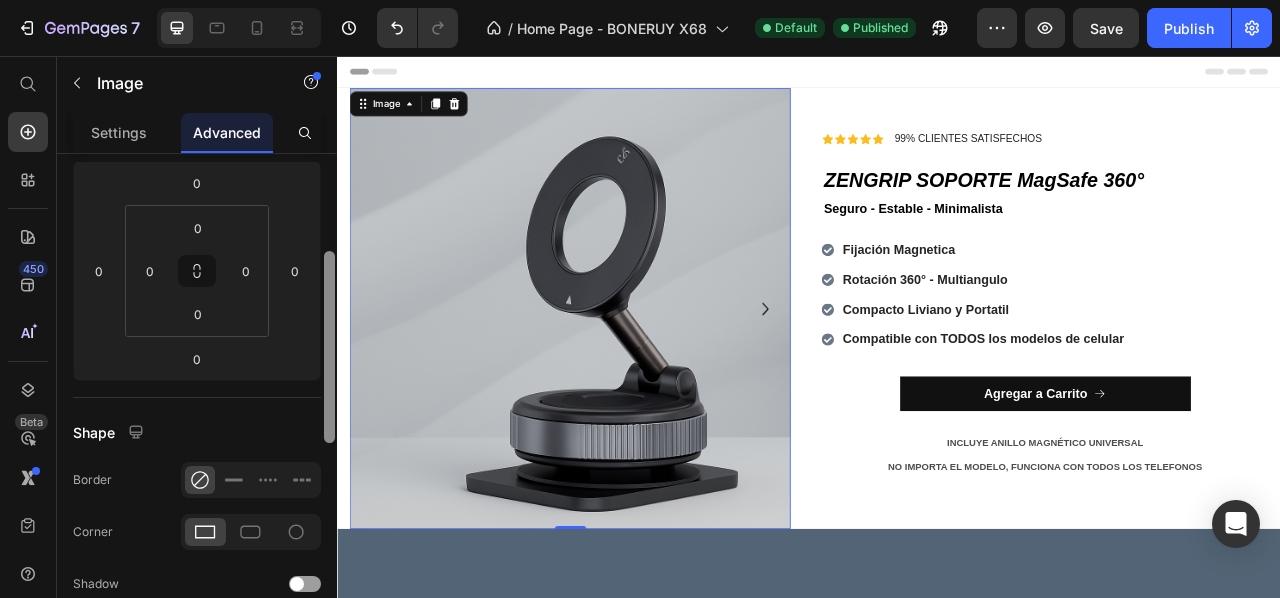 scroll, scrollTop: 230, scrollLeft: 0, axis: vertical 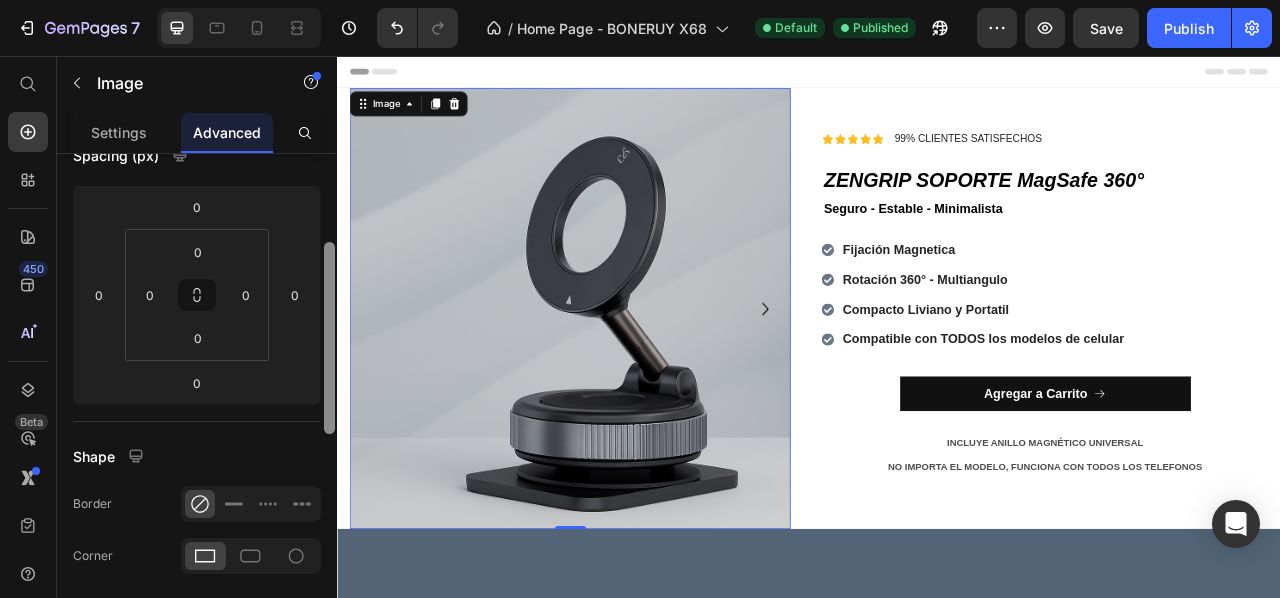 click at bounding box center (329, 338) 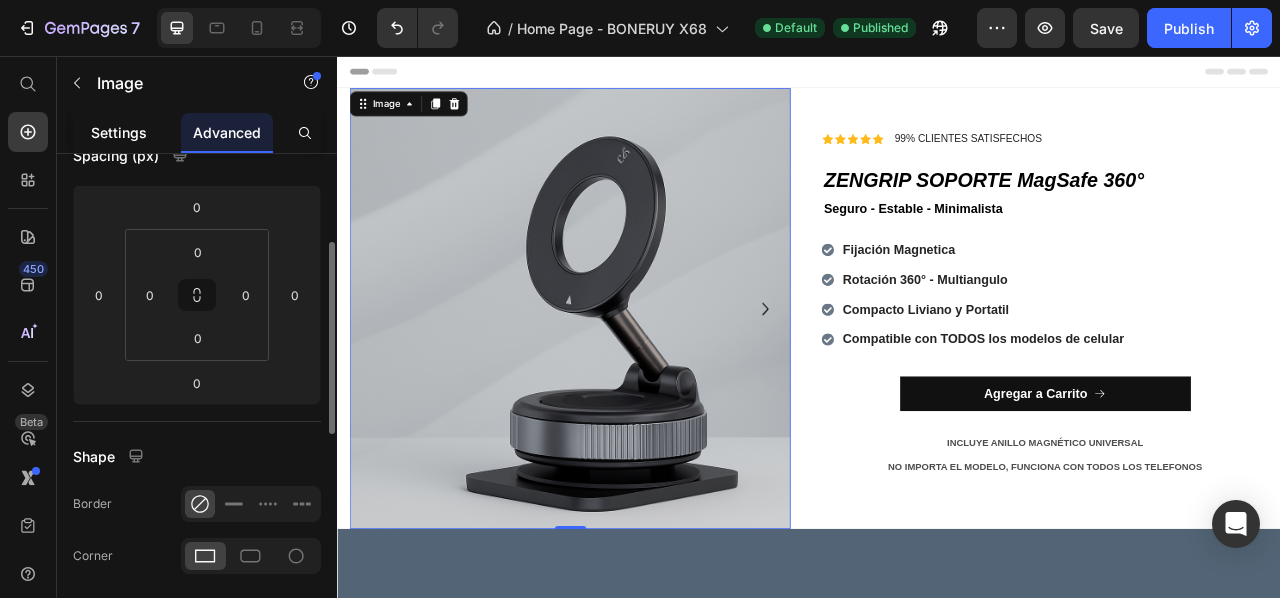 click on "Settings" at bounding box center [119, 132] 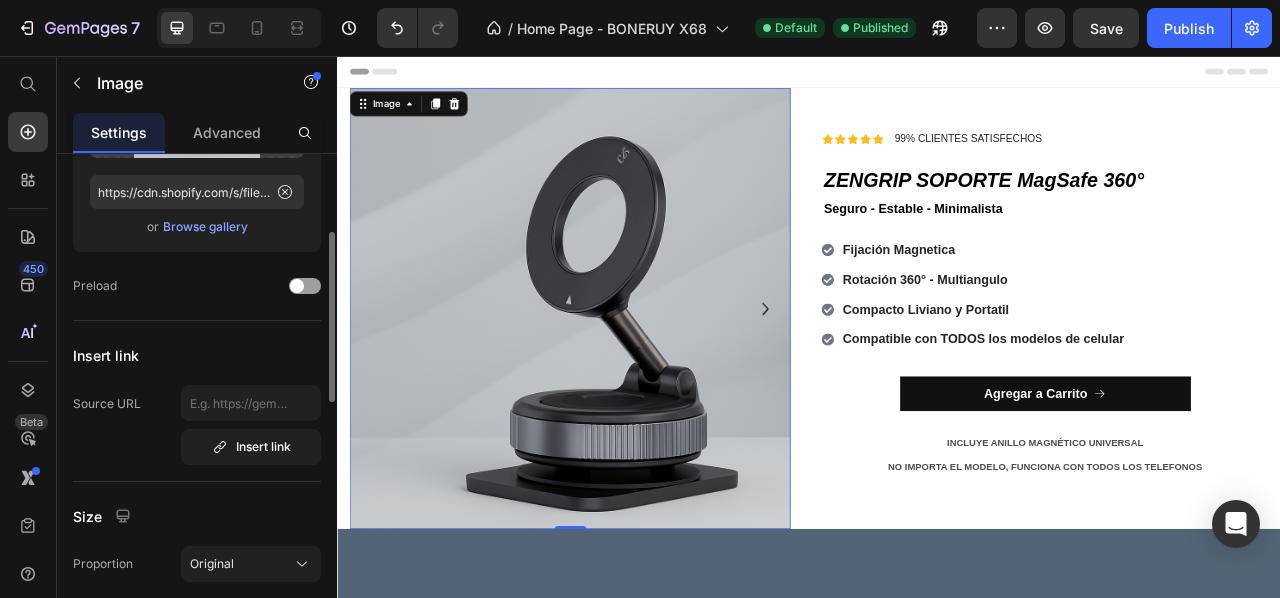 scroll, scrollTop: 0, scrollLeft: 0, axis: both 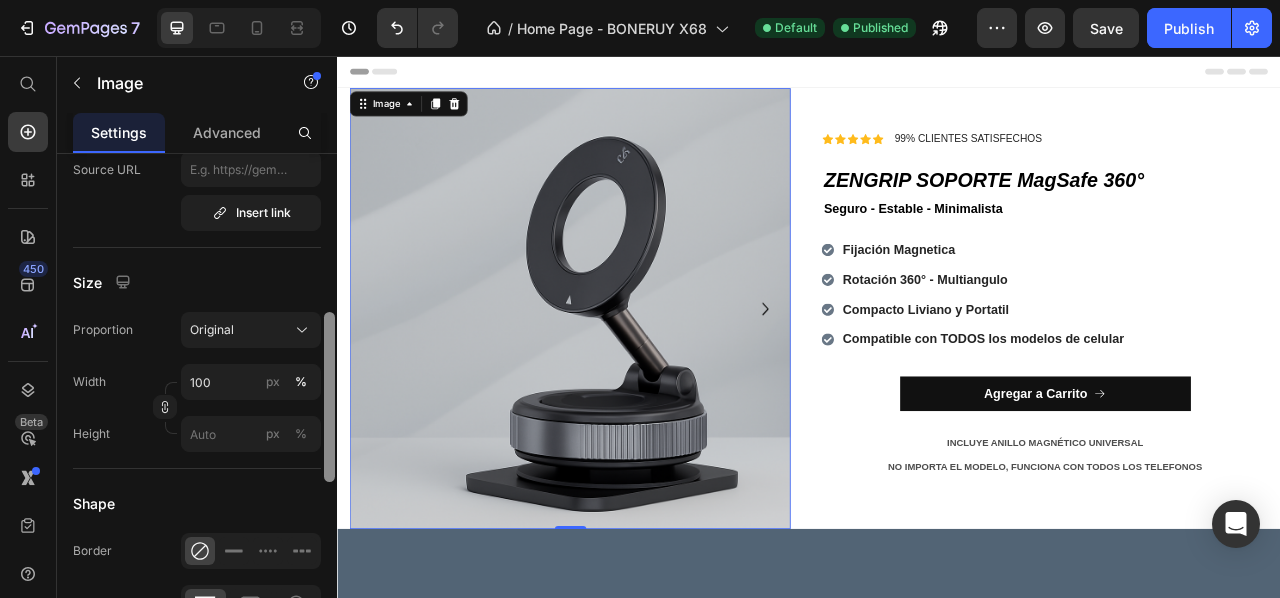 drag, startPoint x: 334, startPoint y: 238, endPoint x: 262, endPoint y: 357, distance: 139.0863 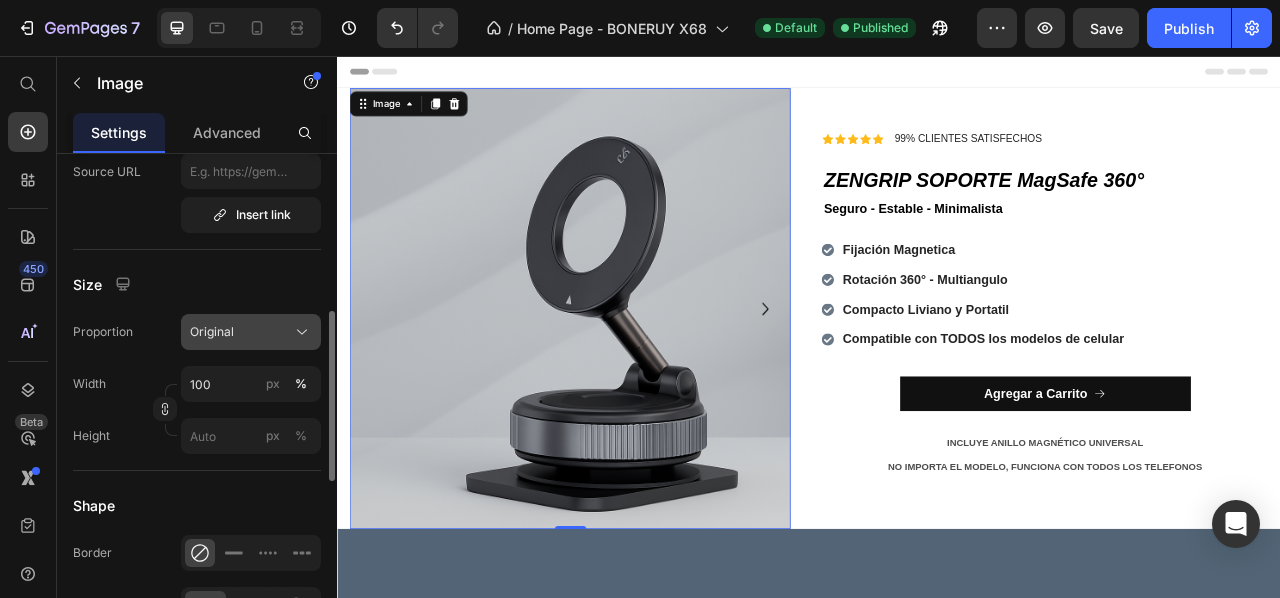click on "Original" at bounding box center (251, 332) 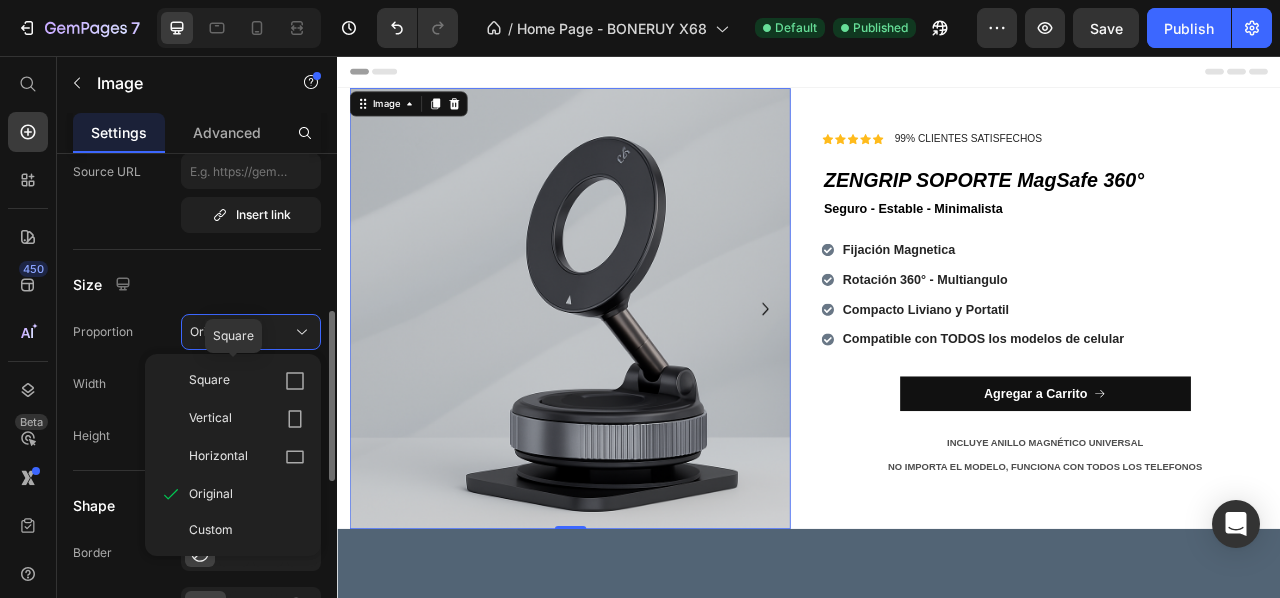 click on "Square" at bounding box center (247, 381) 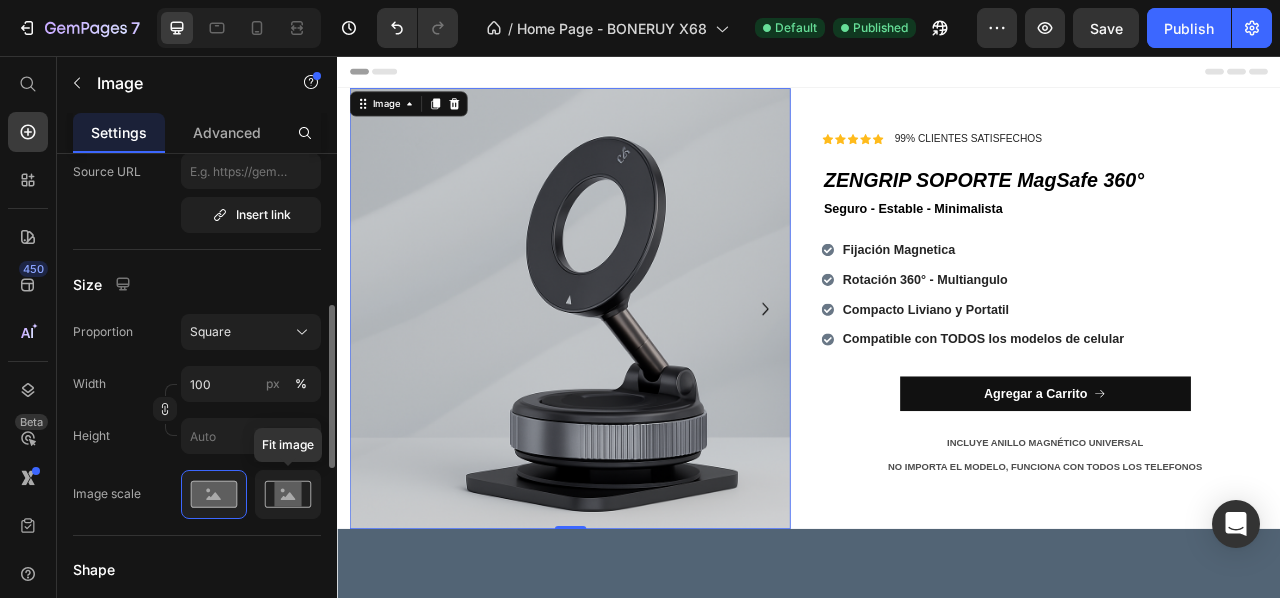 click 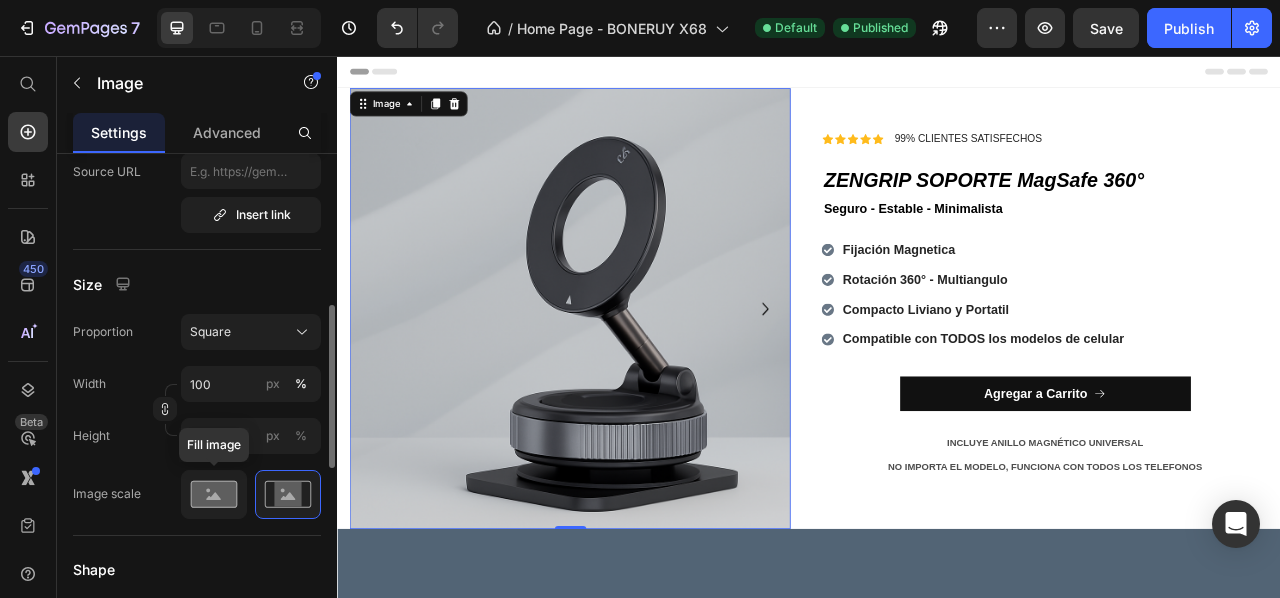 click 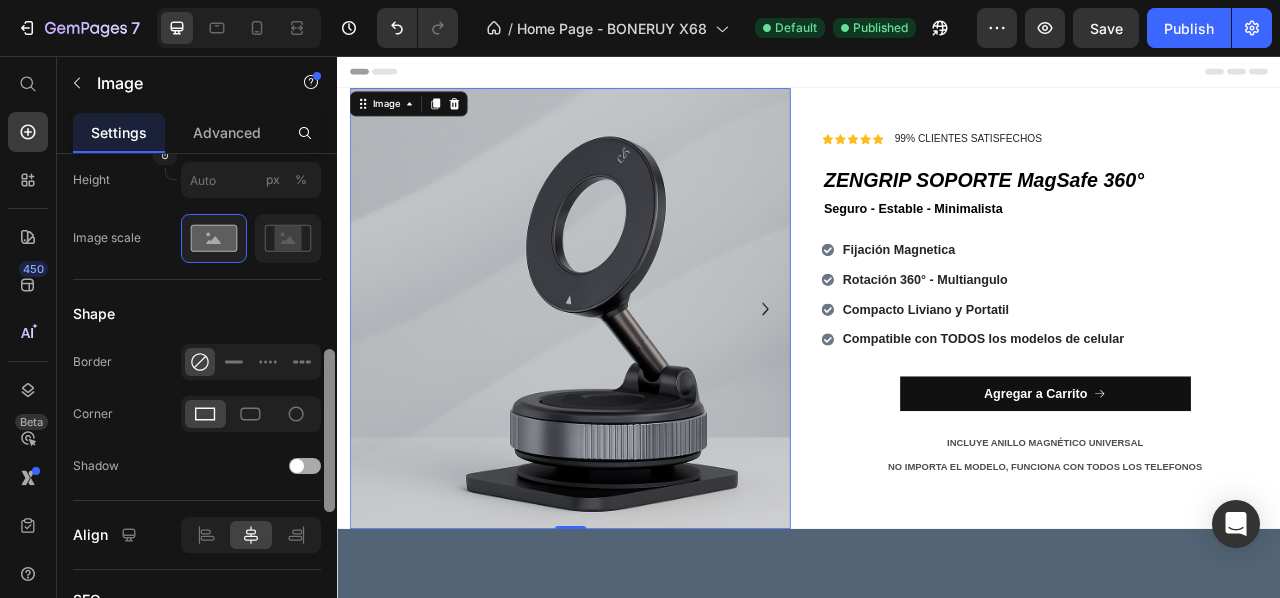 drag, startPoint x: 2, startPoint y: 454, endPoint x: 317, endPoint y: 486, distance: 316.62122 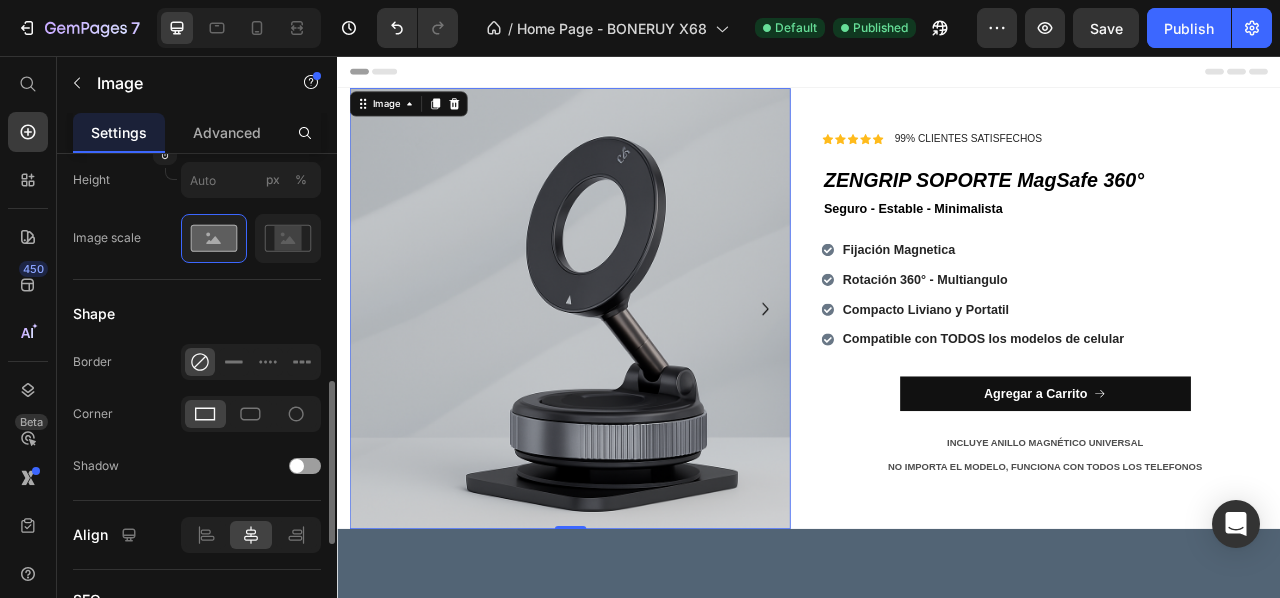 scroll, scrollTop: 712, scrollLeft: 0, axis: vertical 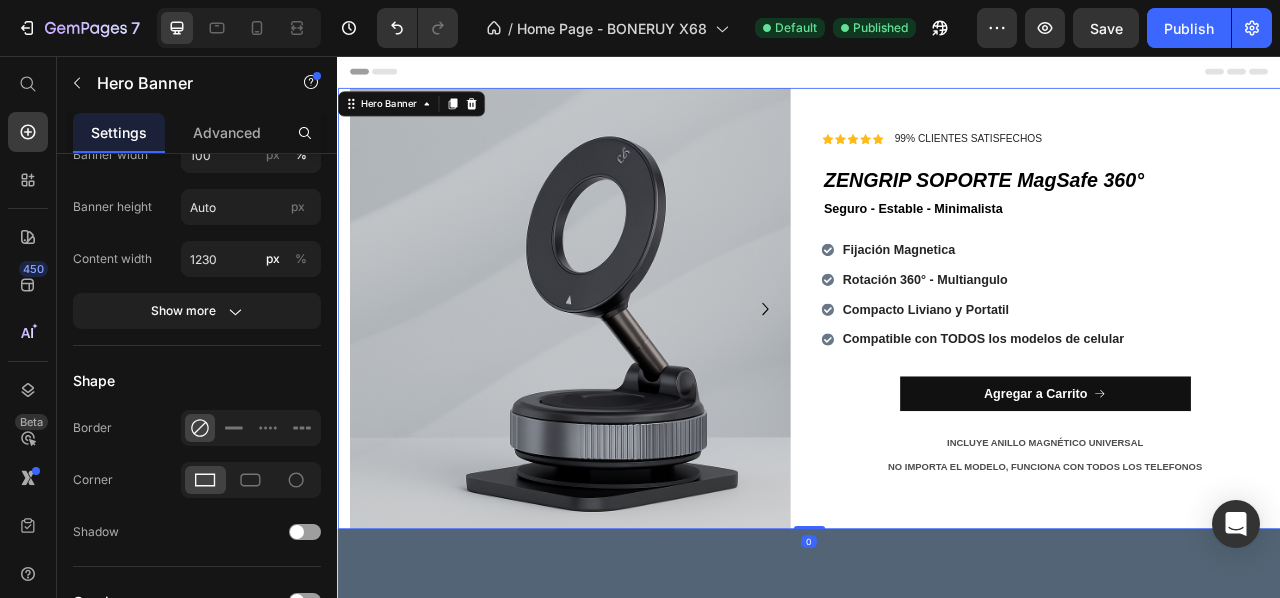 drag, startPoint x: 339, startPoint y: 618, endPoint x: 319, endPoint y: 686, distance: 70.88018 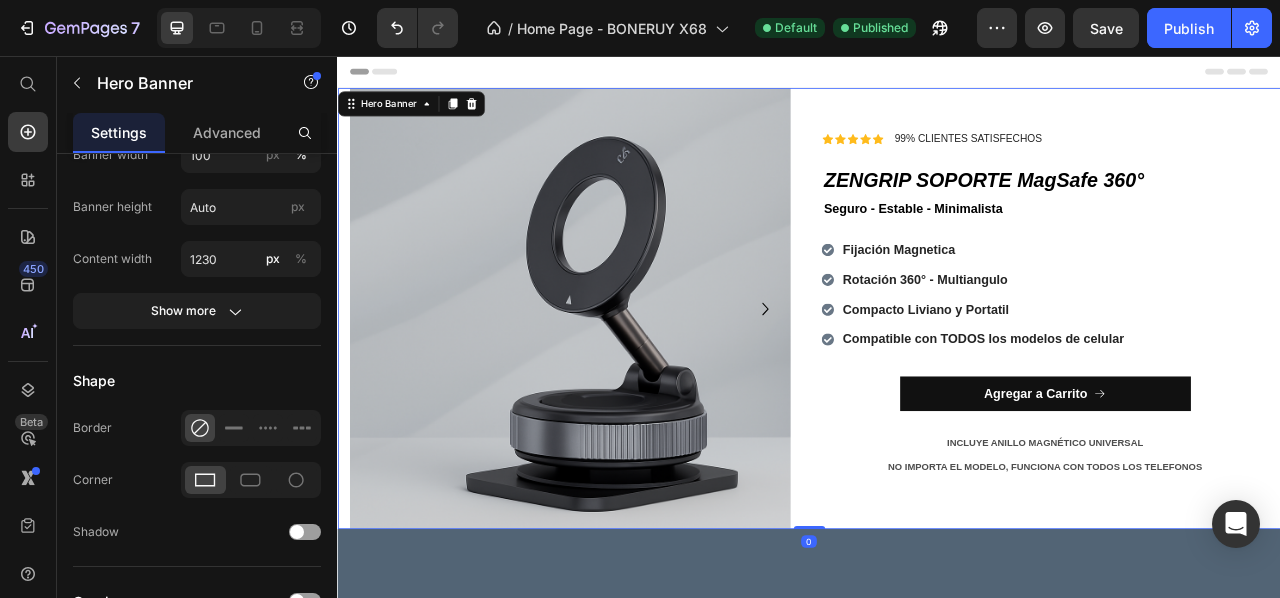 scroll, scrollTop: 0, scrollLeft: 0, axis: both 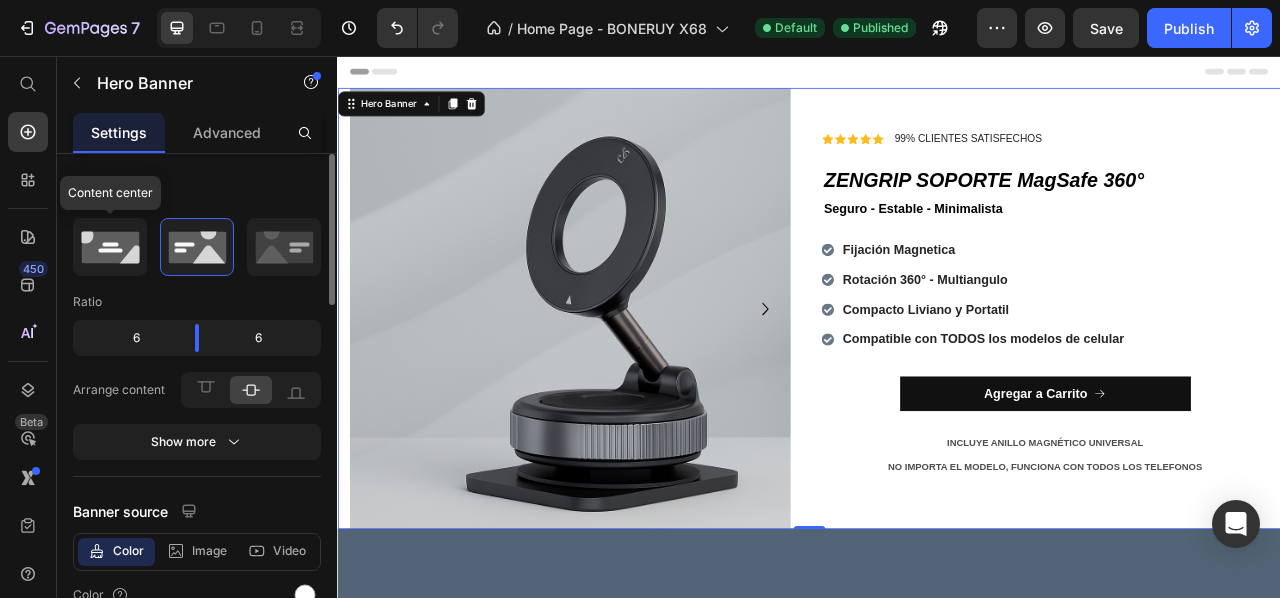 click 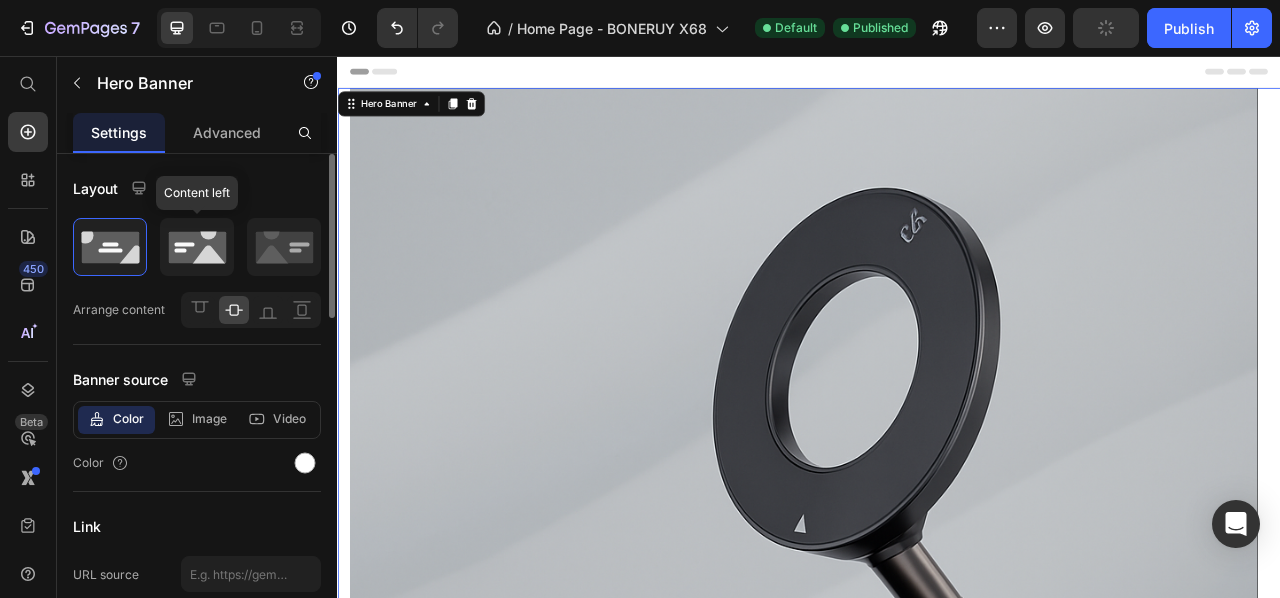 click 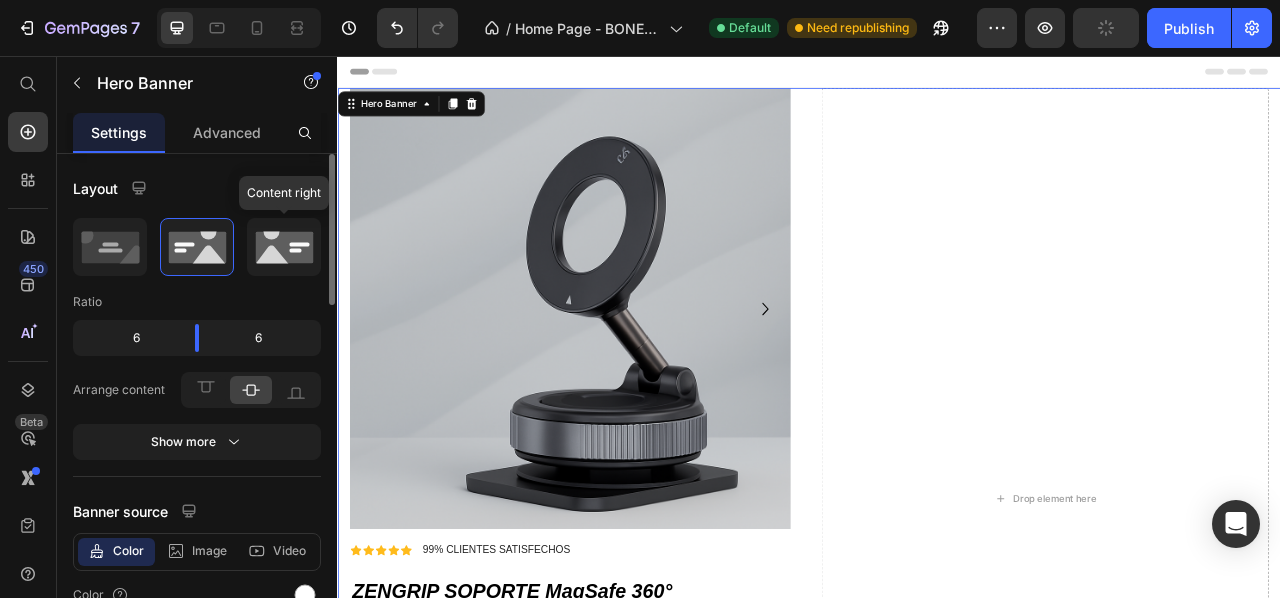 click 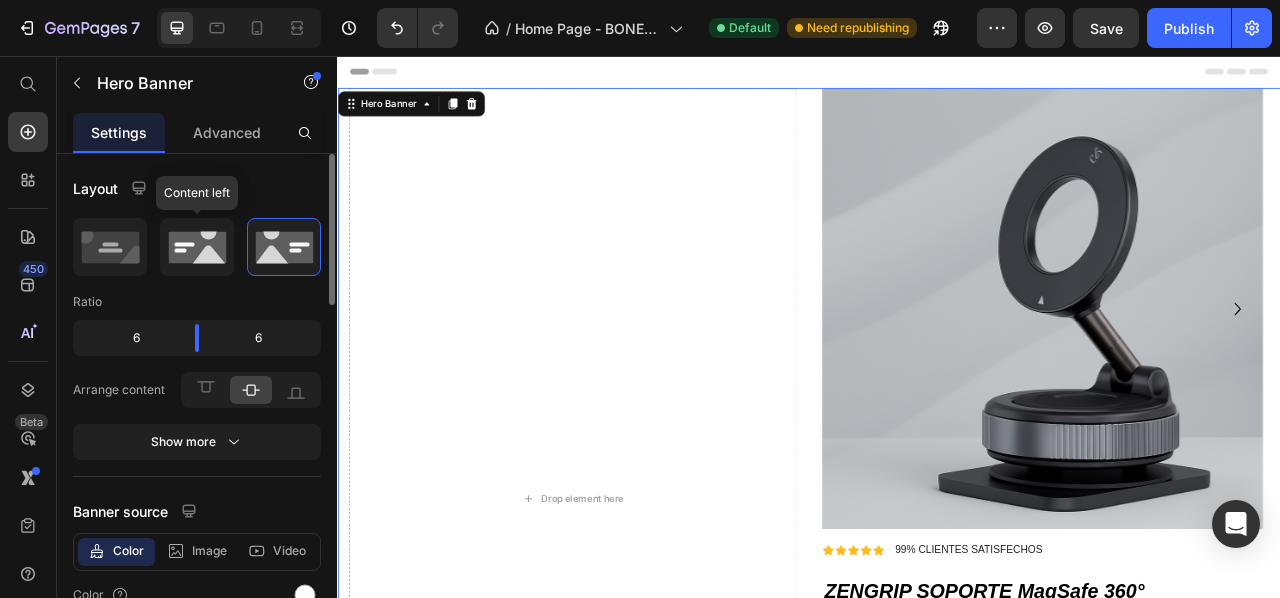 click 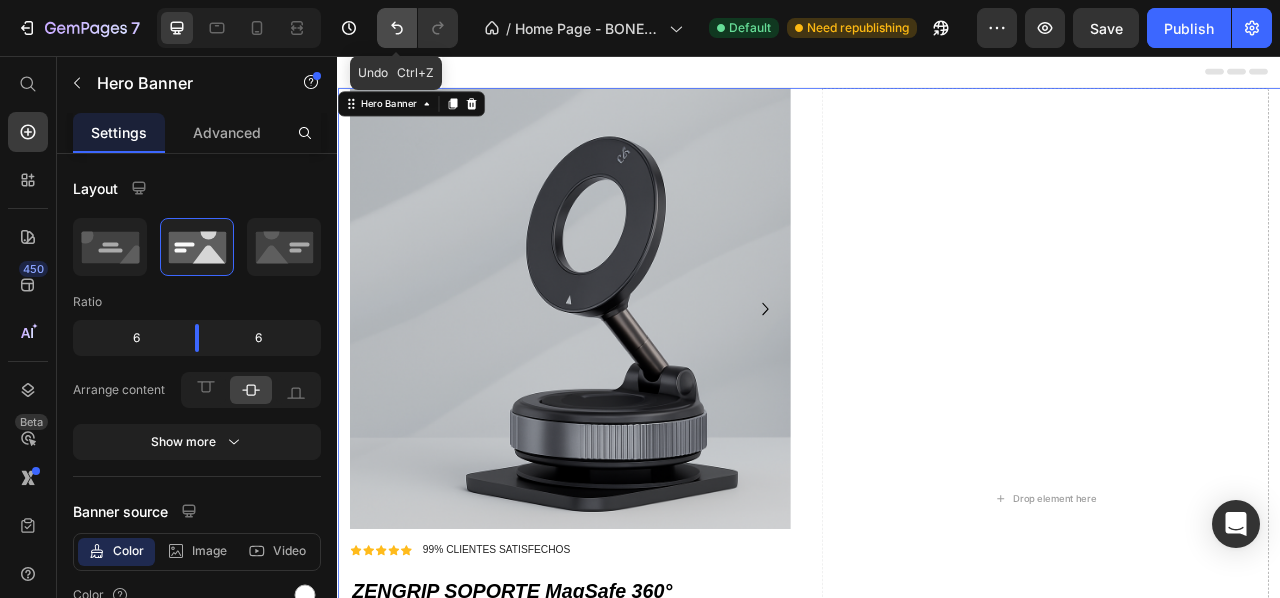 click 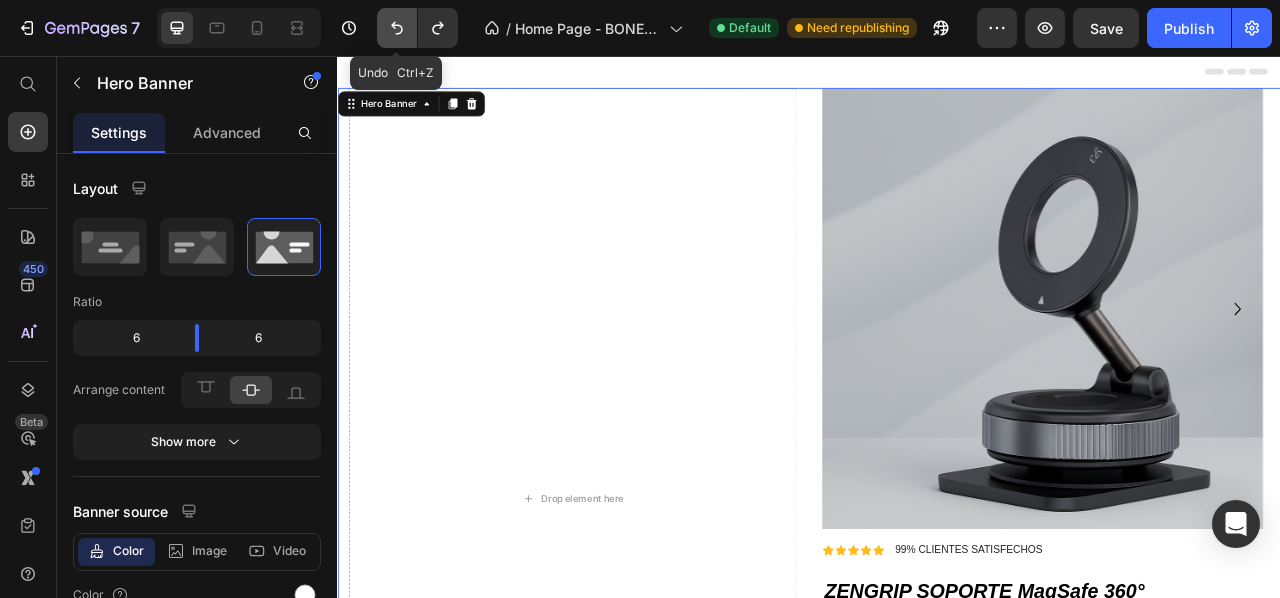 click 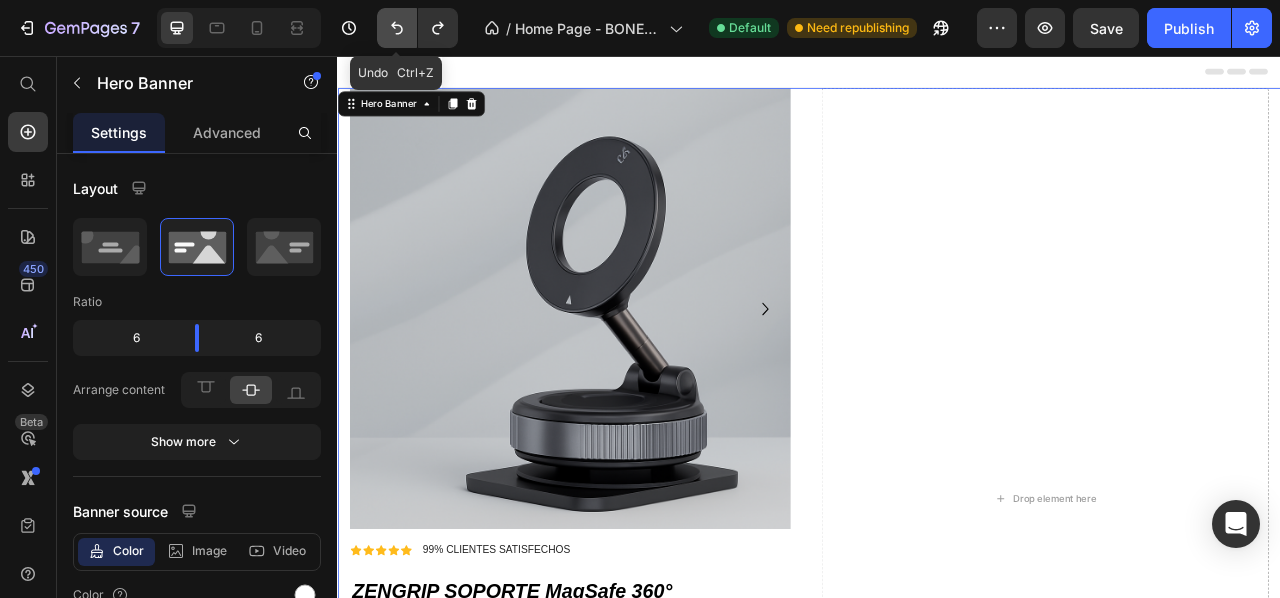 click 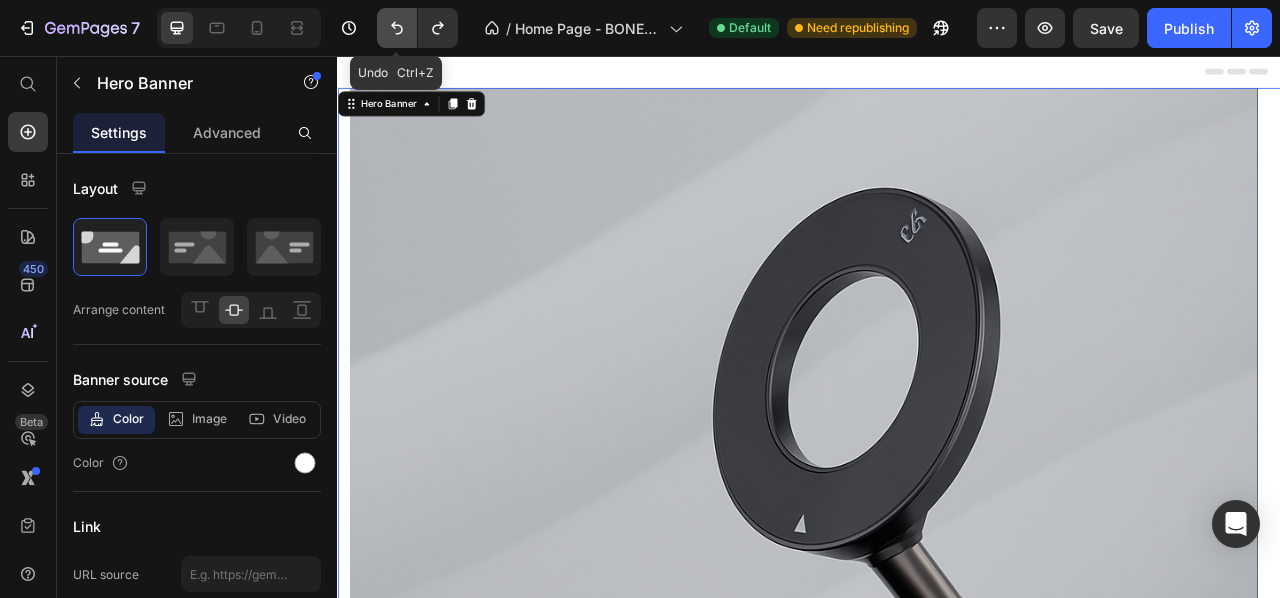 click 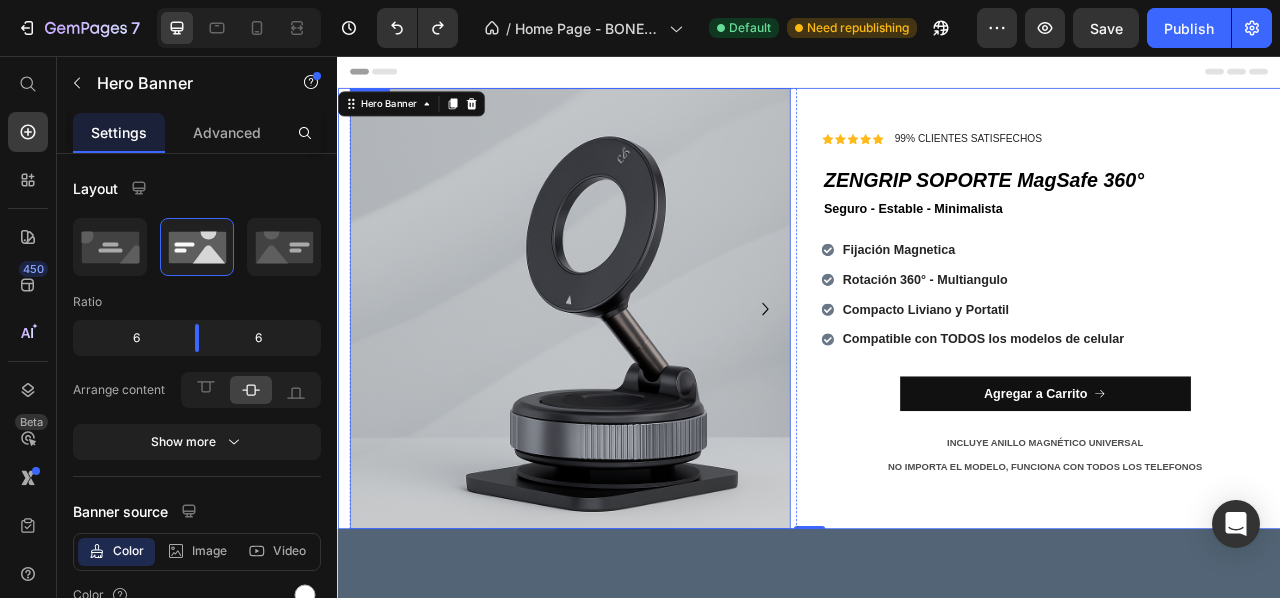 click at bounding box center (632, 377) 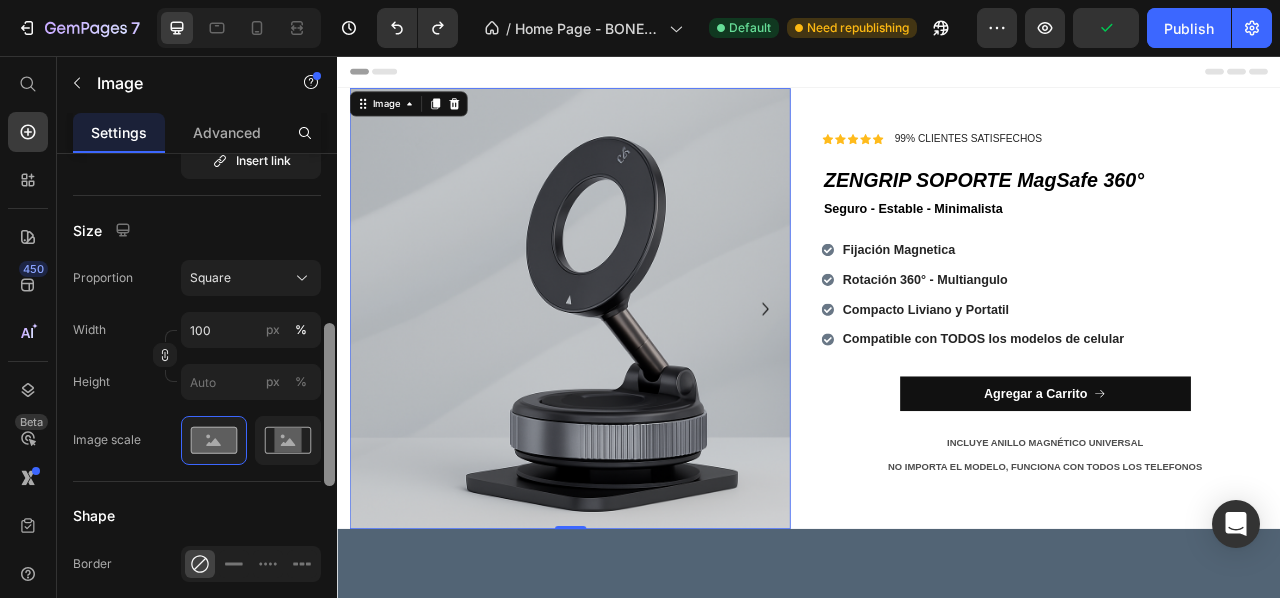 drag, startPoint x: 332, startPoint y: 301, endPoint x: 310, endPoint y: 427, distance: 127.90621 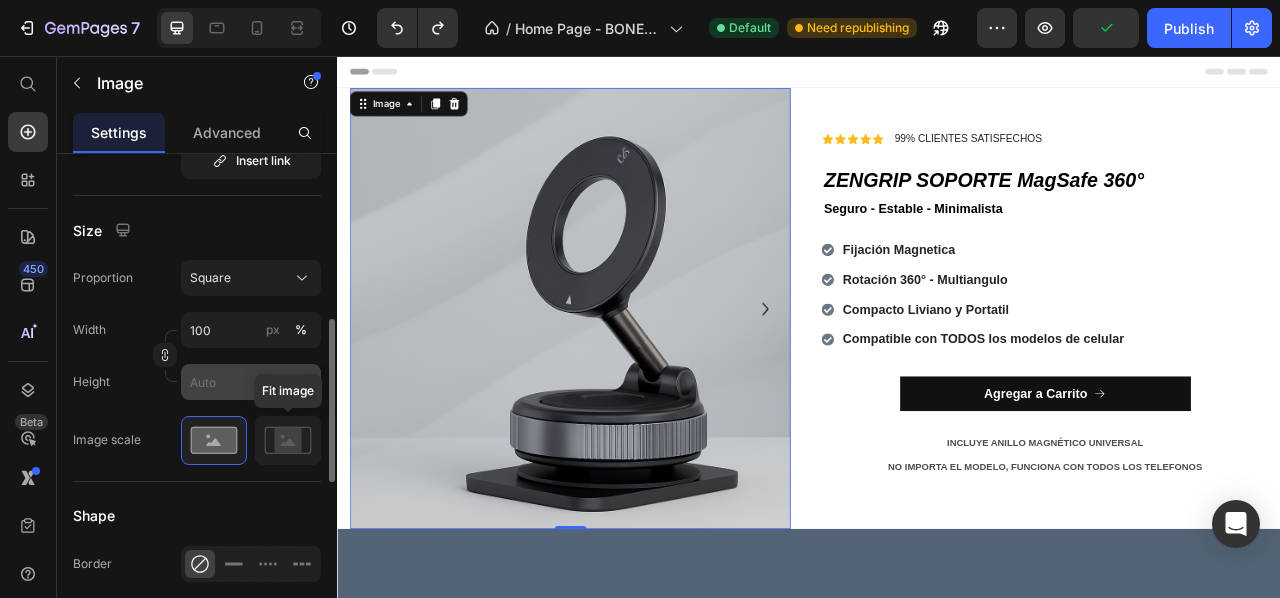scroll, scrollTop: 513, scrollLeft: 0, axis: vertical 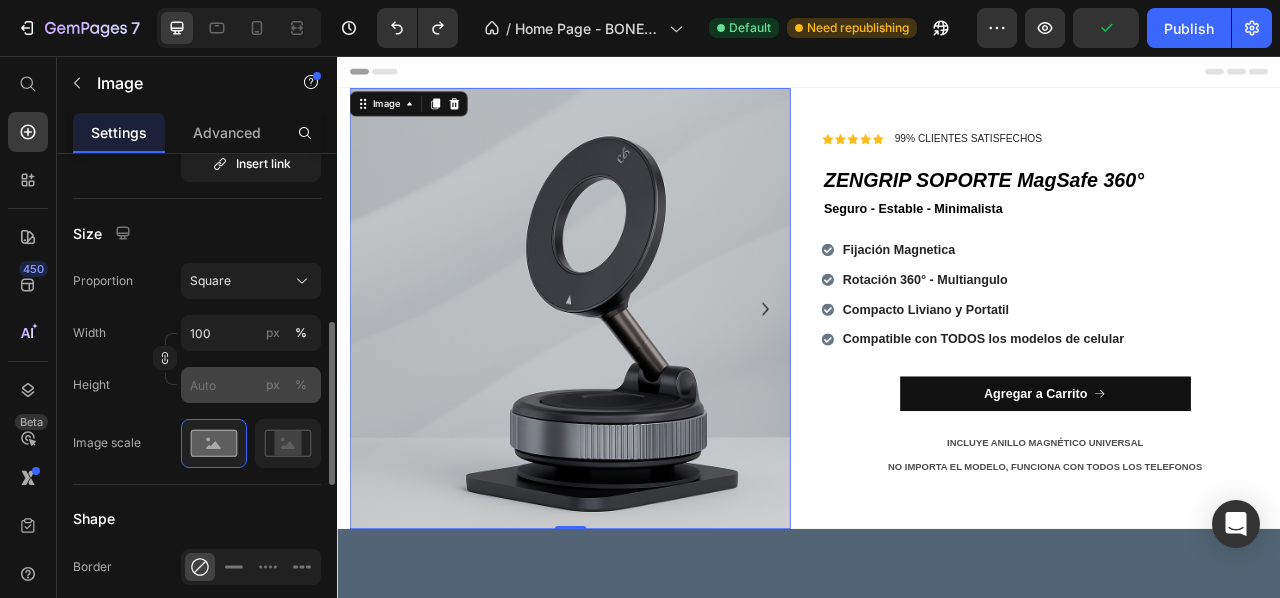 click on "px" 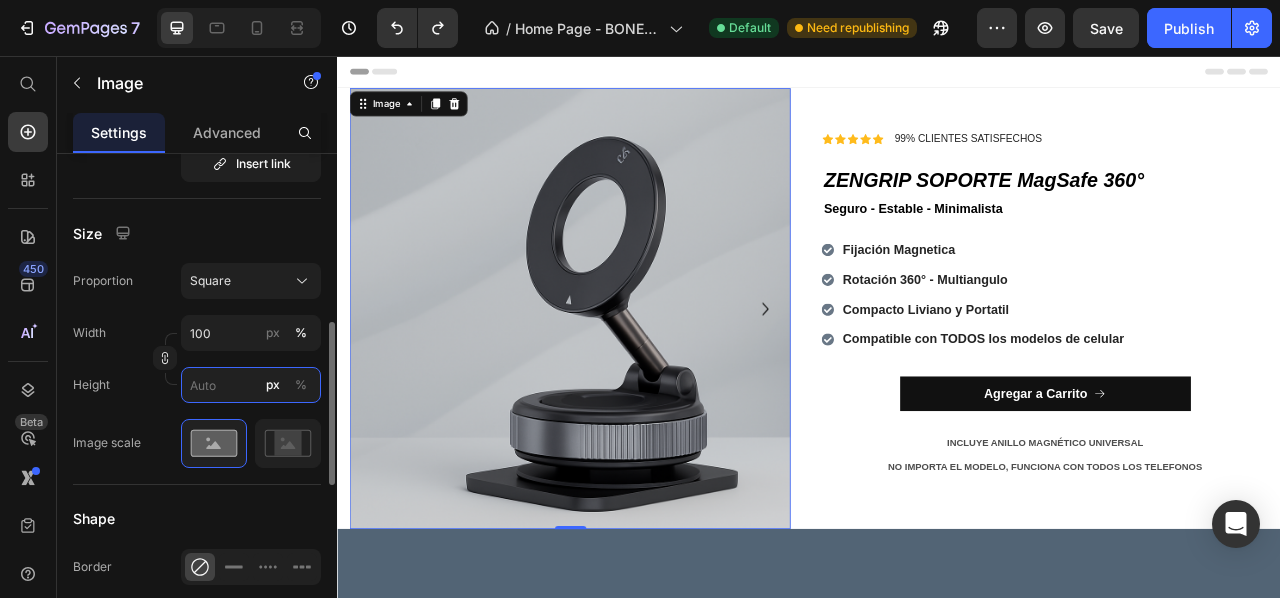 click on "px %" at bounding box center [251, 385] 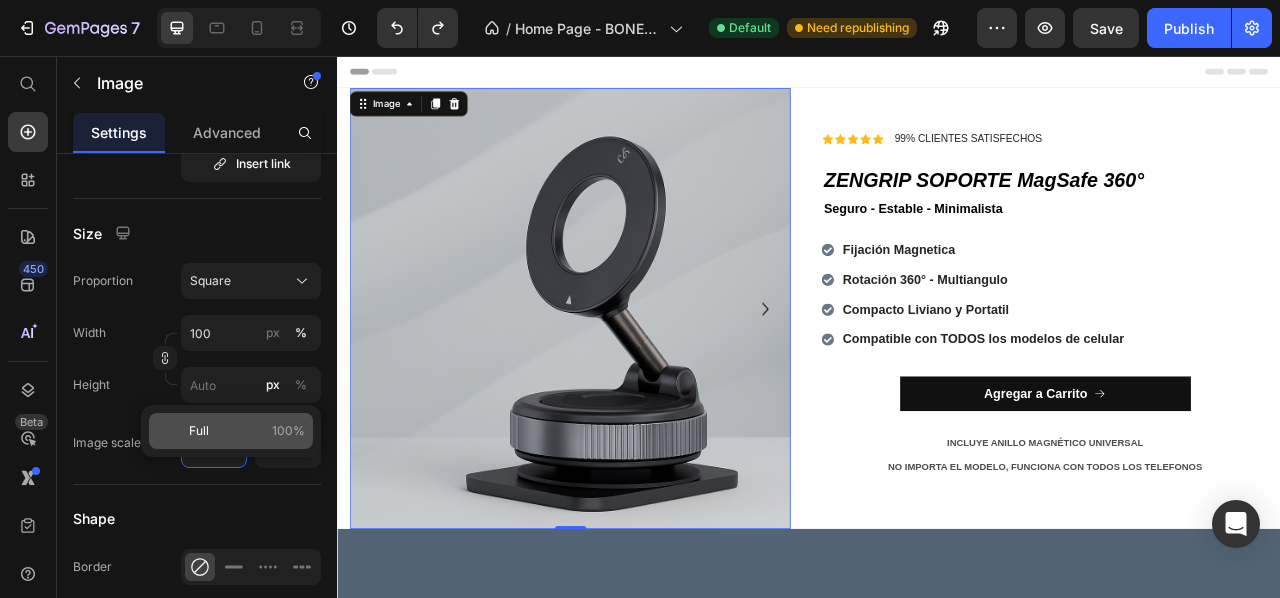 click on "Full 100%" 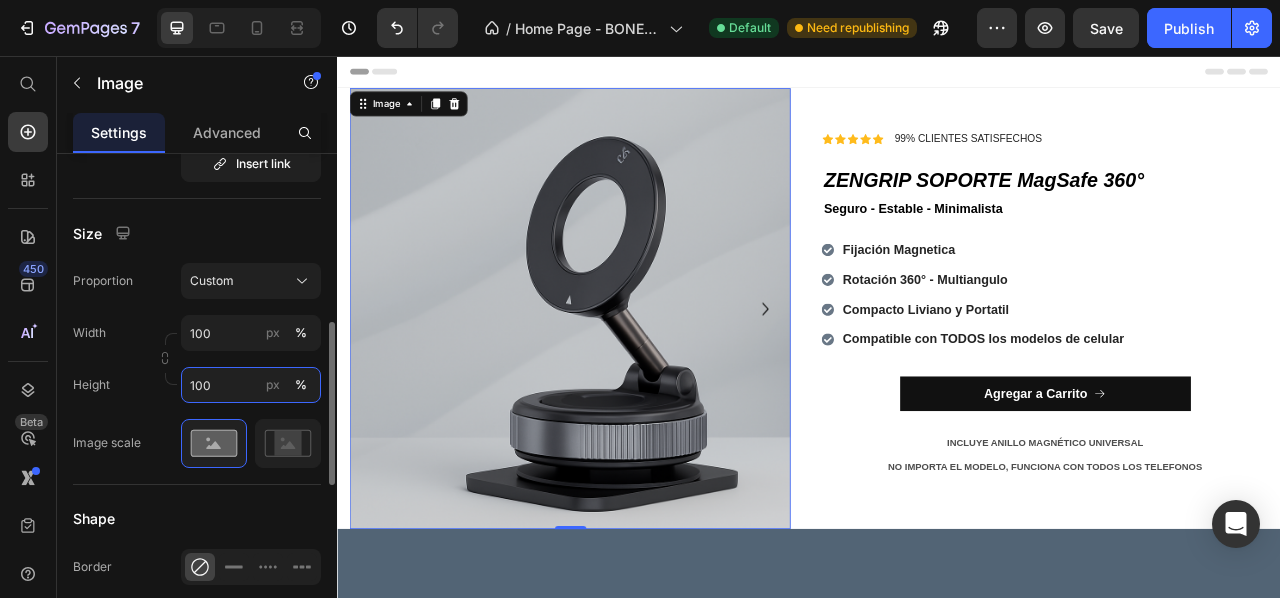 click on "100" at bounding box center [251, 385] 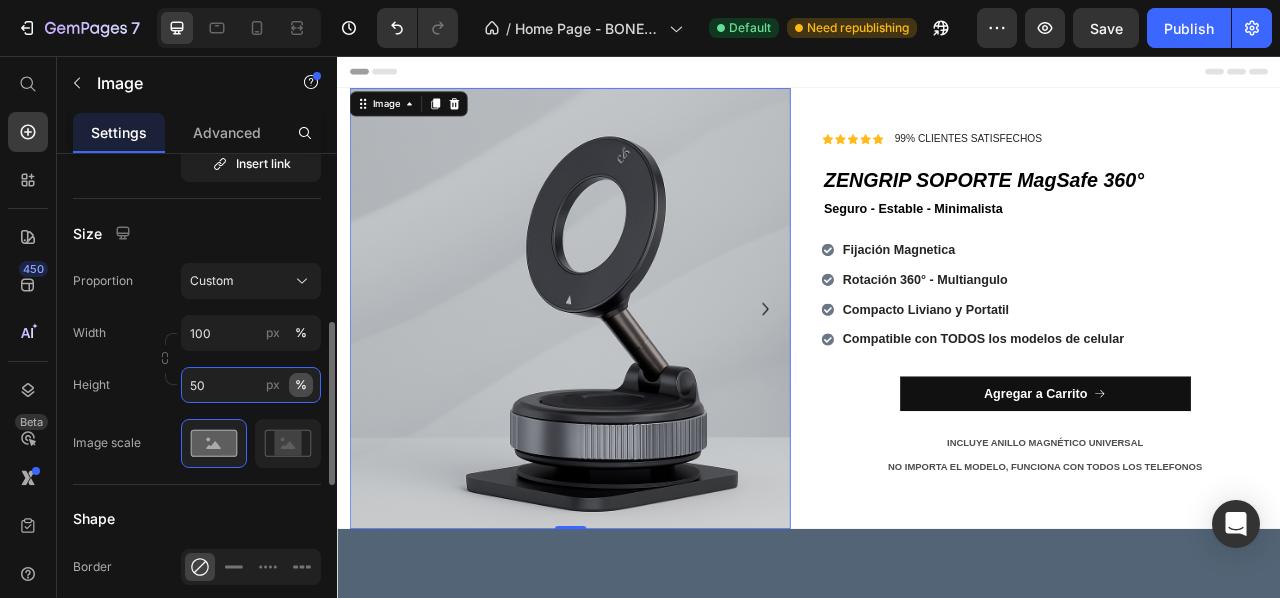 type on "50" 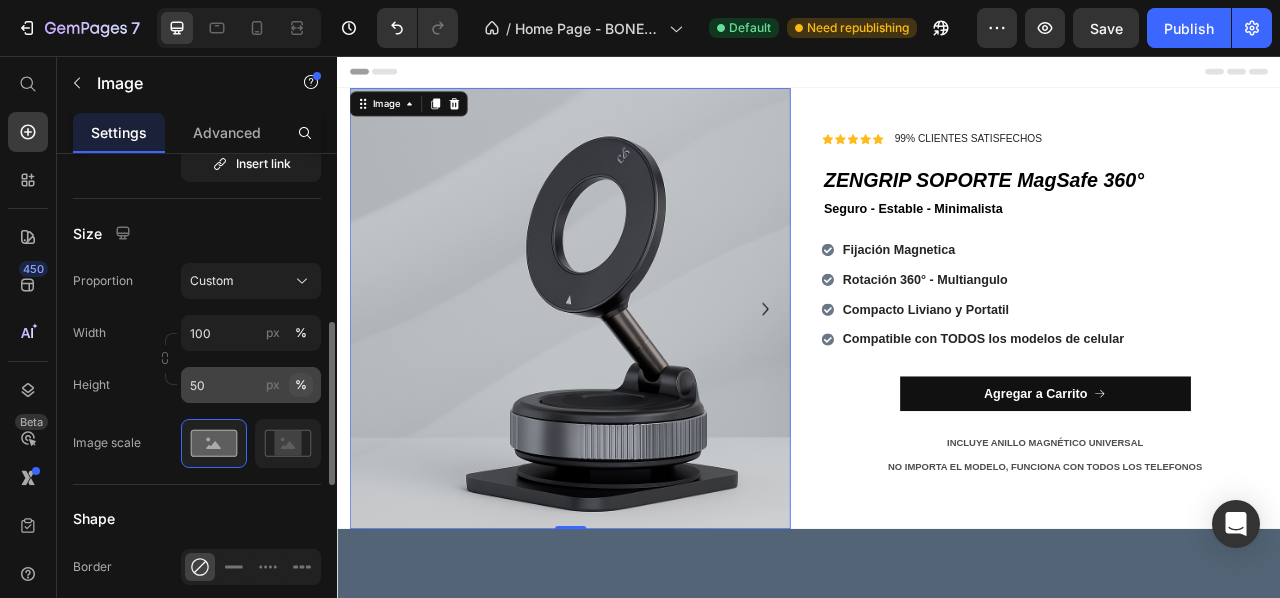 click on "%" 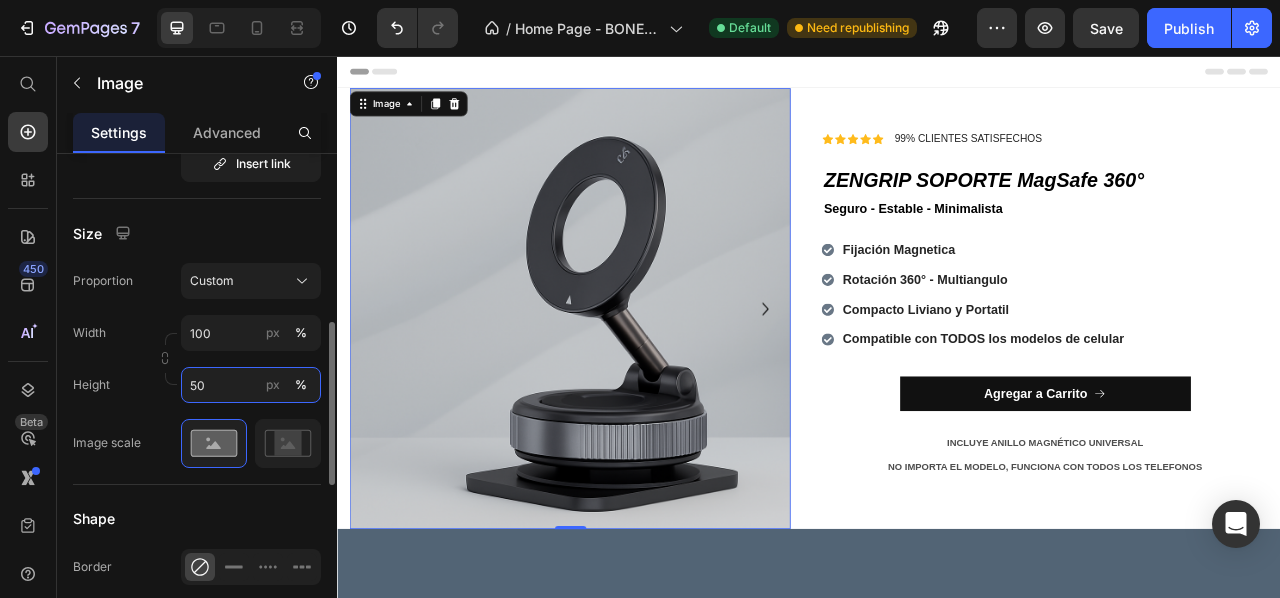 click on "50" at bounding box center [251, 385] 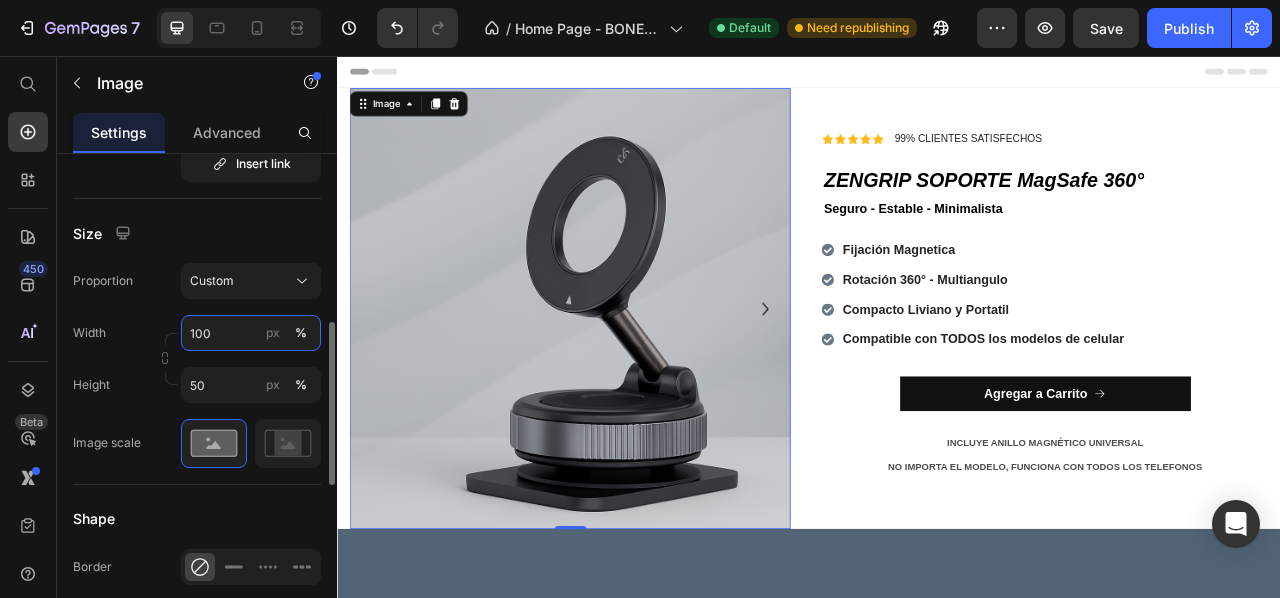 click on "100" at bounding box center (251, 333) 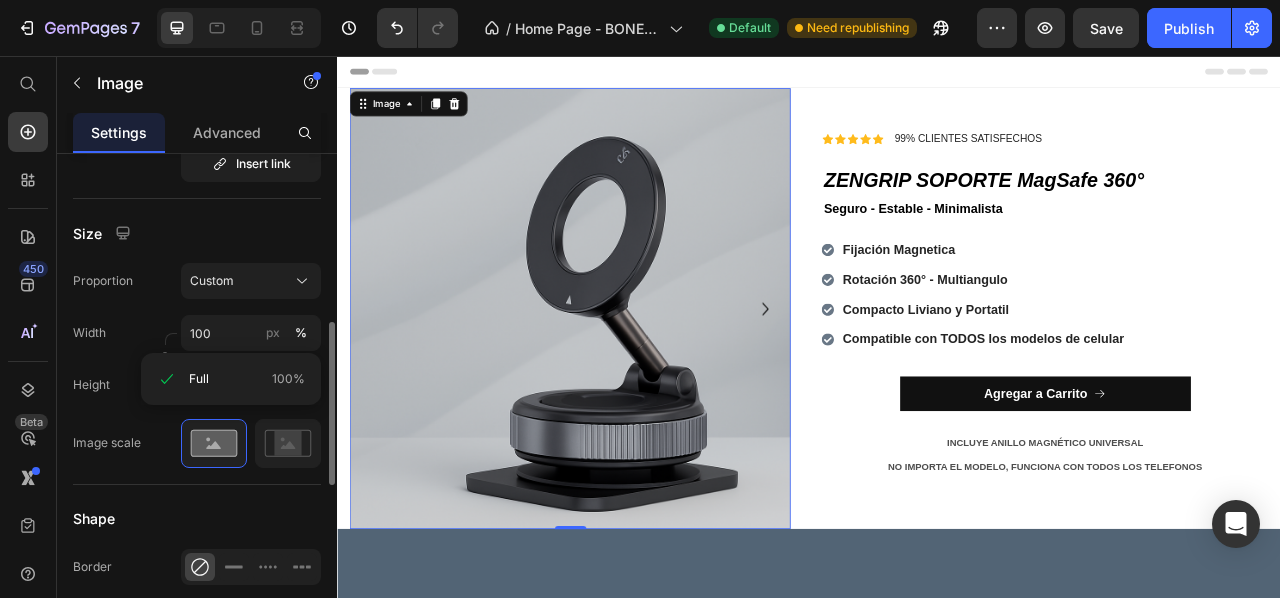 click on "Size Proportion Custom Width 100 px % Height 50 px % Image scale" 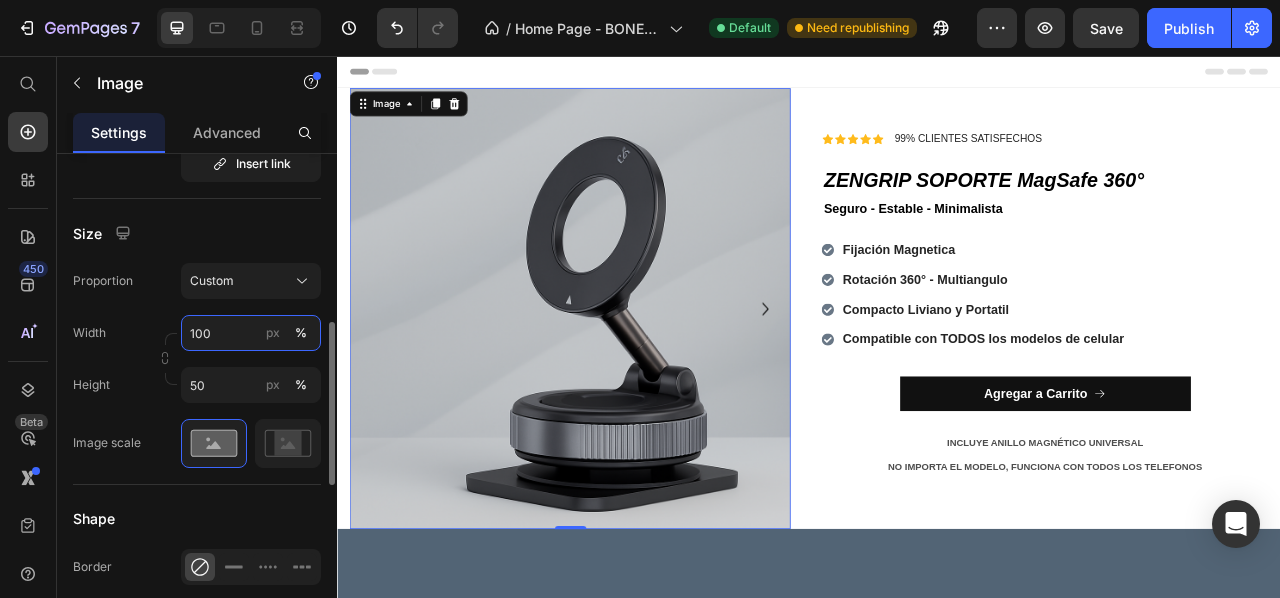 click on "100" at bounding box center (251, 333) 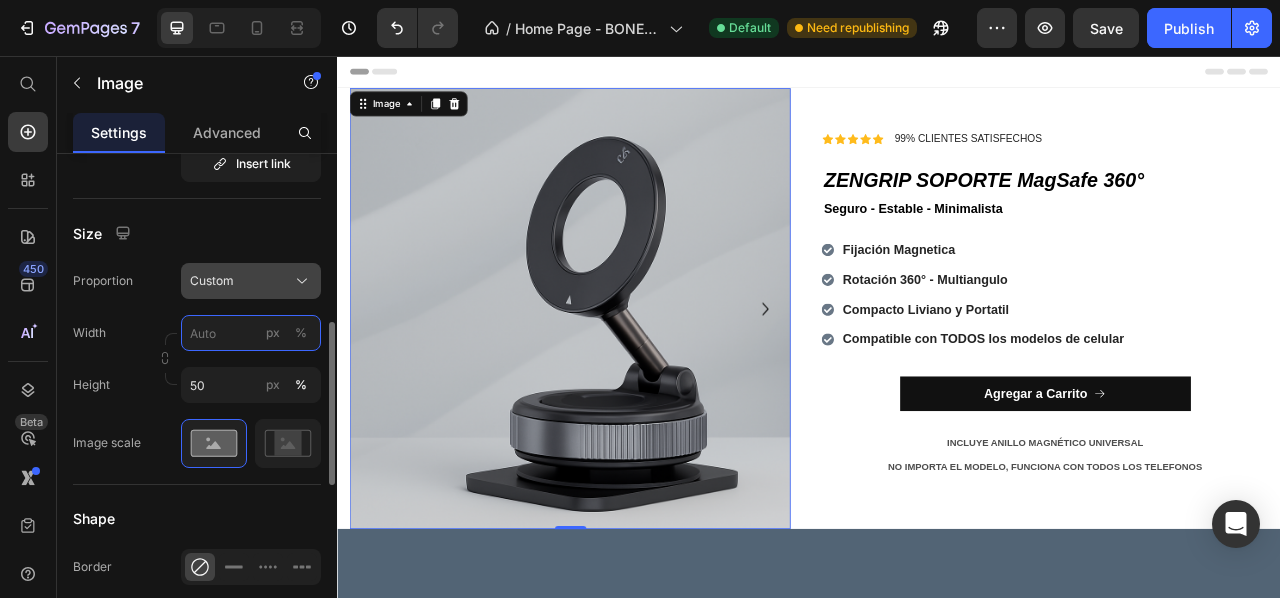 type 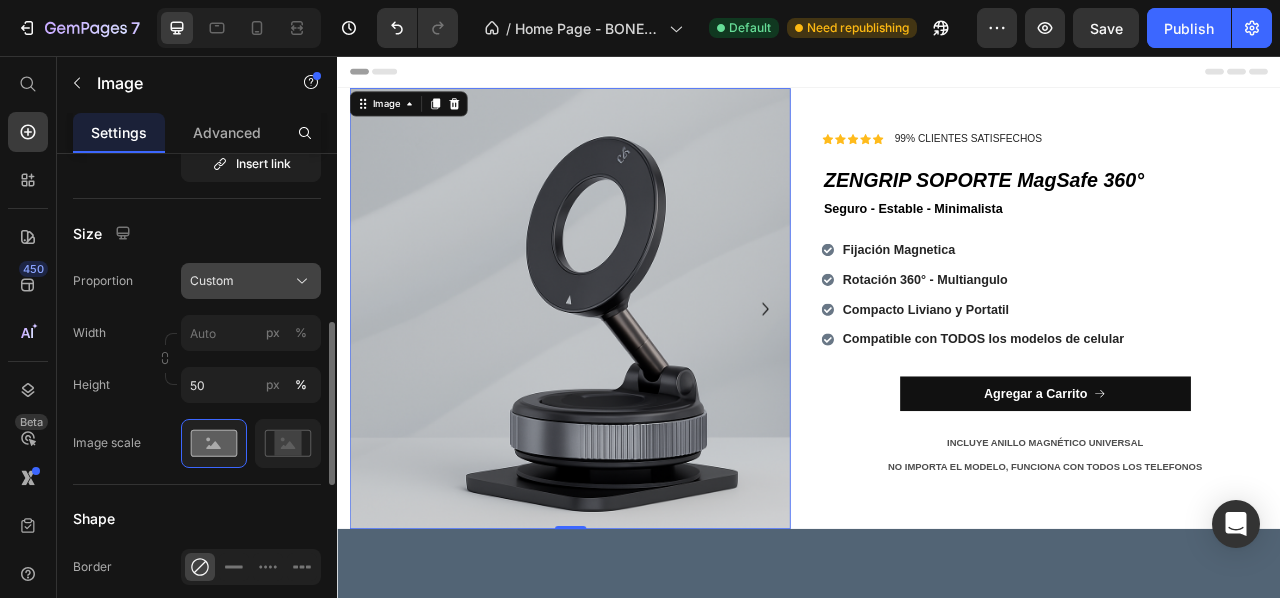 click on "Custom" at bounding box center (212, 281) 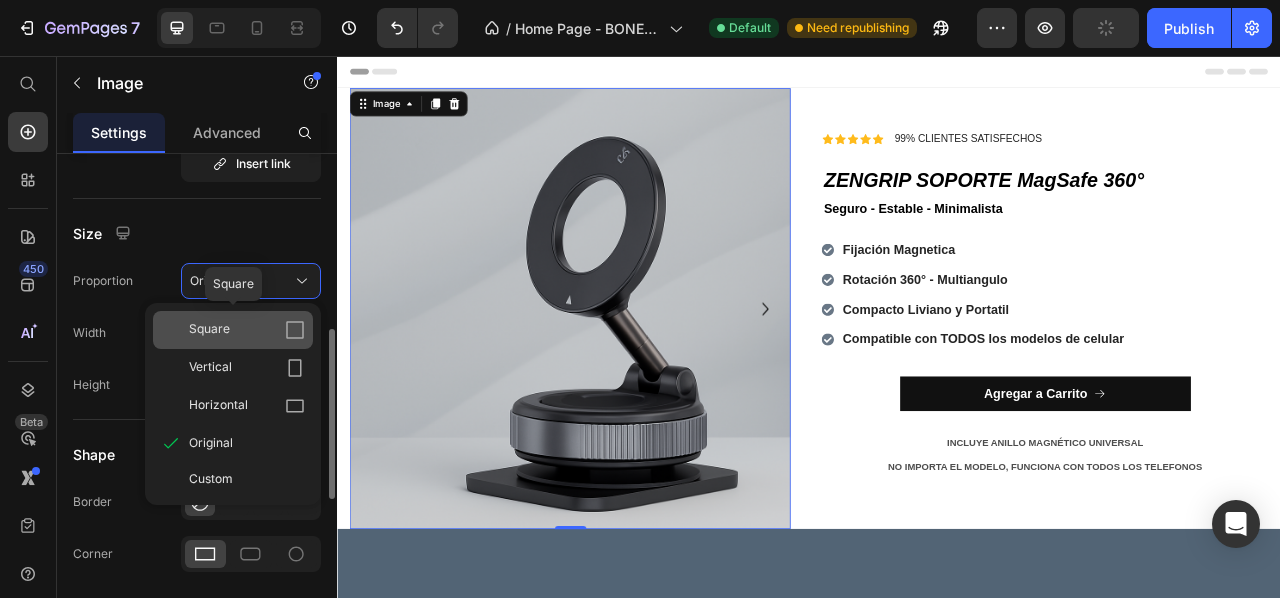 click on "Square" 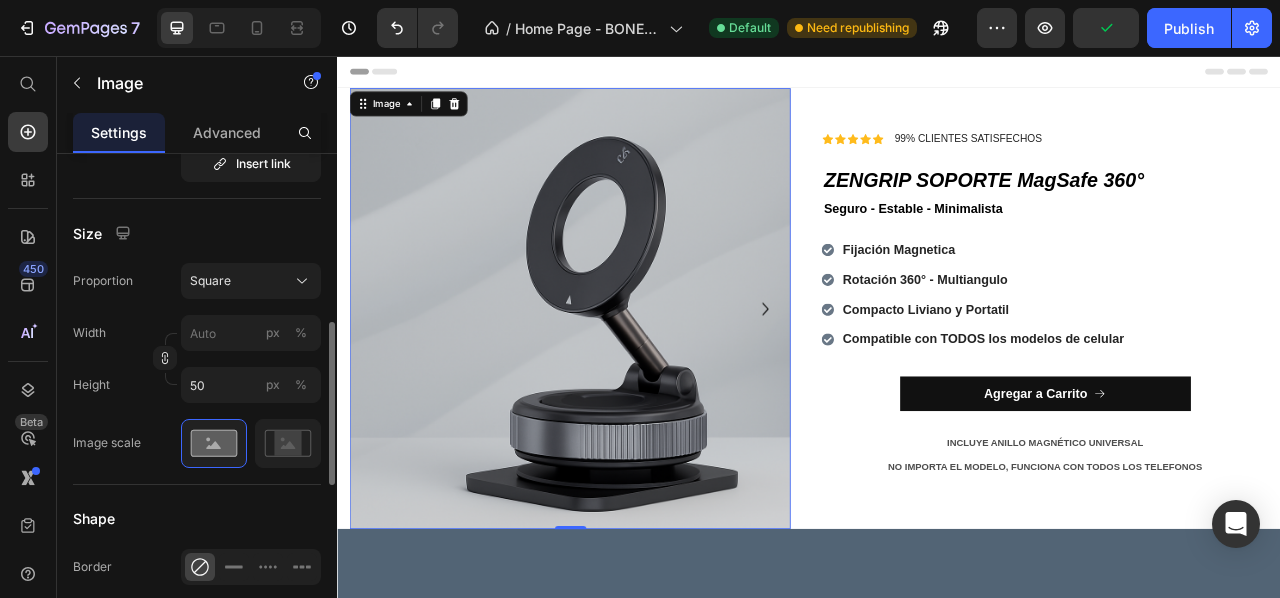 type 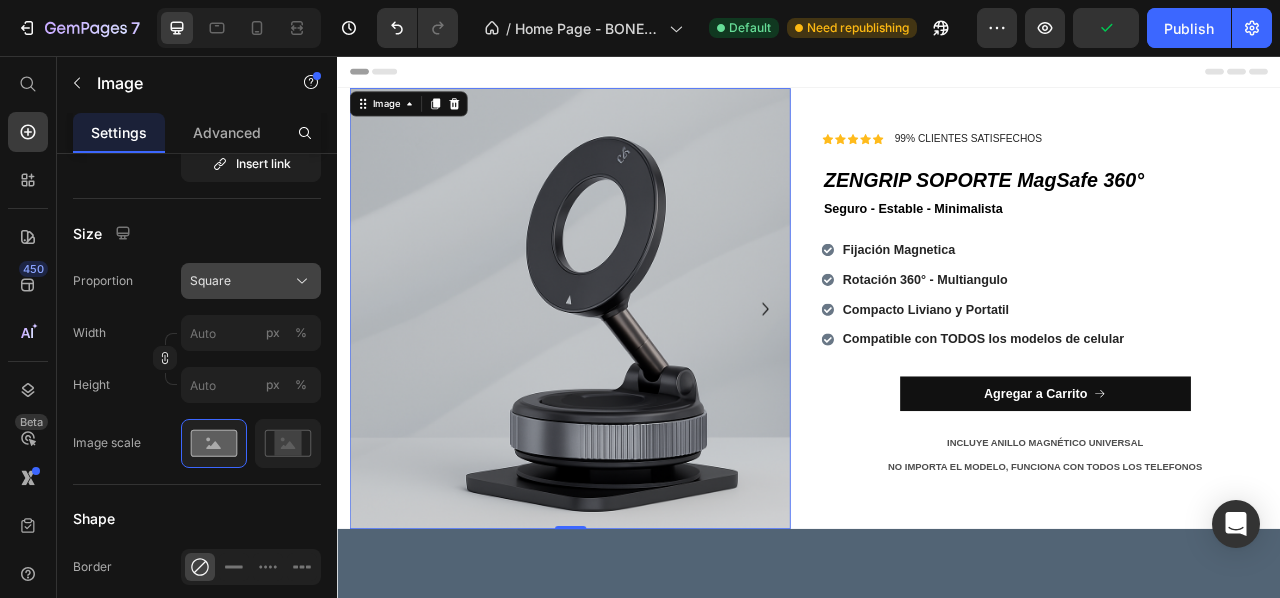 click on "Square" at bounding box center [251, 281] 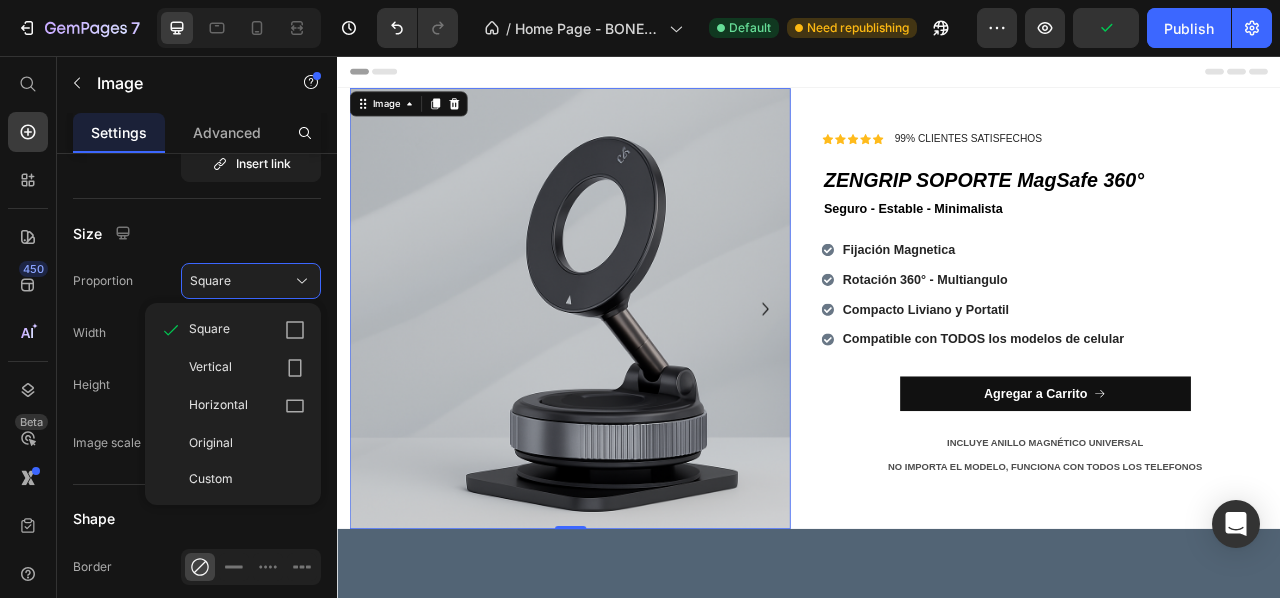 click on "Size" at bounding box center [197, 233] 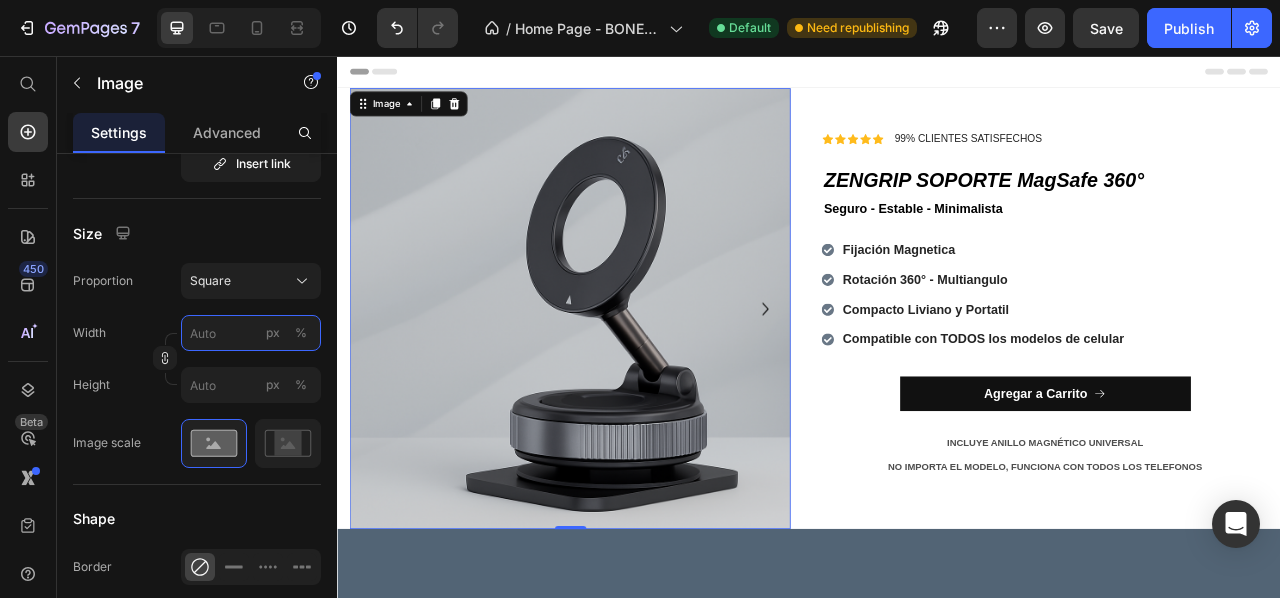 click on "px %" at bounding box center (251, 333) 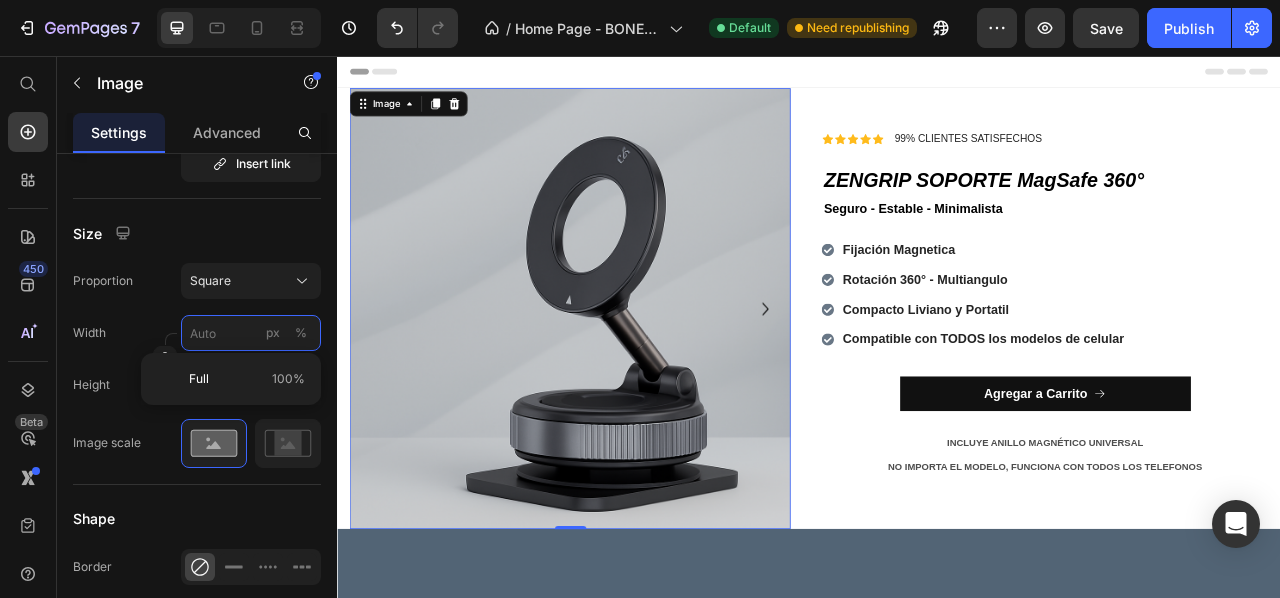 type on "1" 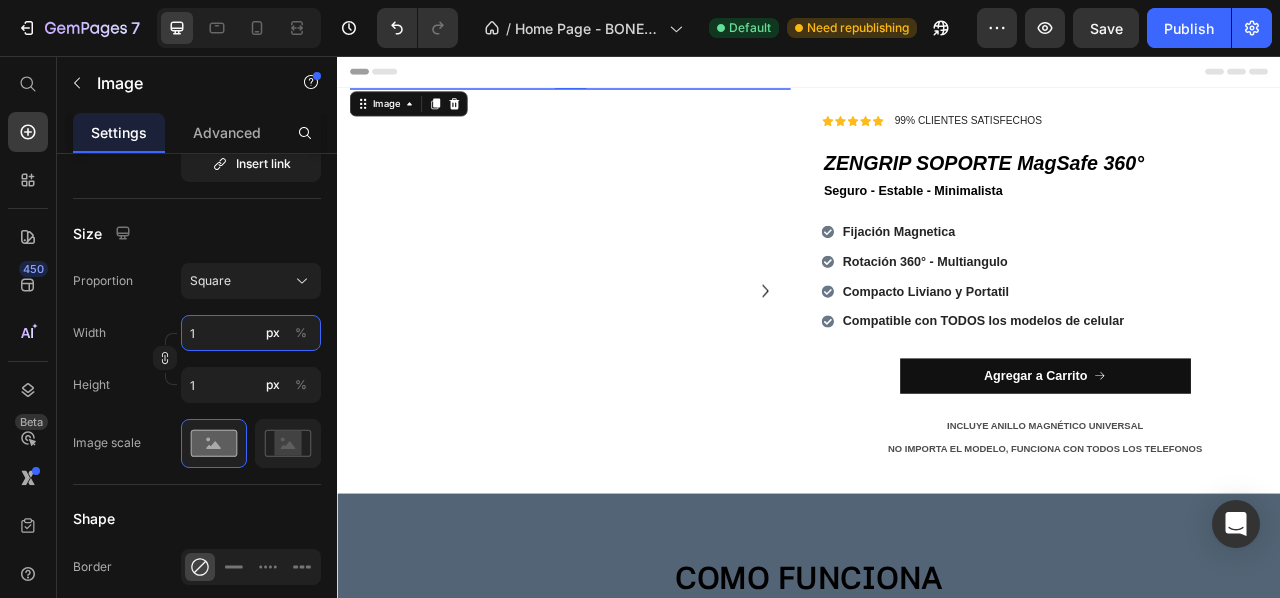 type on "10" 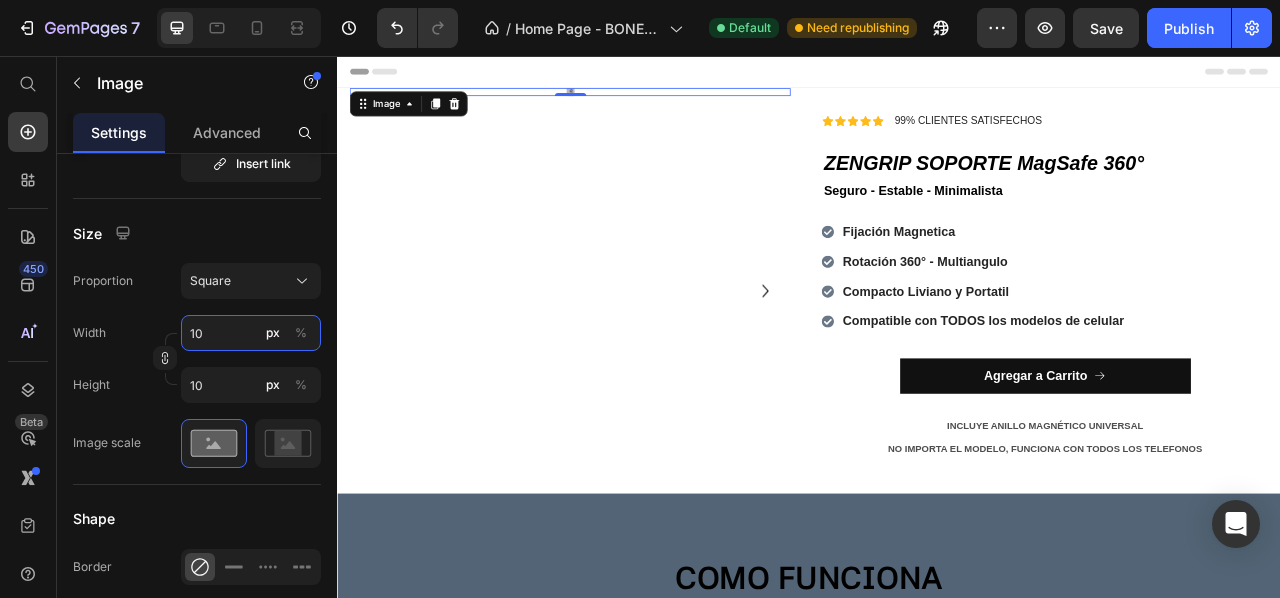 type on "100" 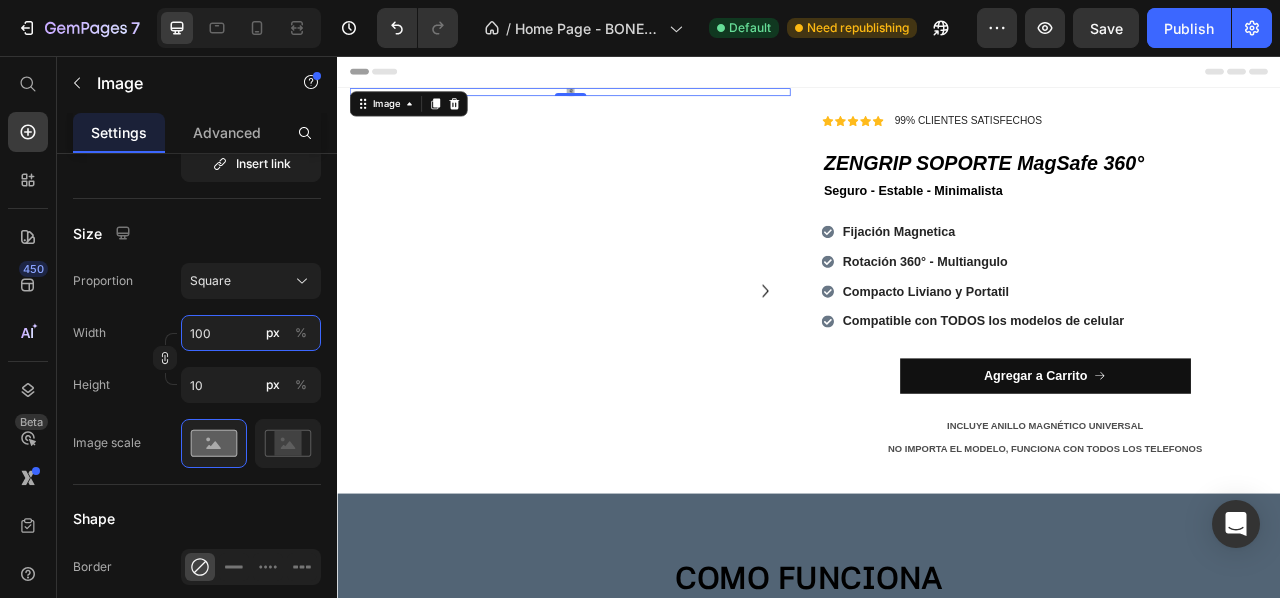 type on "100" 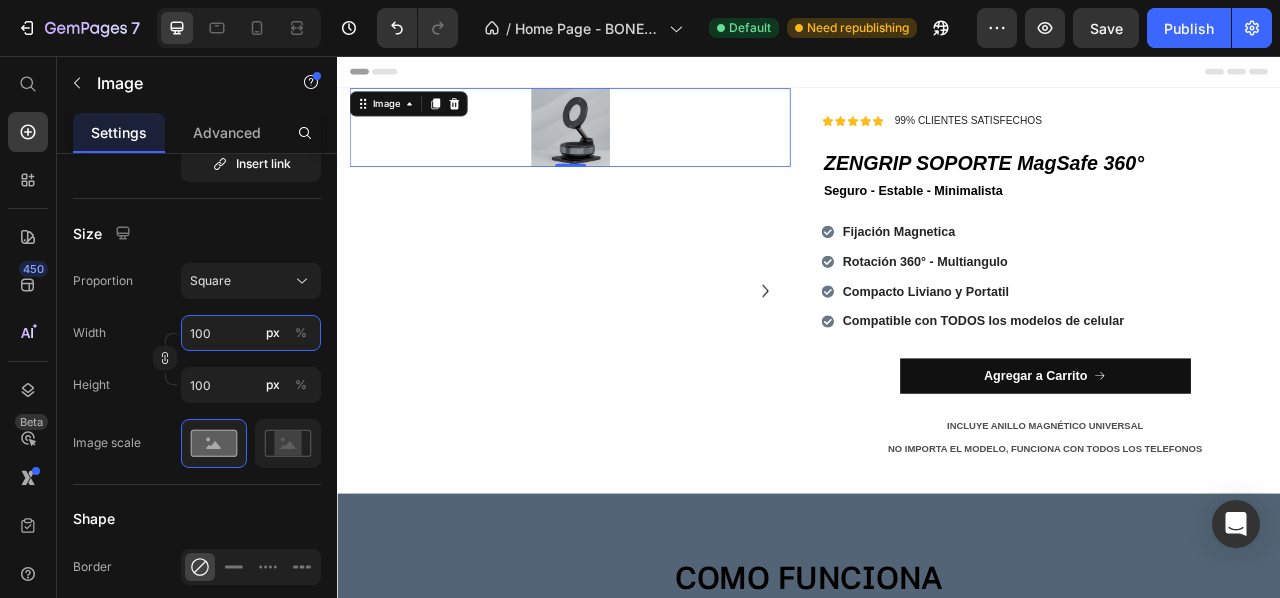 type on "1000" 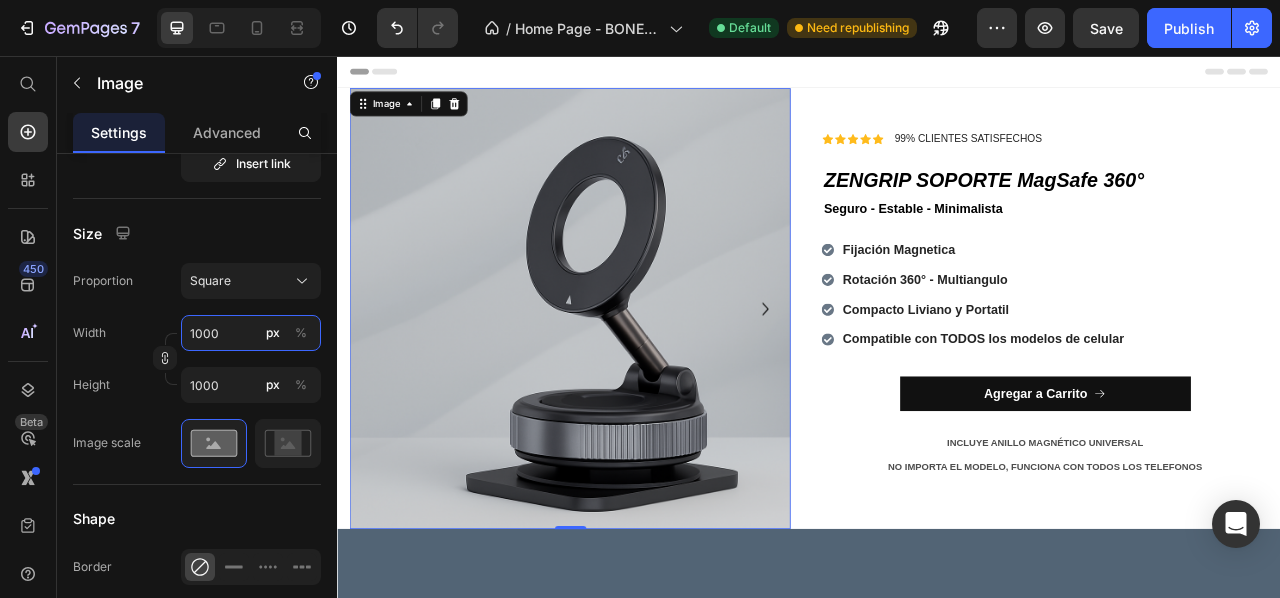 type on "100" 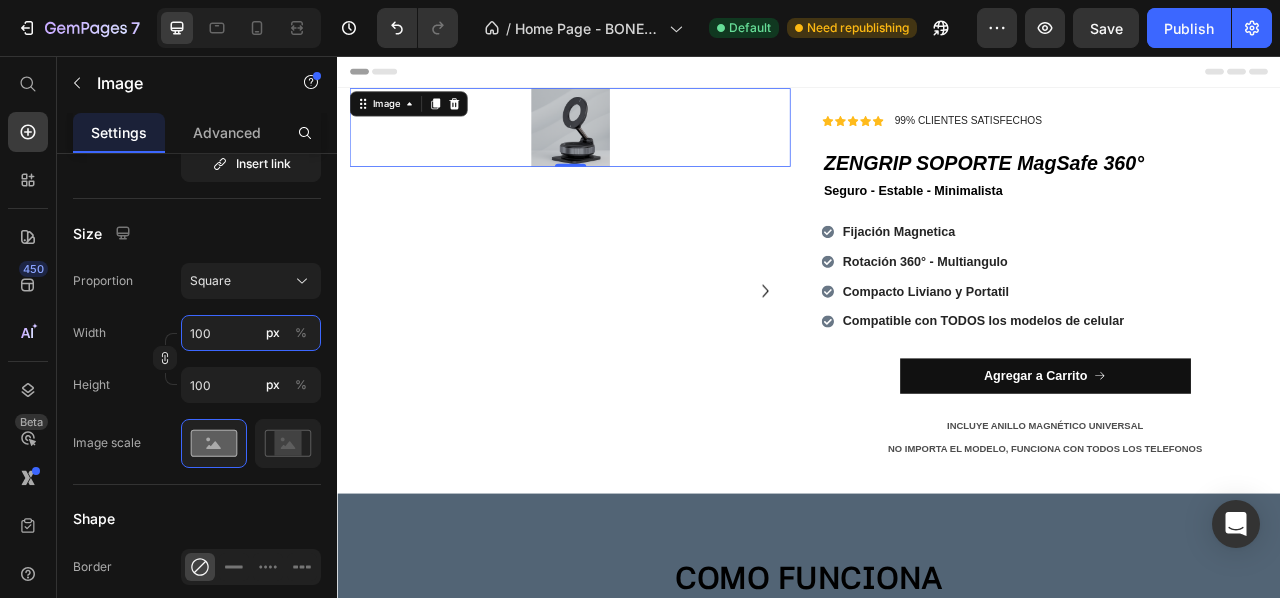type on "10" 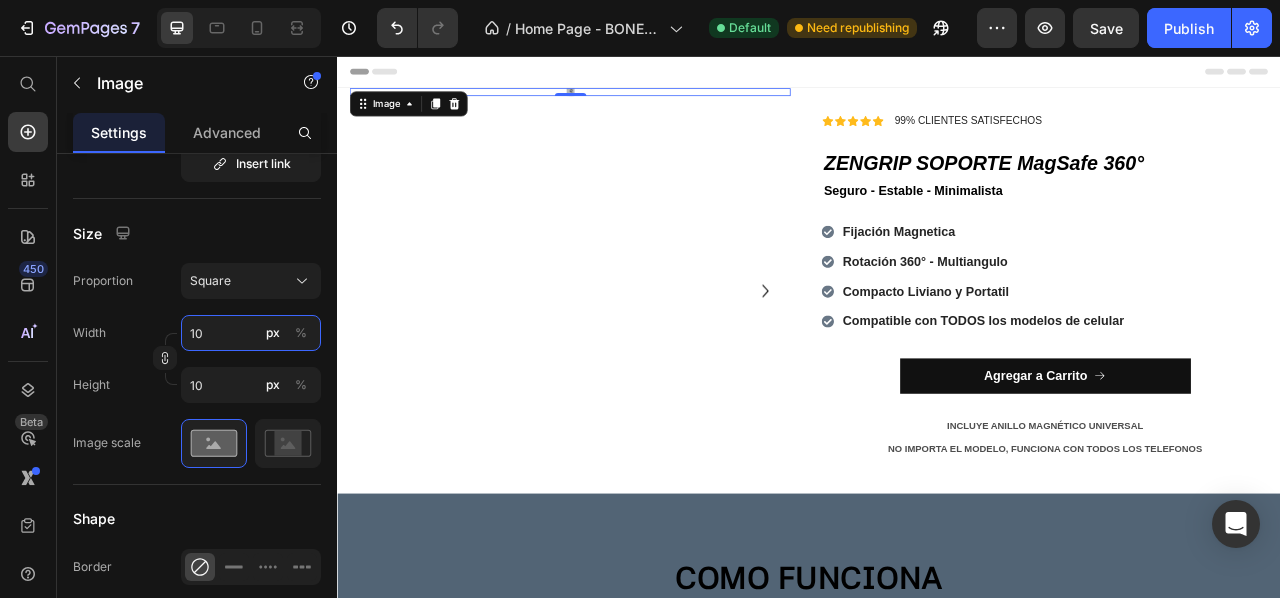 type on "1" 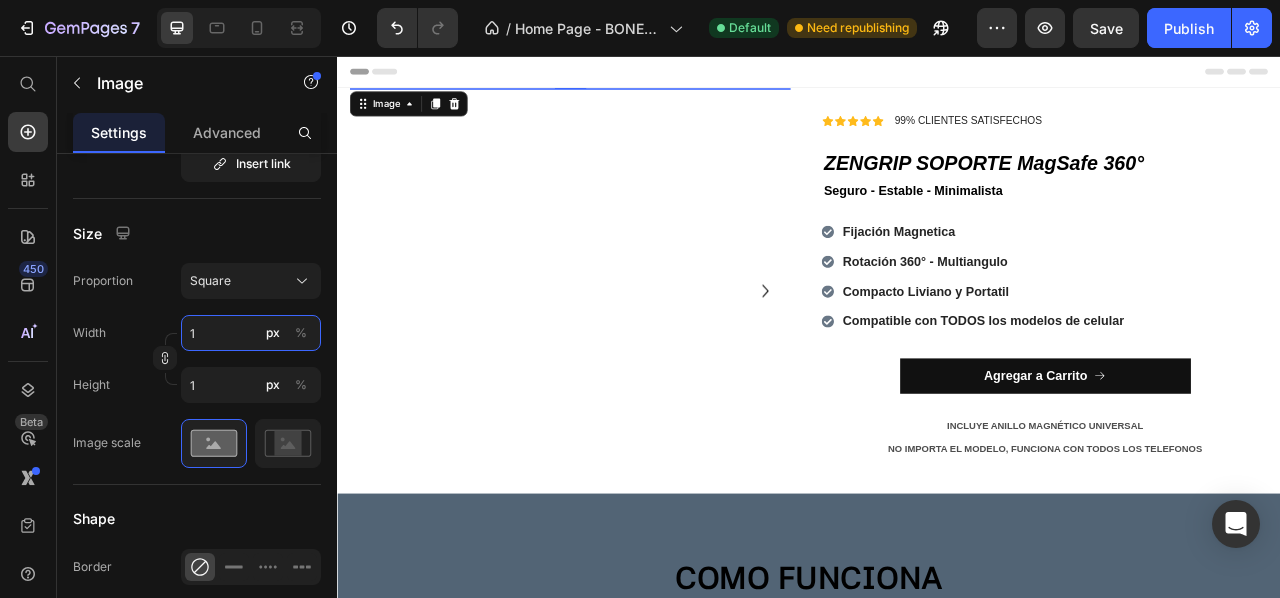 type 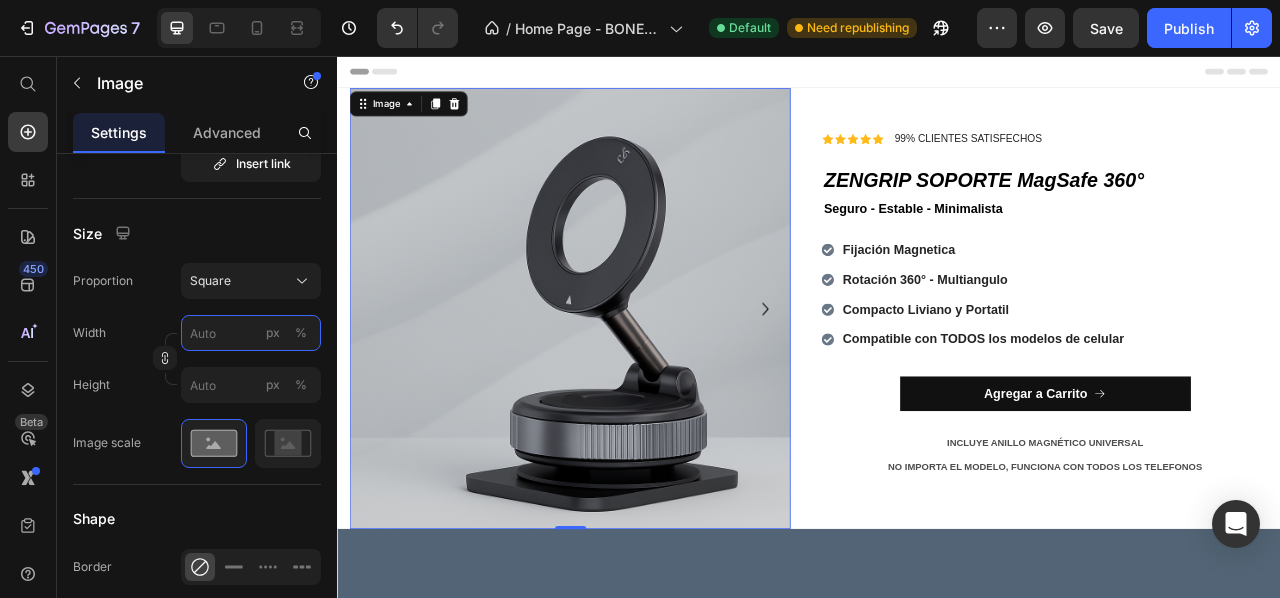 type on "5" 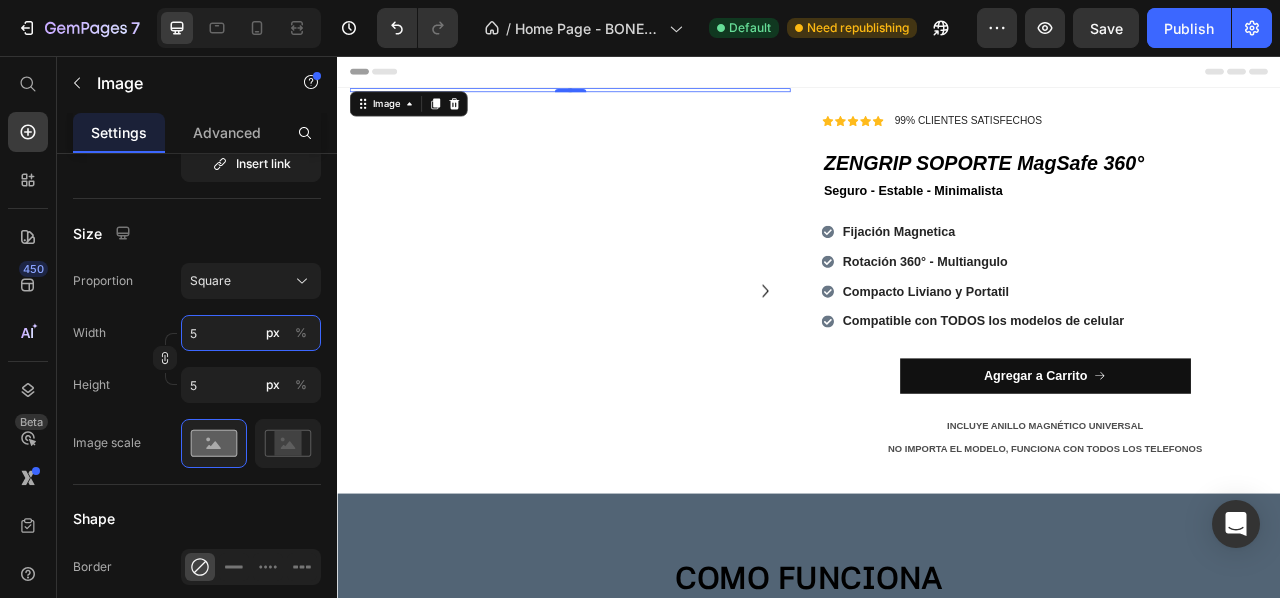 type on "50" 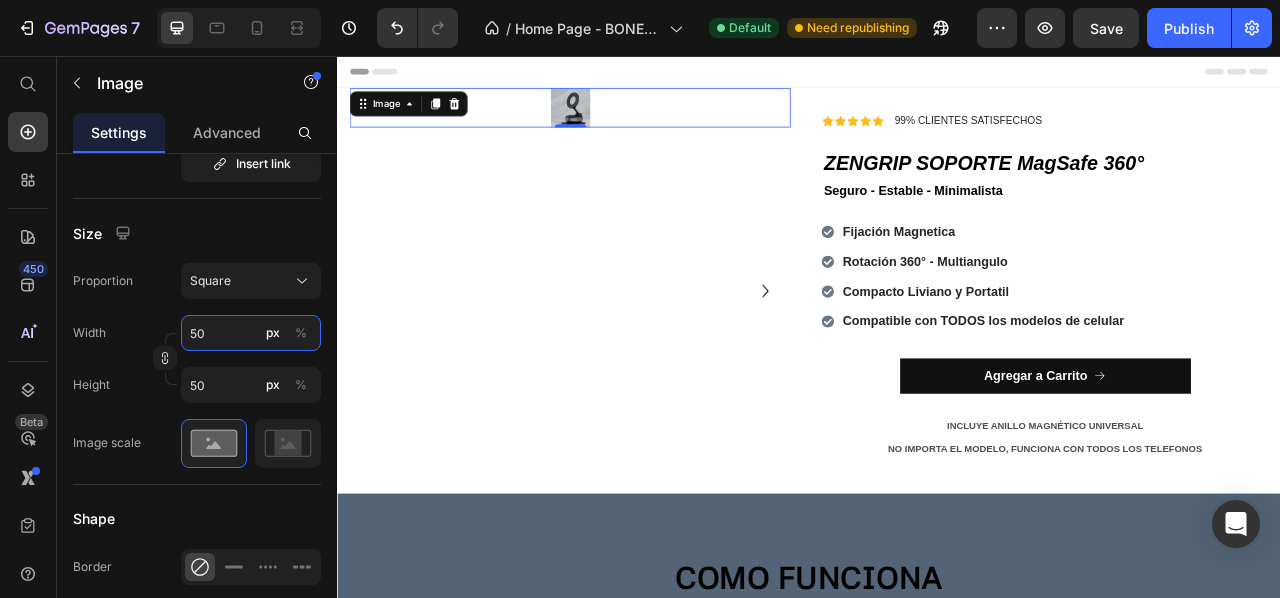 type on "500" 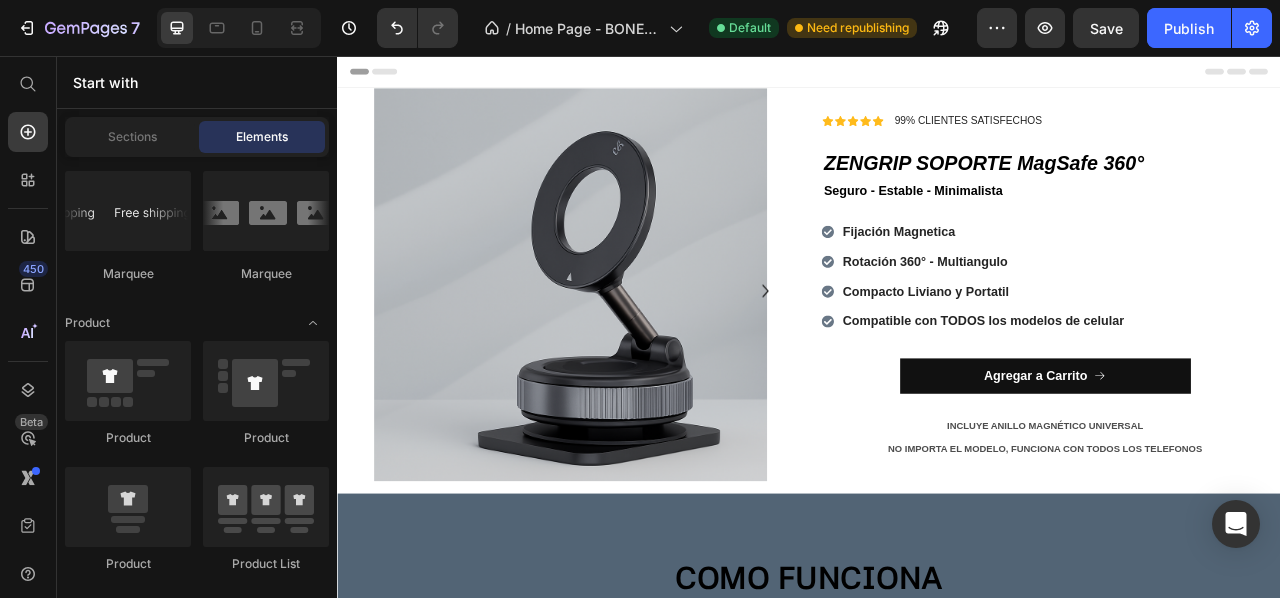 click on "Header" at bounding box center (937, 76) 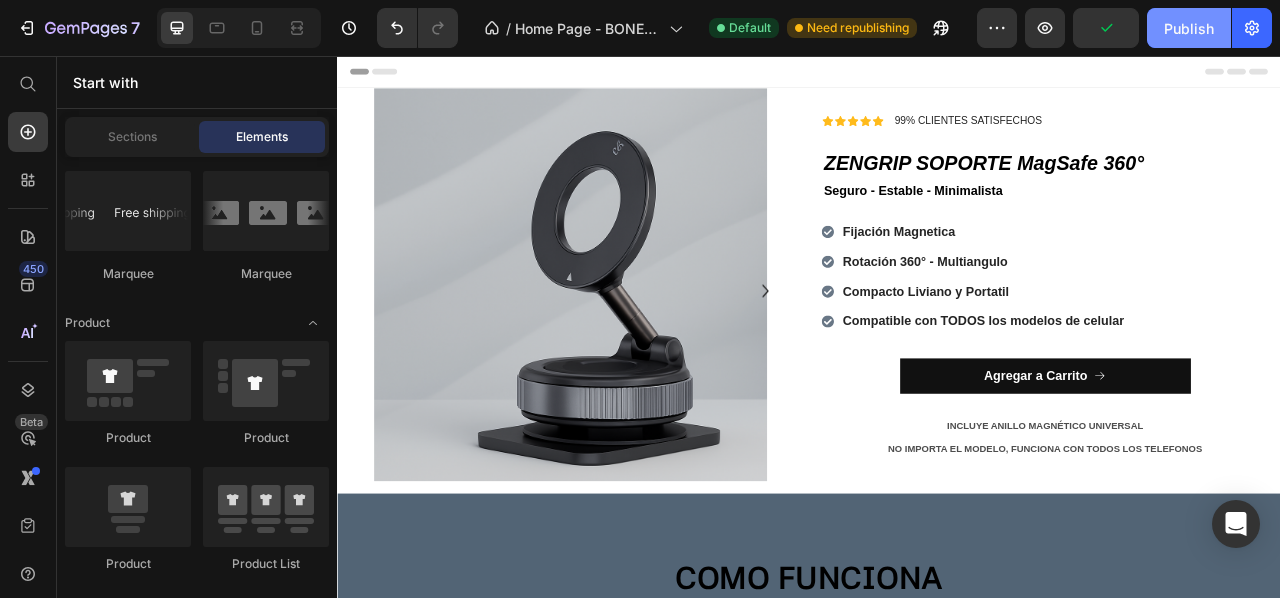 click on "Publish" at bounding box center [1189, 28] 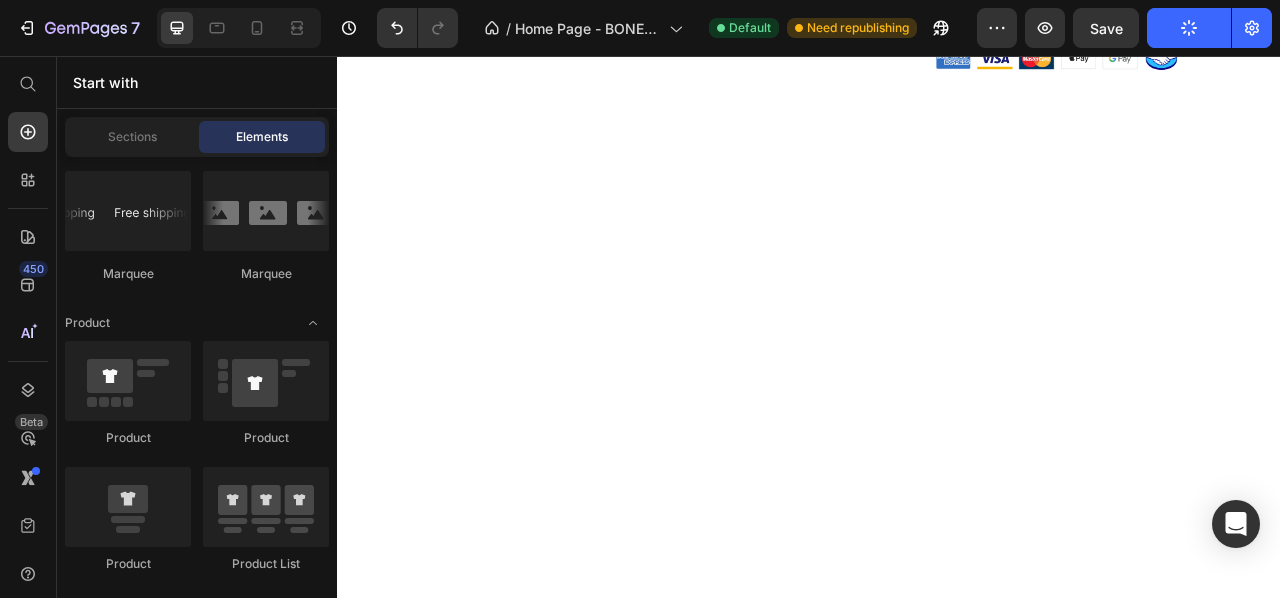scroll, scrollTop: 0, scrollLeft: 0, axis: both 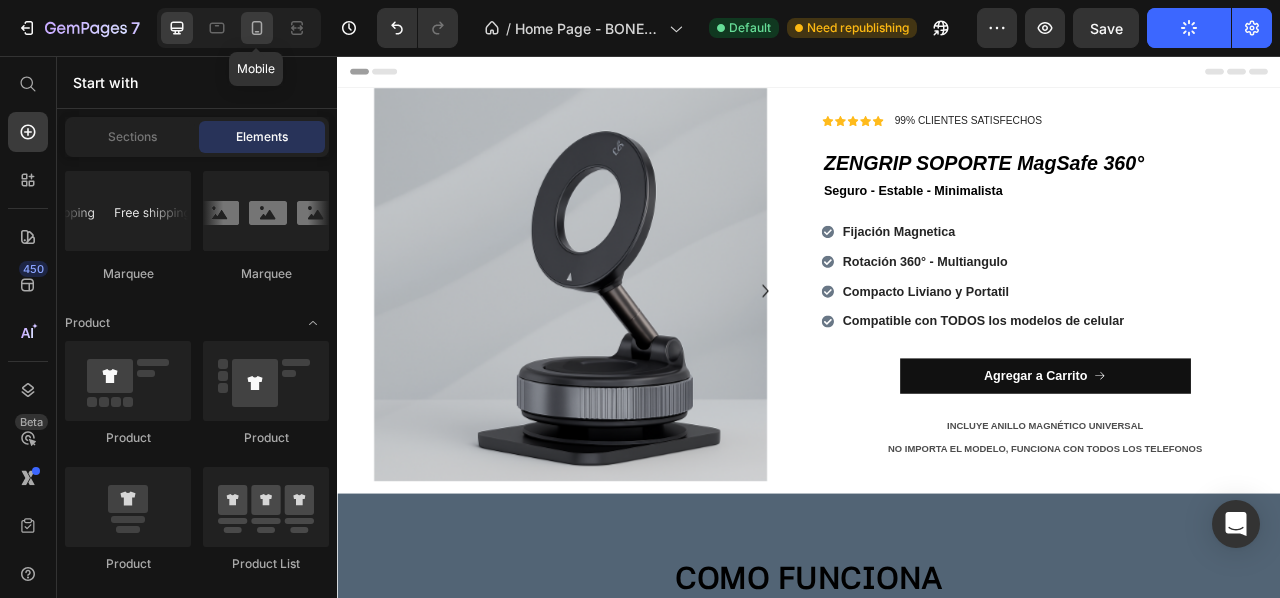 click 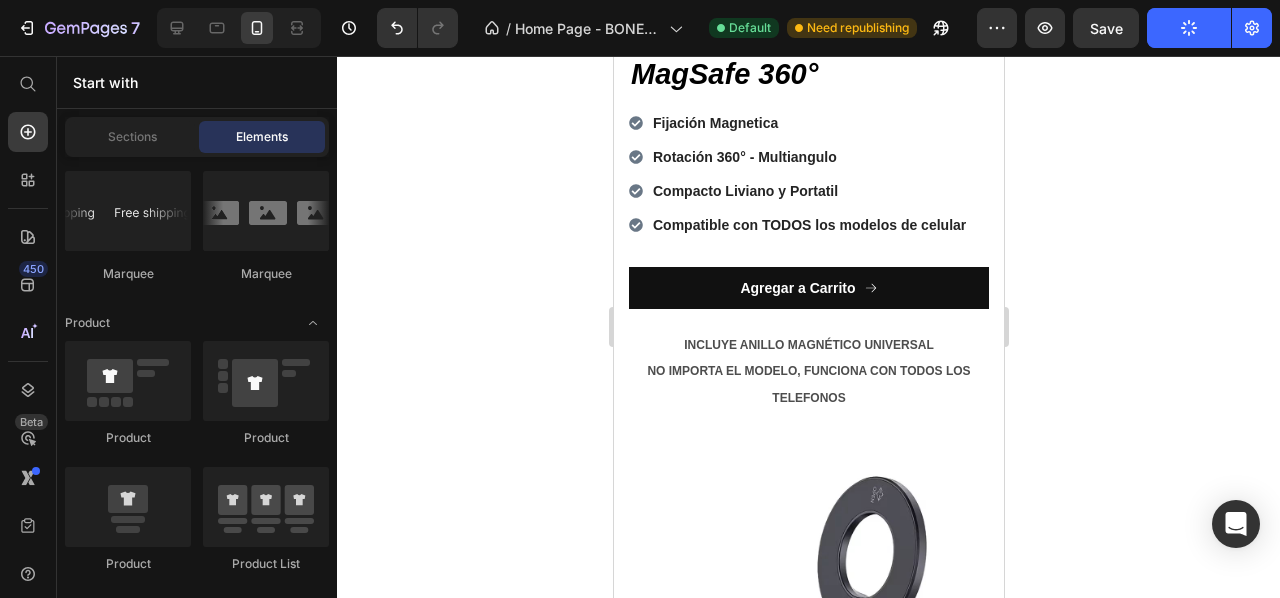 scroll, scrollTop: 536, scrollLeft: 0, axis: vertical 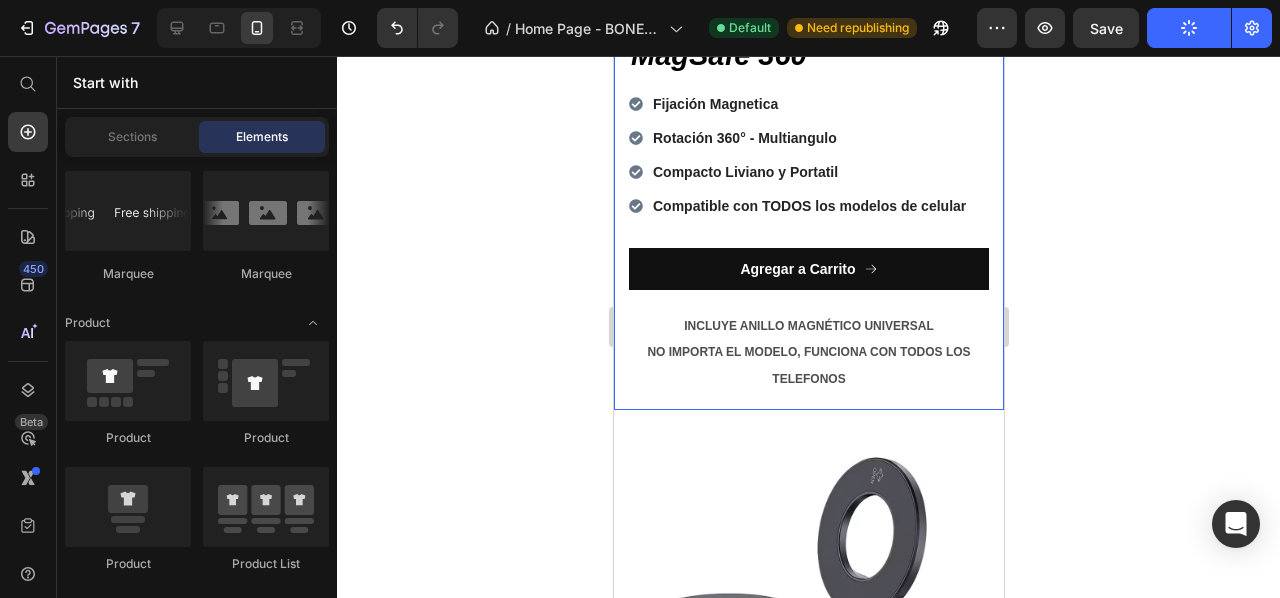 click on "Icon Icon Icon Icon Icon Icon List 99% CLIENTES SATISFECHOS Text Block Row ZENGRIP SOPORTE MagSafe 360° Heading Seguro - Estable - Minimalista Text Block Row Fijación Magnetica Rotación 360° - Multiangulo Compacto Liviano y Portatil Compatible con TODOS los modelos de celular Item List
Agregar a Carrito Button INCLUYE ANILLO MAGNÉTICO UNIVERSAL  NO IMPORTA EL MODELO, FUNCIONA CON TODOS LOS TELEFONOS Text Block Row" at bounding box center (808, 183) 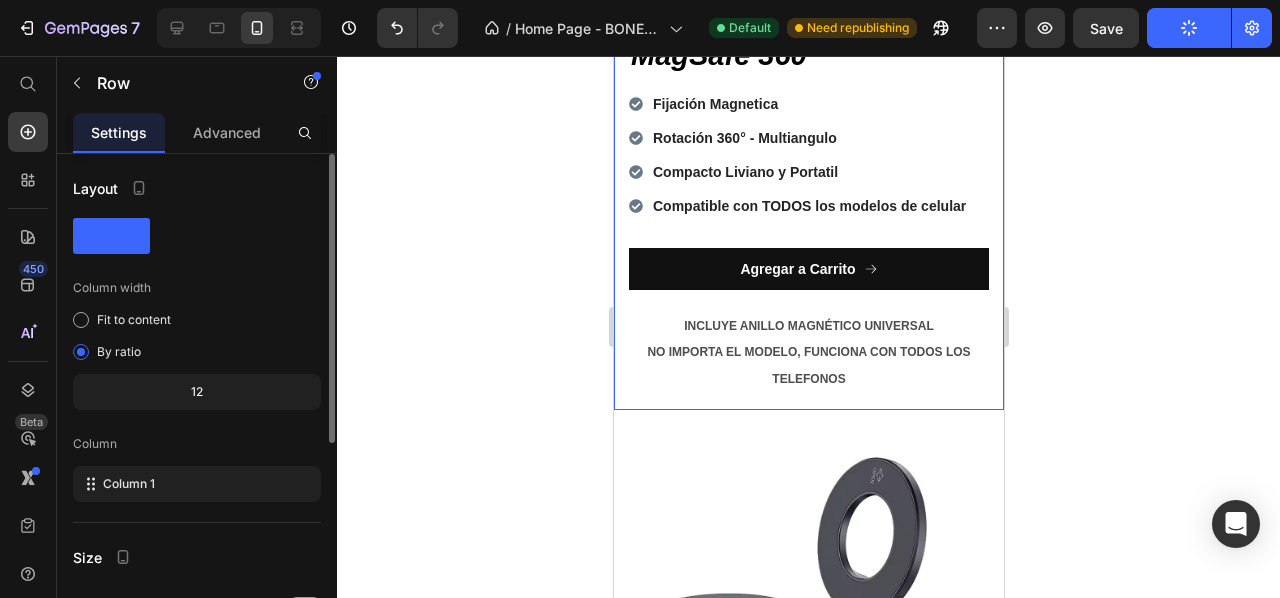 scroll, scrollTop: 0, scrollLeft: 0, axis: both 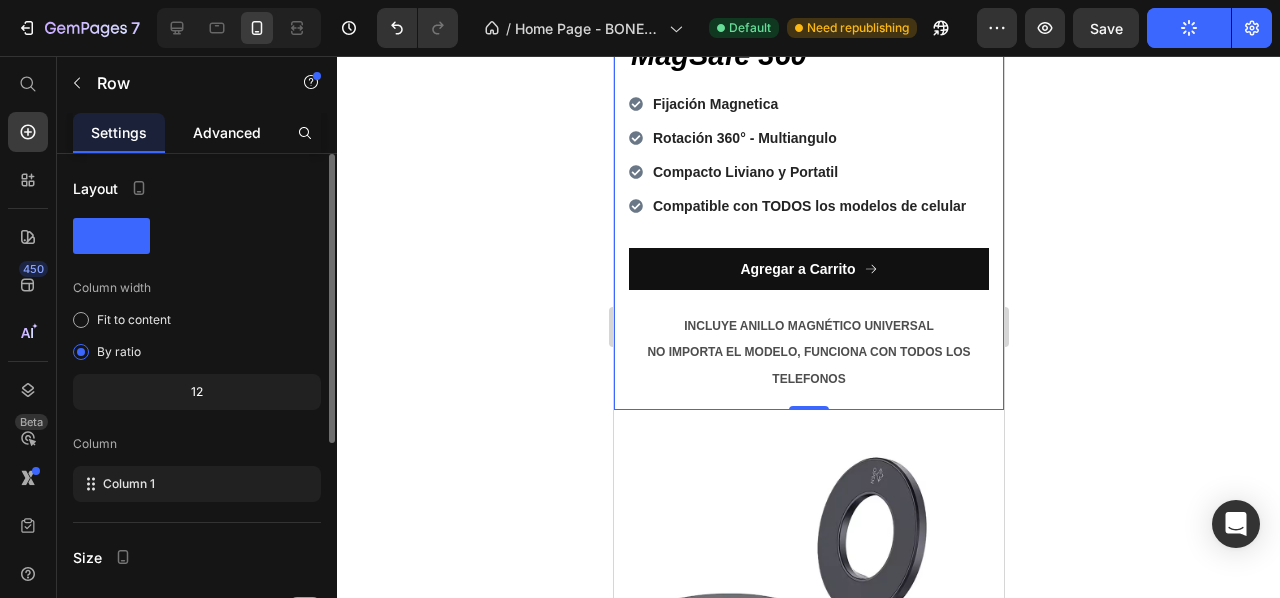click on "Advanced" at bounding box center [227, 132] 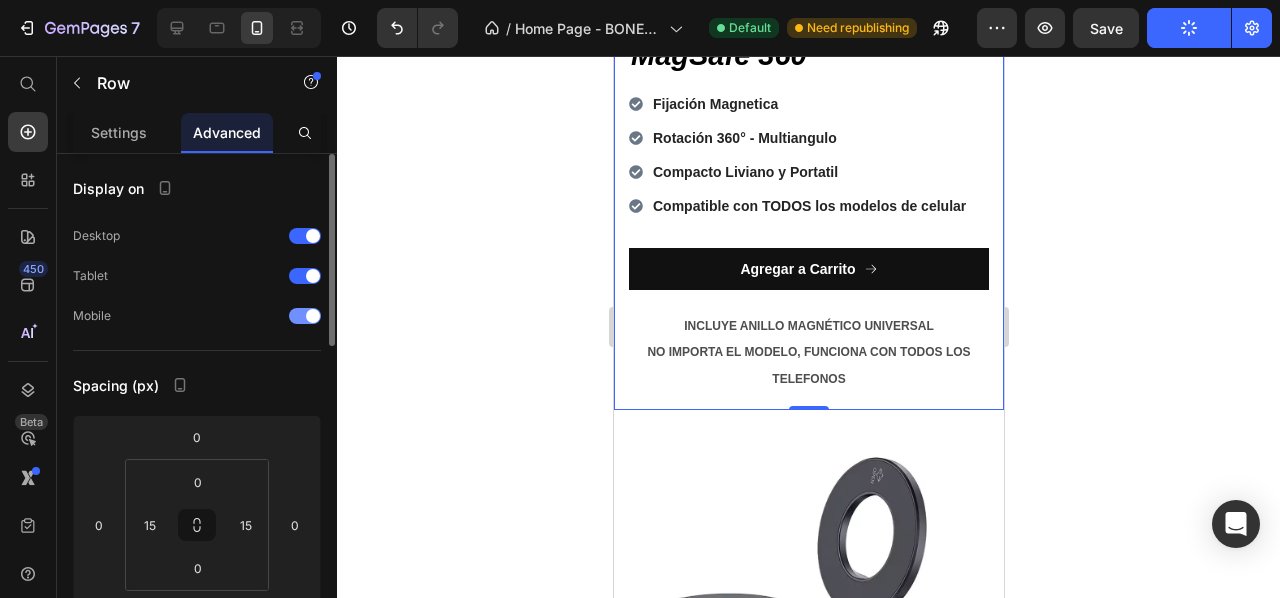 click at bounding box center [305, 316] 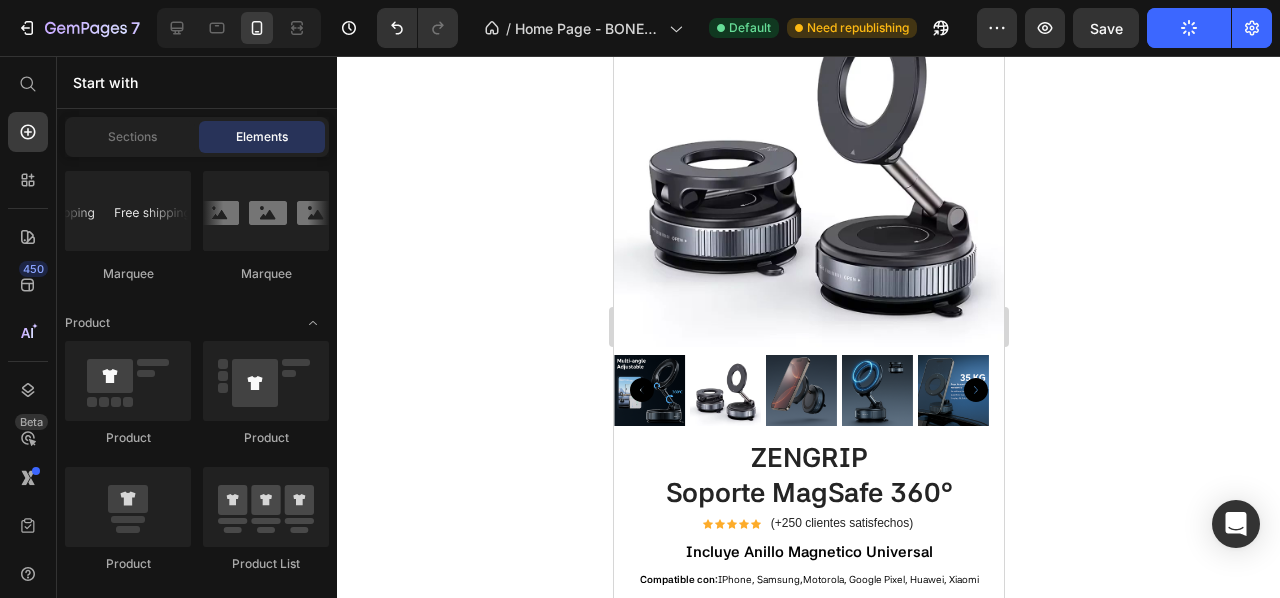 scroll, scrollTop: 0, scrollLeft: 0, axis: both 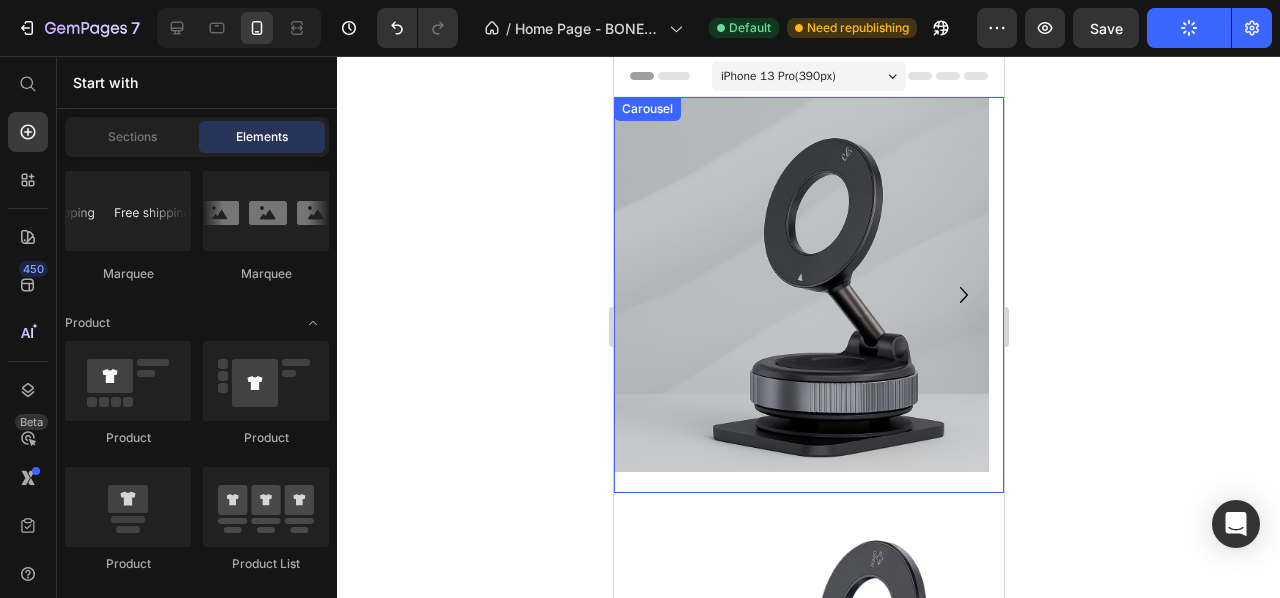 click on "Image" at bounding box center (800, 295) 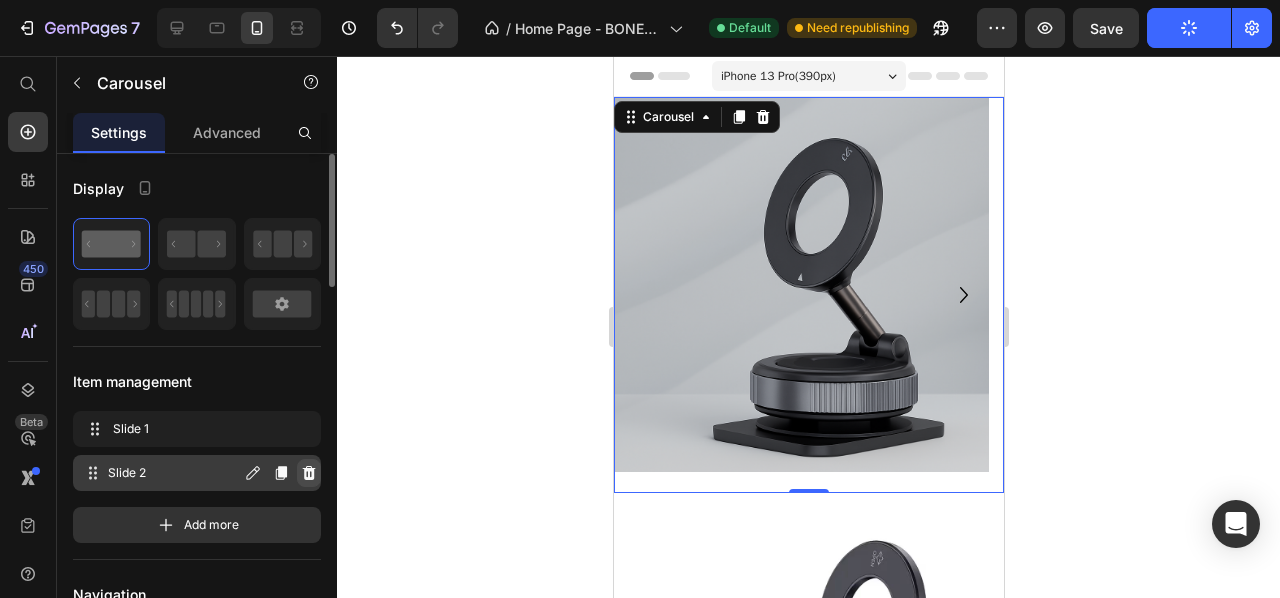 click 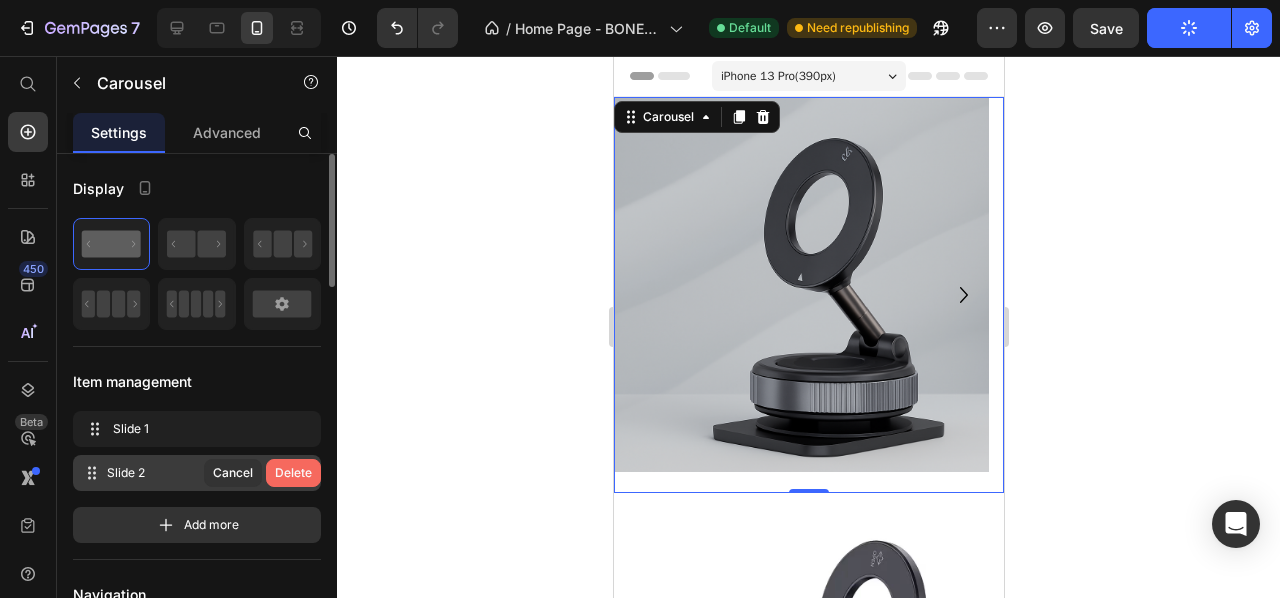 click on "Delete" at bounding box center [293, 473] 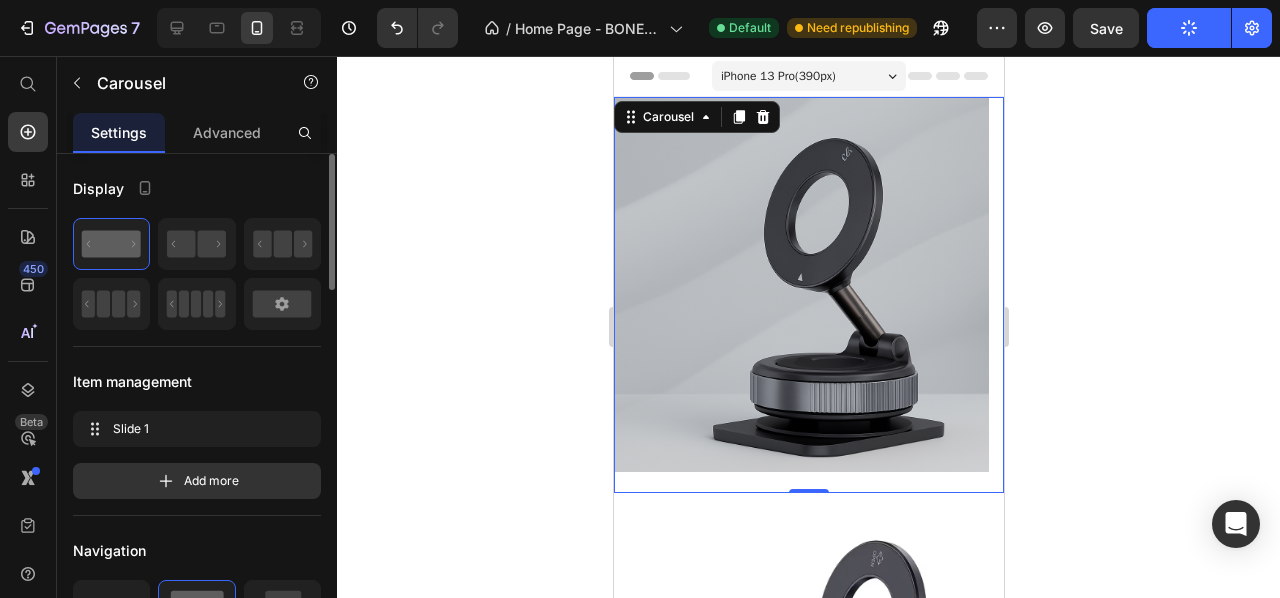 click on "Image" at bounding box center (800, 295) 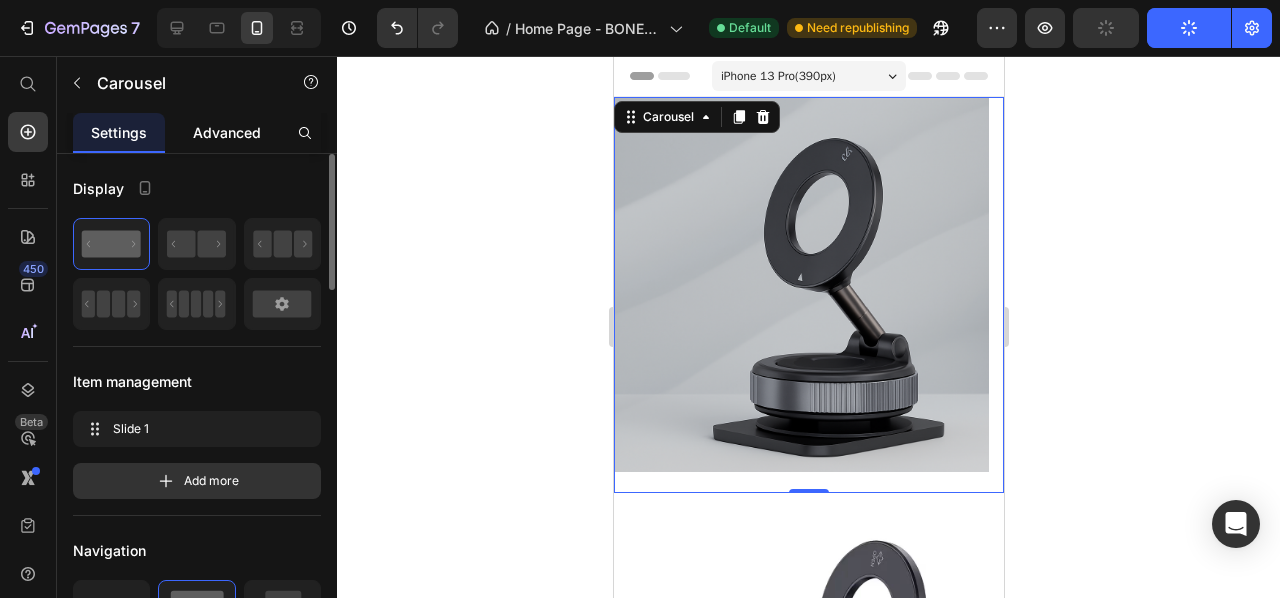 click on "Advanced" at bounding box center (227, 132) 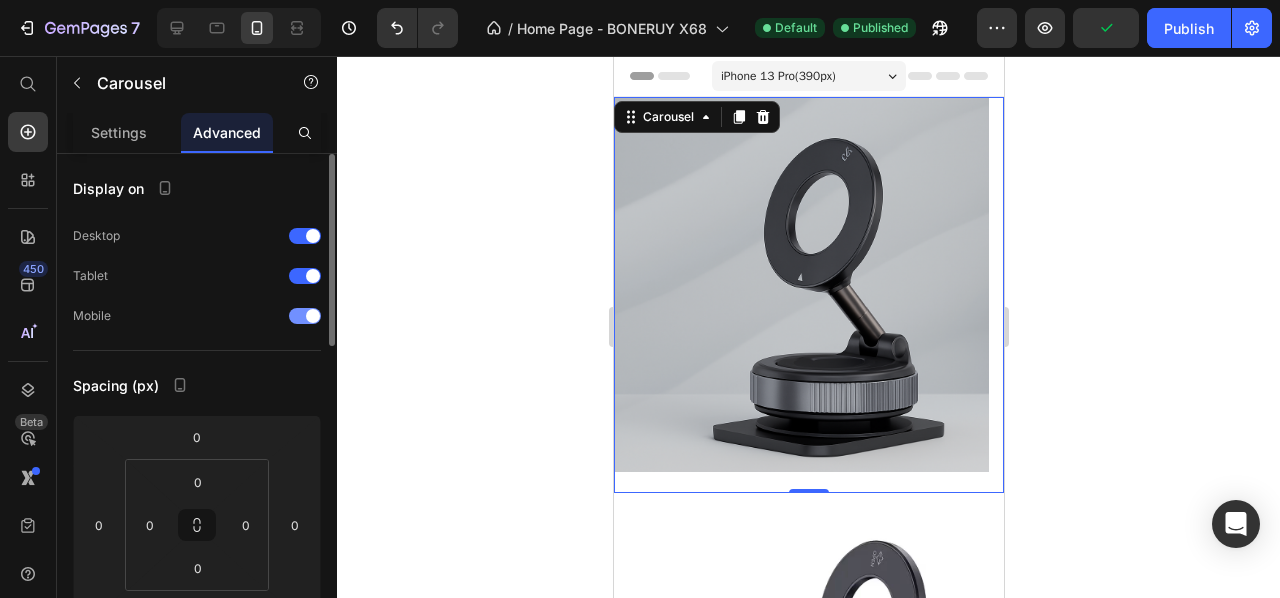 click at bounding box center (313, 316) 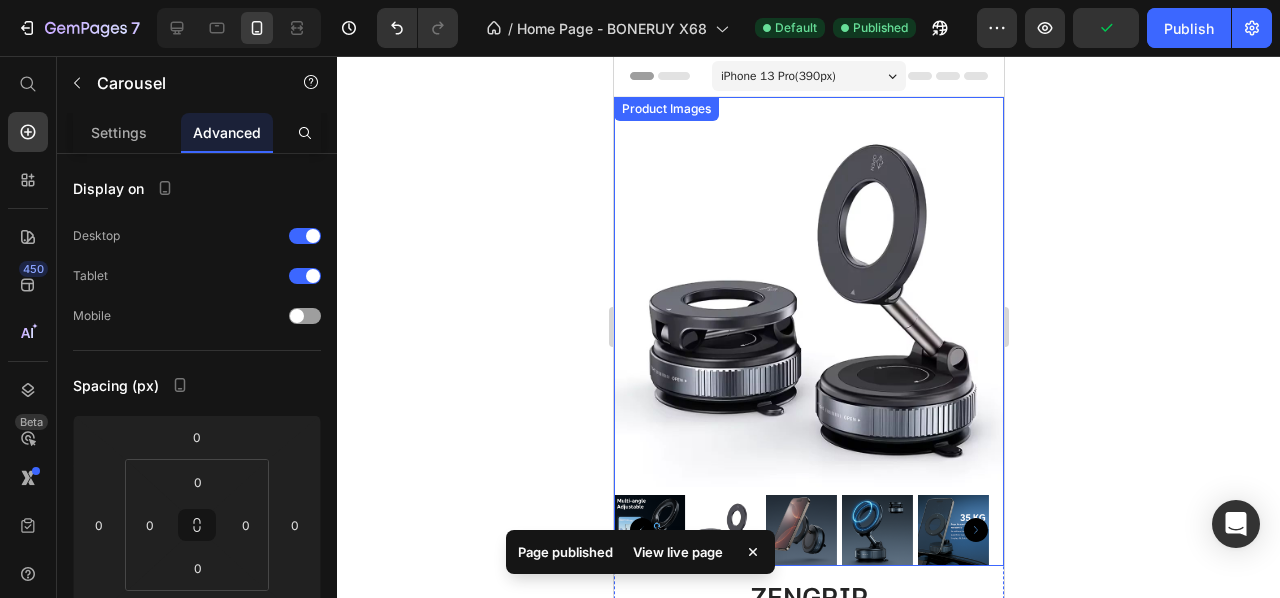 click on "Publish" at bounding box center [1189, 28] 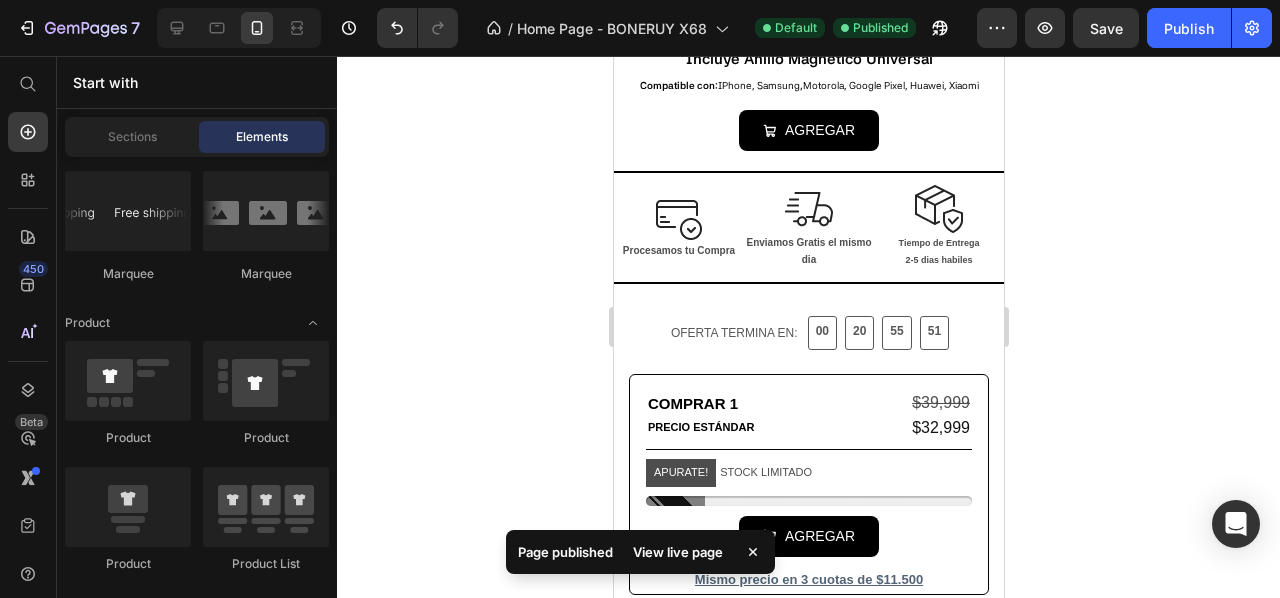 scroll, scrollTop: 690, scrollLeft: 0, axis: vertical 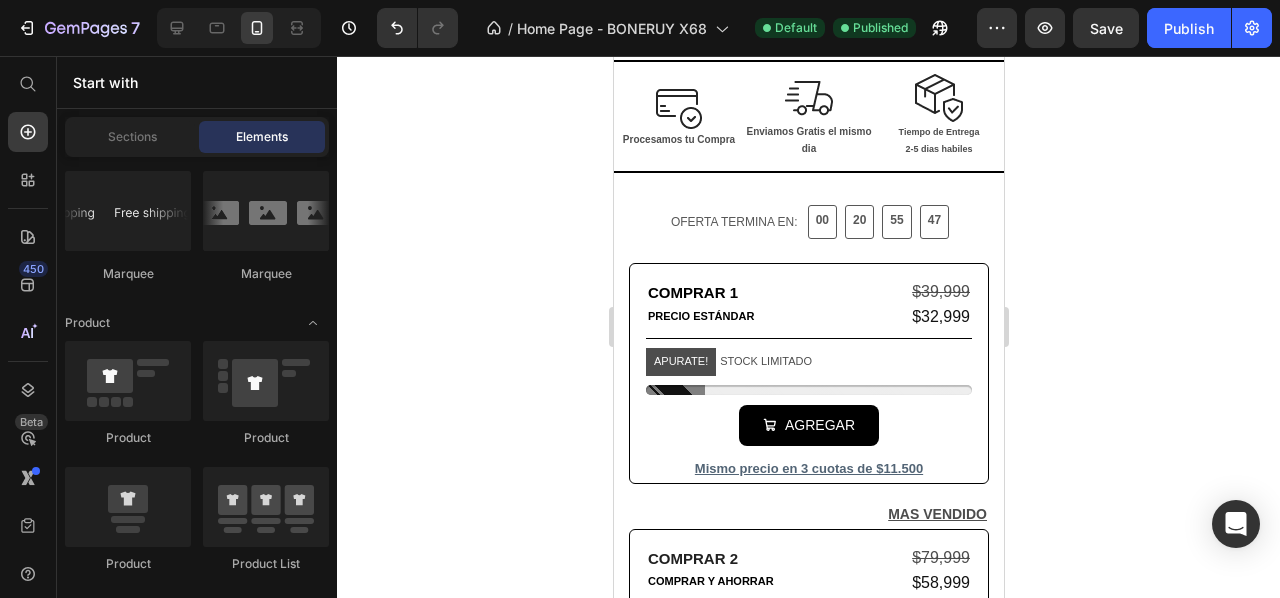 drag, startPoint x: 998, startPoint y: 117, endPoint x: 1666, endPoint y: 295, distance: 691.3089 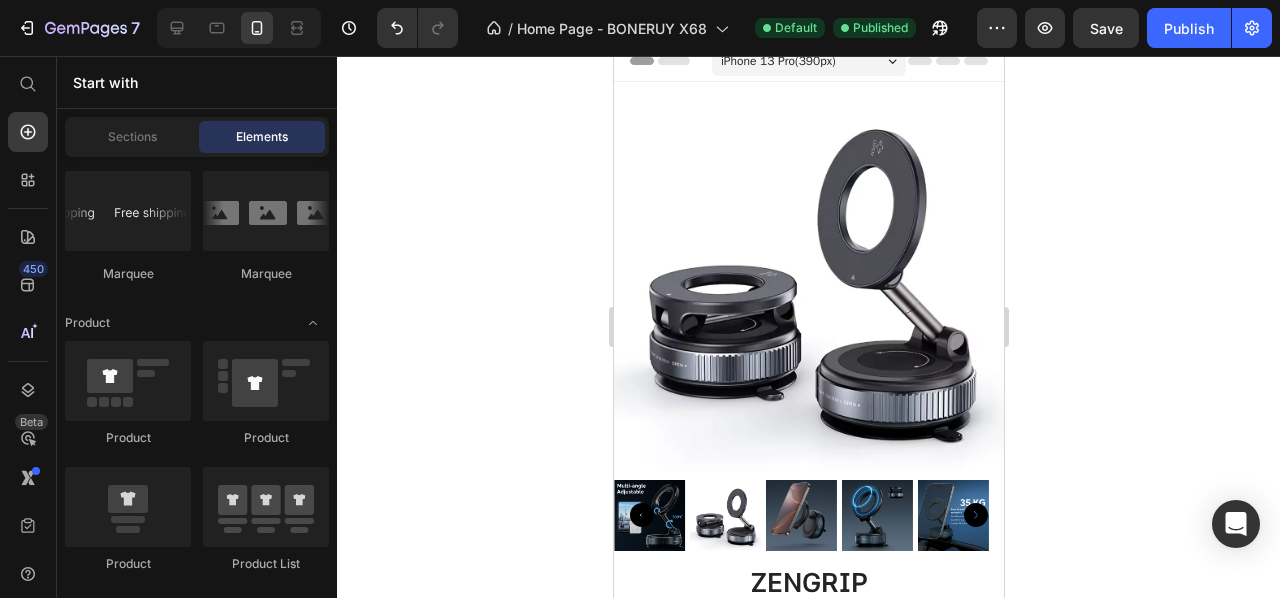 scroll, scrollTop: 184, scrollLeft: 0, axis: vertical 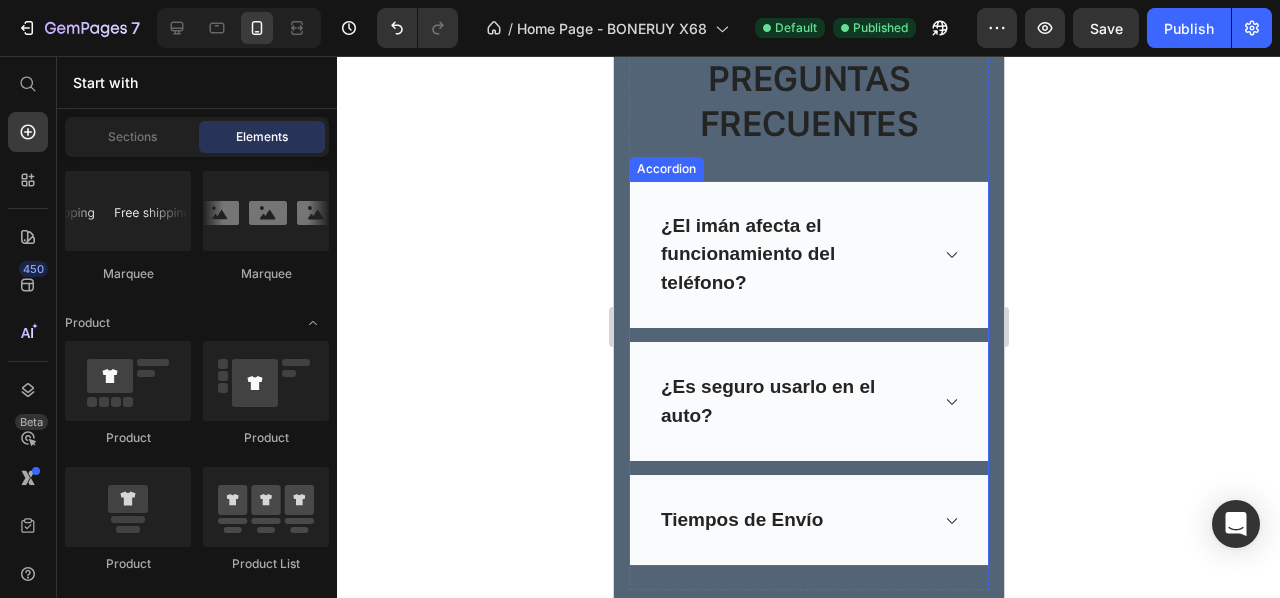 click on "¿El imán afecta el funcionamiento del teléfono?" at bounding box center [808, 255] 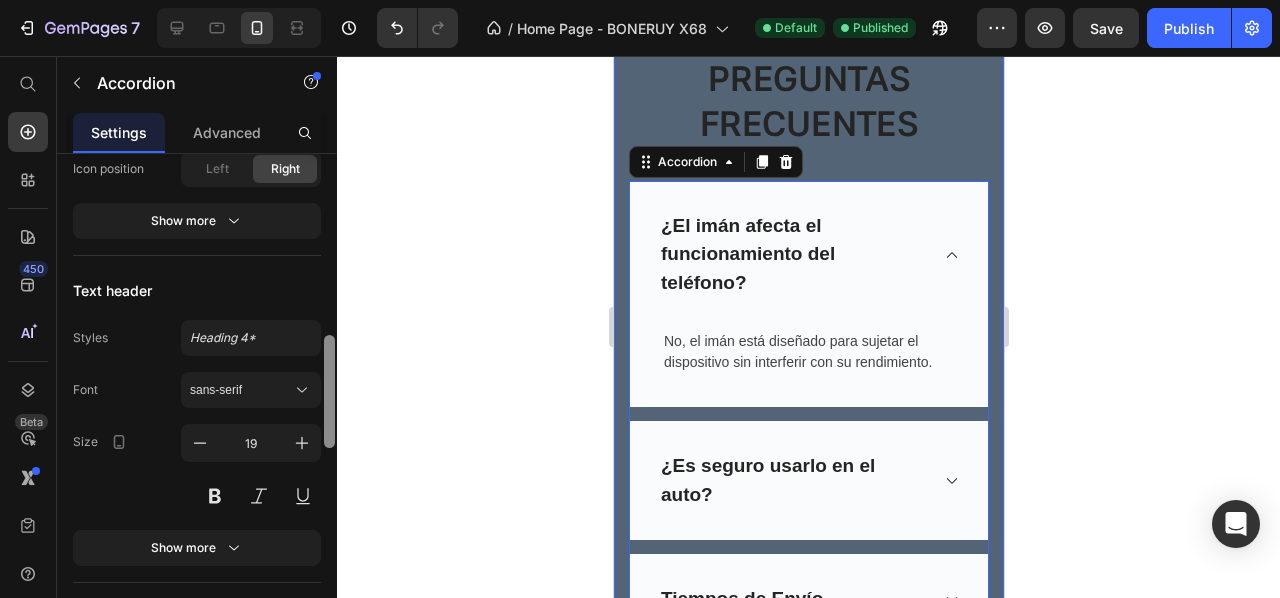 scroll, scrollTop: 786, scrollLeft: 0, axis: vertical 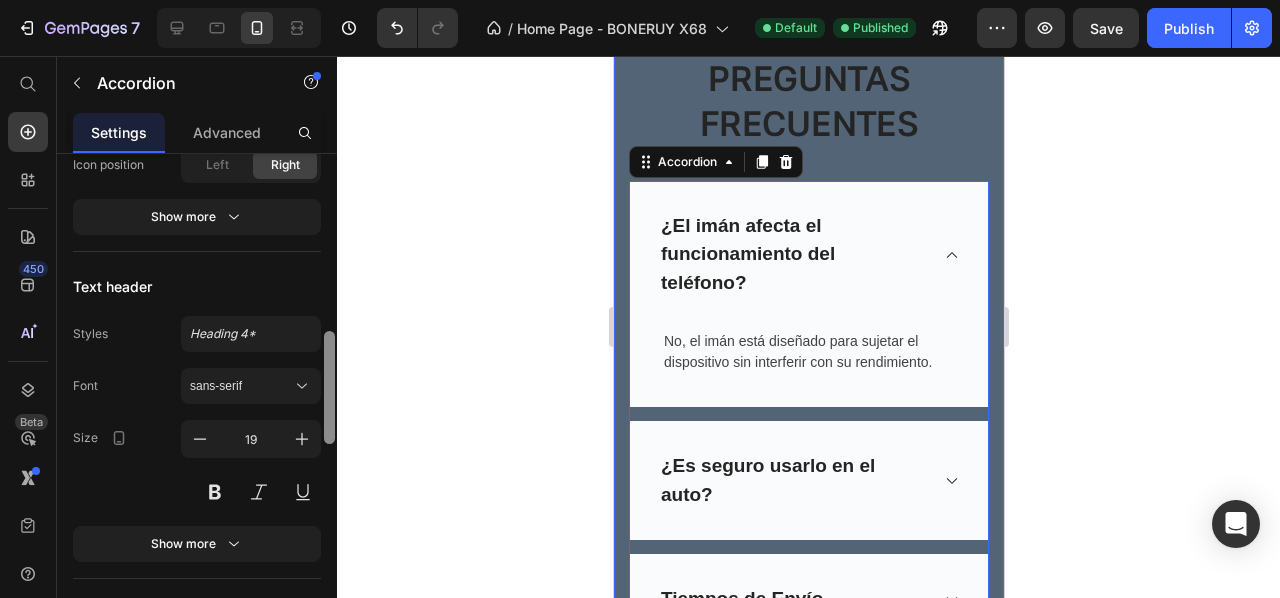 drag, startPoint x: 334, startPoint y: 247, endPoint x: 334, endPoint y: 393, distance: 146 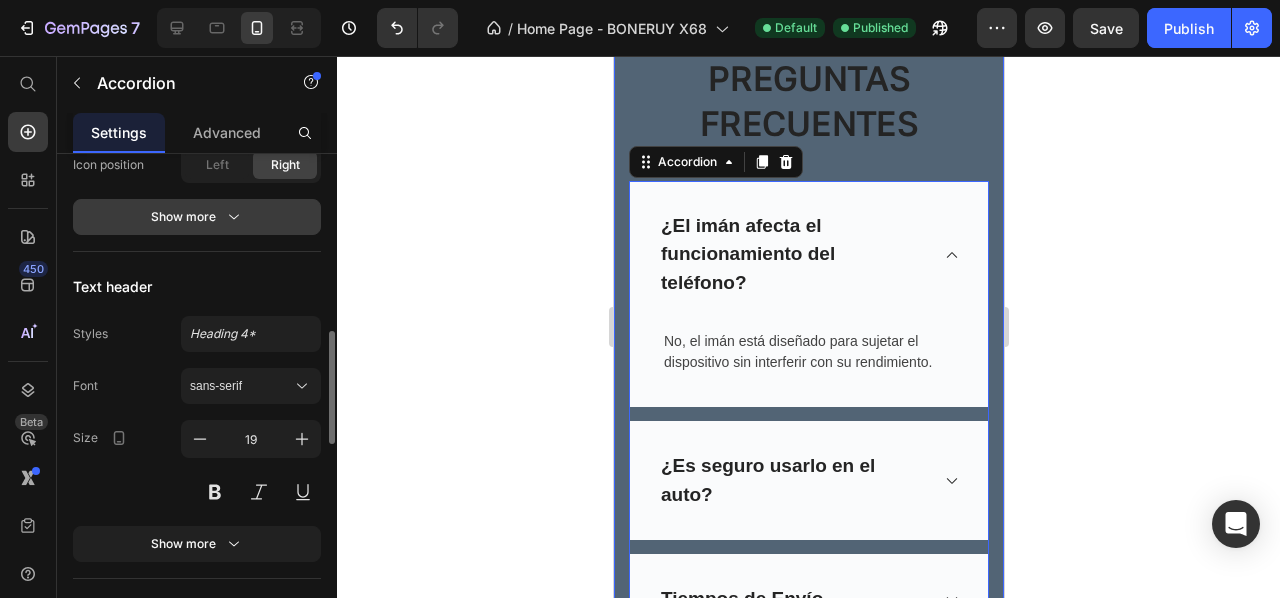 click 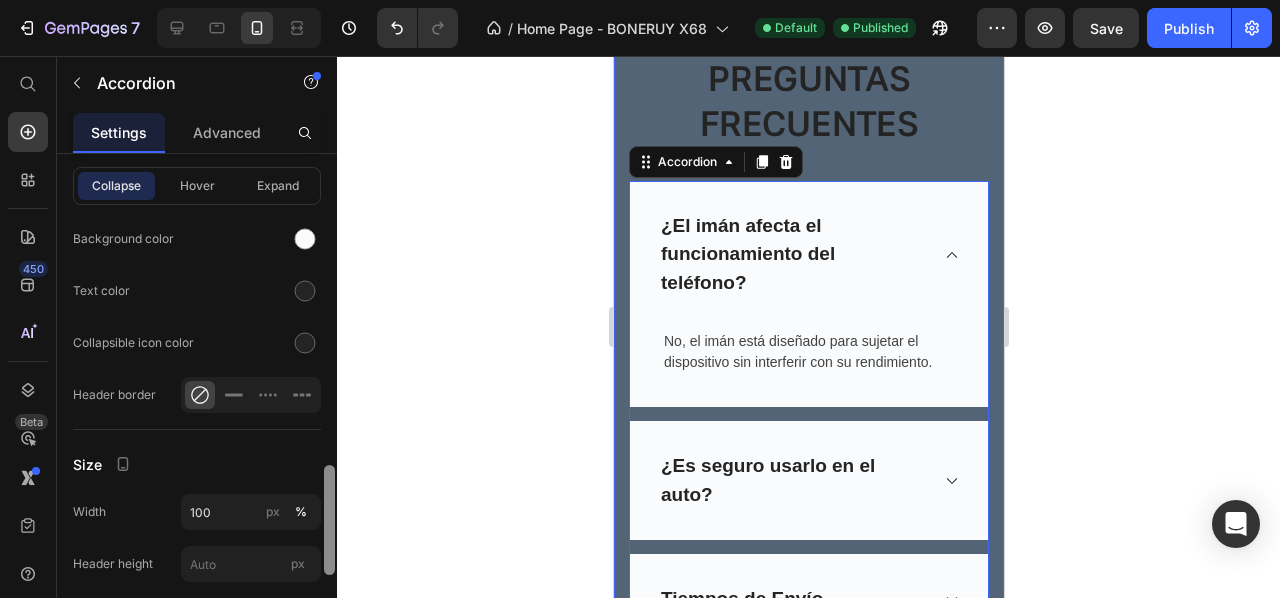 scroll, scrollTop: 1330, scrollLeft: 0, axis: vertical 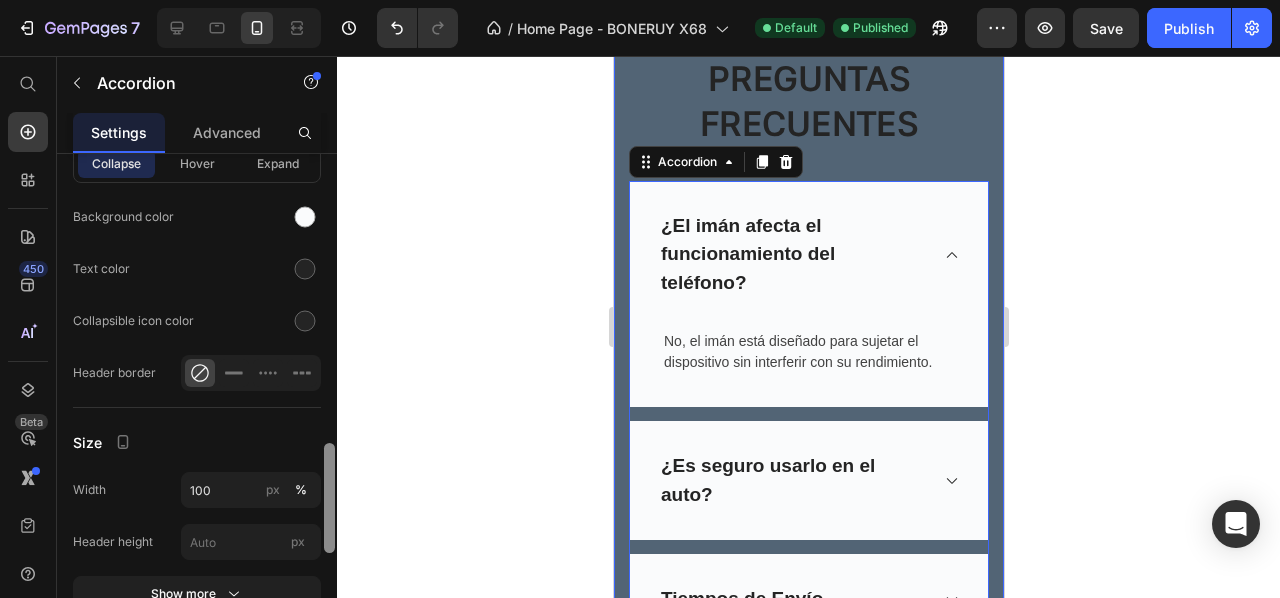 drag, startPoint x: 332, startPoint y: 349, endPoint x: 359, endPoint y: 472, distance: 125.92855 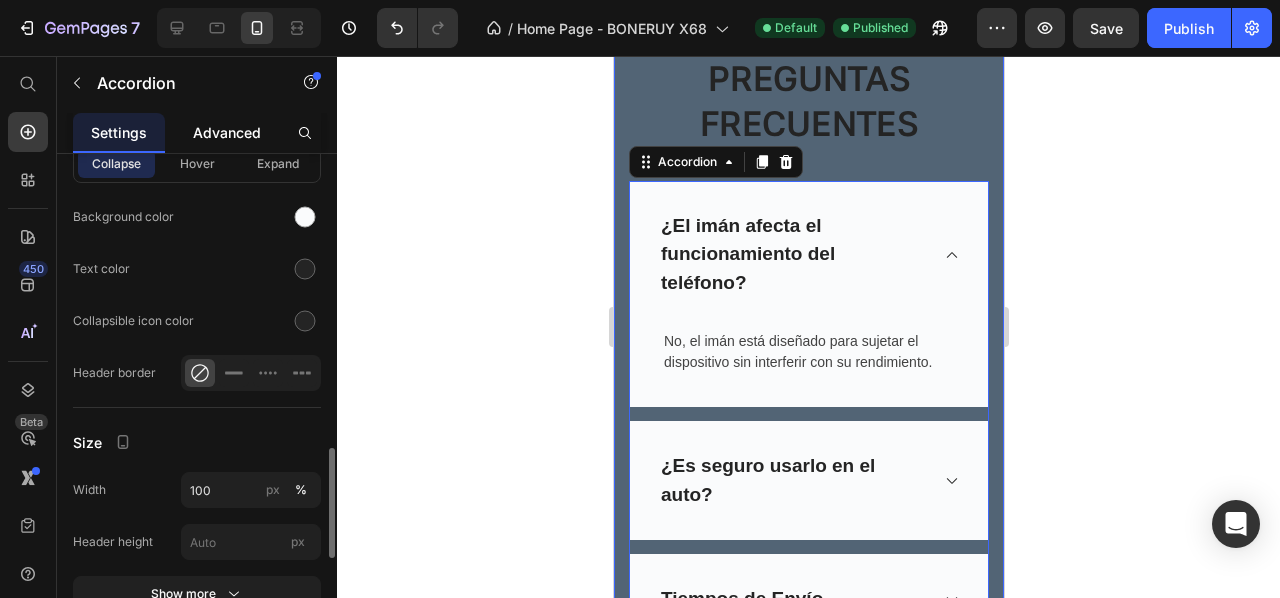 click on "Advanced" at bounding box center (227, 132) 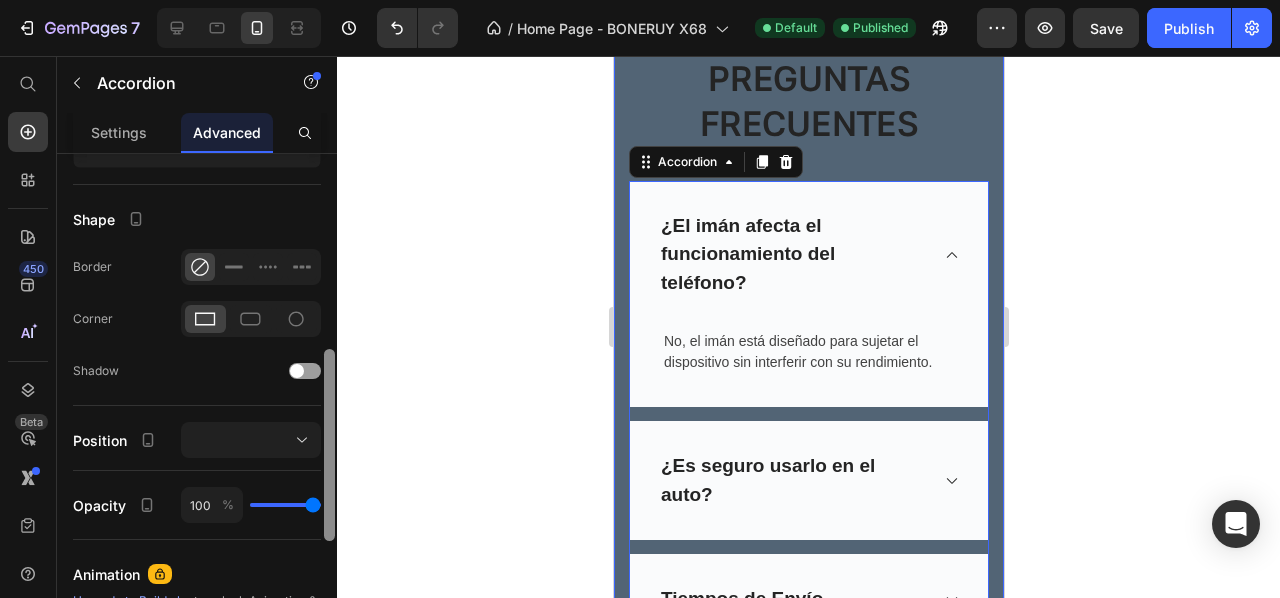 scroll, scrollTop: 542, scrollLeft: 0, axis: vertical 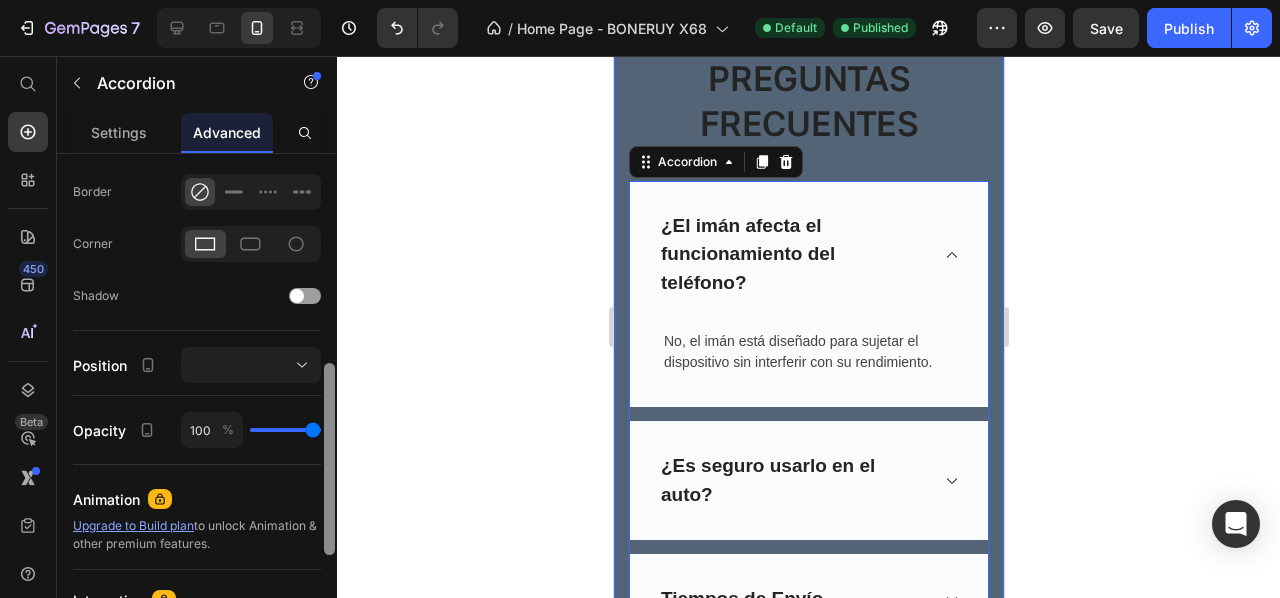 drag, startPoint x: 330, startPoint y: 304, endPoint x: 324, endPoint y: 505, distance: 201.08954 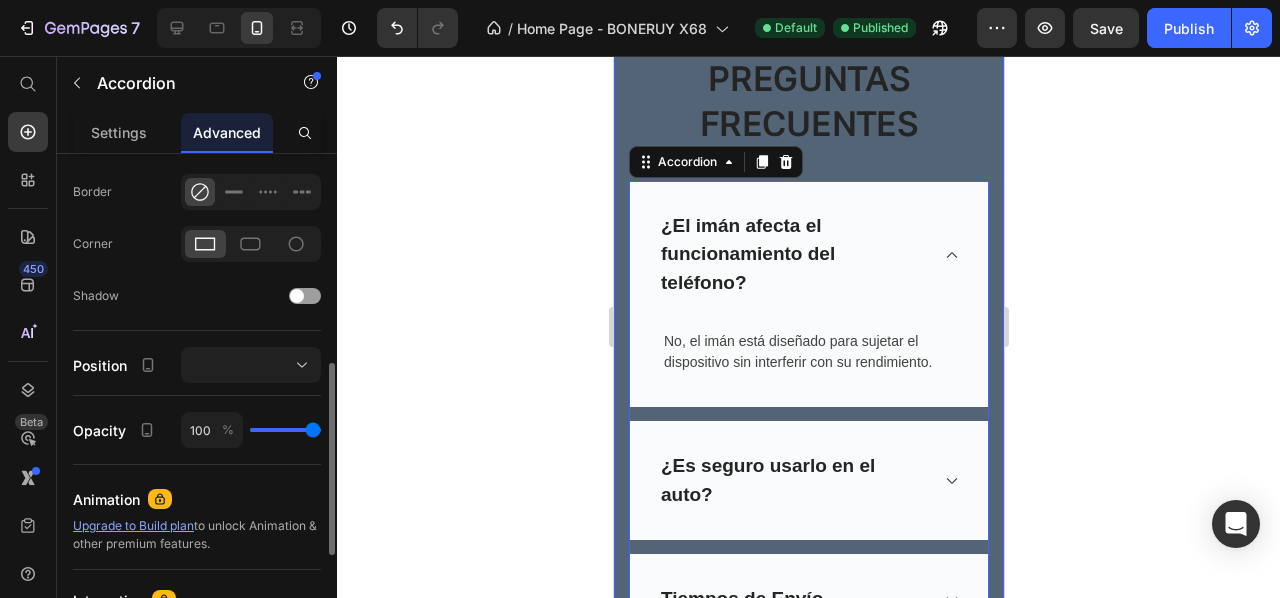 drag, startPoint x: 131, startPoint y: 131, endPoint x: 412, endPoint y: 86, distance: 284.58038 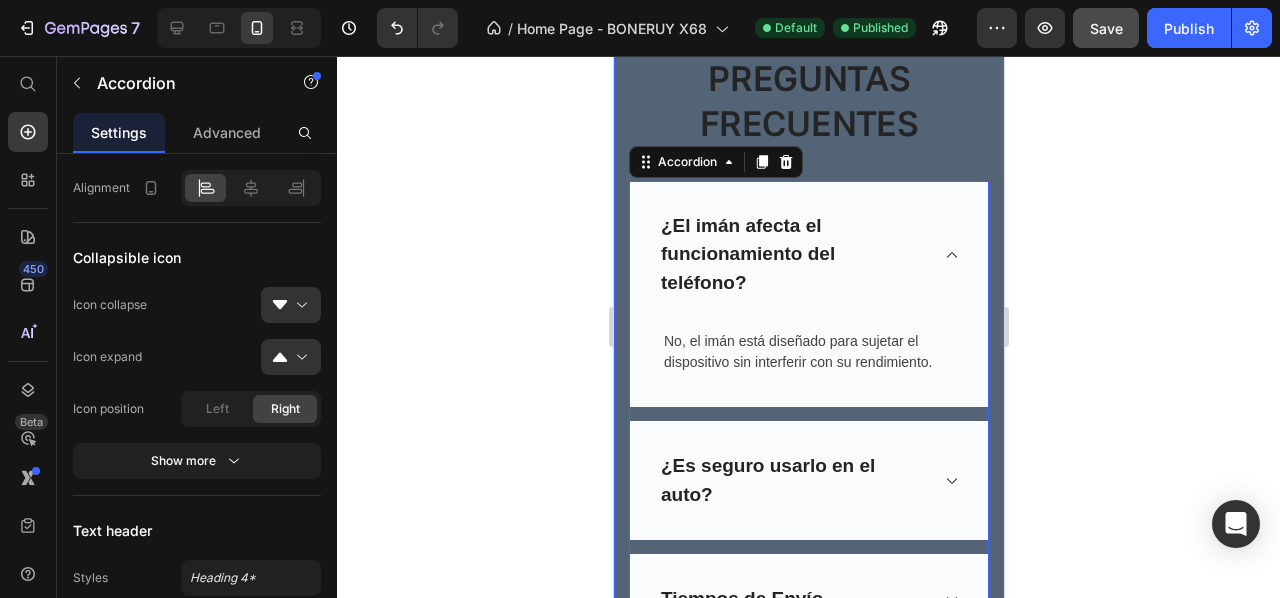 scroll, scrollTop: 0, scrollLeft: 0, axis: both 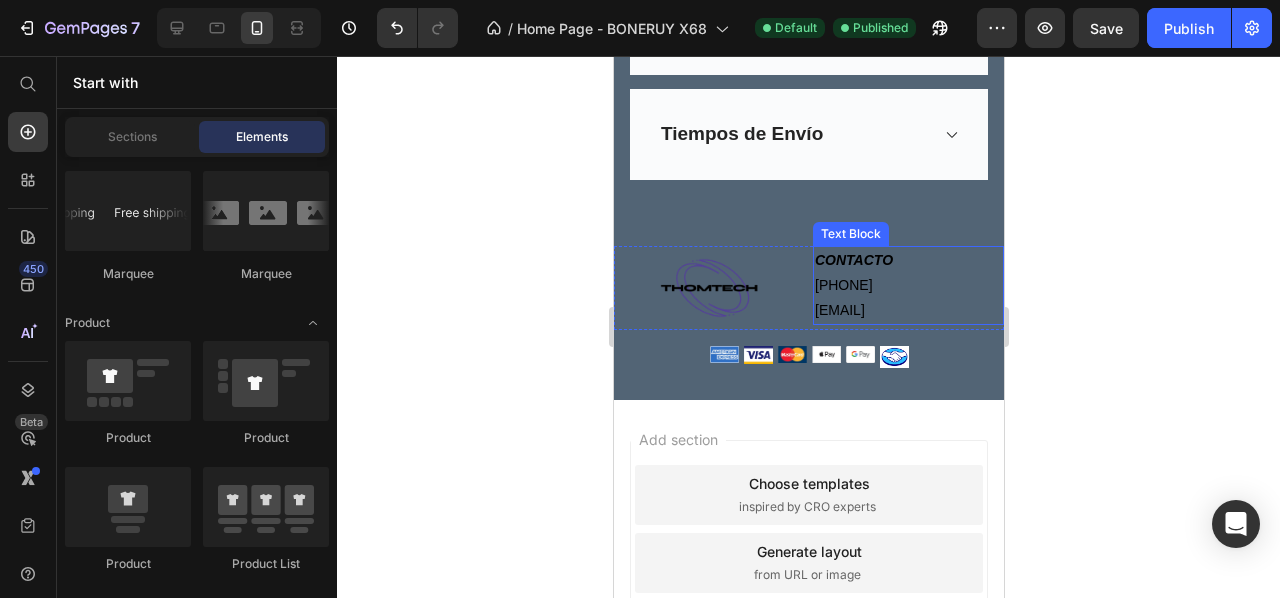click on "[PHONE]" at bounding box center [907, 285] 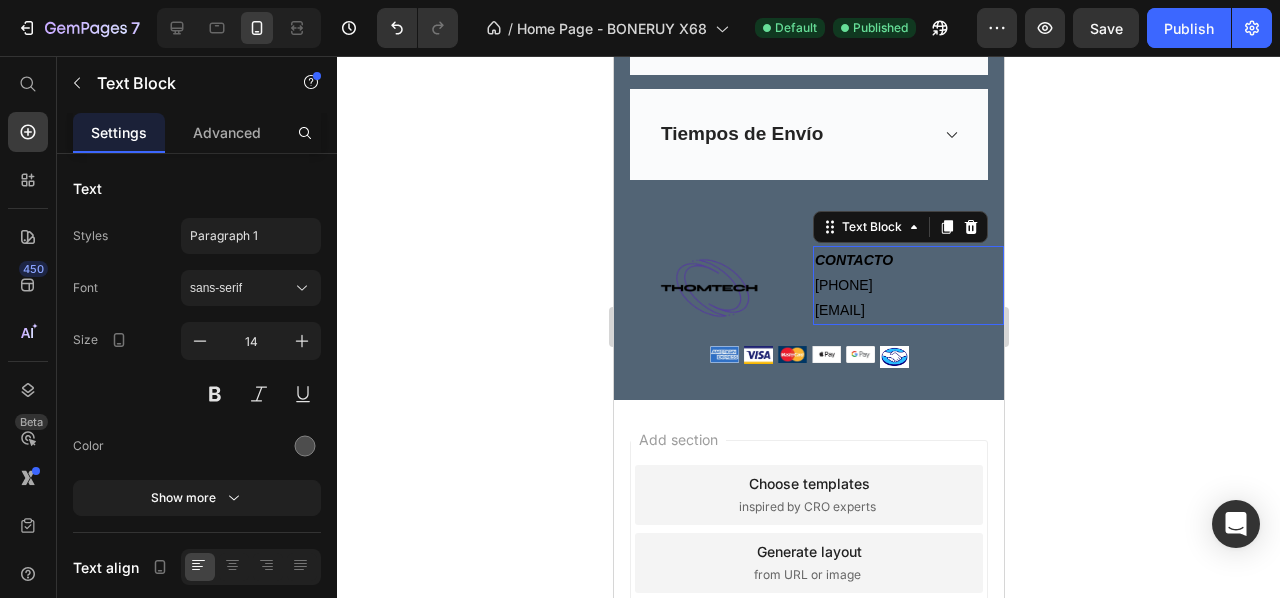 scroll, scrollTop: 3154, scrollLeft: 0, axis: vertical 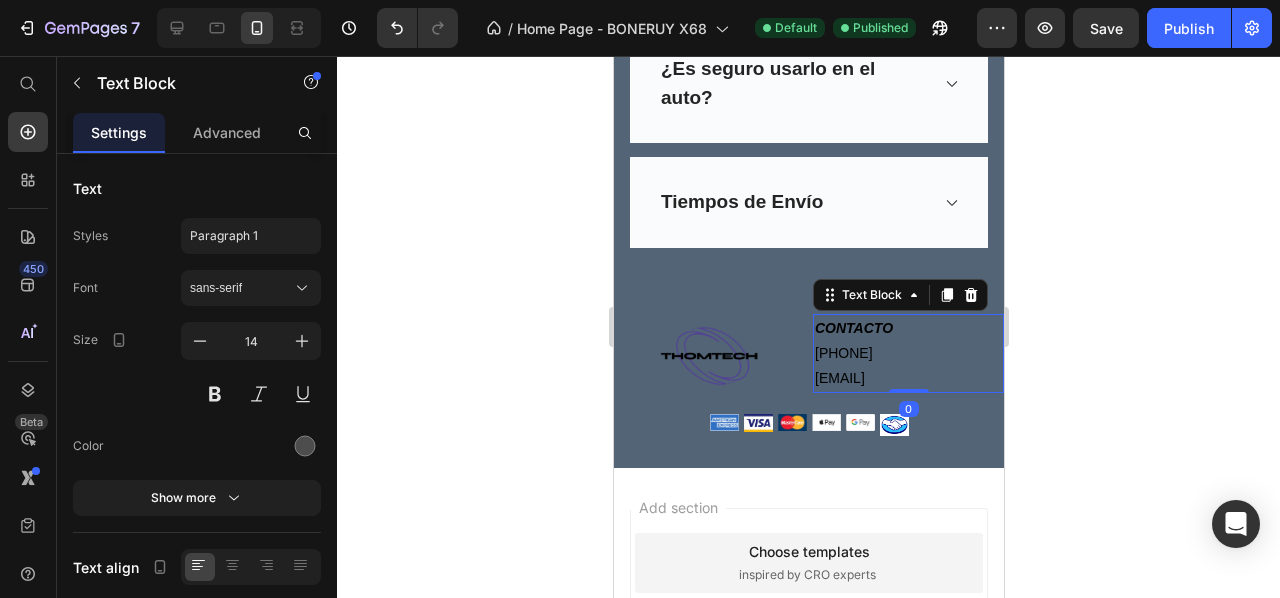 click on "[PHONE]" at bounding box center [843, 353] 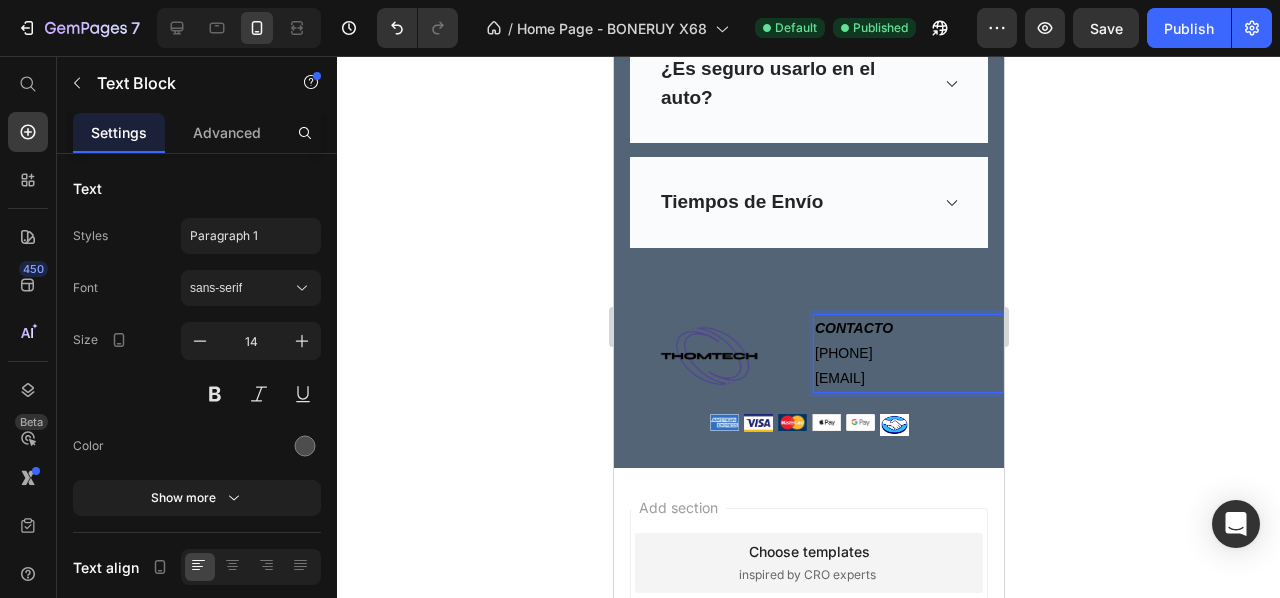 click on "[PHONE]" at bounding box center (843, 353) 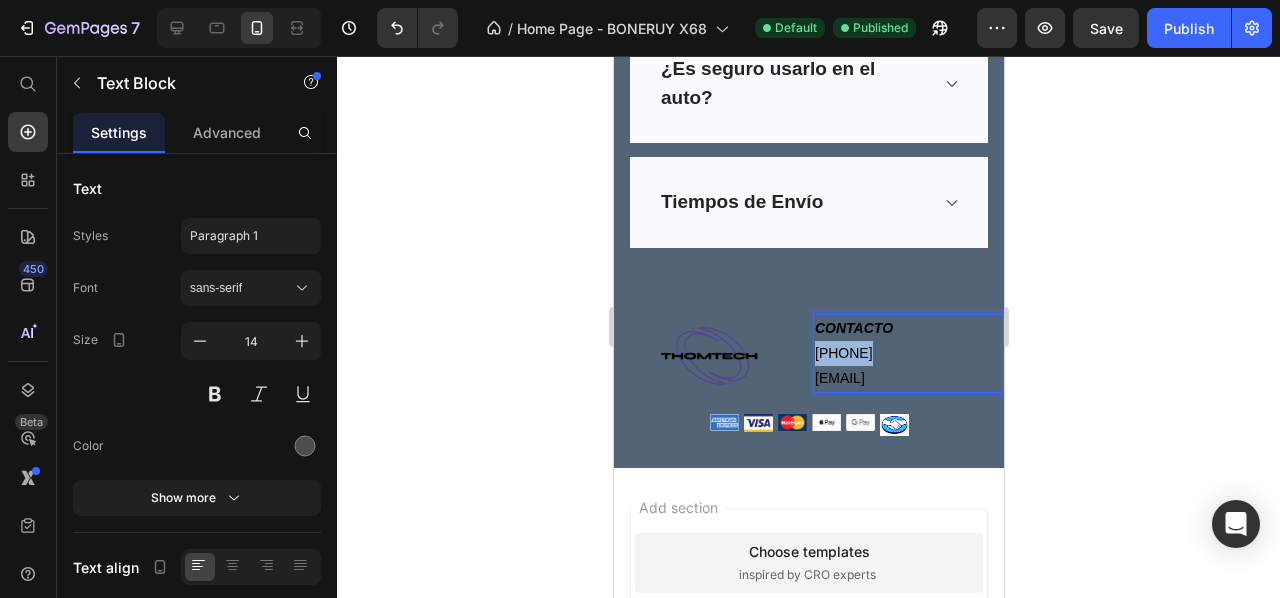 click on "[PHONE]" at bounding box center [843, 353] 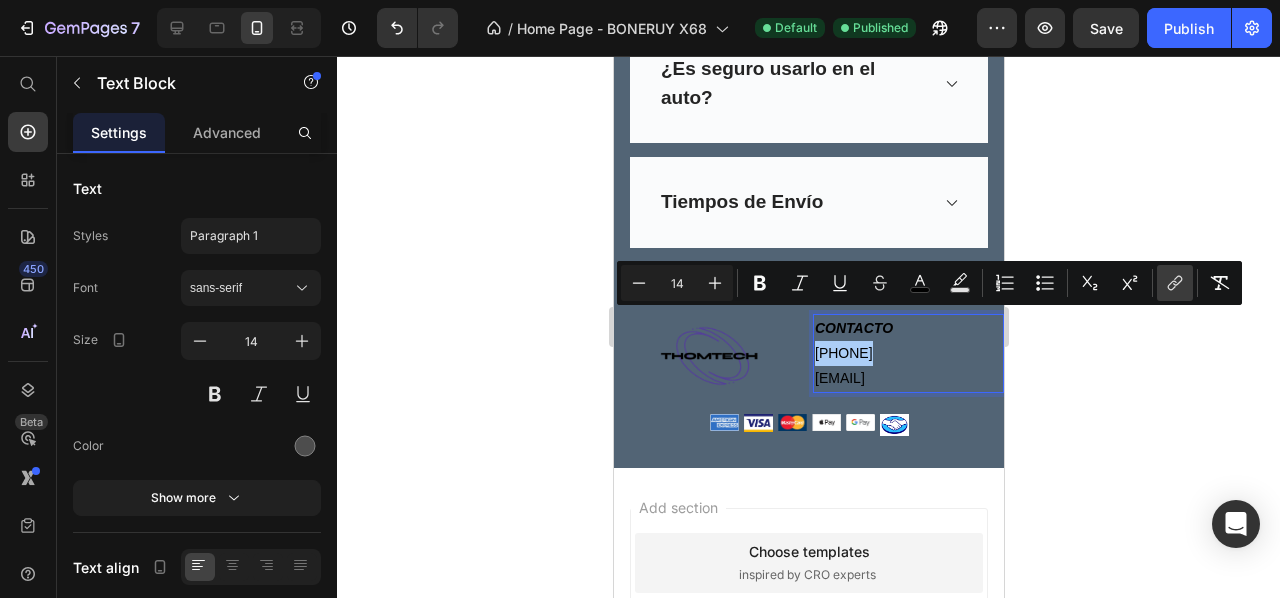 click 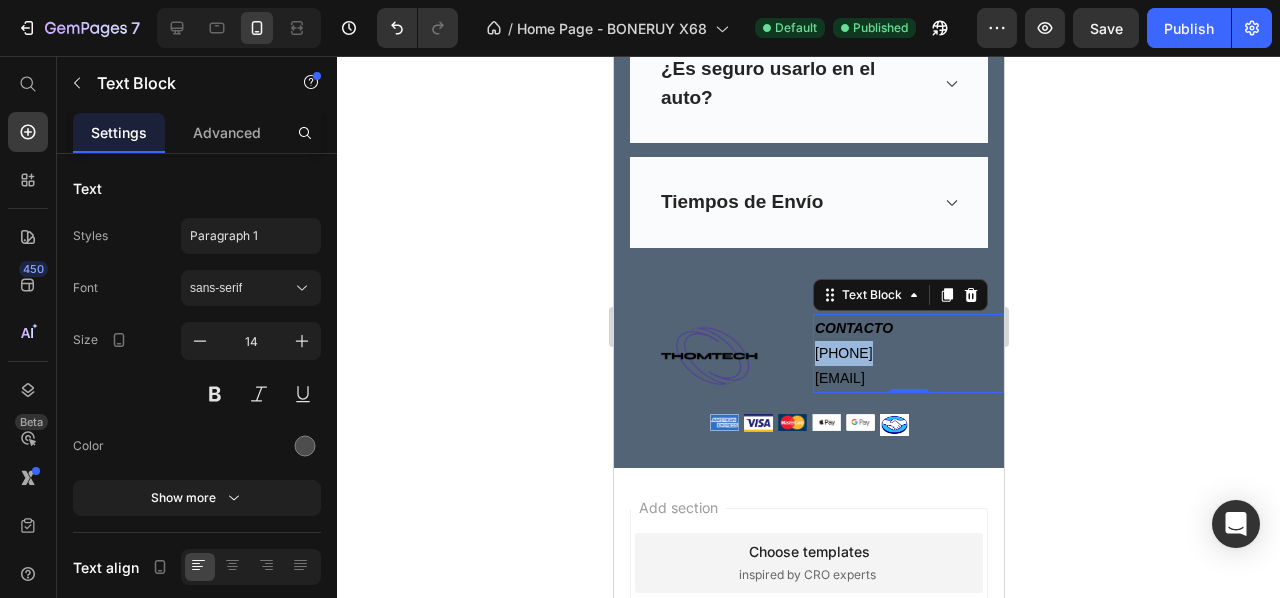 click on "[PHONE]" at bounding box center [843, 353] 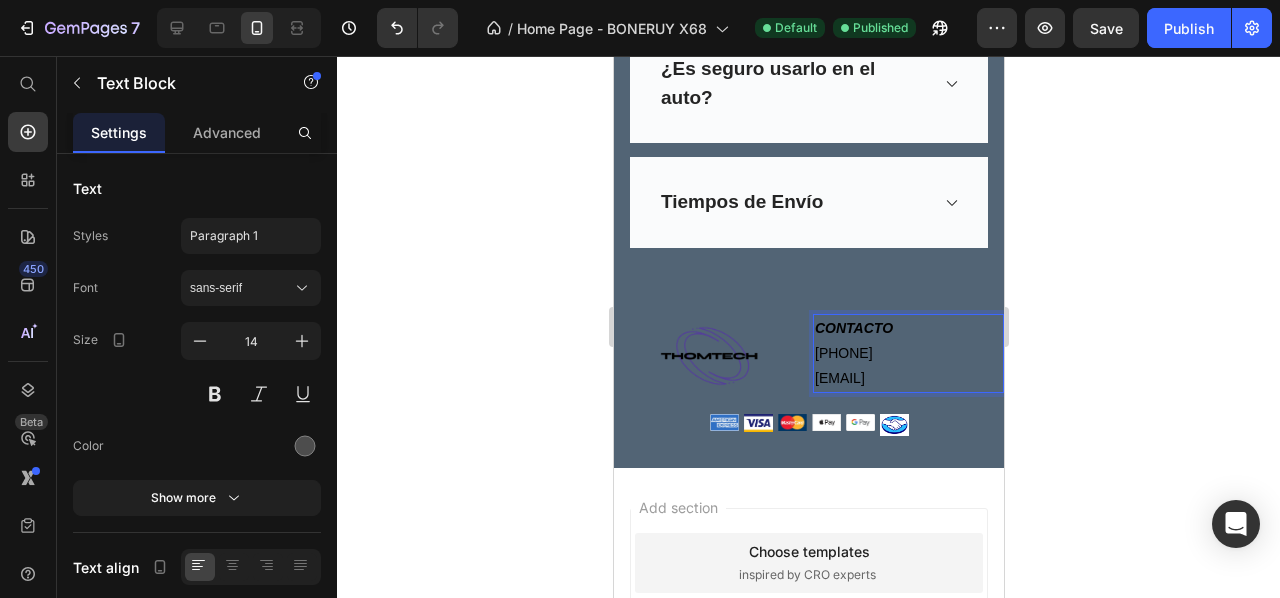 click on "[PHONE]" at bounding box center [843, 353] 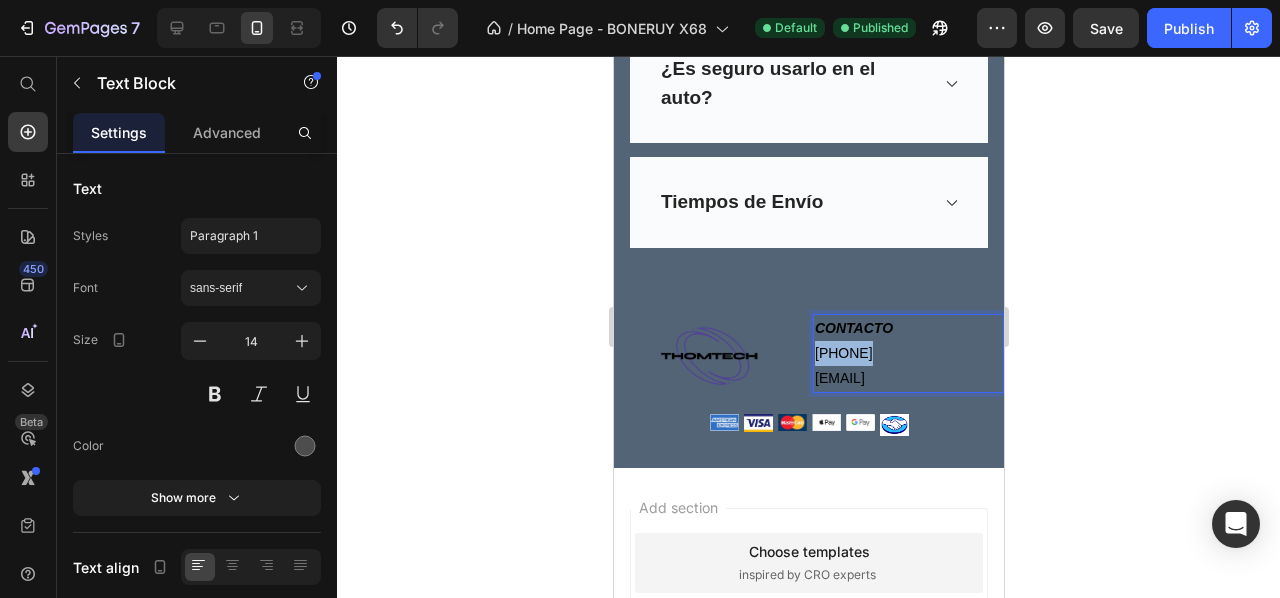 click on "[PHONE]" at bounding box center [843, 353] 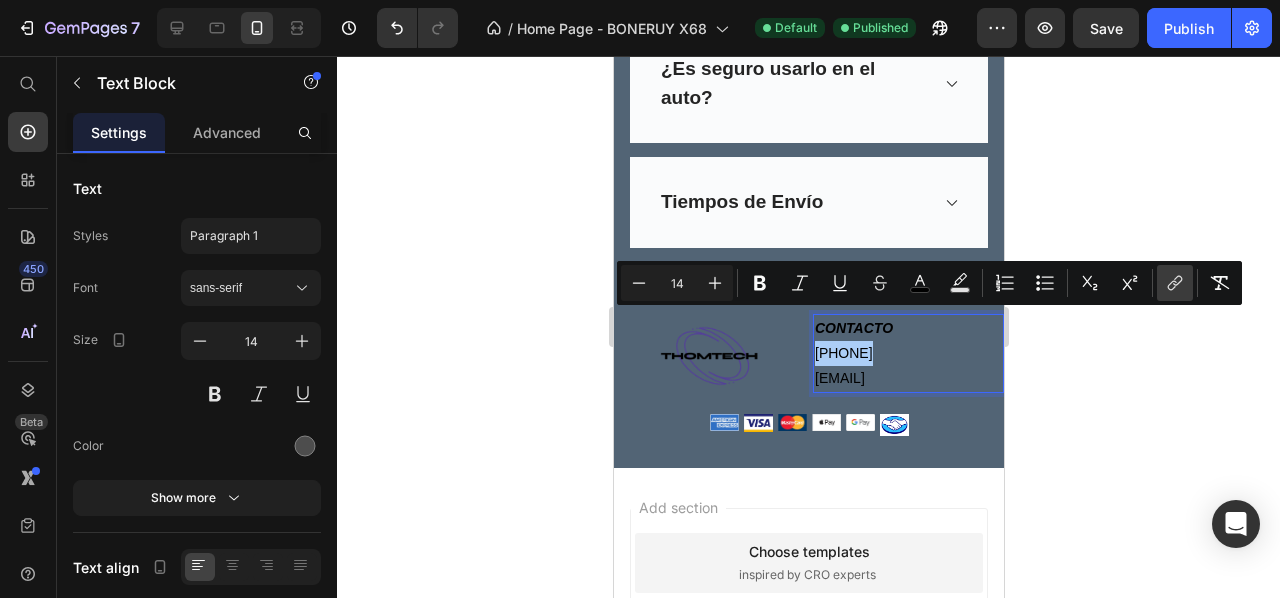 click 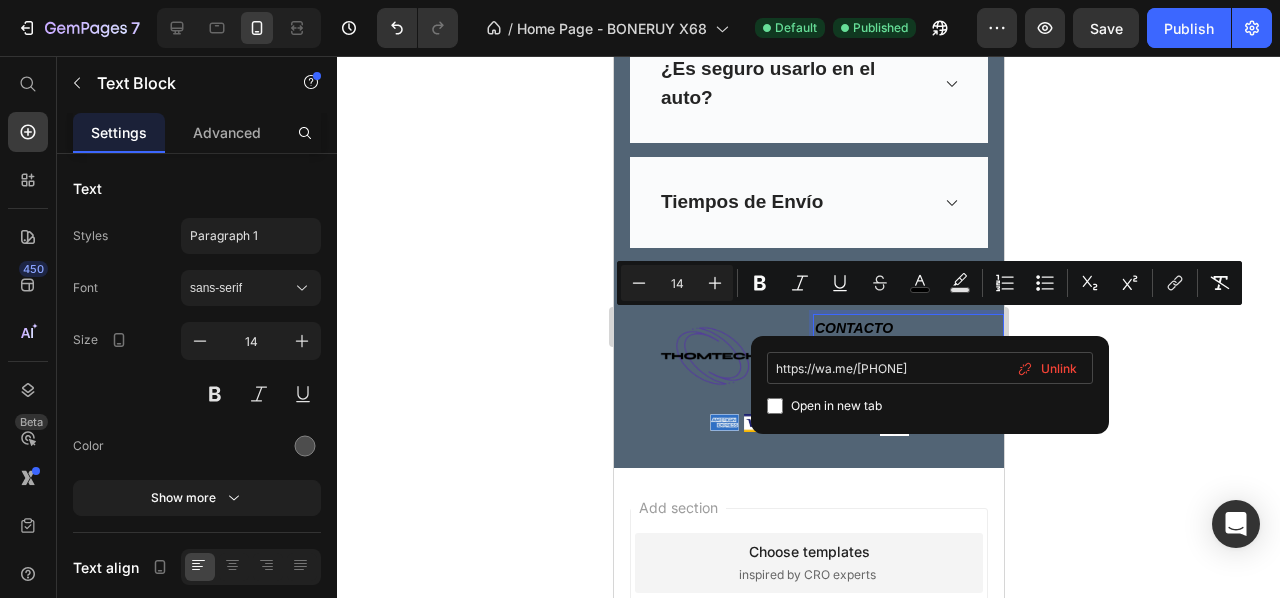 drag, startPoint x: 955, startPoint y: 371, endPoint x: 858, endPoint y: 373, distance: 97.020615 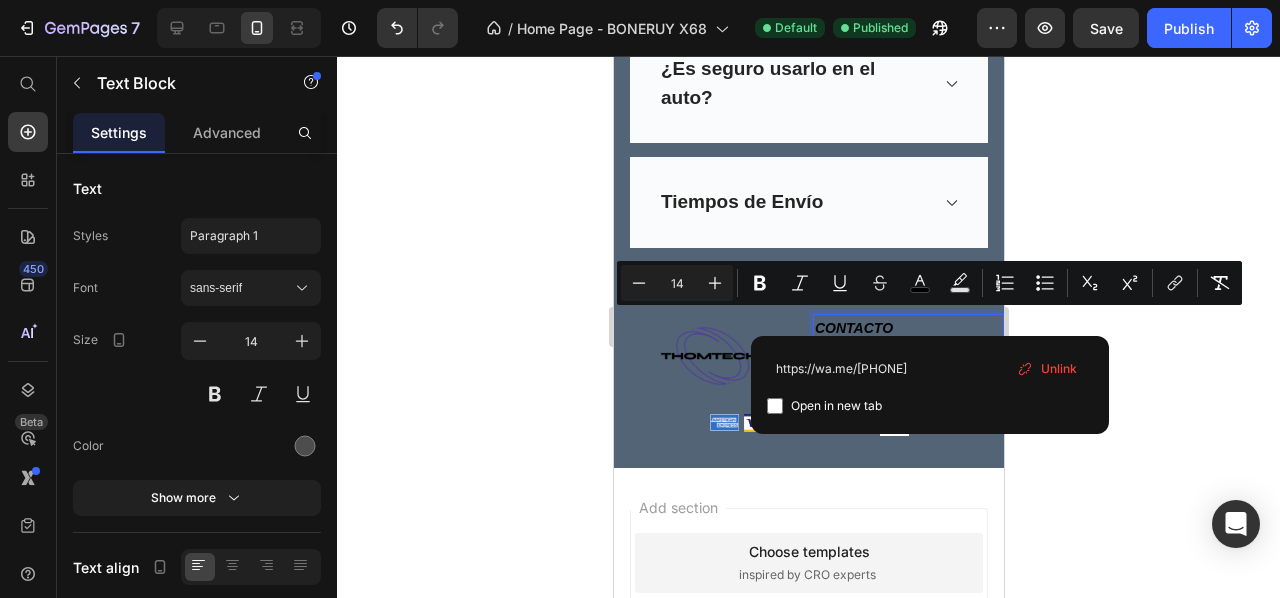 type on "https://wa.me/[PHONE]" 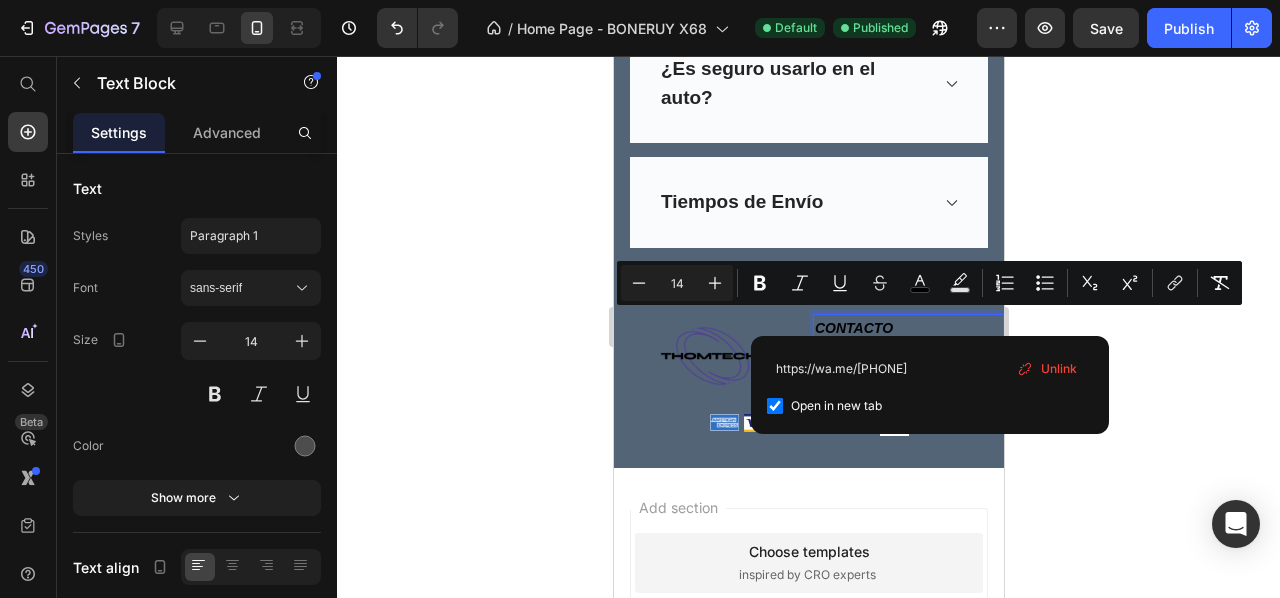 checkbox on "true" 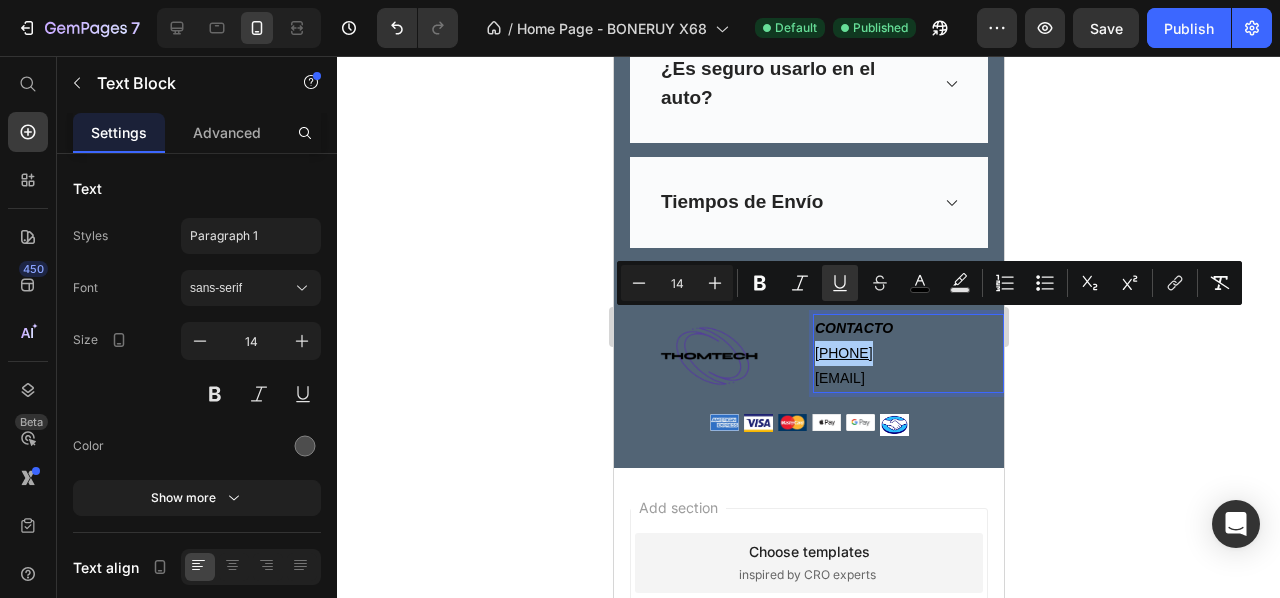 click 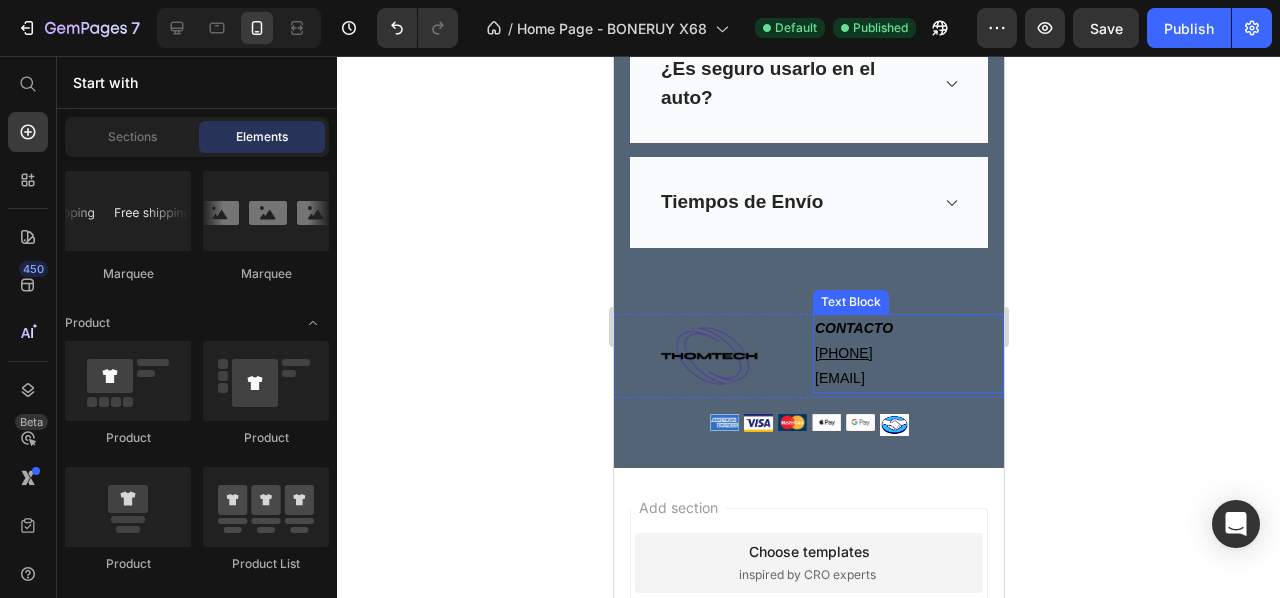 click on "[PHONE]" at bounding box center [843, 353] 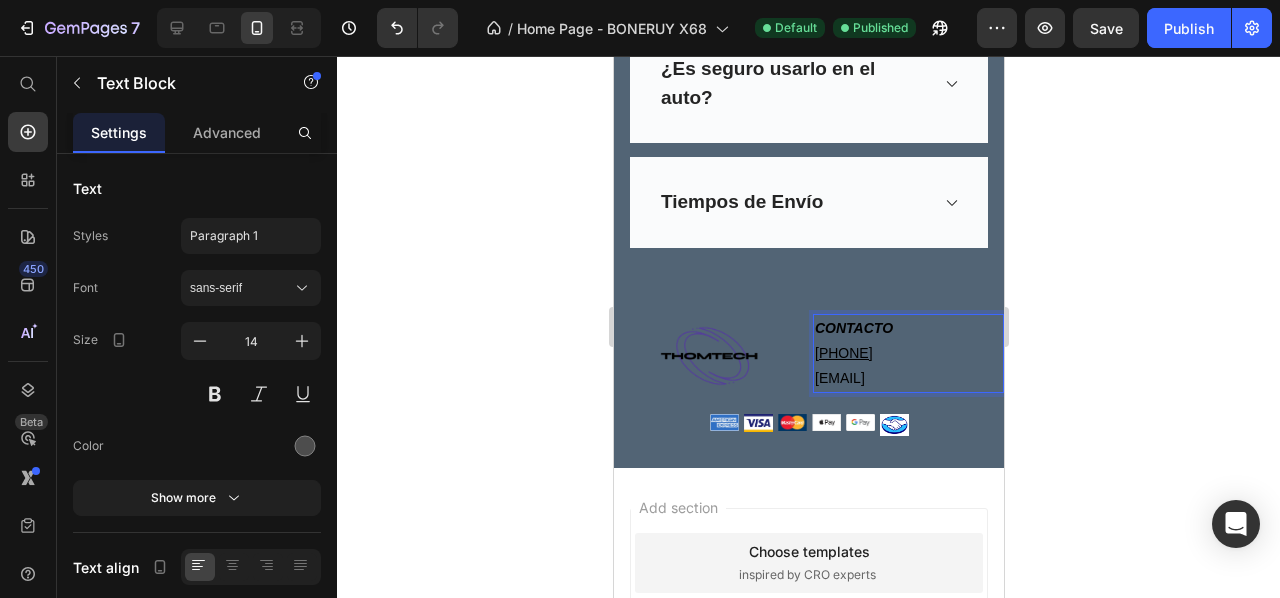 click on "[EMAIL]" at bounding box center [839, 378] 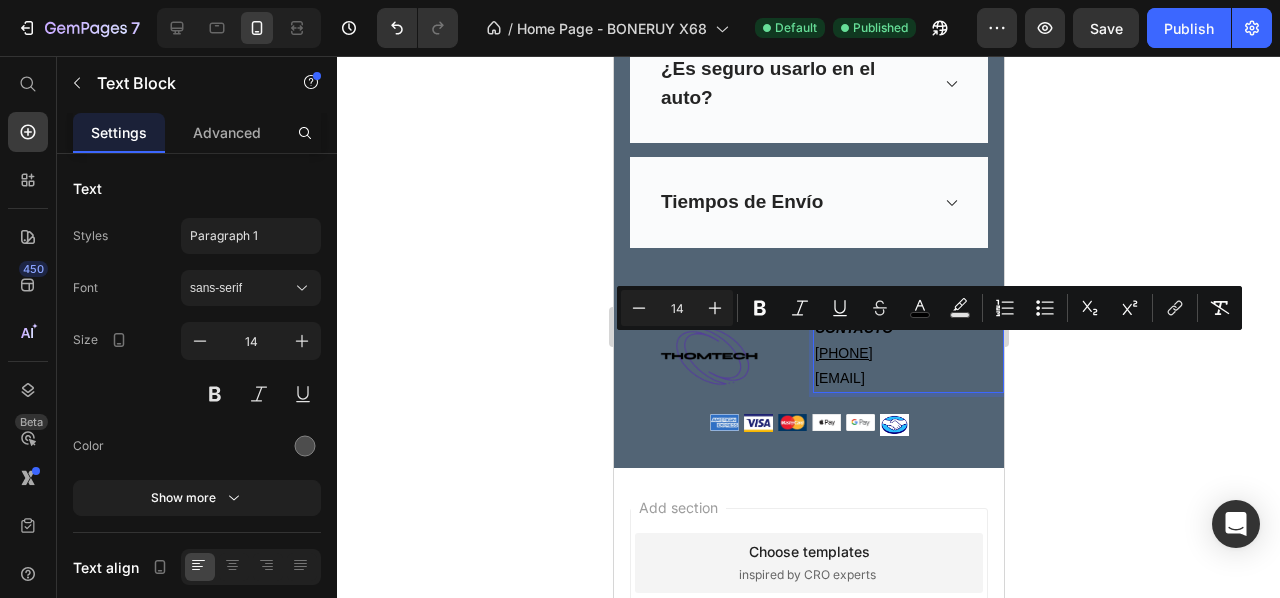 click 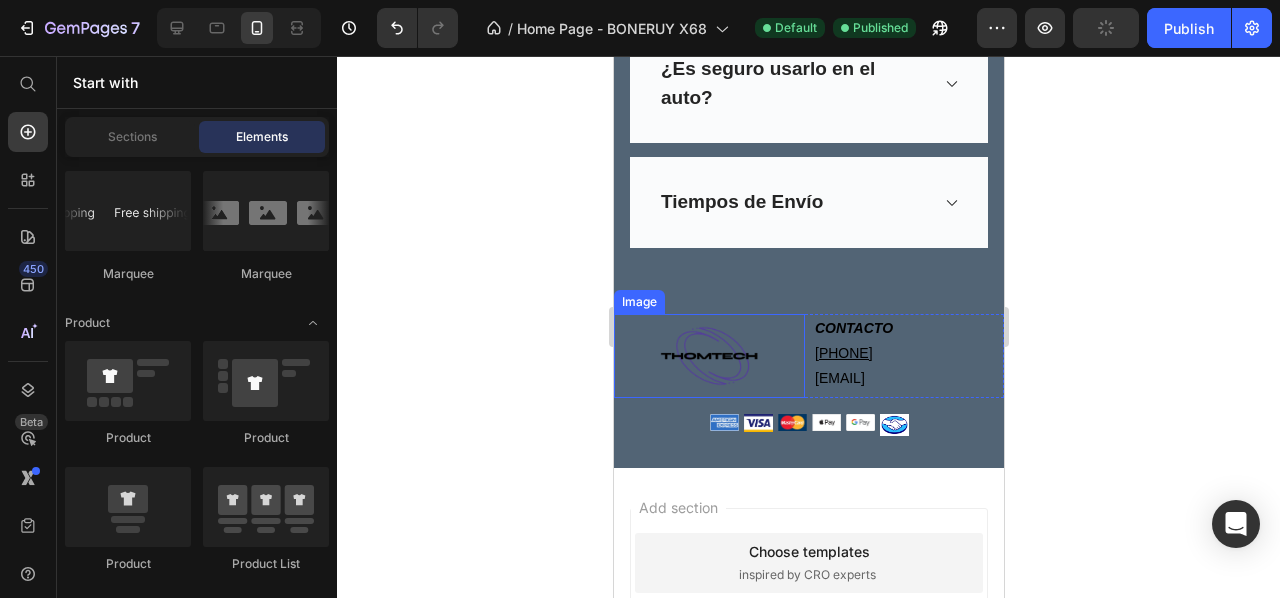 click at bounding box center [708, 356] 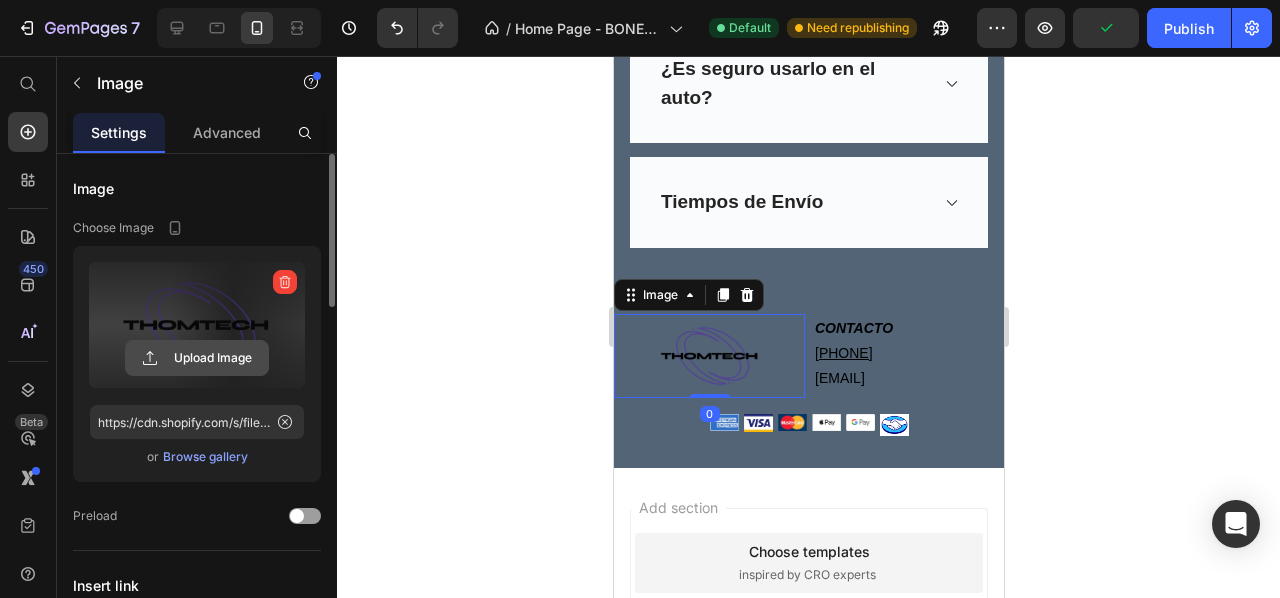 click 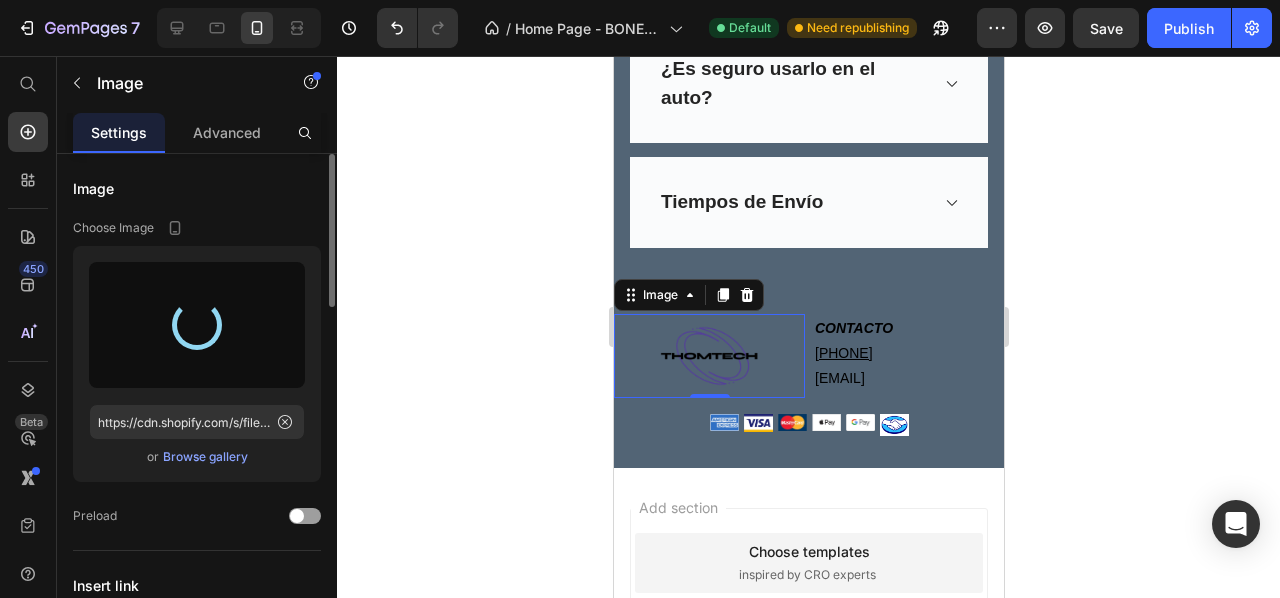 type on "https://cdn.shopify.com/s/files/1/0925/3702/8926/files/gempages_559521967049278510-f817309f-0a1a-4b27-9a0f-4a8cb7aec201.gif" 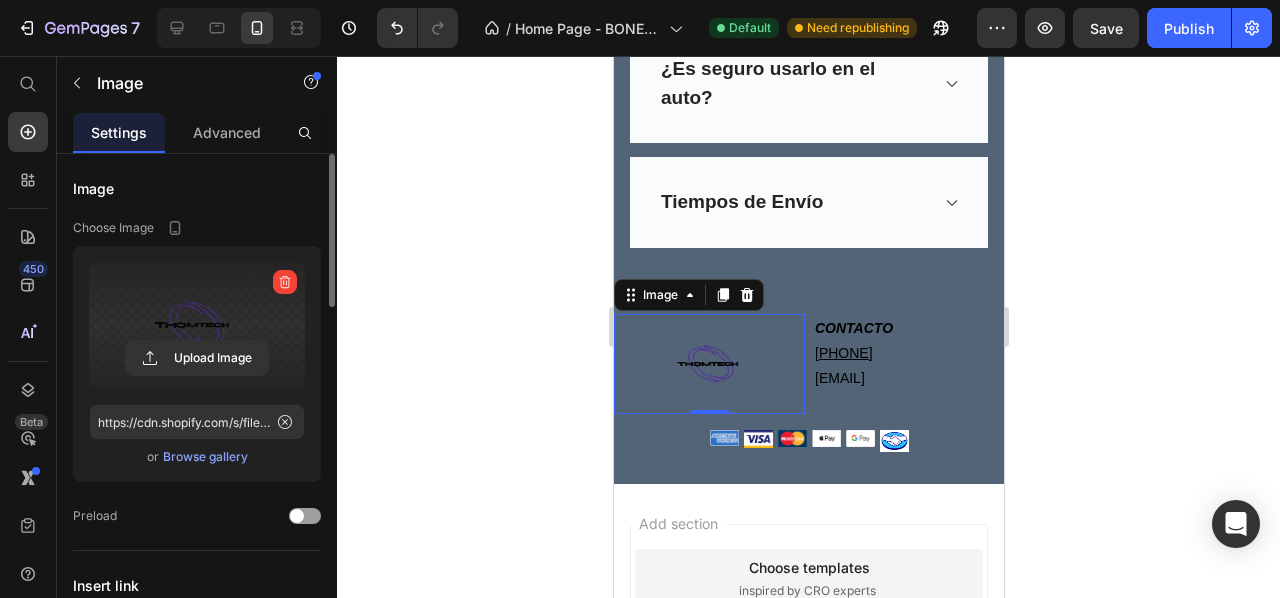click on "Preview  Save   Publish" at bounding box center (1124, 28) 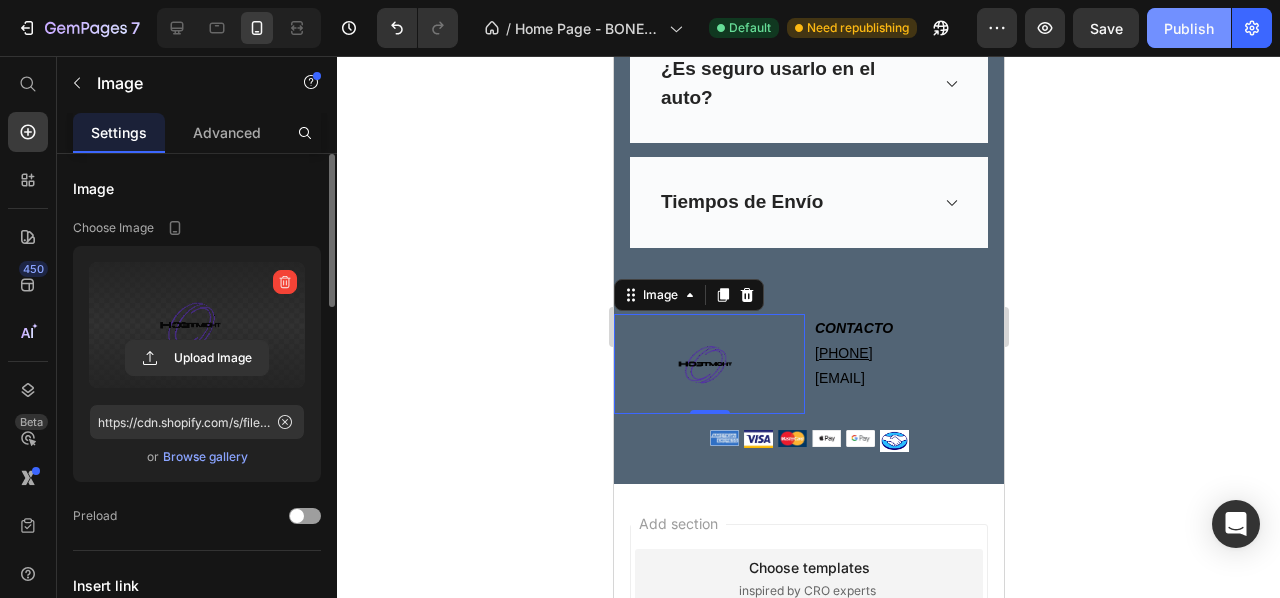 click on "Publish" at bounding box center [1189, 28] 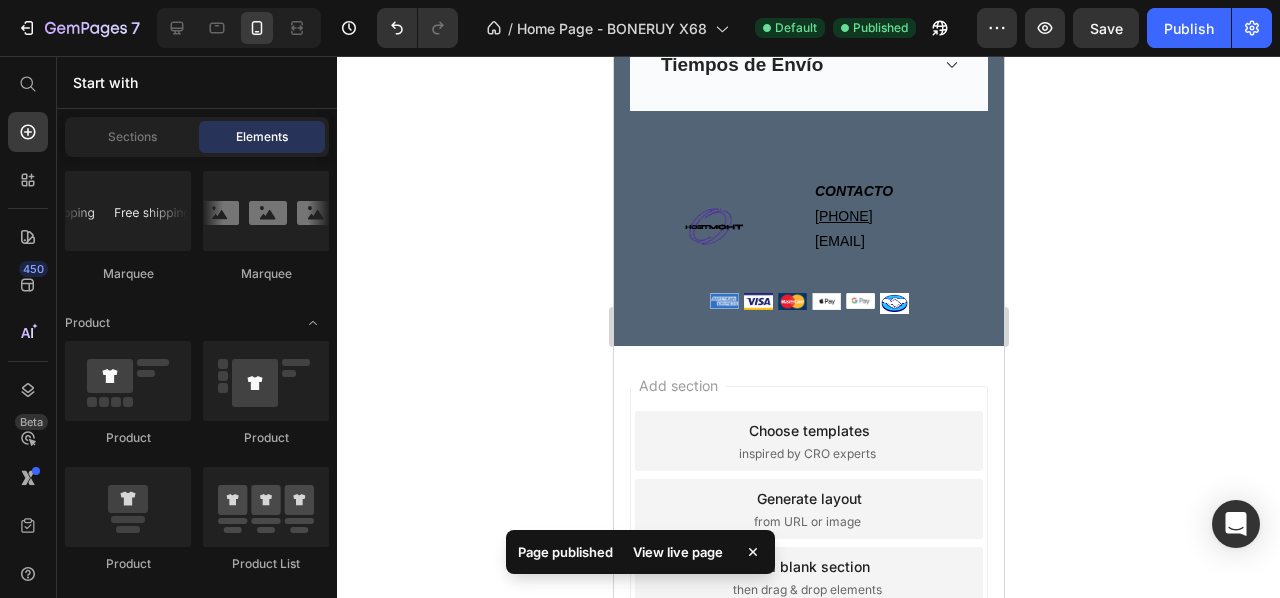 scroll, scrollTop: 3189, scrollLeft: 0, axis: vertical 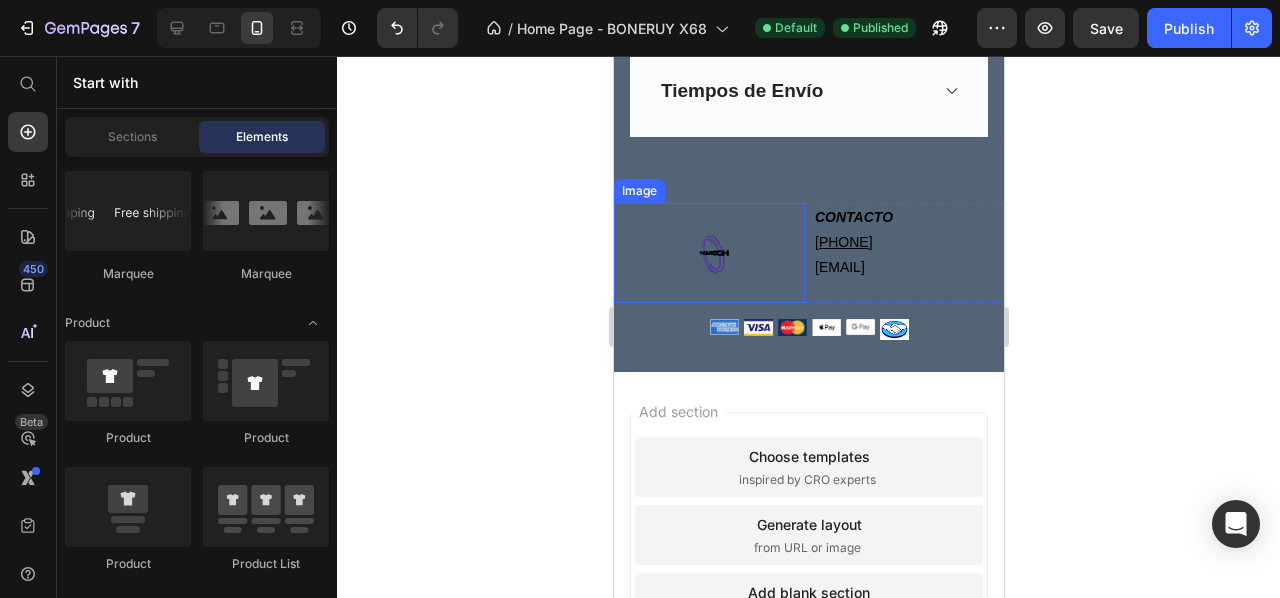 click at bounding box center [708, 253] 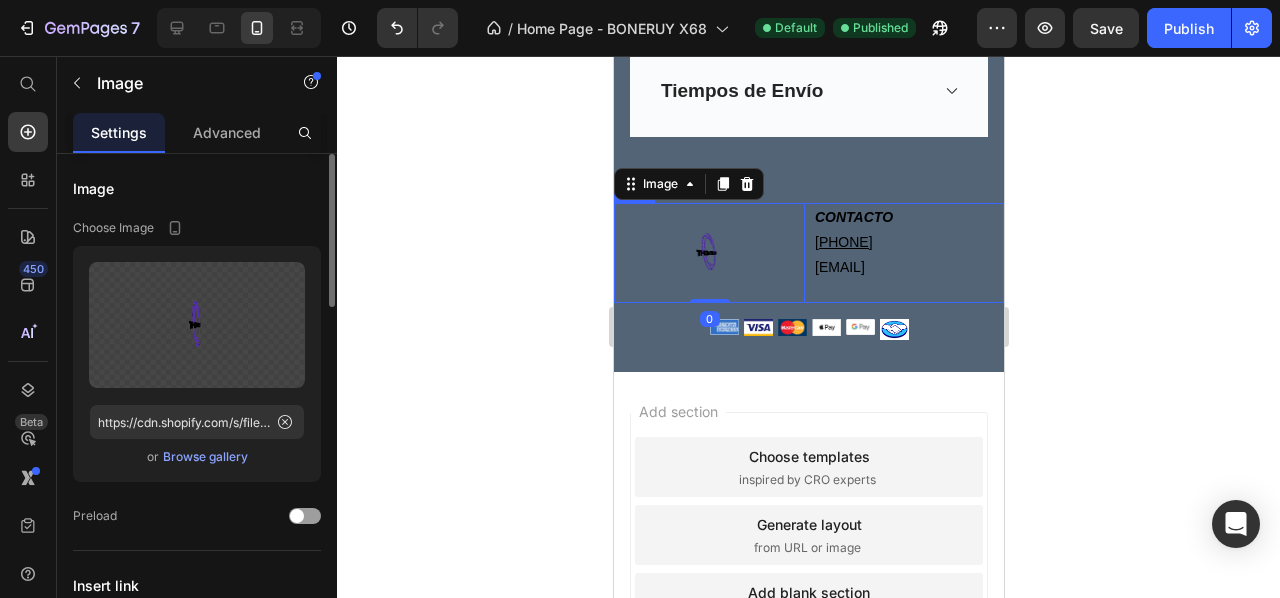 click on "CONTACTO 11 3477-2390 mthomsen.info@gmail.com Text Block" at bounding box center [907, 253] 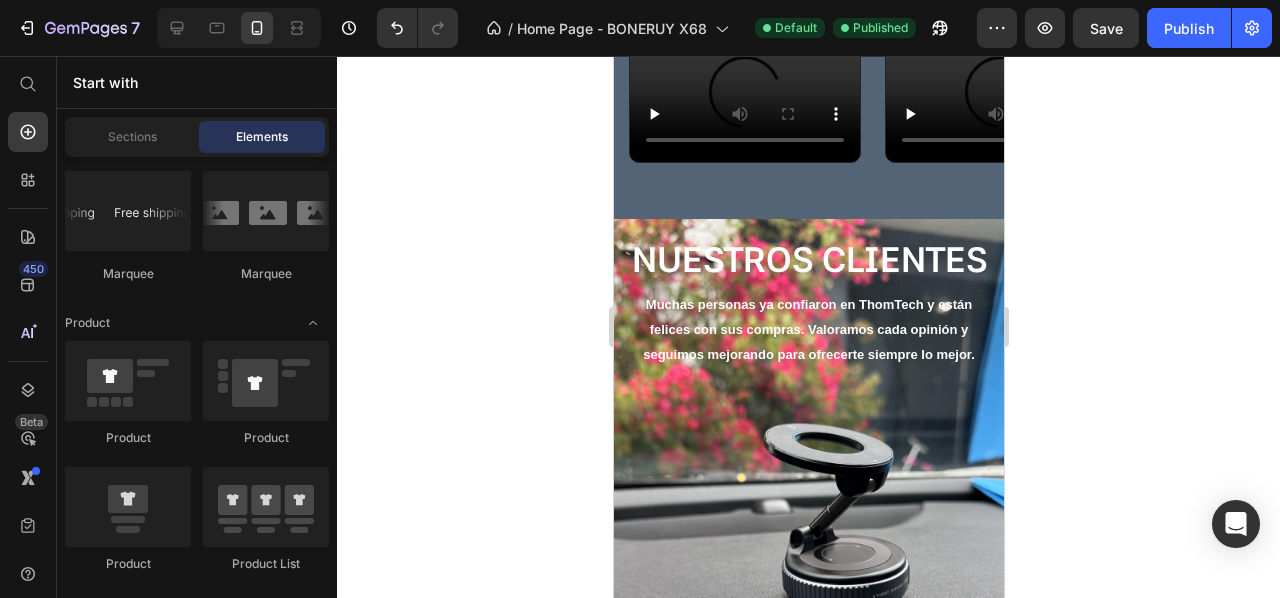 scroll, scrollTop: 685, scrollLeft: 0, axis: vertical 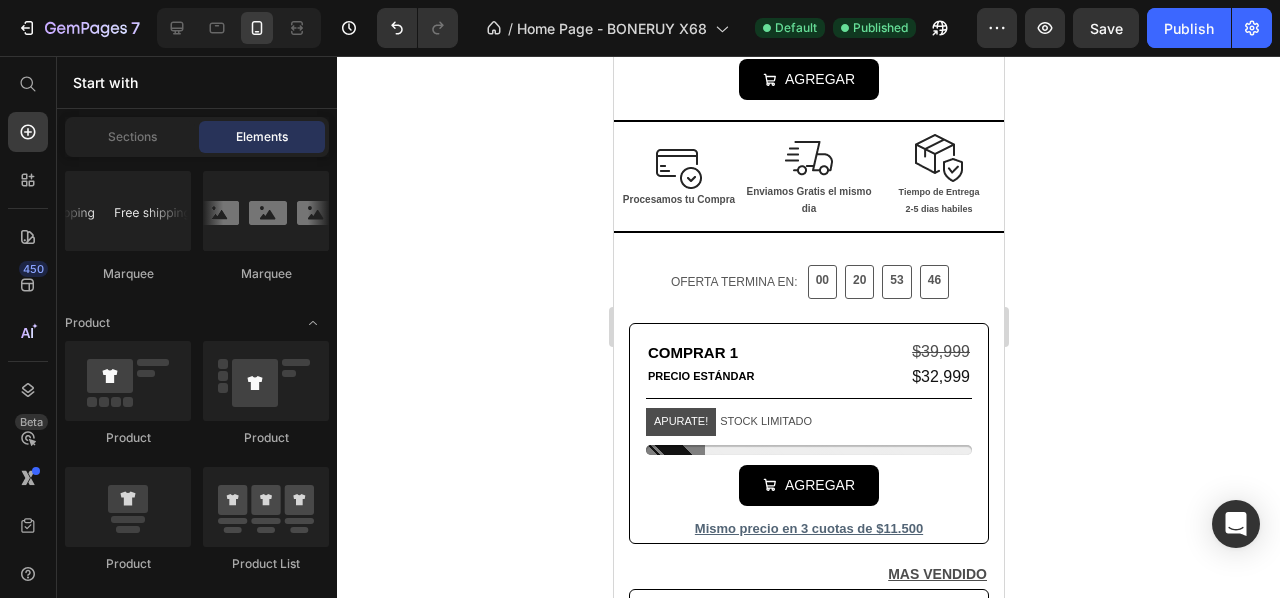 drag, startPoint x: 992, startPoint y: 509, endPoint x: 1691, endPoint y: 98, distance: 810.8773 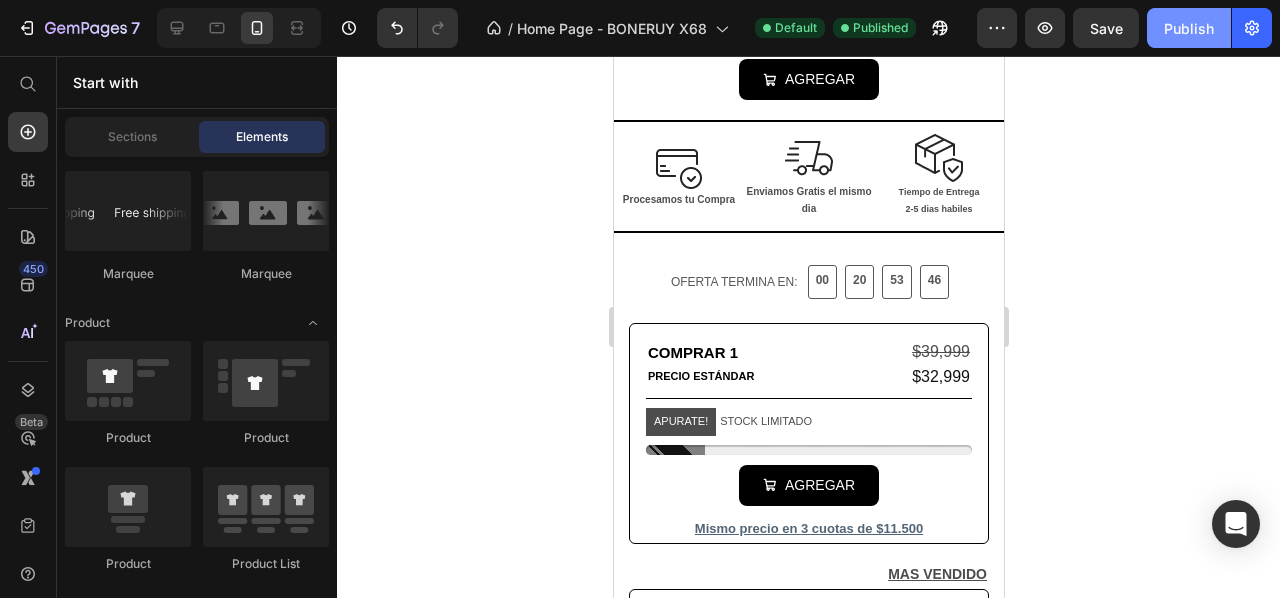 scroll, scrollTop: 0, scrollLeft: 0, axis: both 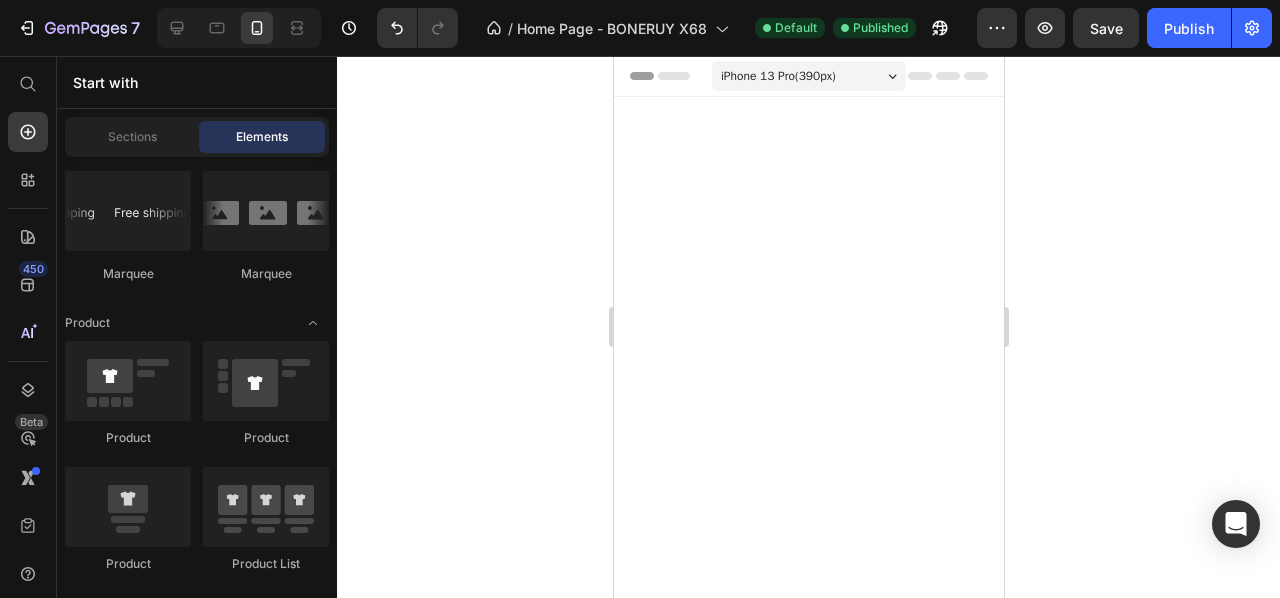 drag, startPoint x: 994, startPoint y: 115, endPoint x: 1573, endPoint y: 59, distance: 581.70184 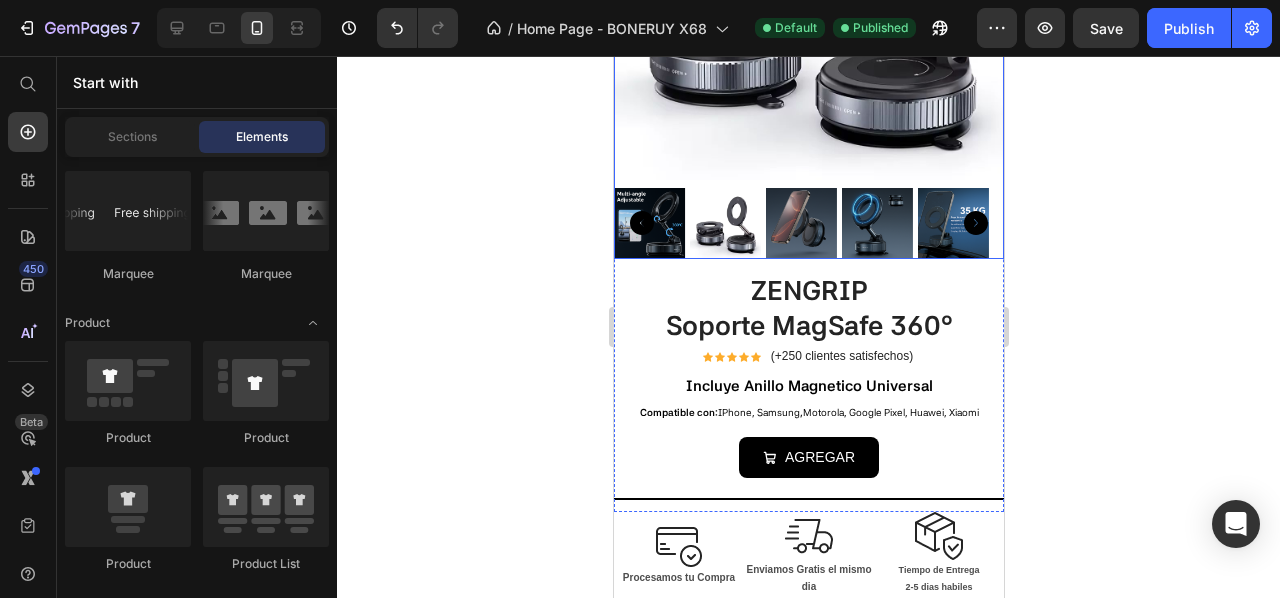 scroll, scrollTop: 308, scrollLeft: 0, axis: vertical 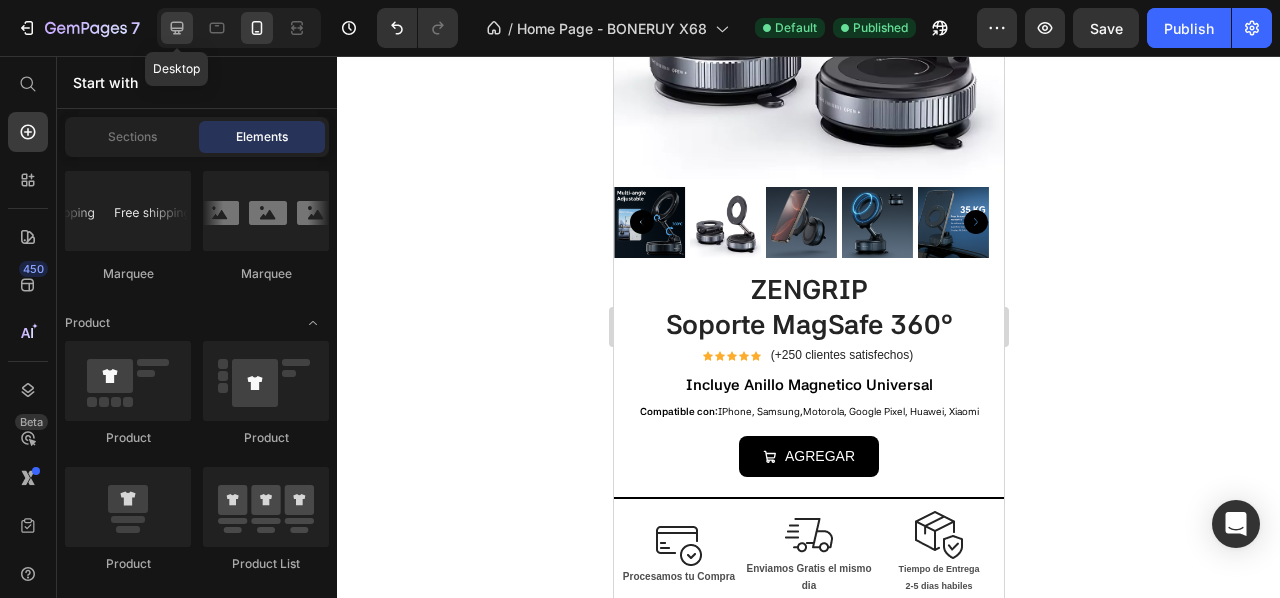 click 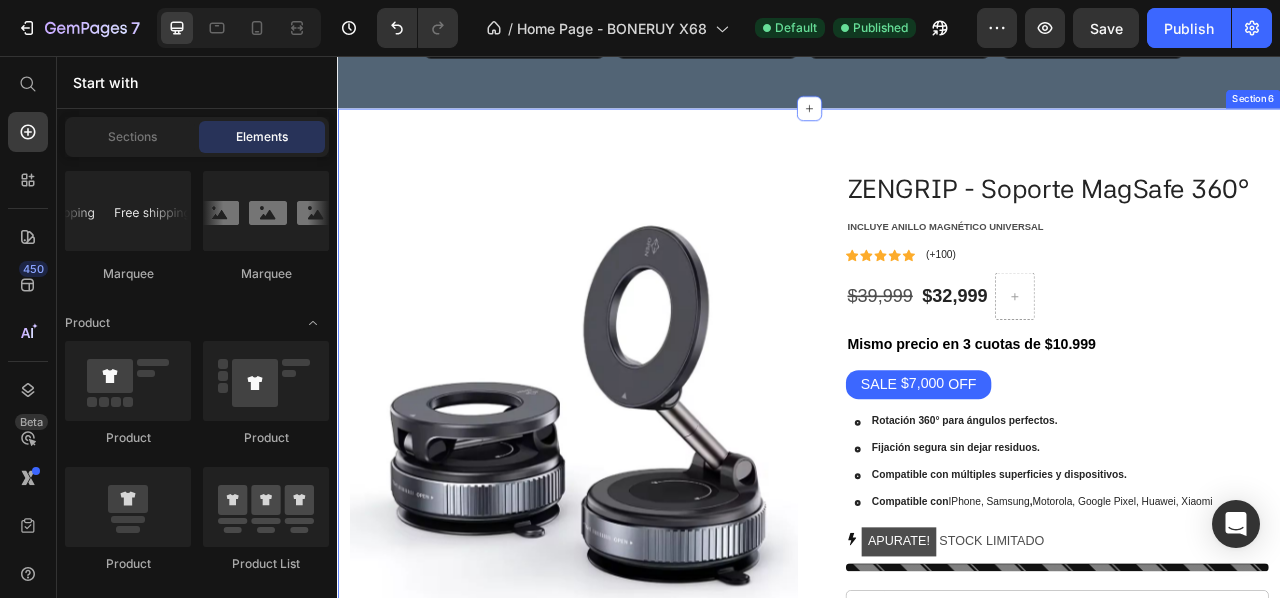 scroll, scrollTop: 0, scrollLeft: 0, axis: both 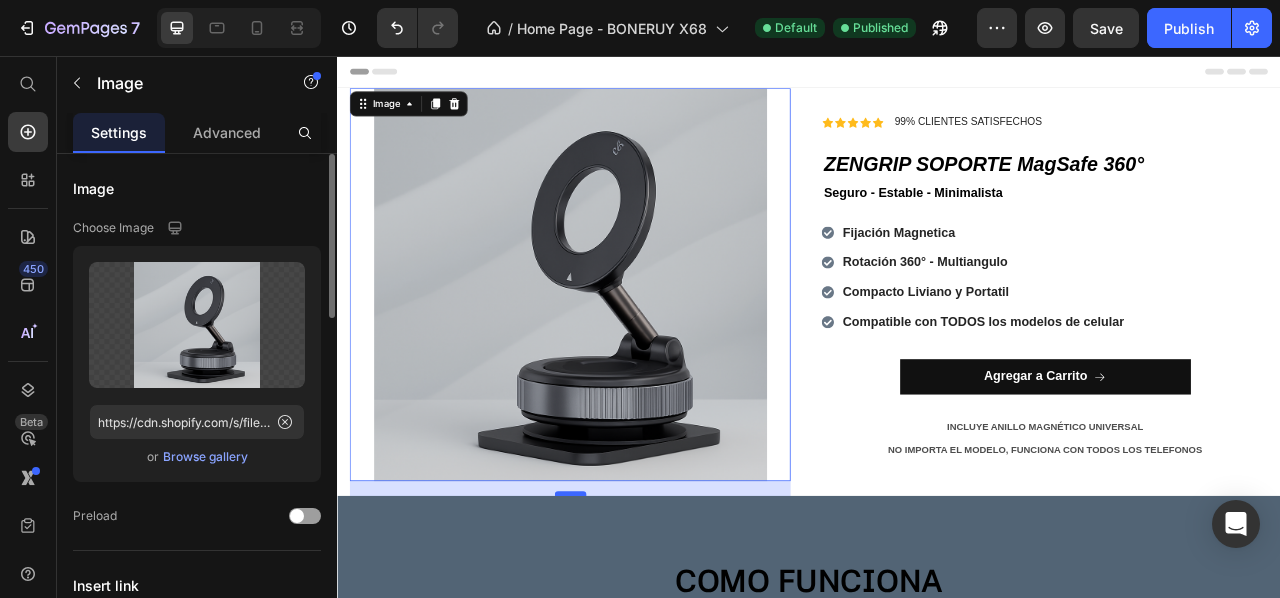 drag, startPoint x: 638, startPoint y: 595, endPoint x: 636, endPoint y: 614, distance: 19.104973 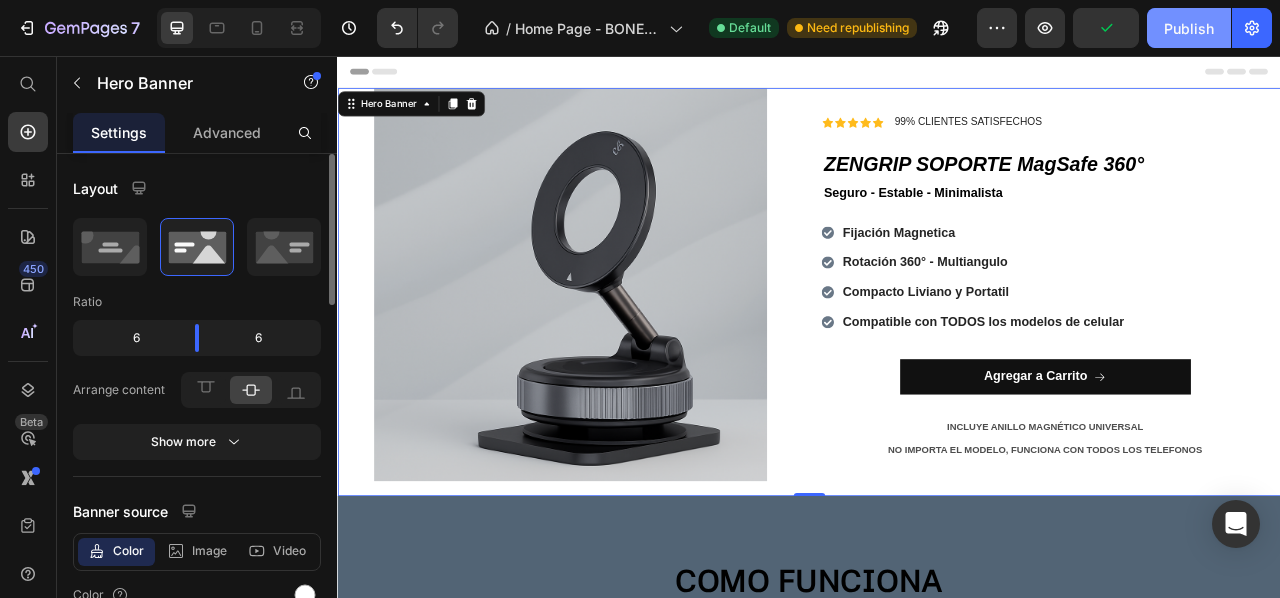 click on "Publish" 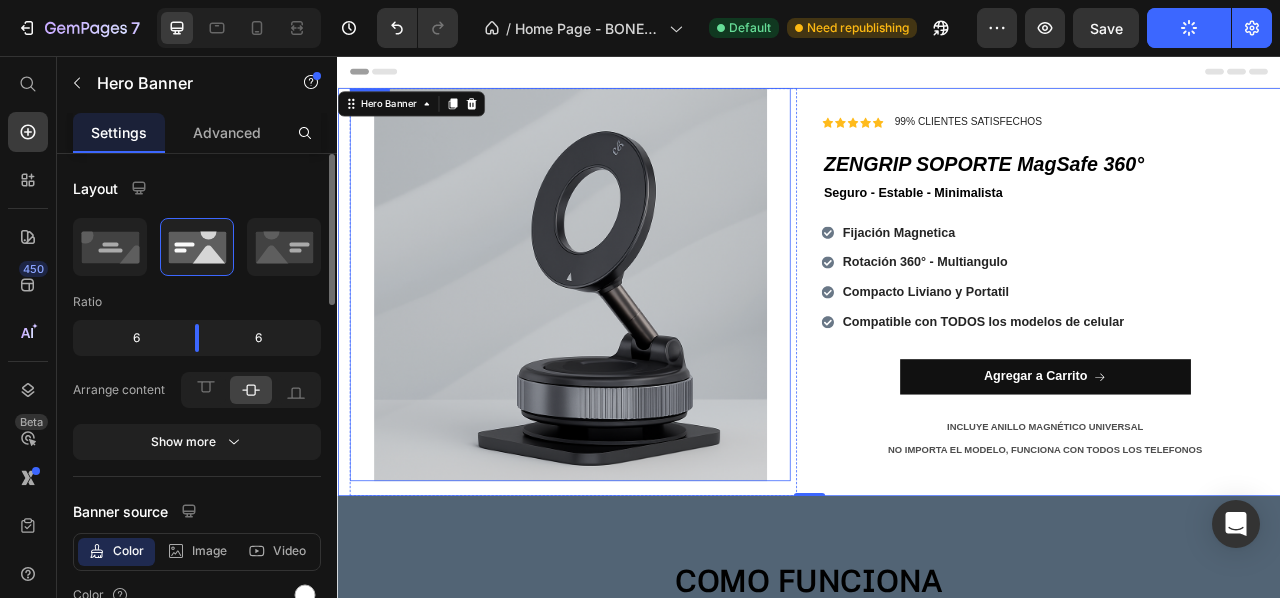 type 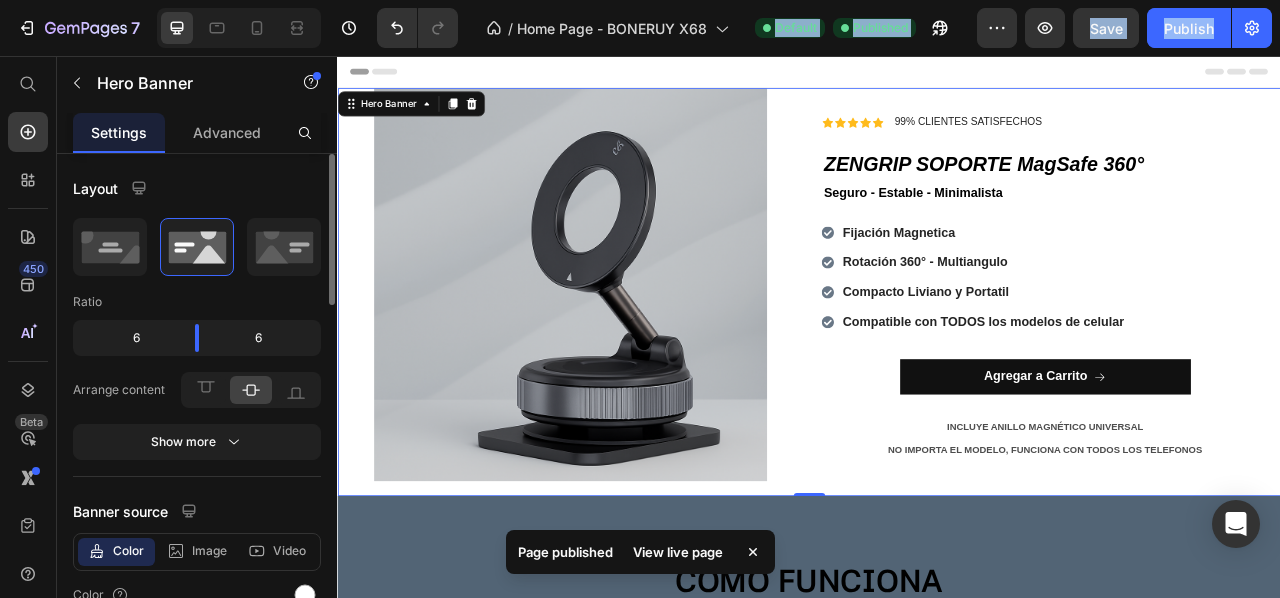drag, startPoint x: 1279, startPoint y: 19, endPoint x: 1279, endPoint y: -21, distance: 40 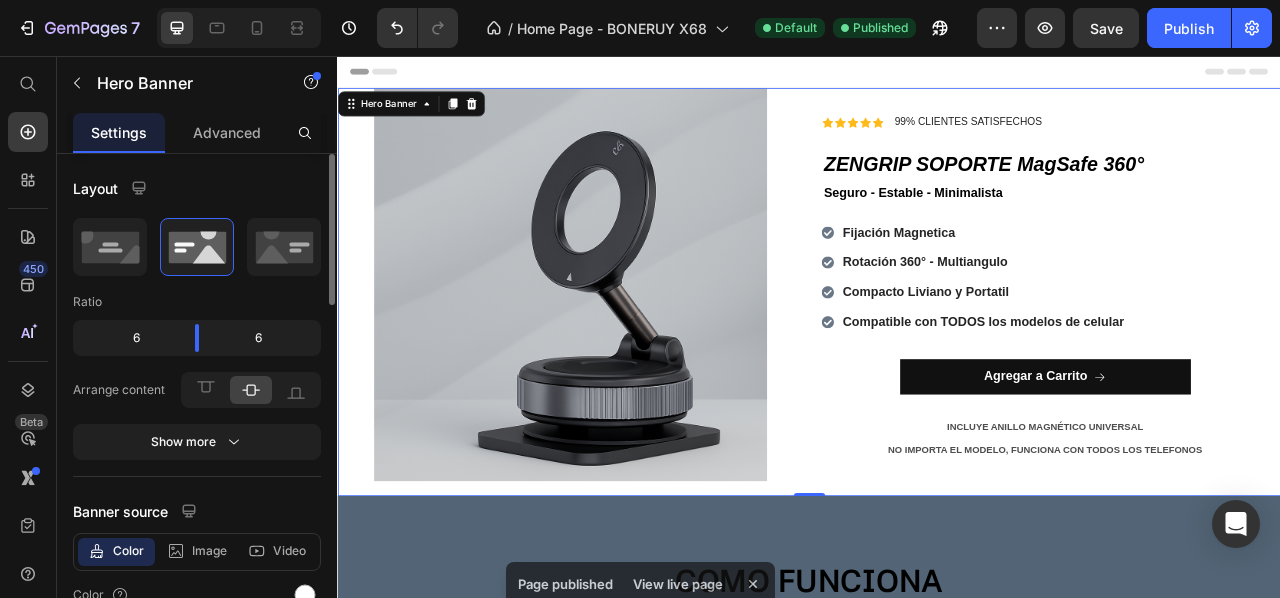 click on "7   /  Home Page - BONERUY X68 Default Published Preview  Save   Publish" 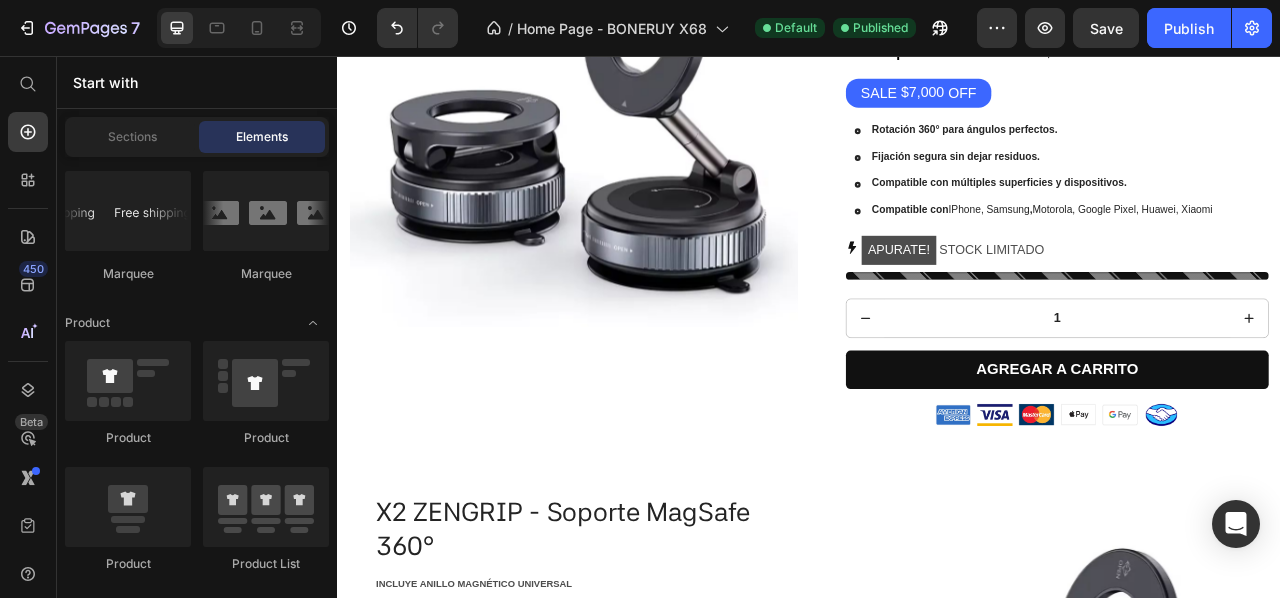 scroll, scrollTop: 1230, scrollLeft: 0, axis: vertical 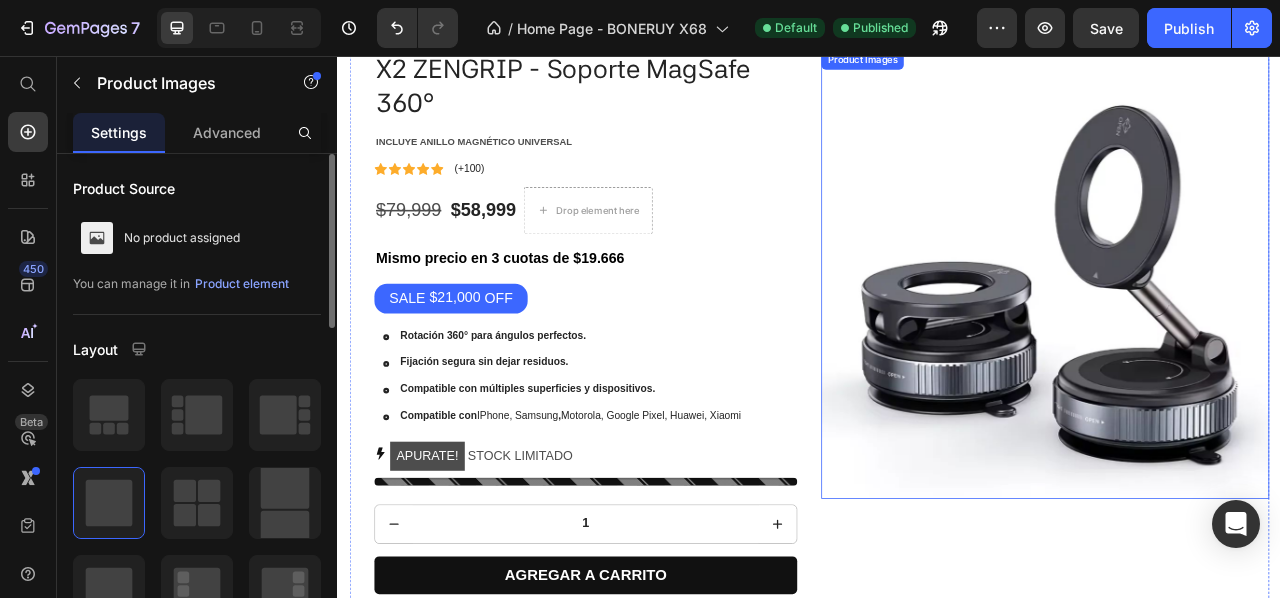 click at bounding box center (1237, 335) 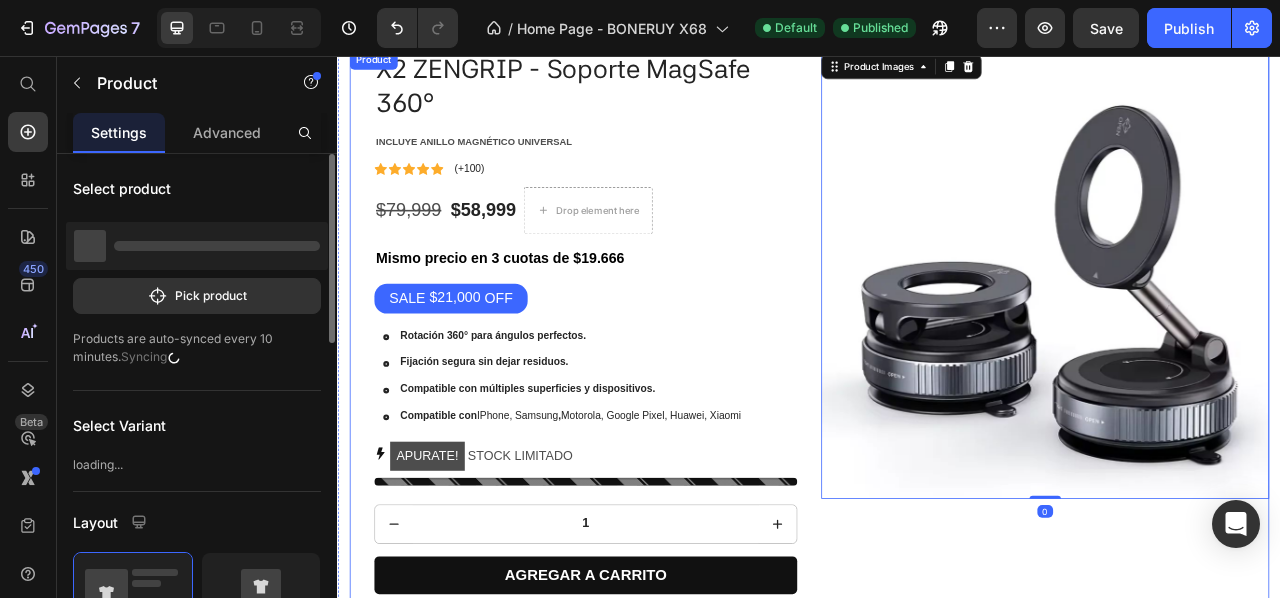 click on "Product Images   0" at bounding box center [1237, 420] 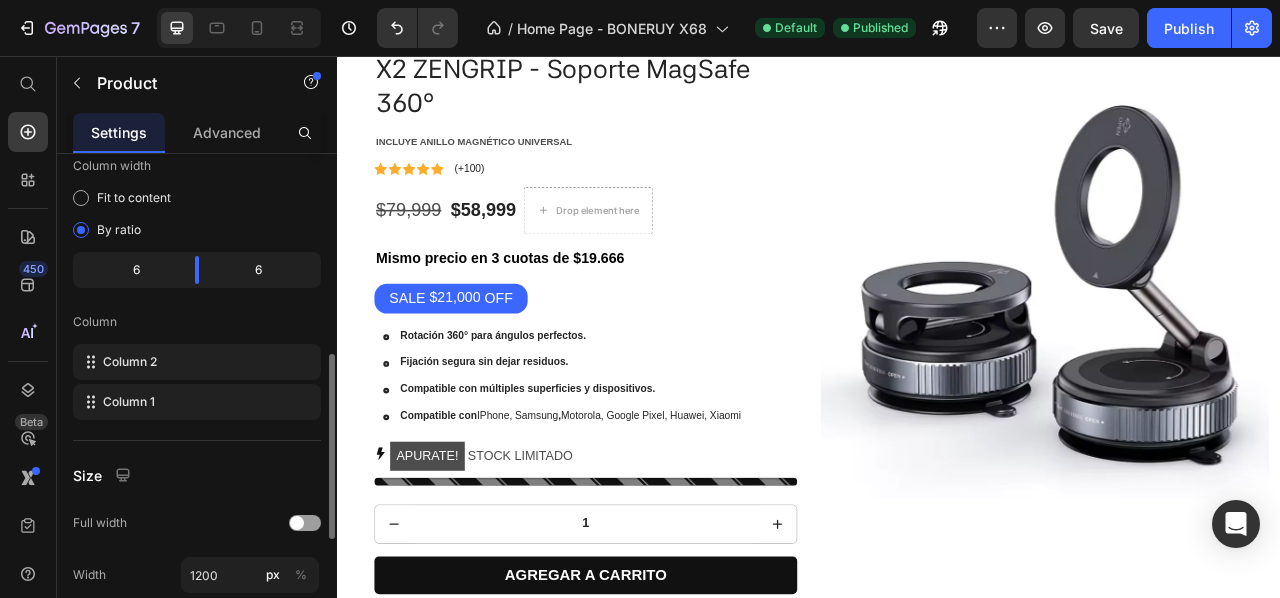 scroll, scrollTop: 536, scrollLeft: 0, axis: vertical 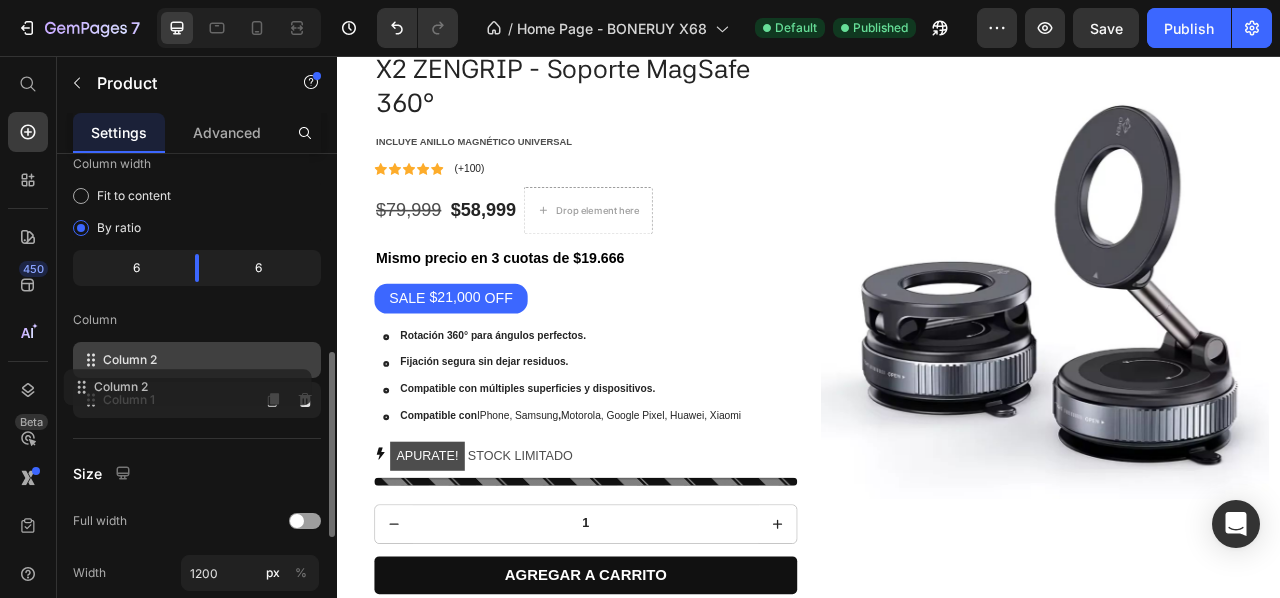 type 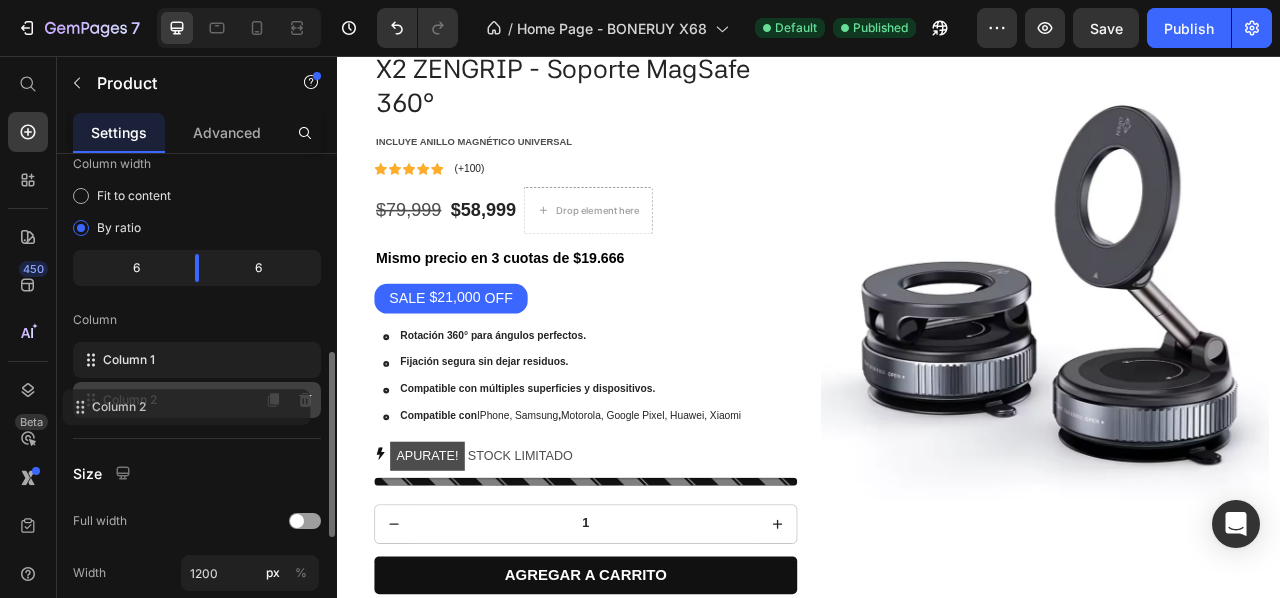 drag, startPoint x: 118, startPoint y: 353, endPoint x: 108, endPoint y: 399, distance: 47.07441 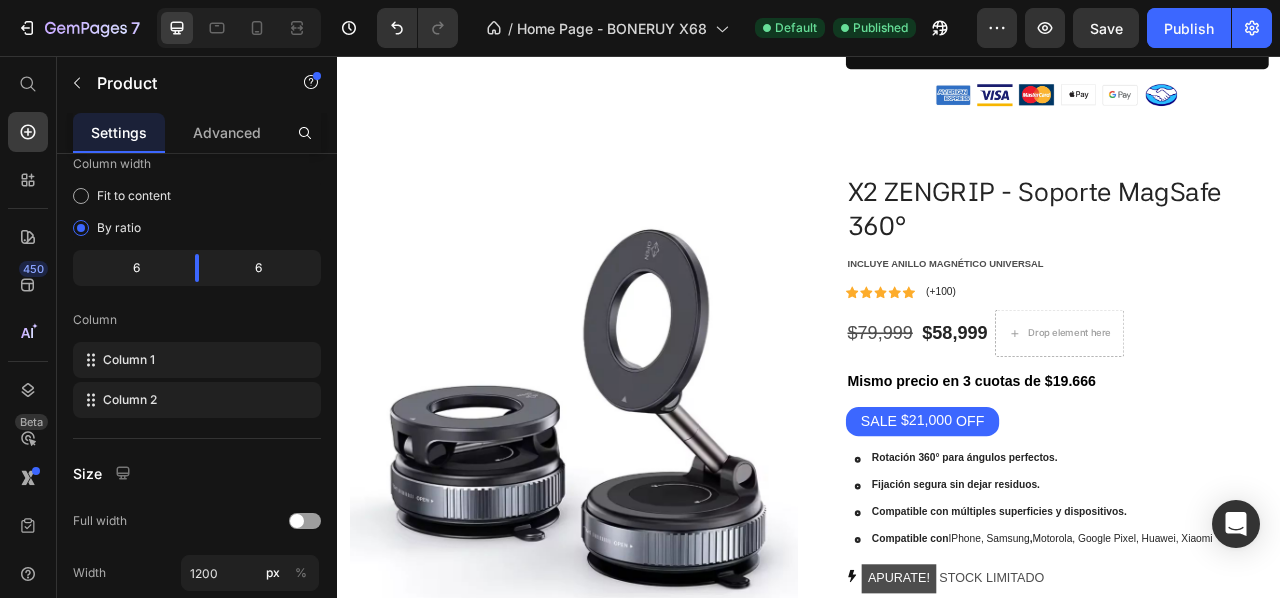 scroll, scrollTop: 1608, scrollLeft: 0, axis: vertical 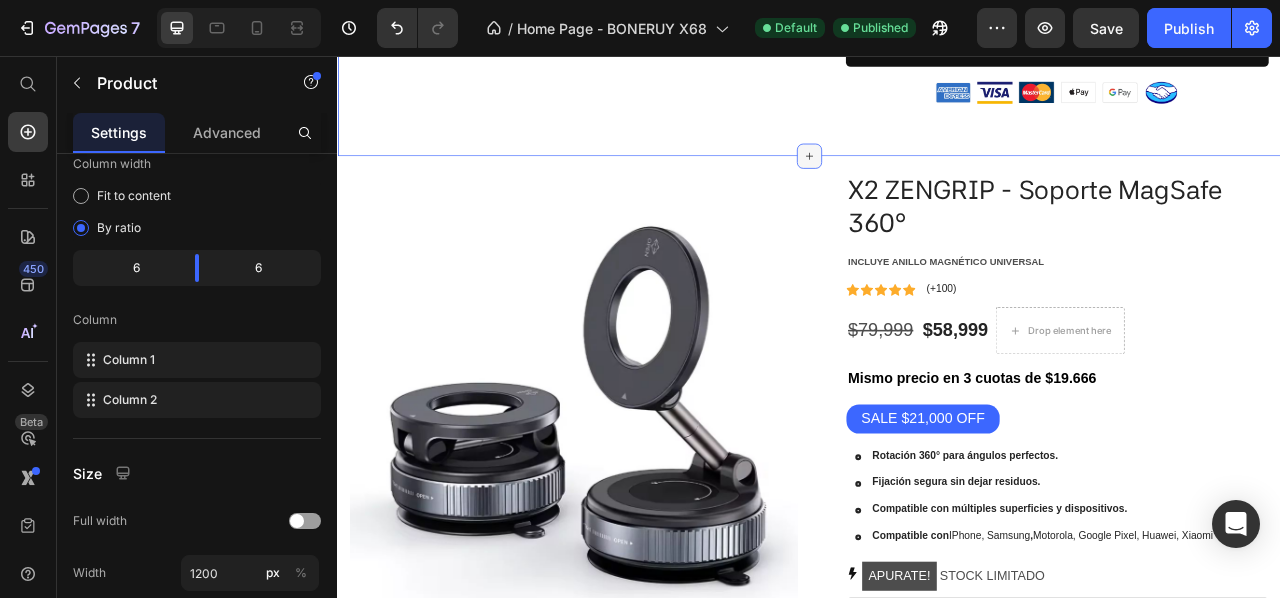 click at bounding box center [937, 184] 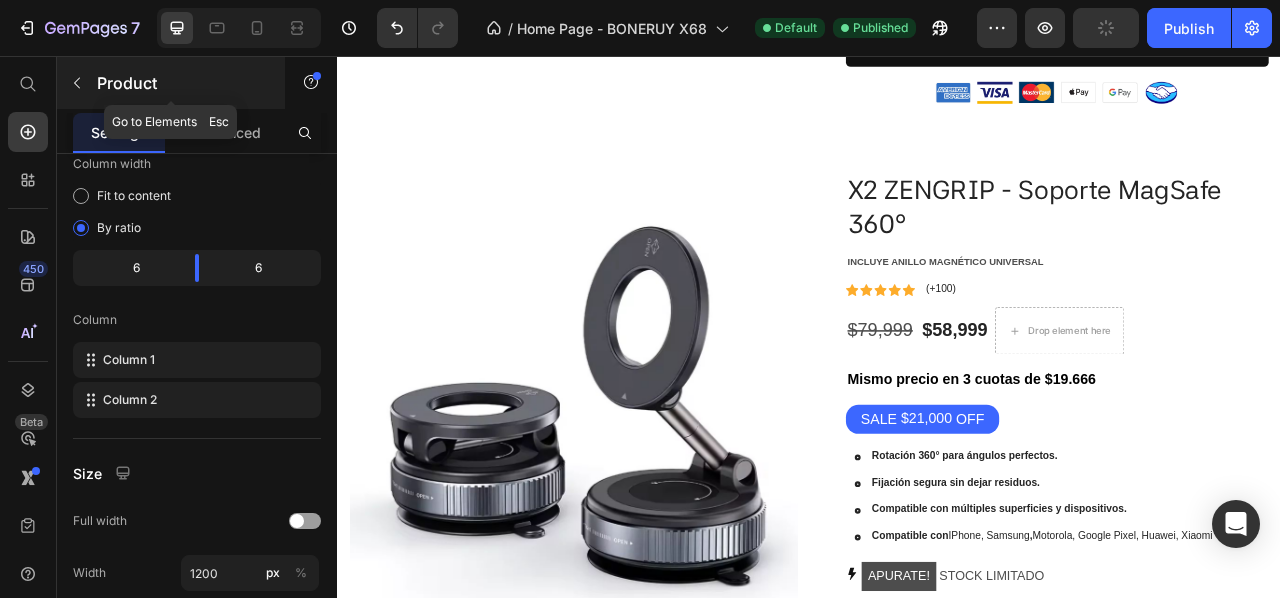 click on "Product" at bounding box center (182, 83) 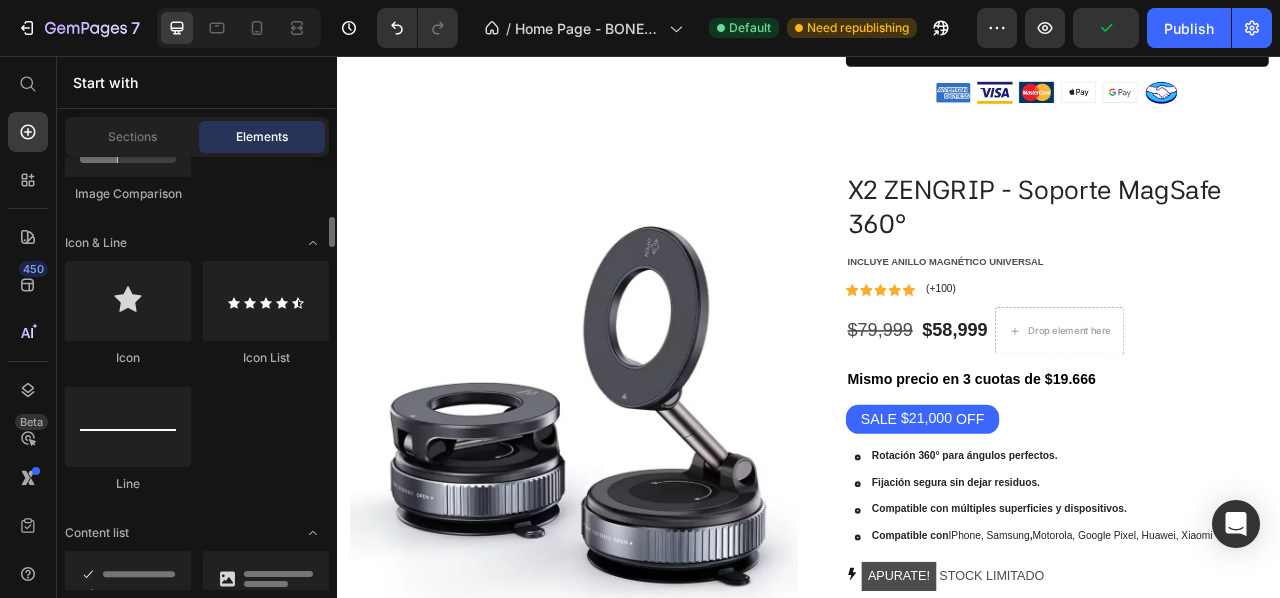 scroll, scrollTop: 1354, scrollLeft: 0, axis: vertical 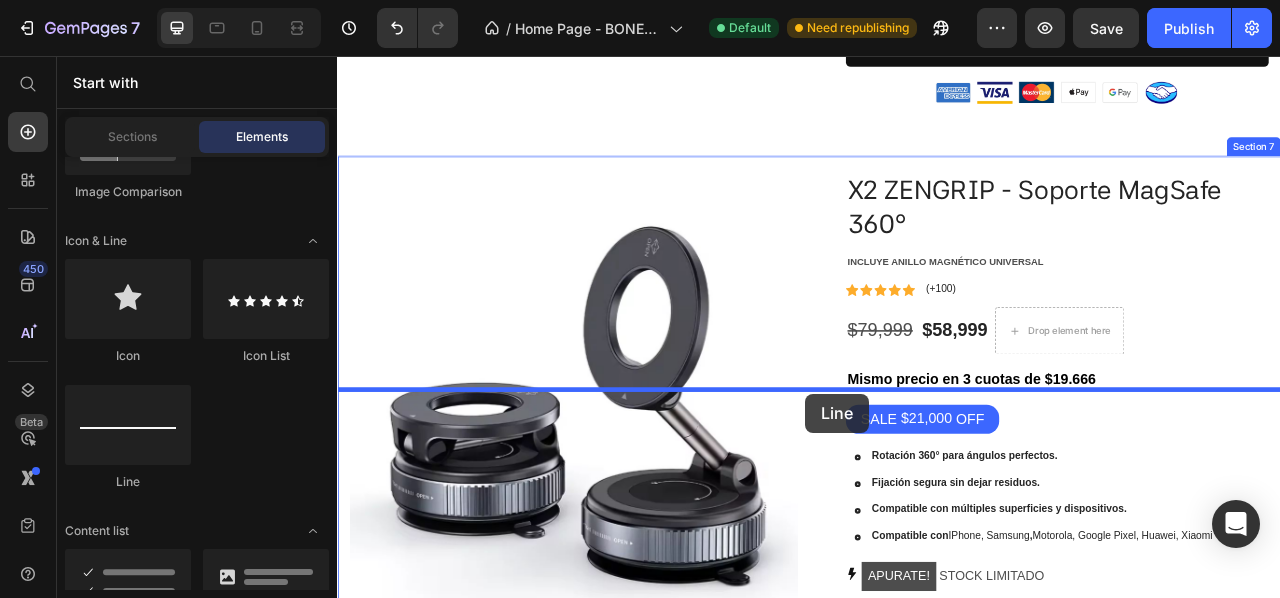 drag, startPoint x: 452, startPoint y: 505, endPoint x: 932, endPoint y: 486, distance: 480.3759 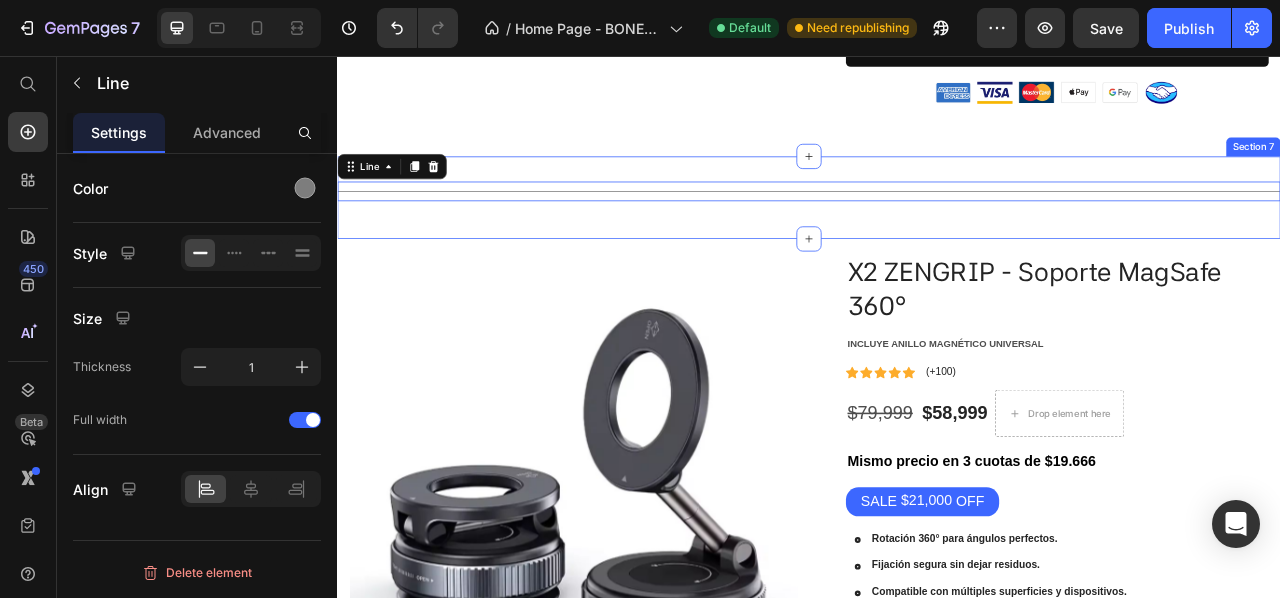 scroll, scrollTop: 0, scrollLeft: 0, axis: both 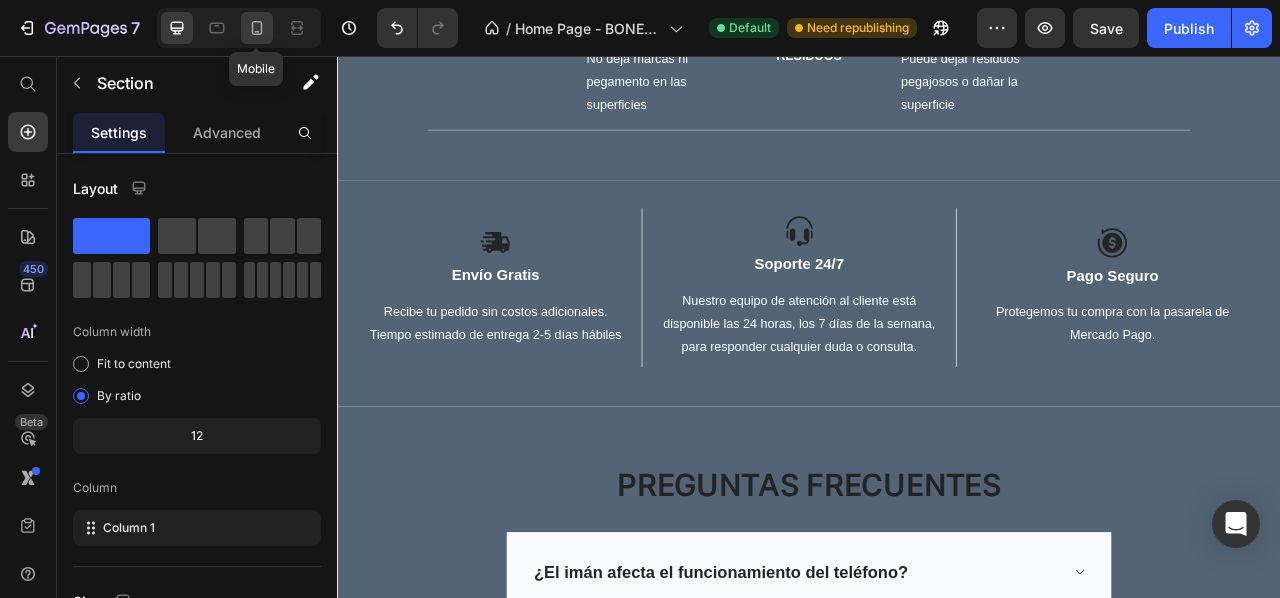 click 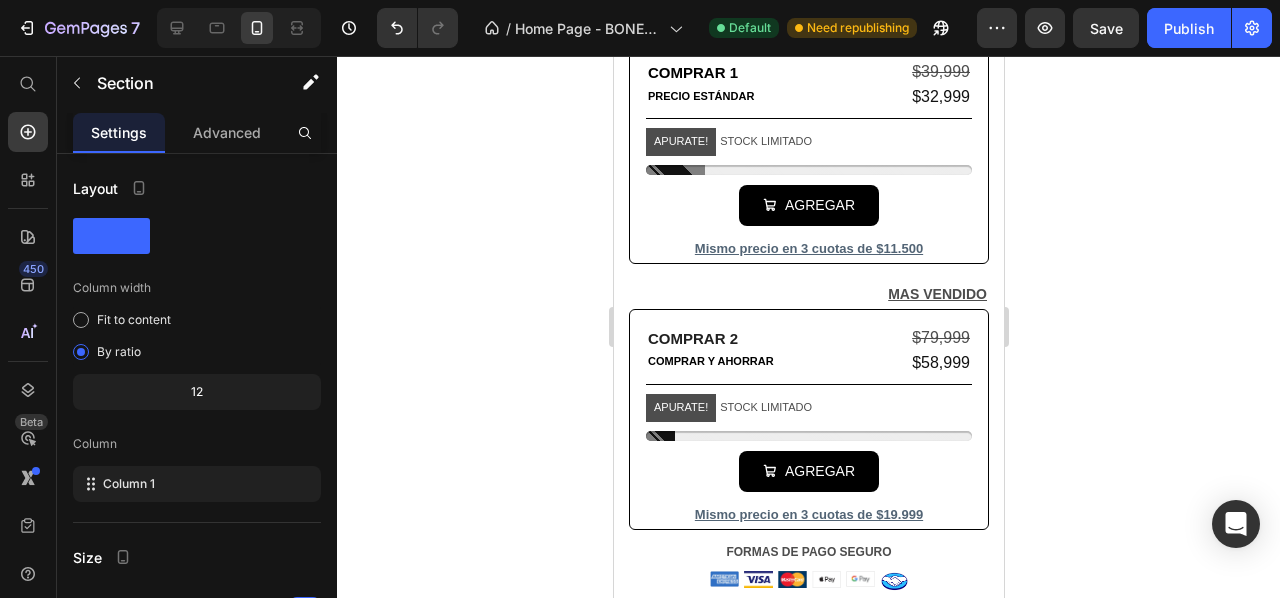scroll, scrollTop: 698, scrollLeft: 0, axis: vertical 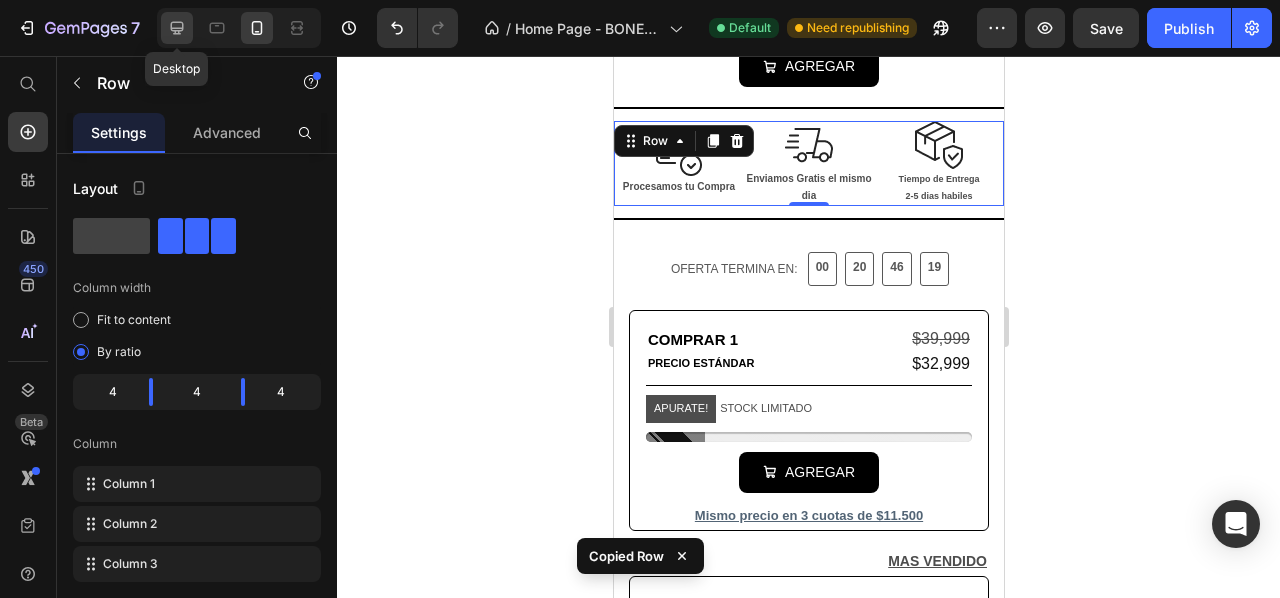 click 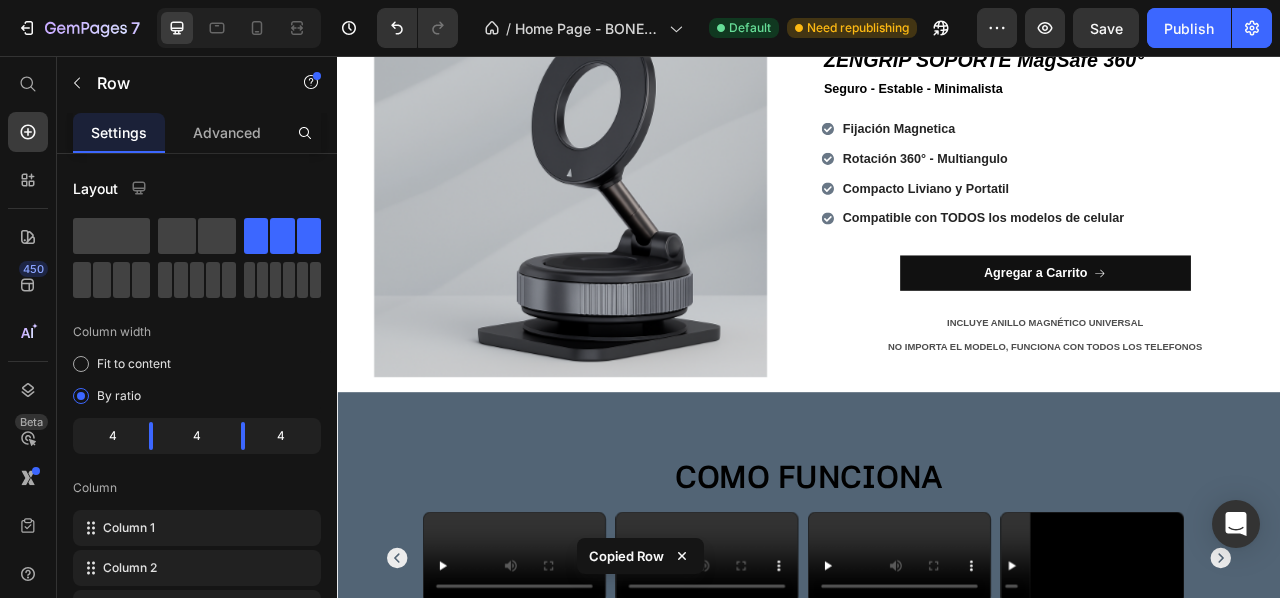 scroll, scrollTop: 0, scrollLeft: 0, axis: both 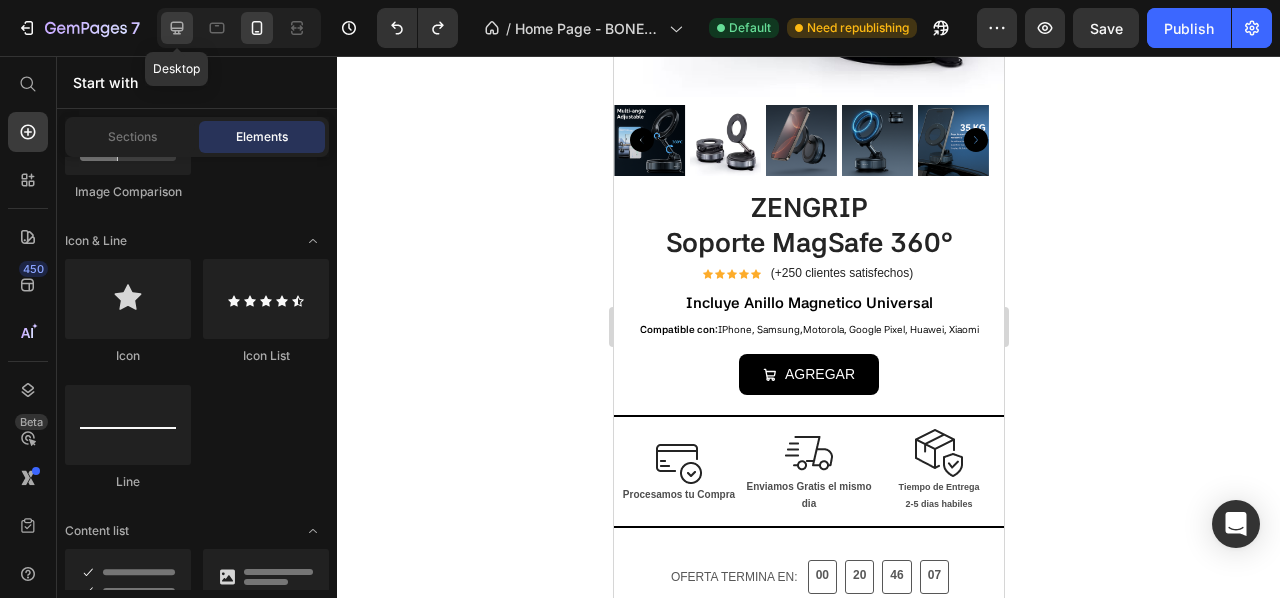 click 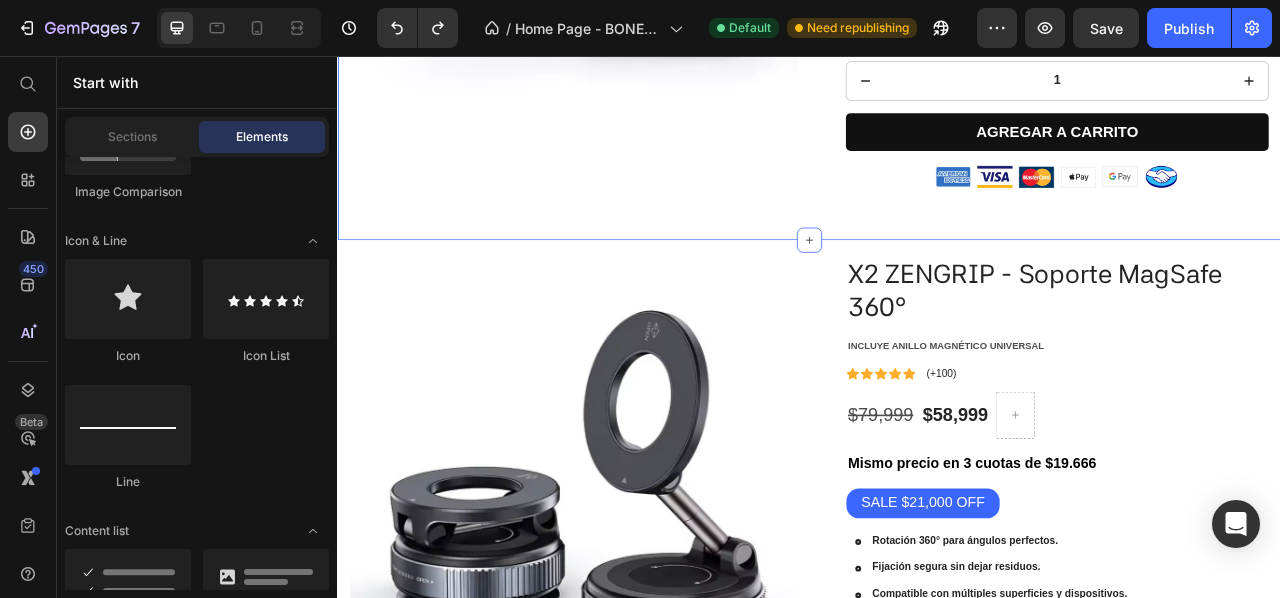 scroll, scrollTop: 1798, scrollLeft: 0, axis: vertical 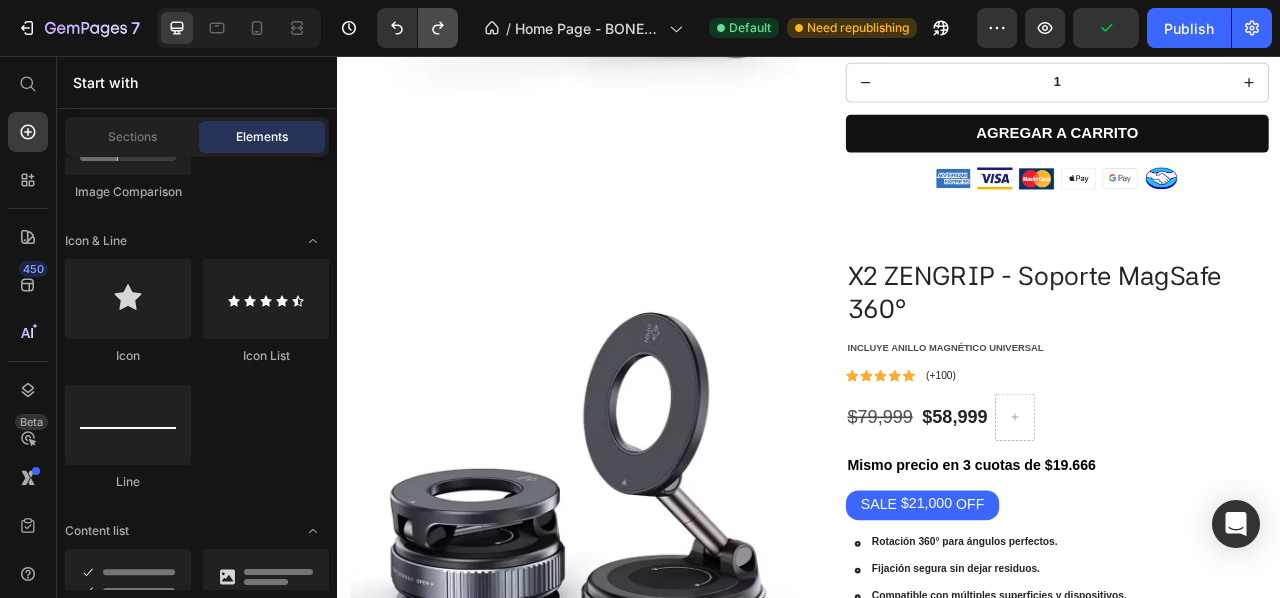 click 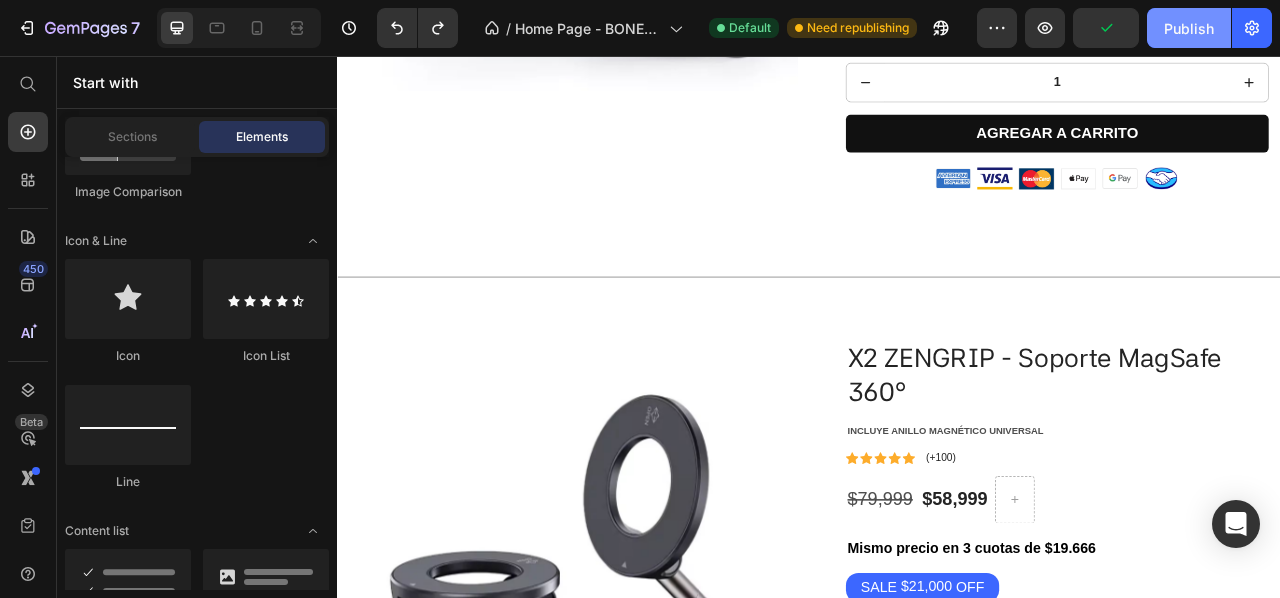 click on "Publish" at bounding box center (1189, 28) 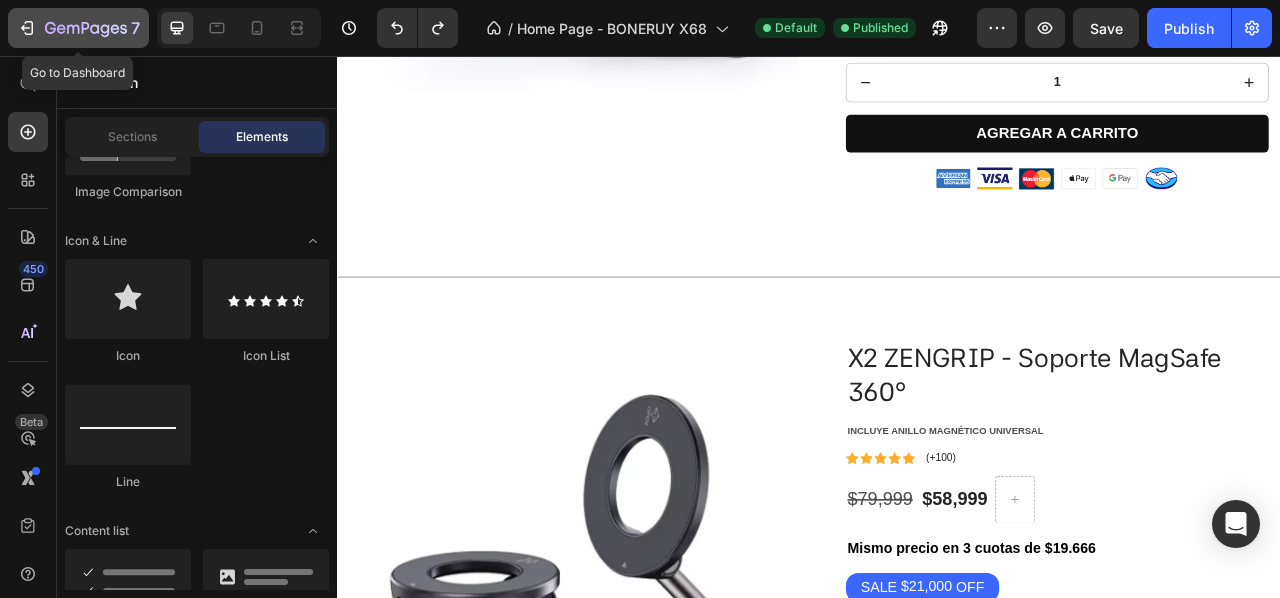 click on "7" 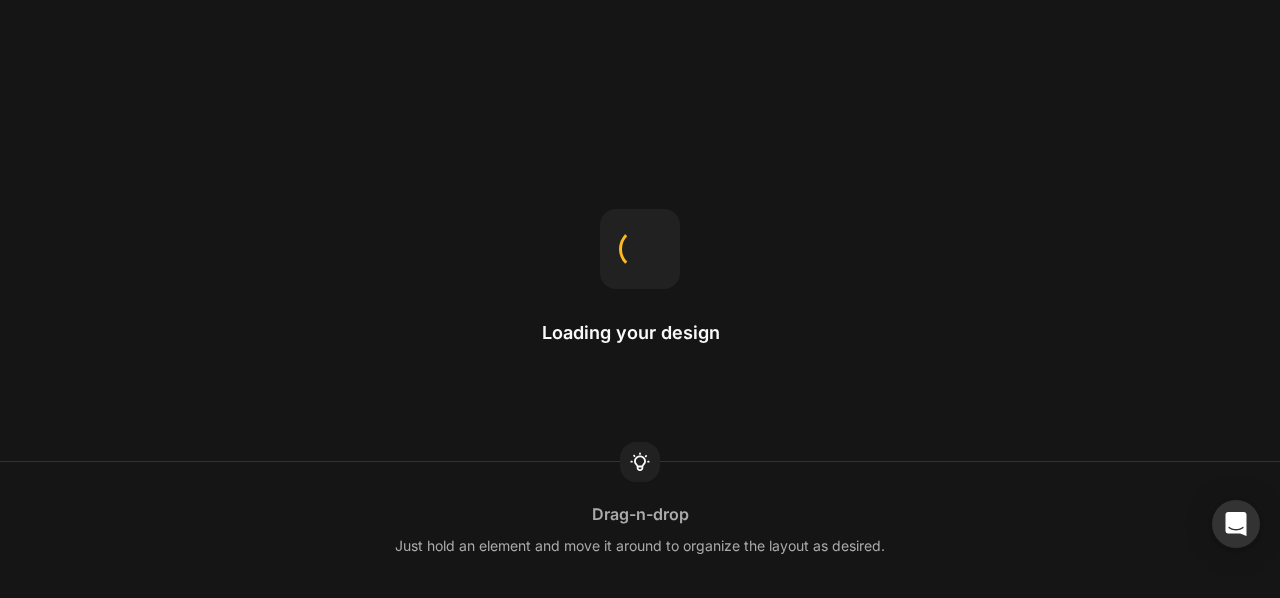scroll, scrollTop: 0, scrollLeft: 0, axis: both 